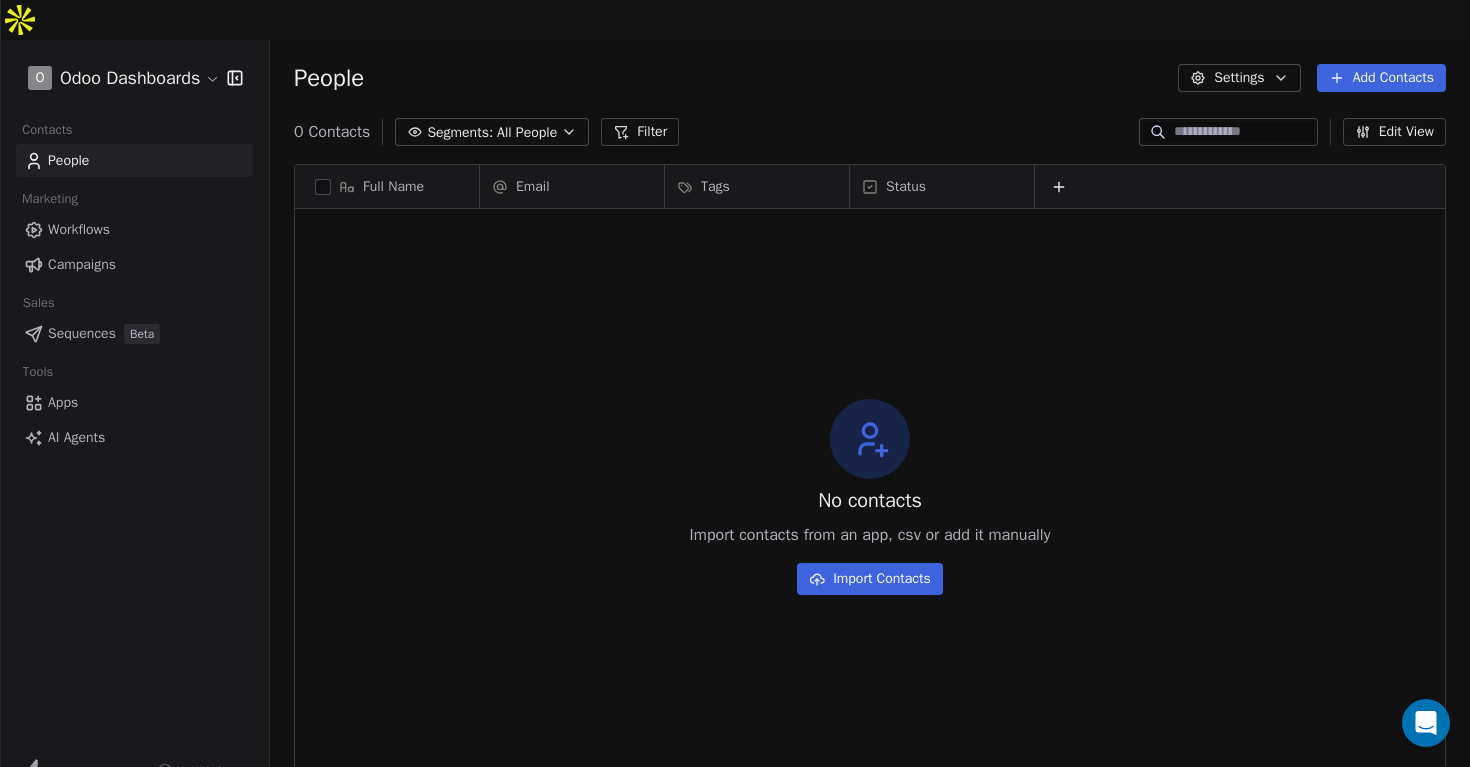 scroll, scrollTop: 0, scrollLeft: 0, axis: both 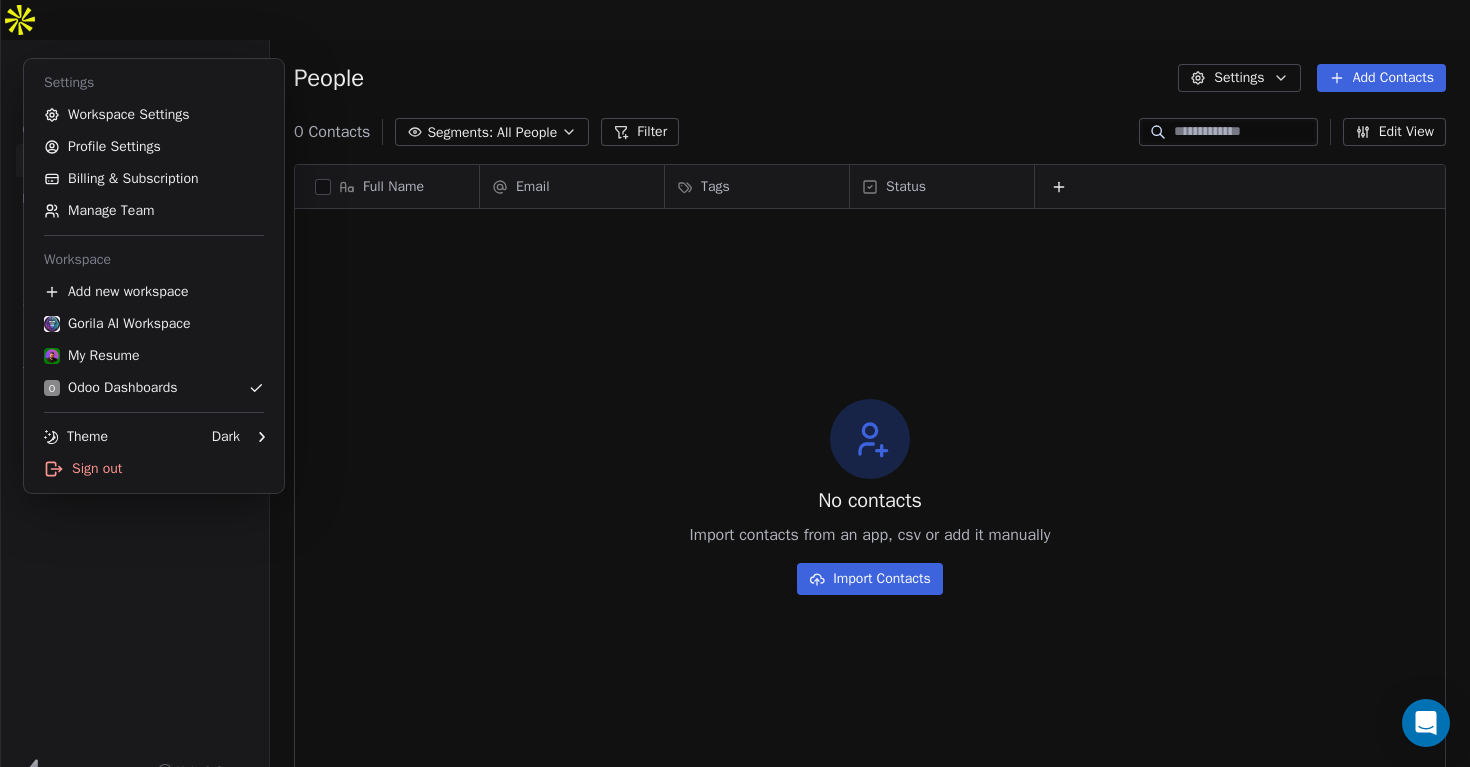 click on "O Odoo Dashboards Contacts People Marketing Workflows Campaigns Sales Sequences Beta Tools Apps AI Agents Help & Support People Settings  Add Contacts 0 Contacts Segments: All People Filter  Edit View Tag Add to Sequence Export Full Name Email Tags Status
To pick up a draggable item, press the space bar.
While dragging, use the arrow keys to move the item.
Press space again to drop the item in its new position, or press escape to cancel.
No contacts Import contacts from an app, csv or add it manually   Import Contacts
Settings Workspace Settings Profile Settings Billing & Subscription Manage Team   Workspace Add new workspace Gorila AI Workspace My Resume O Odoo Dashboards Theme Dark Sign out" at bounding box center [735, 403] 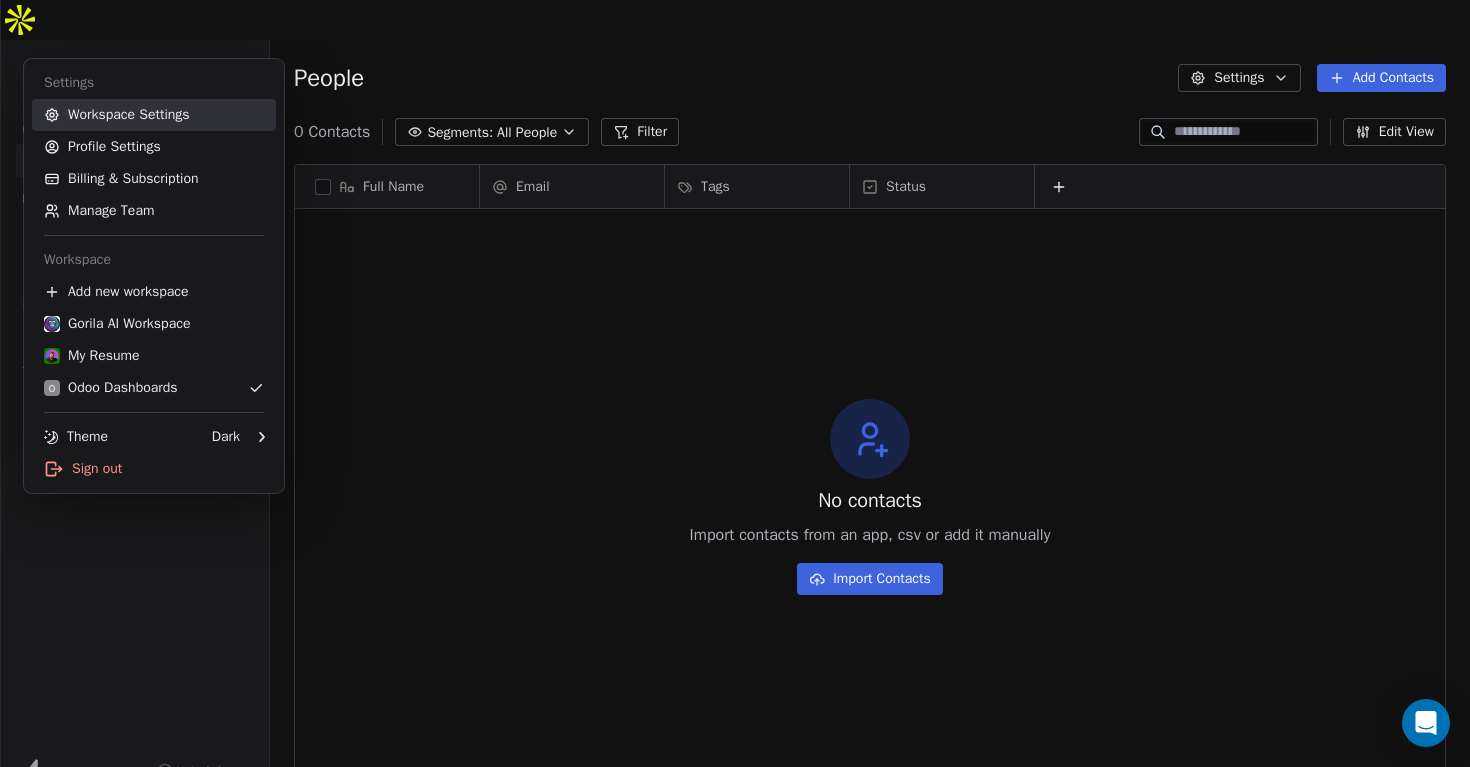 click on "Workspace Settings" at bounding box center [154, 115] 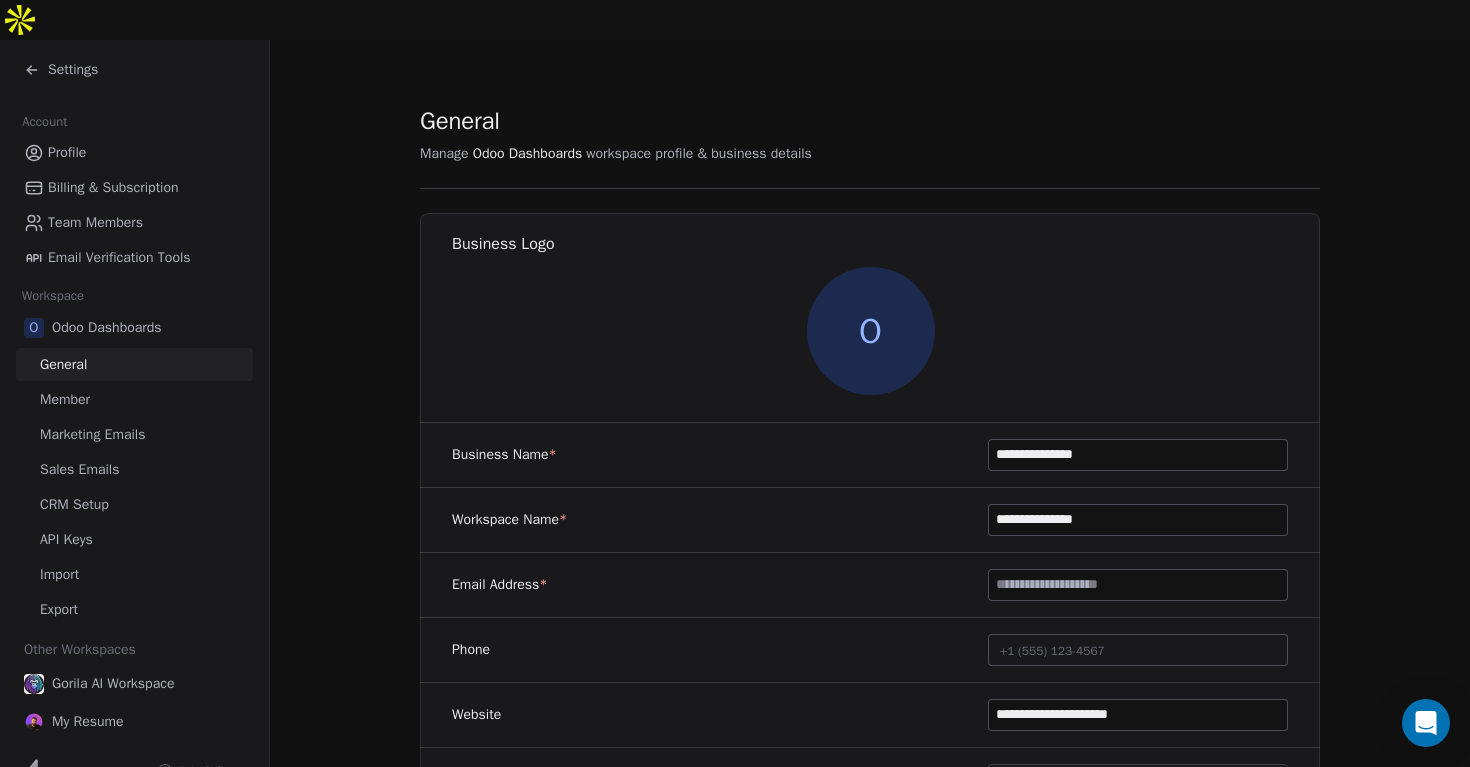 click on "O" at bounding box center (871, 331) 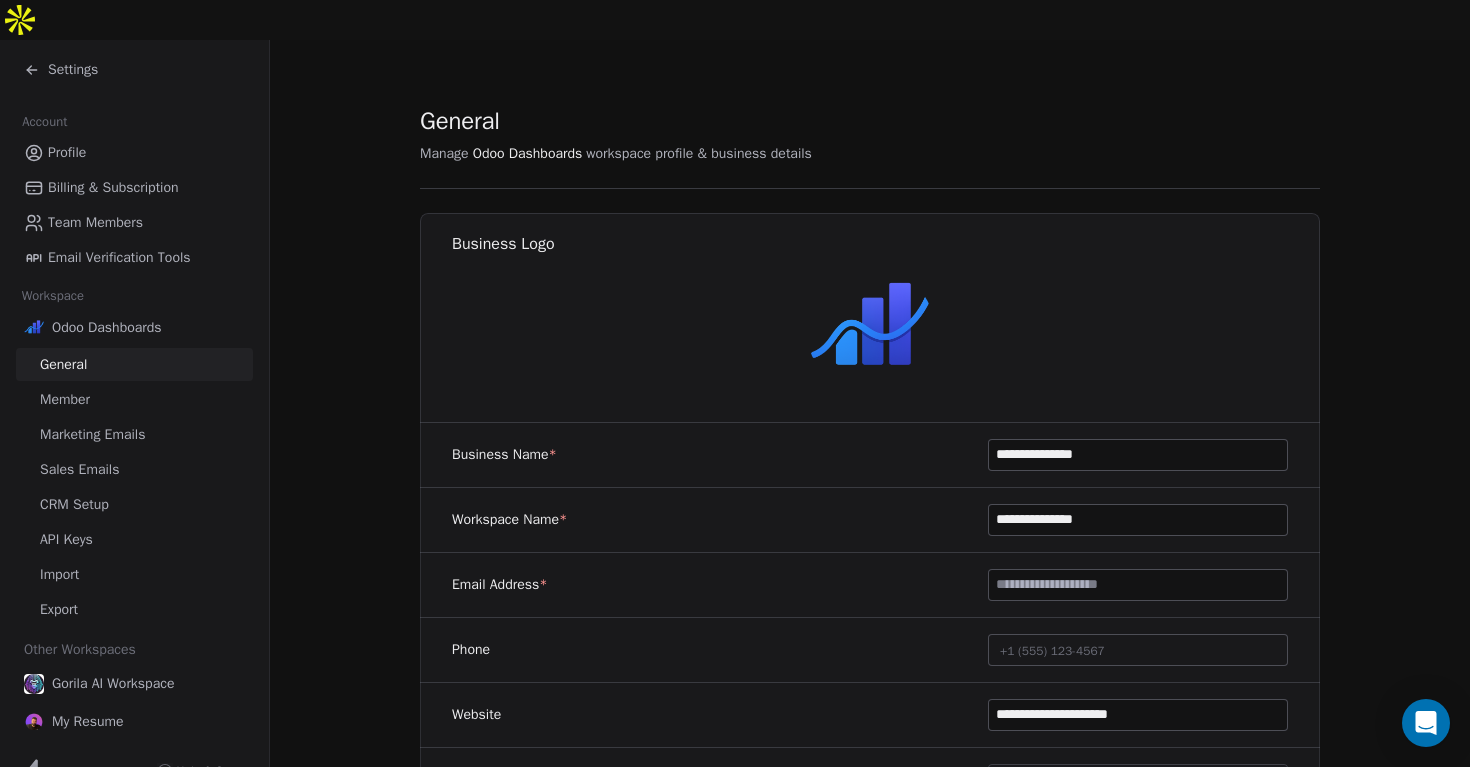 click on "**********" at bounding box center [870, 976] 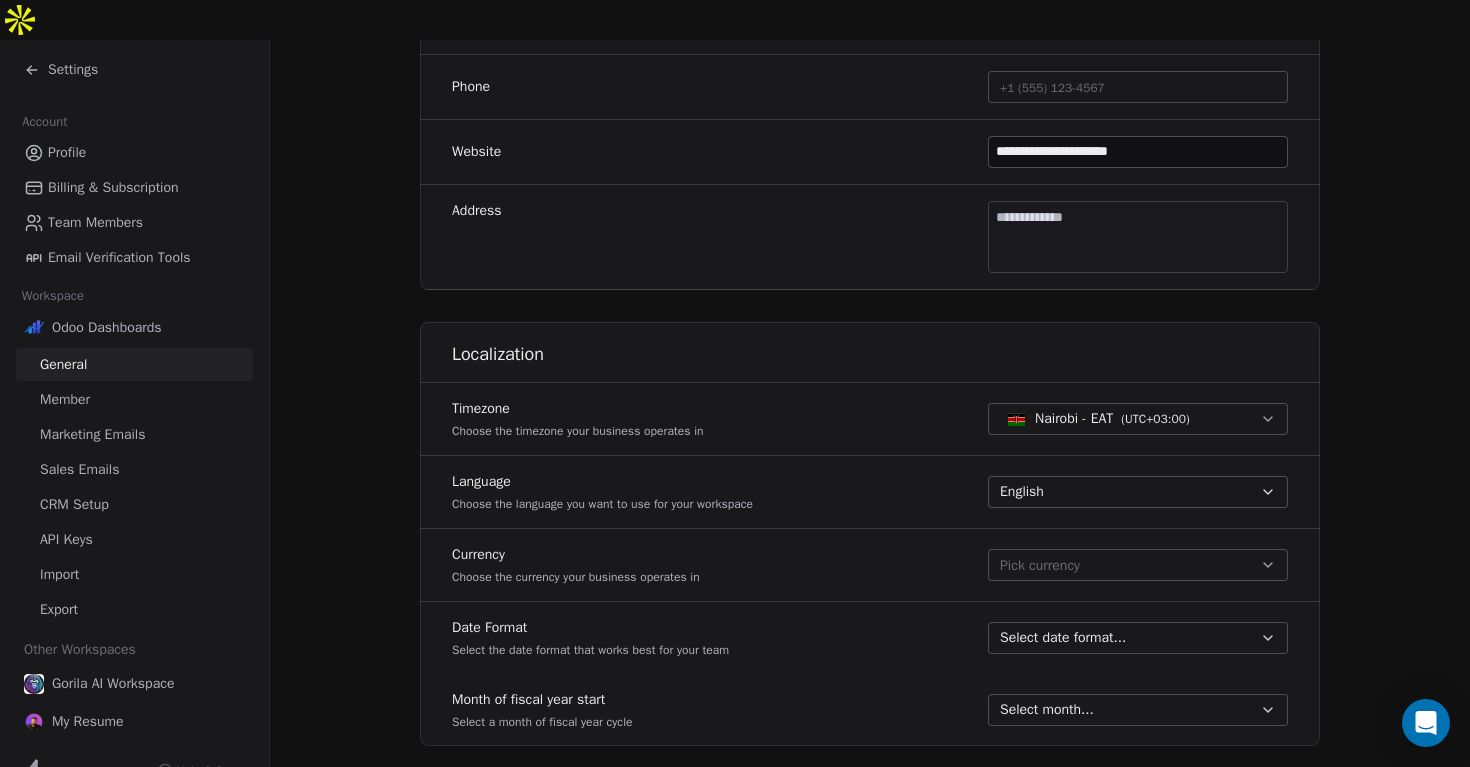 scroll, scrollTop: 575, scrollLeft: 0, axis: vertical 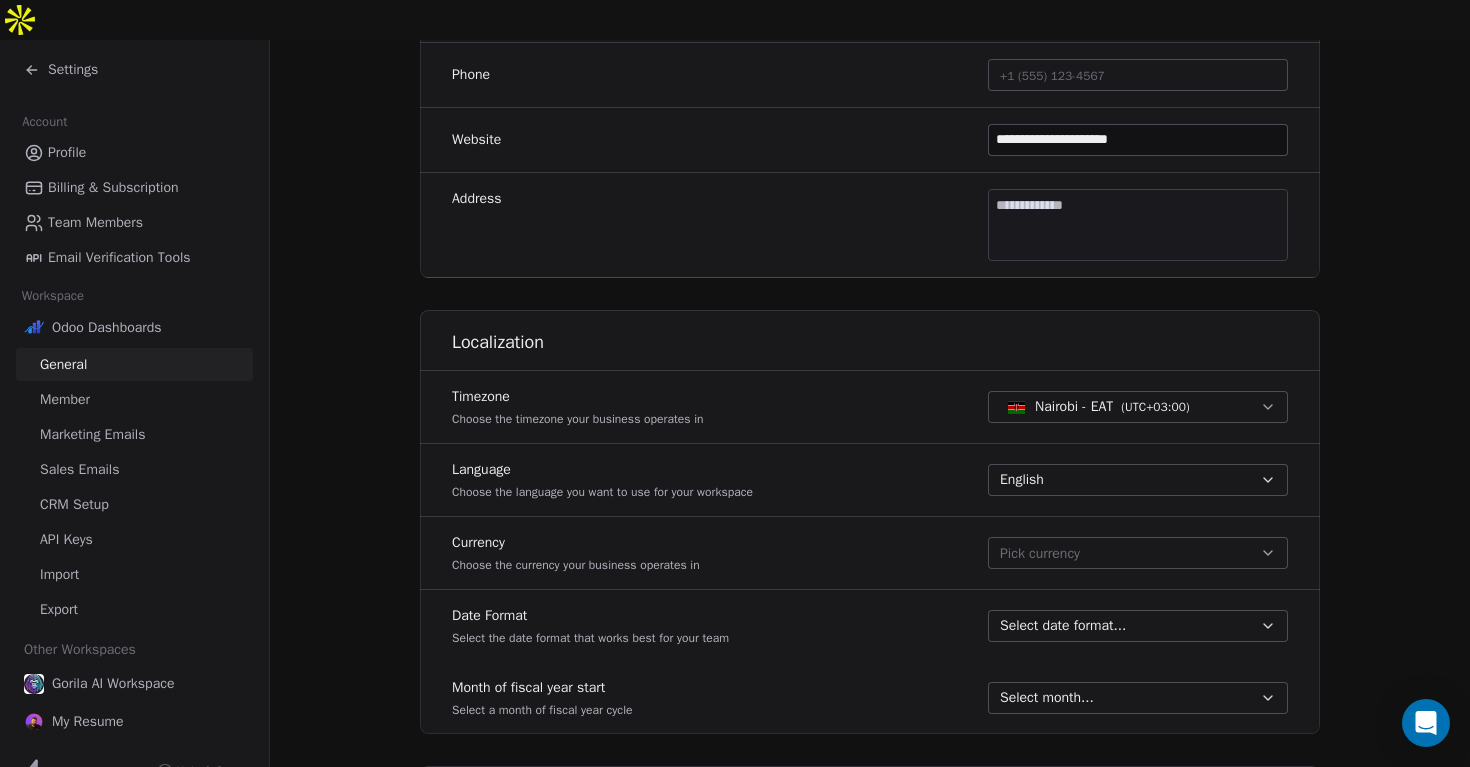 click on "Pick currency" at bounding box center (1040, 553) 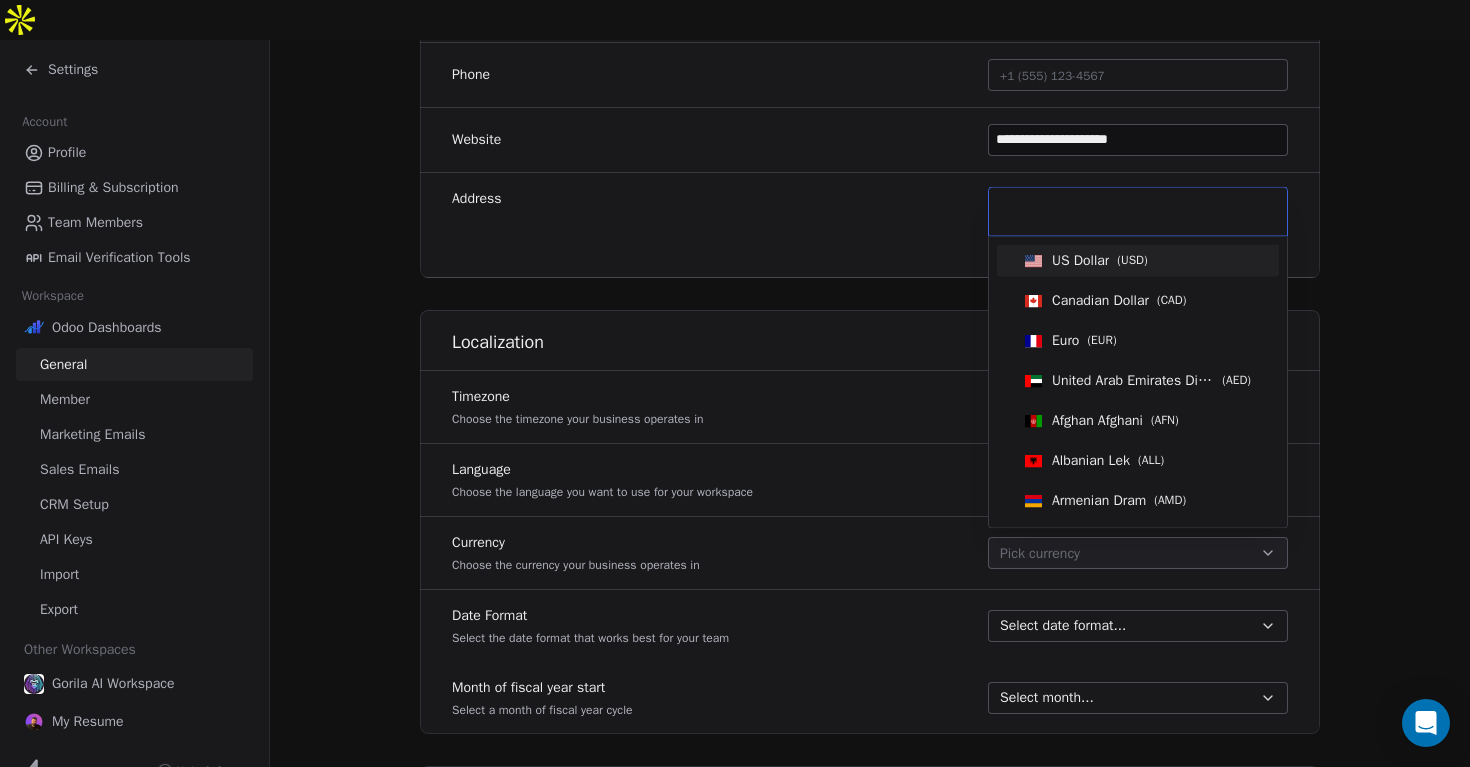 click on "US Dollar" at bounding box center (1080, 261) 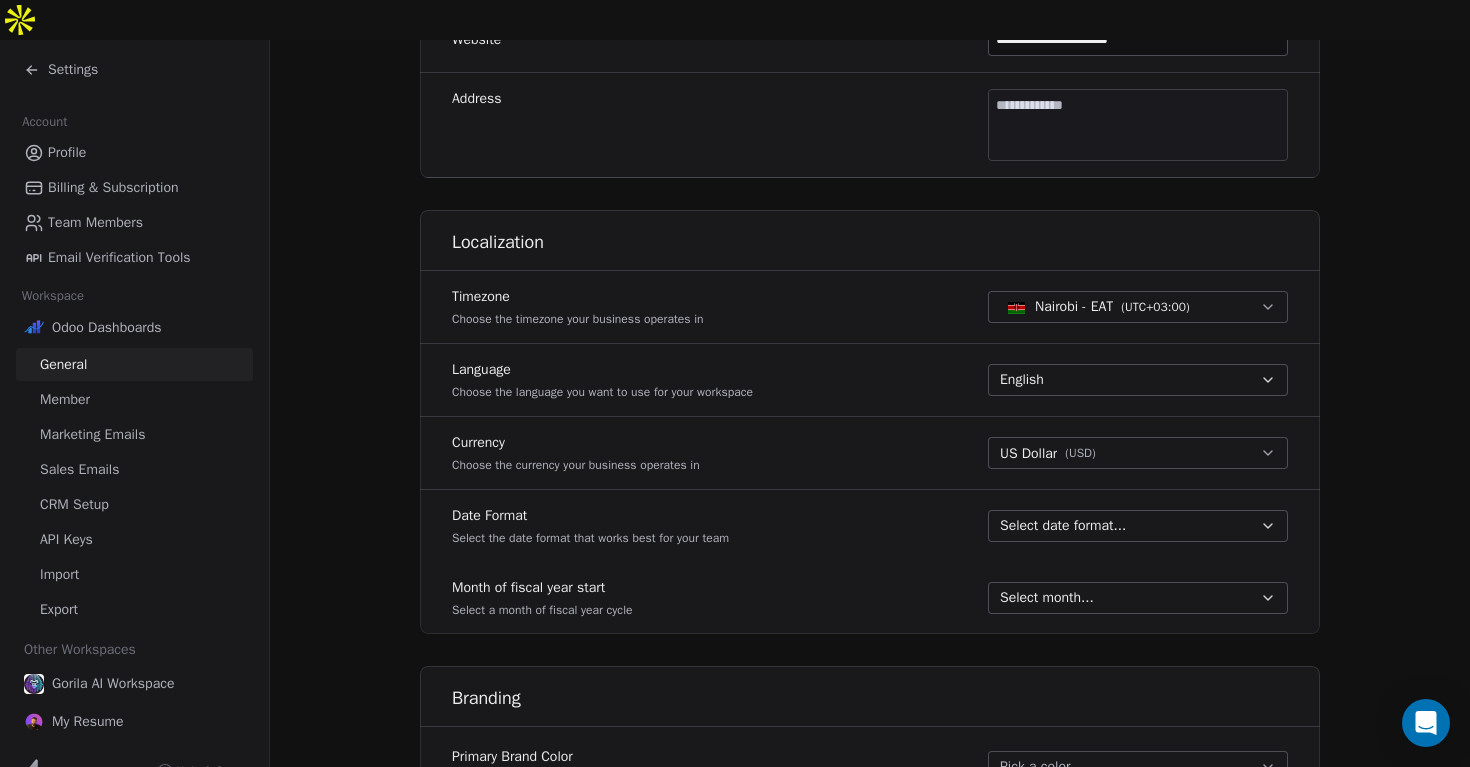 scroll, scrollTop: 676, scrollLeft: 0, axis: vertical 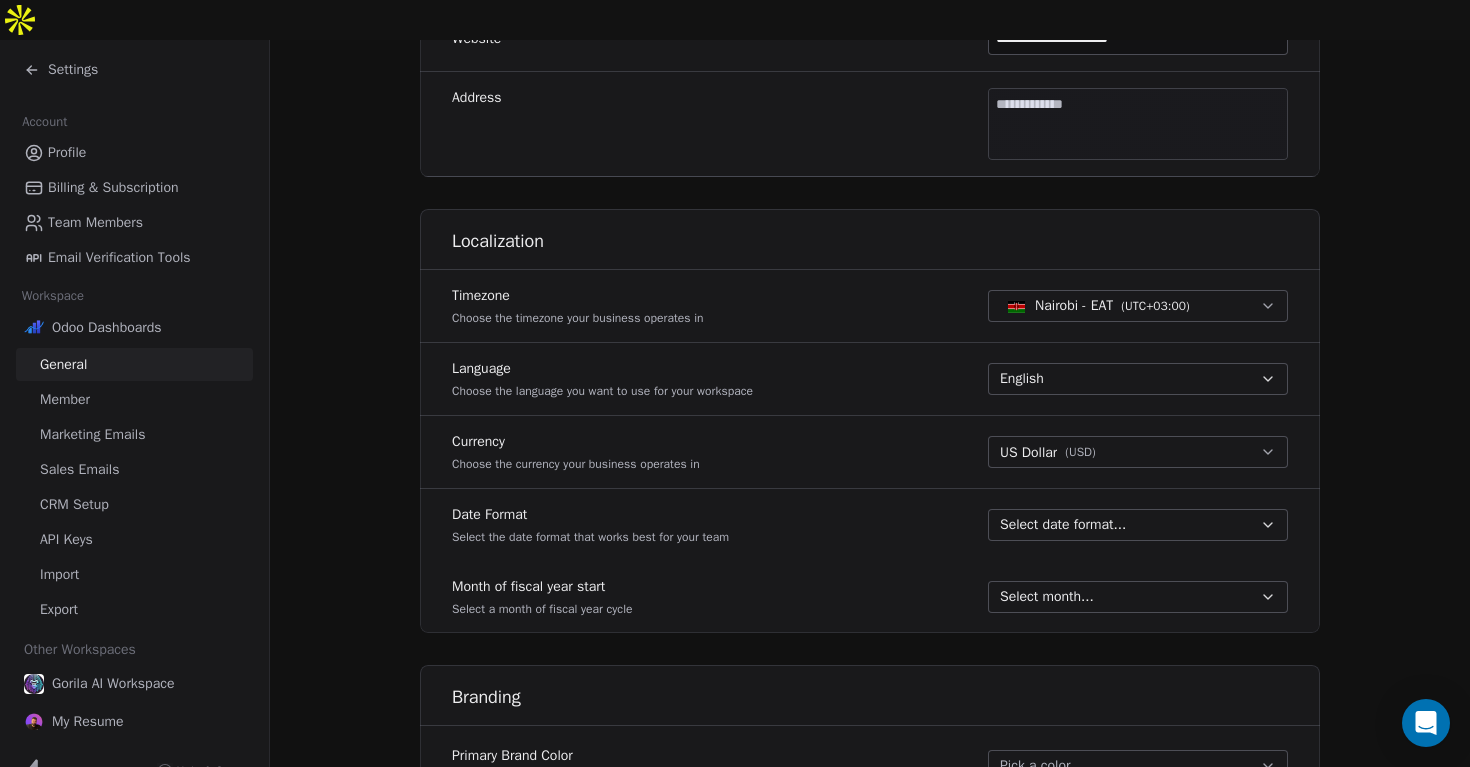 click on "Select date format..." at bounding box center [1063, 525] 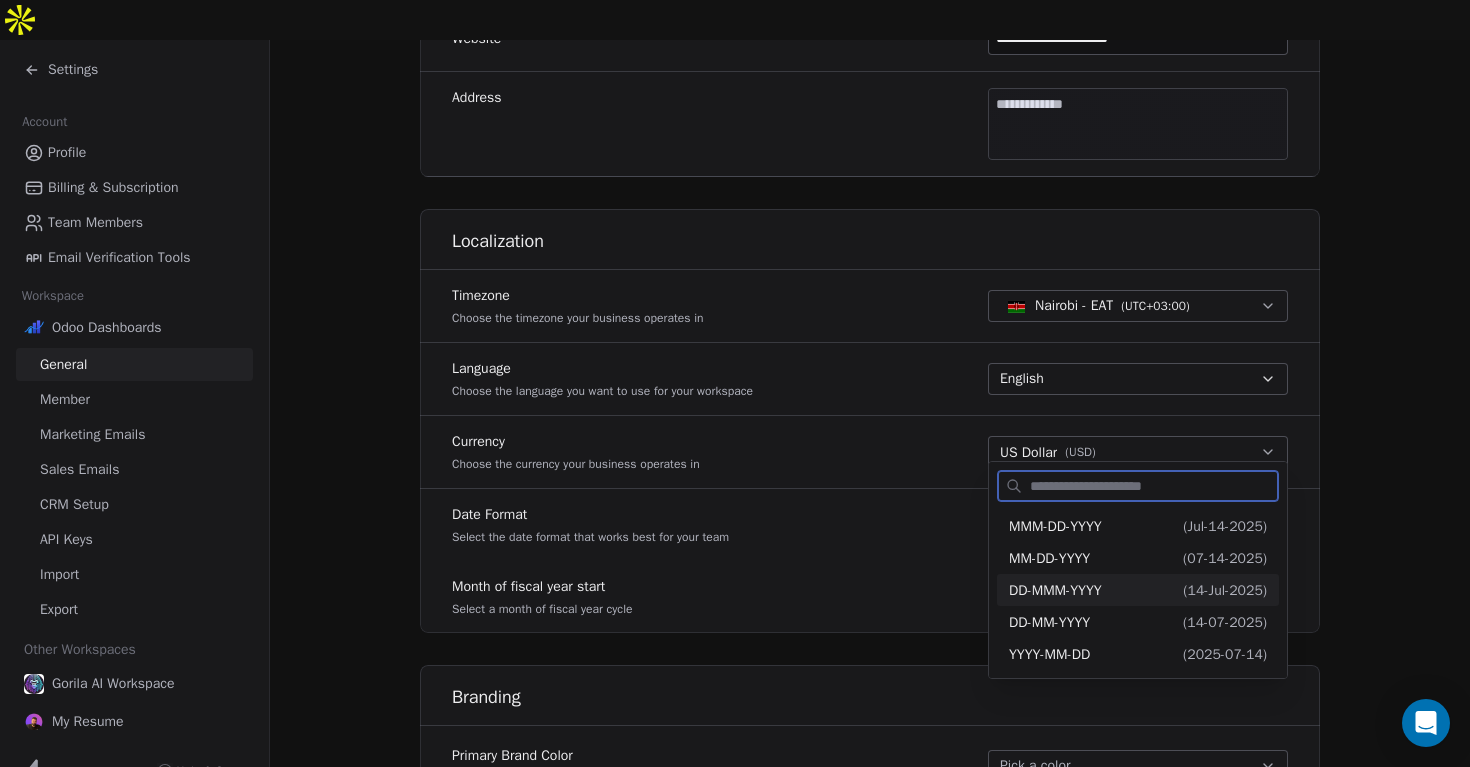 drag, startPoint x: 1109, startPoint y: 593, endPoint x: 941, endPoint y: 574, distance: 169.07098 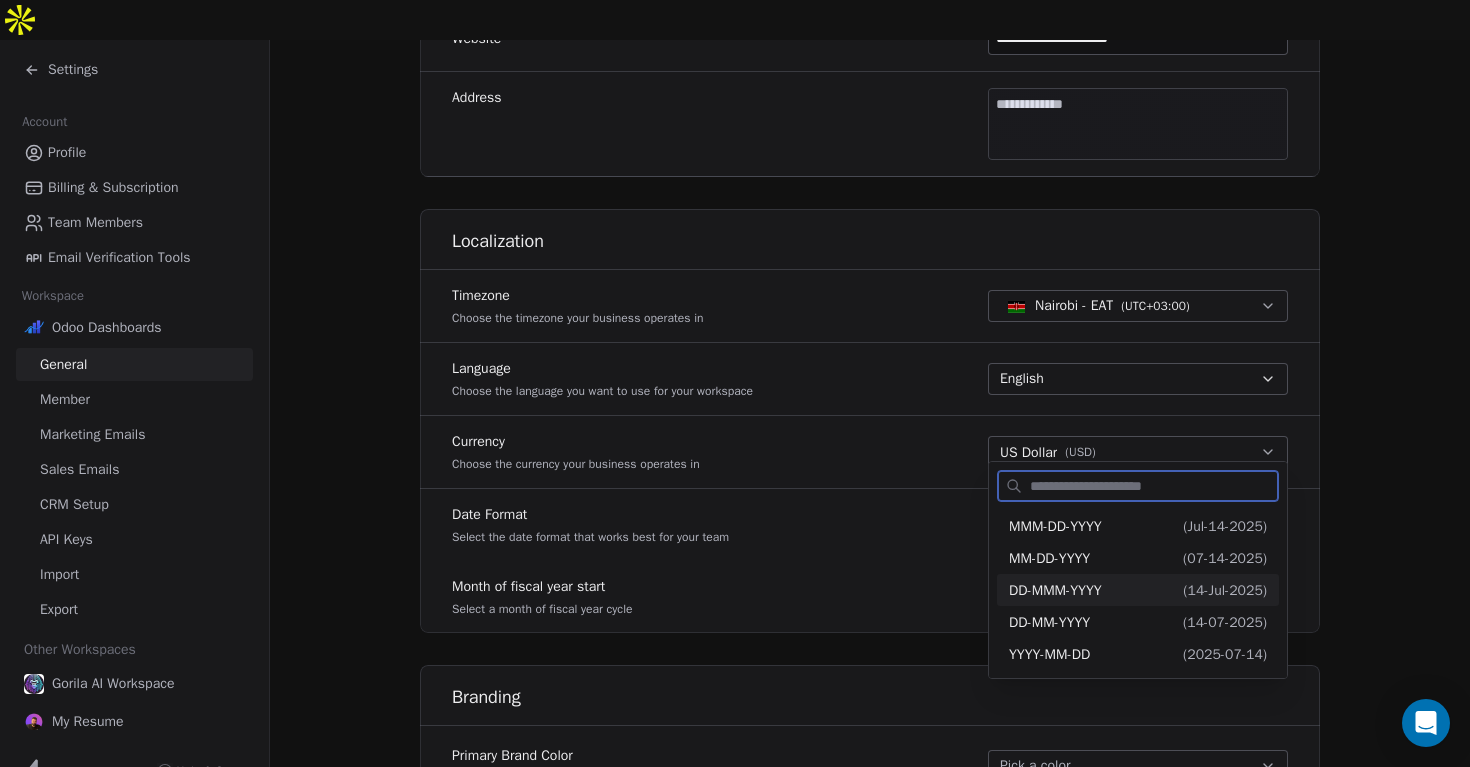 click on "**********" at bounding box center (735, 403) 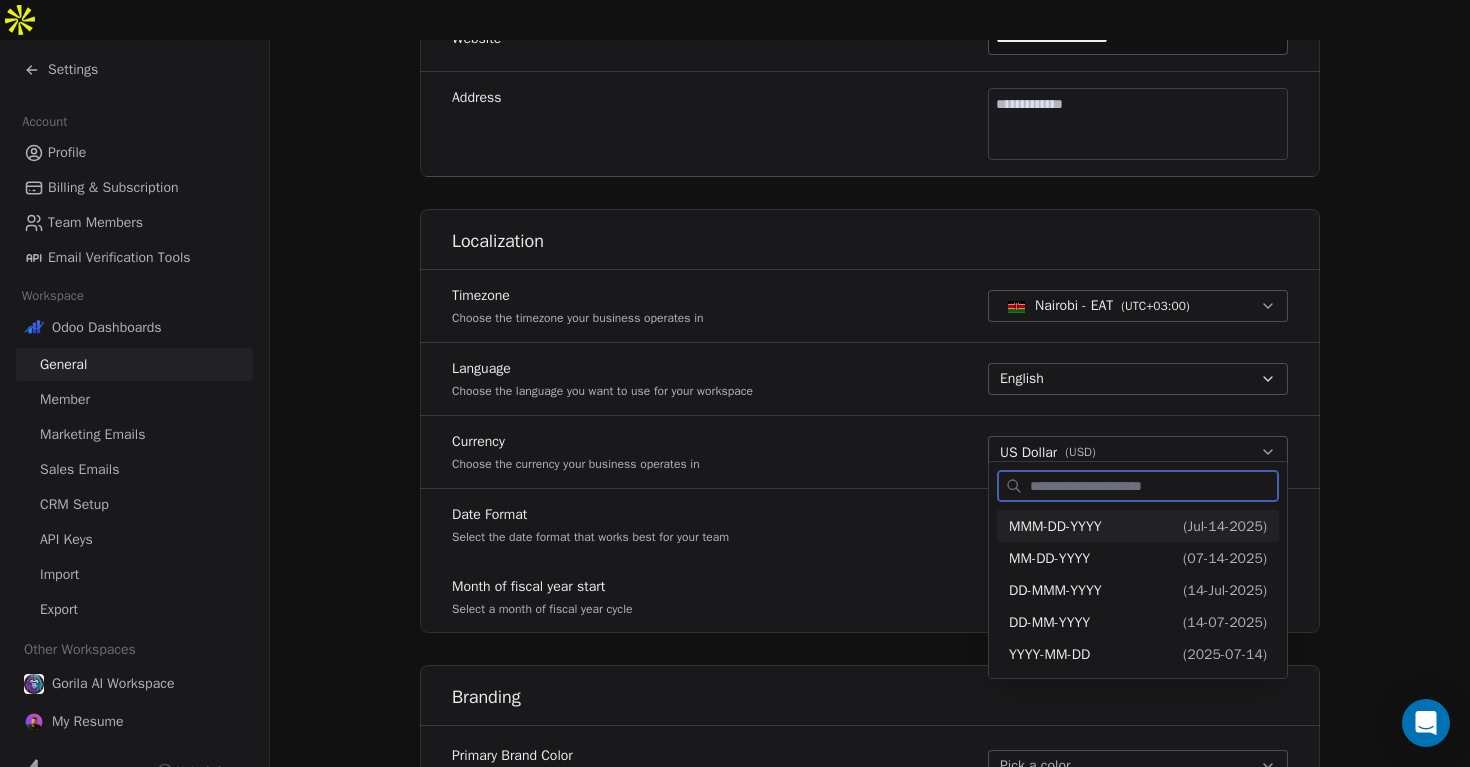 click on "MMM-DD-YYYY" at bounding box center (1055, 526) 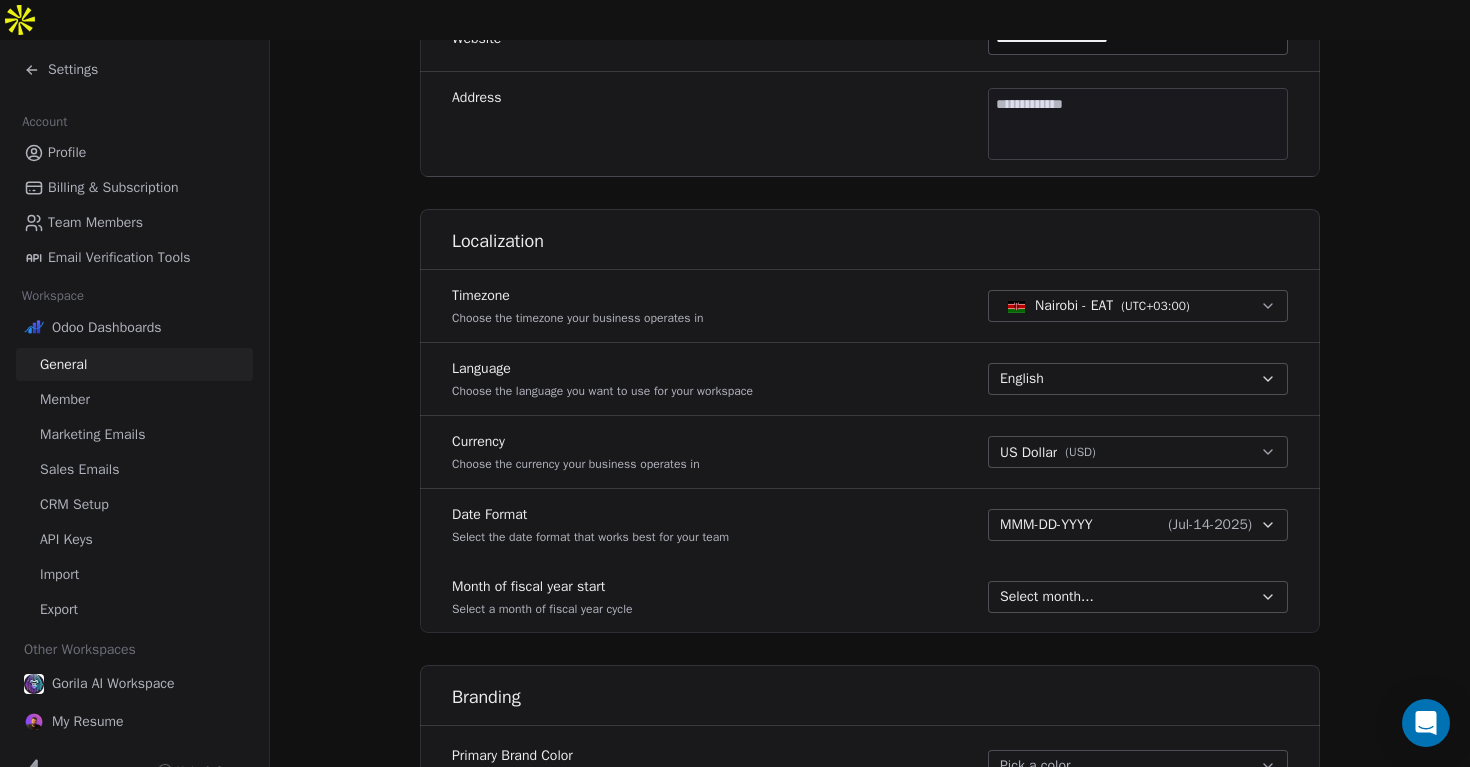 click on "Date Format Select the date format that works best for your team MMM-DD-YYYY ( Jul-14-2025 )" at bounding box center [870, 525] 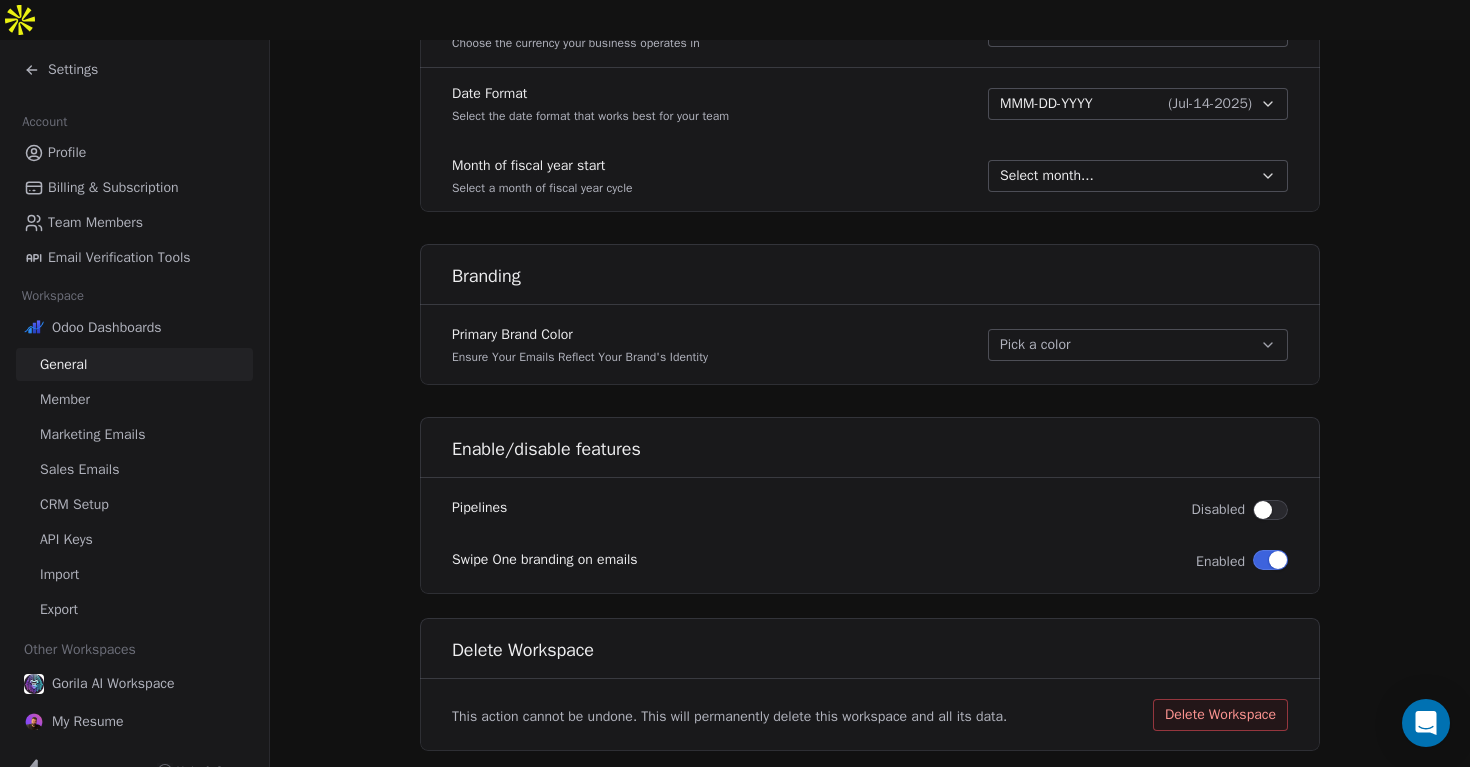 scroll, scrollTop: 1105, scrollLeft: 0, axis: vertical 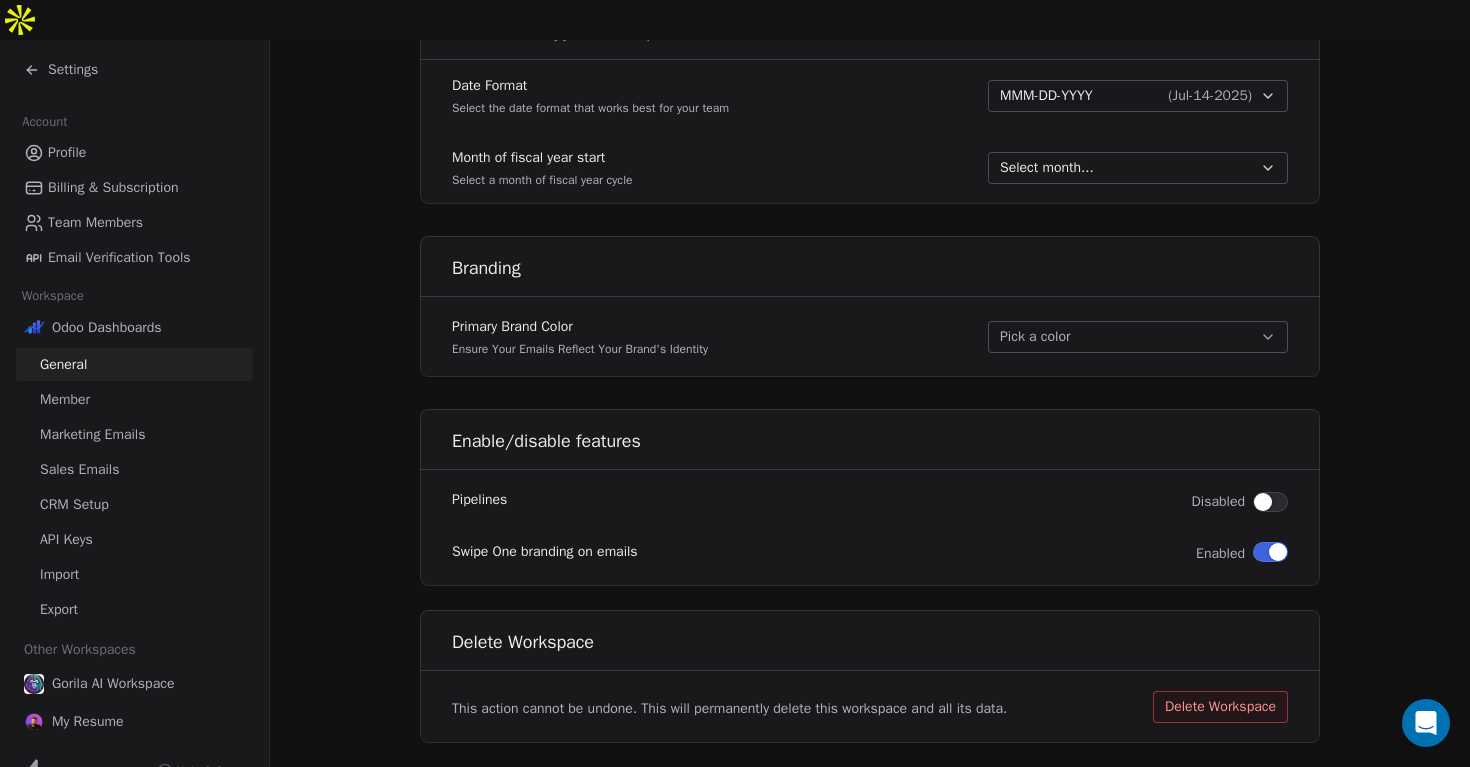 click on "Pick a color" at bounding box center (1138, 337) 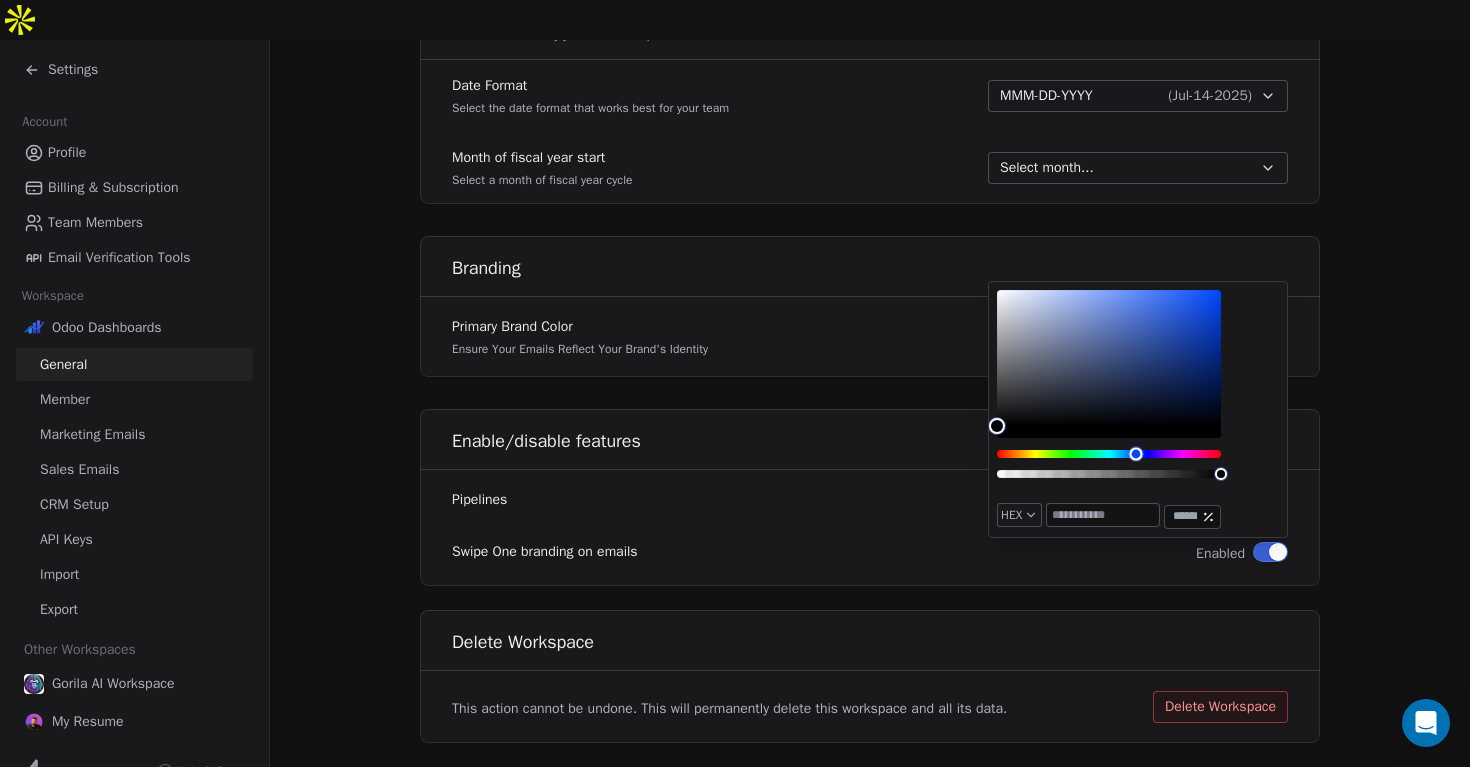 drag, startPoint x: 997, startPoint y: 459, endPoint x: 1136, endPoint y: 453, distance: 139.12944 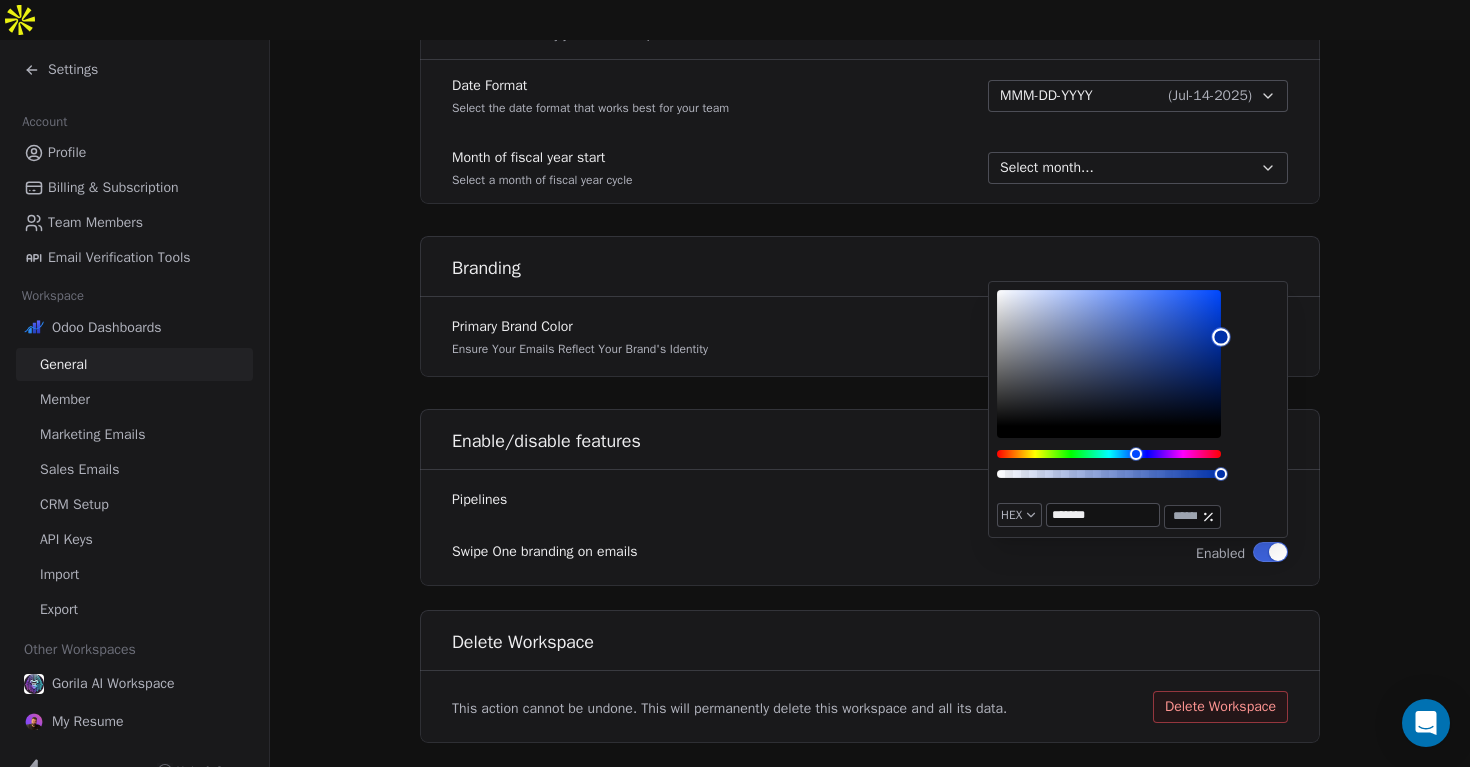 type on "*******" 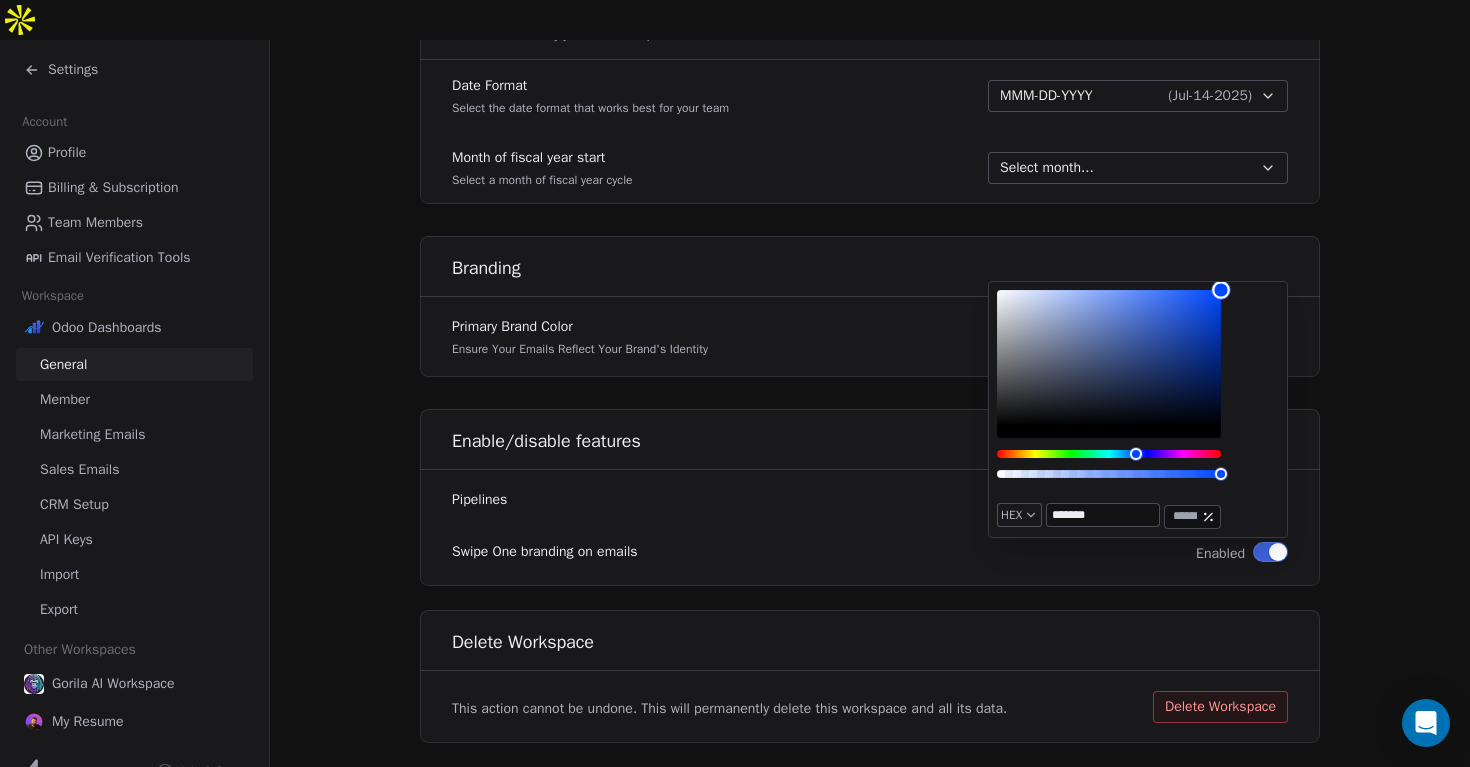 drag, startPoint x: 998, startPoint y: 424, endPoint x: 1382, endPoint y: 224, distance: 432.96188 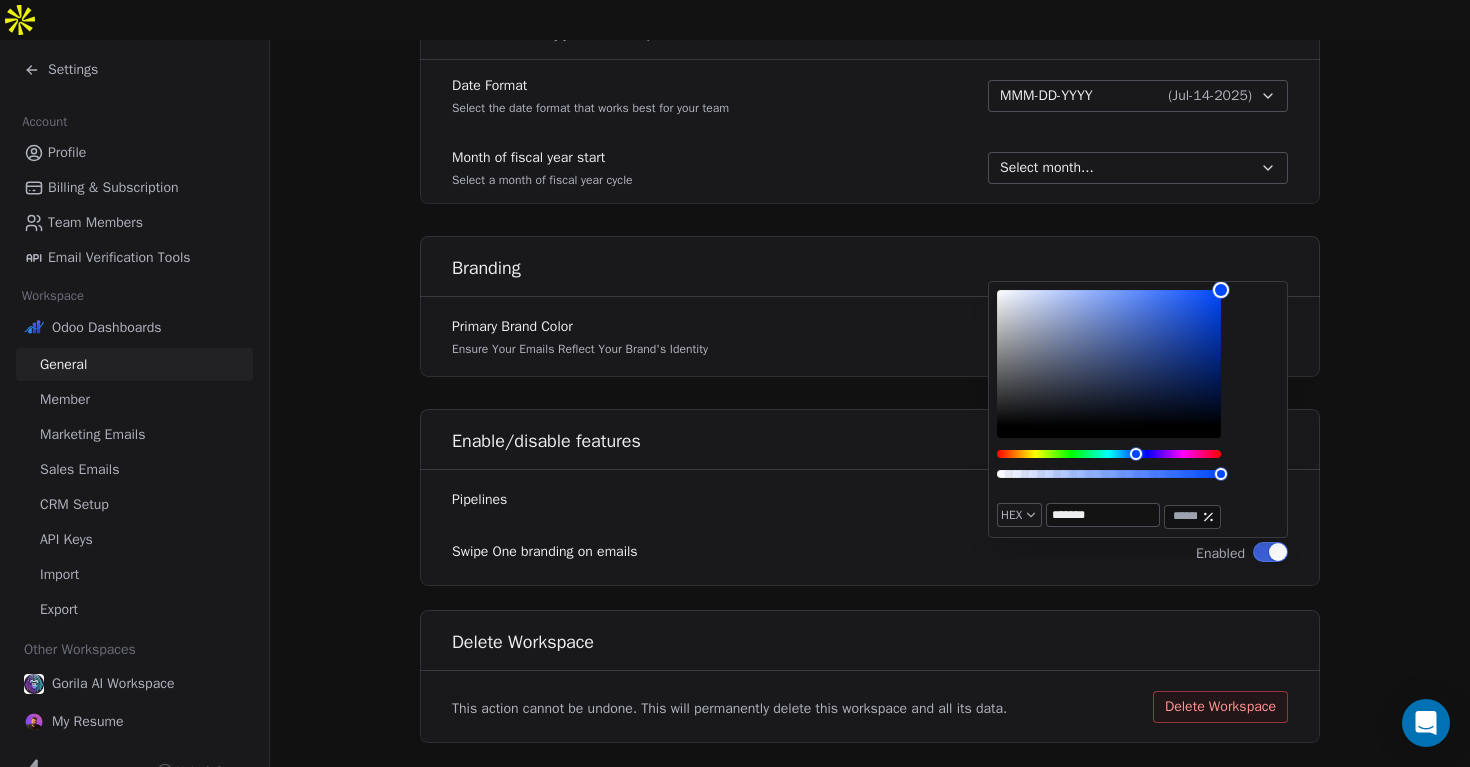 click on "**********" at bounding box center (870, -129) 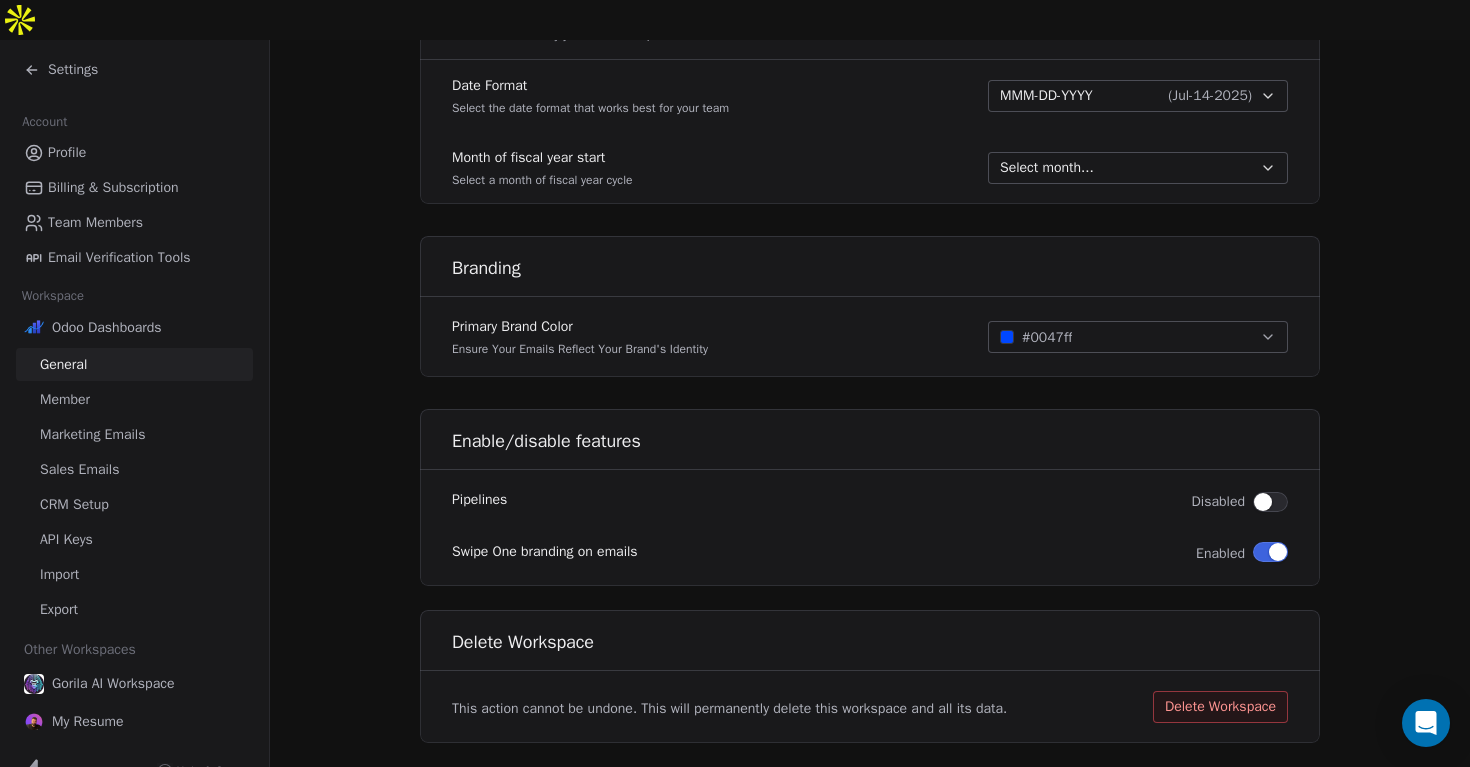 click at bounding box center [1263, 502] 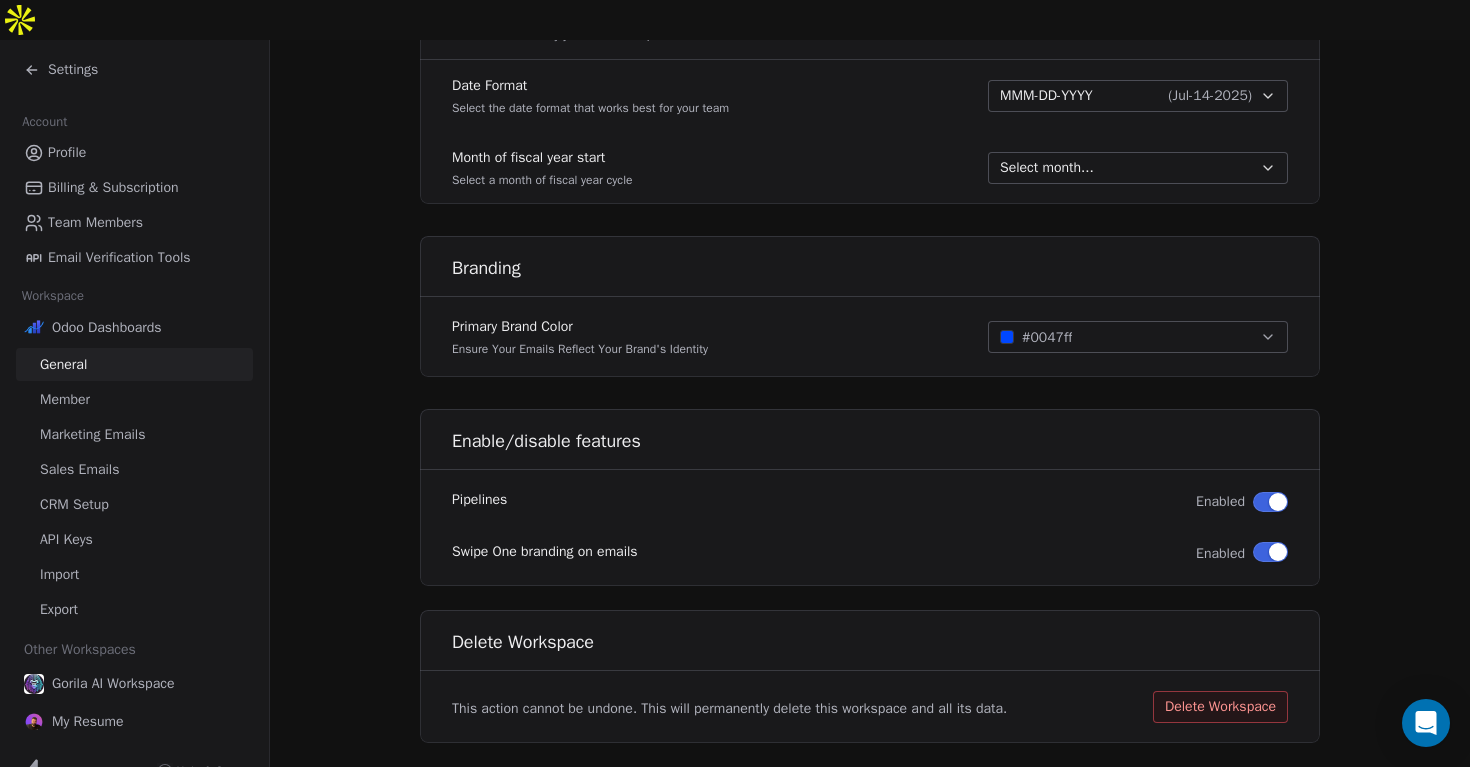 click at bounding box center (1278, 552) 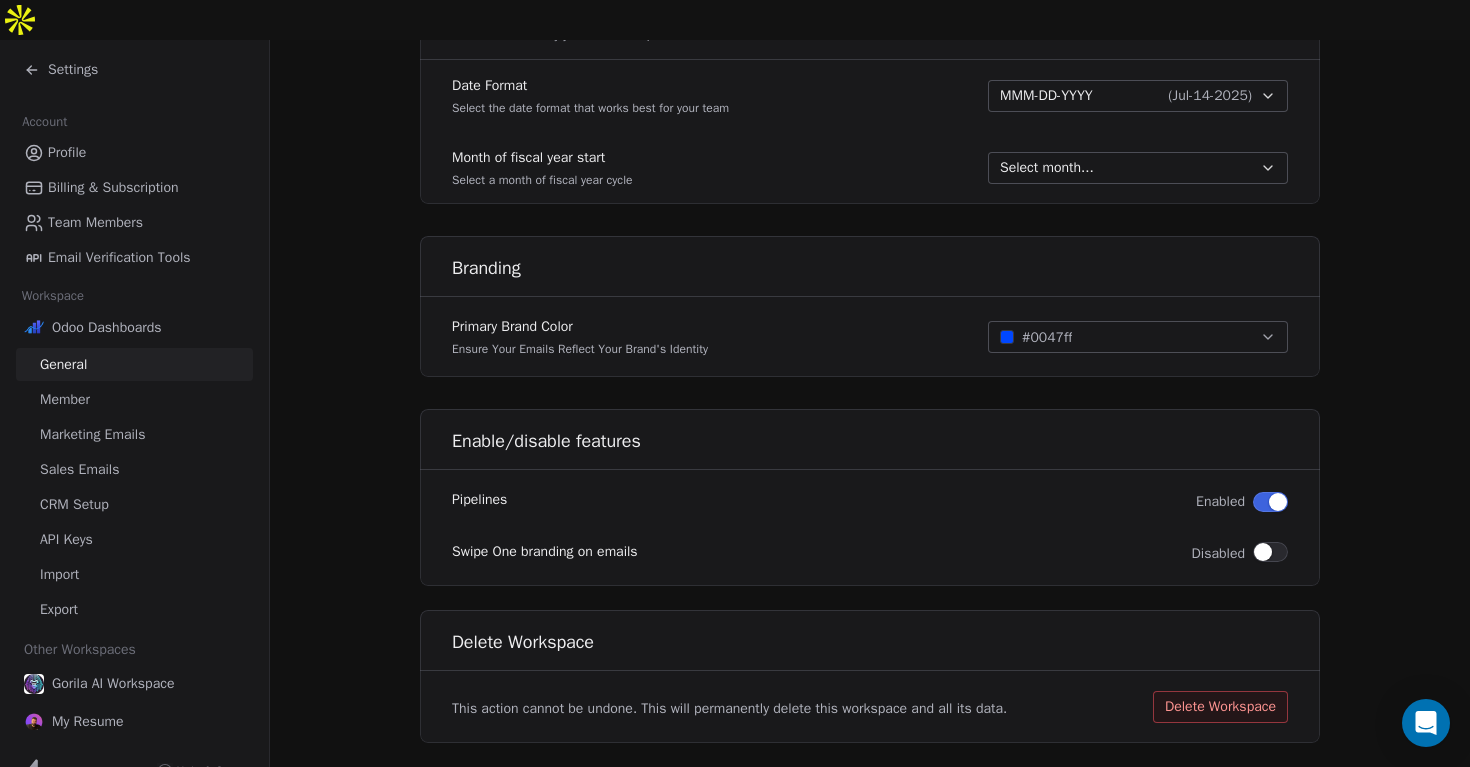 click on "**********" at bounding box center [870, -129] 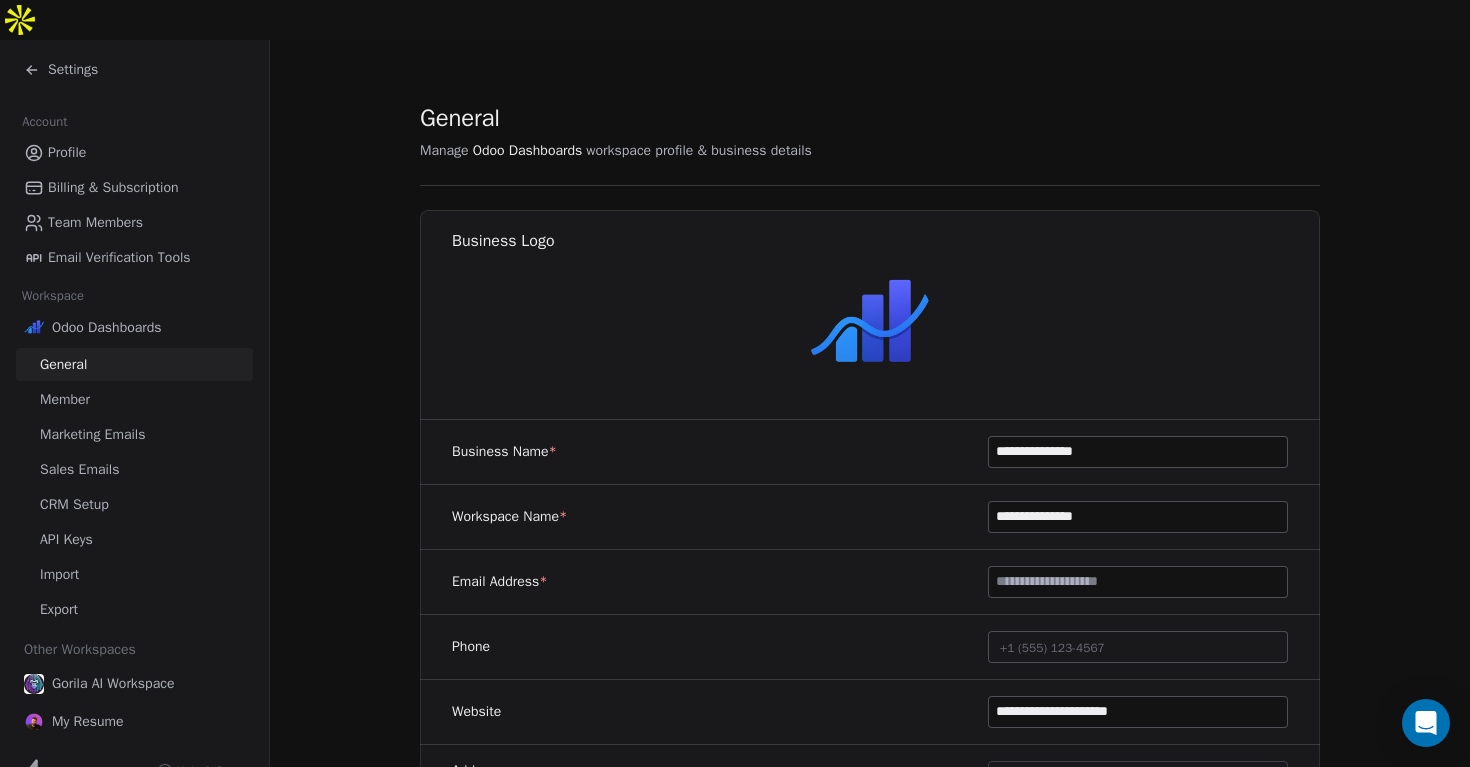 scroll, scrollTop: 0, scrollLeft: 0, axis: both 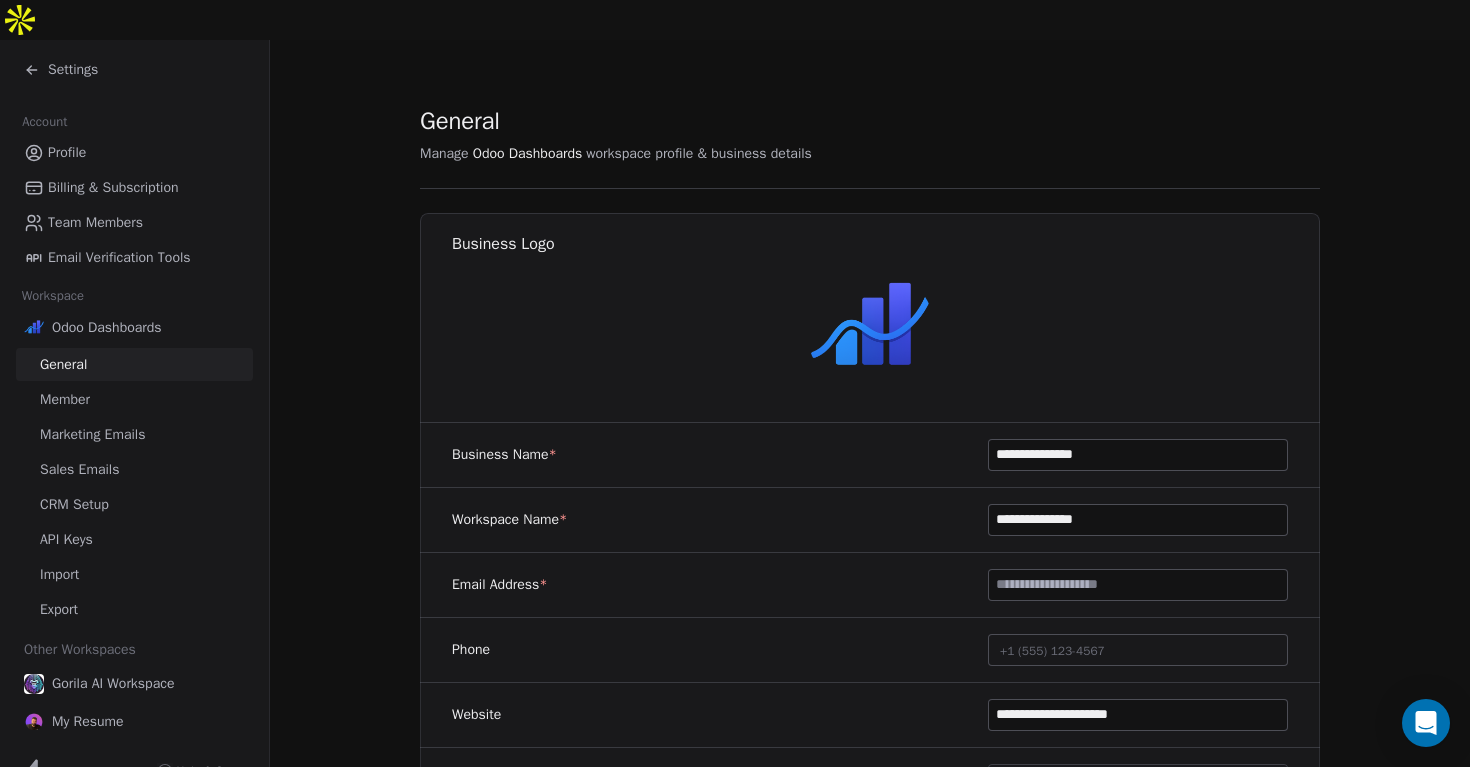 click on "Member" at bounding box center (134, 399) 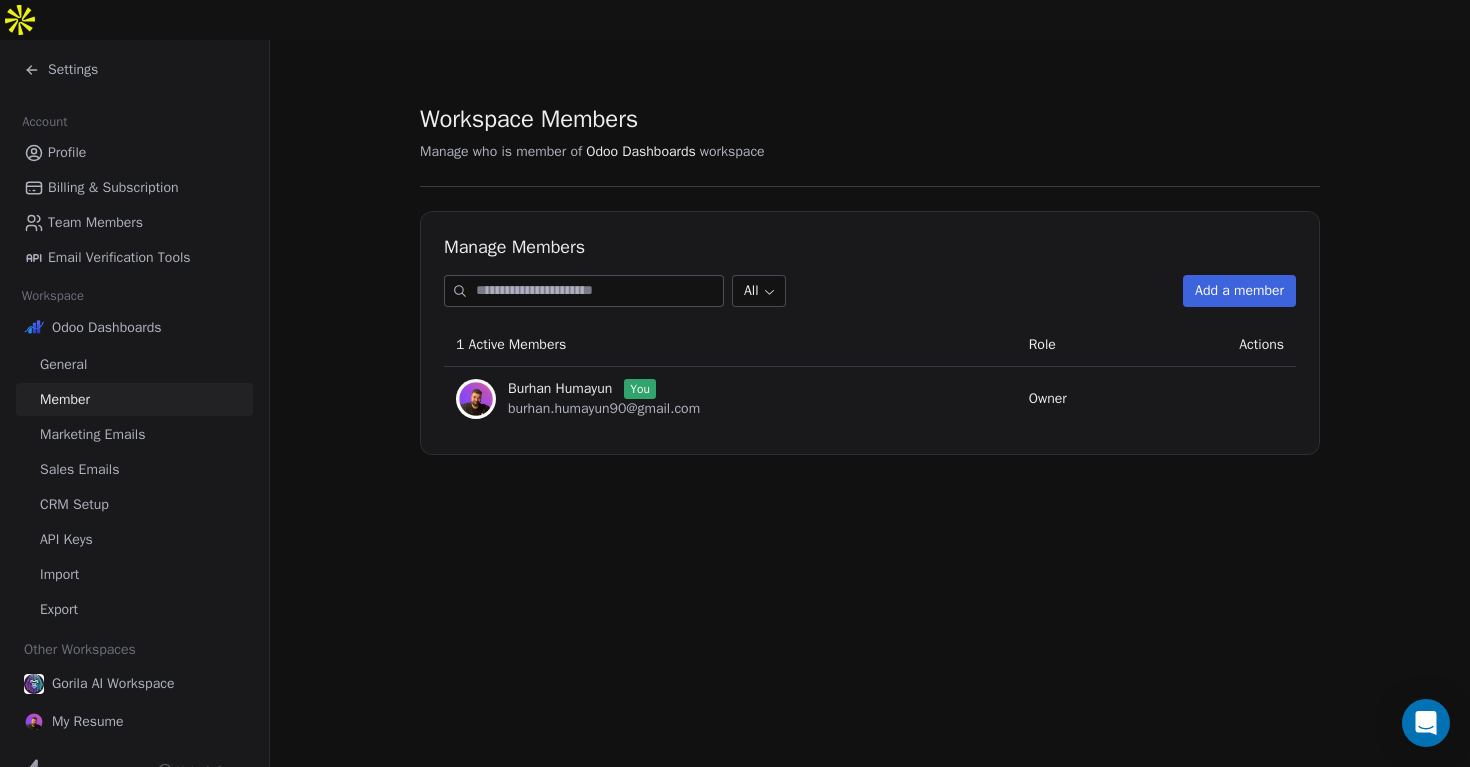 click on "Marketing Emails" at bounding box center [92, 434] 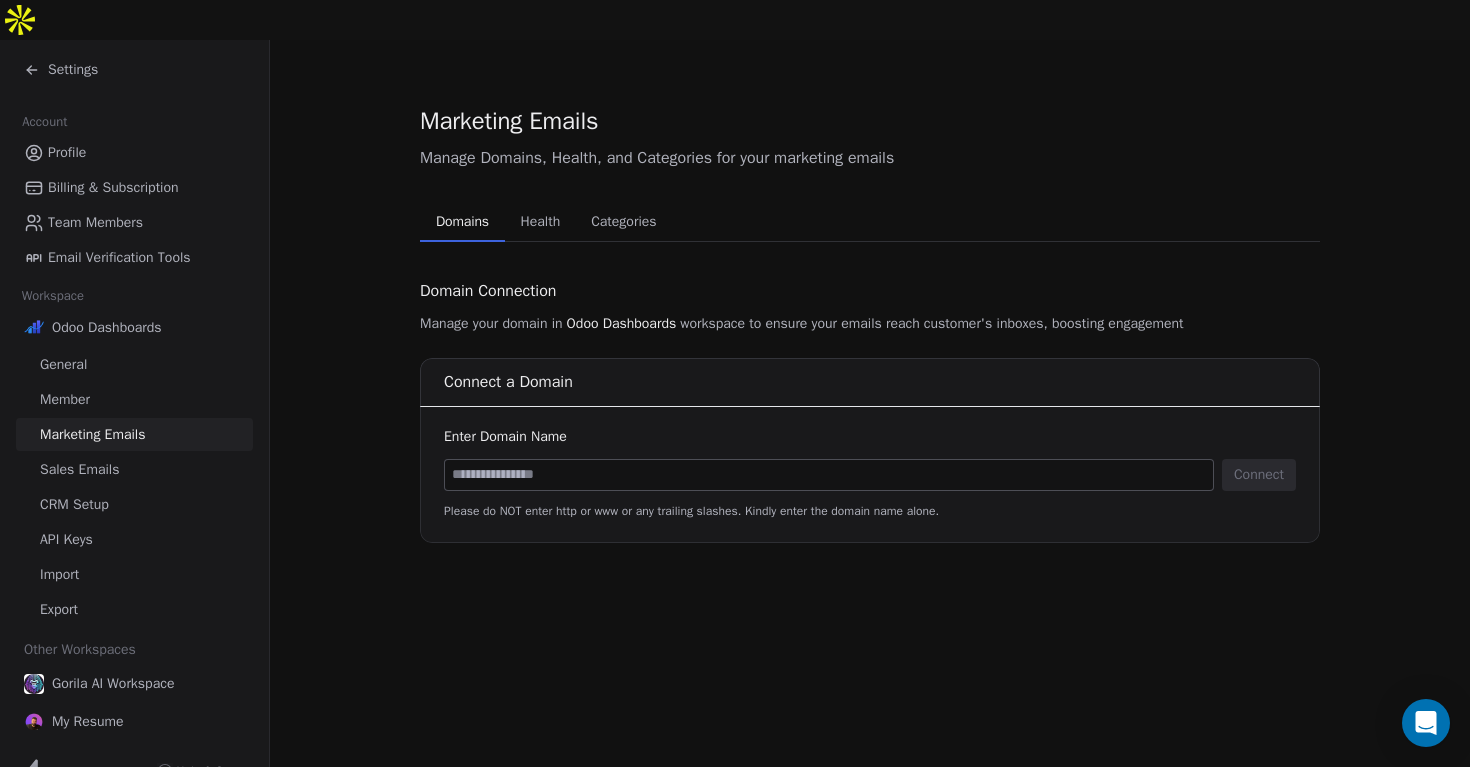 click on "Health" at bounding box center [541, 222] 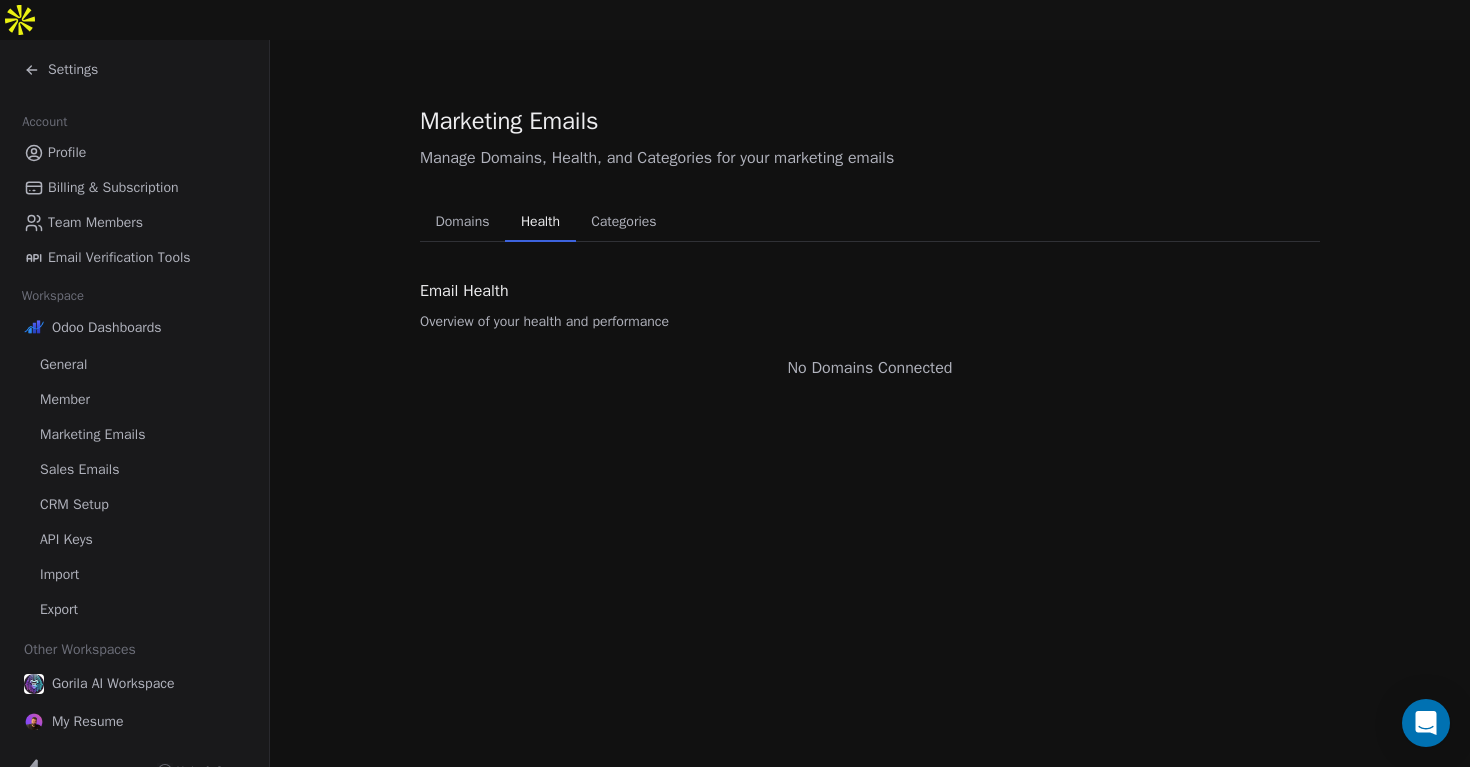 click on "Domains" at bounding box center [463, 222] 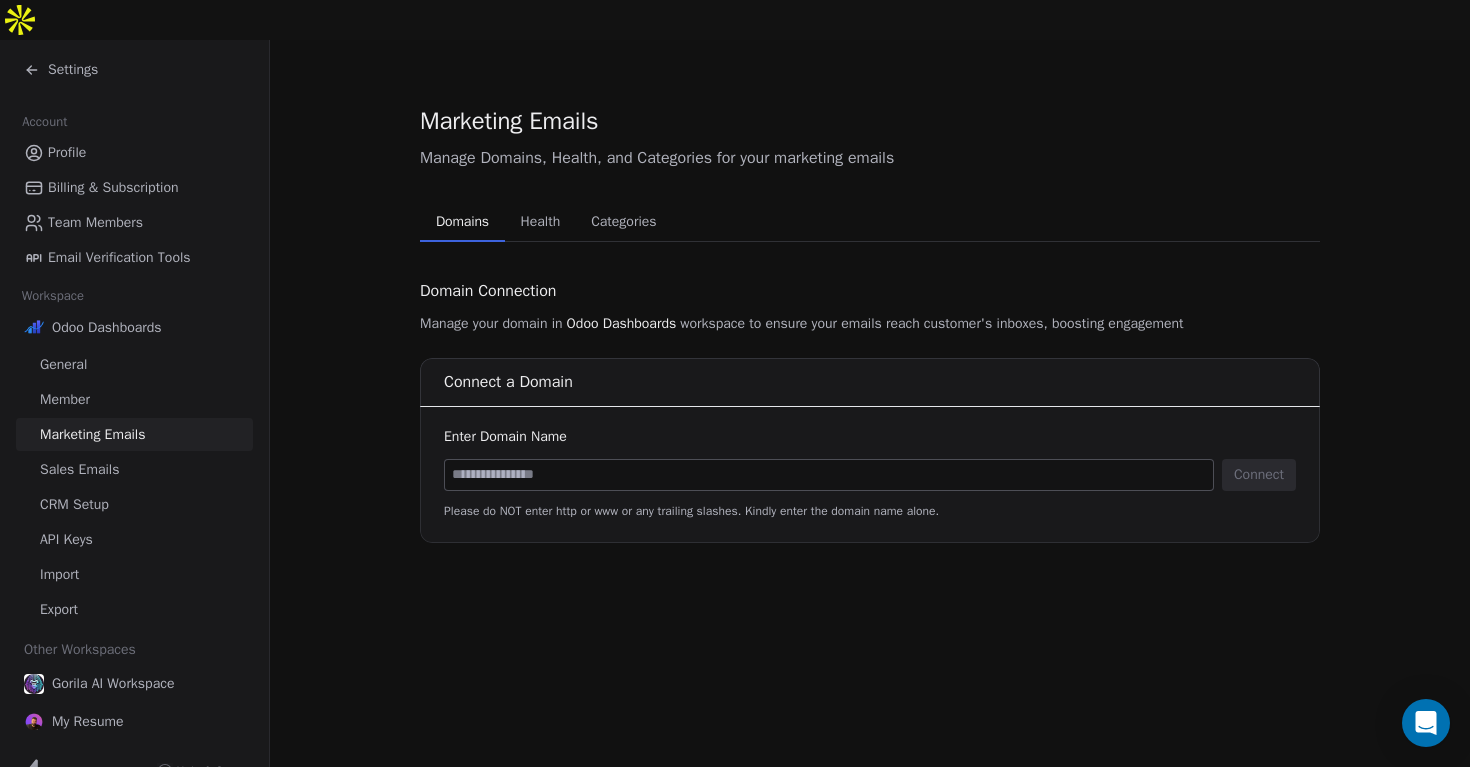 click at bounding box center [829, 475] 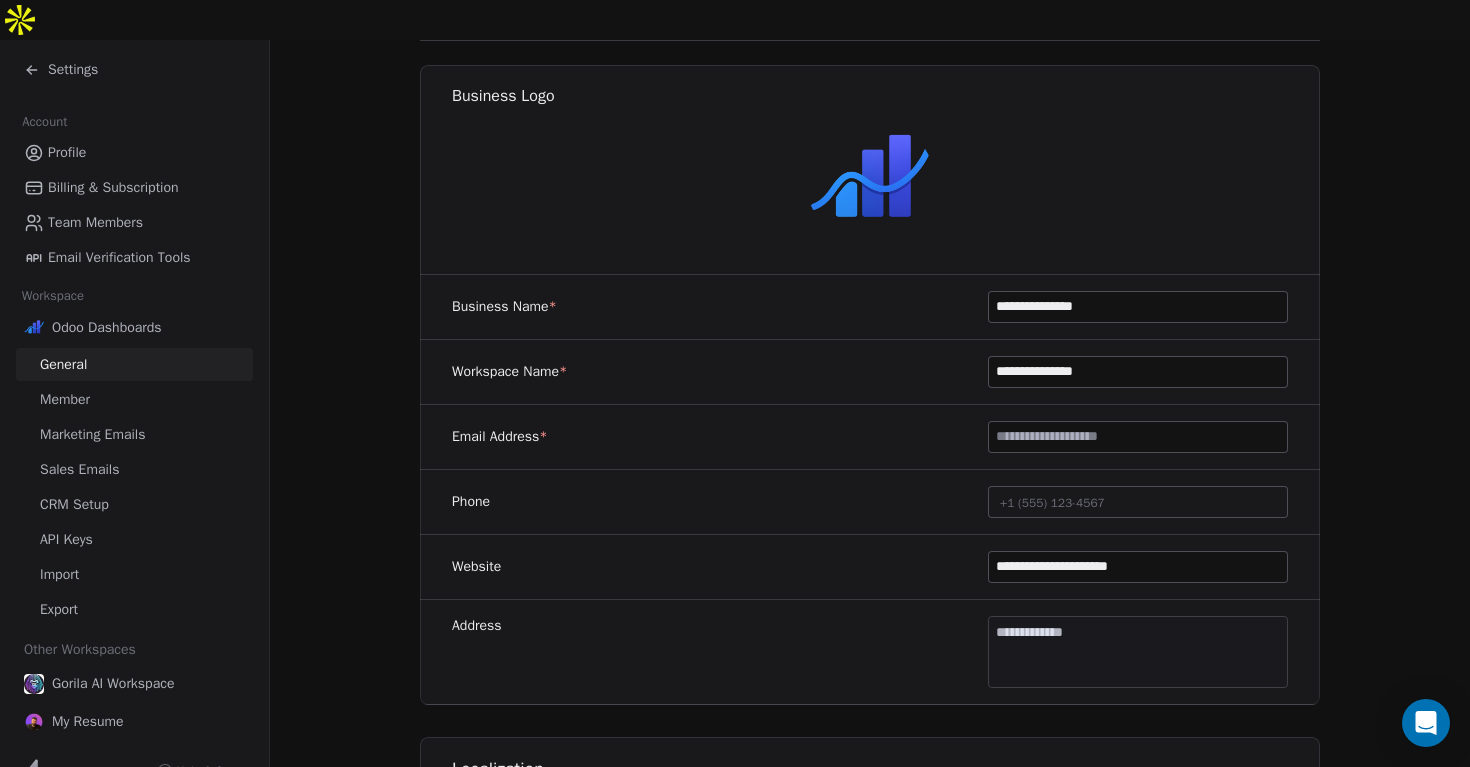 scroll, scrollTop: 149, scrollLeft: 0, axis: vertical 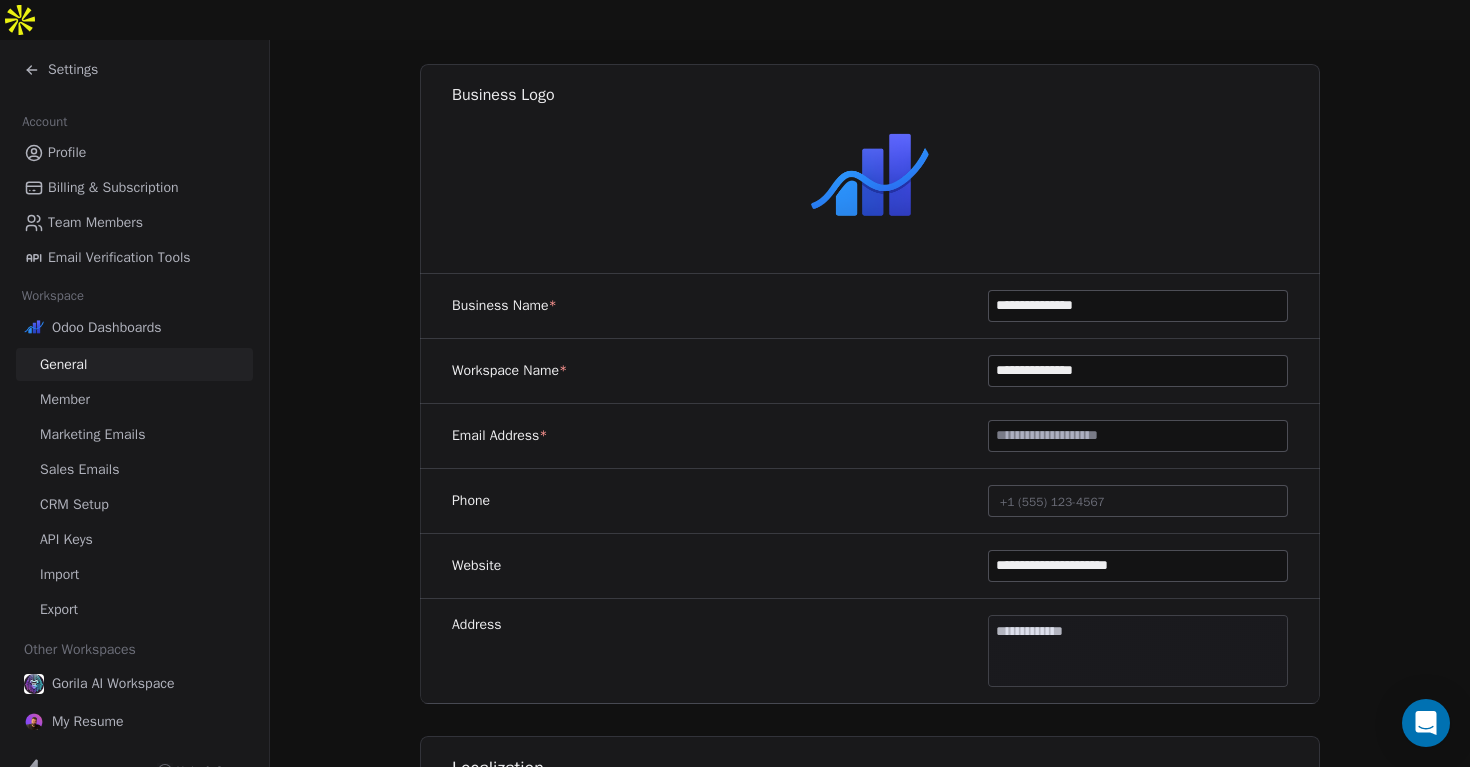 drag, startPoint x: 1035, startPoint y: 524, endPoint x: 1096, endPoint y: 520, distance: 61.13101 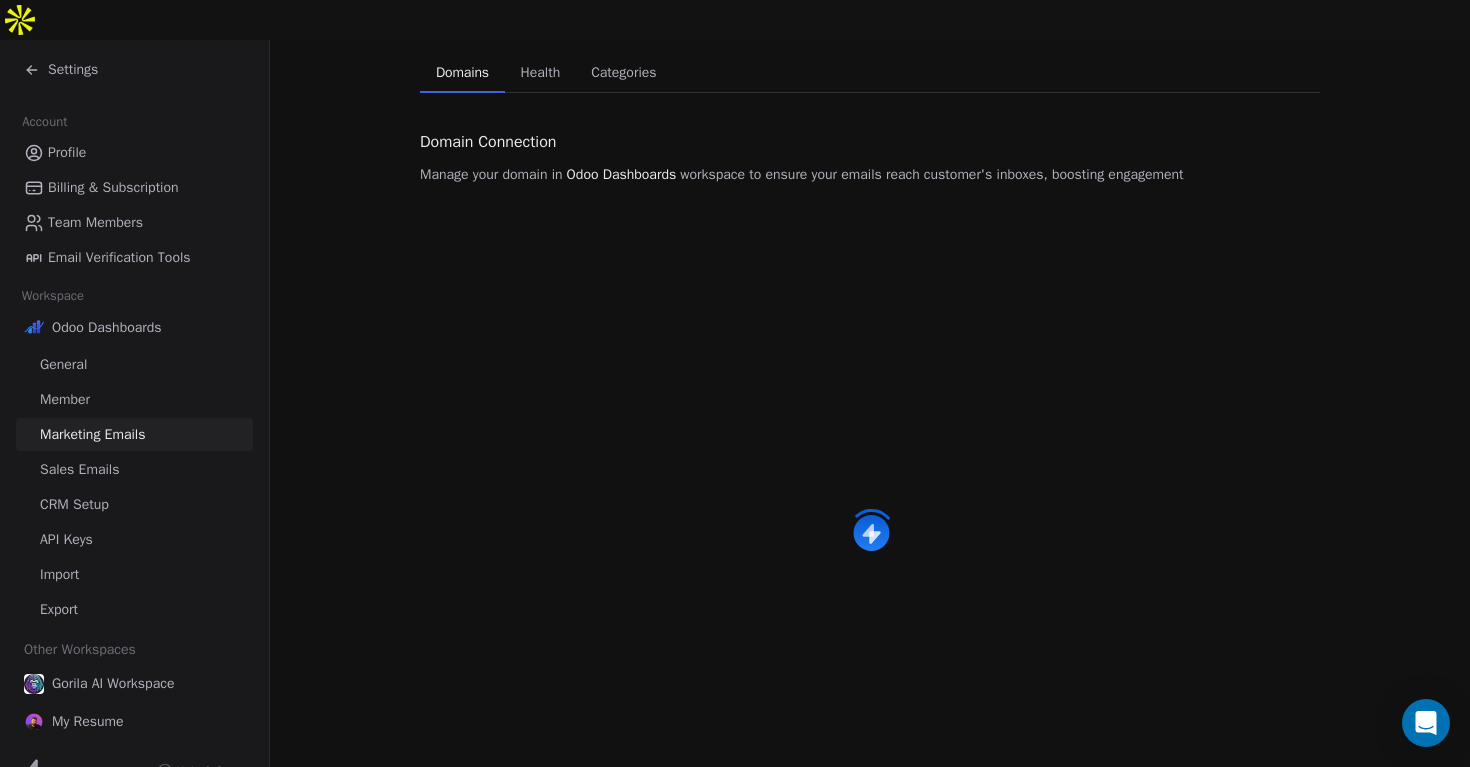 scroll, scrollTop: 0, scrollLeft: 0, axis: both 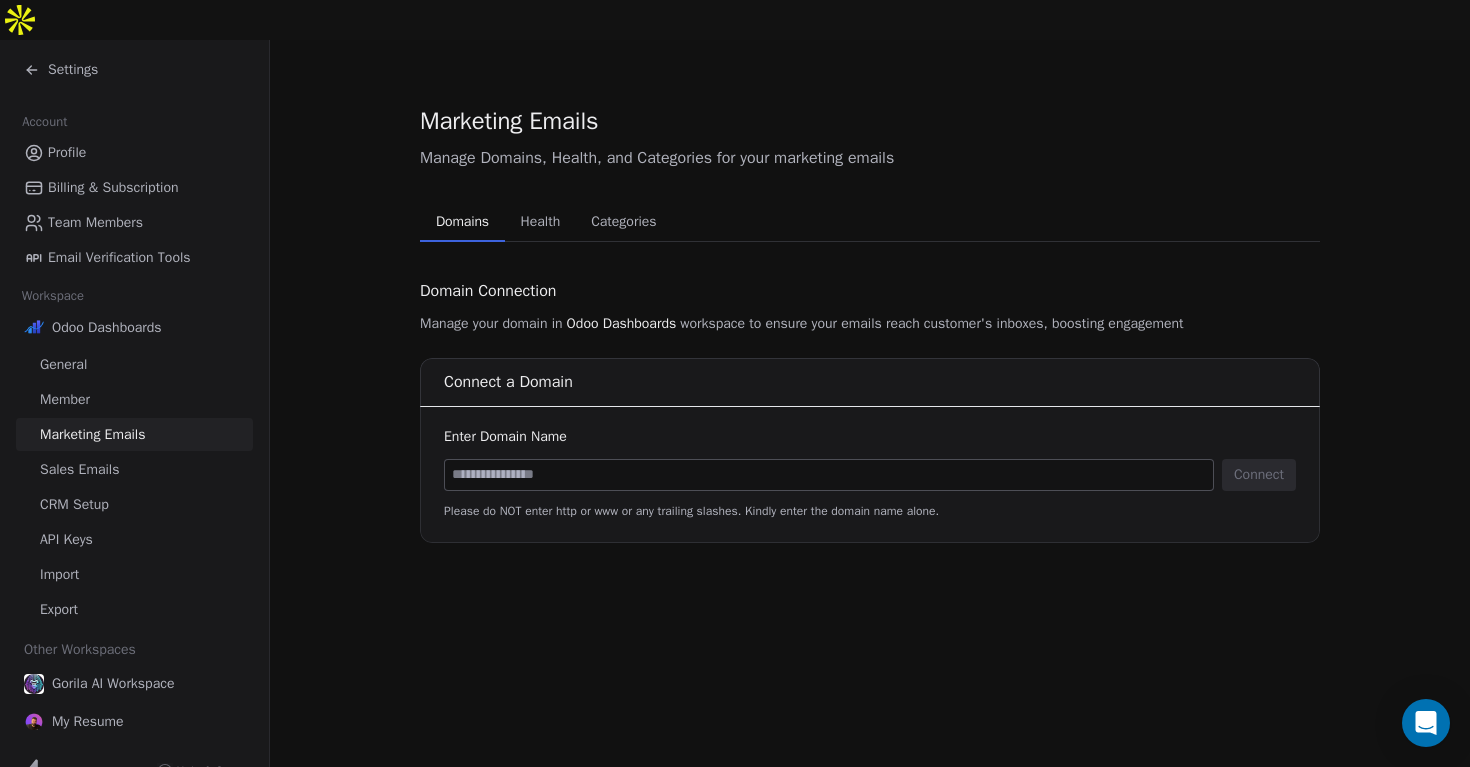 click at bounding box center [829, 475] 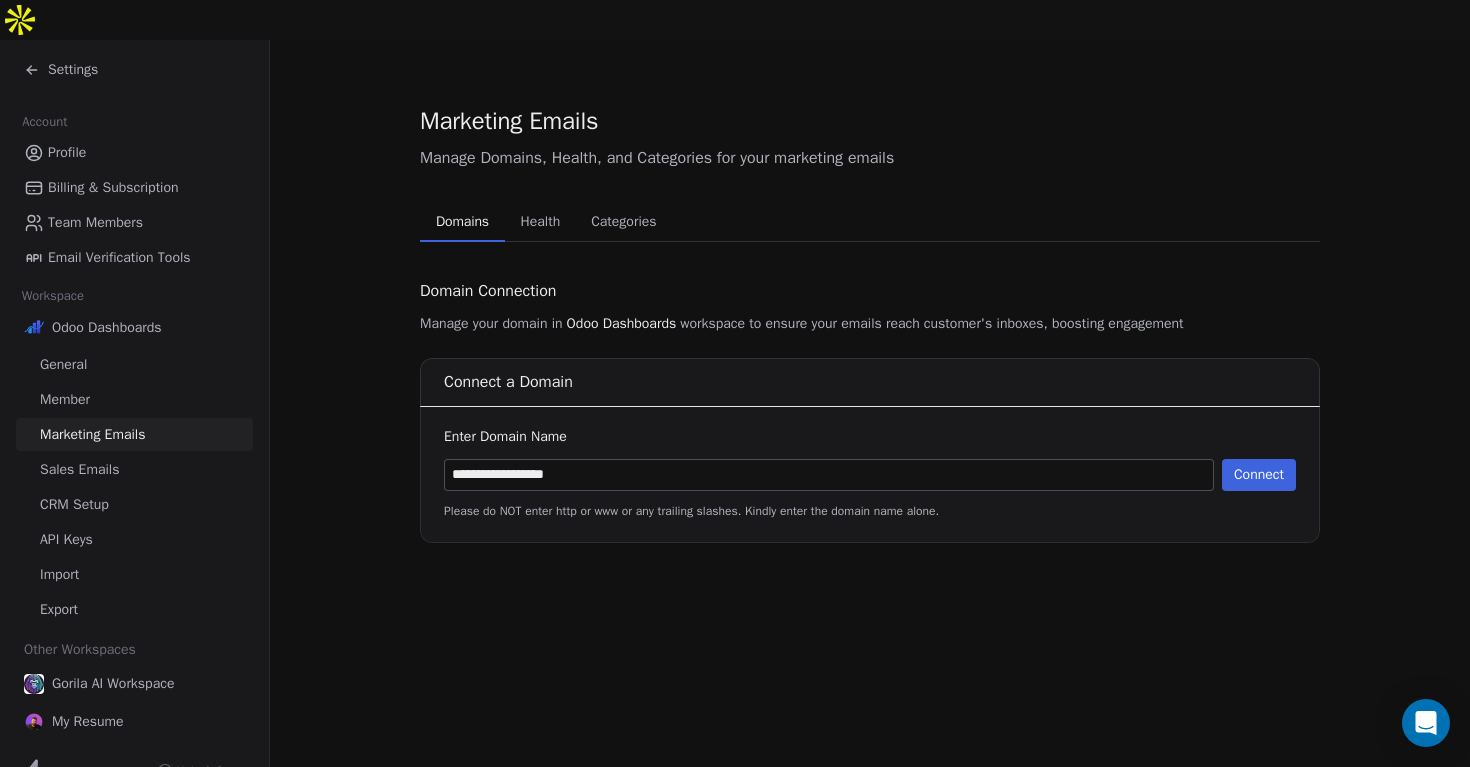 type on "**********" 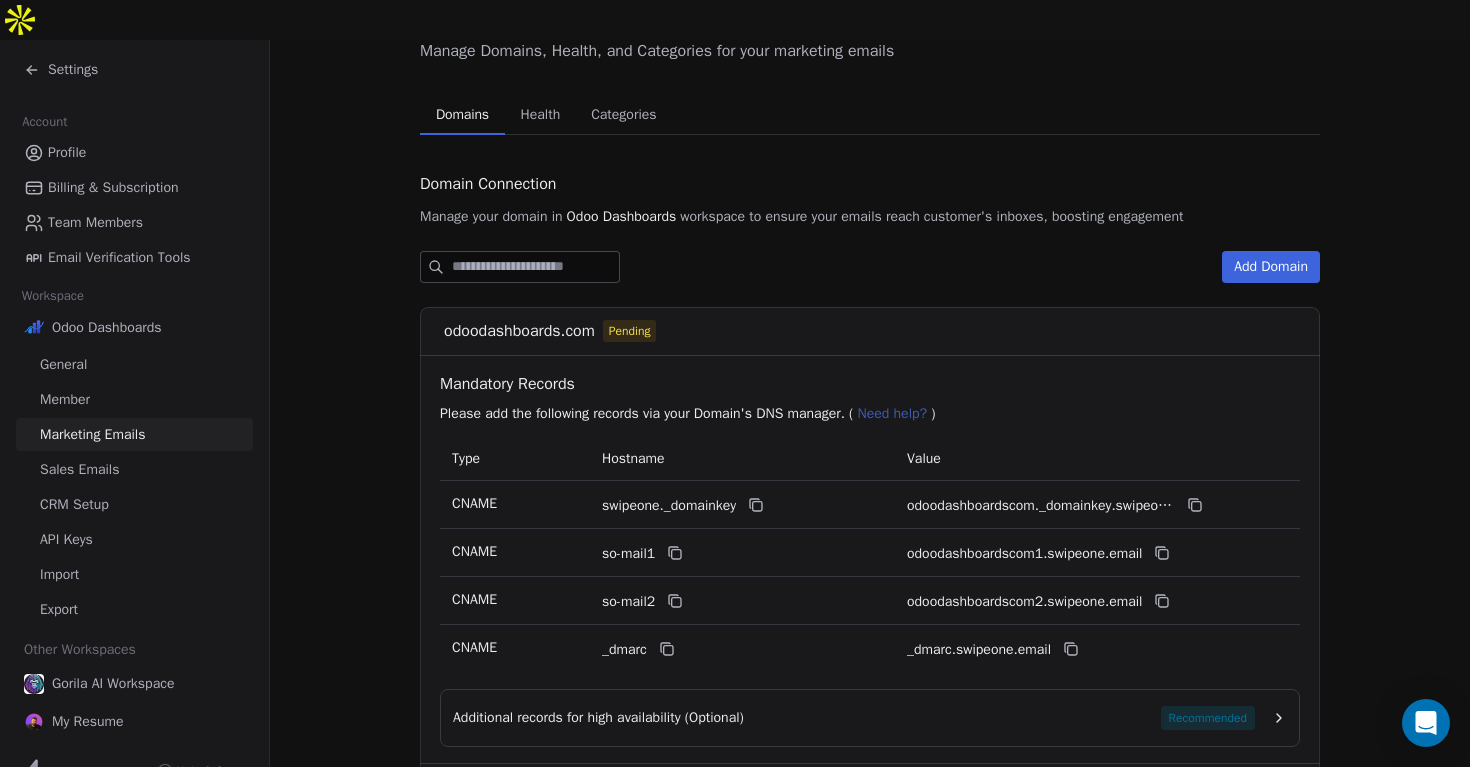 scroll, scrollTop: 214, scrollLeft: 0, axis: vertical 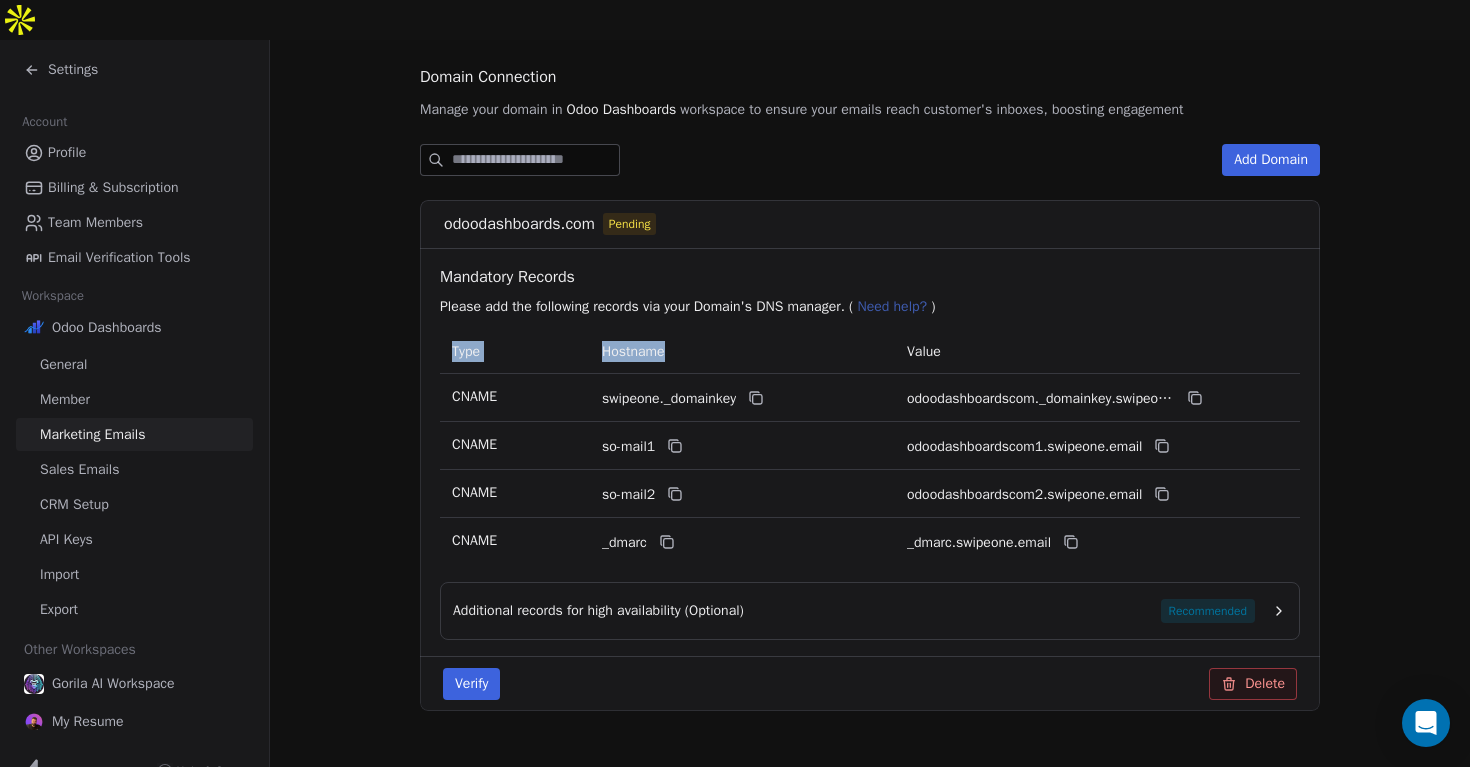 drag, startPoint x: 448, startPoint y: 307, endPoint x: 604, endPoint y: 326, distance: 157.15279 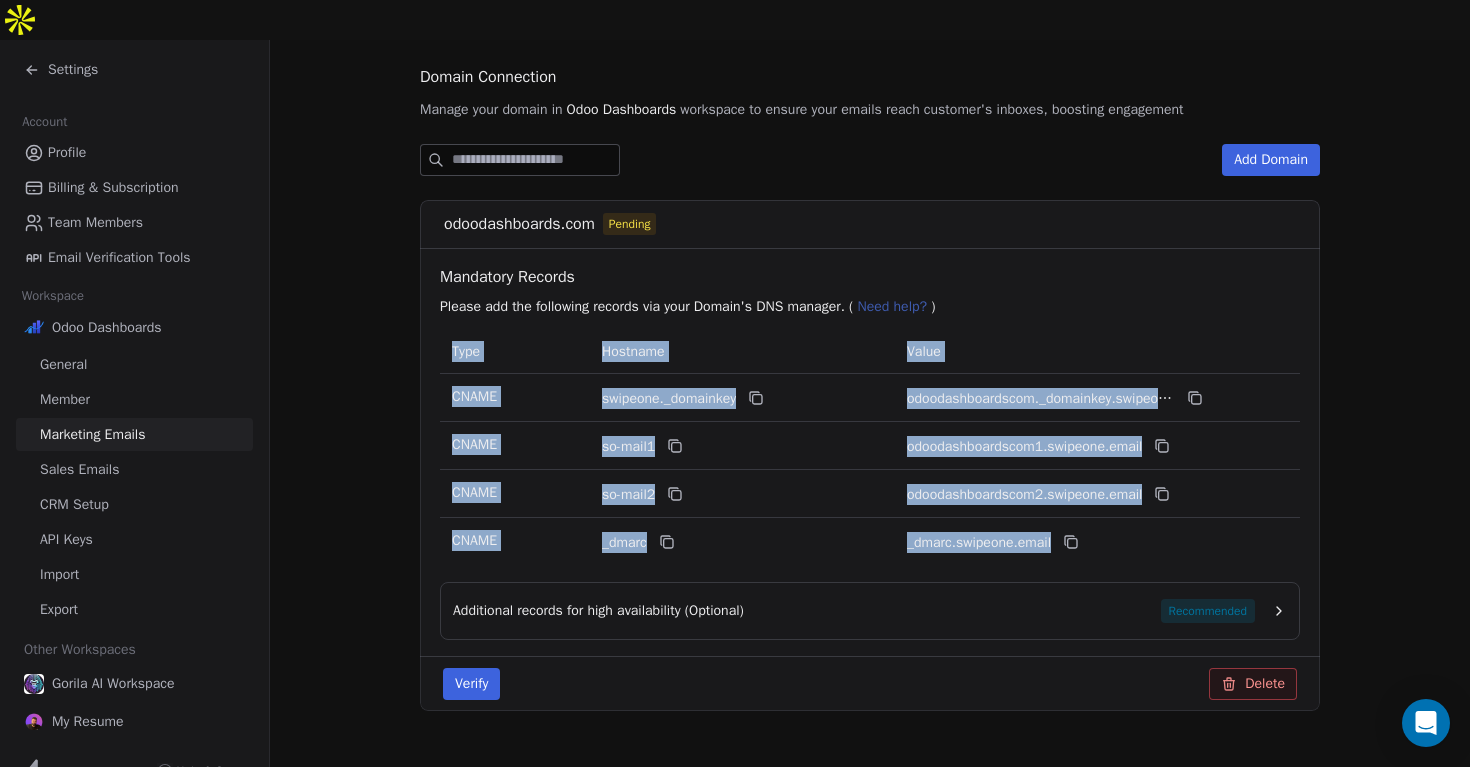 drag, startPoint x: 450, startPoint y: 310, endPoint x: 1062, endPoint y: 512, distance: 644.475 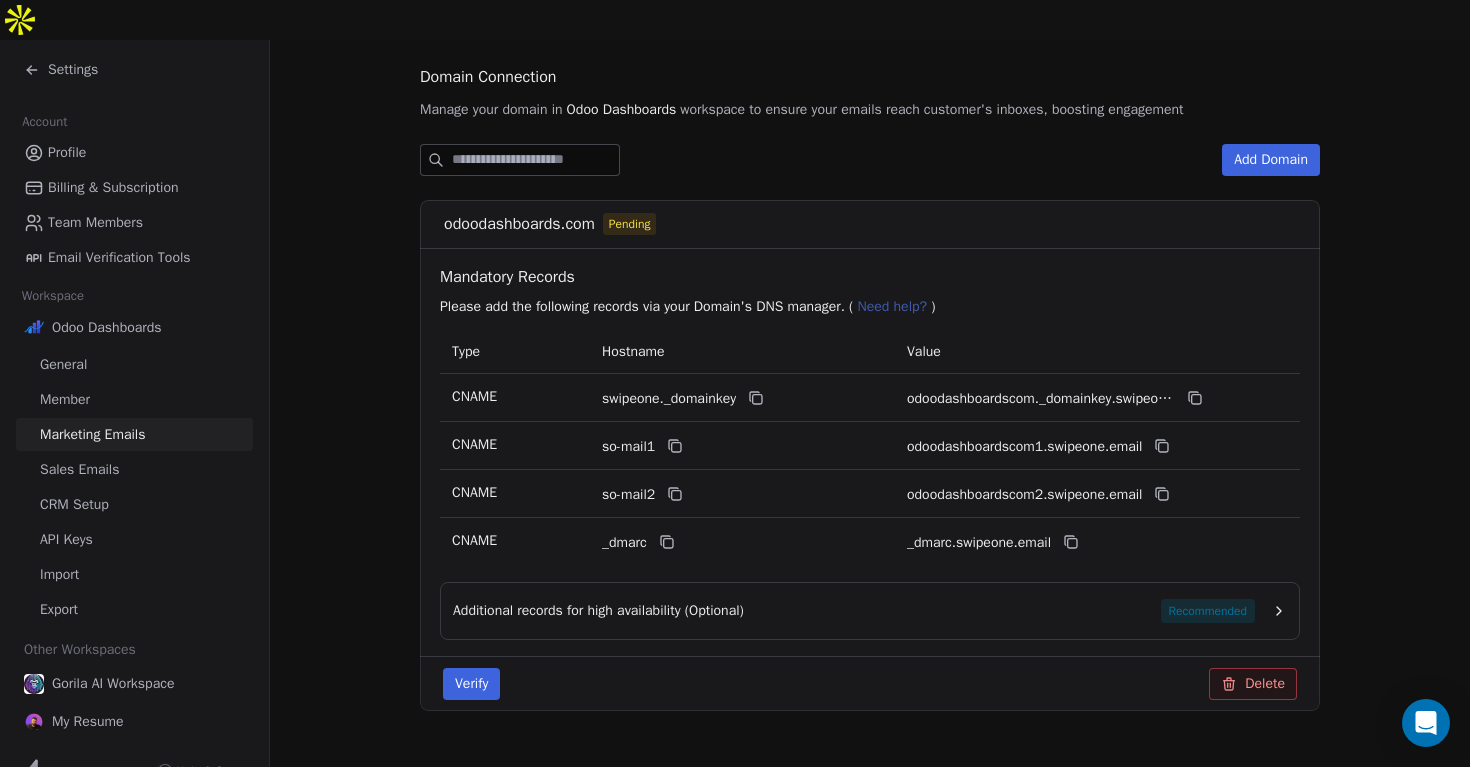 click on "Marketing Emails Manage Domains, Health, and Categories for your marketing emails Domains Domains Health Health Categories Categories Domain Connection Manage your domain in Odoo Dashboards workspace to ensure your emails reach customer's inboxes, boosting engagement Add Domain odoodashboards.com Pending Mandatory Records Please add the following records via your Domain's DNS manager. (   Need help?   ) Type Hostname Value CNAME swipeone._domainkey odoodashboardscom._domainkey.swipeone.email CNAME so-mail1 odoodashboardscom1.swipeone.email CNAME so-mail2 odoodashboardscom2.swipeone.email CNAME _dmarc _dmarc.swipeone.email Additional records for high availability (Optional) Recommended Verify Delete" at bounding box center (870, 316) 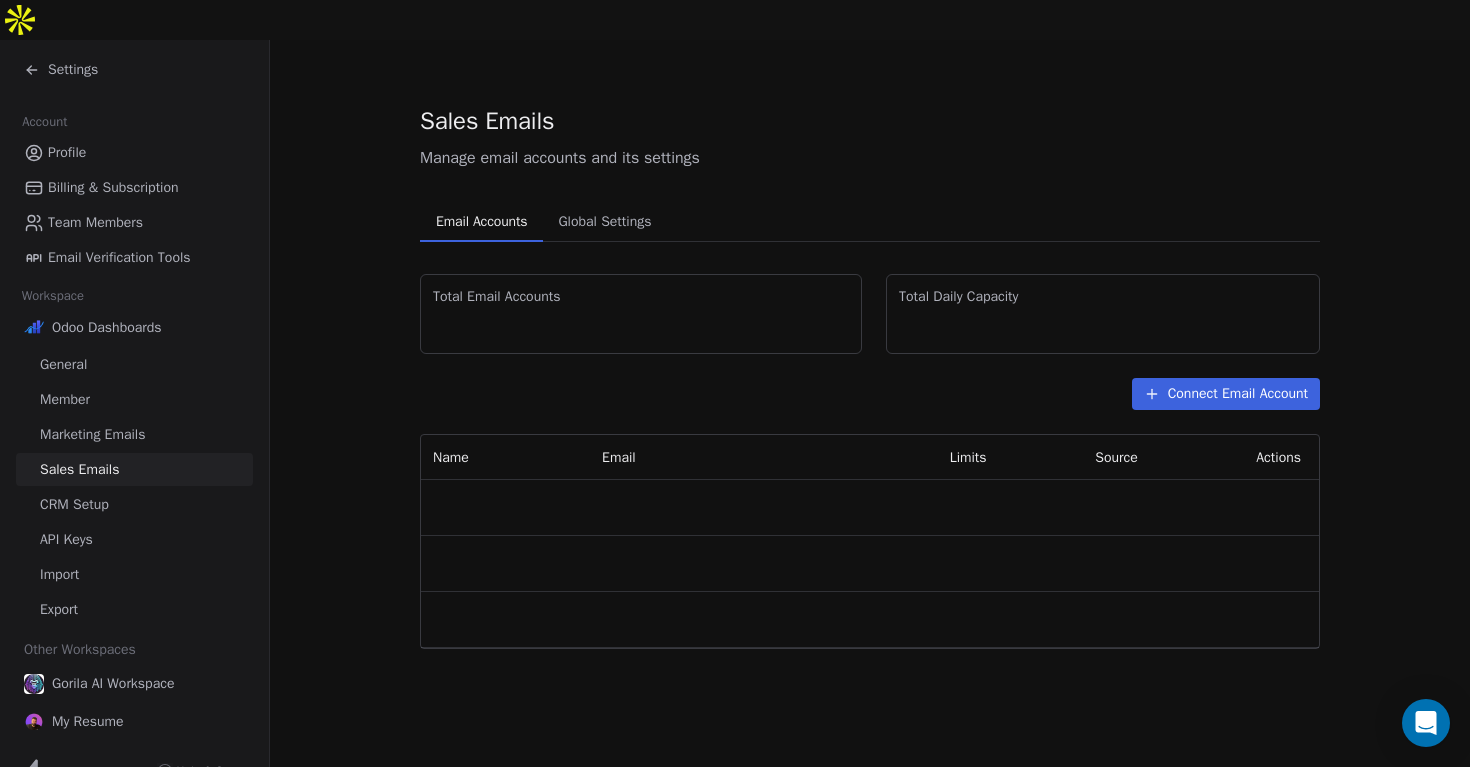 scroll, scrollTop: 0, scrollLeft: 0, axis: both 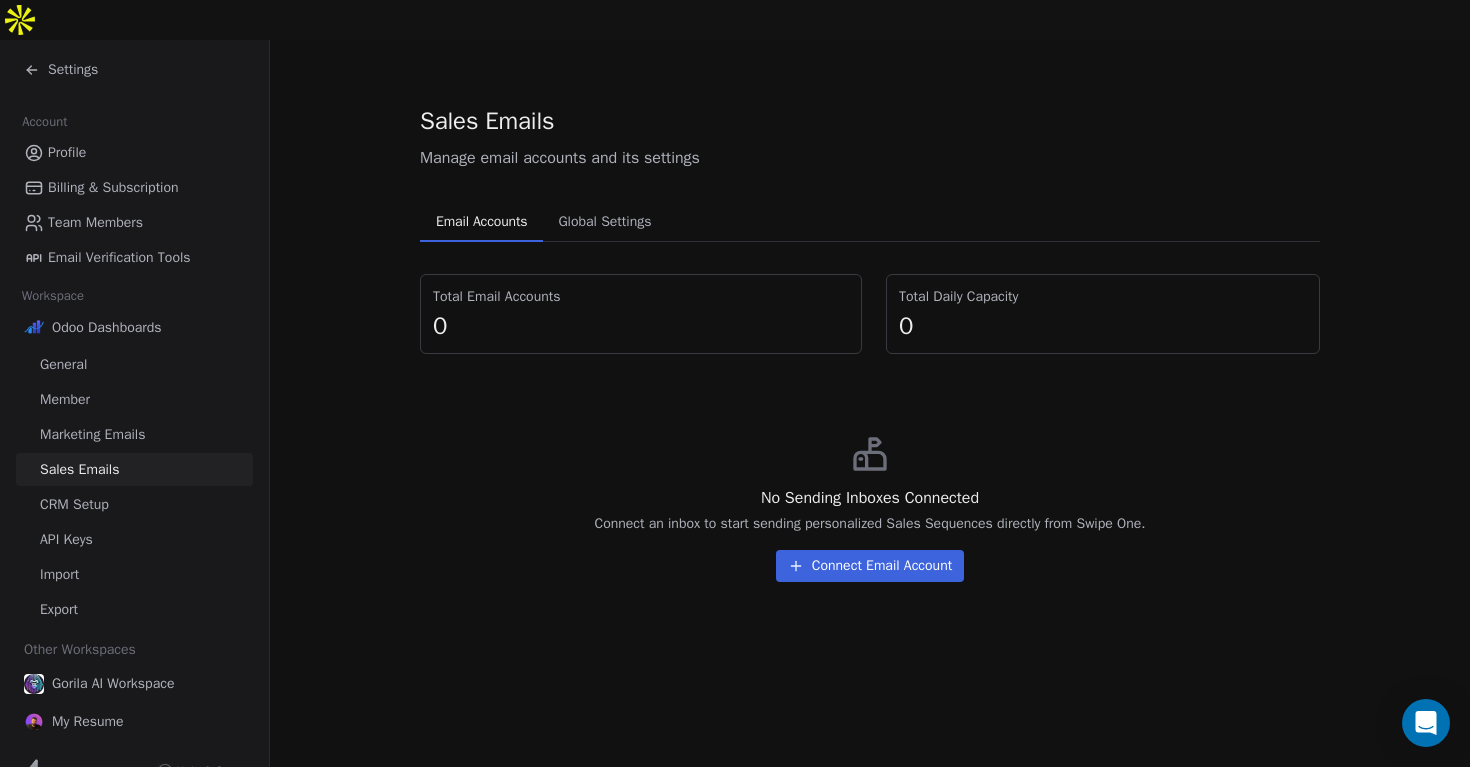 click on "CRM Setup" at bounding box center [74, 504] 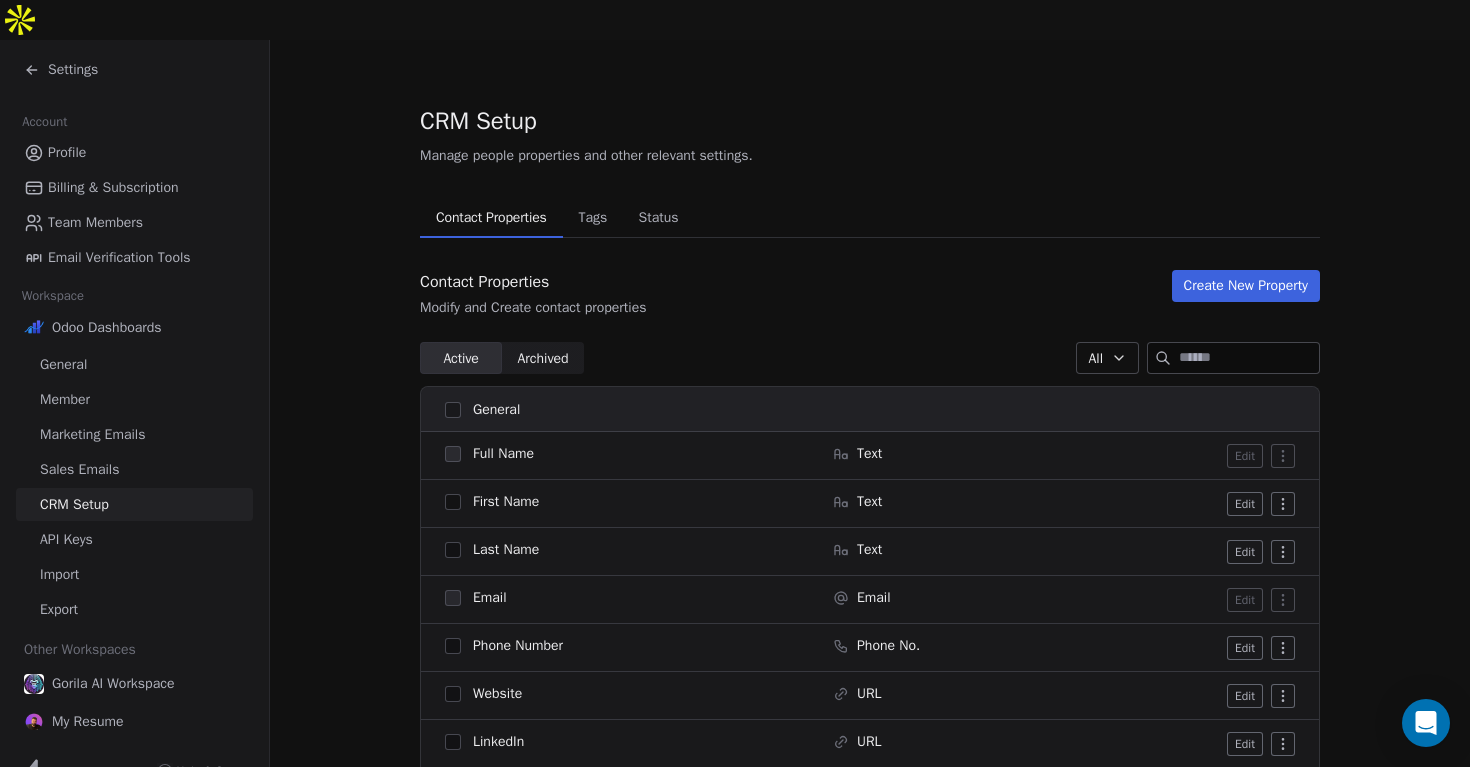 click on "API Keys" at bounding box center [66, 539] 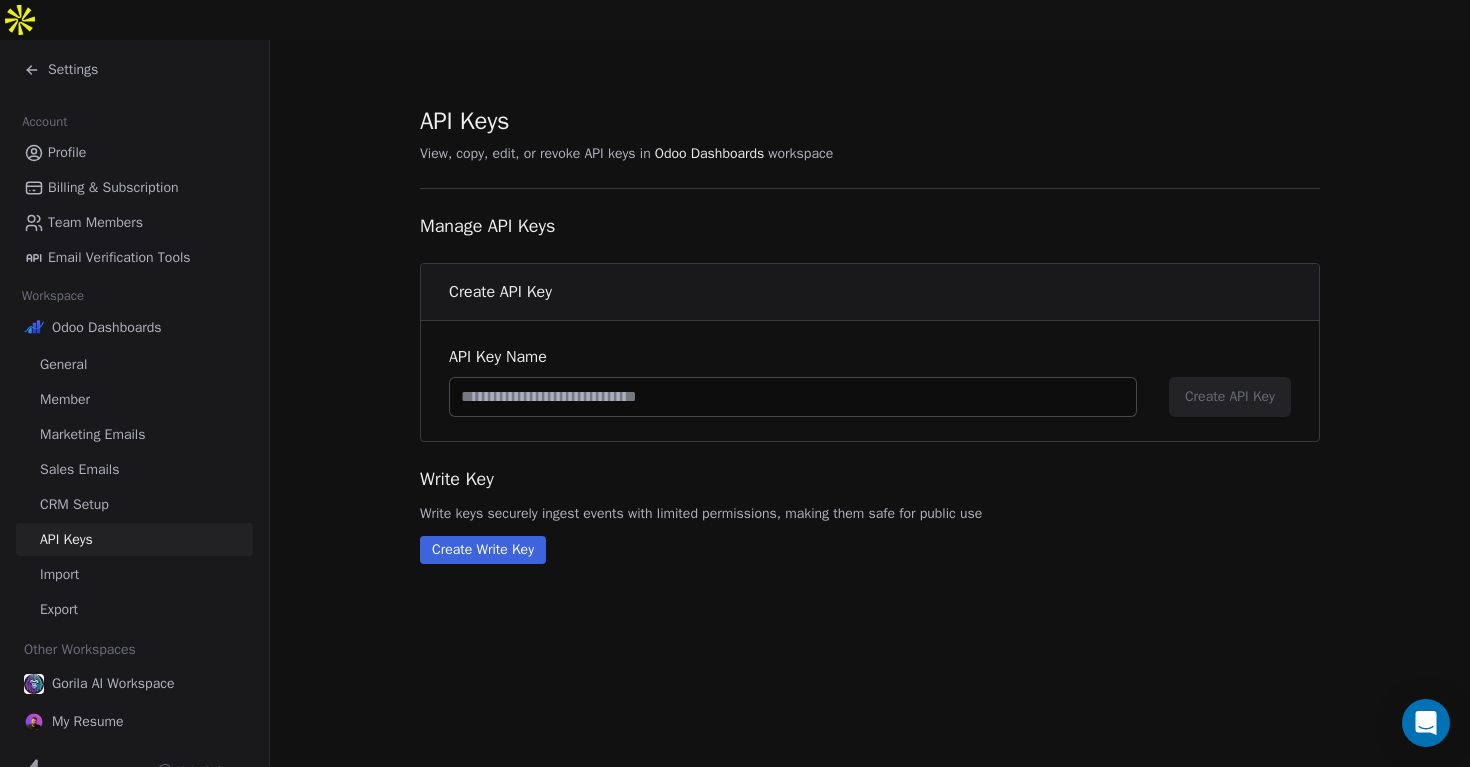 click on "Import" at bounding box center [59, 574] 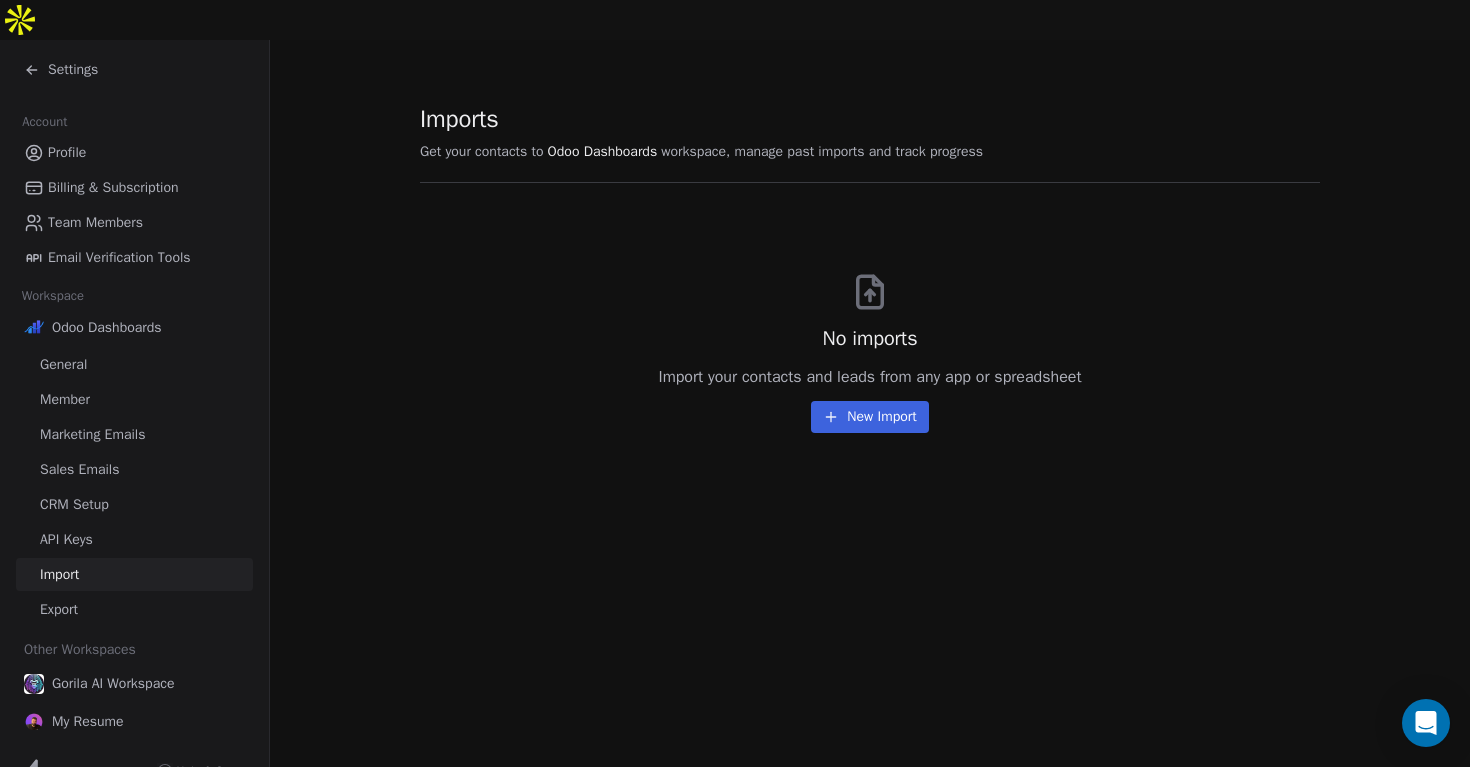 click on "Sales Emails" at bounding box center (79, 469) 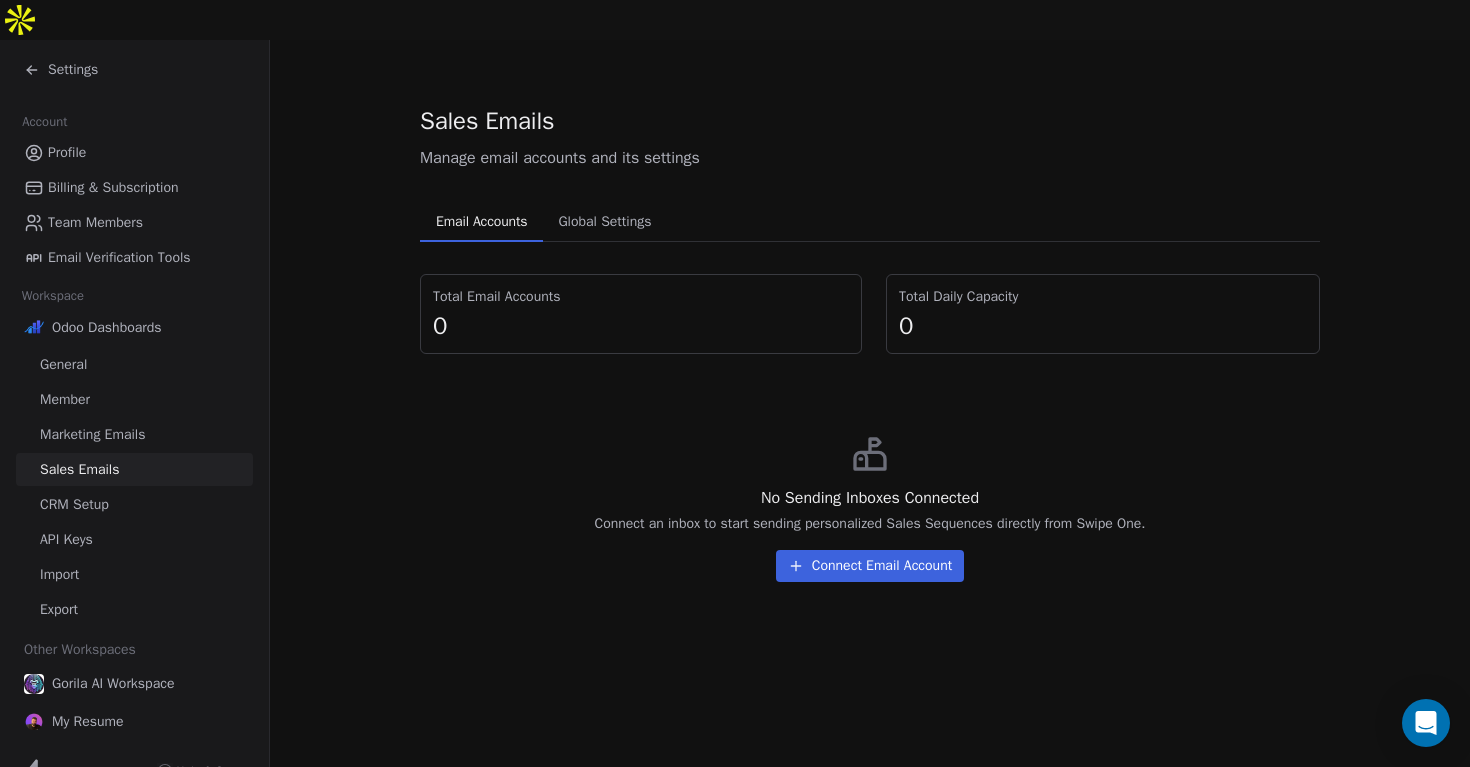 click on "Marketing Emails" at bounding box center [92, 434] 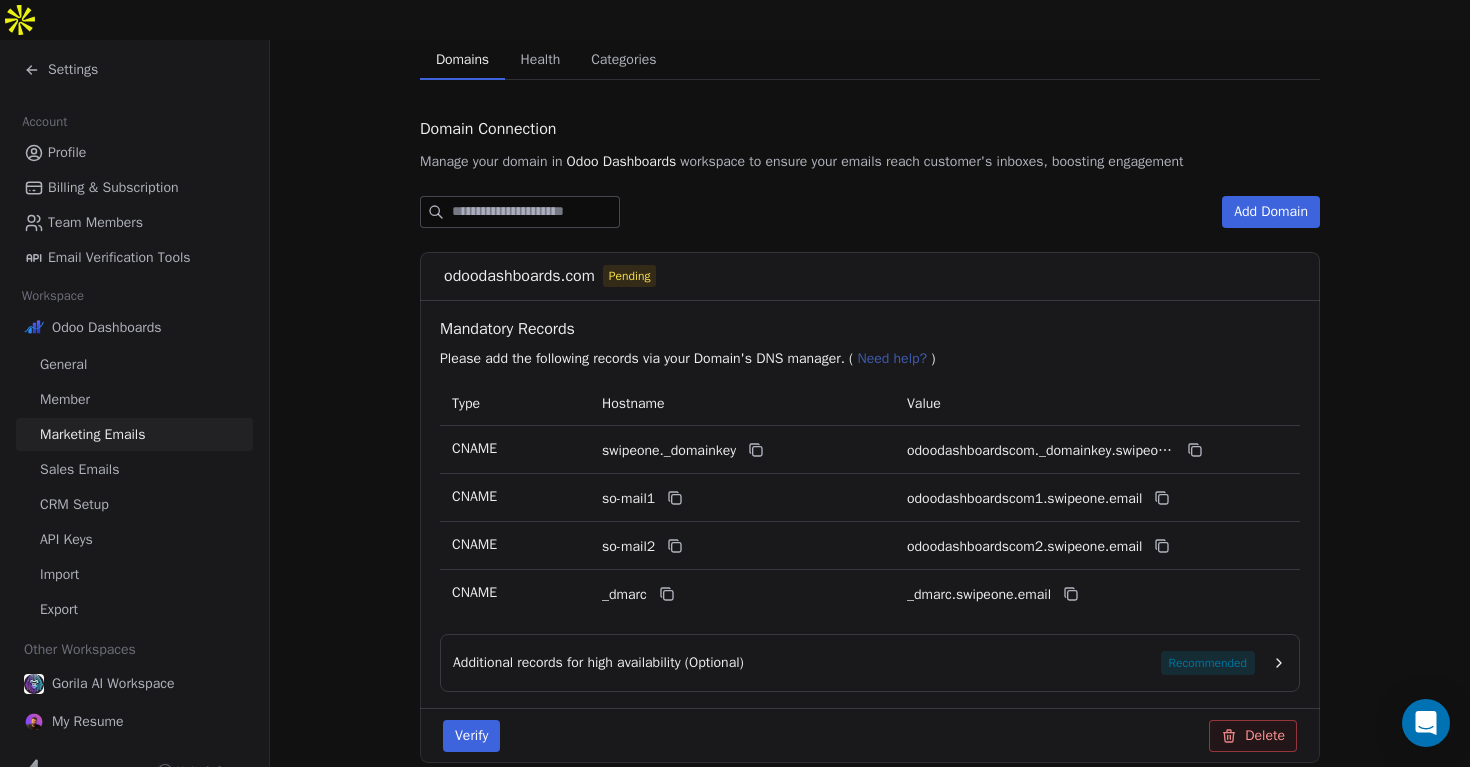 scroll, scrollTop: 165, scrollLeft: 0, axis: vertical 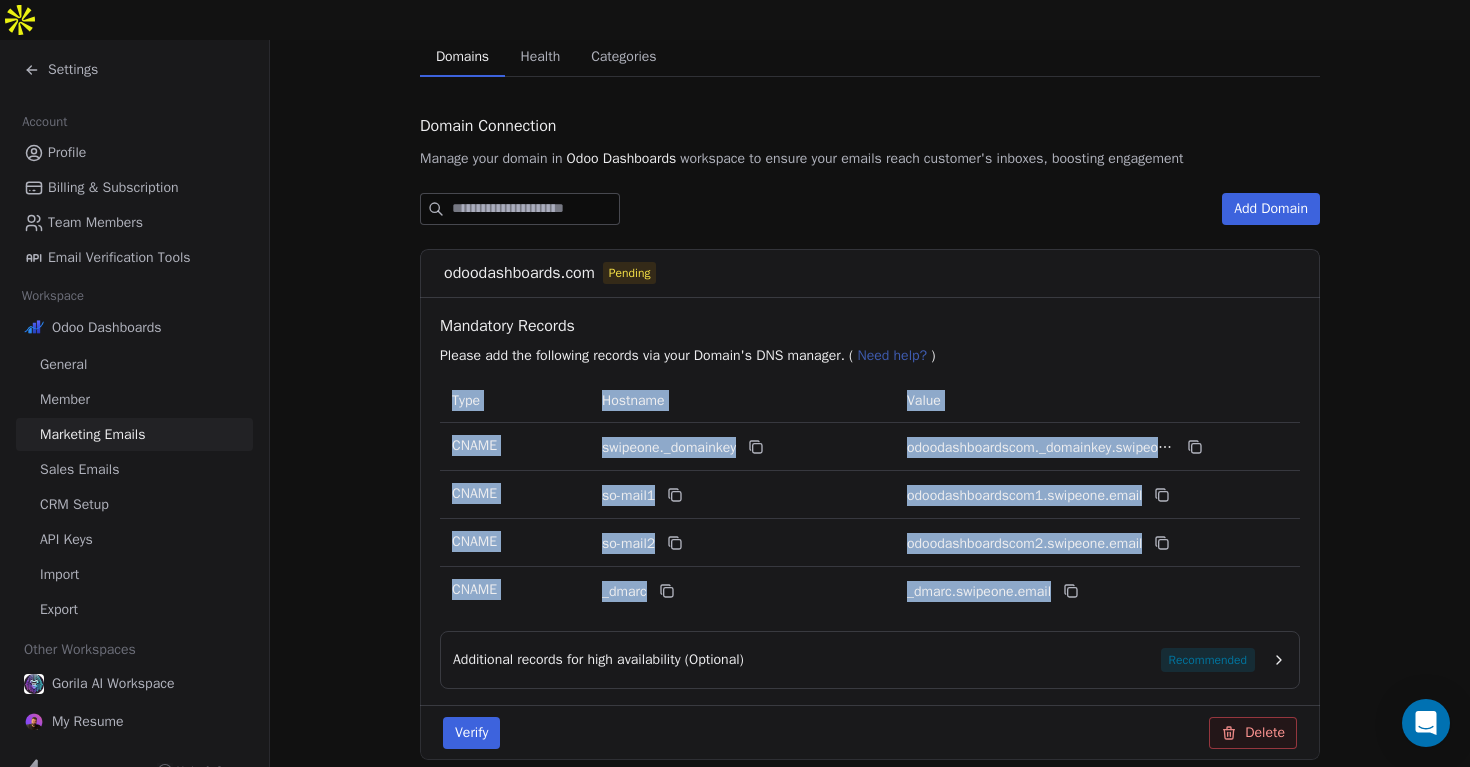 drag, startPoint x: 450, startPoint y: 362, endPoint x: 1059, endPoint y: 554, distance: 638.54913 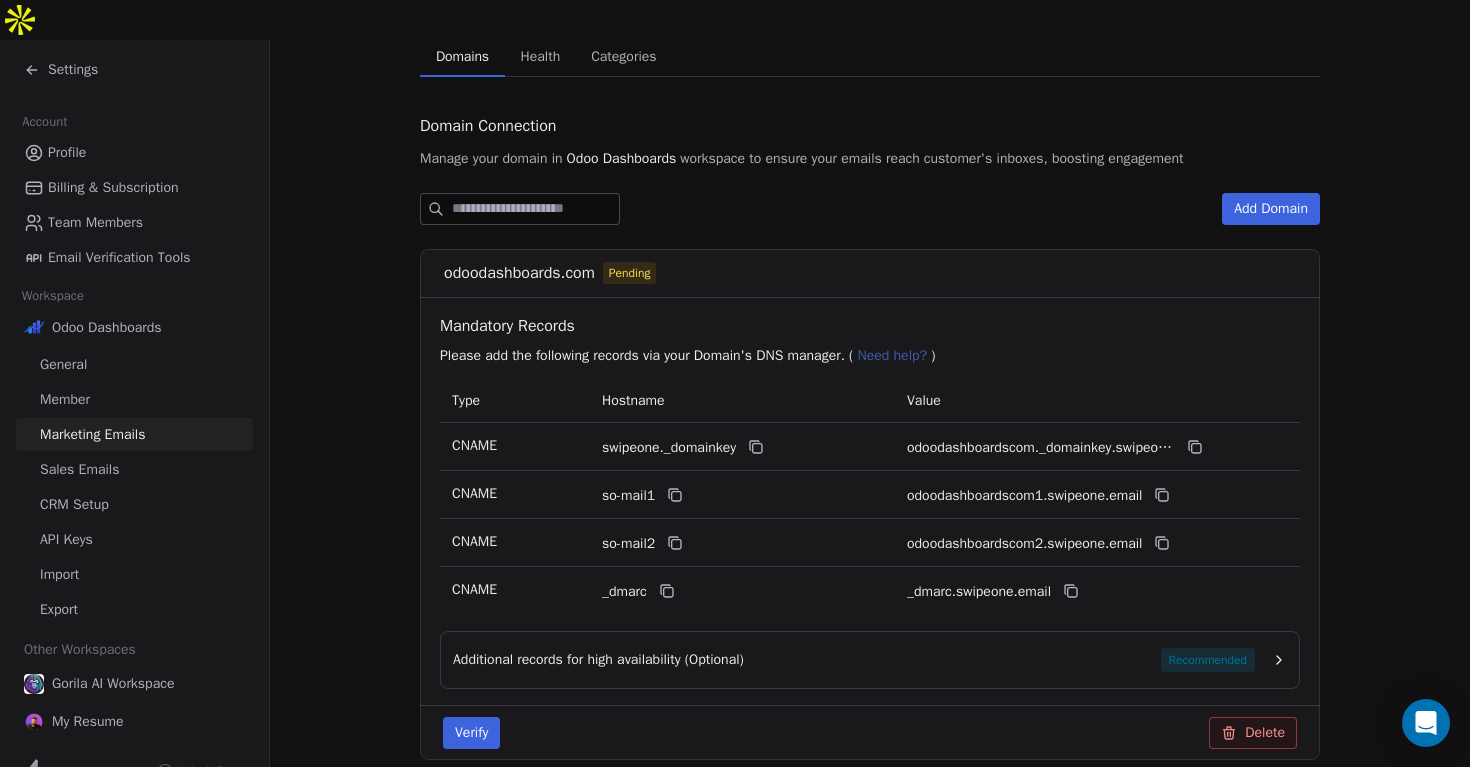 click on "odoodashboards.com Pending" at bounding box center [876, 273] 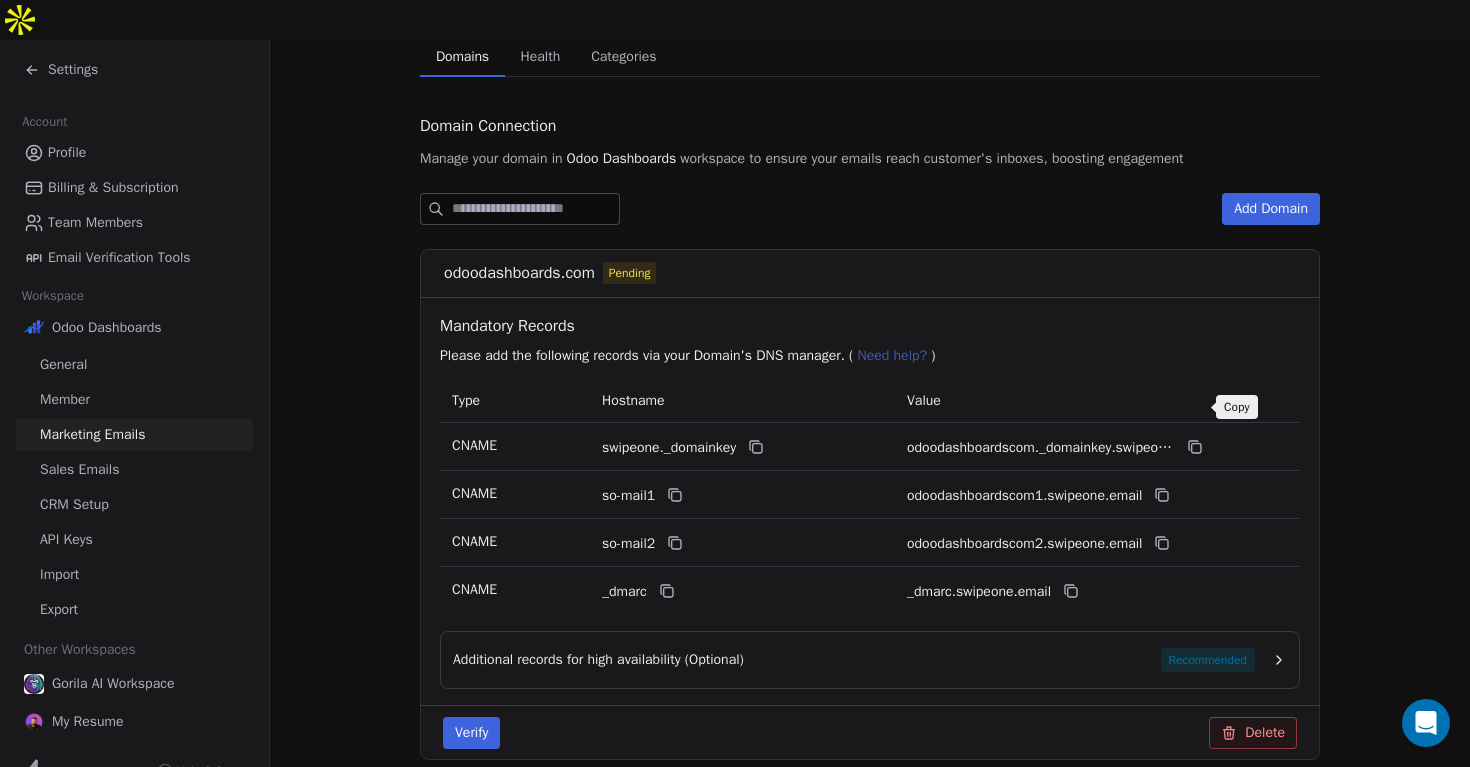 click 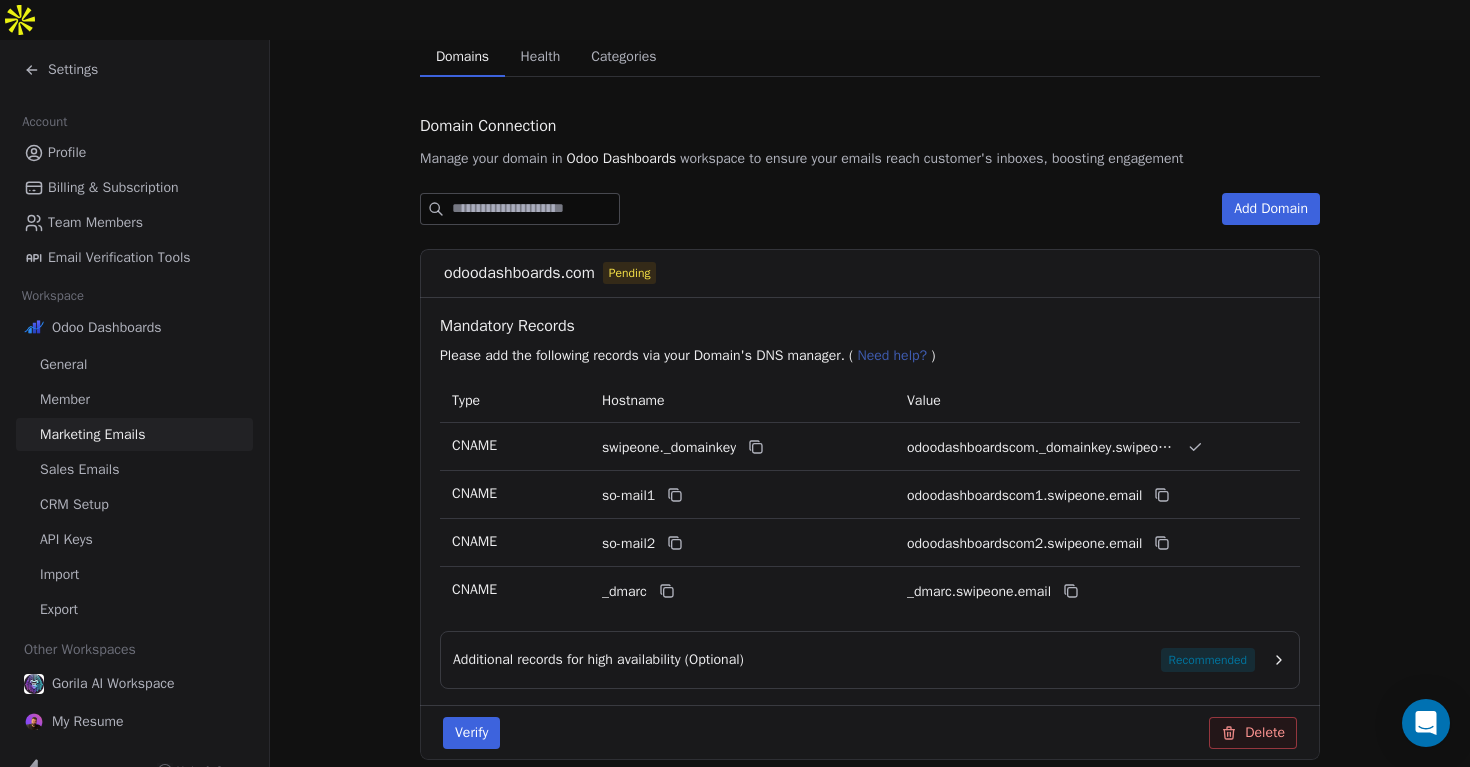 click on "Mandatory Records Please add the following records via your Domain's DNS manager. (   Need help?   )" at bounding box center [870, 338] 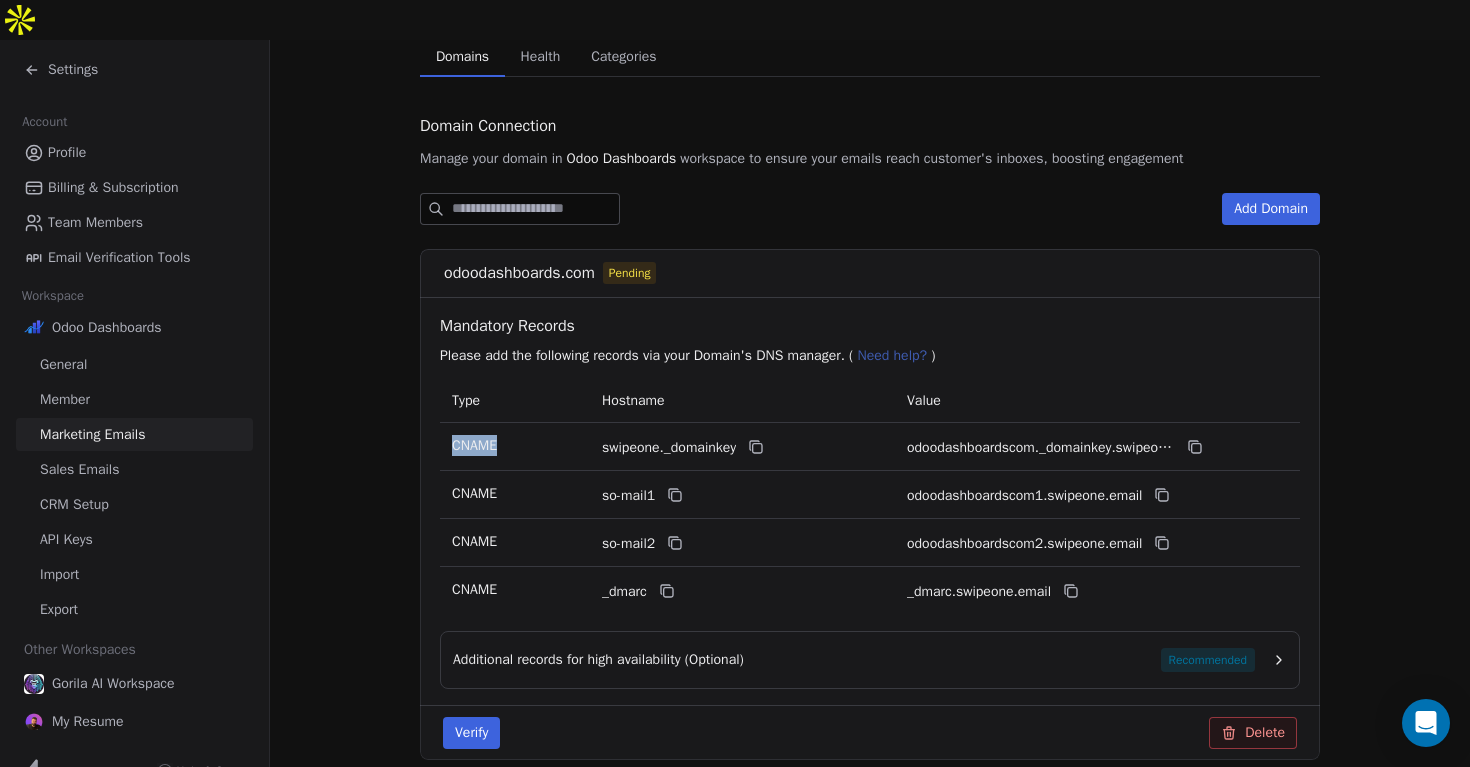 drag, startPoint x: 456, startPoint y: 412, endPoint x: 503, endPoint y: 413, distance: 47.010635 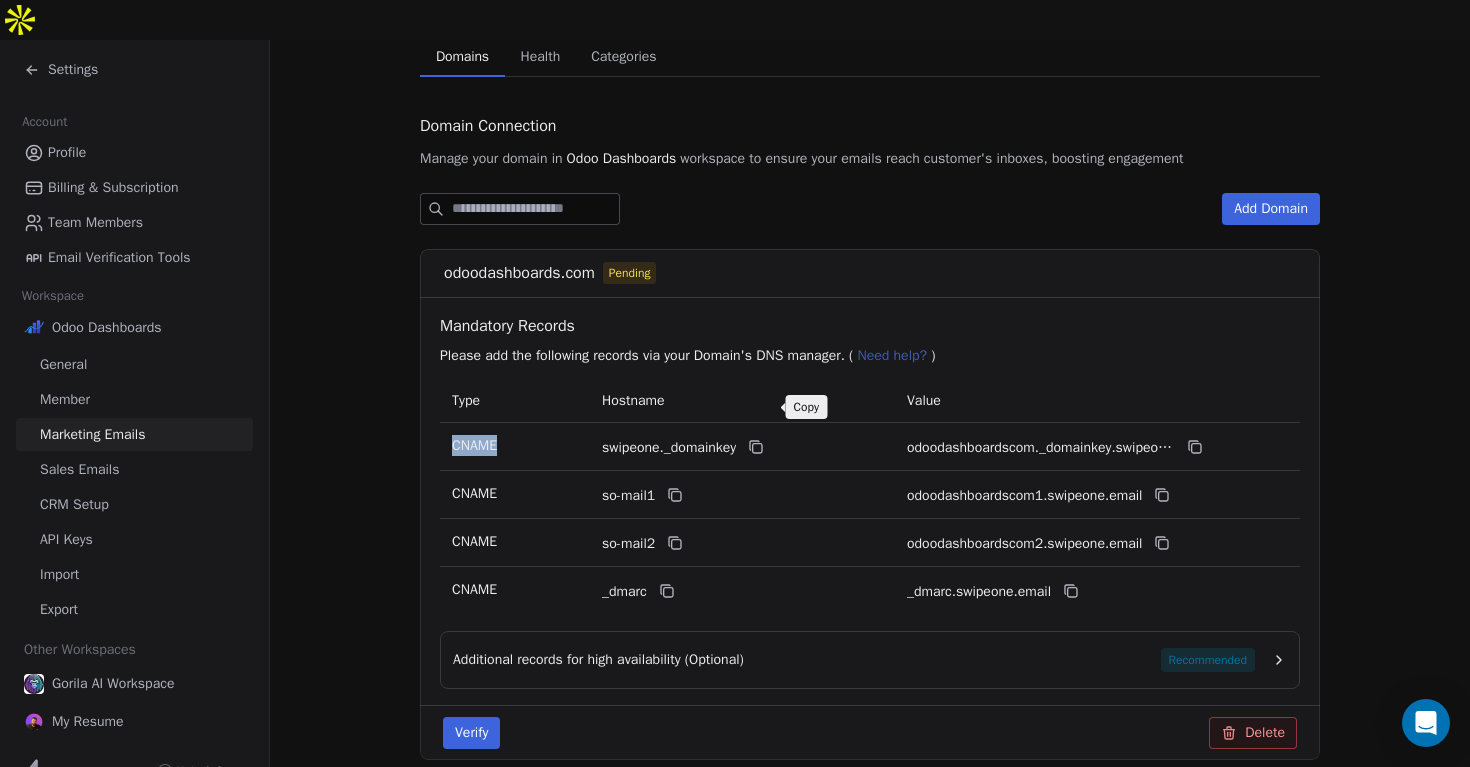 click 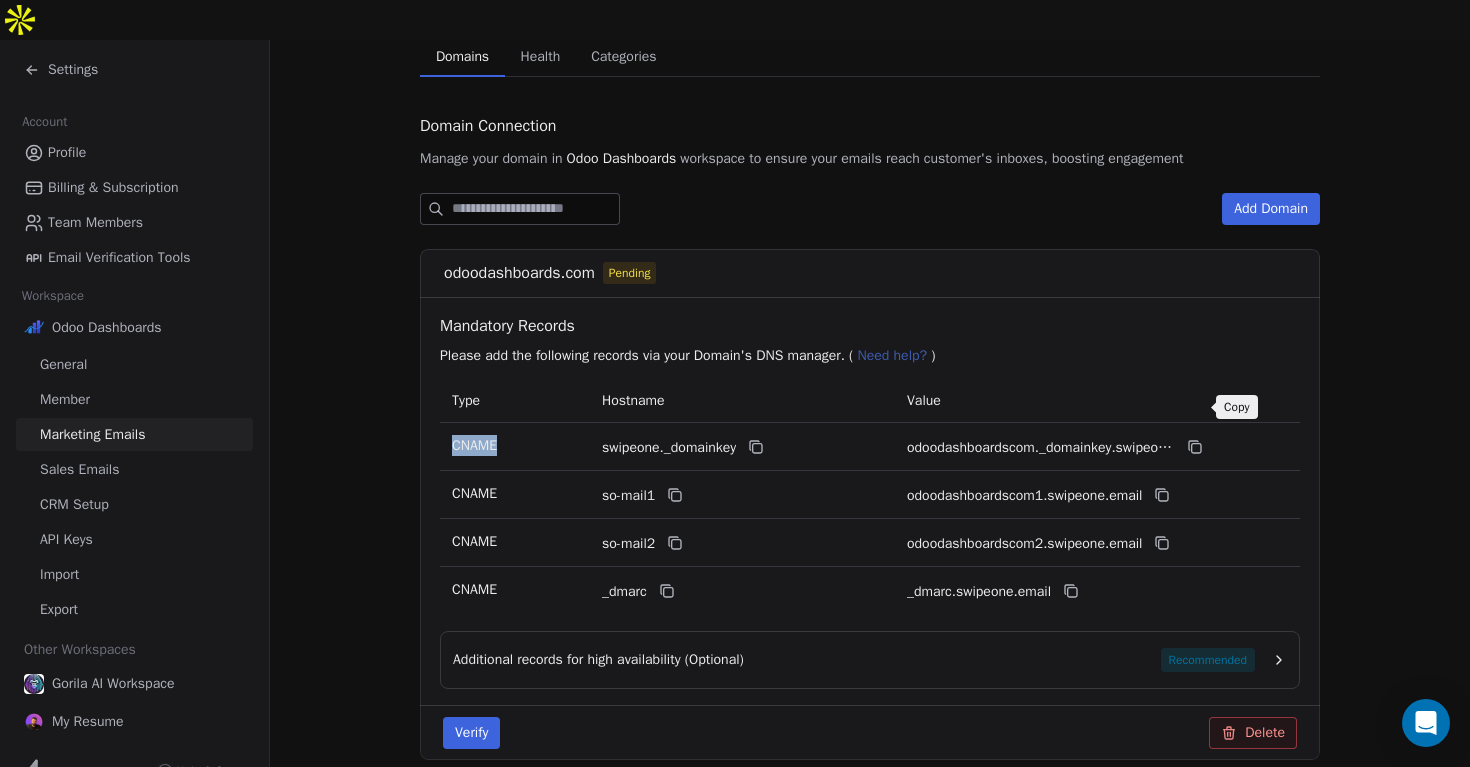 click at bounding box center [1195, 447] 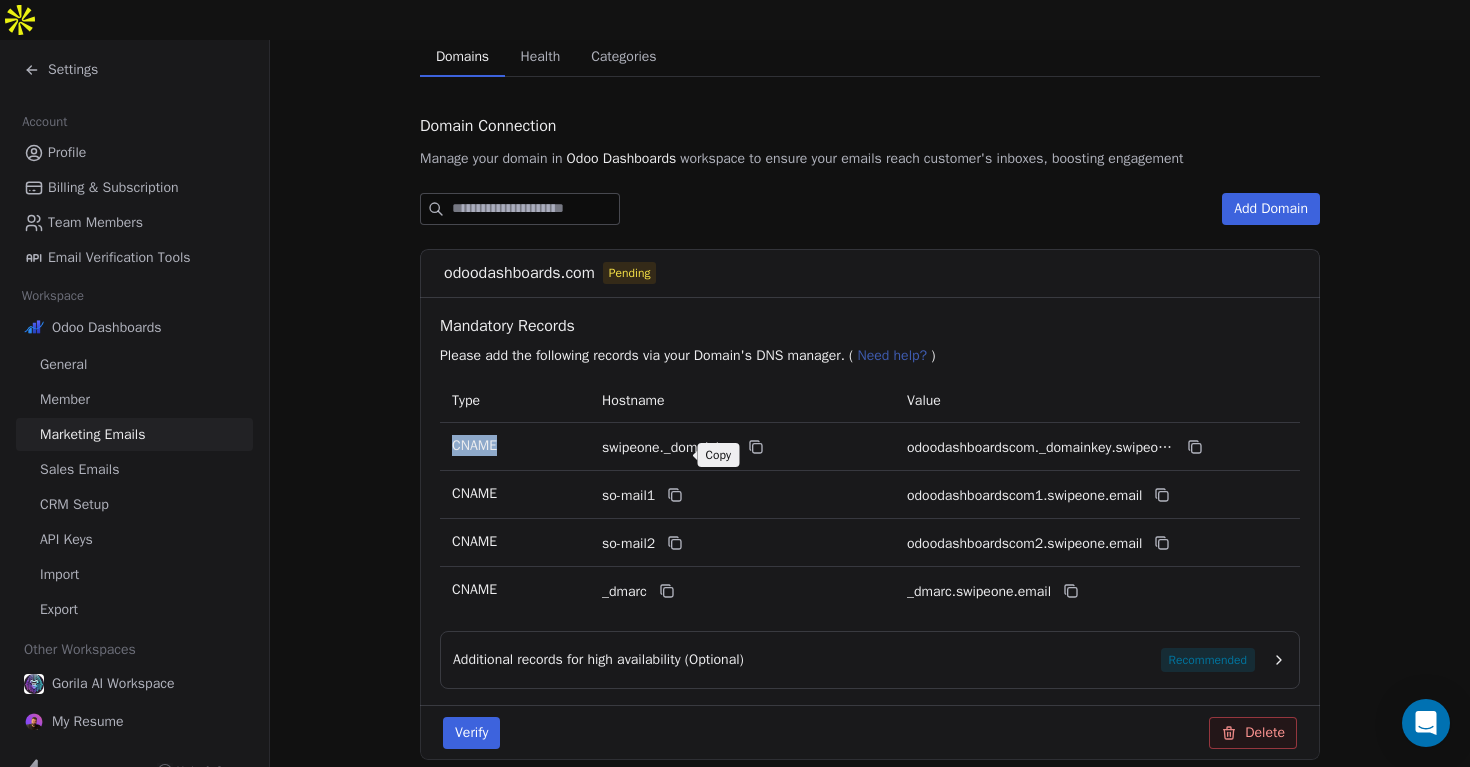 click 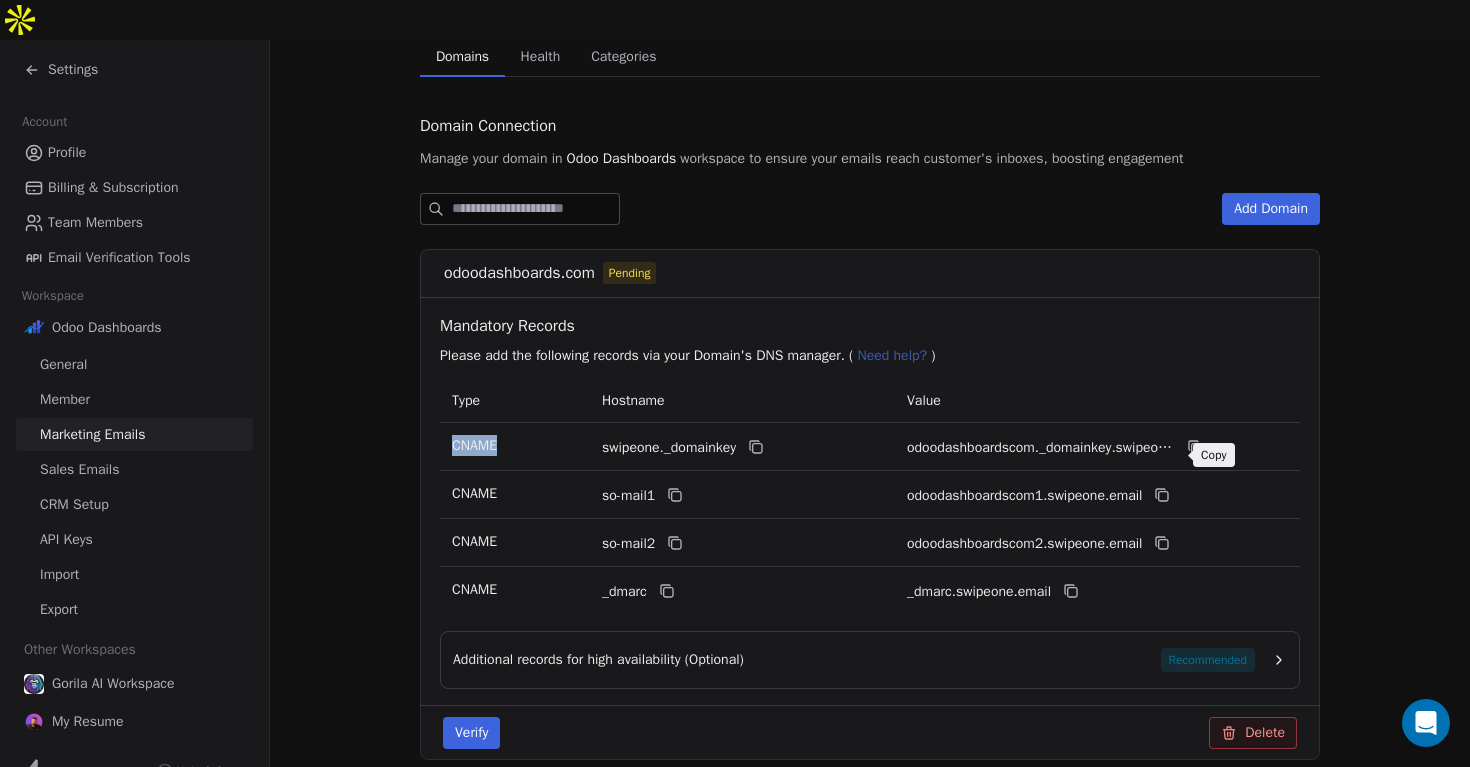 click 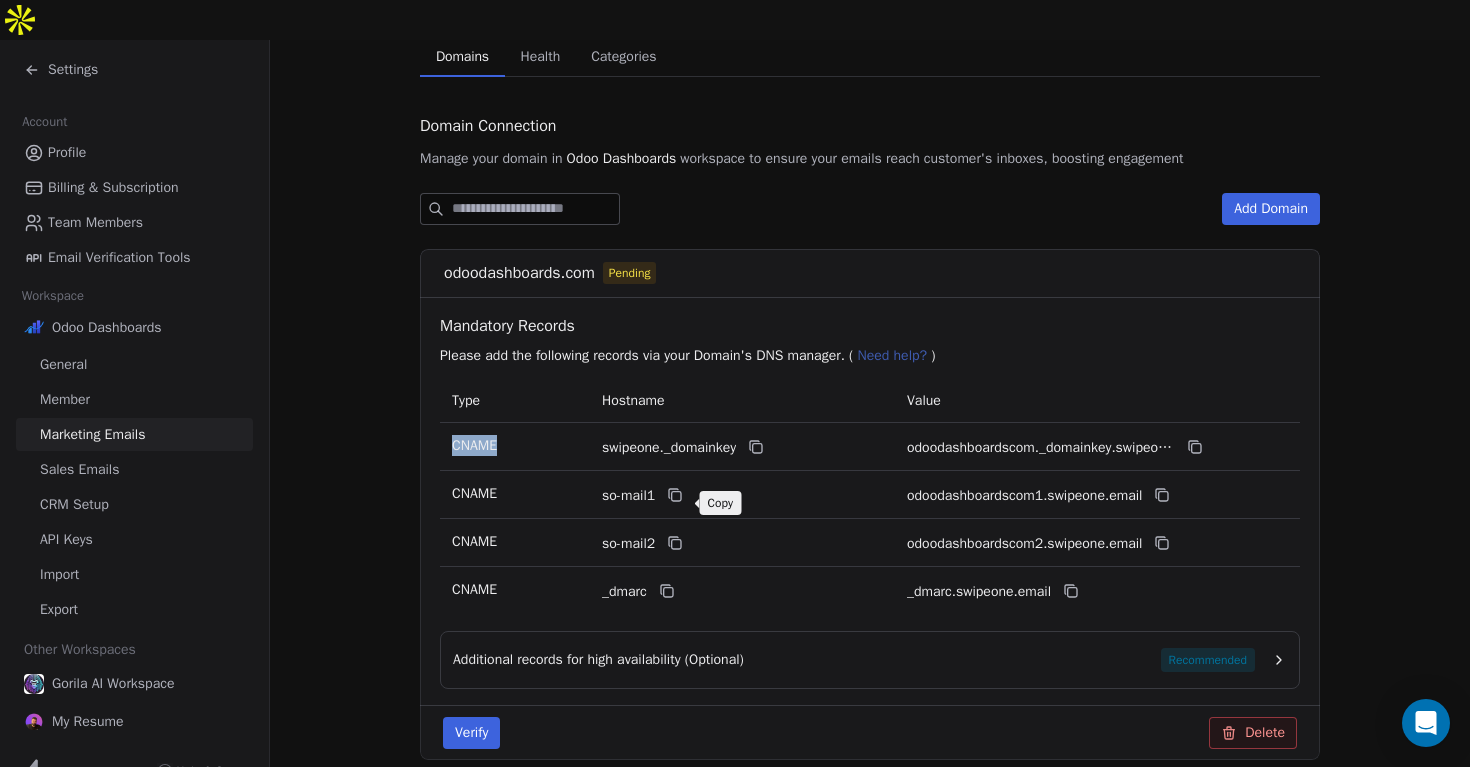 click 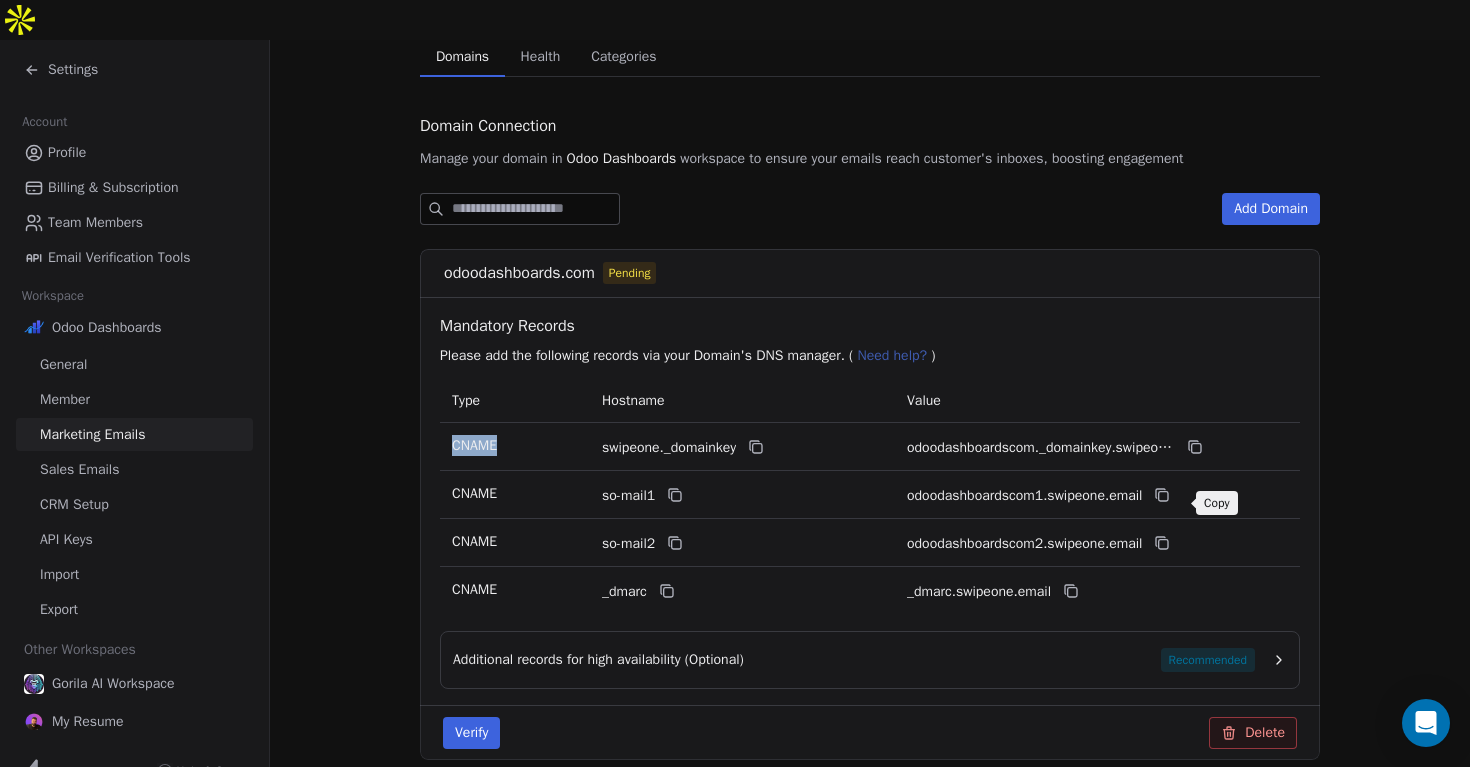 click at bounding box center (1162, 543) 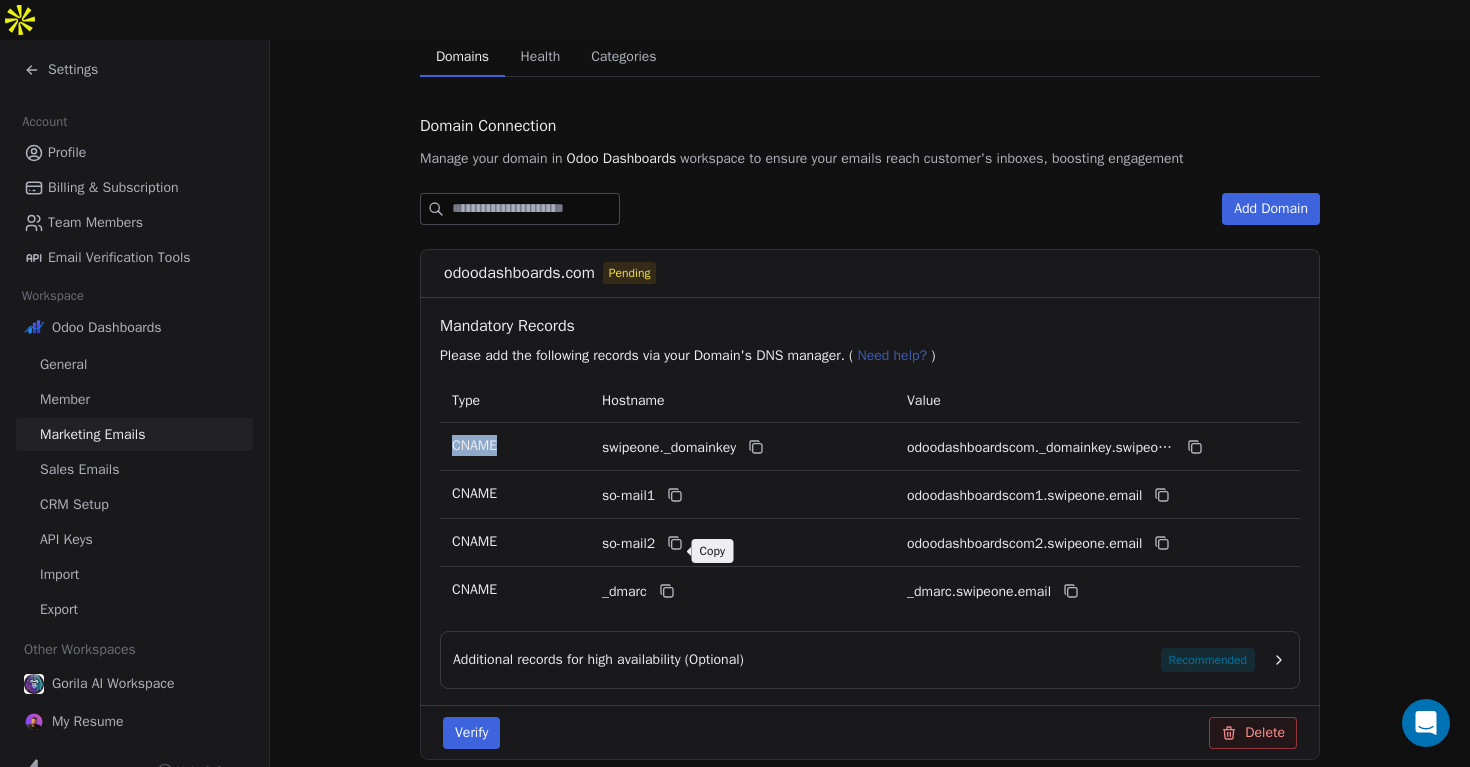 click 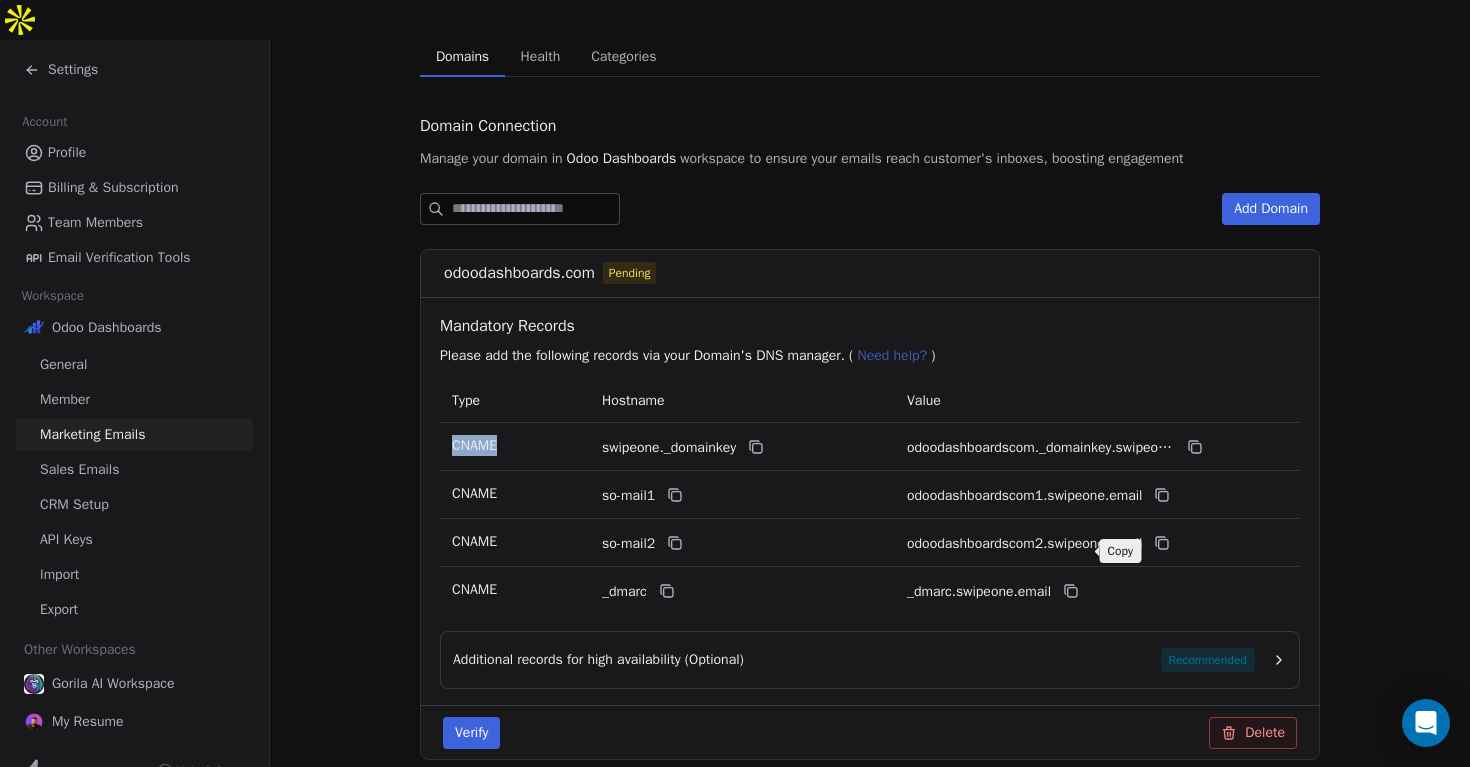 click 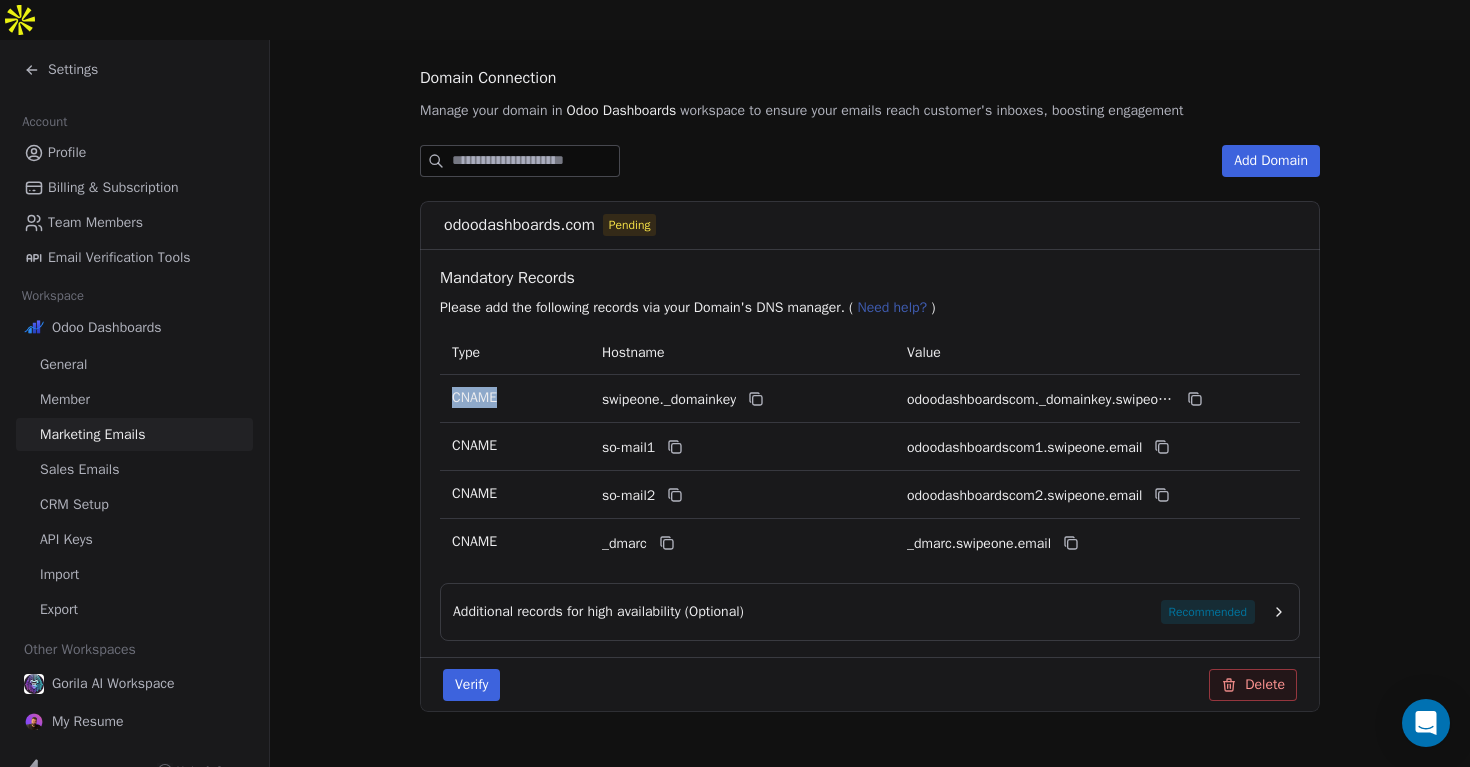 scroll, scrollTop: 214, scrollLeft: 0, axis: vertical 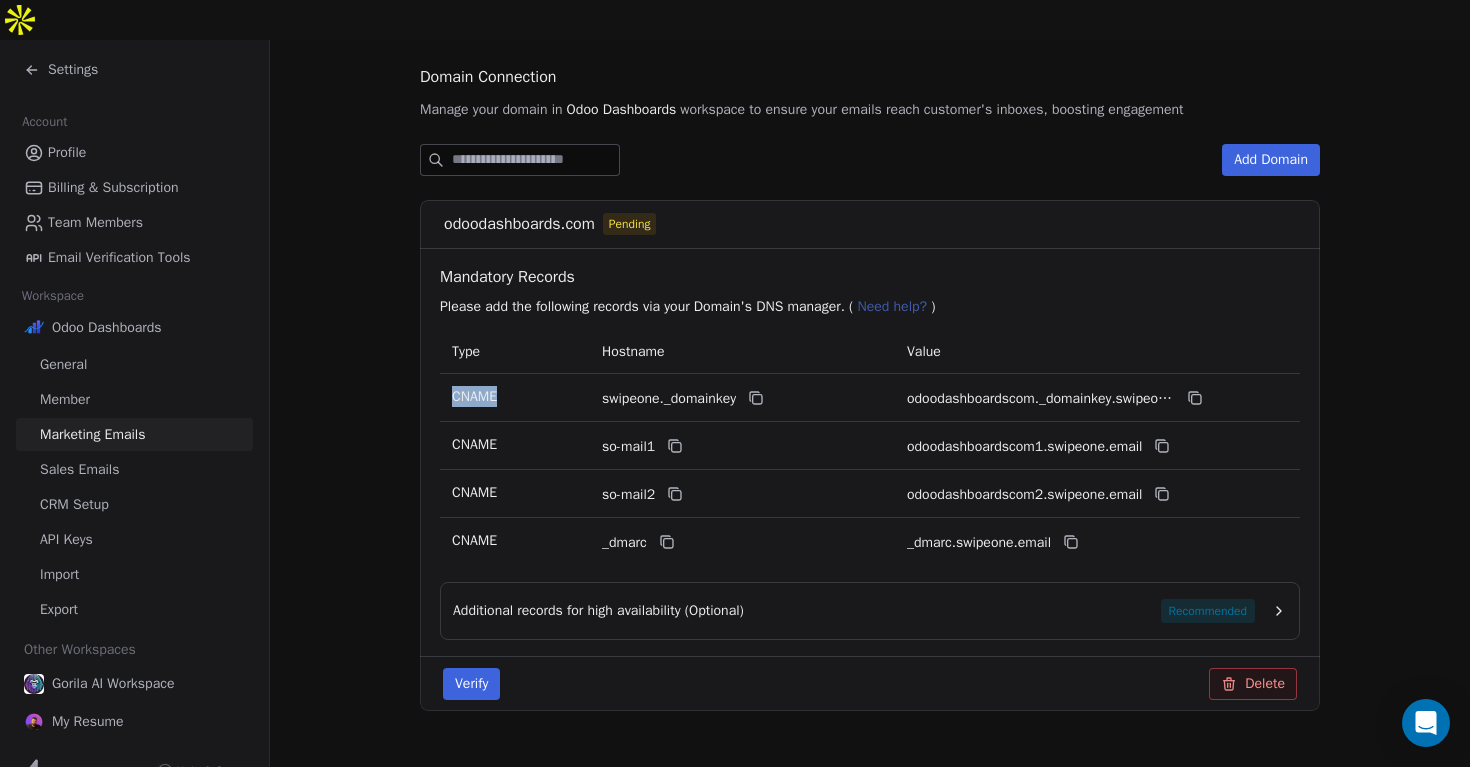 click on "Additional records for high availability (Optional) Recommended" at bounding box center [854, 611] 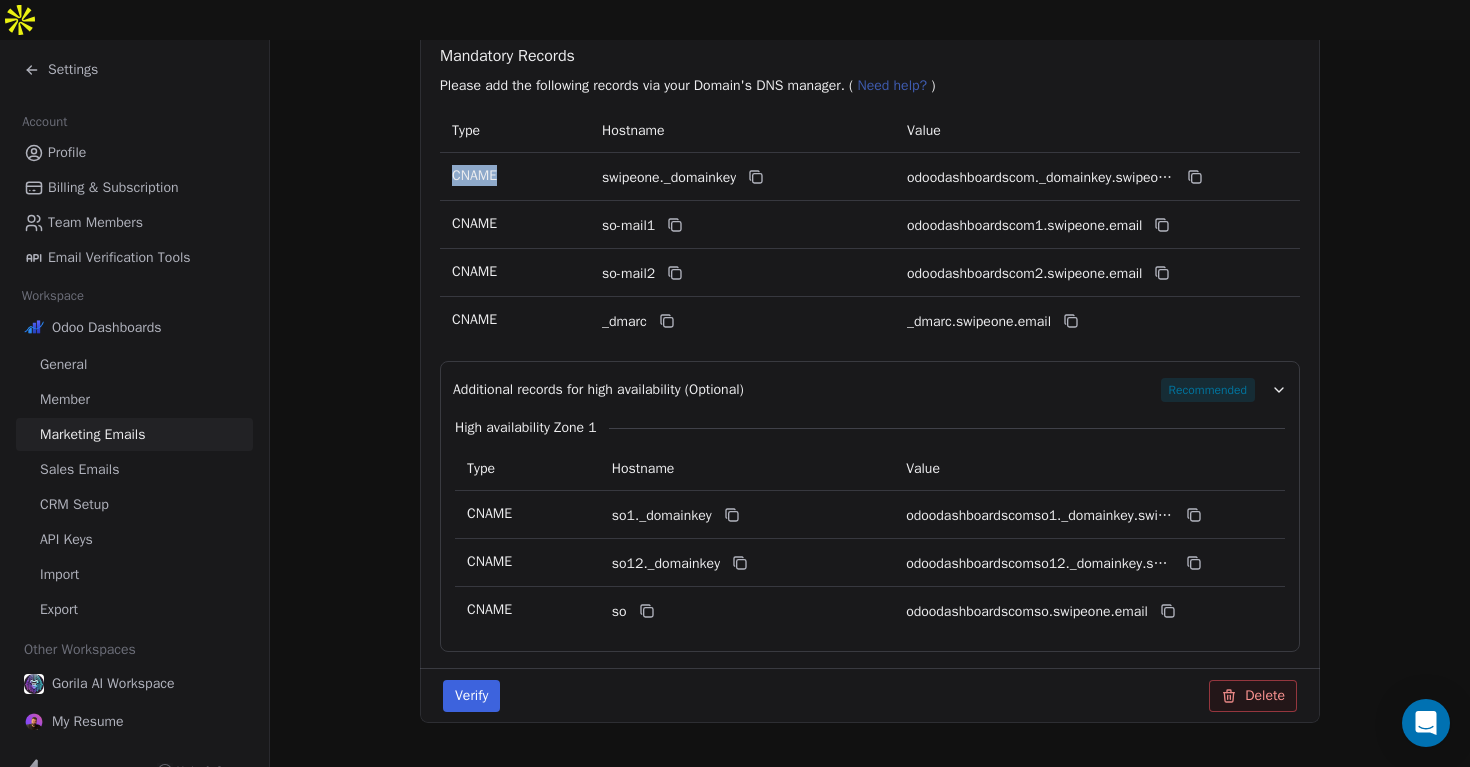 scroll, scrollTop: 447, scrollLeft: 0, axis: vertical 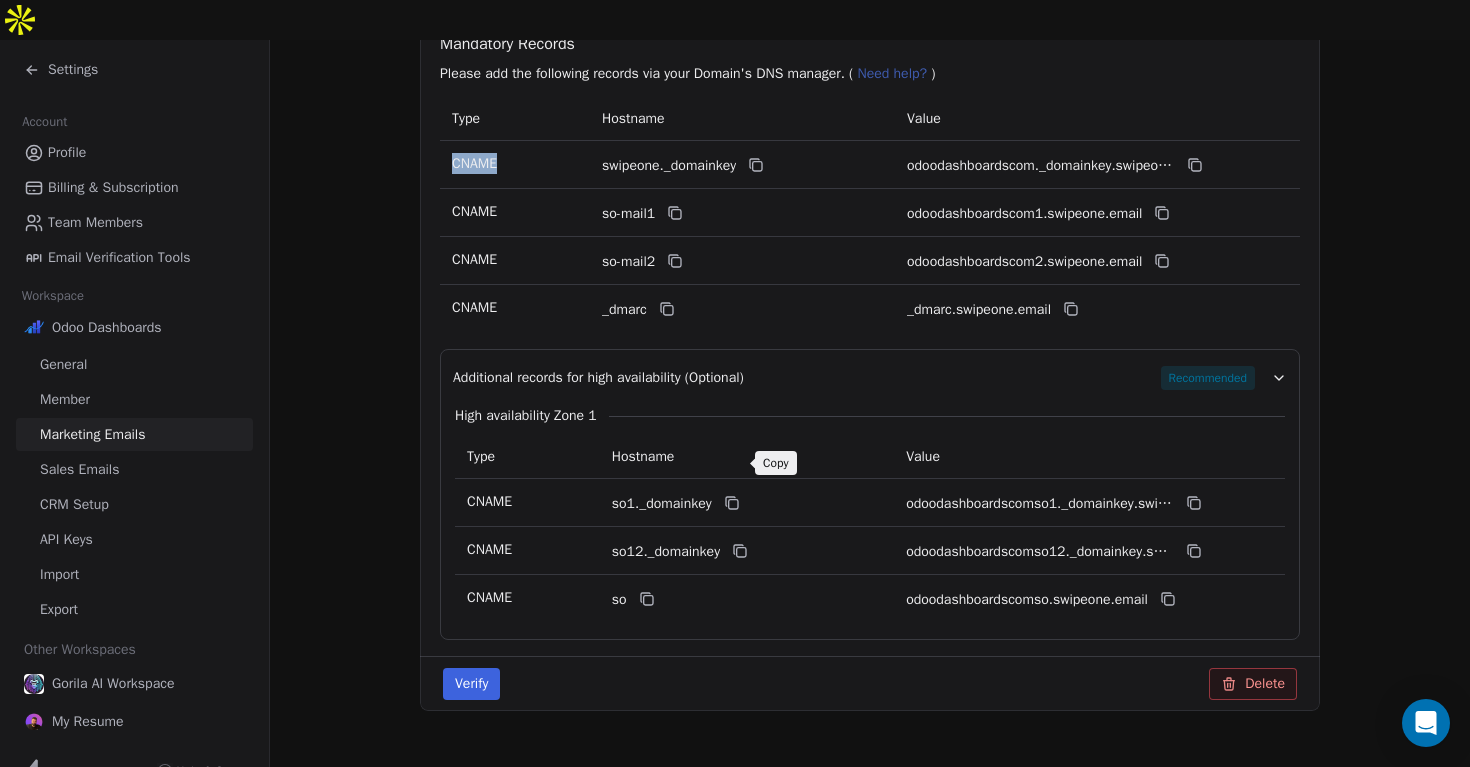 click 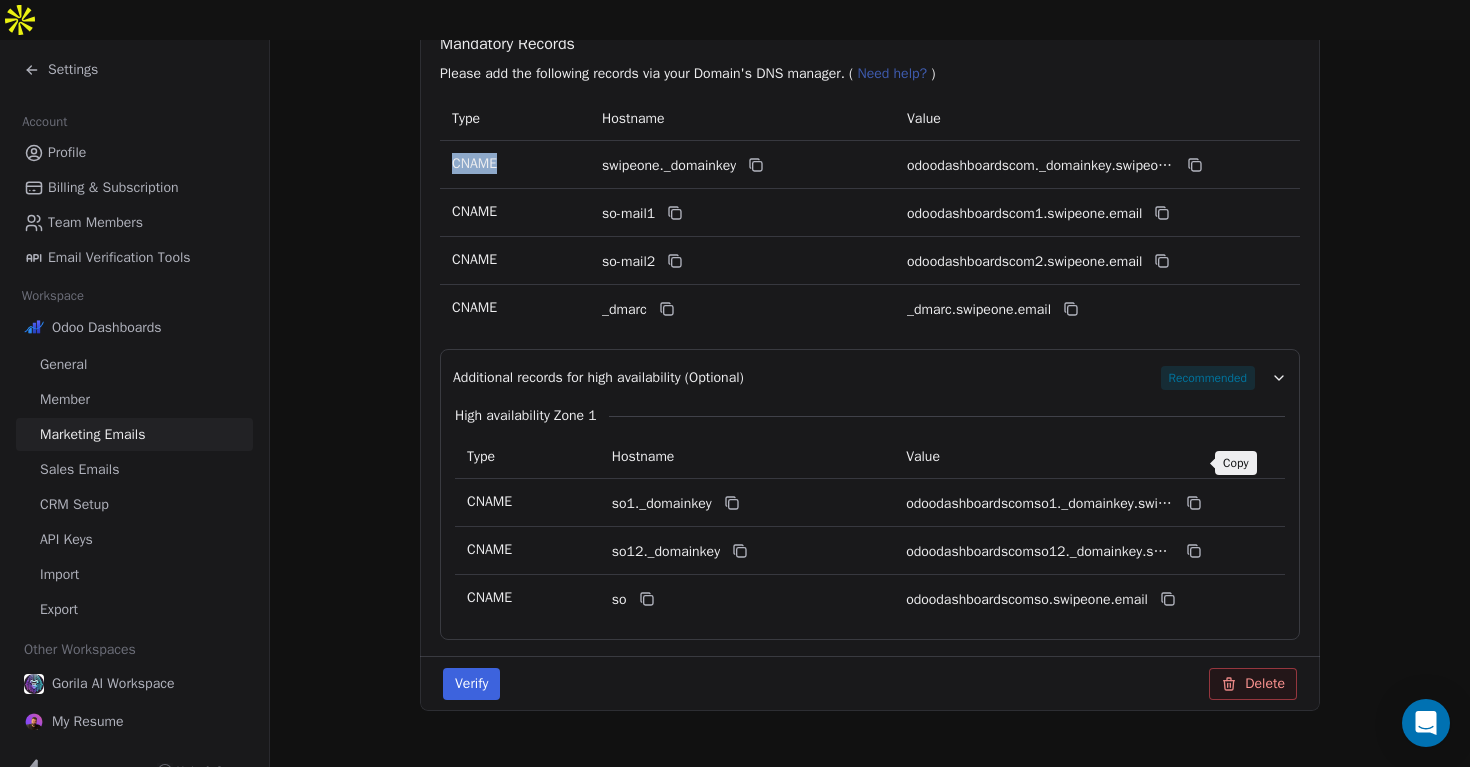 click 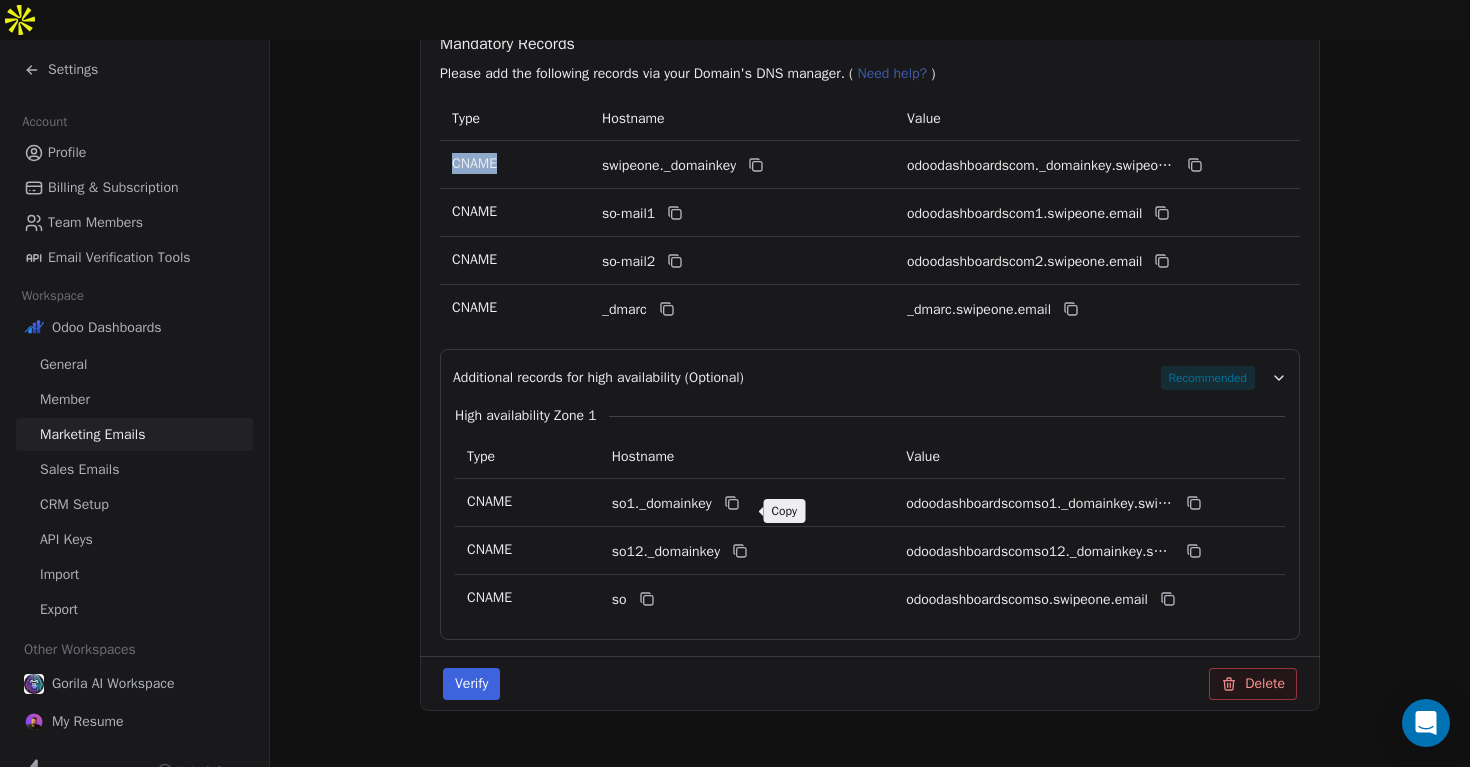 click 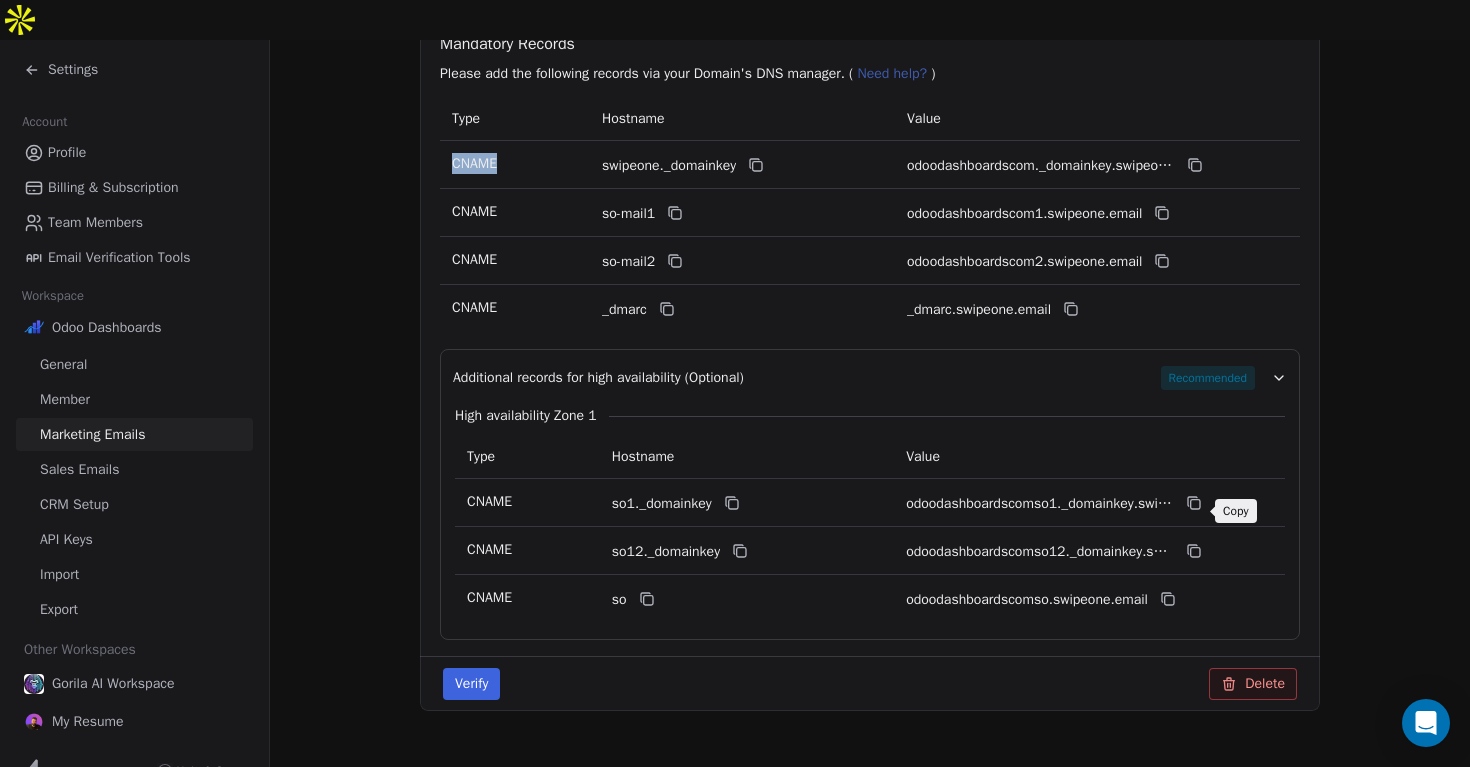 click 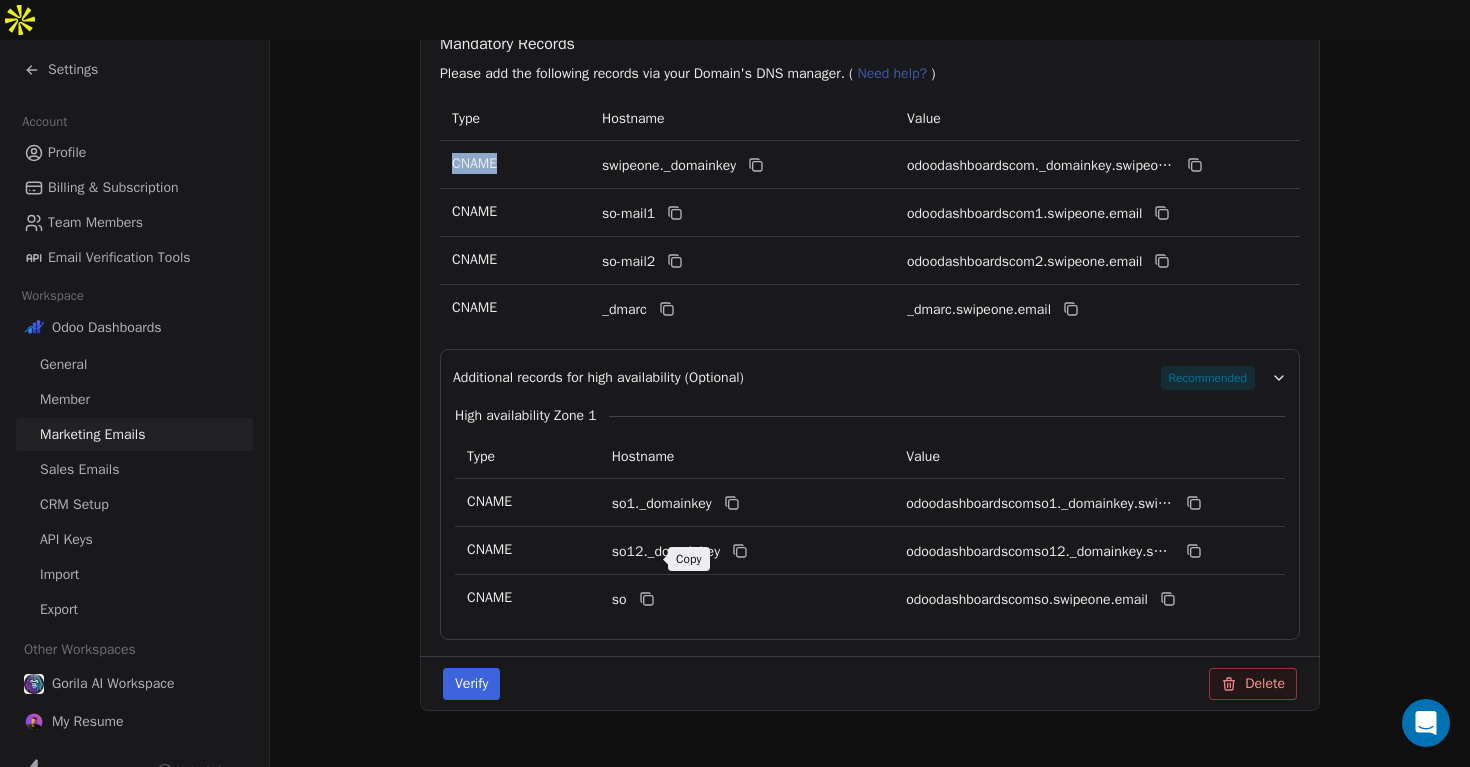 click 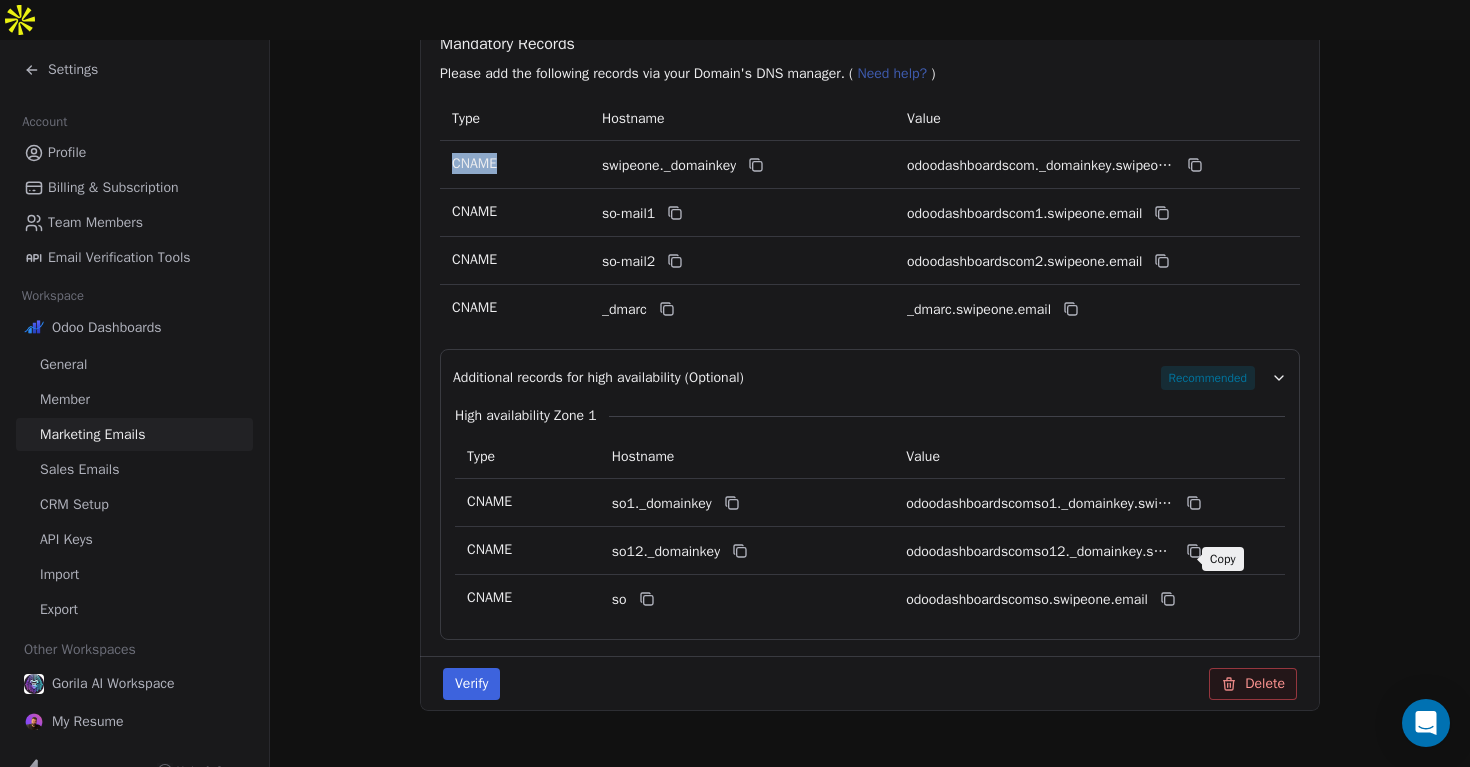 click 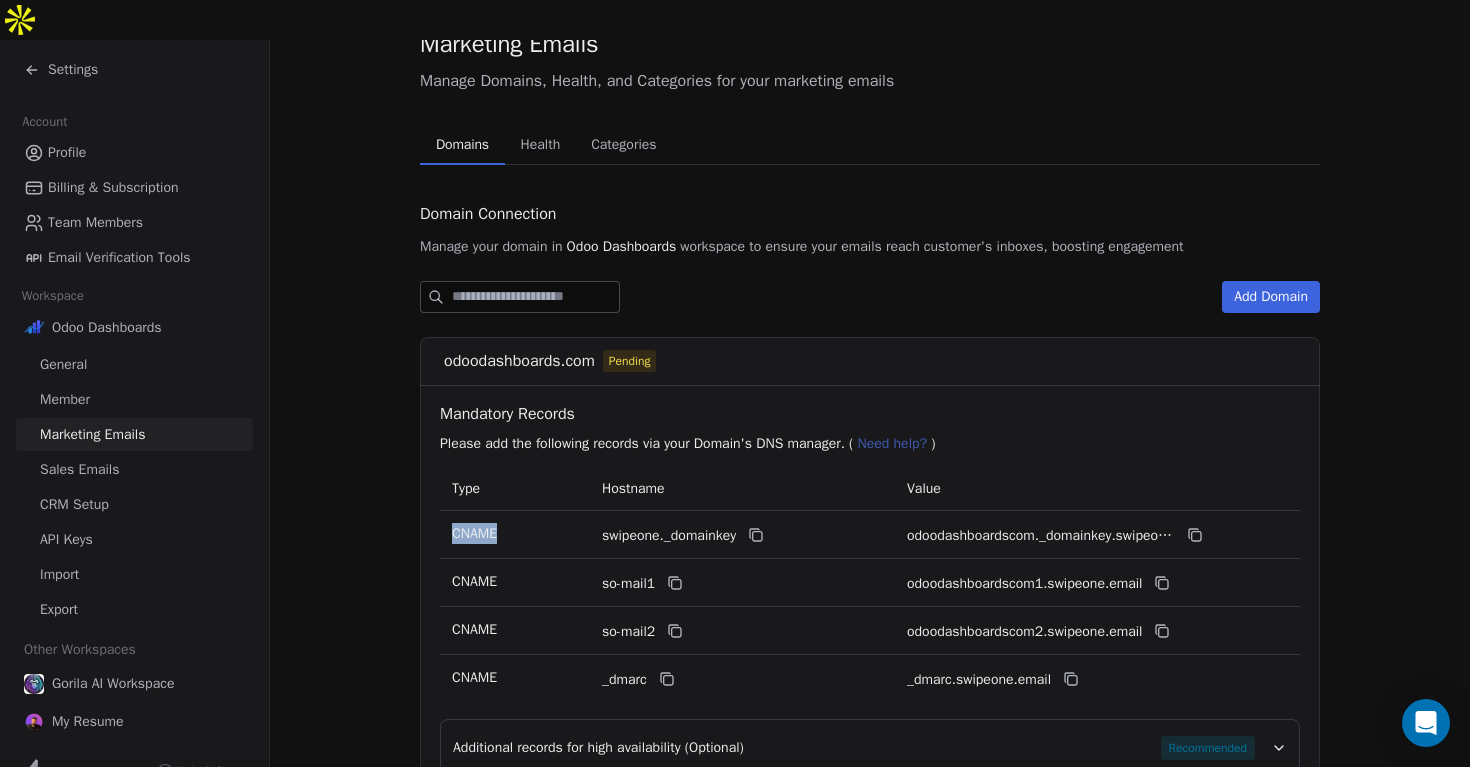 scroll, scrollTop: 0, scrollLeft: 0, axis: both 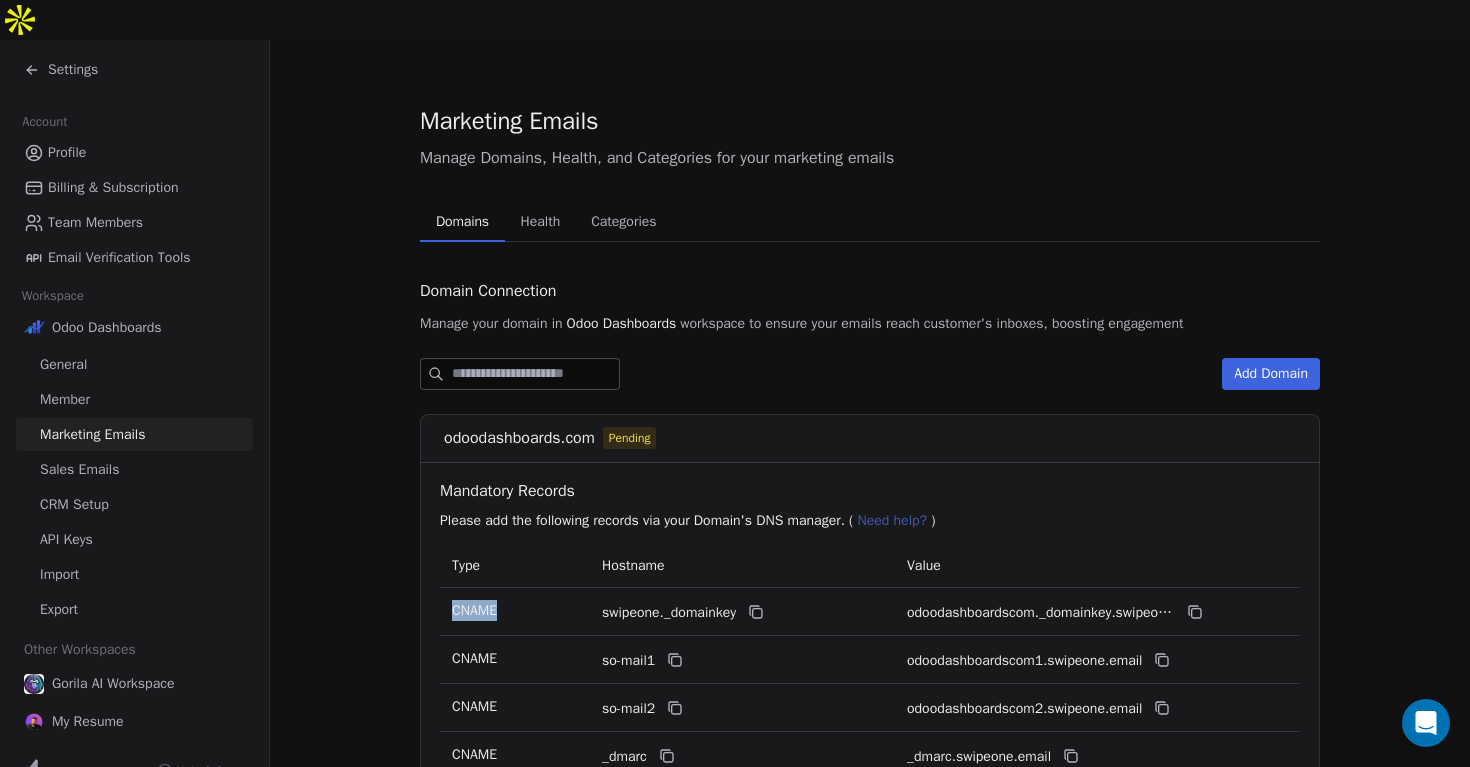click on "Health" at bounding box center (541, 222) 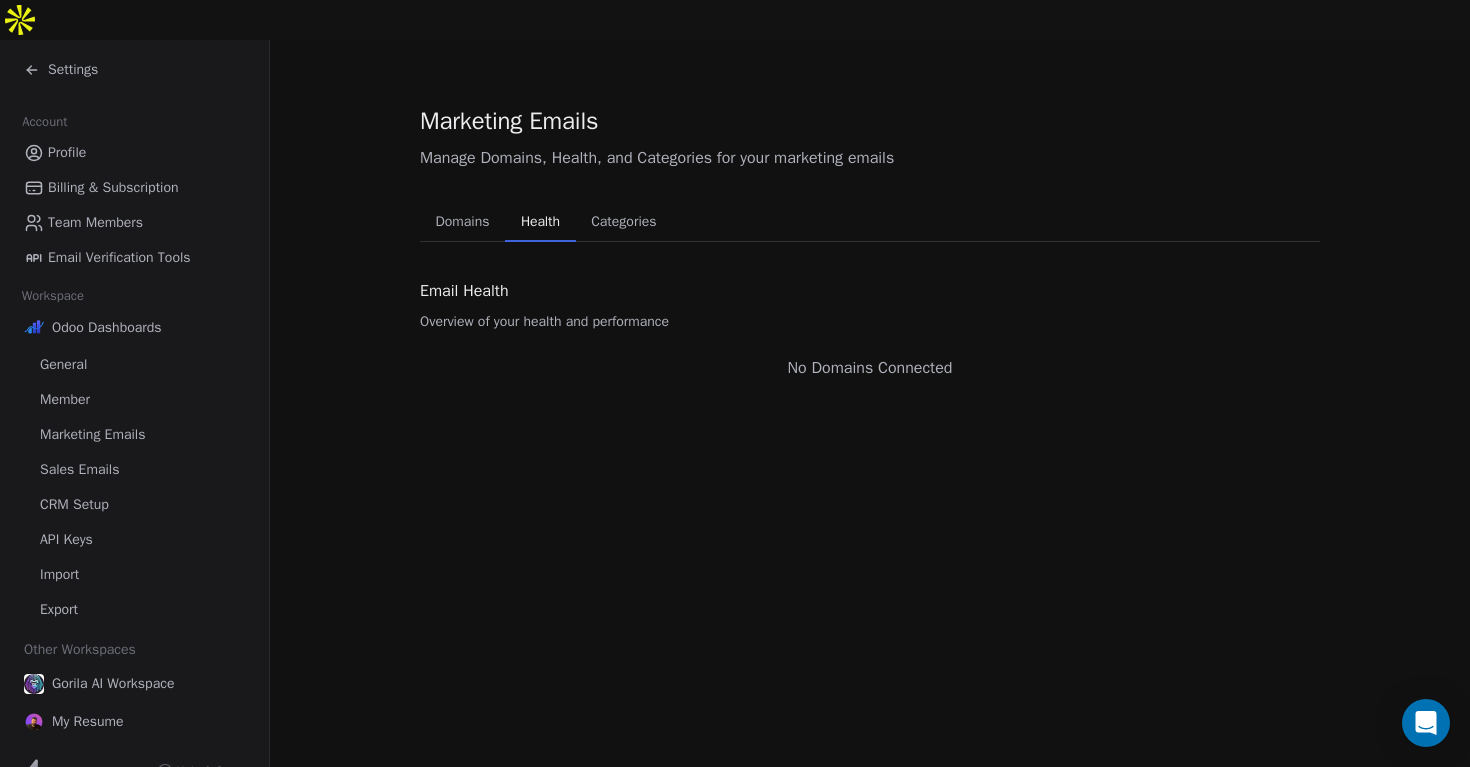 click on "Domains Domains Health Health Categories Categories" at bounding box center [870, 222] 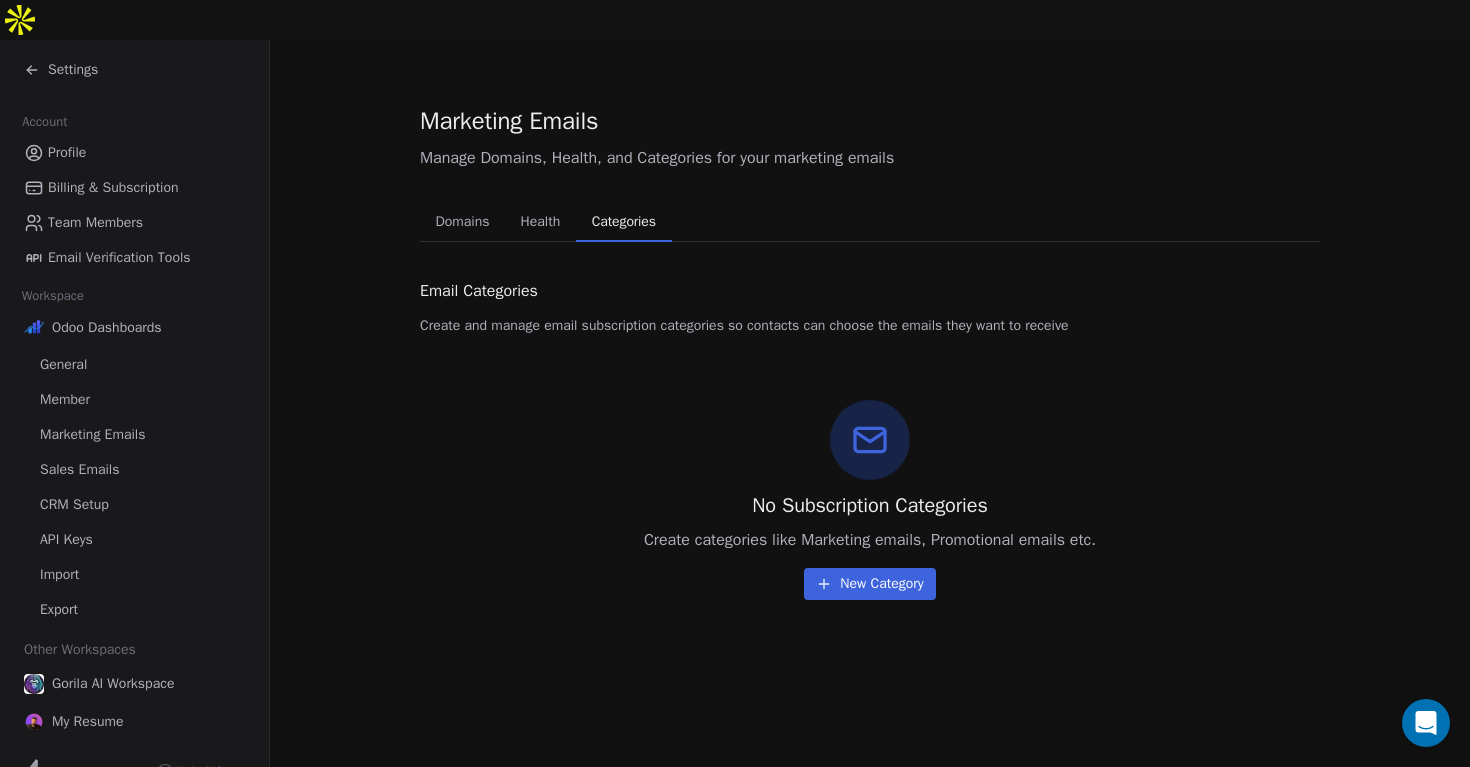 click on "Domains" at bounding box center [463, 222] 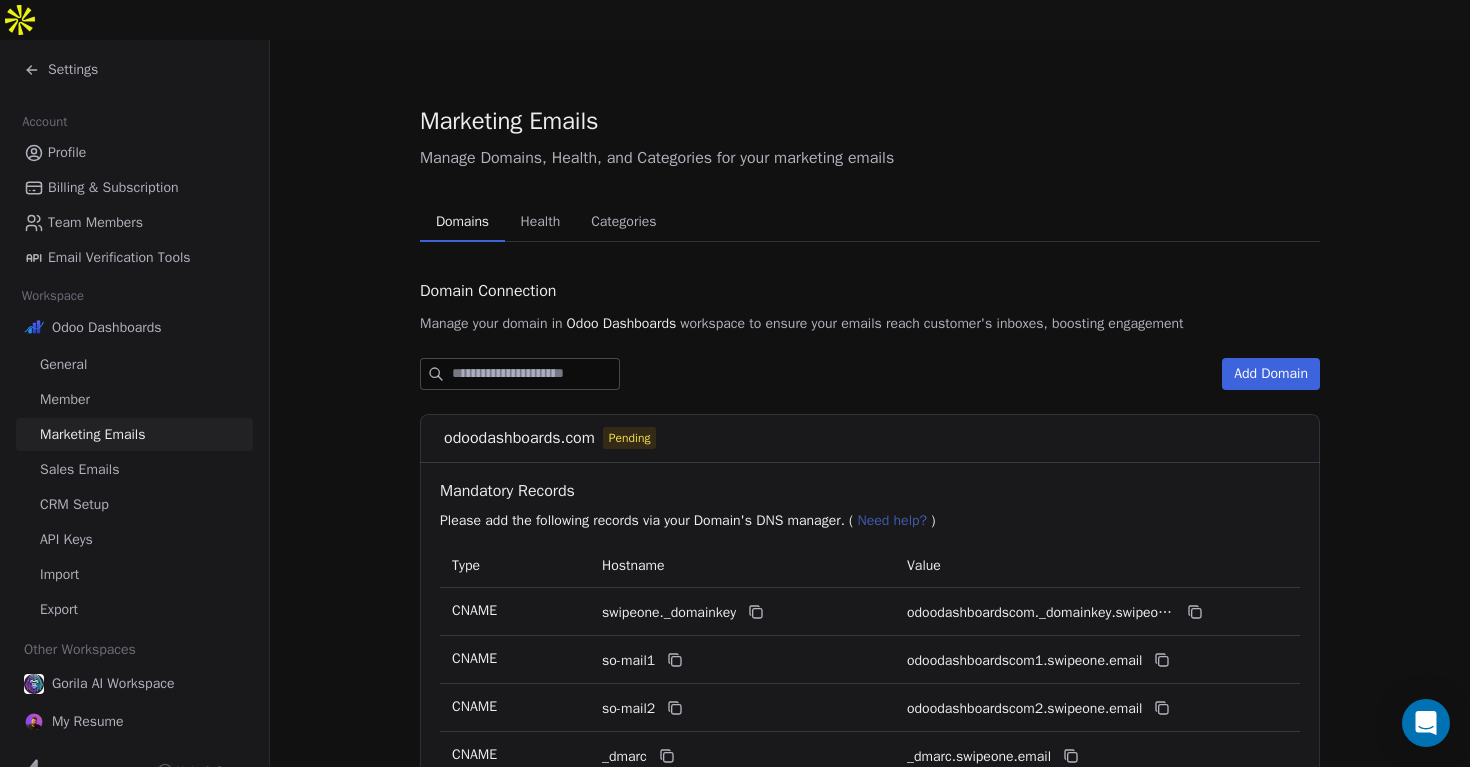 scroll, scrollTop: 214, scrollLeft: 0, axis: vertical 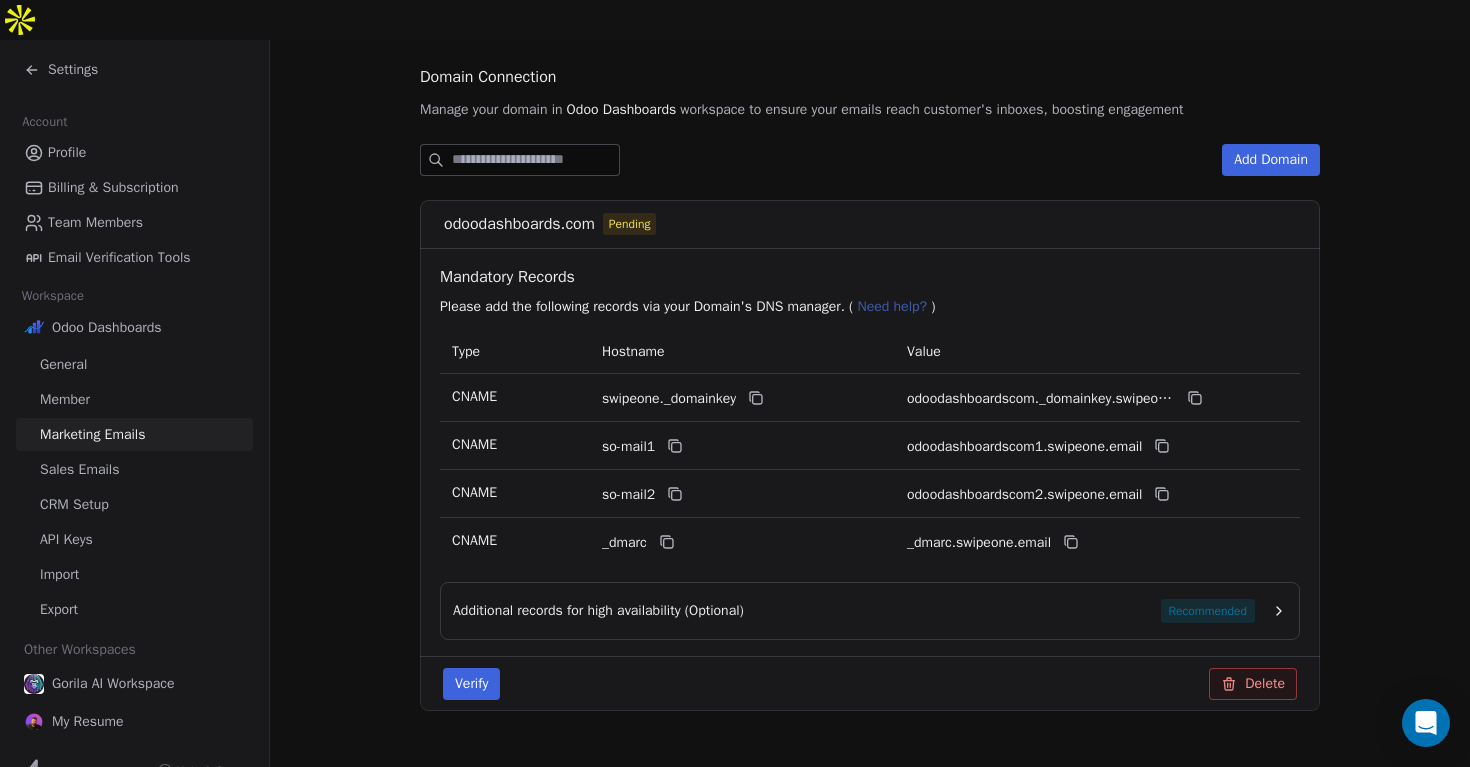click on "Additional records for high availability (Optional) Recommended" at bounding box center (870, 611) 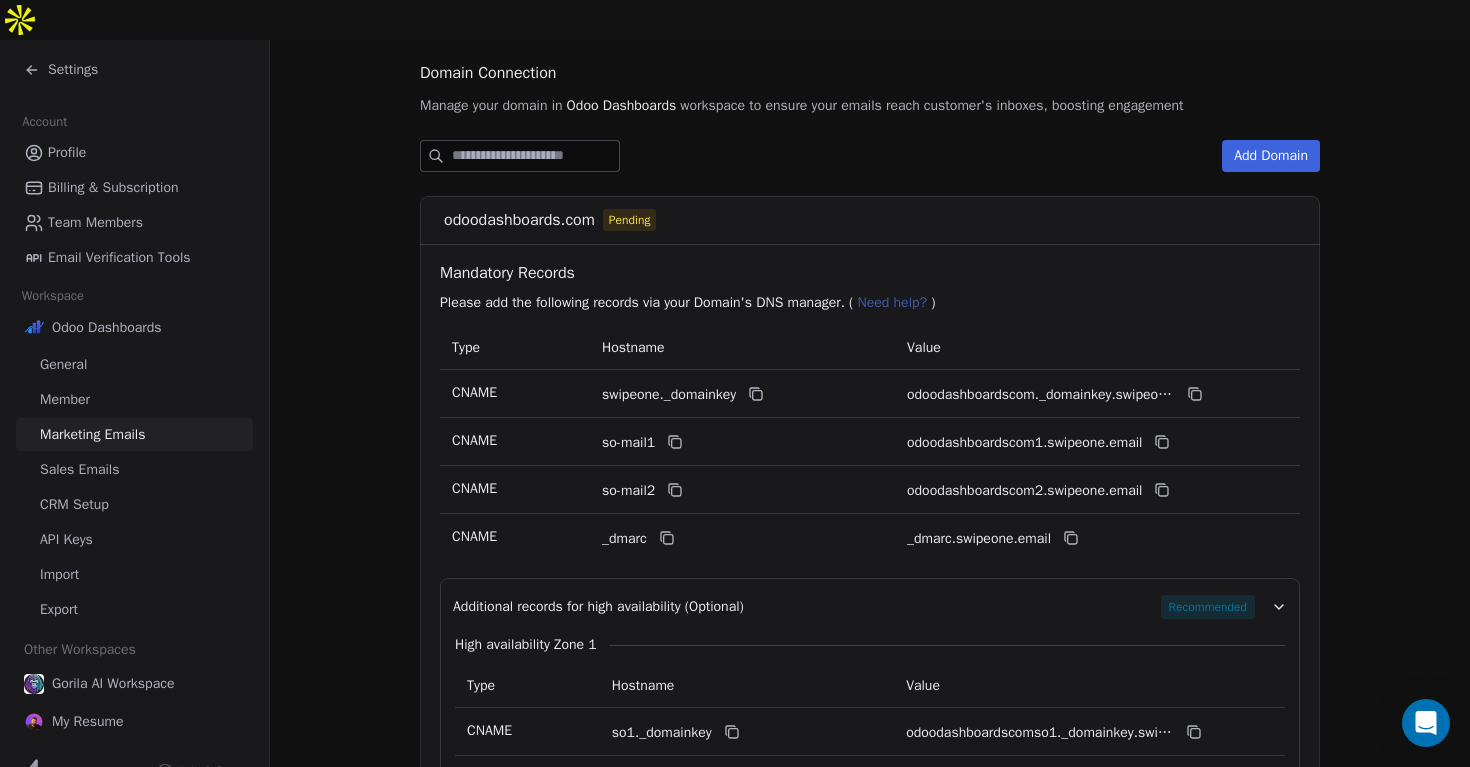 scroll, scrollTop: 0, scrollLeft: 0, axis: both 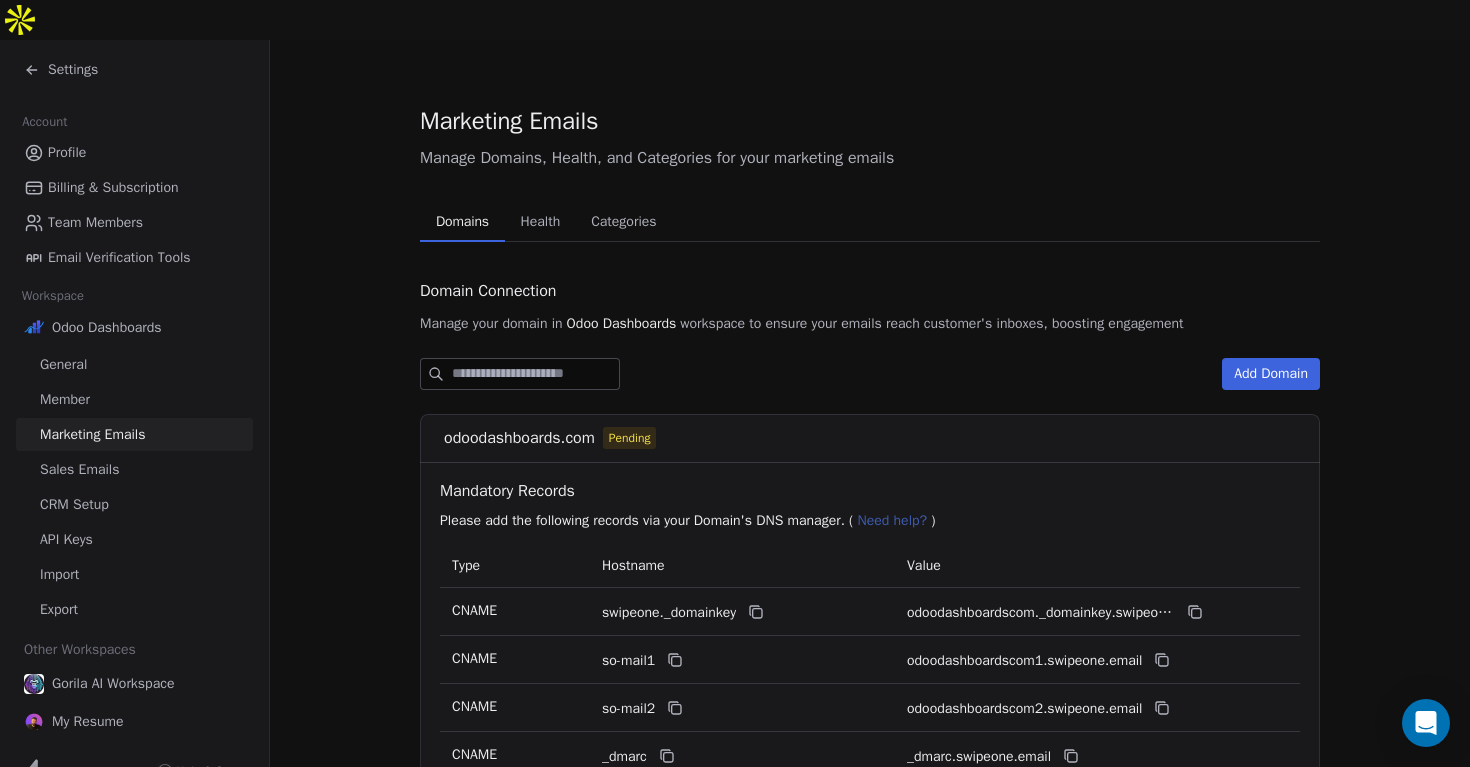 click on "Odoo Dashboards" at bounding box center [107, 328] 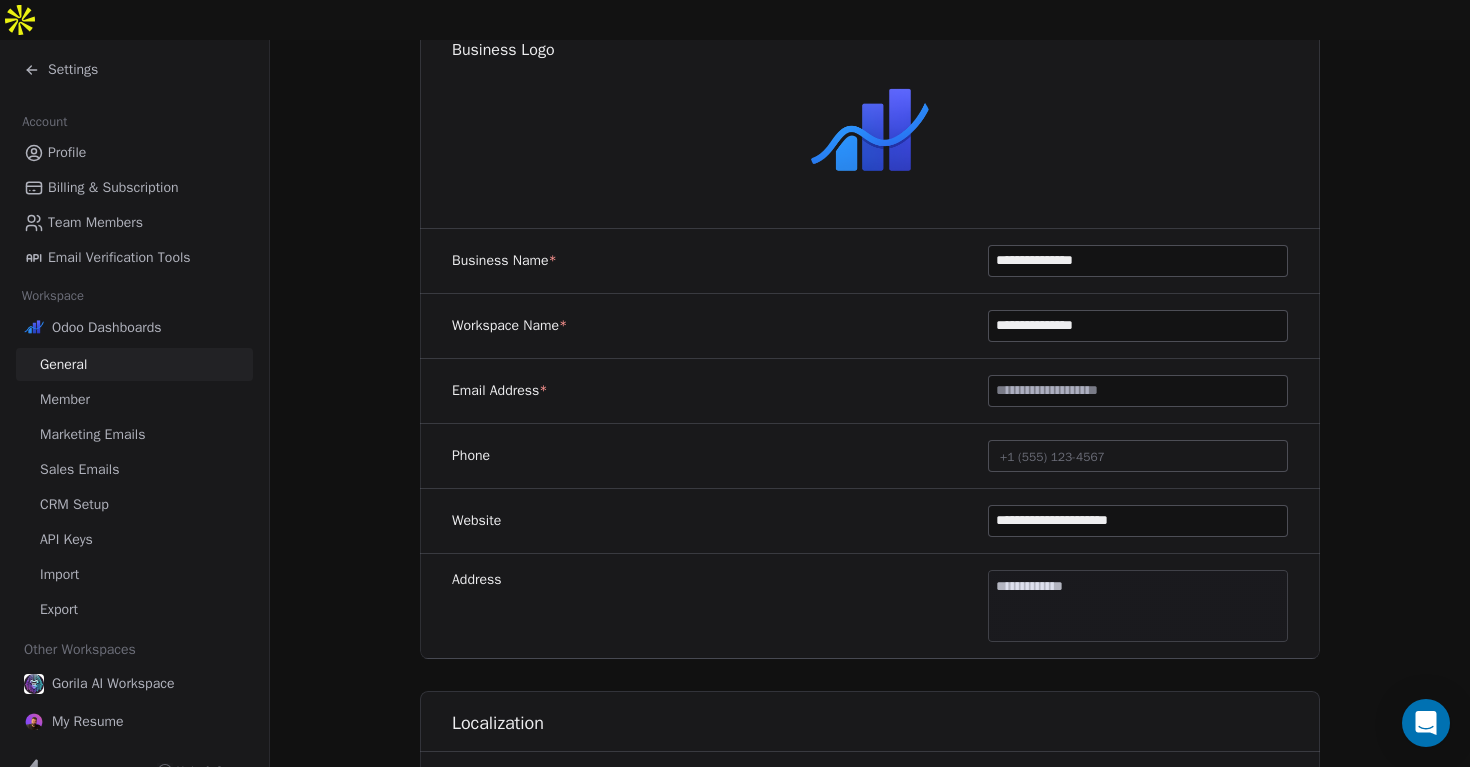 scroll, scrollTop: 197, scrollLeft: 0, axis: vertical 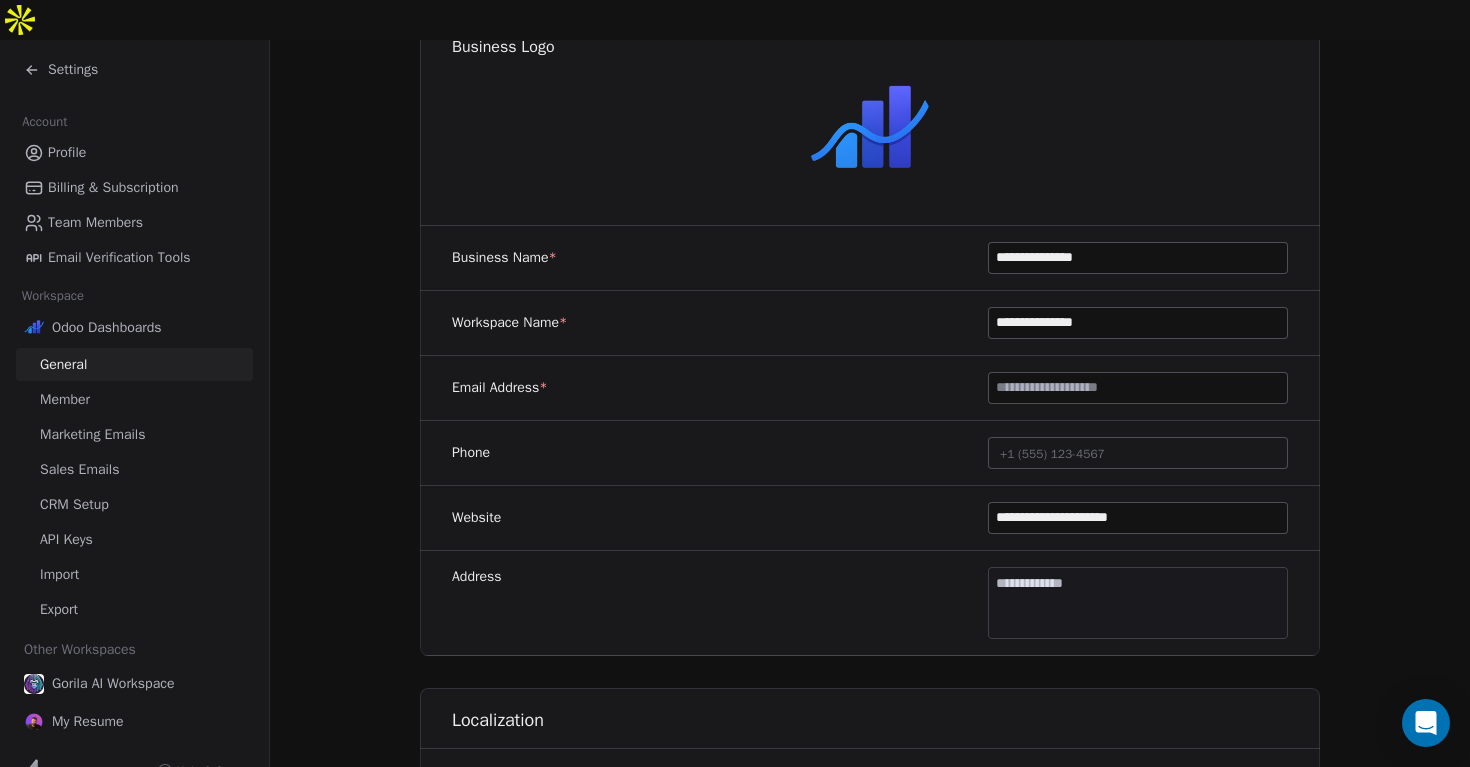 click on "+1 (555) 123-4567" at bounding box center [1052, 453] 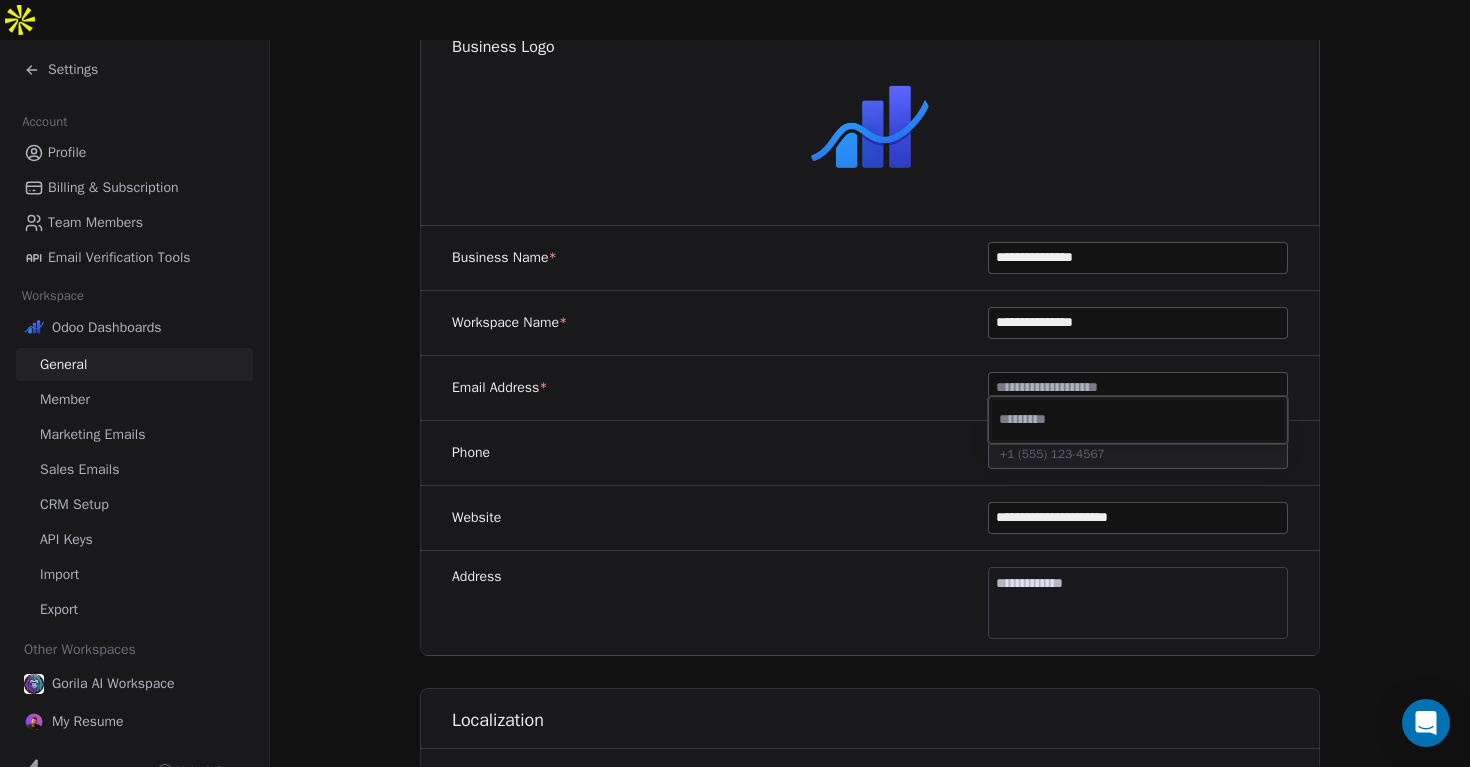 click on "**********" at bounding box center [735, 403] 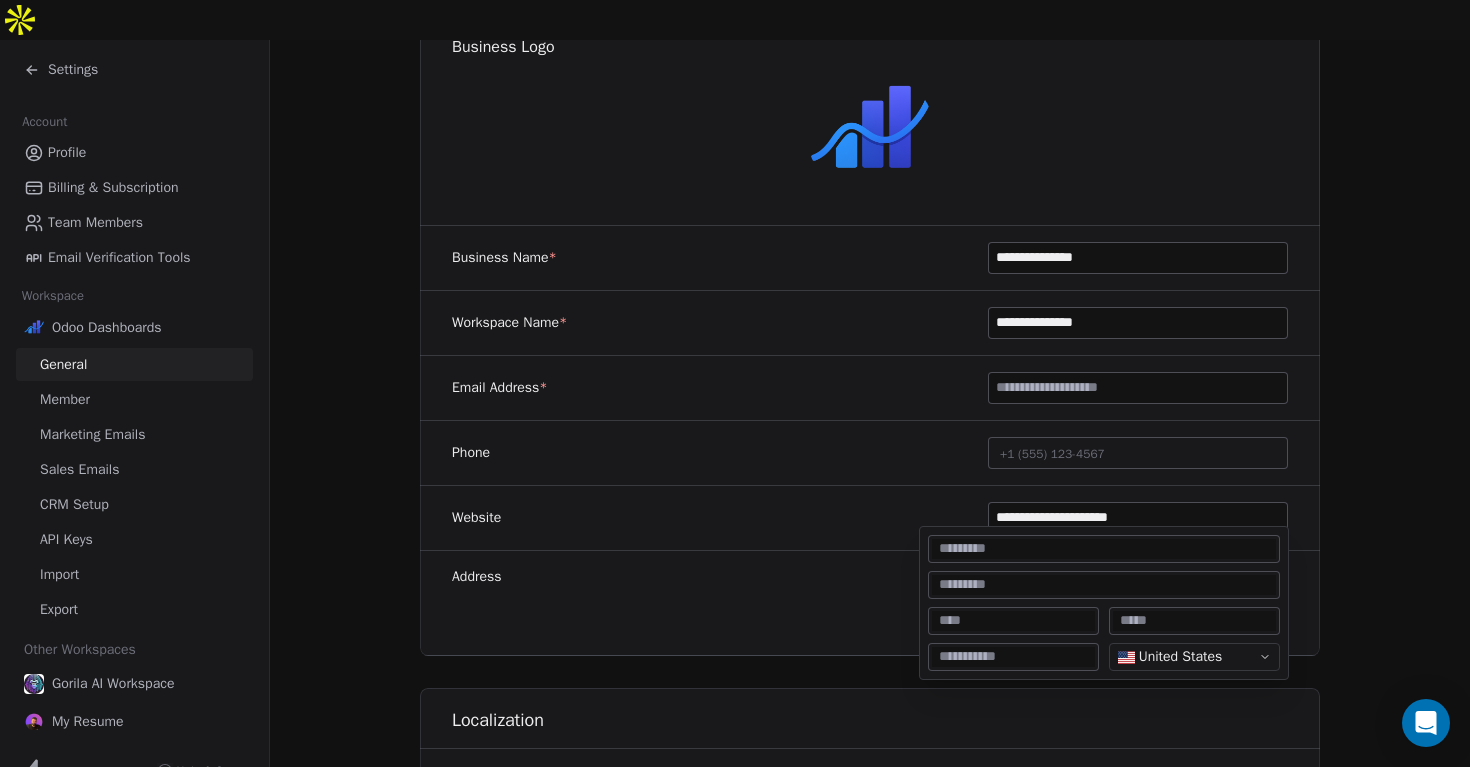 click on "**********" at bounding box center [735, 403] 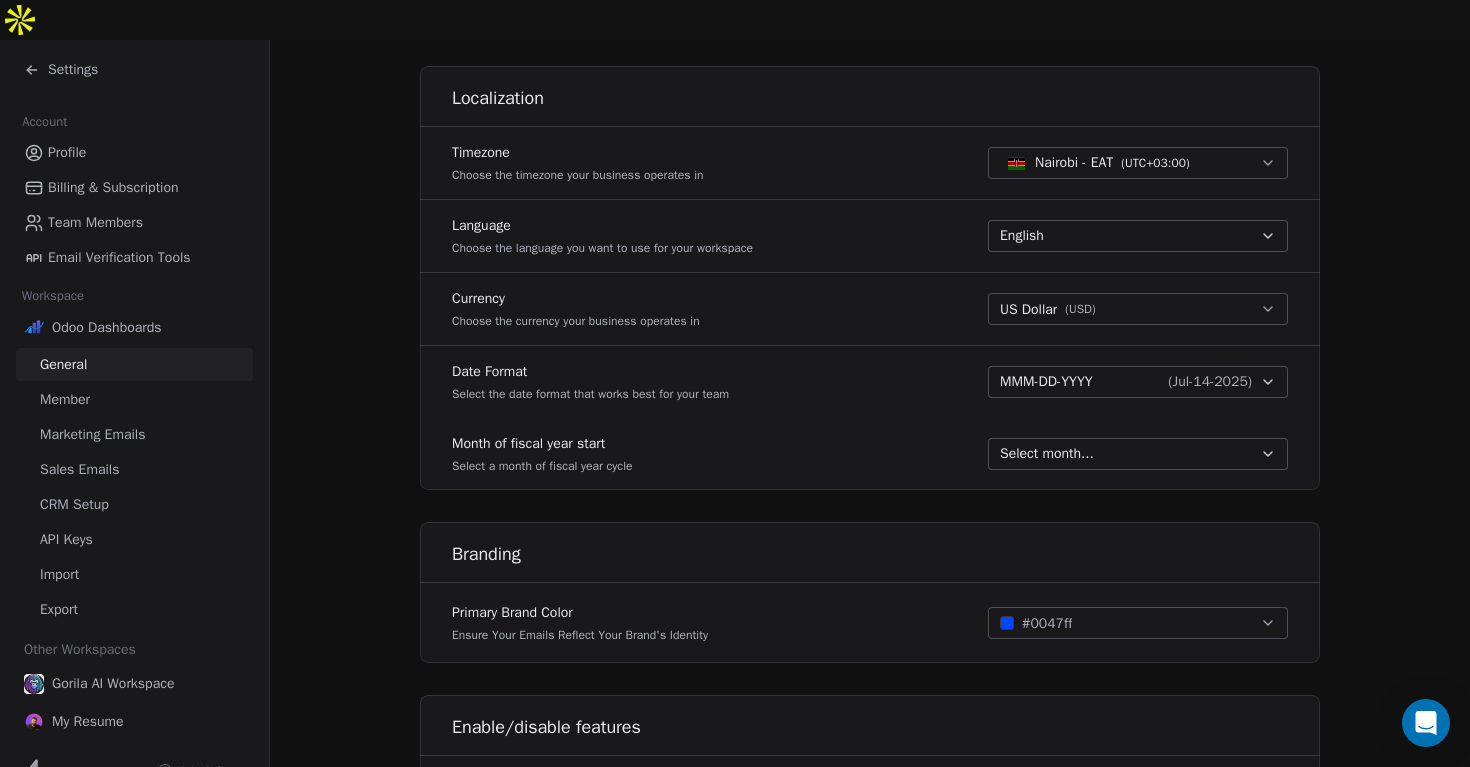 scroll, scrollTop: 826, scrollLeft: 0, axis: vertical 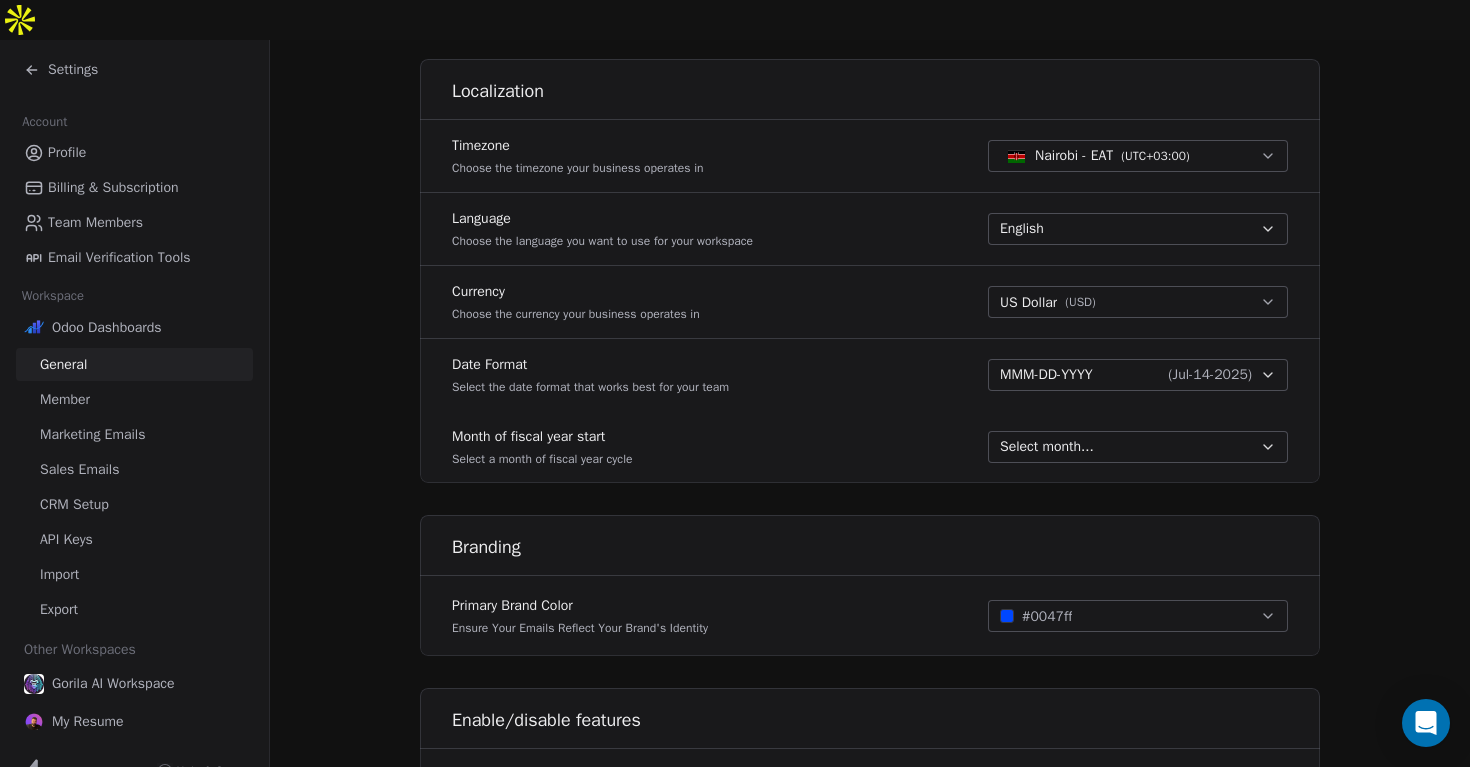 click on "Select month..." at bounding box center [1138, 447] 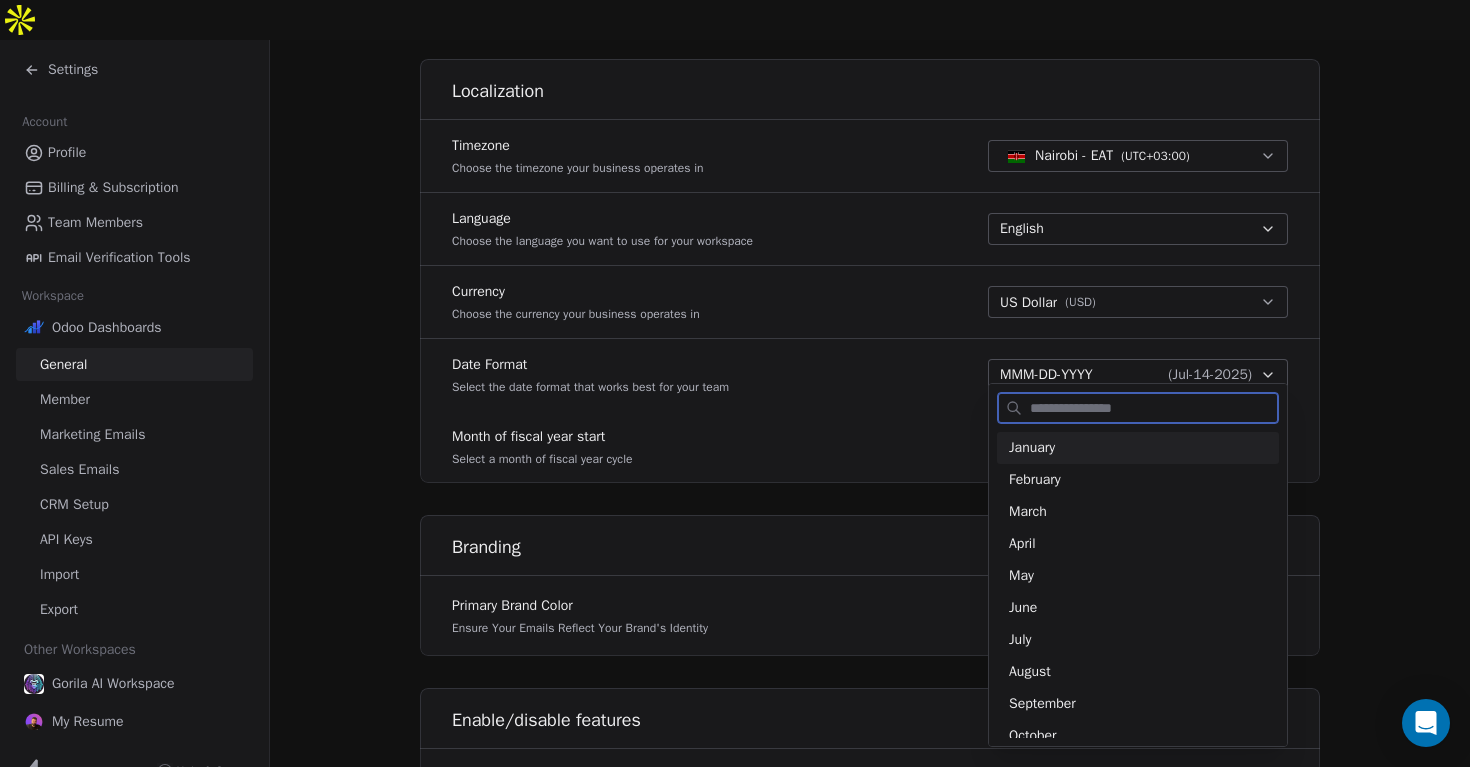 click on "January" at bounding box center [1138, 448] 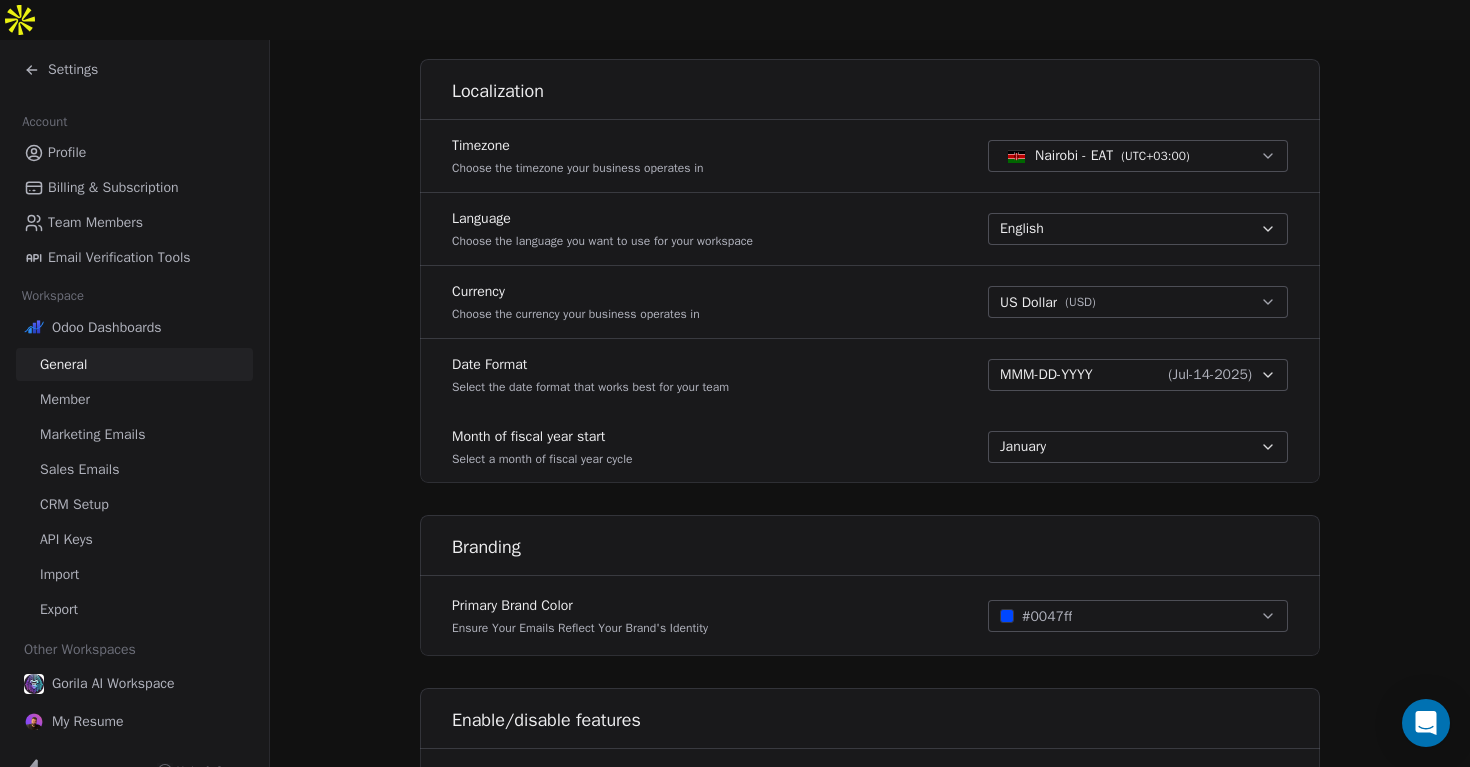 click on "Month of fiscal year start Select a month of fiscal year cycle January" at bounding box center (870, 447) 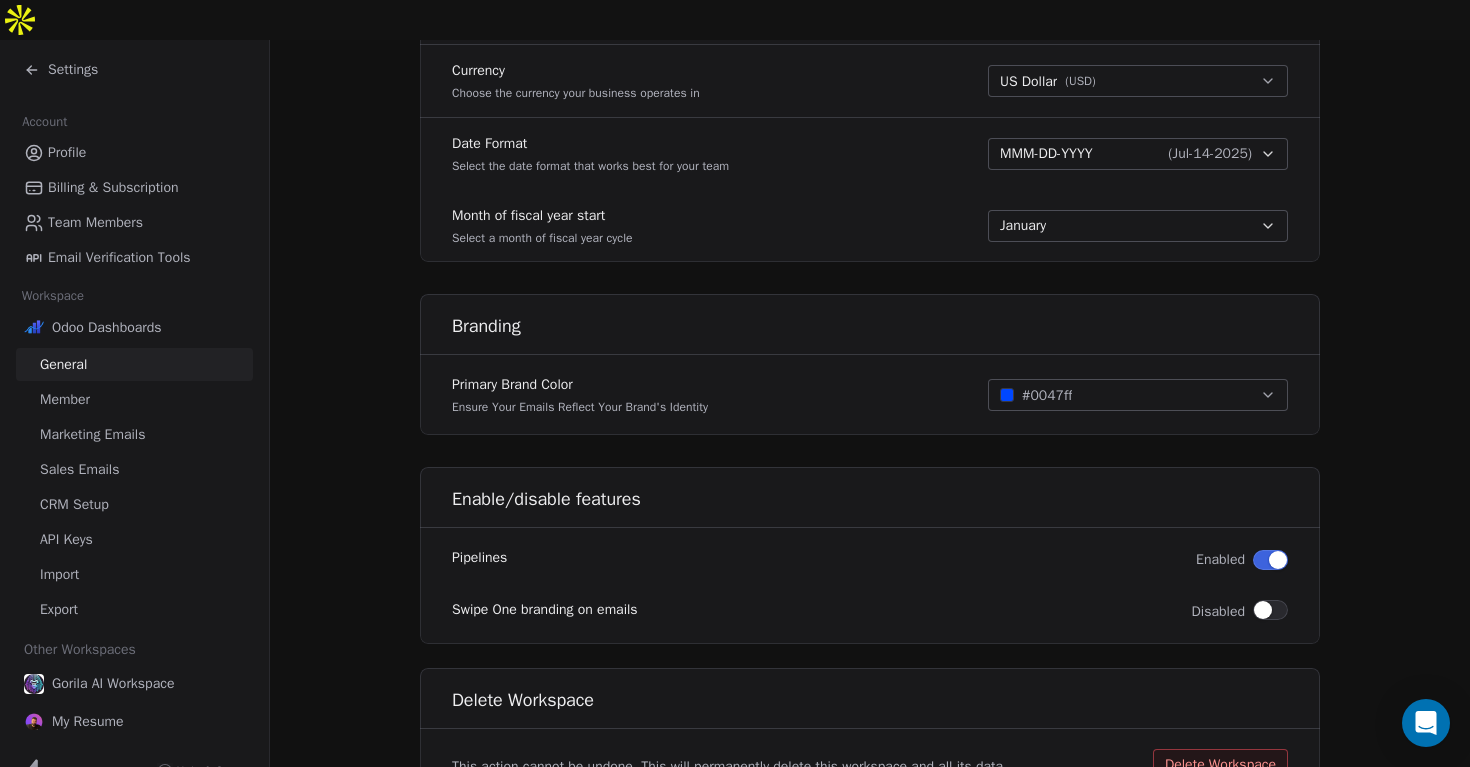 scroll, scrollTop: 1105, scrollLeft: 0, axis: vertical 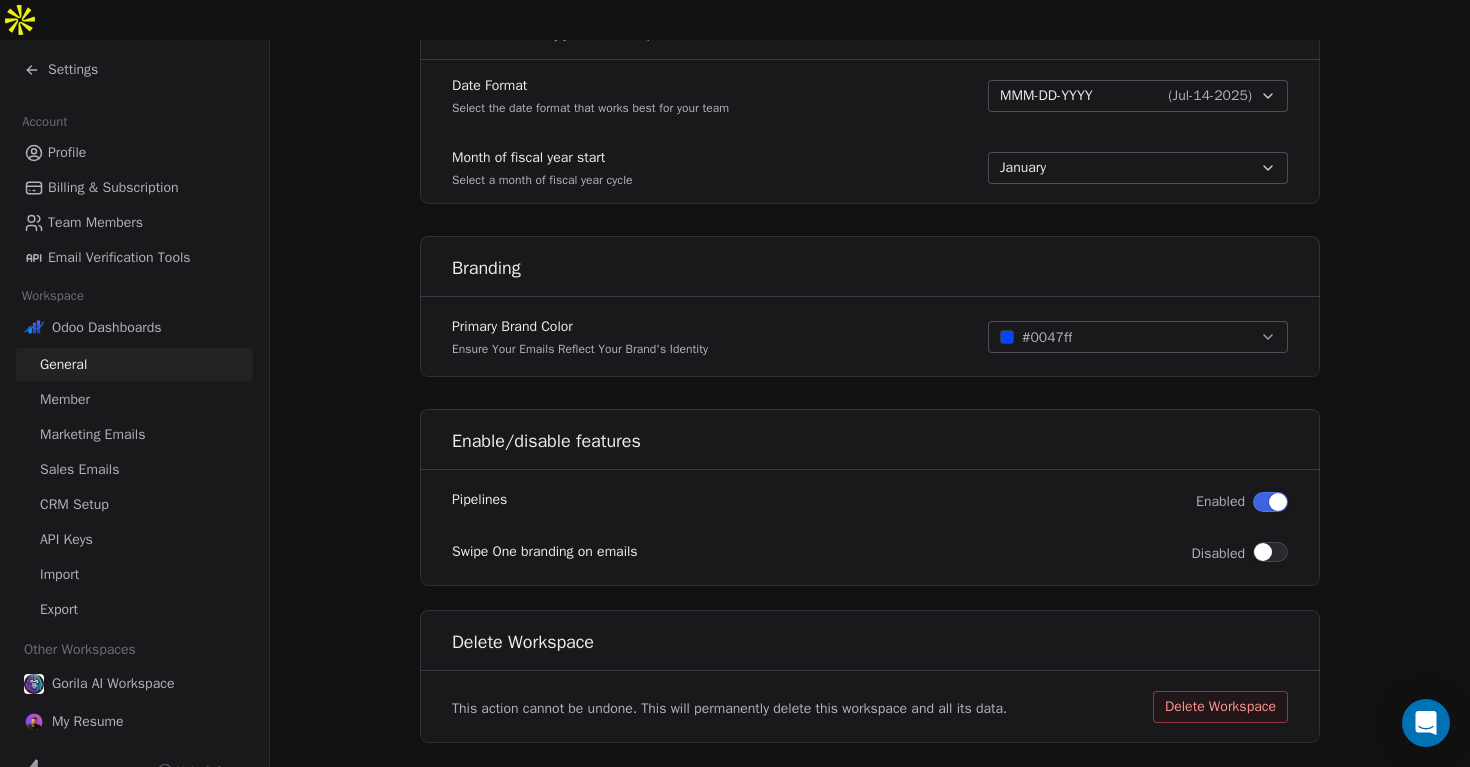 click on "Member" at bounding box center (134, 399) 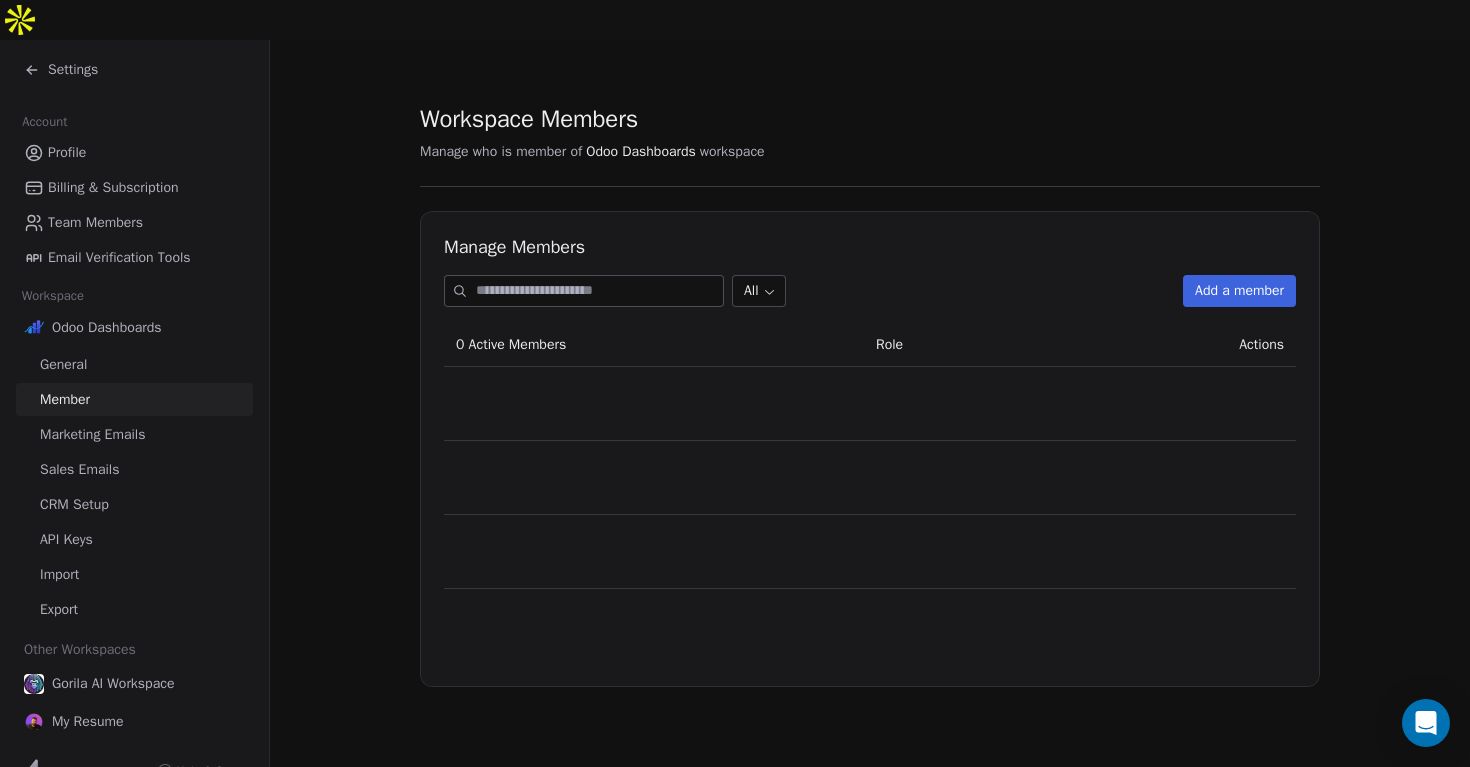 scroll, scrollTop: 0, scrollLeft: 0, axis: both 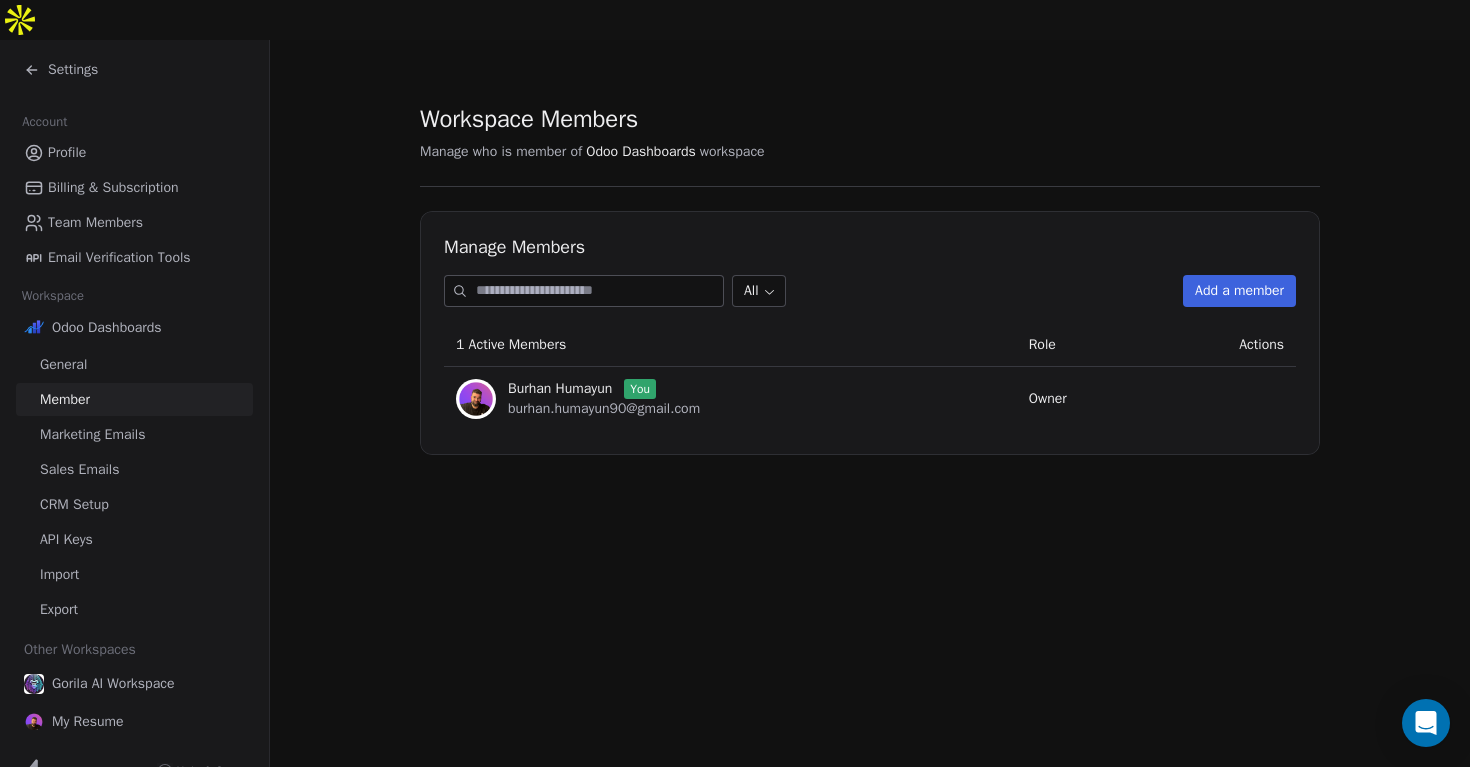 click on "Marketing Emails" at bounding box center (92, 434) 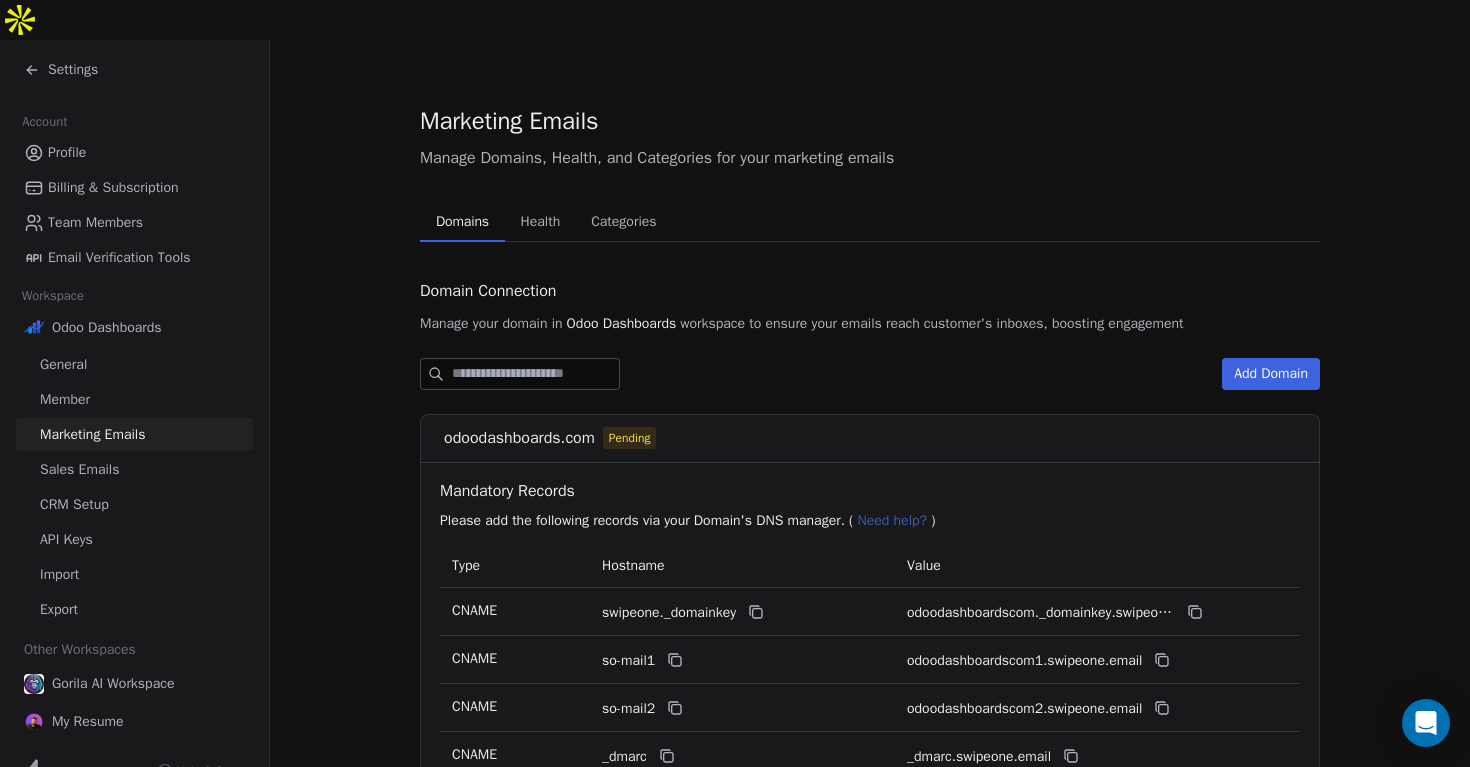 click on "Sales Emails" at bounding box center (79, 469) 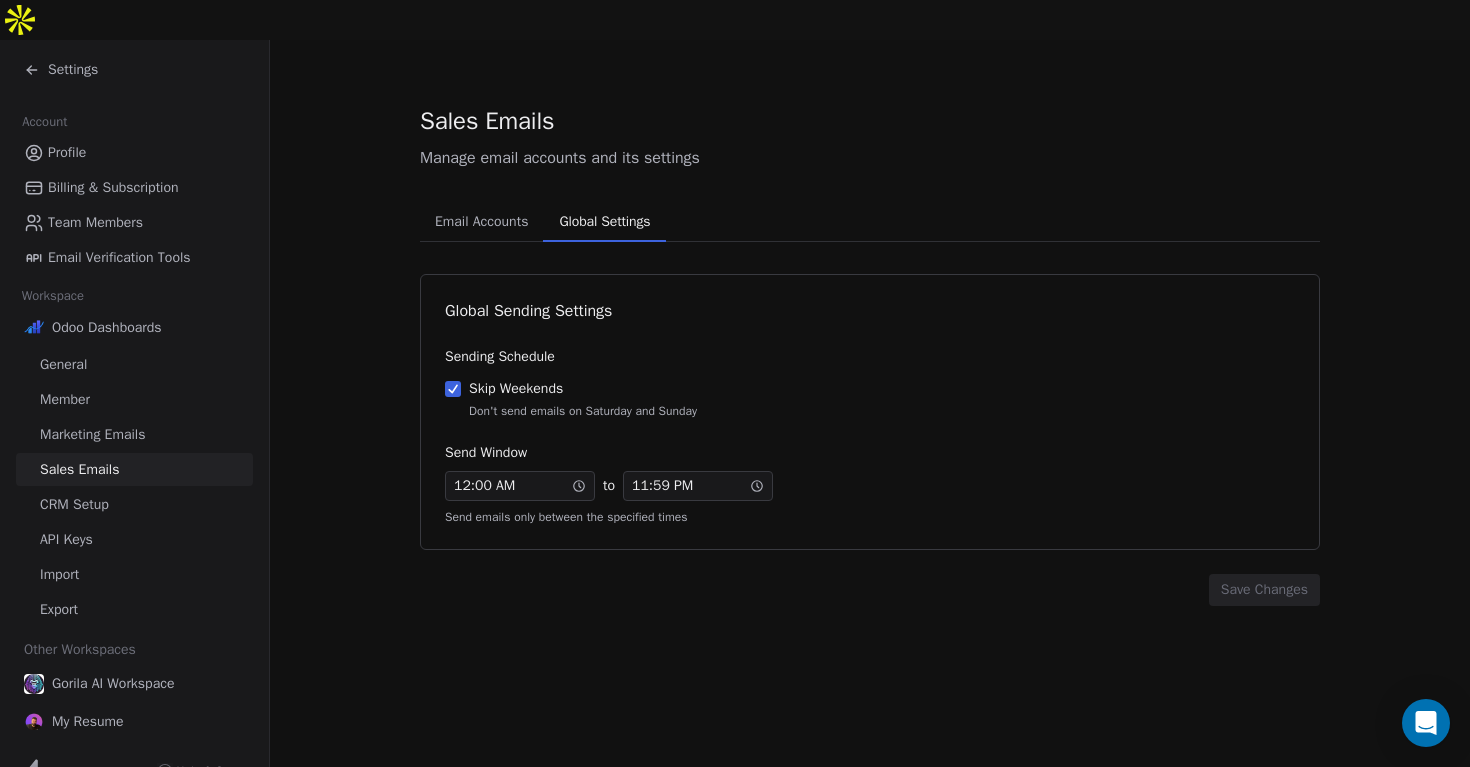 click on "Global Settings" at bounding box center (604, 222) 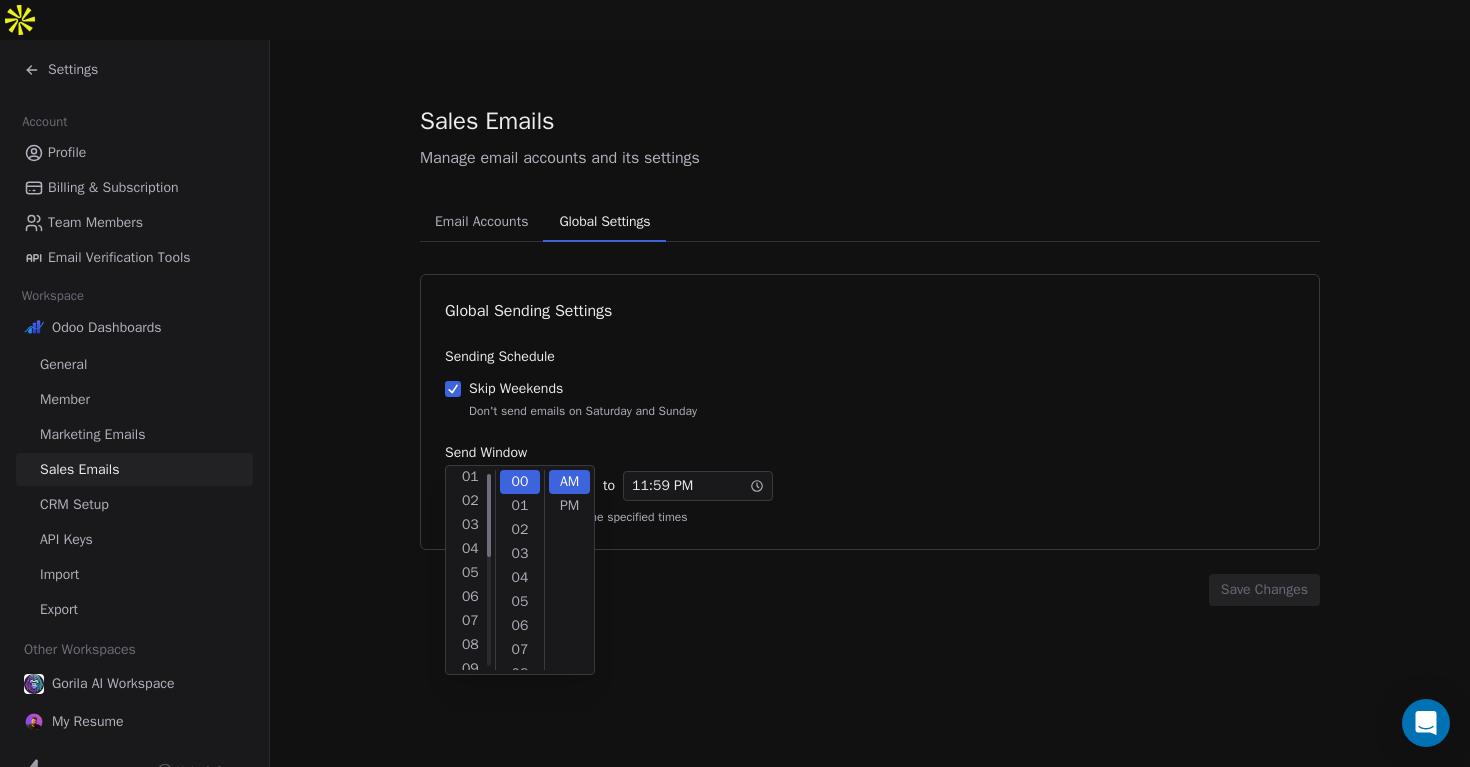 scroll, scrollTop: 0, scrollLeft: 0, axis: both 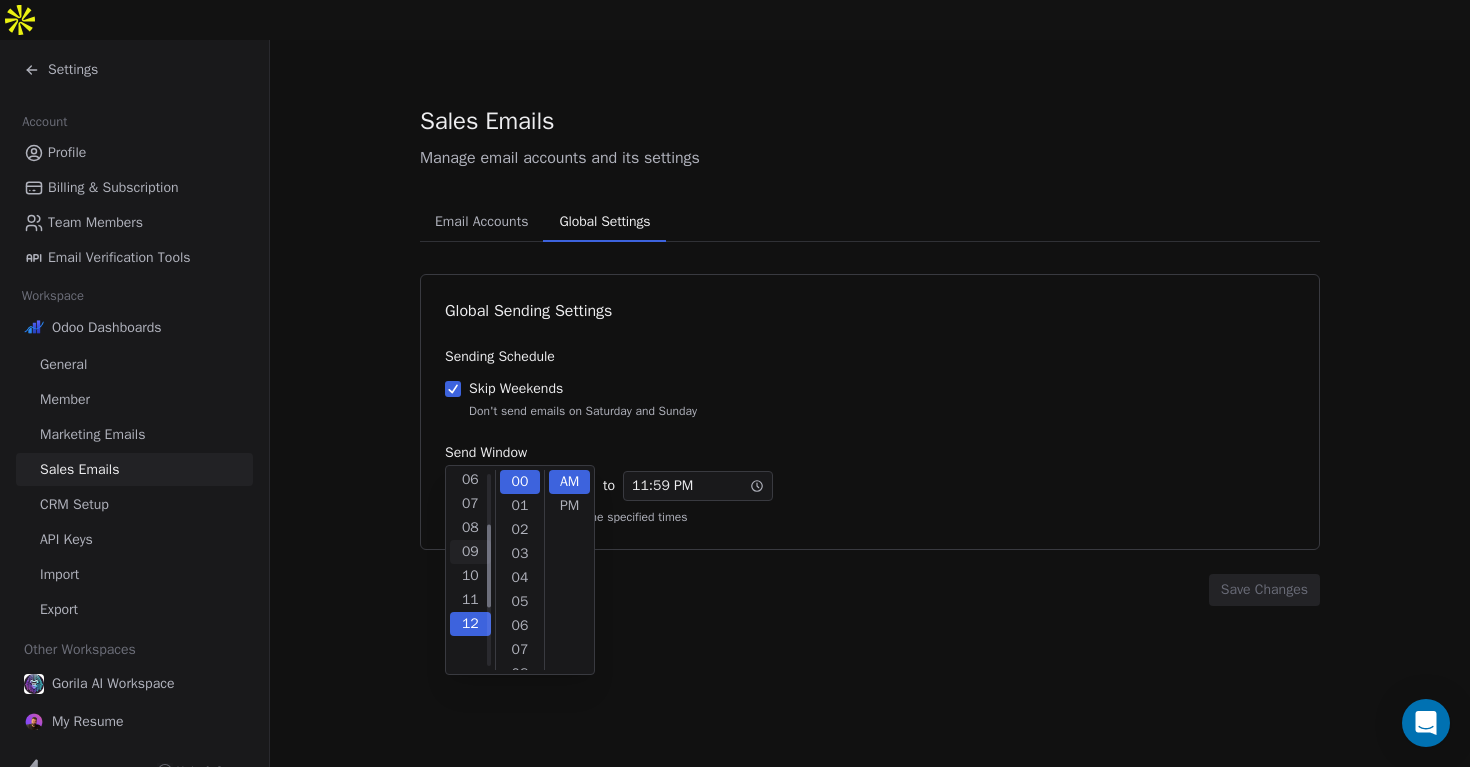 click on "09" at bounding box center [470, 552] 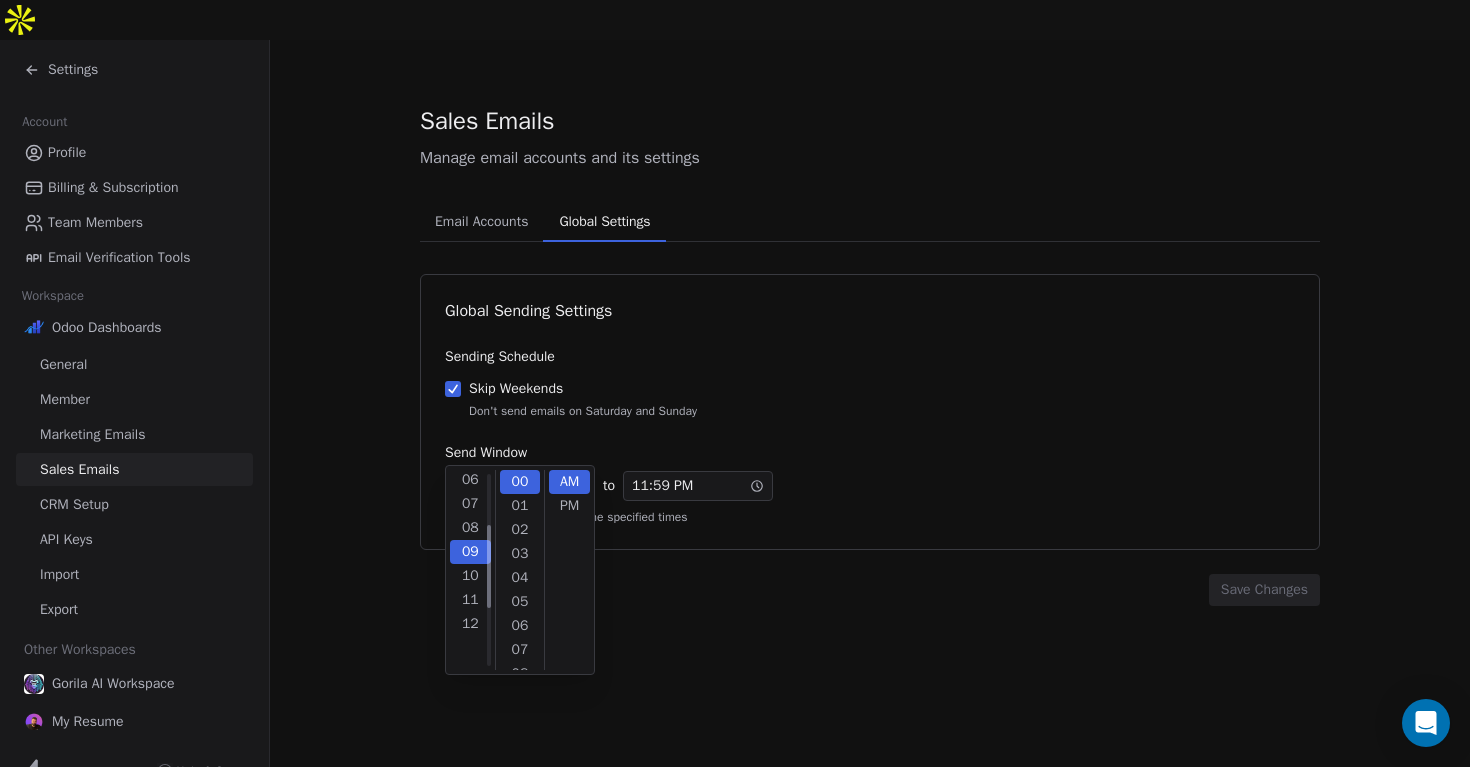 scroll, scrollTop: 192, scrollLeft: 0, axis: vertical 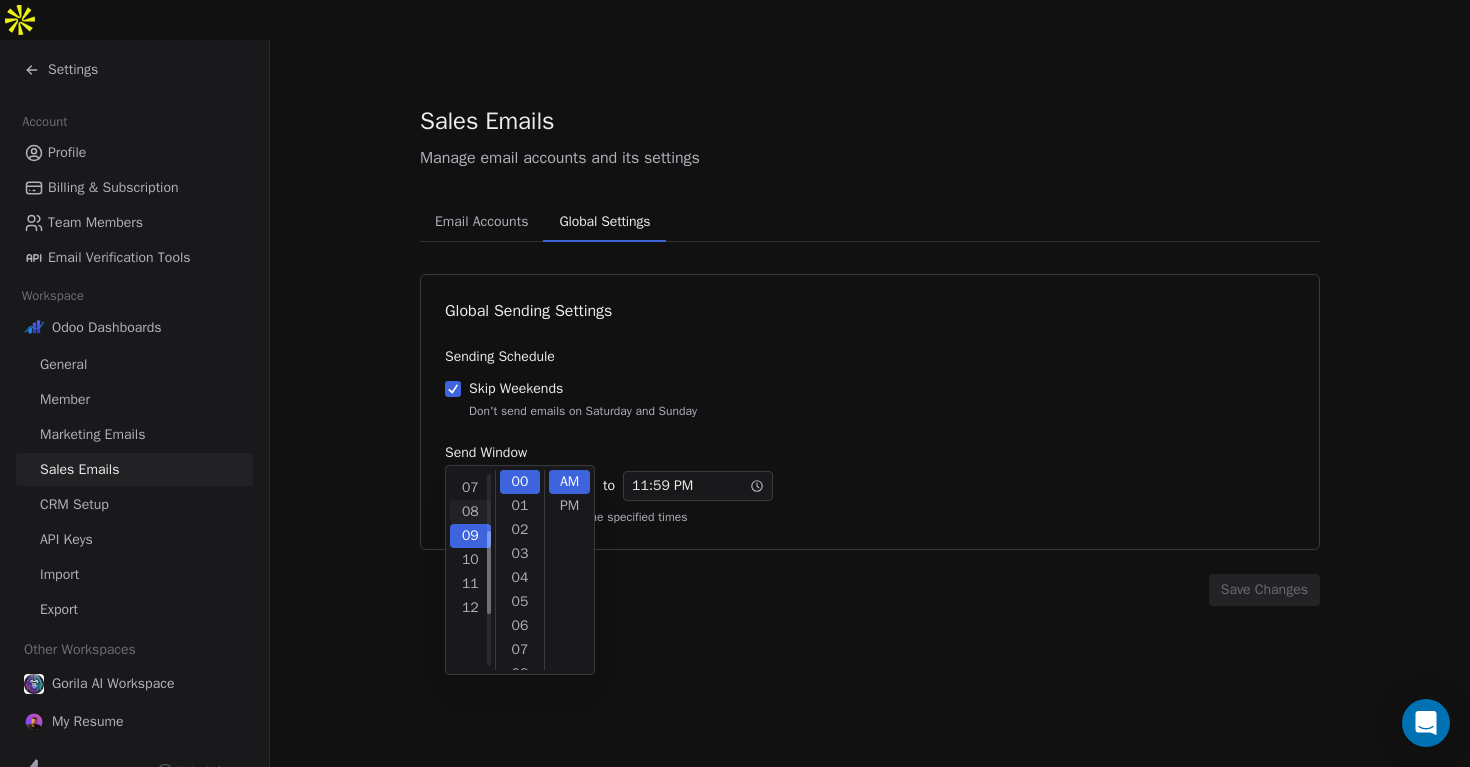 click on "08" at bounding box center (470, 512) 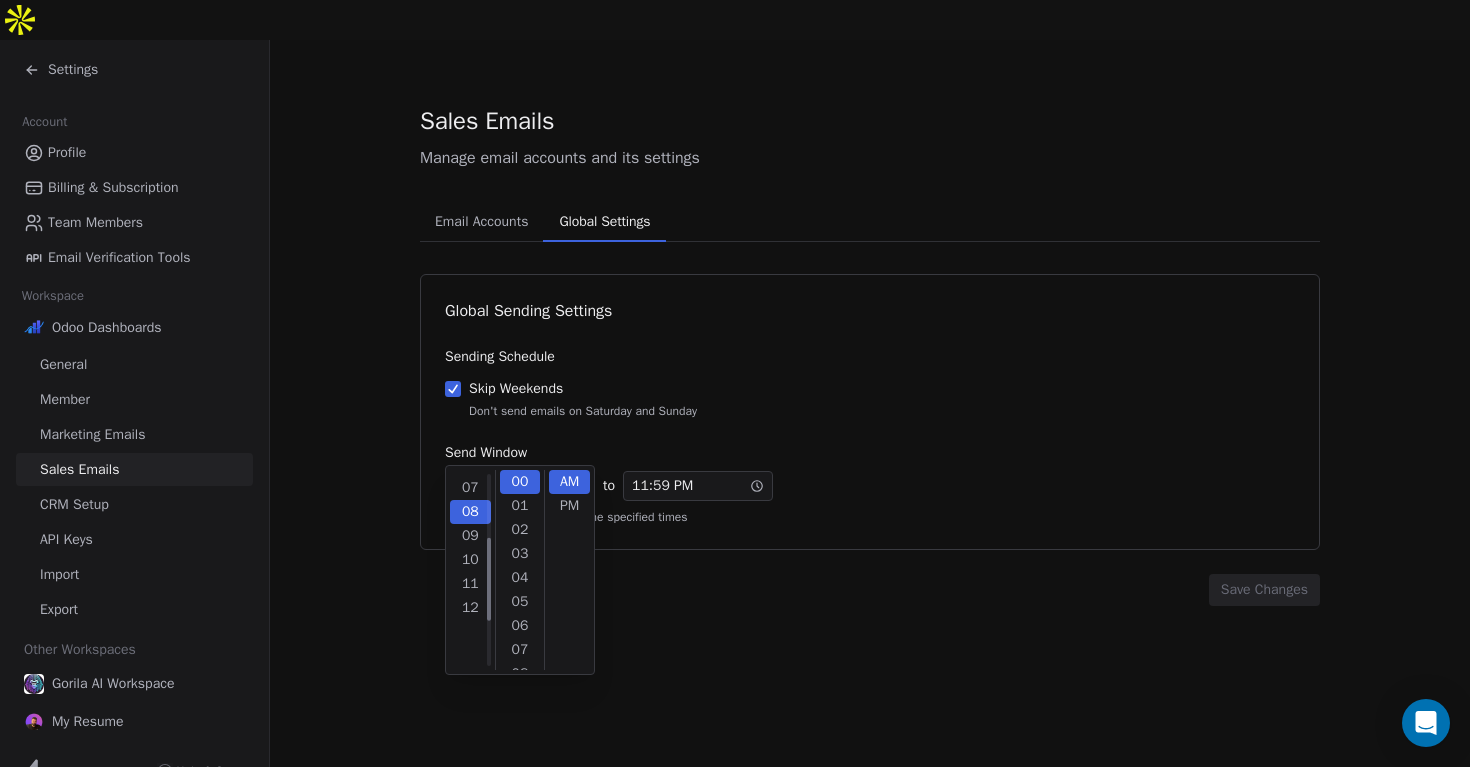 scroll, scrollTop: 168, scrollLeft: 0, axis: vertical 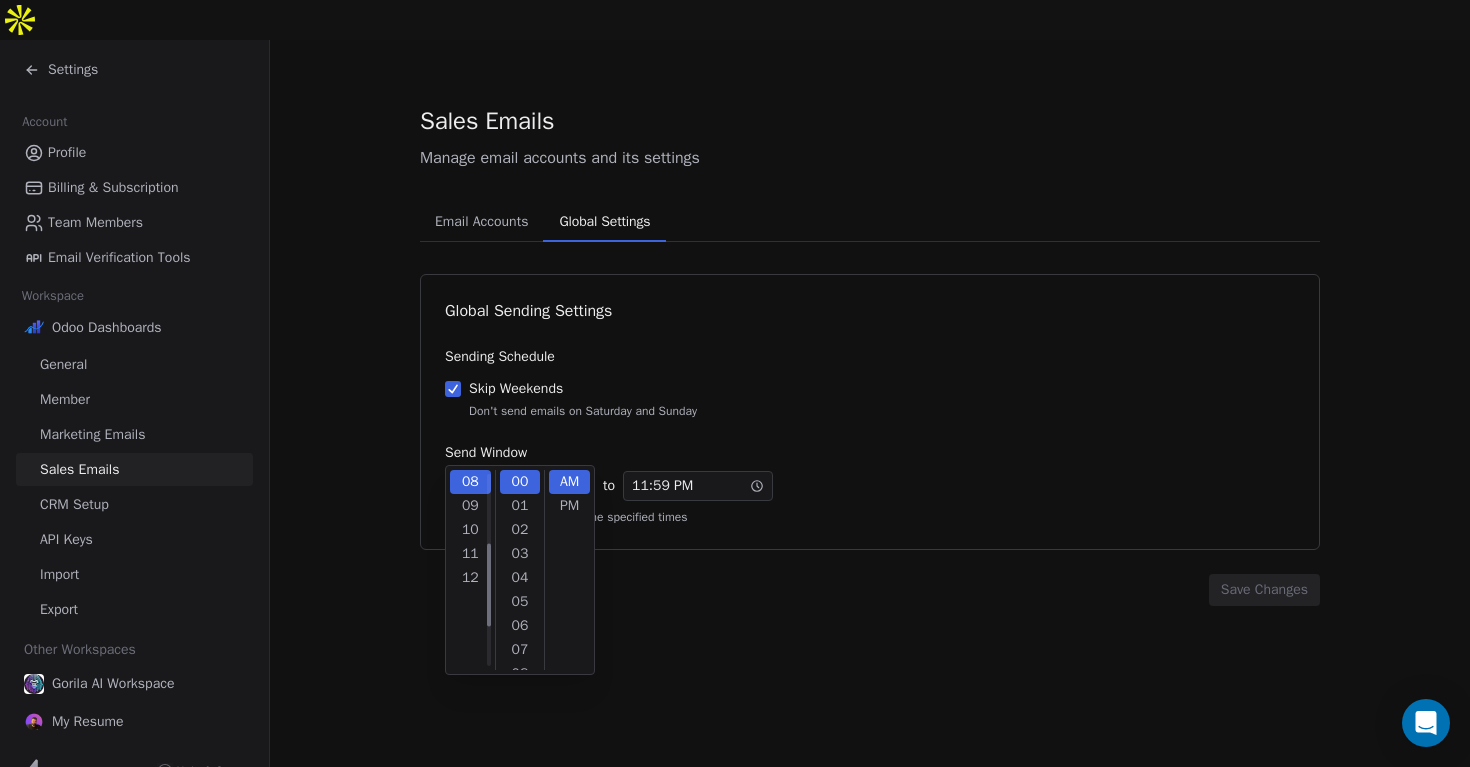 click on "Sales Emails Manage email accounts and its settings Email Accounts Email Accounts Global Settings Global Settings Global Sending Settings Sending Schedule Skip Weekends Don't send emails on Saturday and Sunday Send Window 08 : 00   AM to 11 : 59   PM Send emails only between the specified times Save Changes" at bounding box center [870, 355] 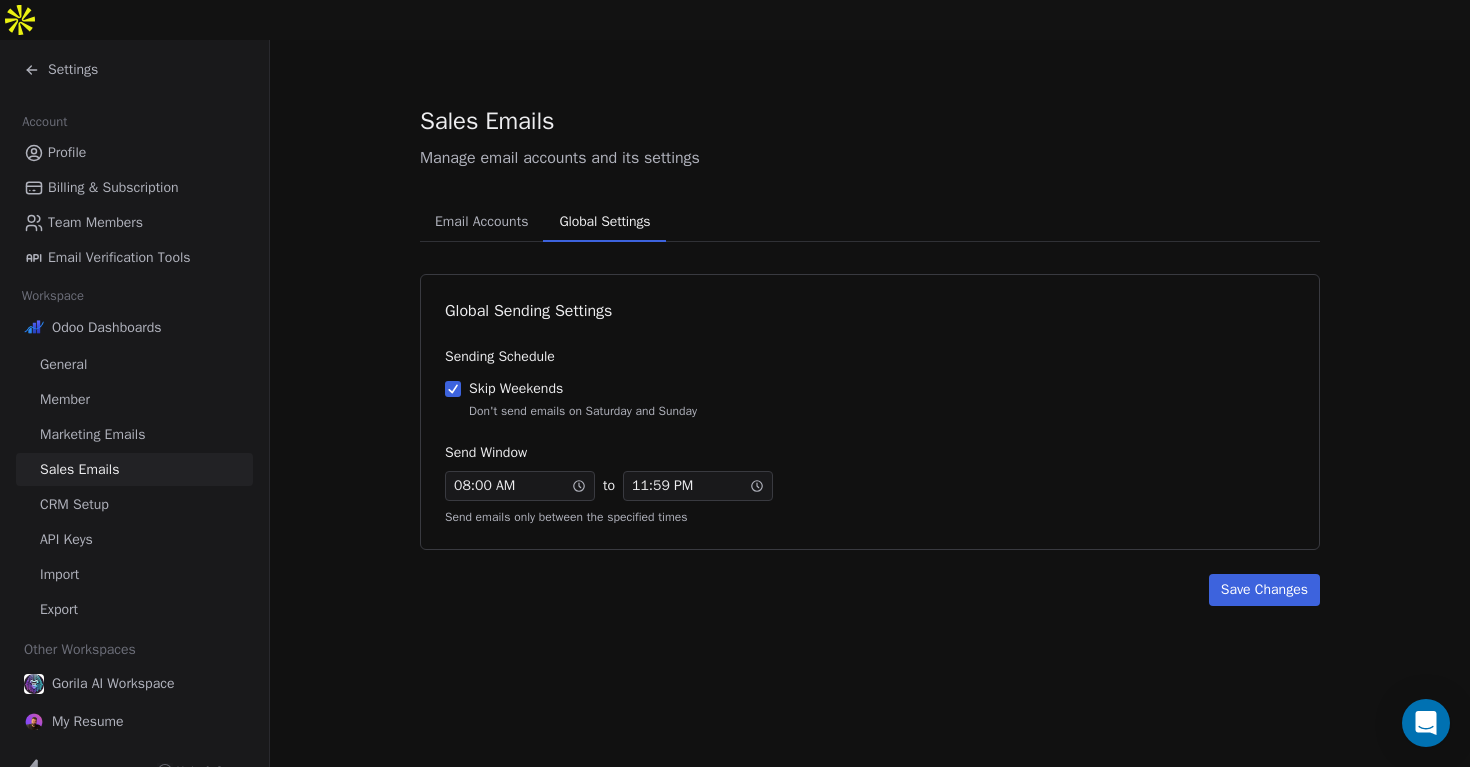 click on "11 : 59   PM" at bounding box center [698, 486] 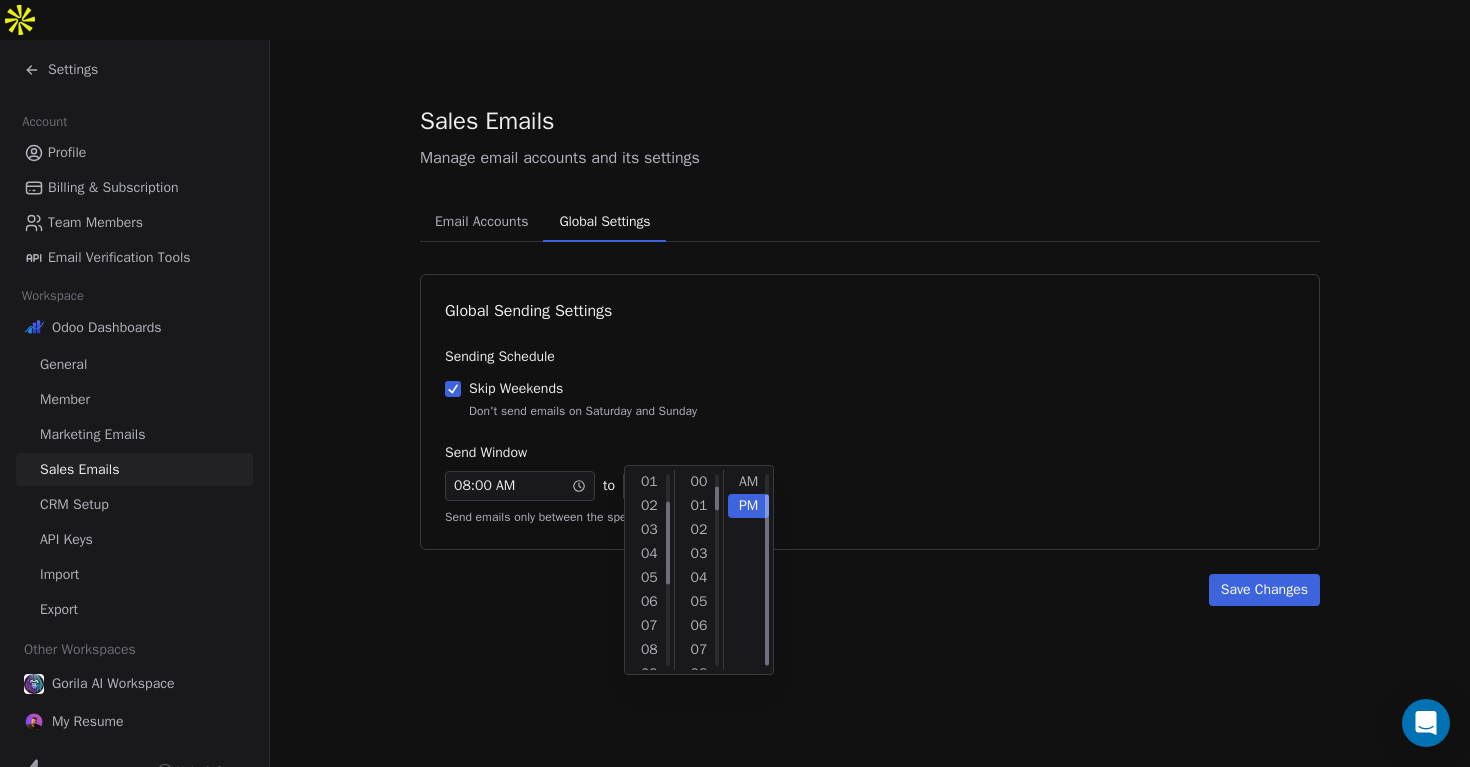 scroll, scrollTop: 240, scrollLeft: 0, axis: vertical 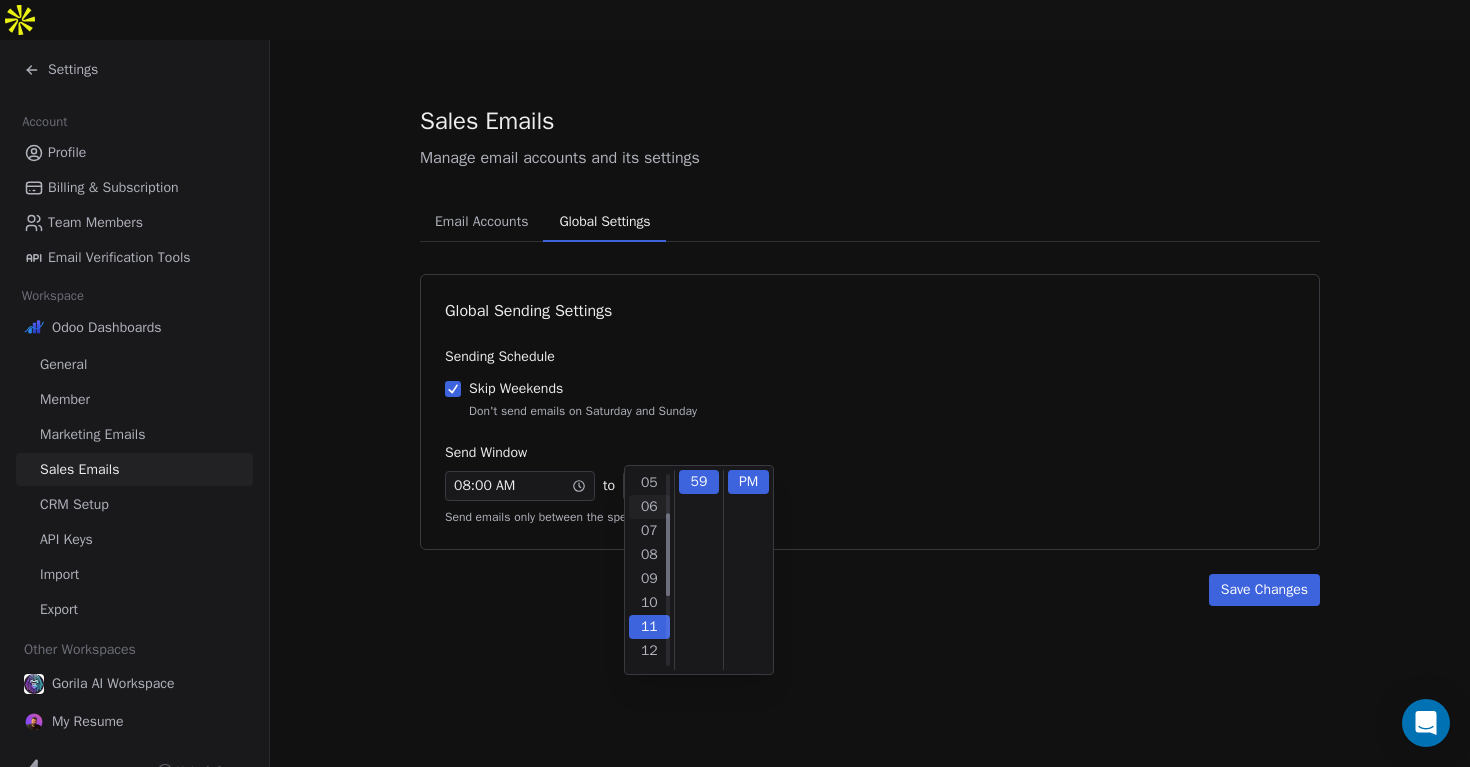 click on "06" at bounding box center [649, 507] 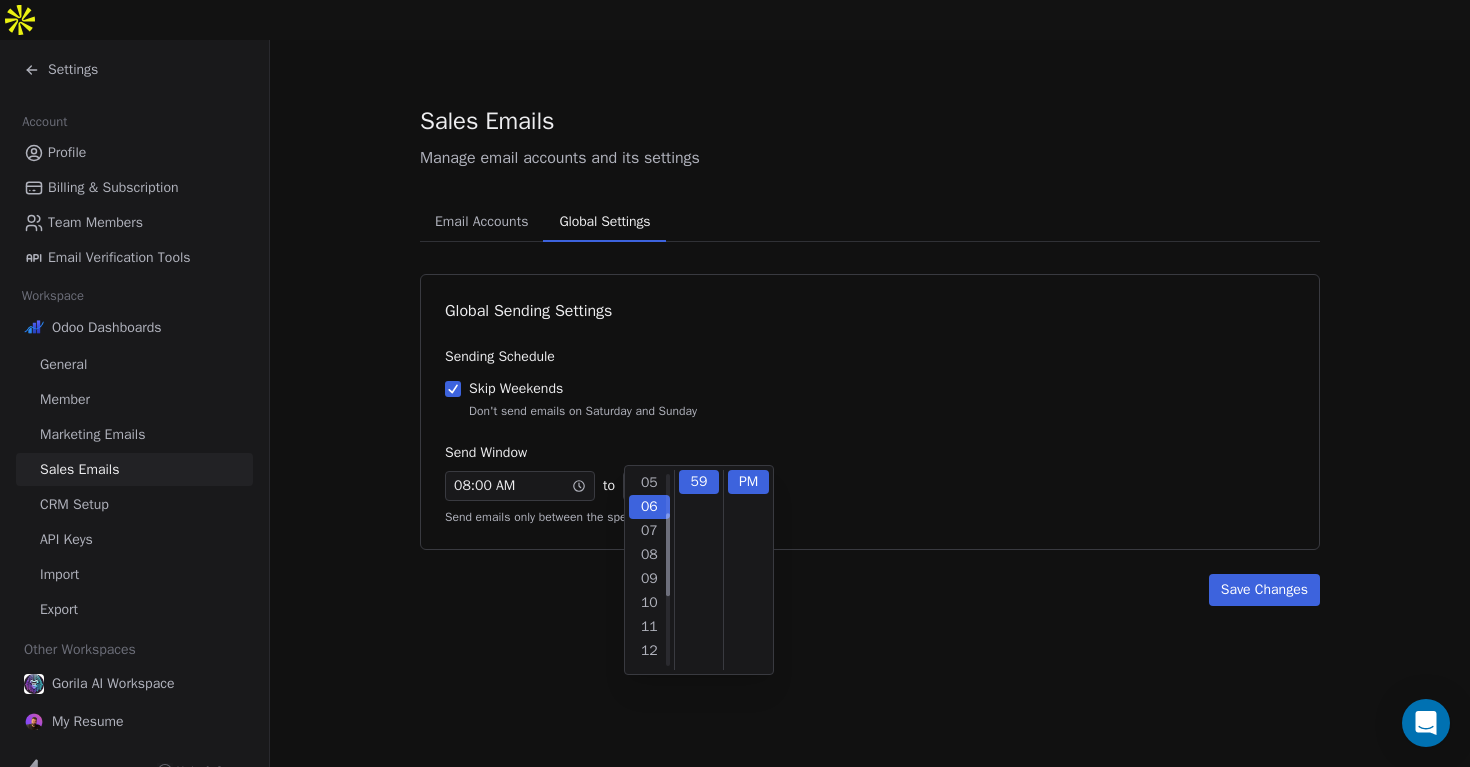 scroll, scrollTop: 120, scrollLeft: 0, axis: vertical 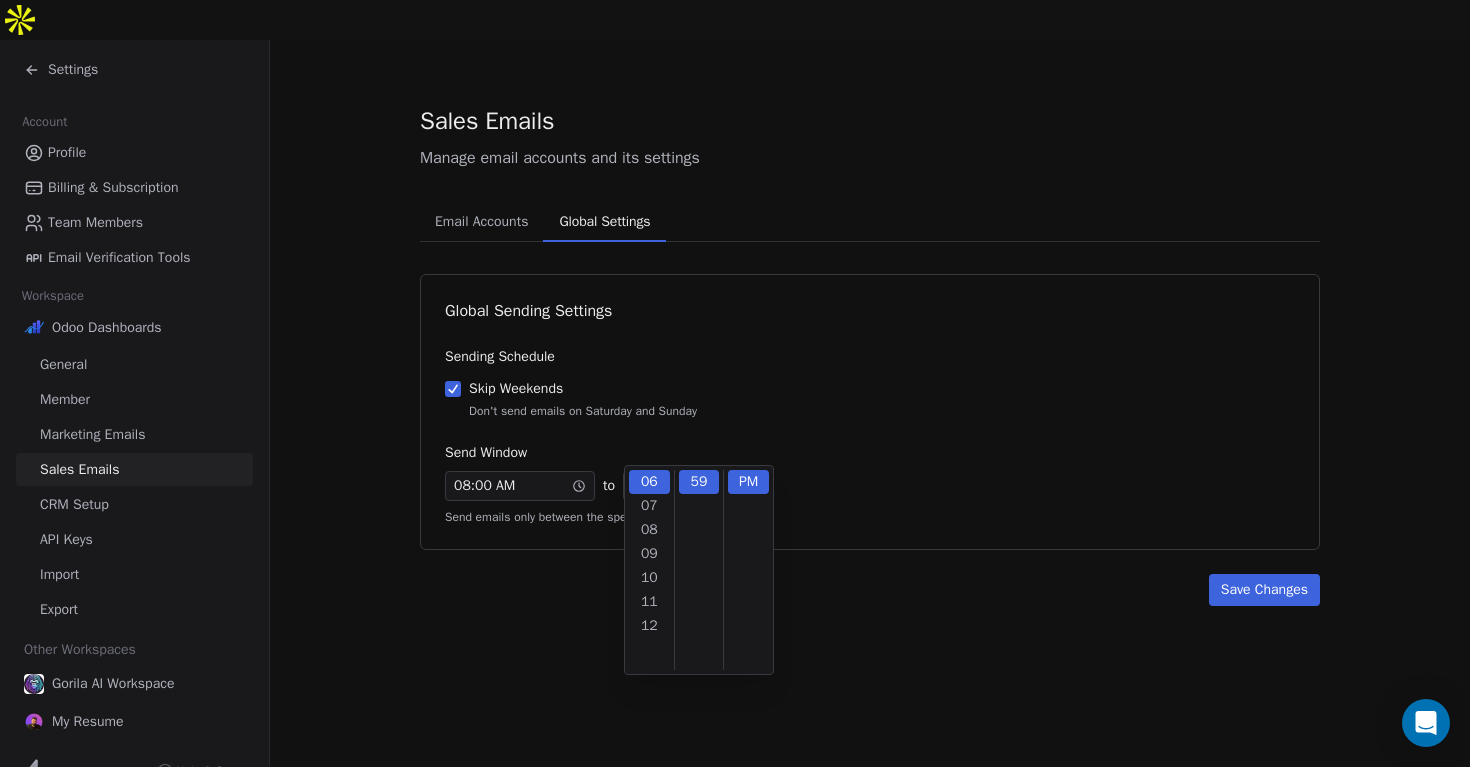 click on "59" at bounding box center (699, 482) 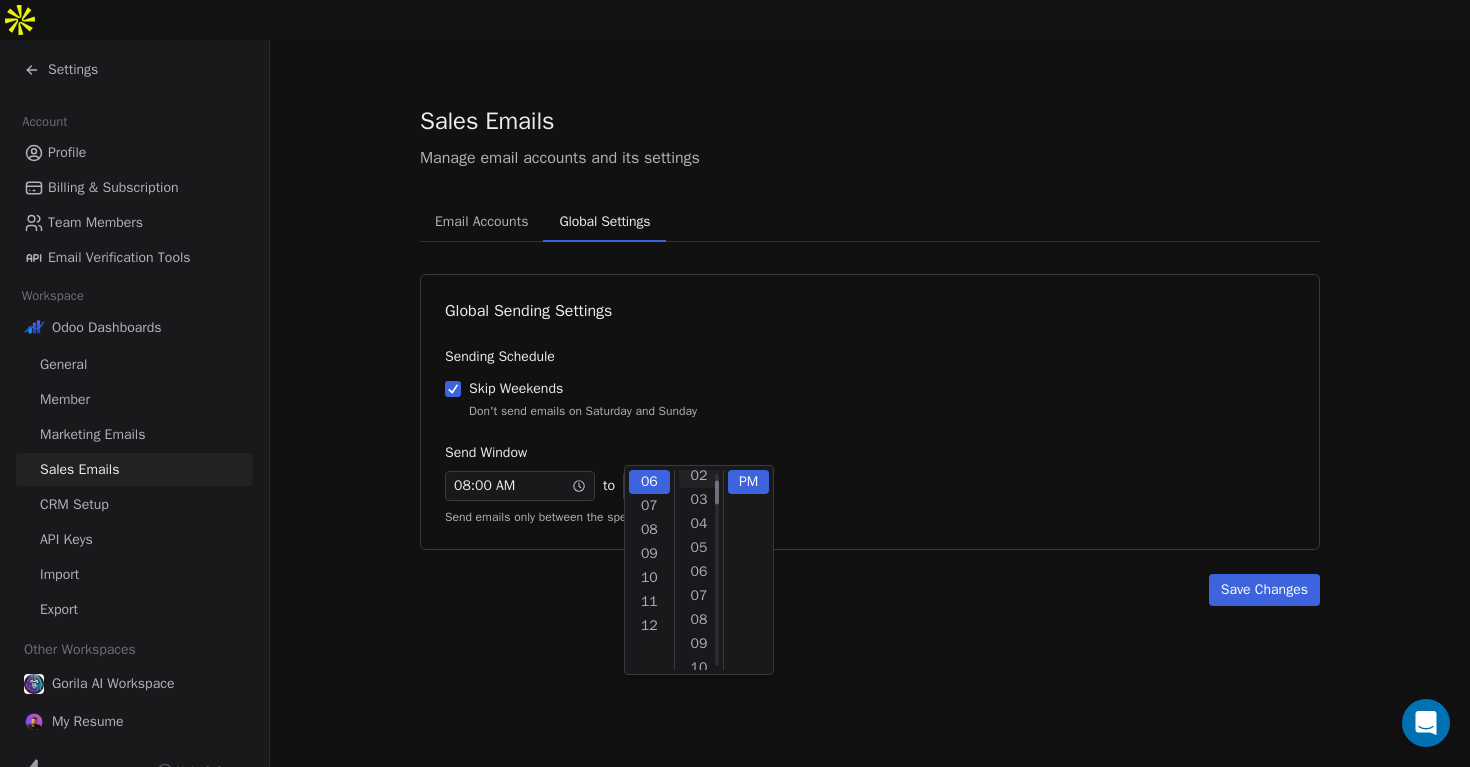 scroll, scrollTop: 0, scrollLeft: 0, axis: both 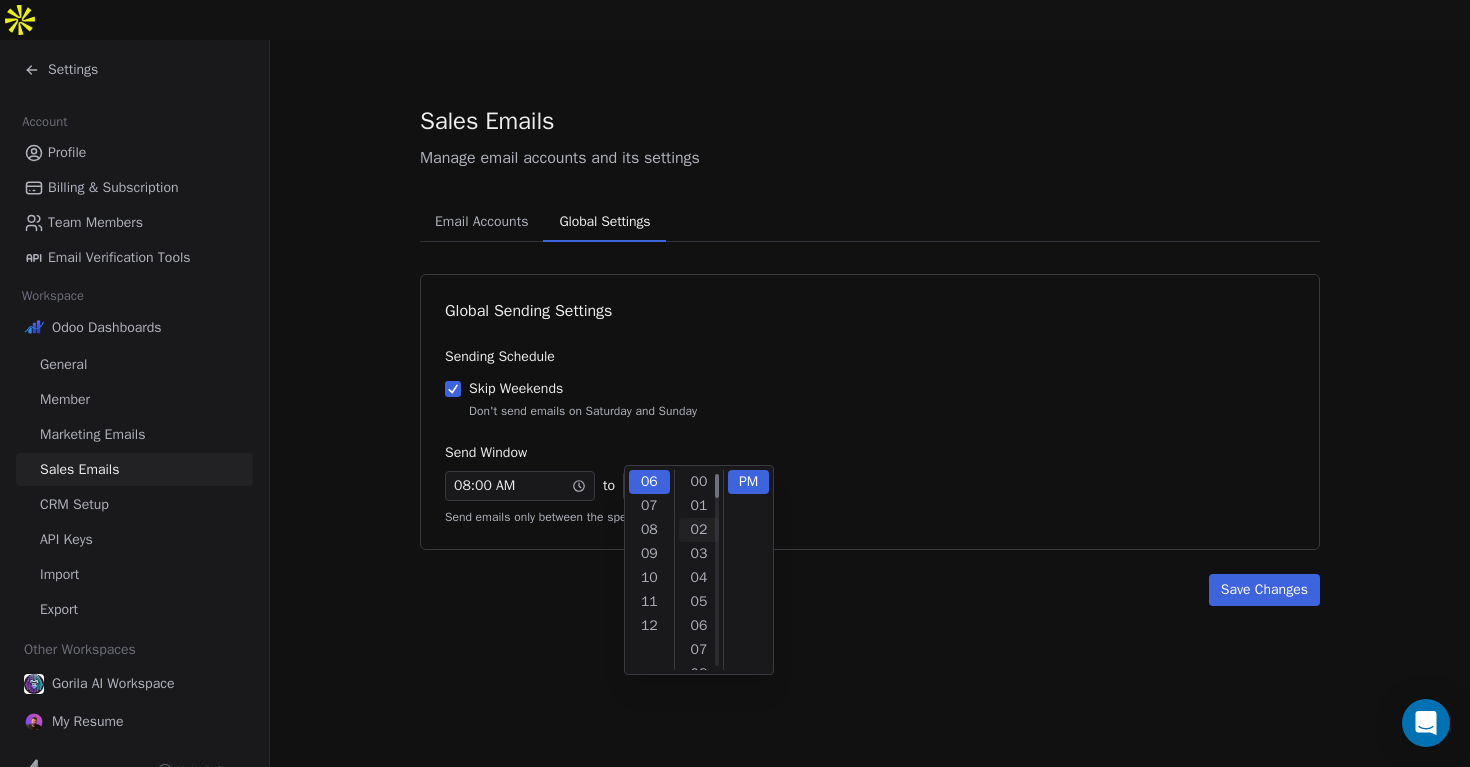 click on "00" at bounding box center [699, 482] 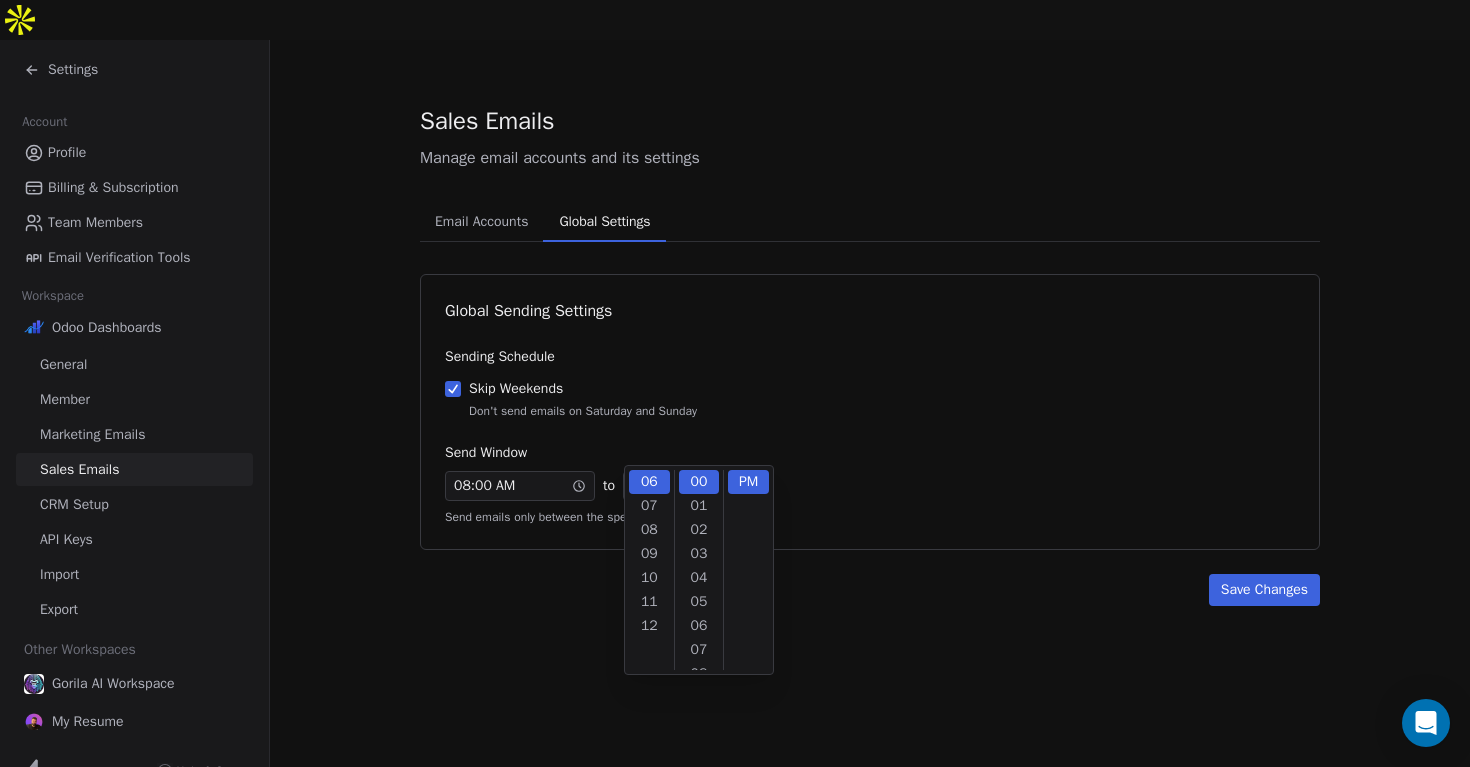 click on "Save Changes" at bounding box center [870, 590] 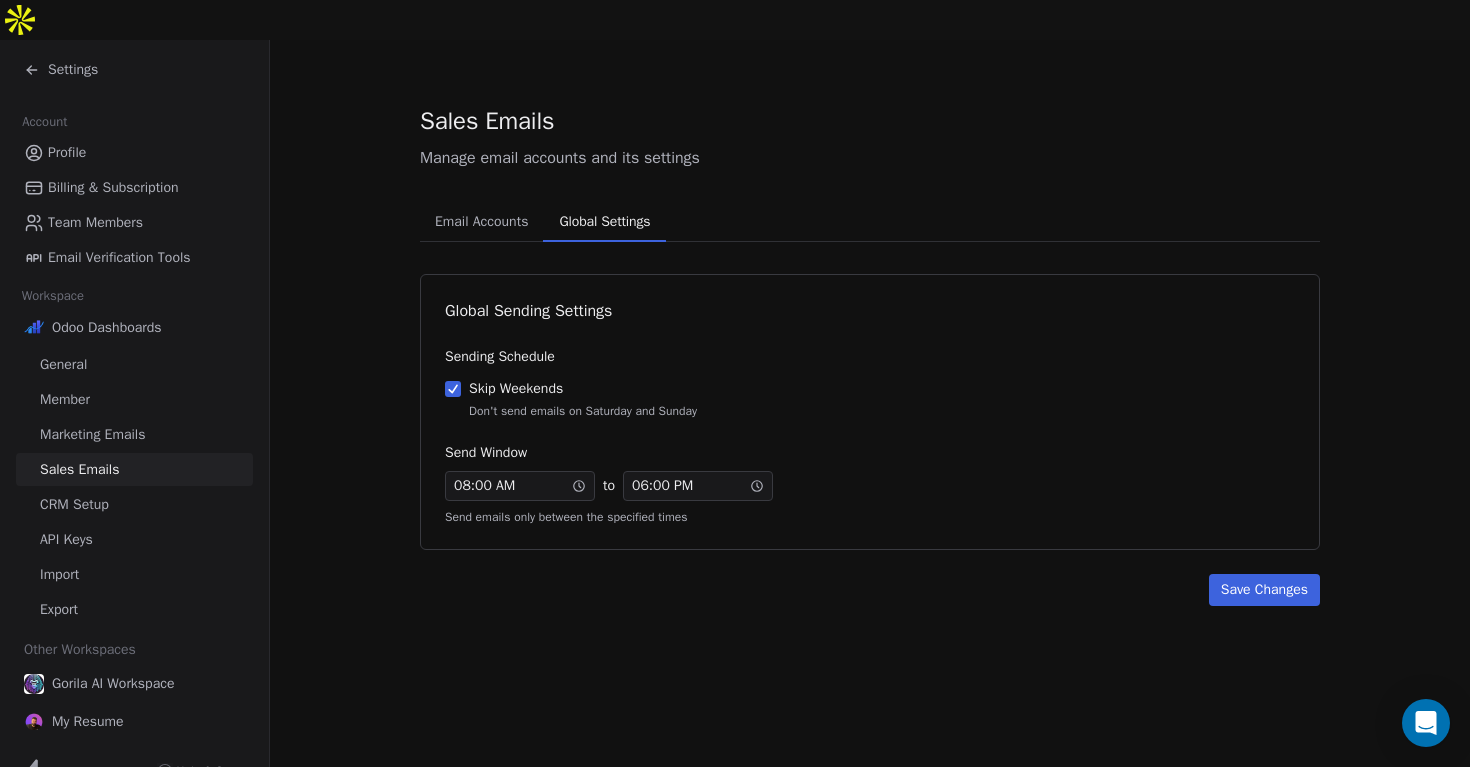 click on "Save Changes" at bounding box center [1264, 590] 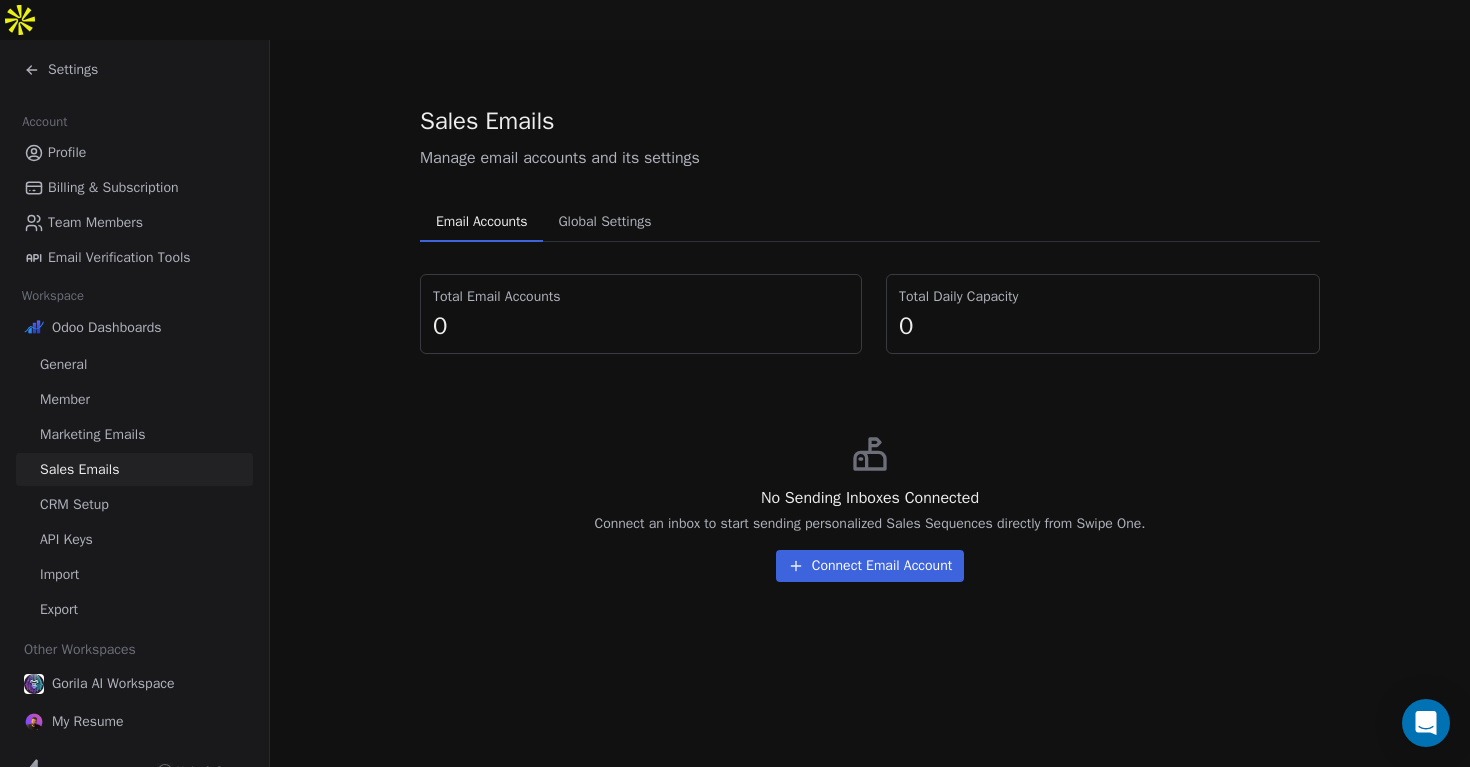 click on "Email Accounts Email Accounts" at bounding box center [481, 222] 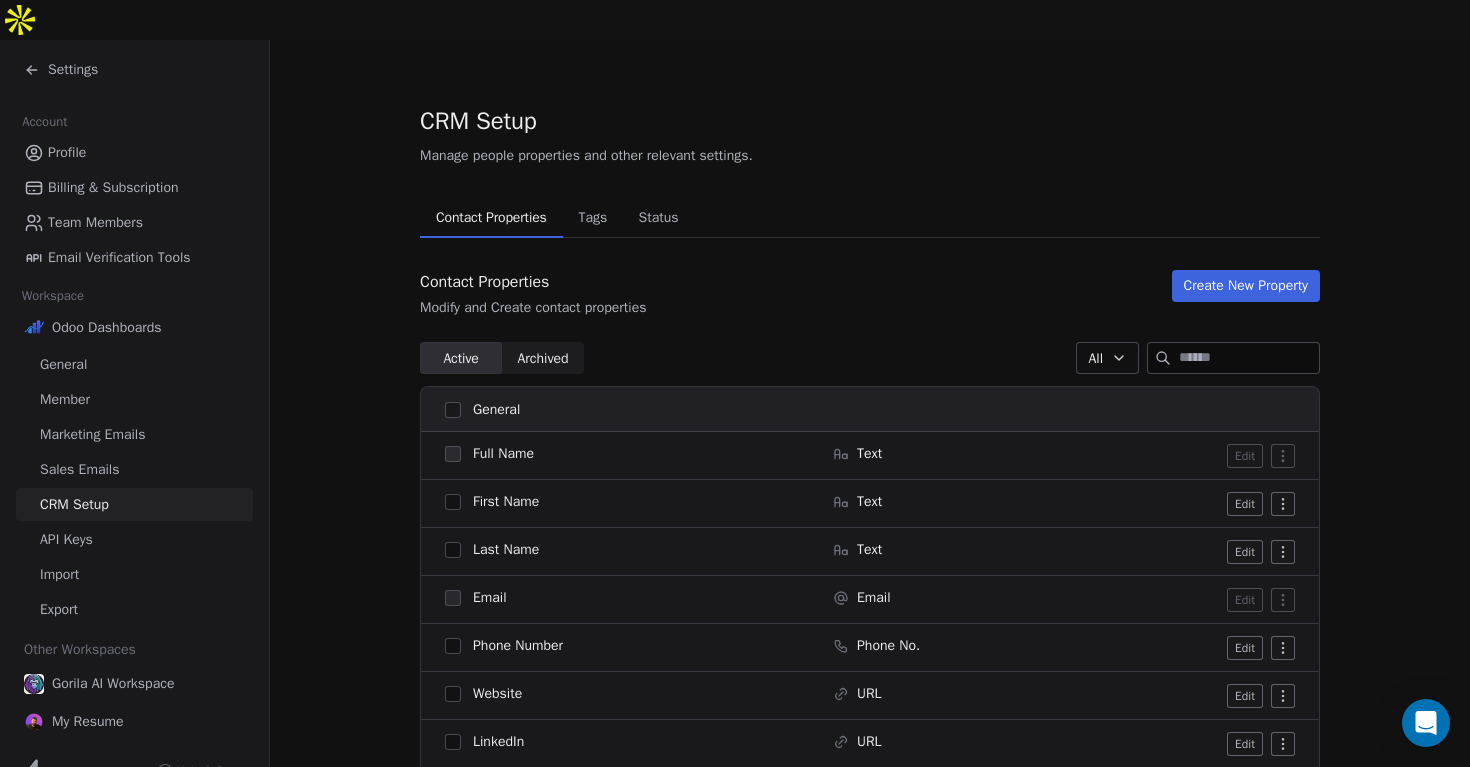 click on "Sales Emails" at bounding box center [79, 469] 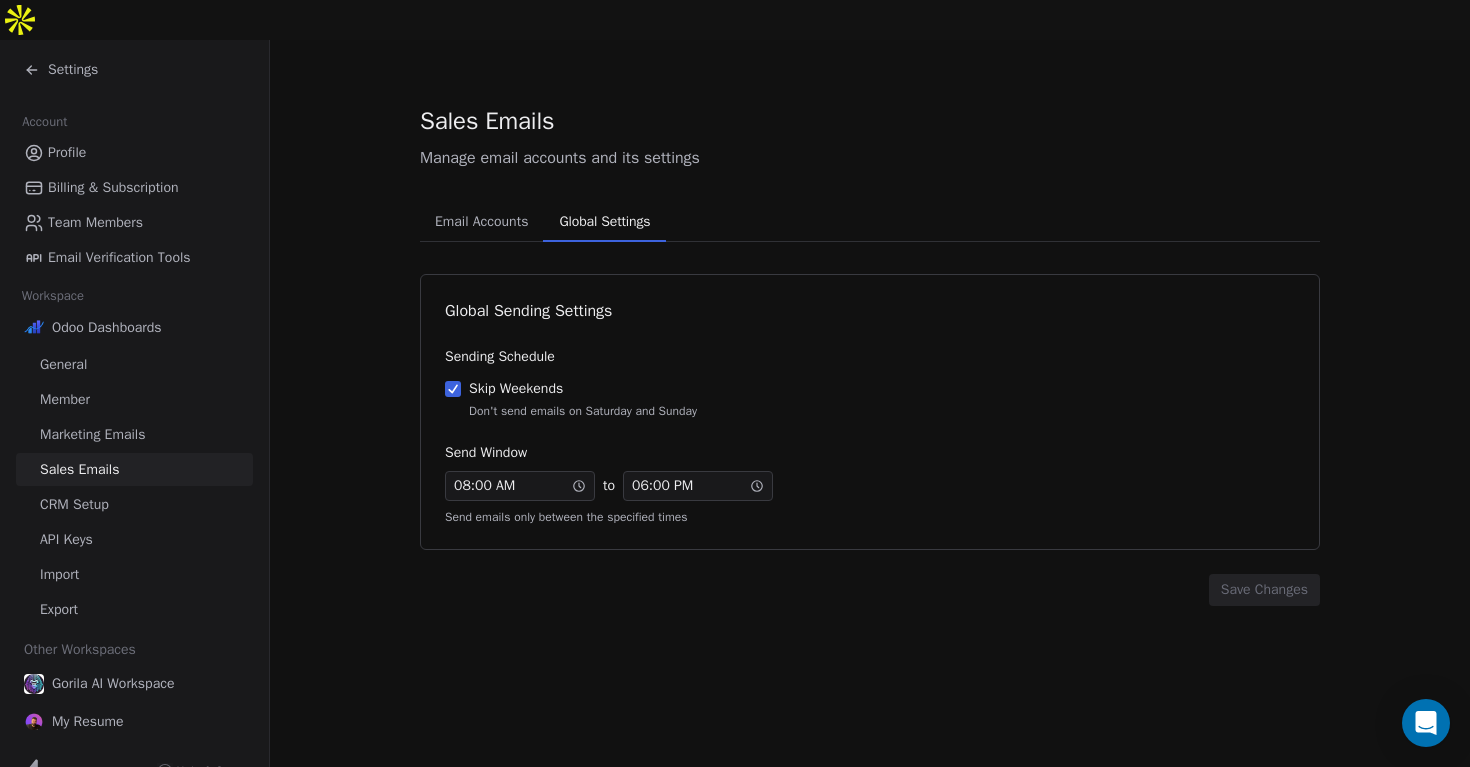 click on "Global Settings" at bounding box center (604, 222) 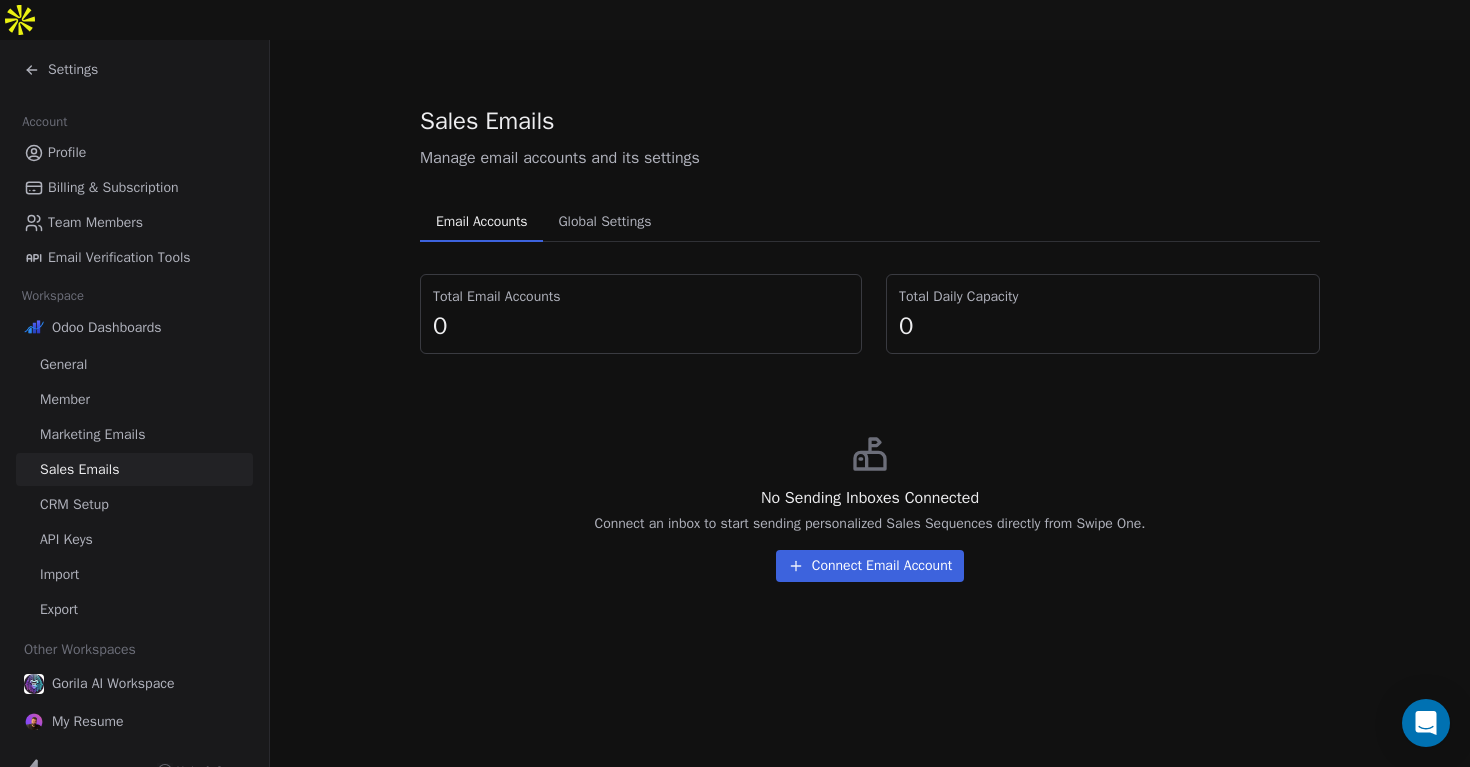 click on "Email Accounts" at bounding box center (481, 222) 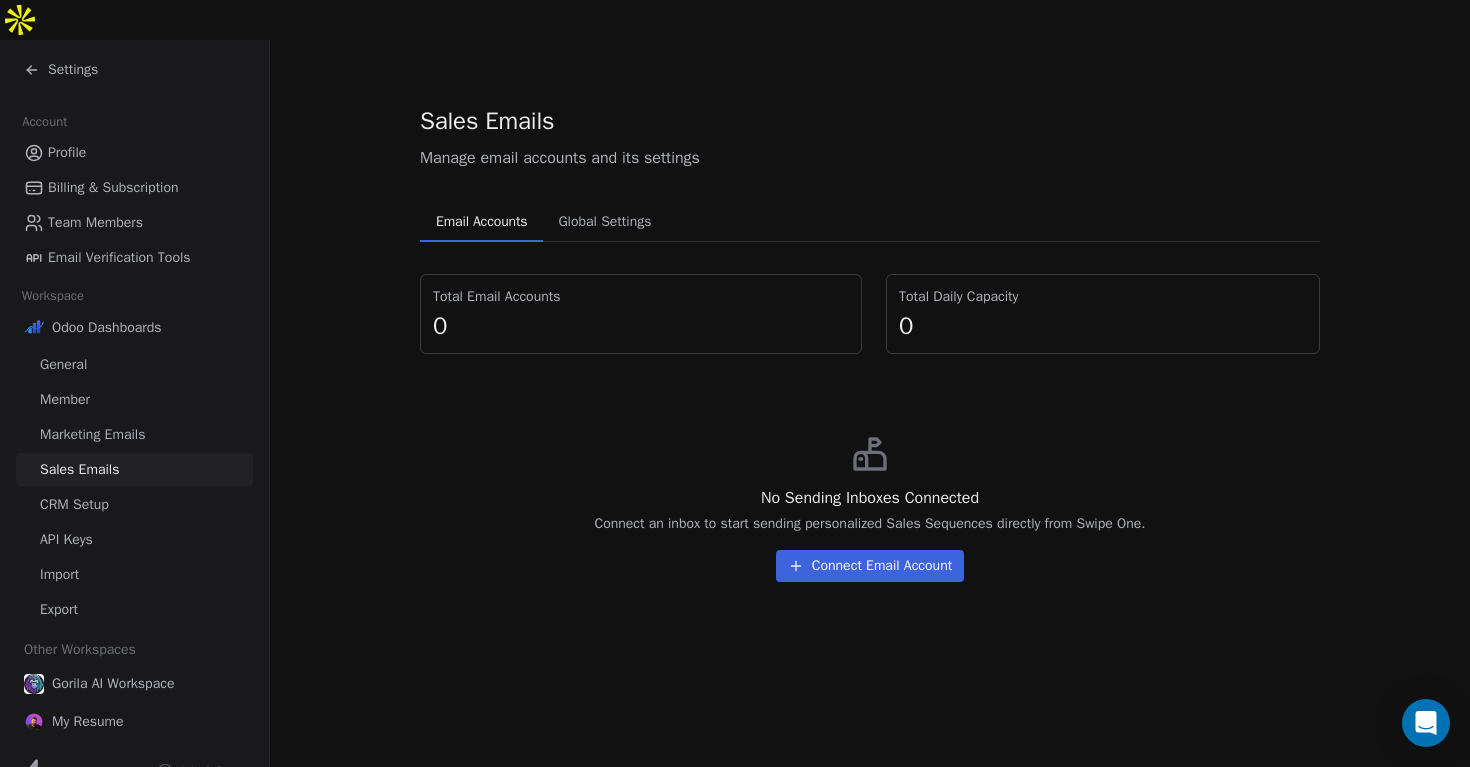 click on "Connect Email Account" at bounding box center [870, 566] 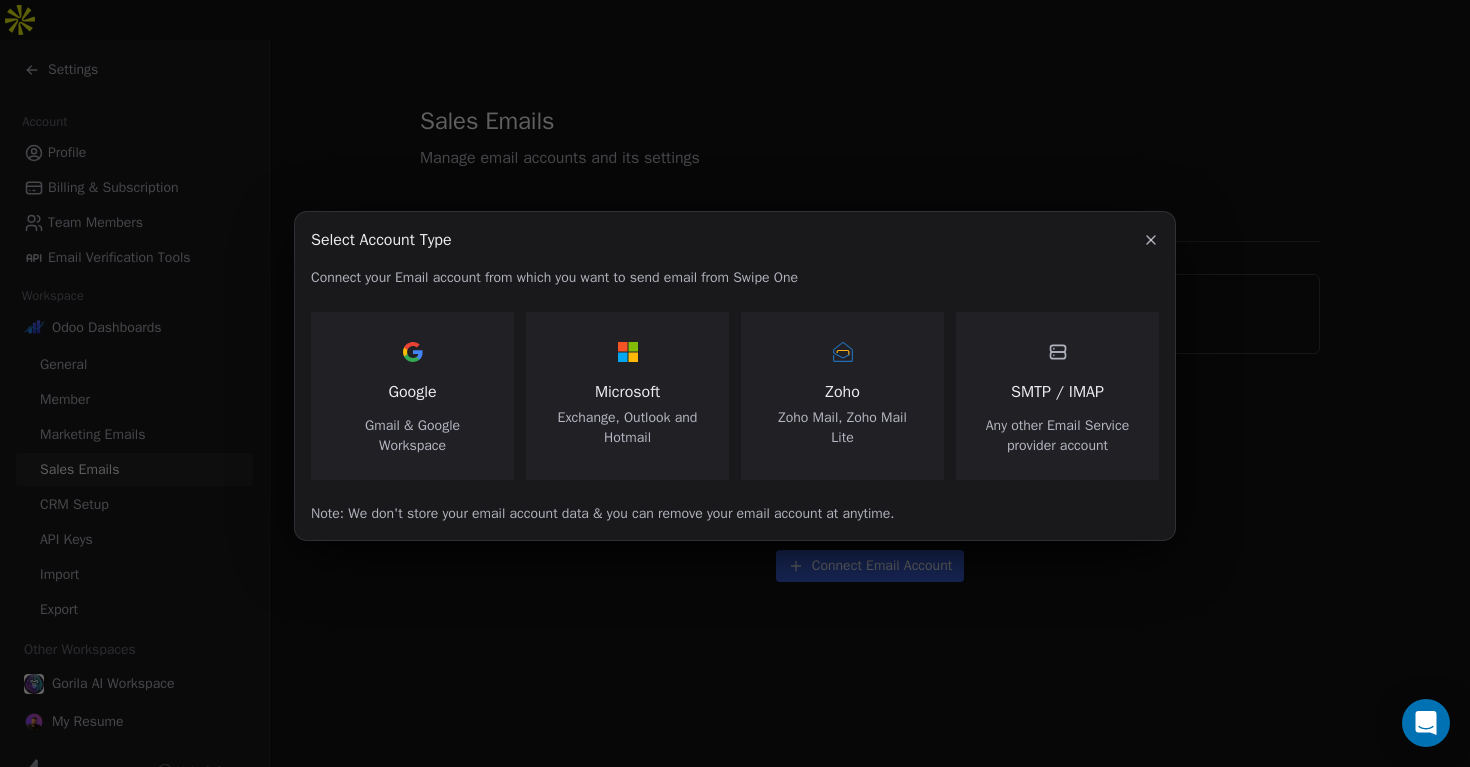 click 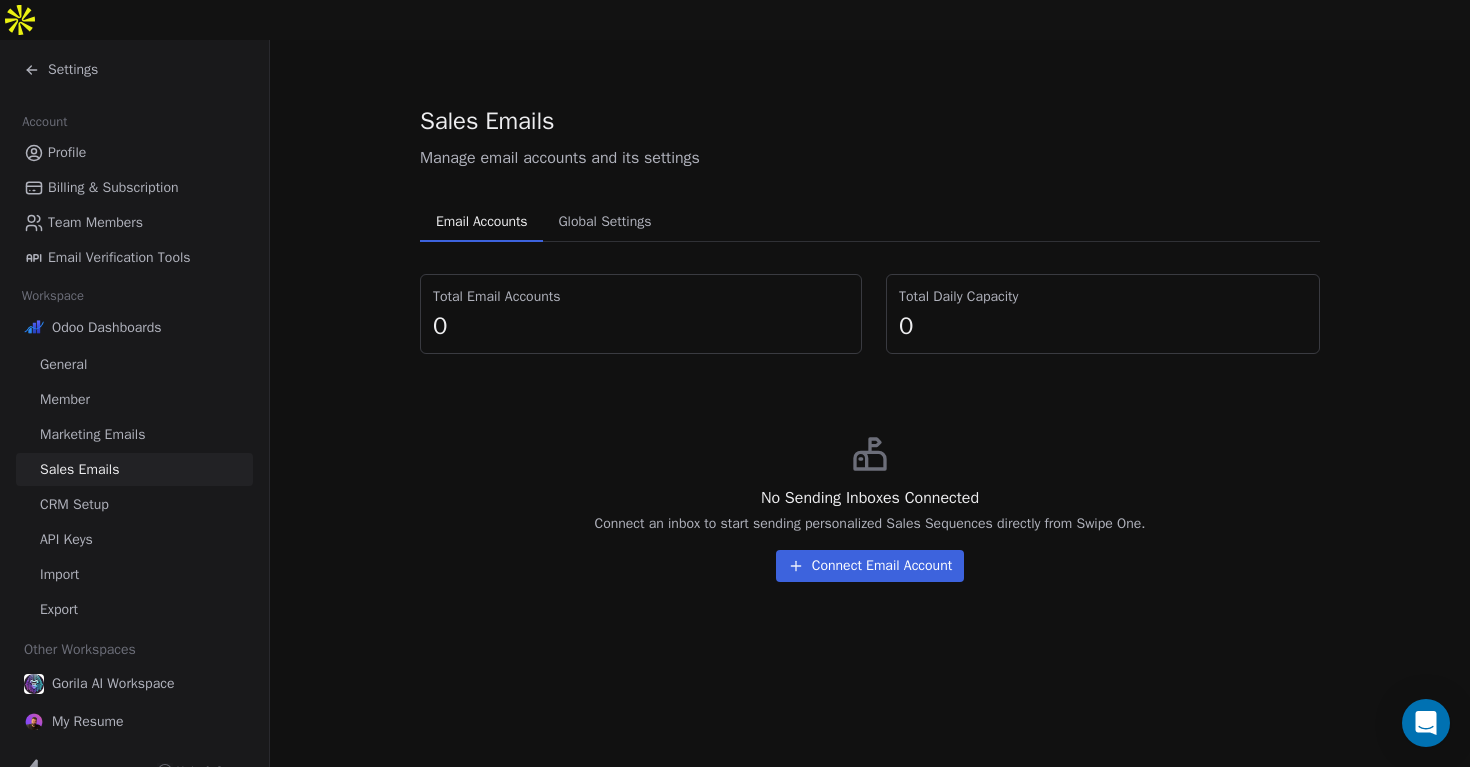click on "CRM Setup" at bounding box center [74, 504] 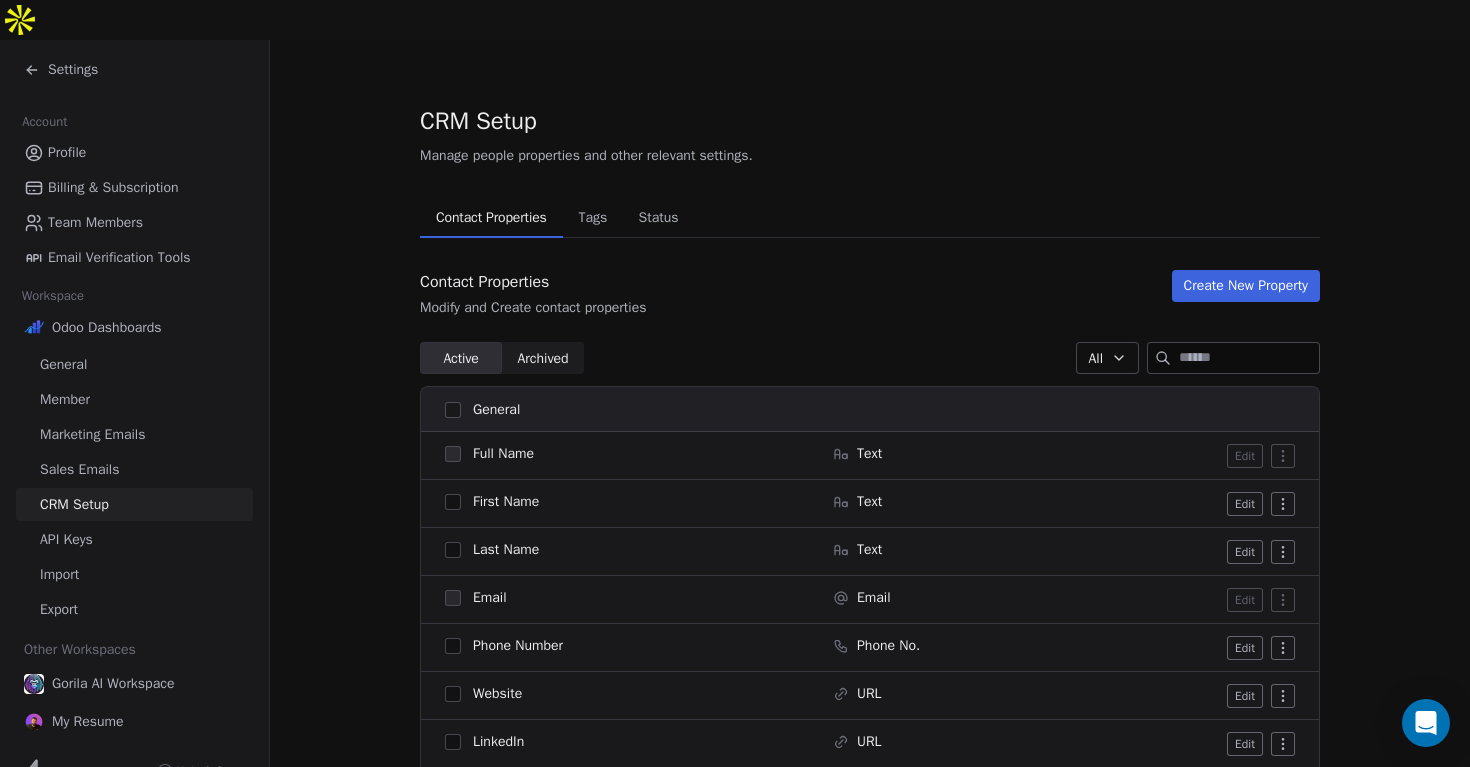 click on "API Keys" at bounding box center (66, 539) 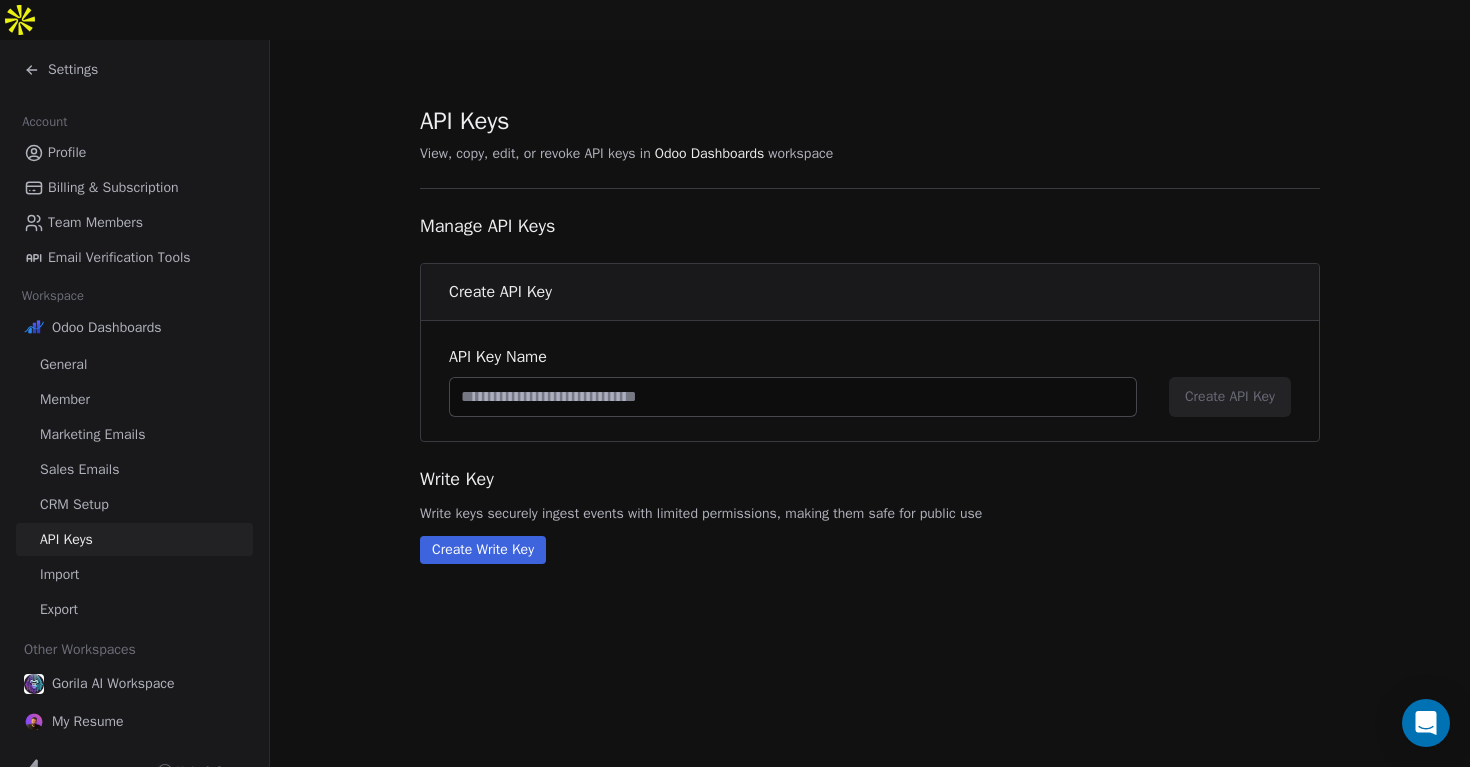 click on "Member" at bounding box center (65, 399) 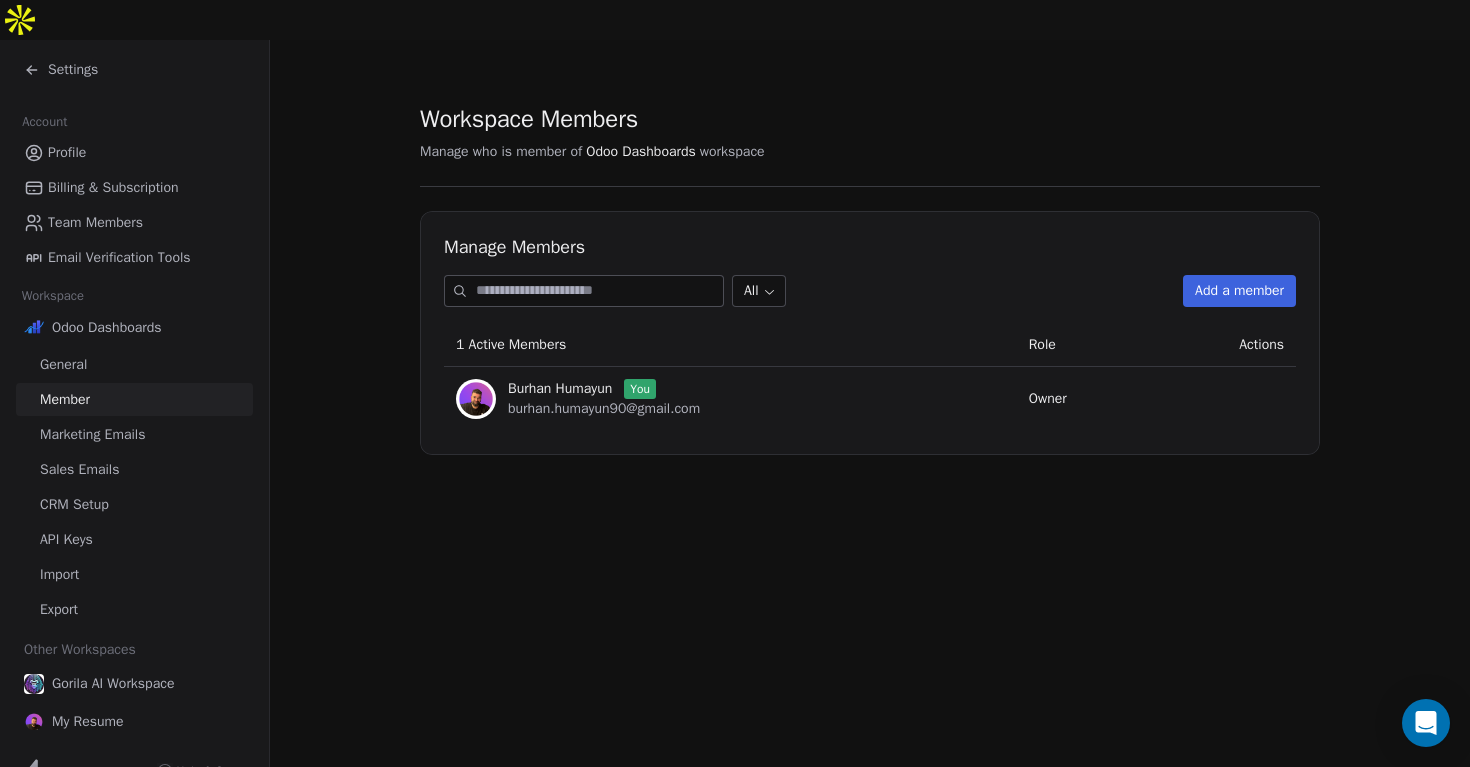 click on "Marketing Emails" at bounding box center [92, 434] 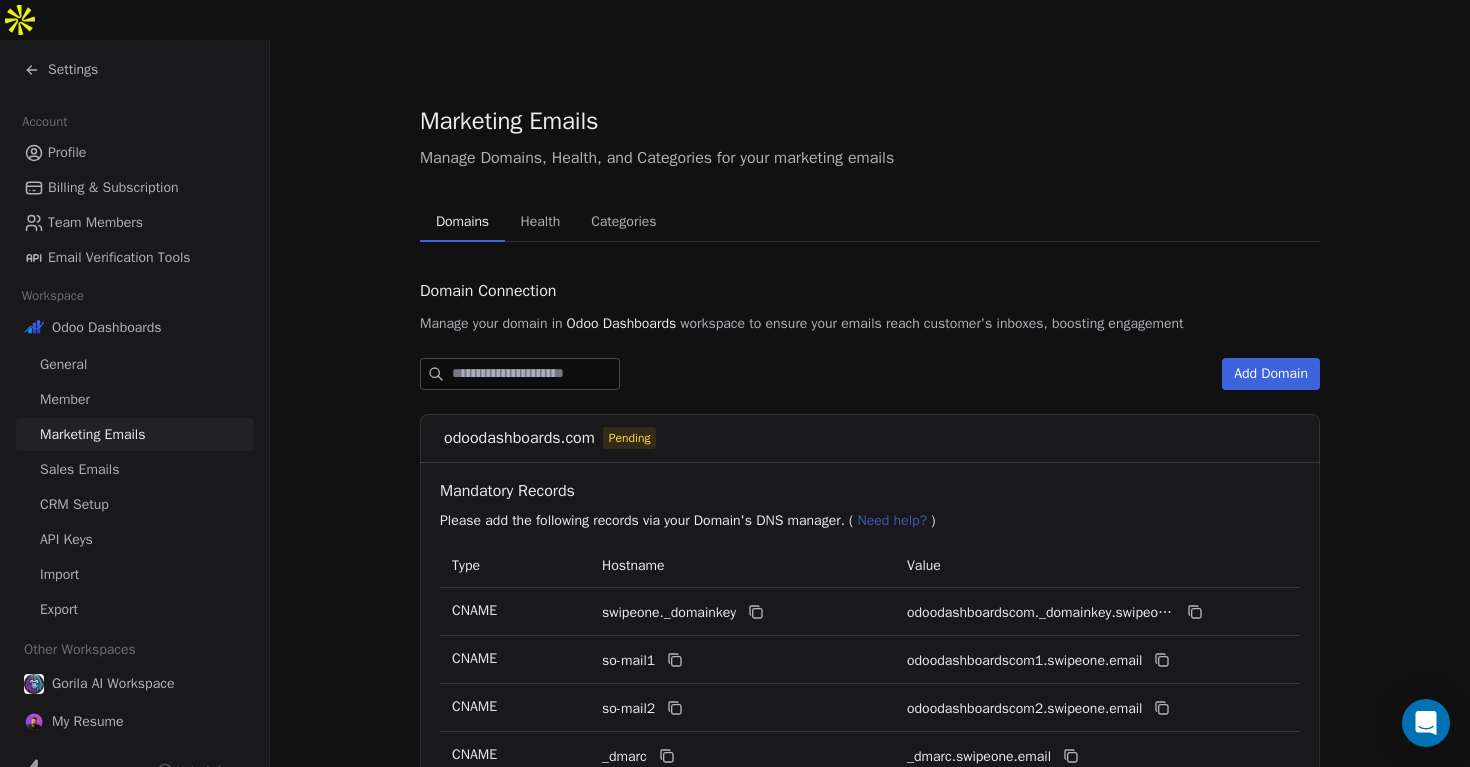 click on "General" at bounding box center (134, 364) 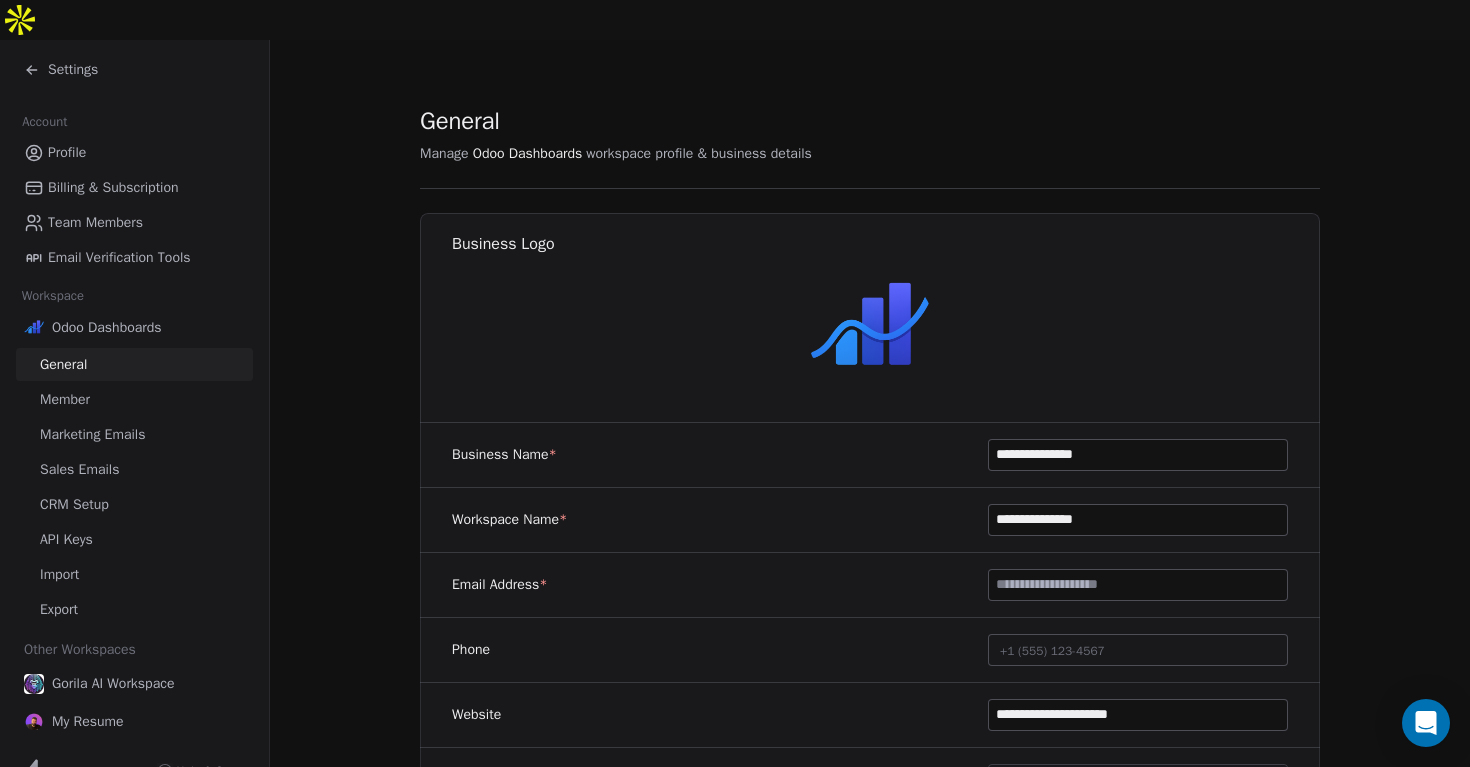click on "Workspace" at bounding box center [134, 296] 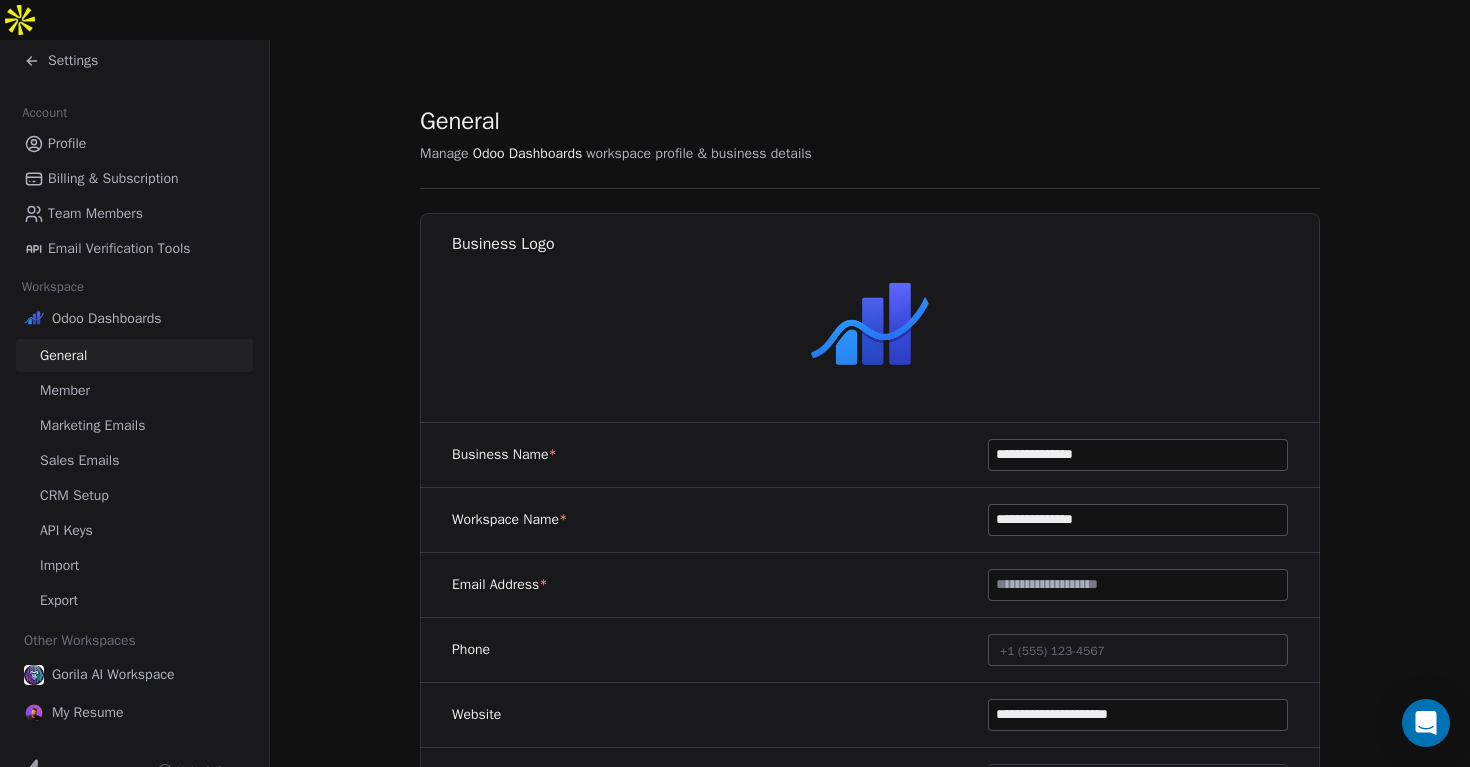 scroll, scrollTop: 0, scrollLeft: 0, axis: both 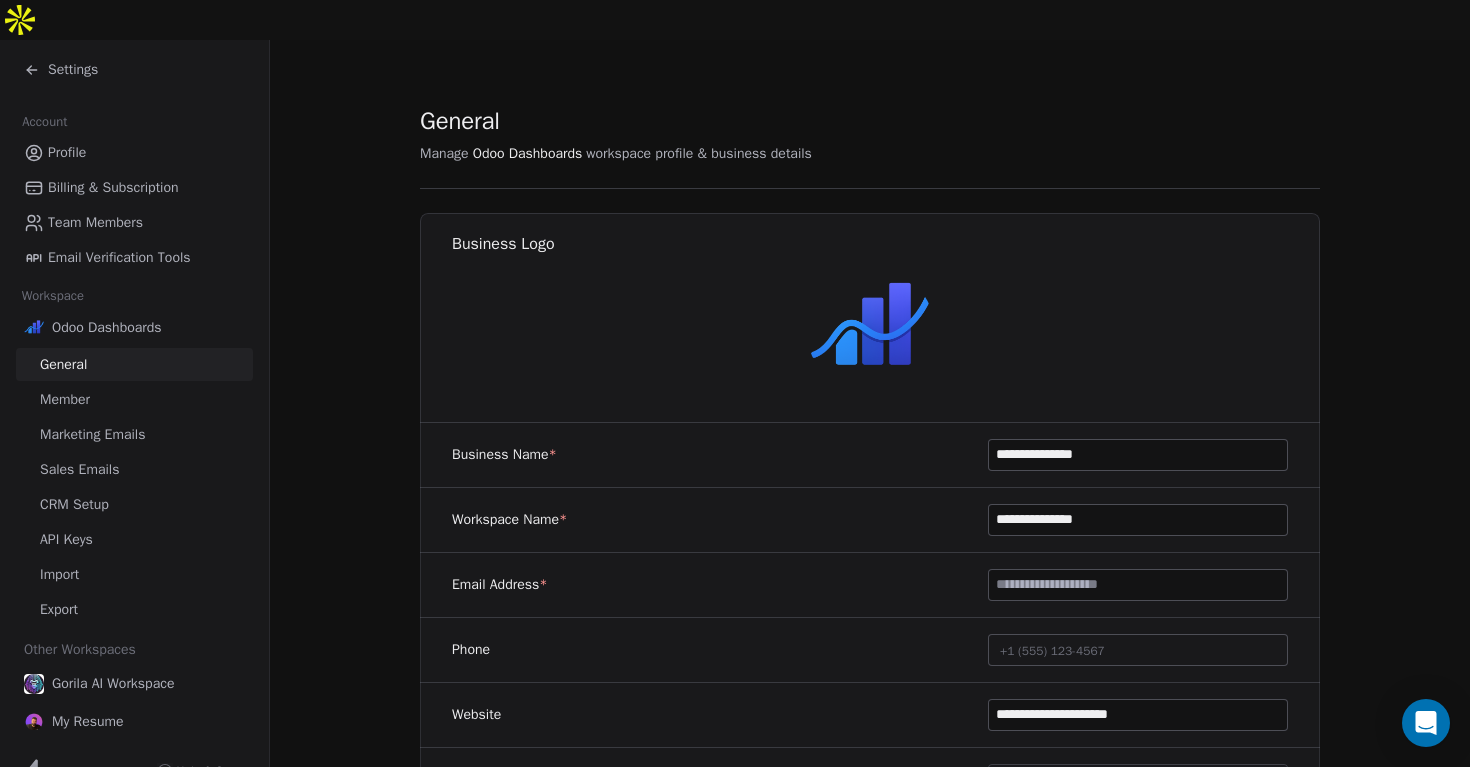 click on "Team Members" at bounding box center [95, 222] 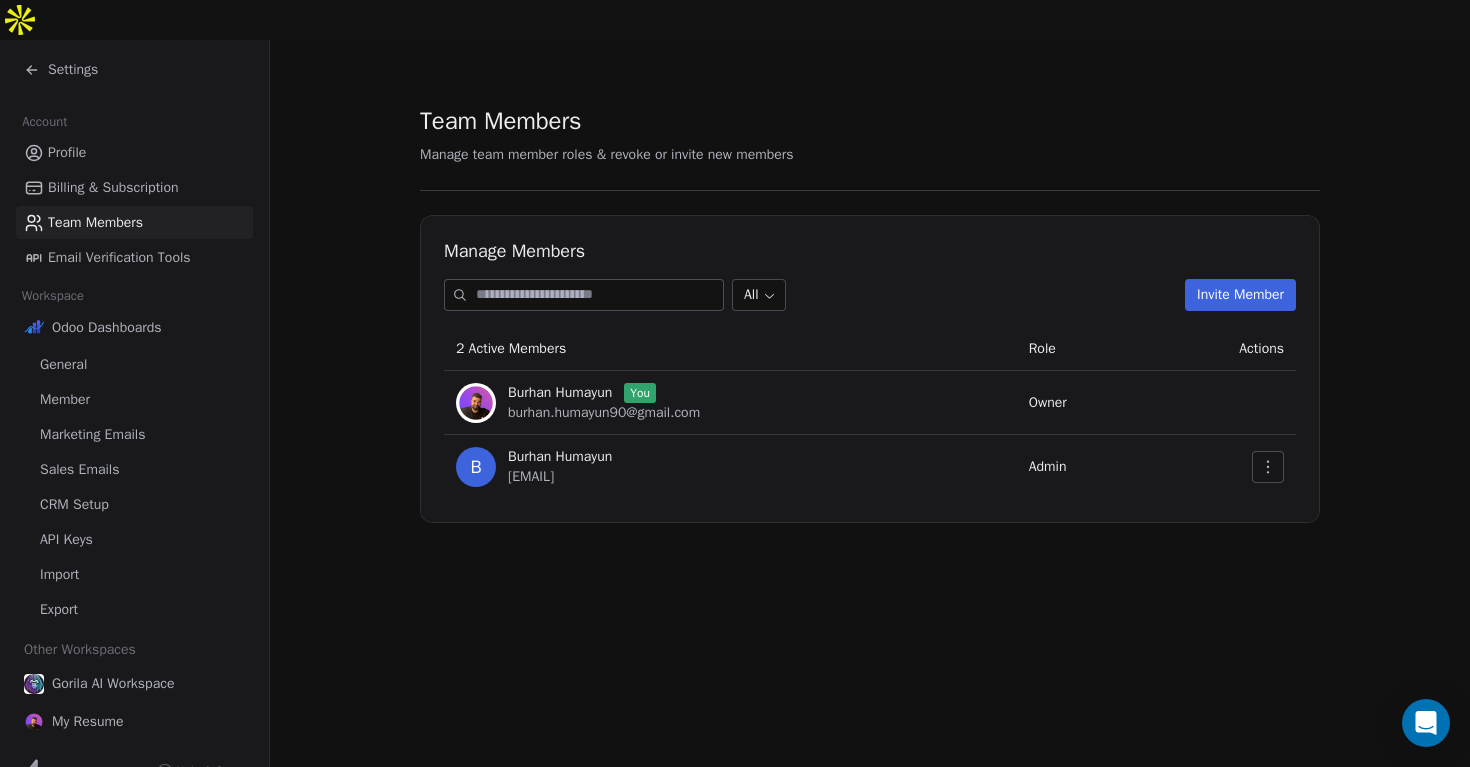 click on "Settings Account Profile Billing & Subscription Team Members Email Verification Tools Workspace Odoo Dashboards General Member Marketing Emails Sales Emails CRM Setup API Keys Import Export Other Workspaces Gorila AI Workspace My Resume Help & Support Team Members Manage team member roles & revoke or invite new members Manage Members All Invite Member 2   Active Members Role Actions Burhan Humayun You burhan.humayun90@gmail.com Owner   B Burhan Humayun burhan@gorilaai.com Admin" at bounding box center (735, 403) 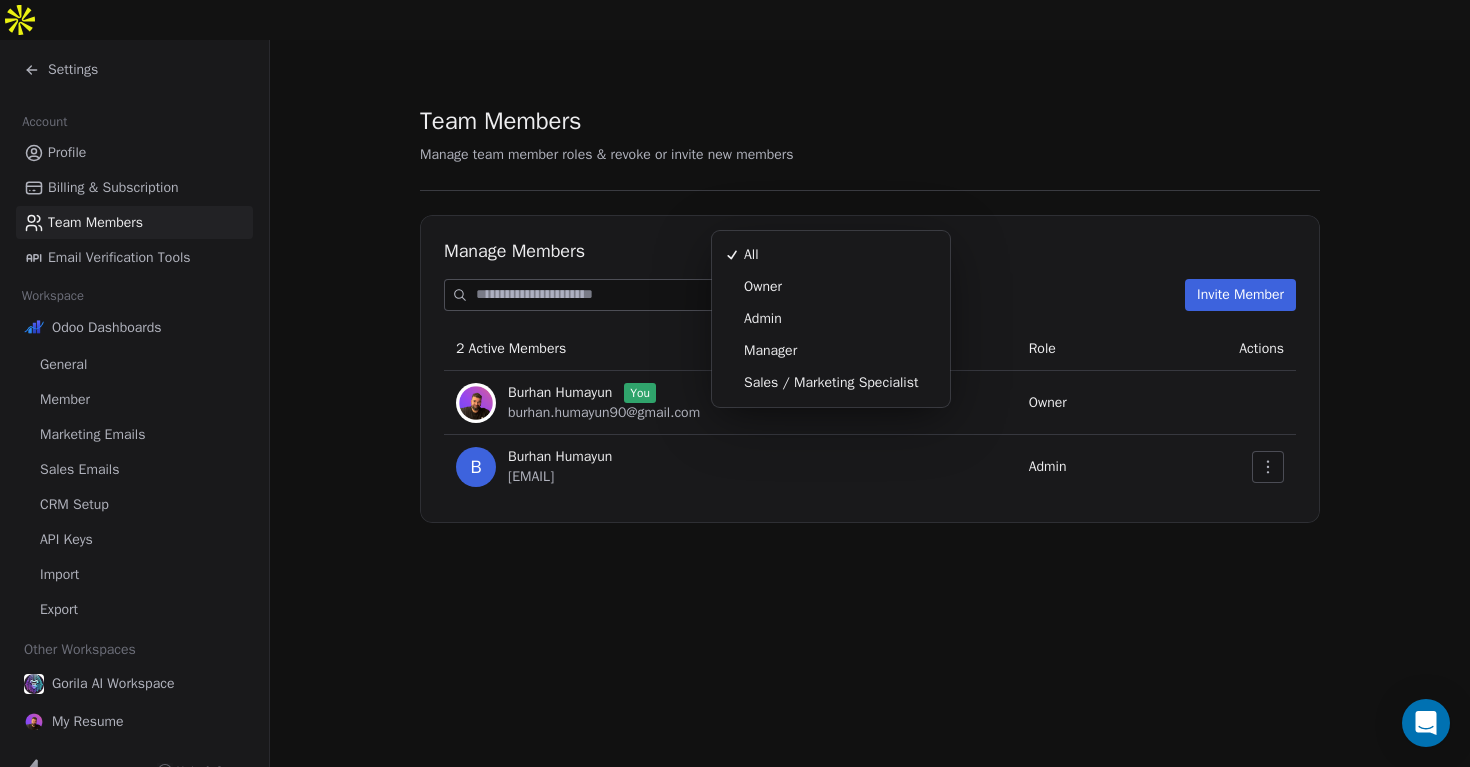 click on "Settings Account Profile Billing & Subscription Team Members Email Verification Tools Workspace Odoo Dashboards General Member Marketing Emails Sales Emails CRM Setup API Keys Import Export Other Workspaces Gorila AI Workspace My Resume Help & Support Team Members Manage team member roles & revoke or invite new members Manage Members All Invite Member 2   Active Members Role Actions Burhan Humayun You burhan.humayun90@gmail.com Owner   B Burhan Humayun burhan@gorilaai.com Admin
All Owner Admin Manager Sales / Marketing Specialist" at bounding box center (735, 403) 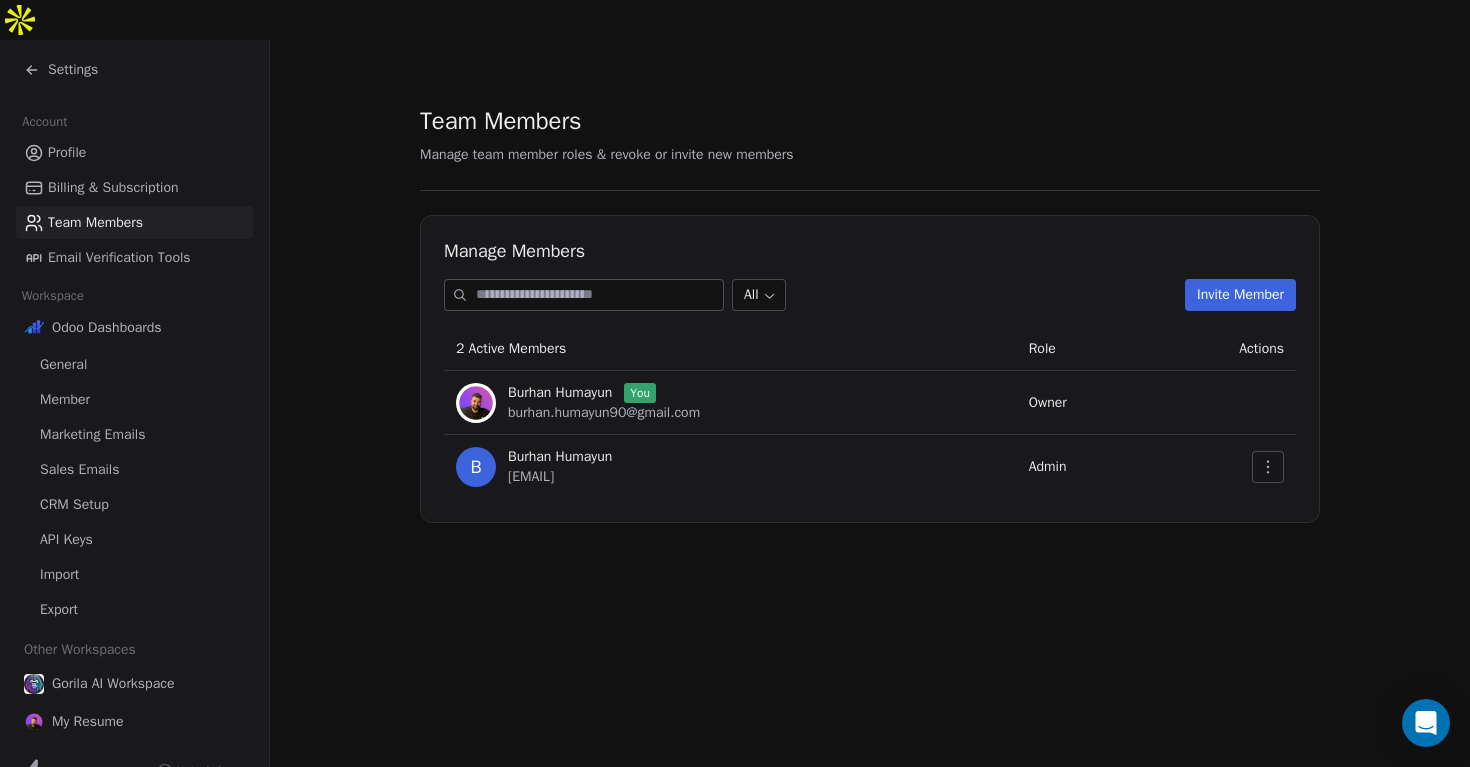 click at bounding box center [1222, 467] 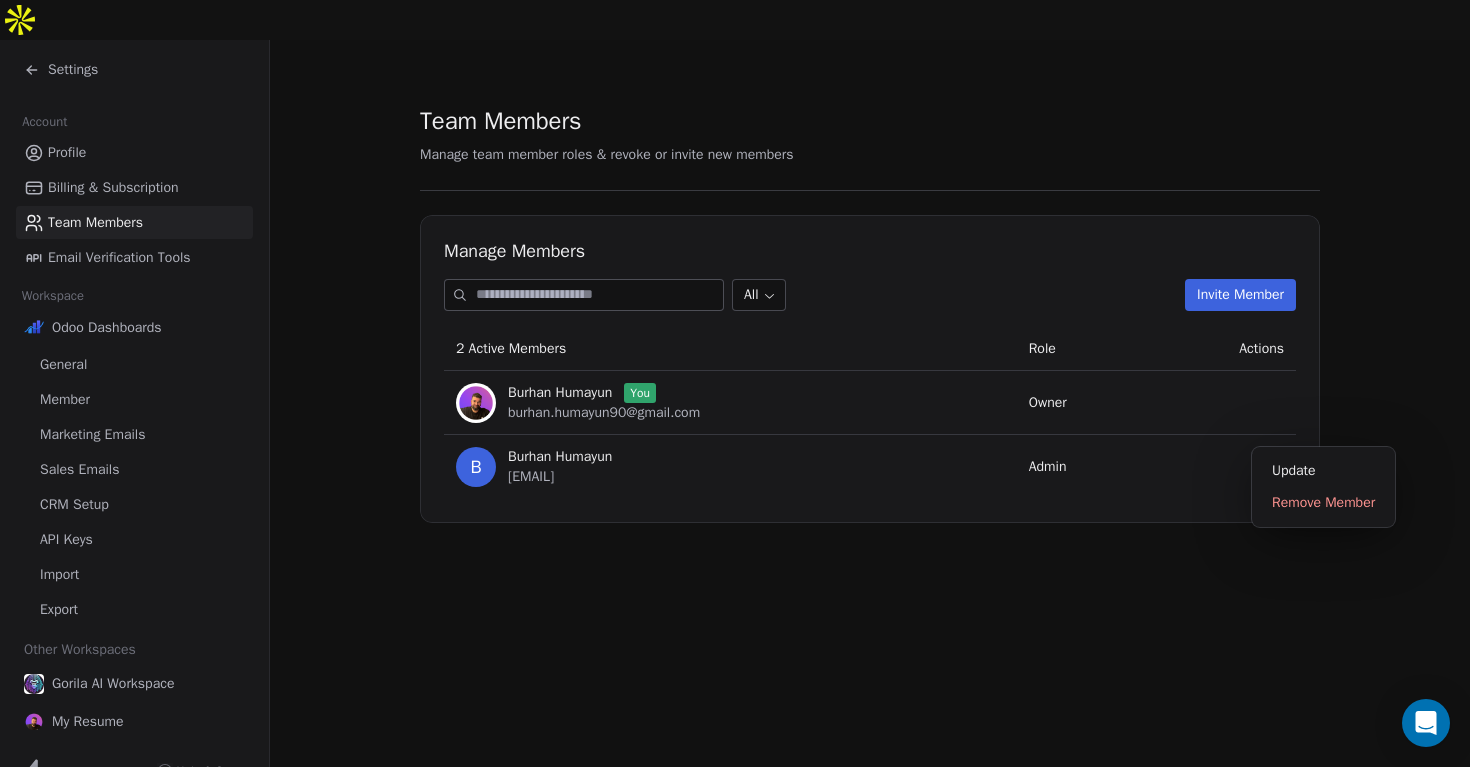 click 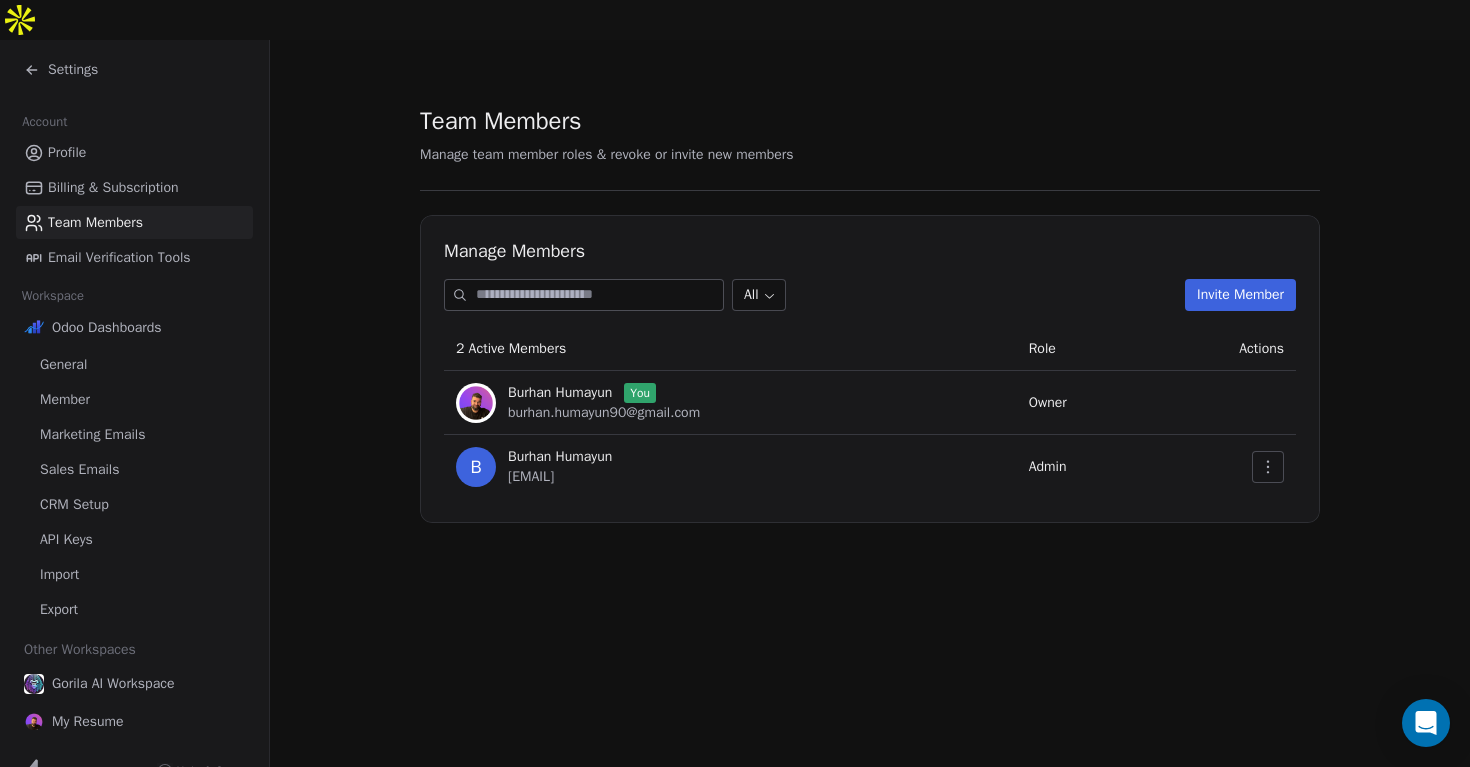 click on "Email Verification Tools" at bounding box center [119, 257] 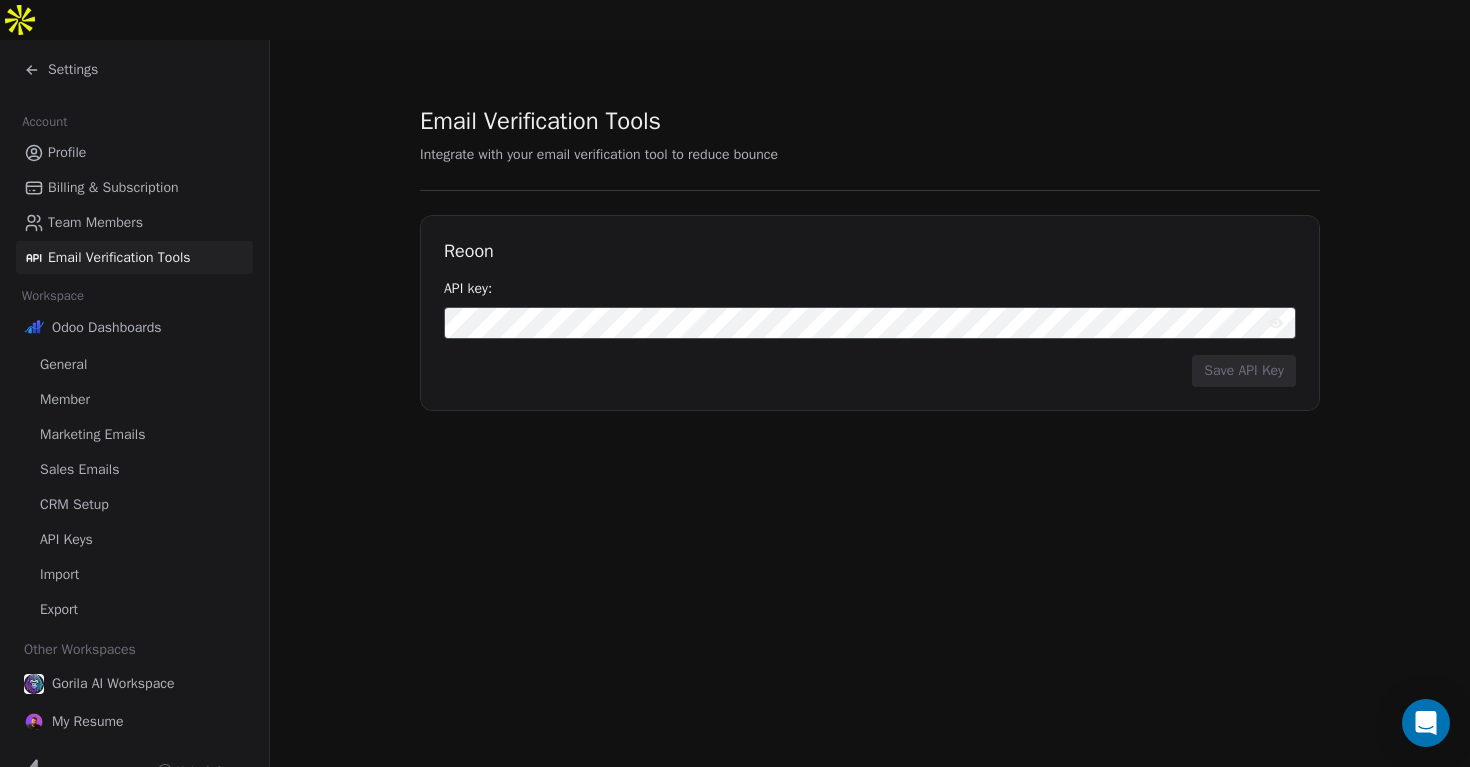 click on "Team Members" at bounding box center (95, 222) 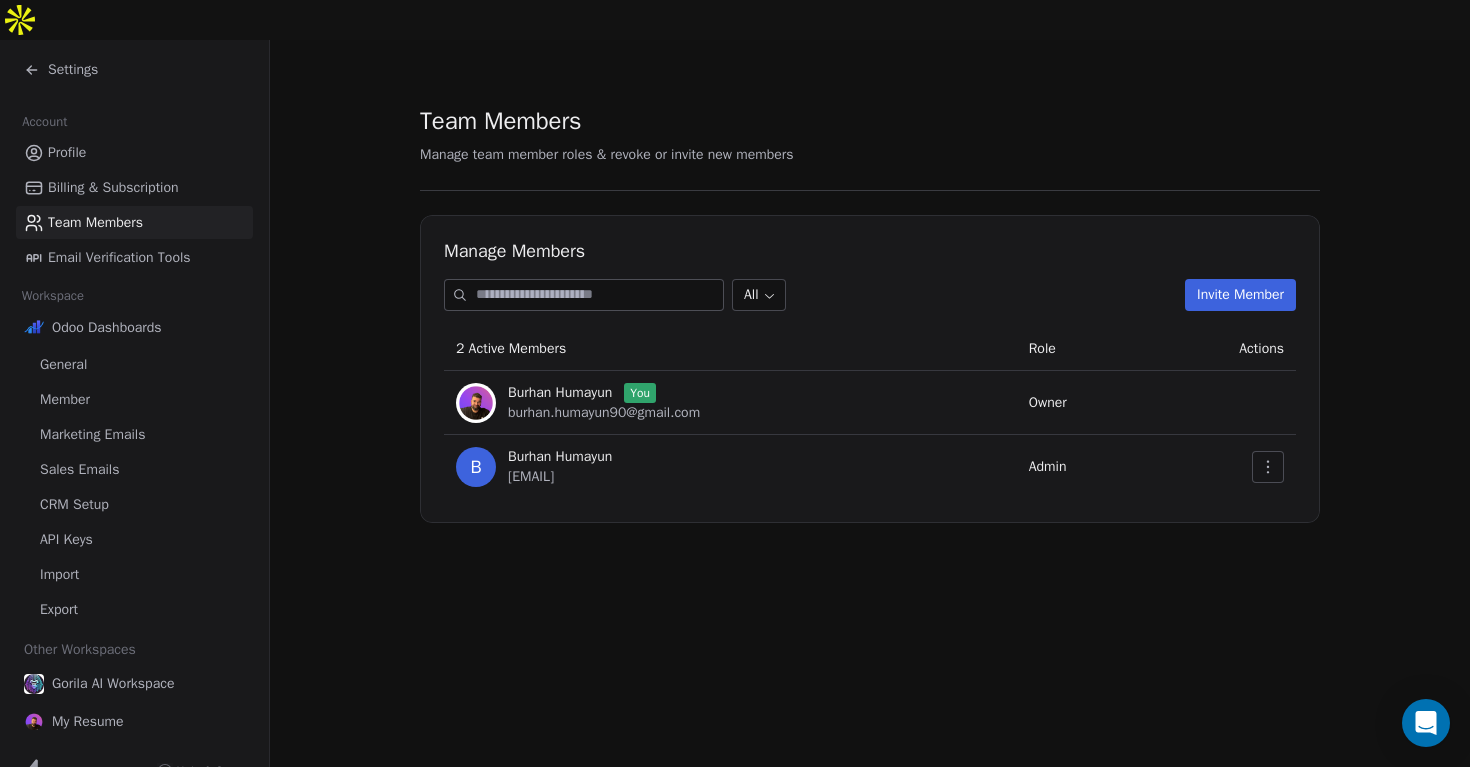 click on "Billing & Subscription" at bounding box center (113, 187) 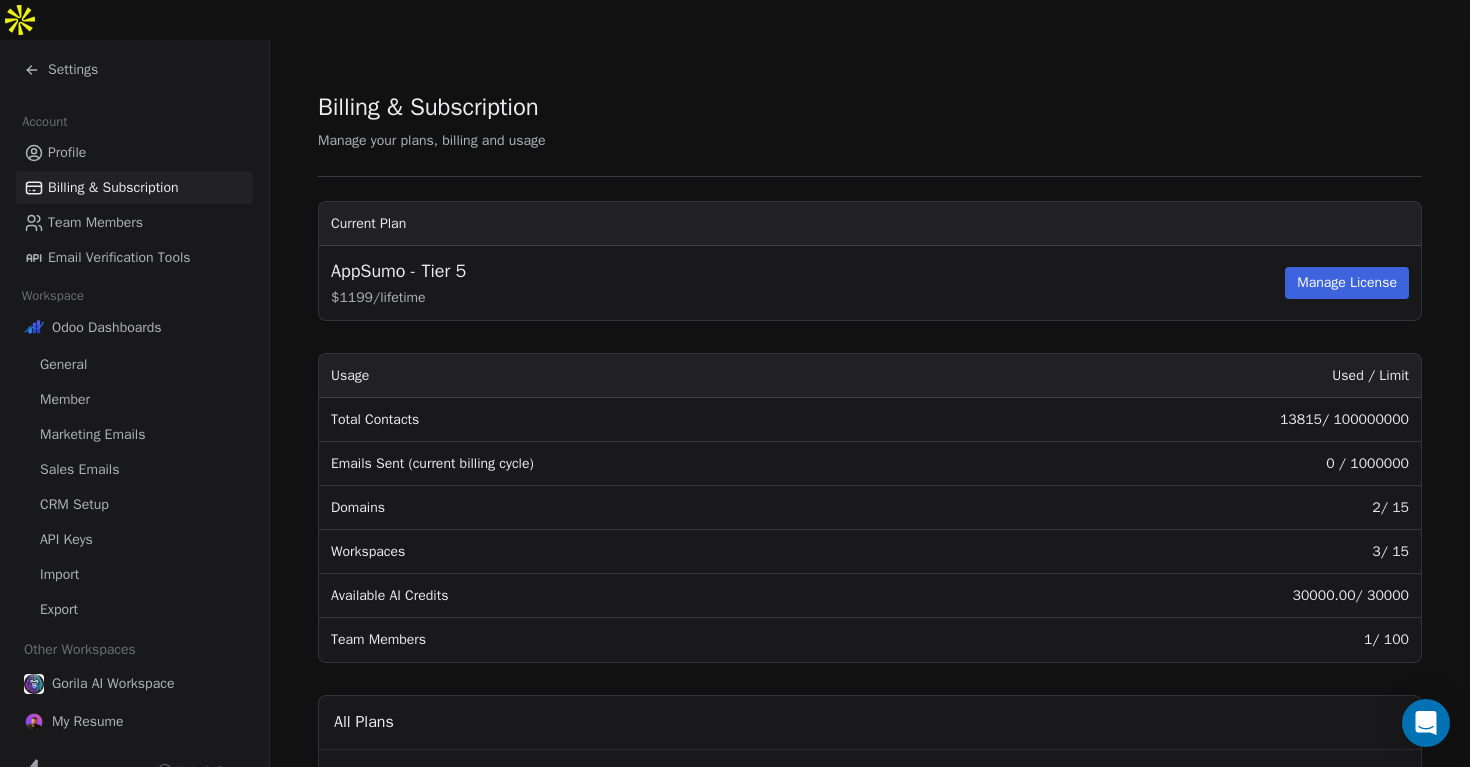 scroll, scrollTop: 0, scrollLeft: 0, axis: both 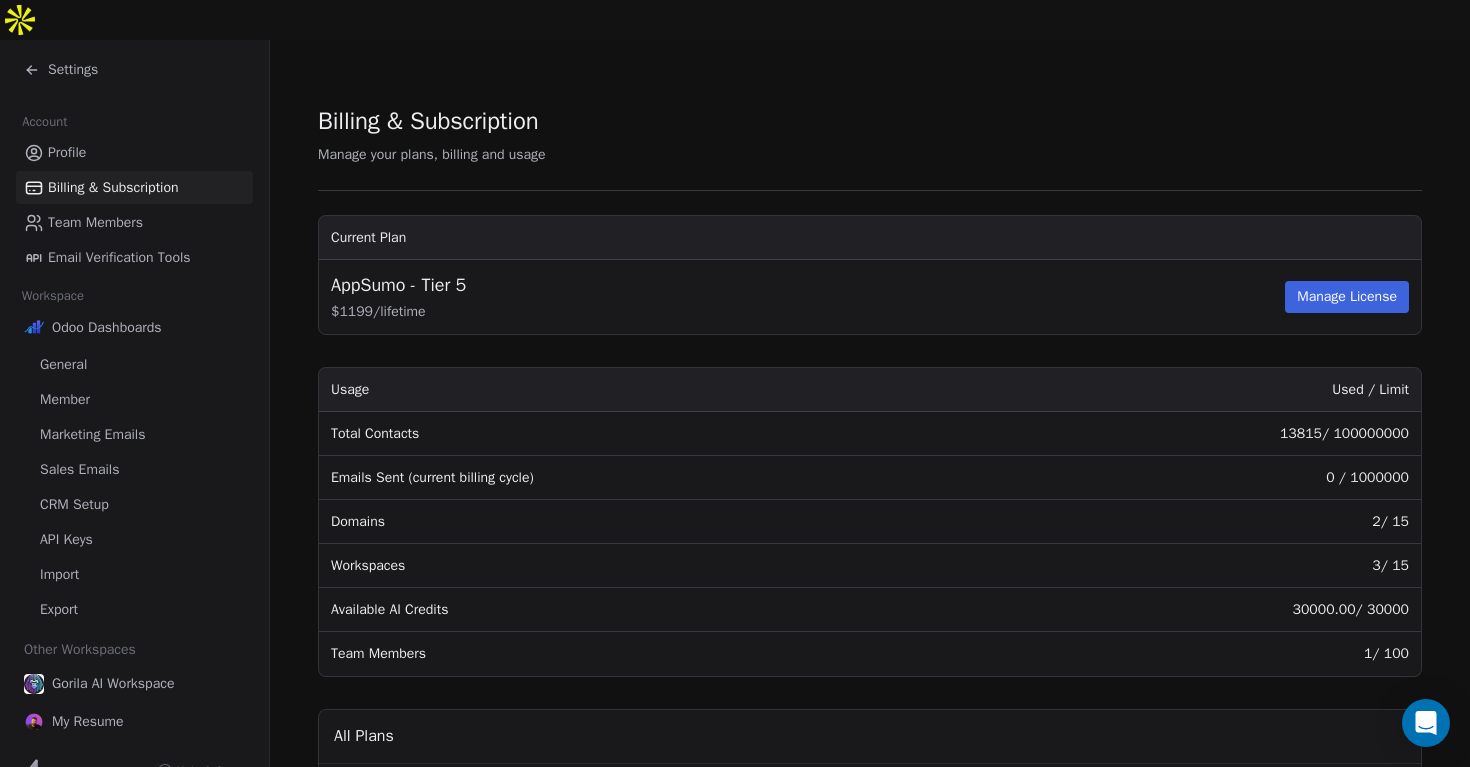 click on "Settings" at bounding box center [61, 70] 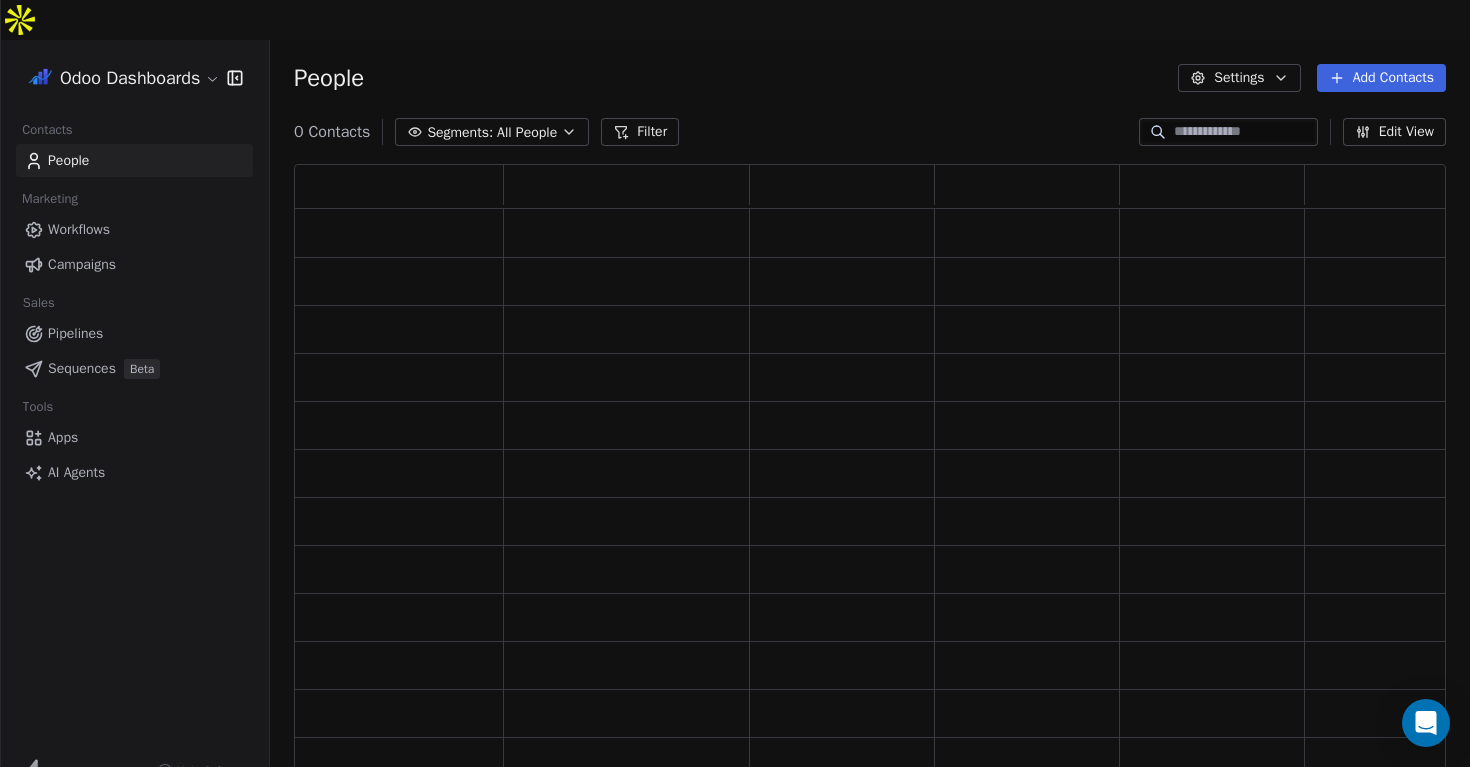 scroll, scrollTop: 1, scrollLeft: 1, axis: both 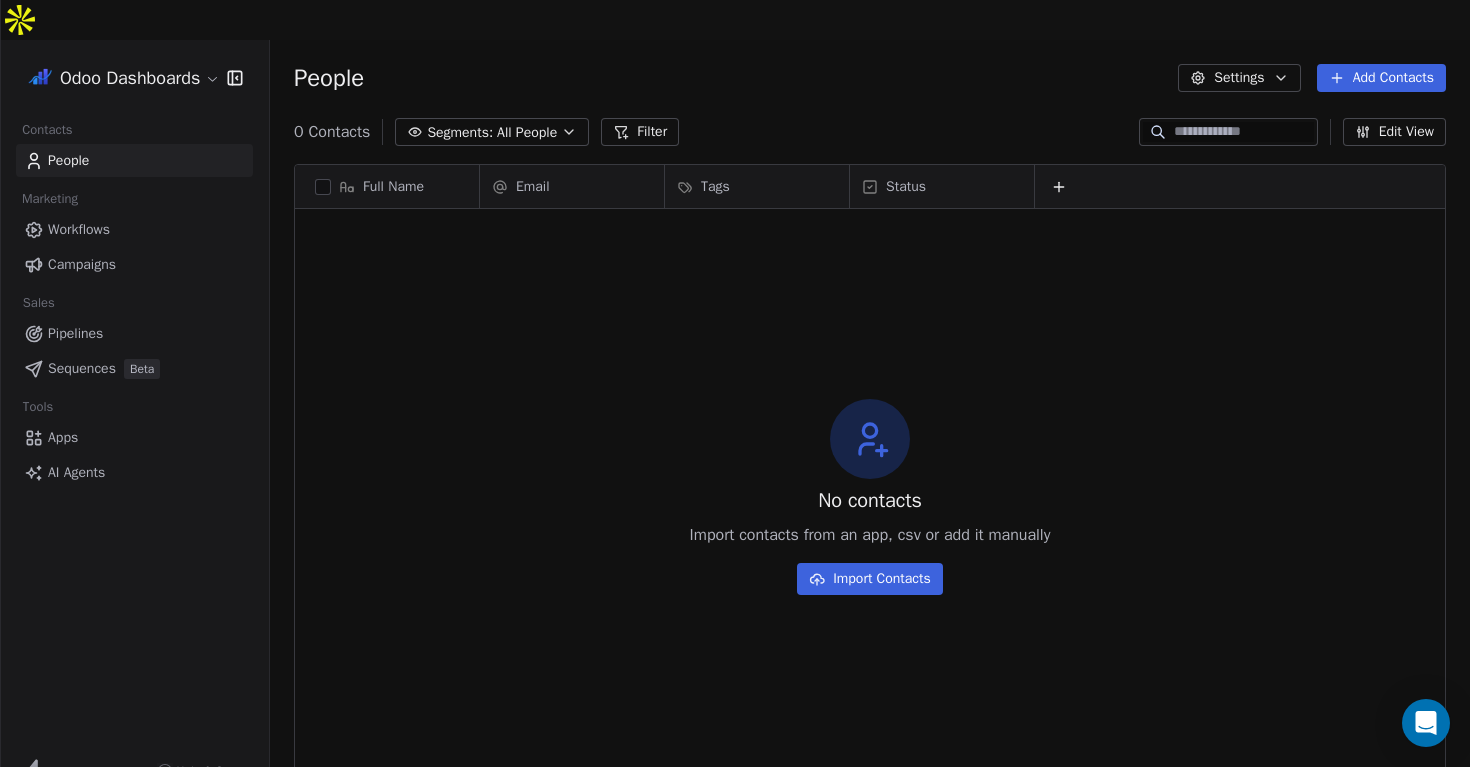 click on "Odoo Dashboards Contacts People Marketing Workflows Campaigns Sales Pipelines Sequences Beta Tools Apps AI Agents Help & Support People Settings  Add Contacts 0 Contacts Segments: All People Filter  Edit View Tag Add to Sequence Export Full Name Email Tags Status
To pick up a draggable item, press the space bar.
While dragging, use the arrow keys to move the item.
Press space again to drop the item in its new position, or press escape to cancel.
No contacts Import contacts from an app, csv or add it manually   Import Contacts" at bounding box center [735, 403] 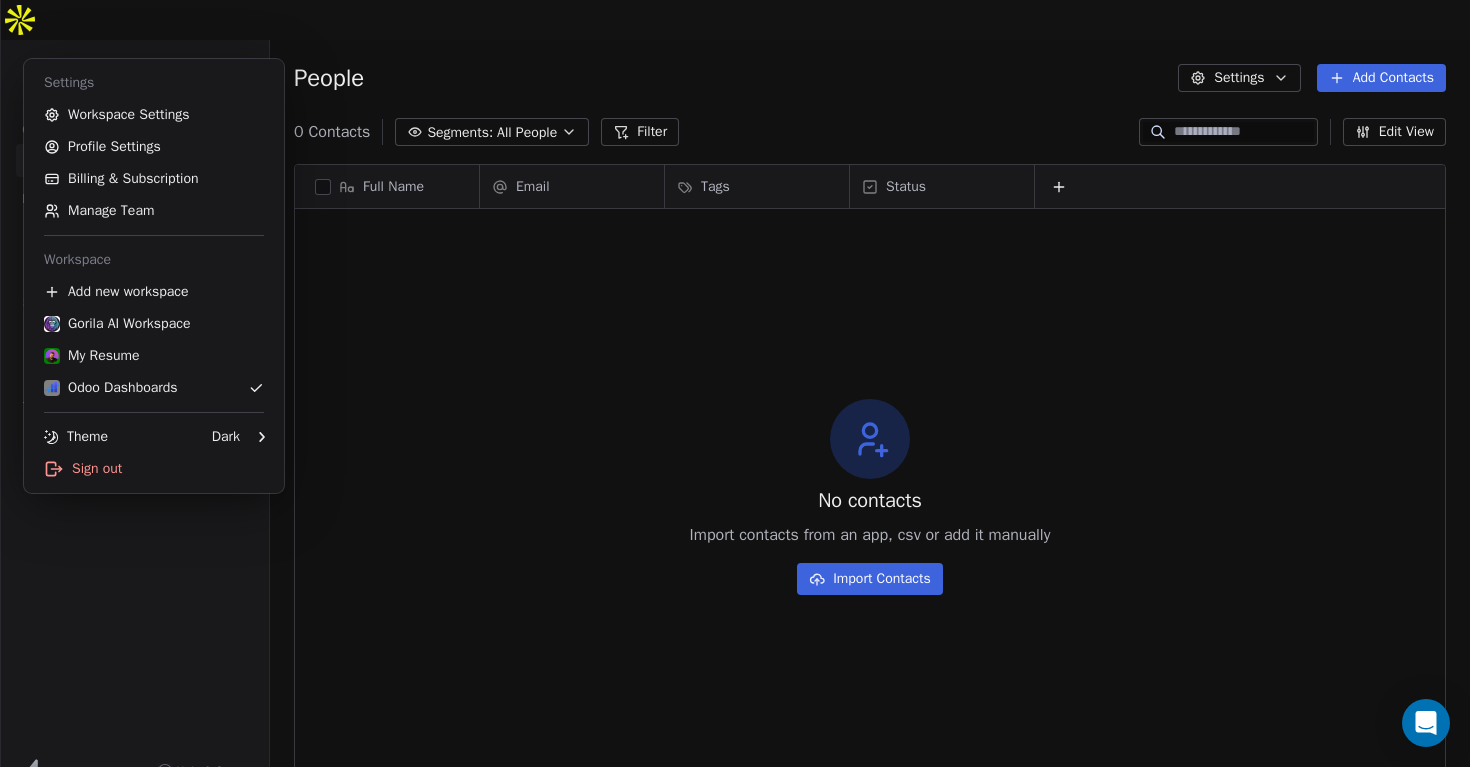 click on "Odoo Dashboards Contacts People Marketing Workflows Campaigns Sales Pipelines Sequences Beta Tools Apps AI Agents Help & Support People Settings  Add Contacts 0 Contacts Segments: All People Filter  Edit View Tag Add to Sequence Export Full Name Email Tags Status
To pick up a draggable item, press the space bar.
While dragging, use the arrow keys to move the item.
Press space again to drop the item in its new position, or press escape to cancel.
No contacts Import contacts from an app, csv or add it manually   Import Contacts
Settings Workspace Settings Profile Settings Billing & Subscription Manage Team   Workspace Add new workspace Gorila AI Workspace My Resume Odoo Dashboards Theme Dark Sign out" at bounding box center (735, 403) 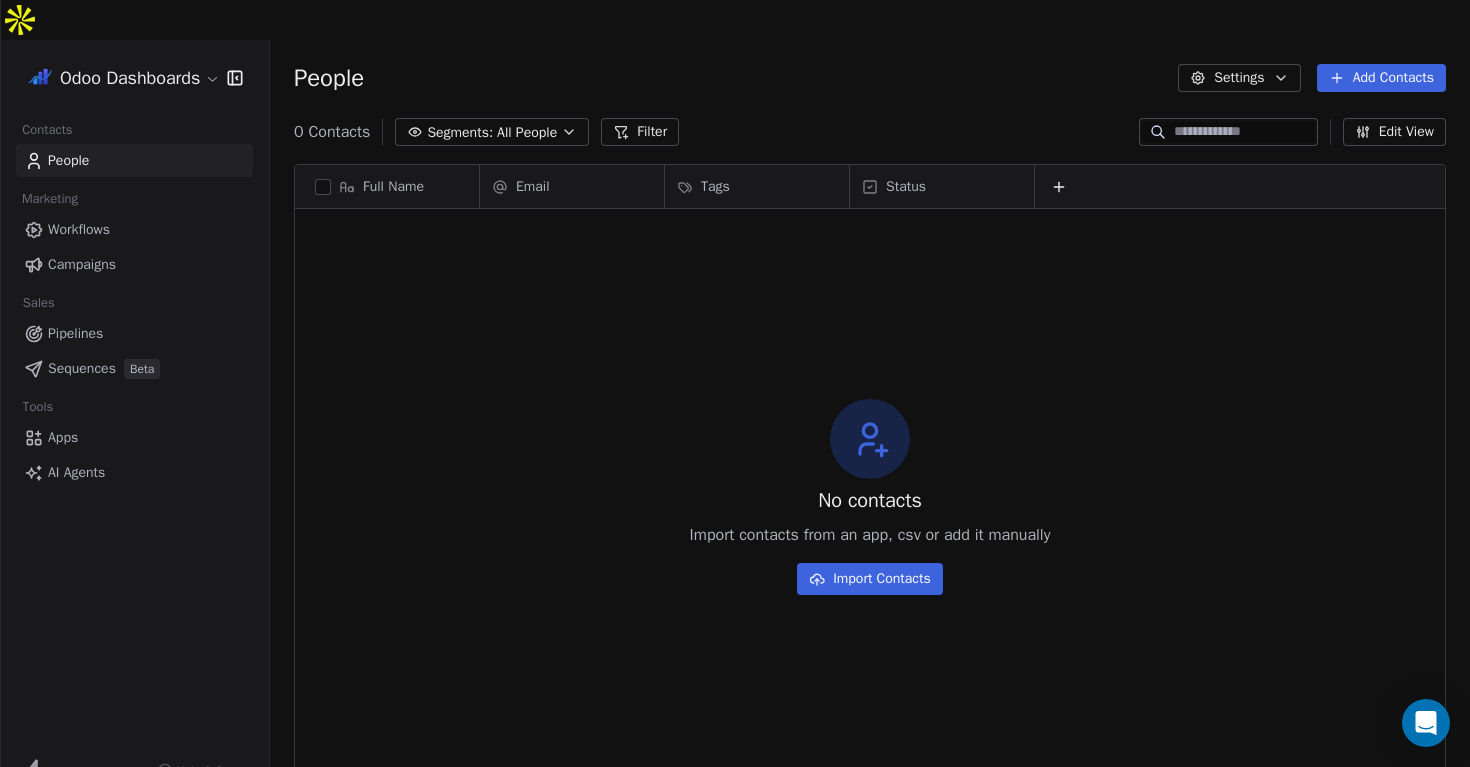 click on "Apps" at bounding box center [134, 437] 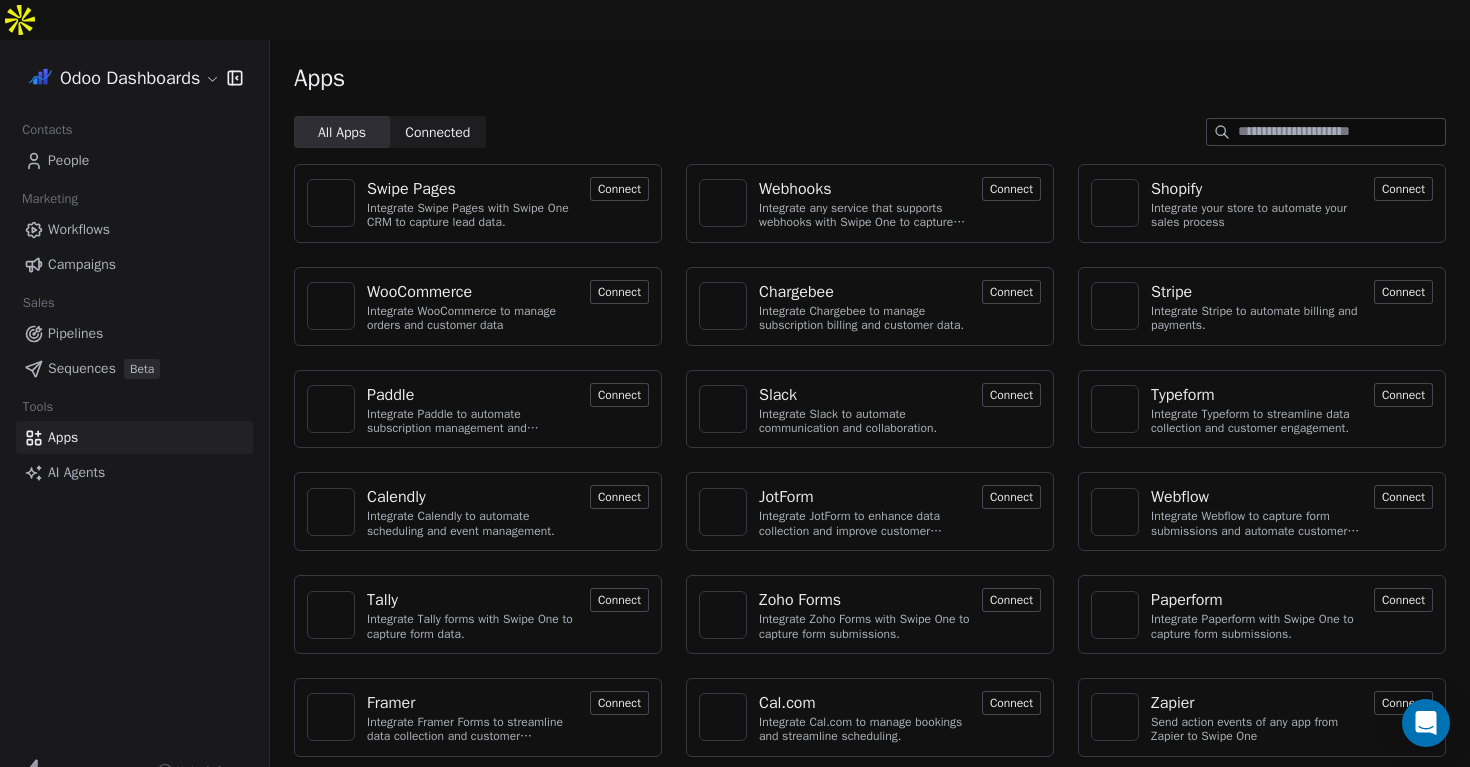 click on "AI Agents" at bounding box center [76, 472] 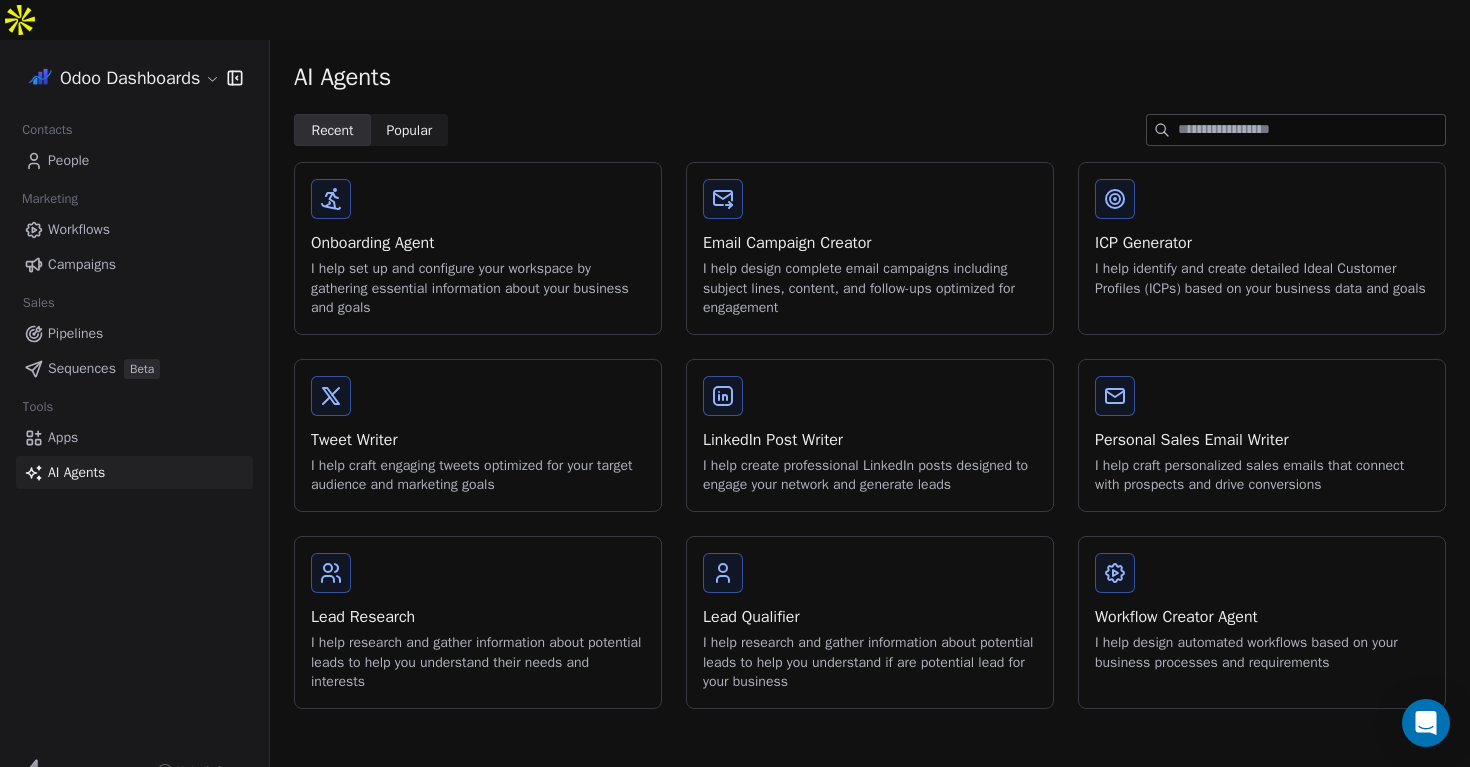 click on "Onboarding Agent" at bounding box center [478, 243] 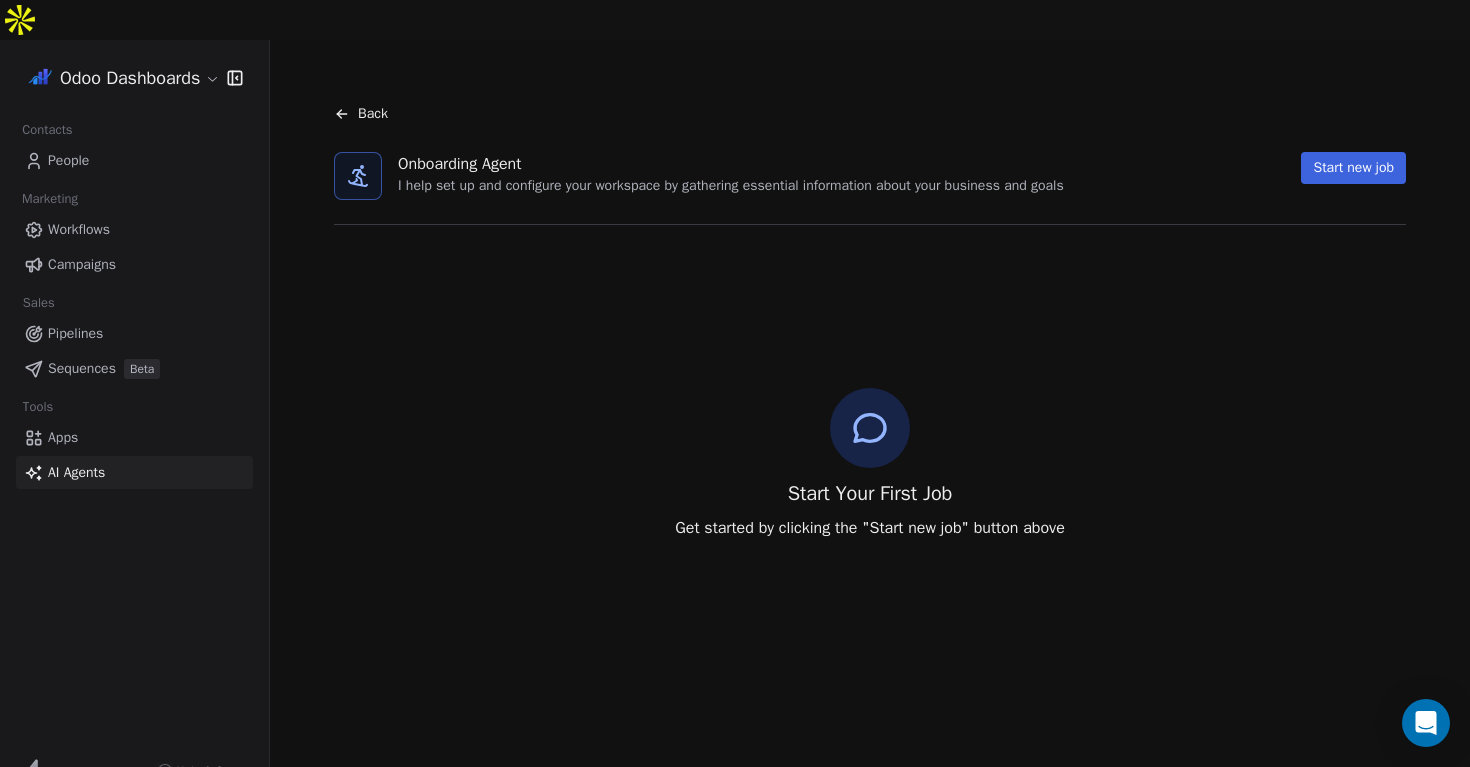 click on "Start new job" at bounding box center (1353, 168) 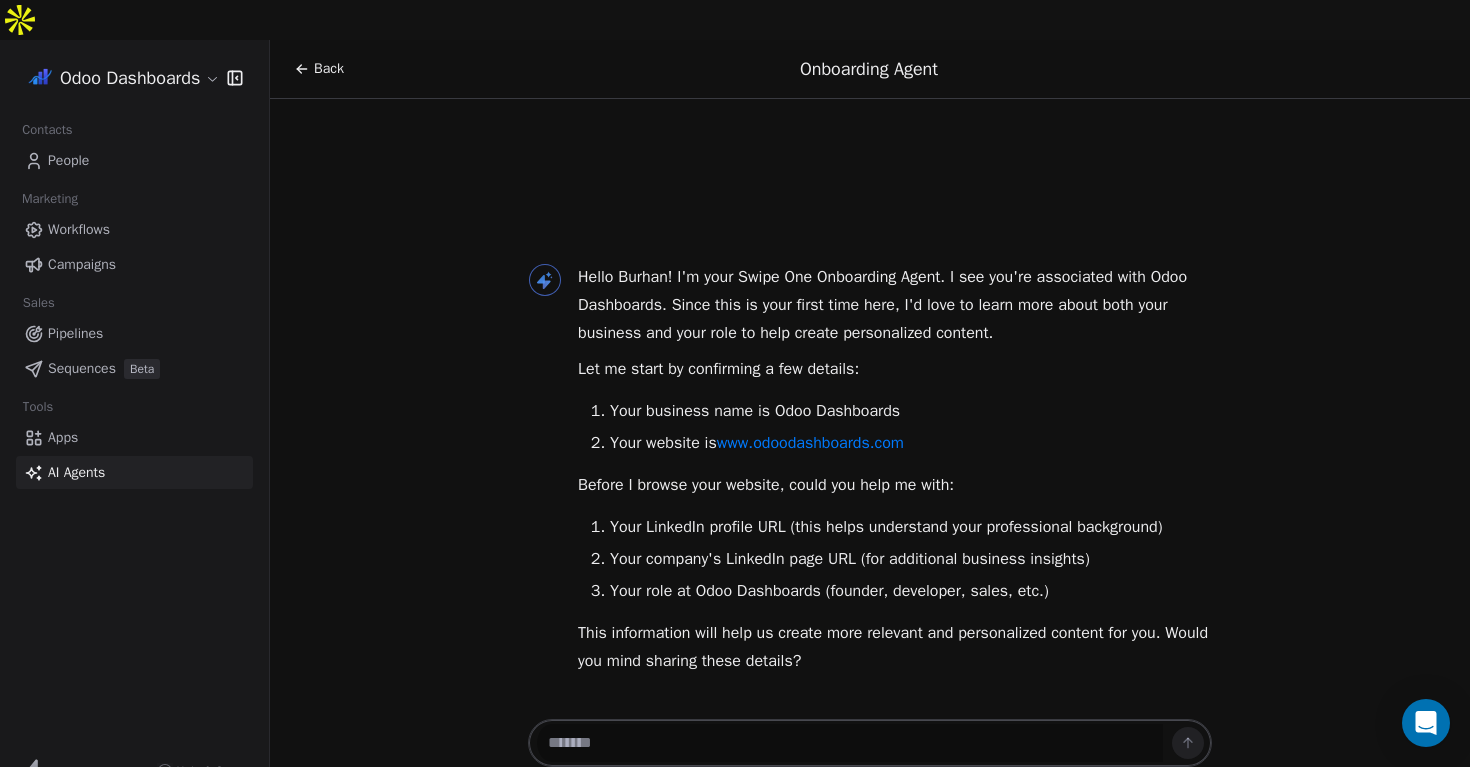 click on "Back" at bounding box center [329, 69] 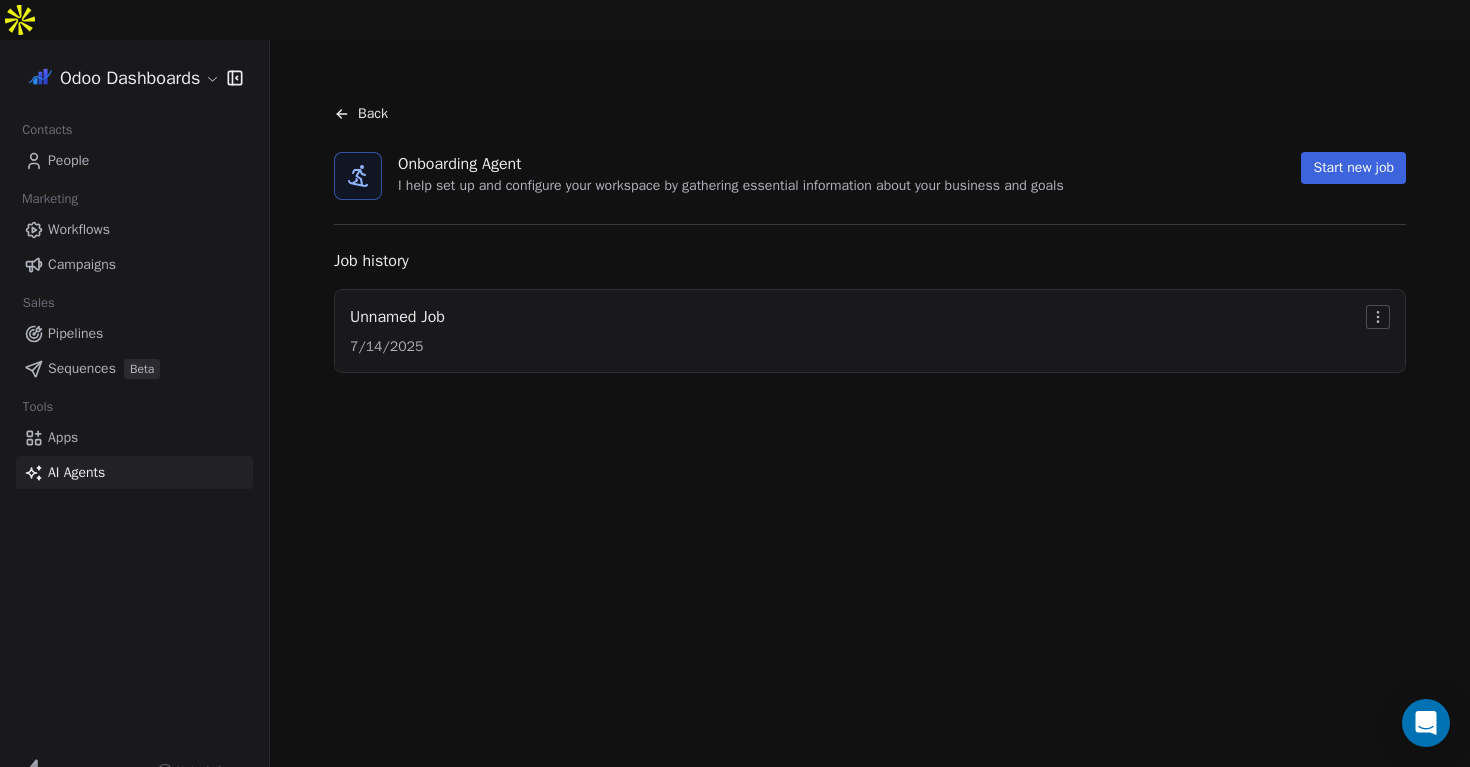 click on "People" at bounding box center [68, 160] 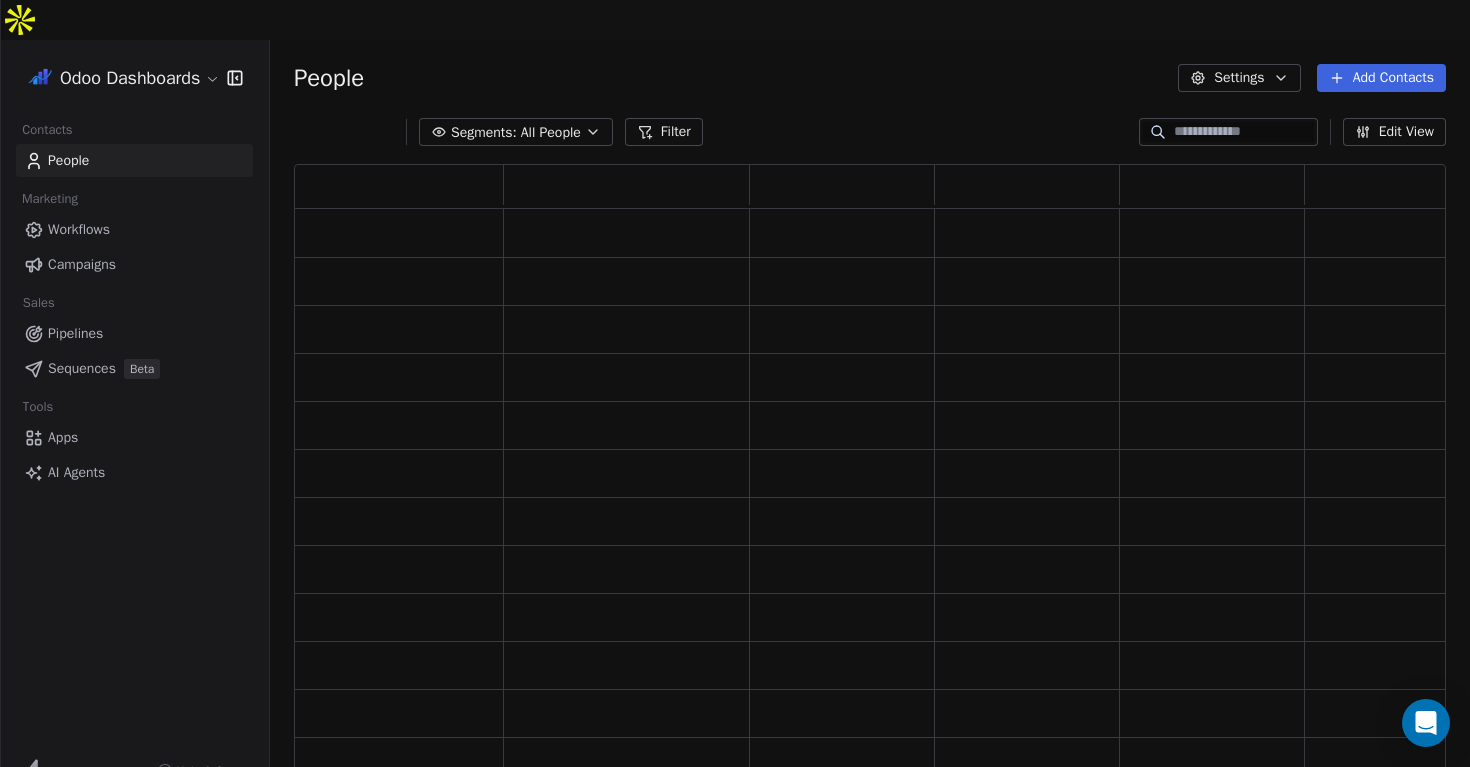 scroll, scrollTop: 1, scrollLeft: 1, axis: both 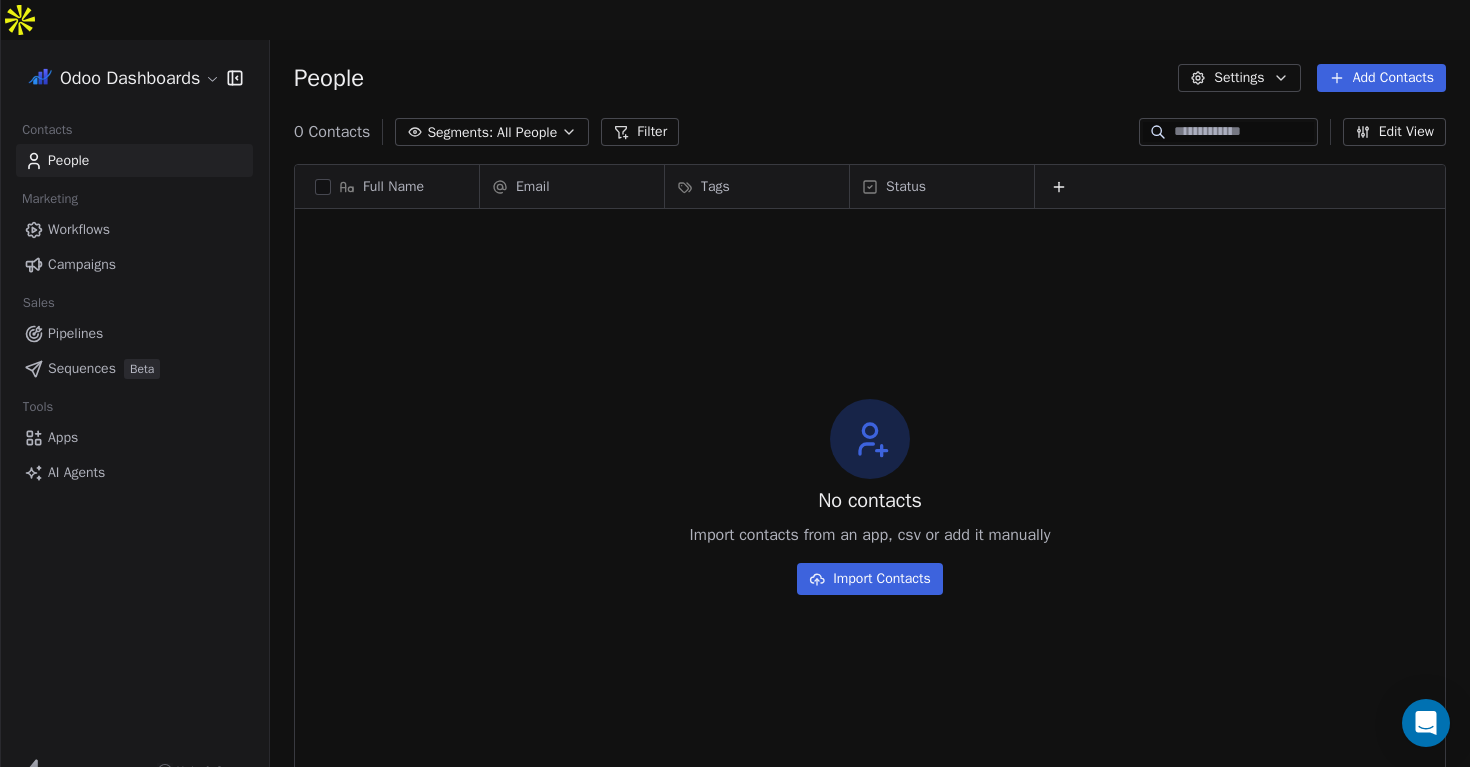 click on "Workflows" at bounding box center (134, 229) 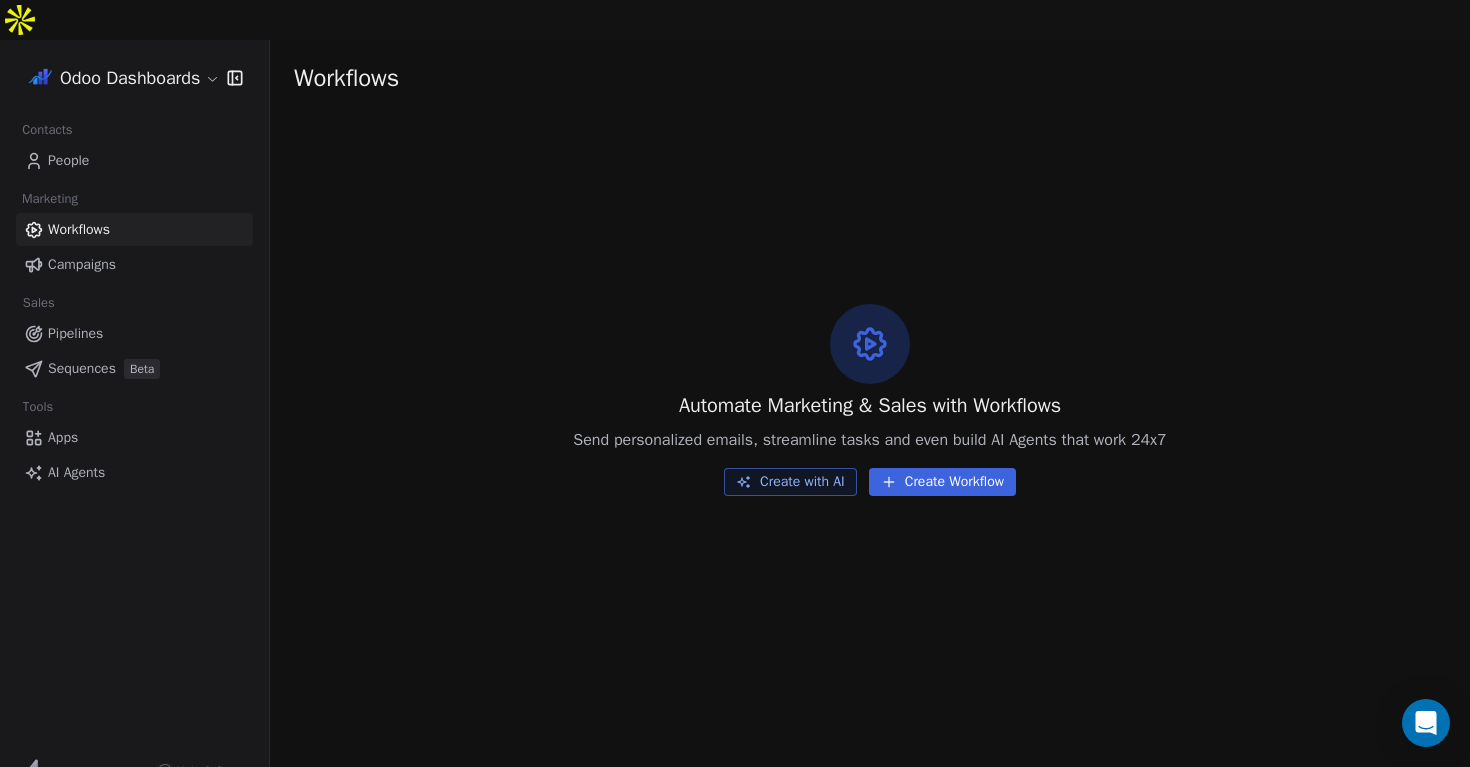 click on "Campaigns" at bounding box center (82, 264) 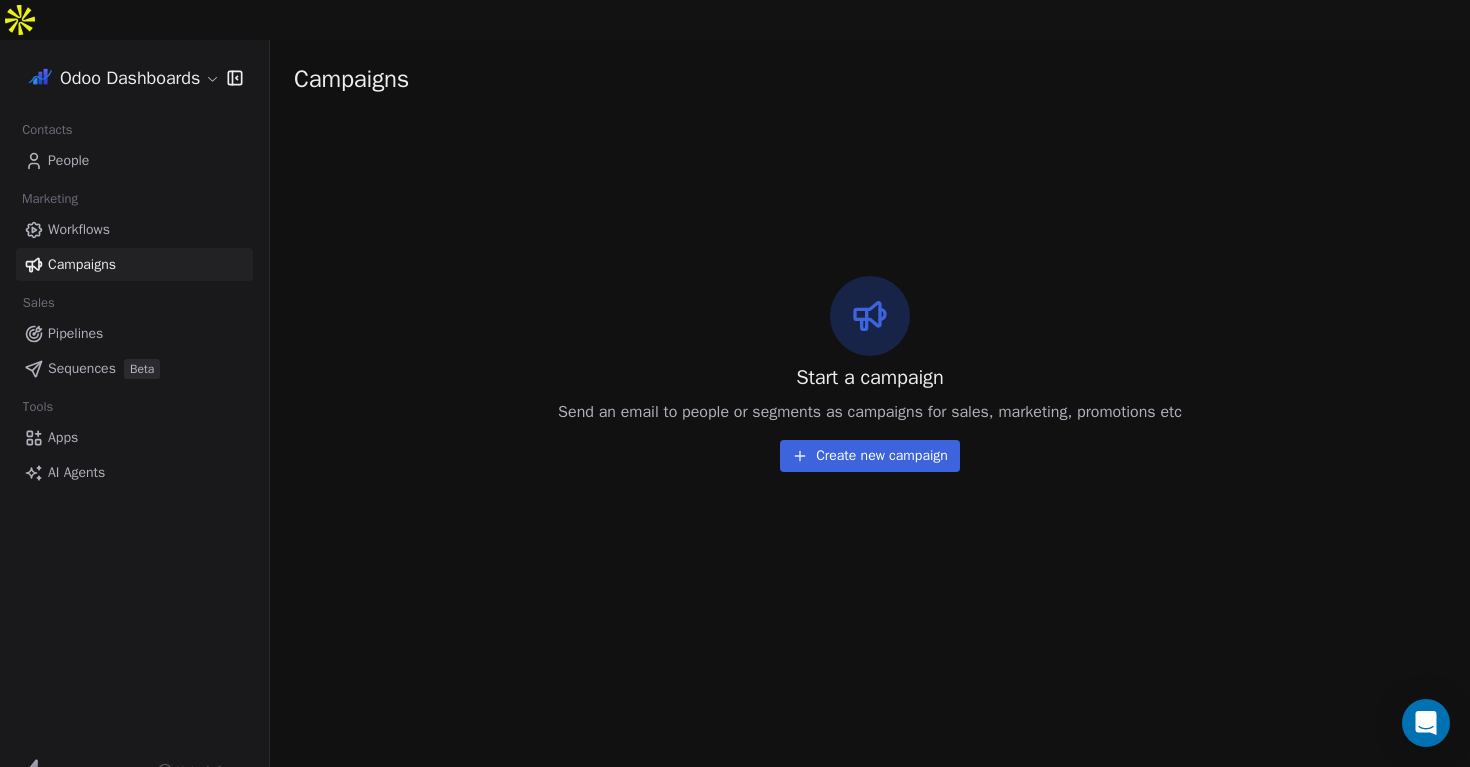 click on "Odoo Dashboards Contacts People Marketing Workflows Campaigns Sales Pipelines Sequences Beta Tools Apps AI Agents Help & Support Campaigns Start a campaign Send an email to people or segments as campaigns for sales, marketing, promotions etc  Create new campaign" at bounding box center [735, 403] 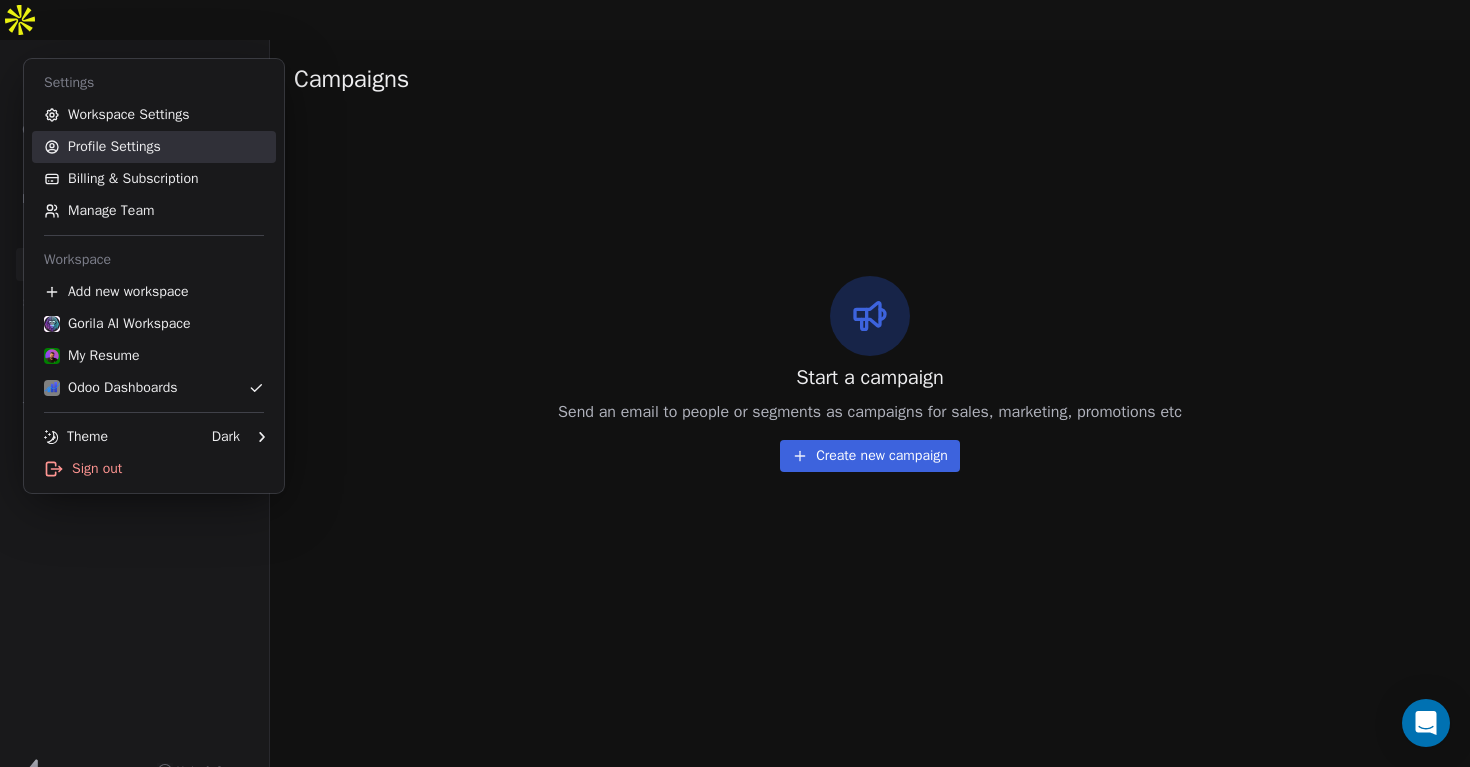 click on "Profile Settings" at bounding box center (154, 147) 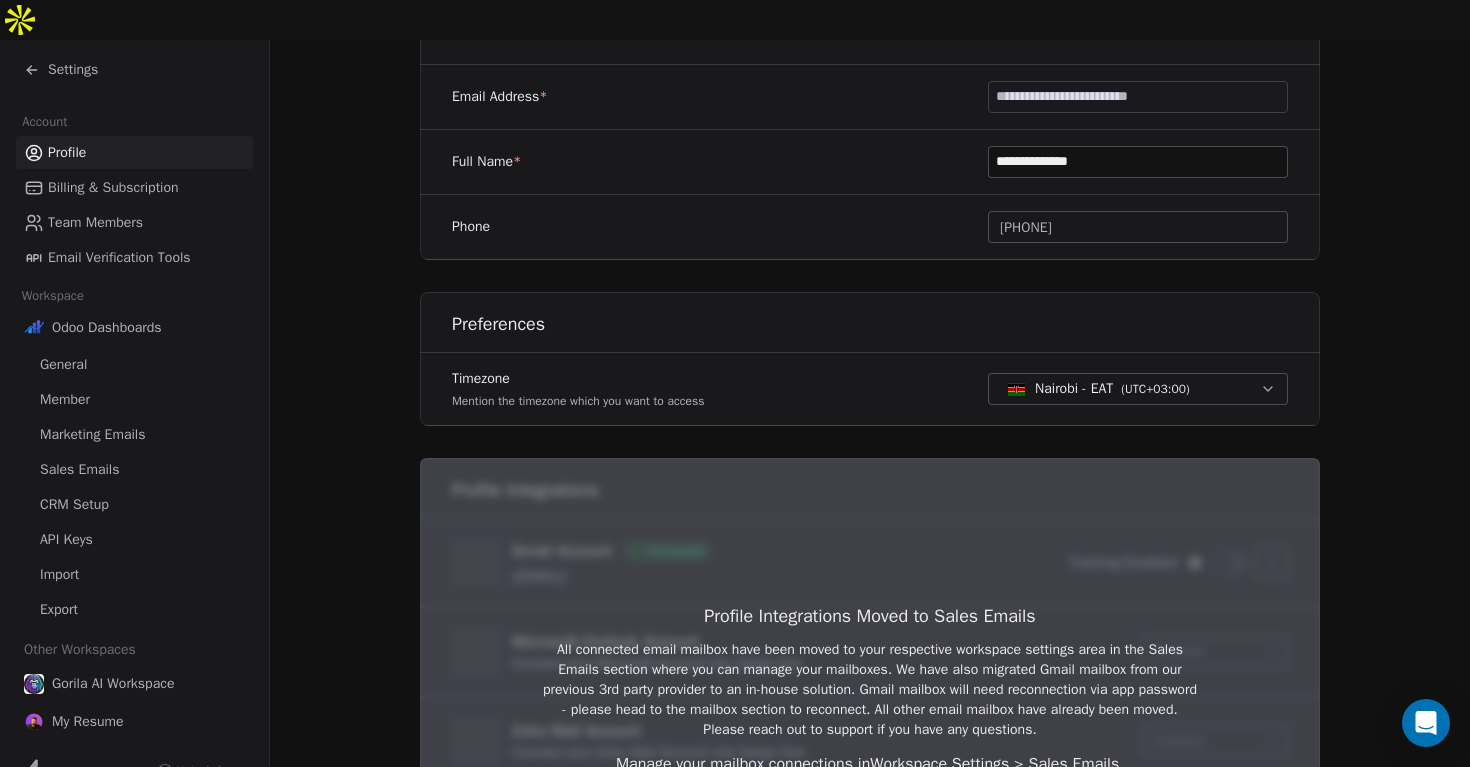 scroll, scrollTop: 424, scrollLeft: 0, axis: vertical 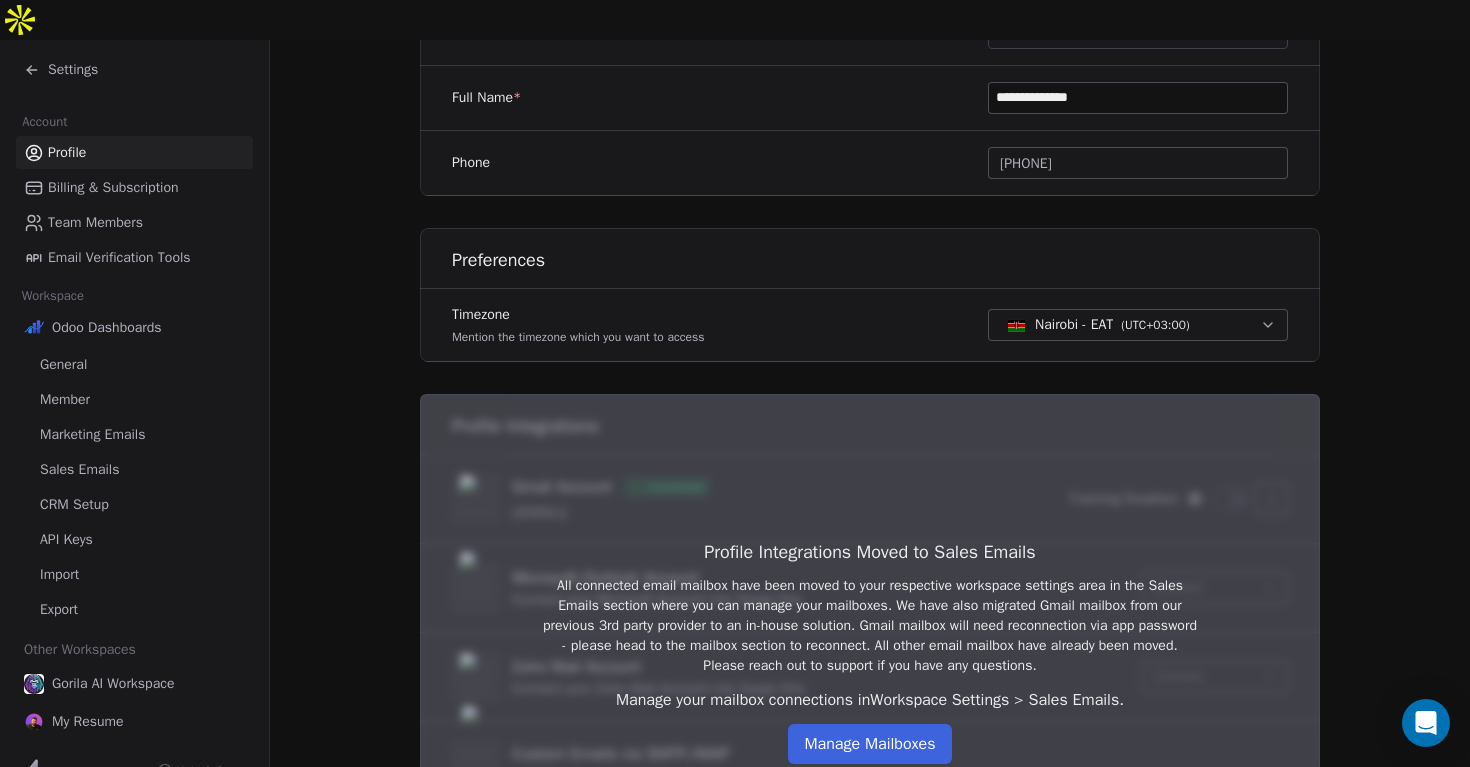 click on "Manage Mailboxes" at bounding box center (869, 744) 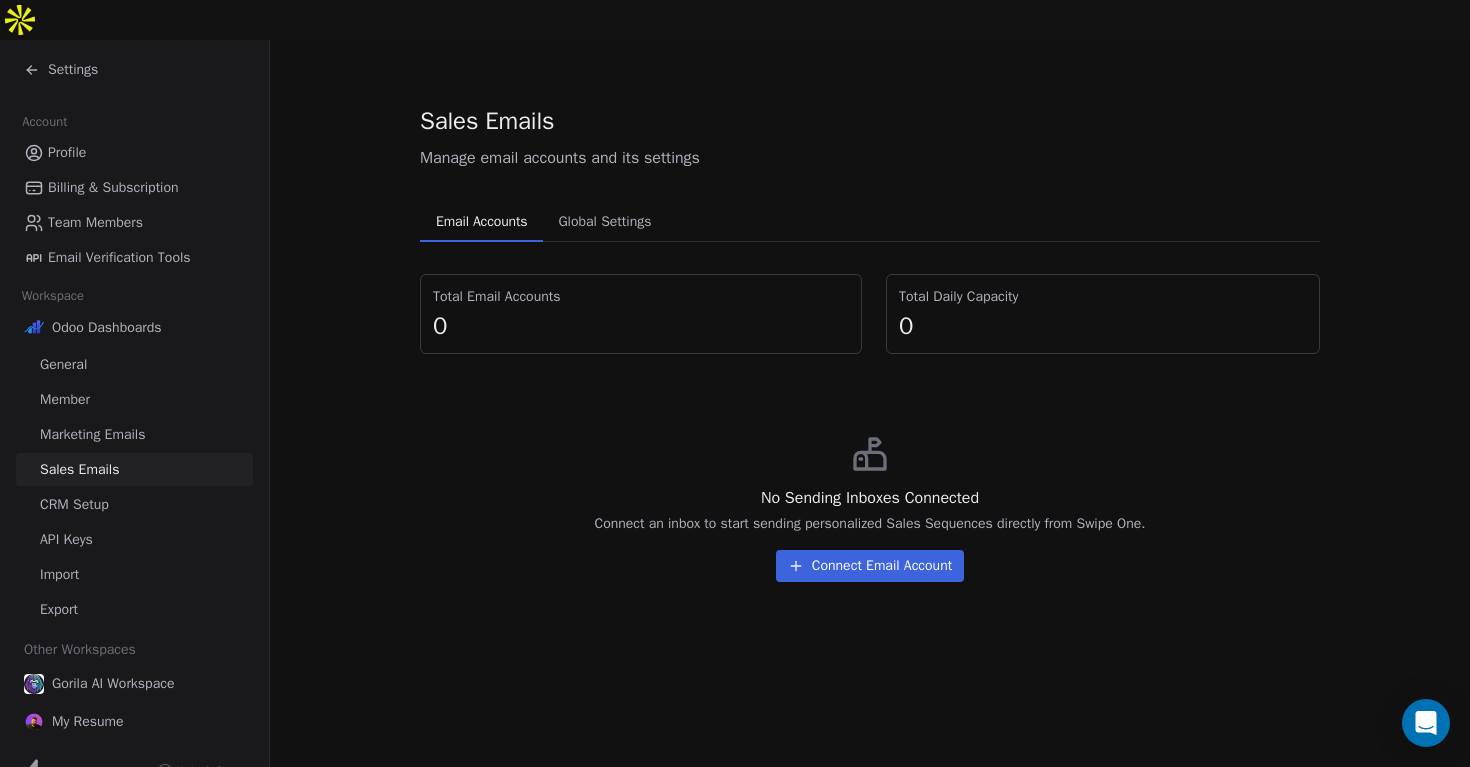 click on "Marketing Emails" at bounding box center [92, 434] 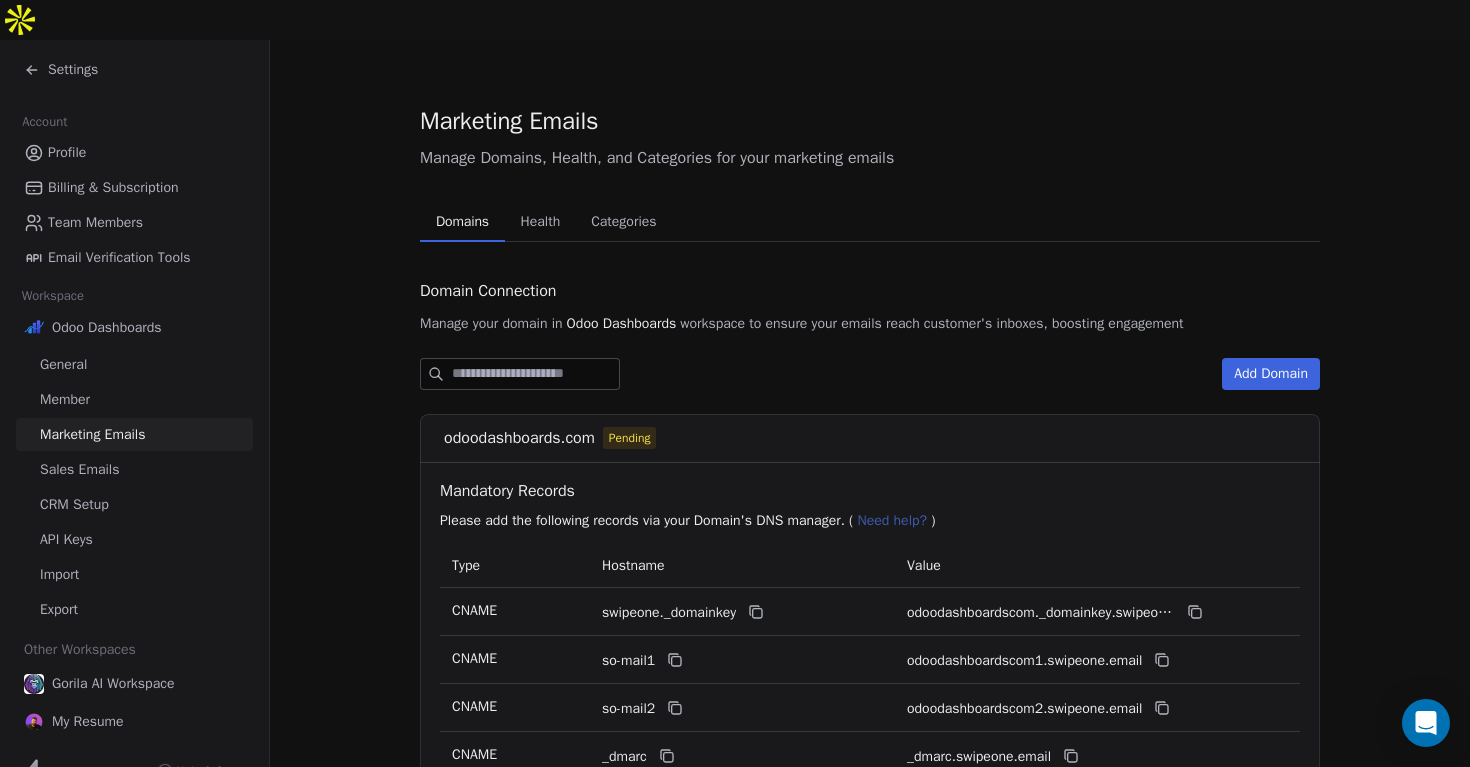 click on "General" at bounding box center [63, 364] 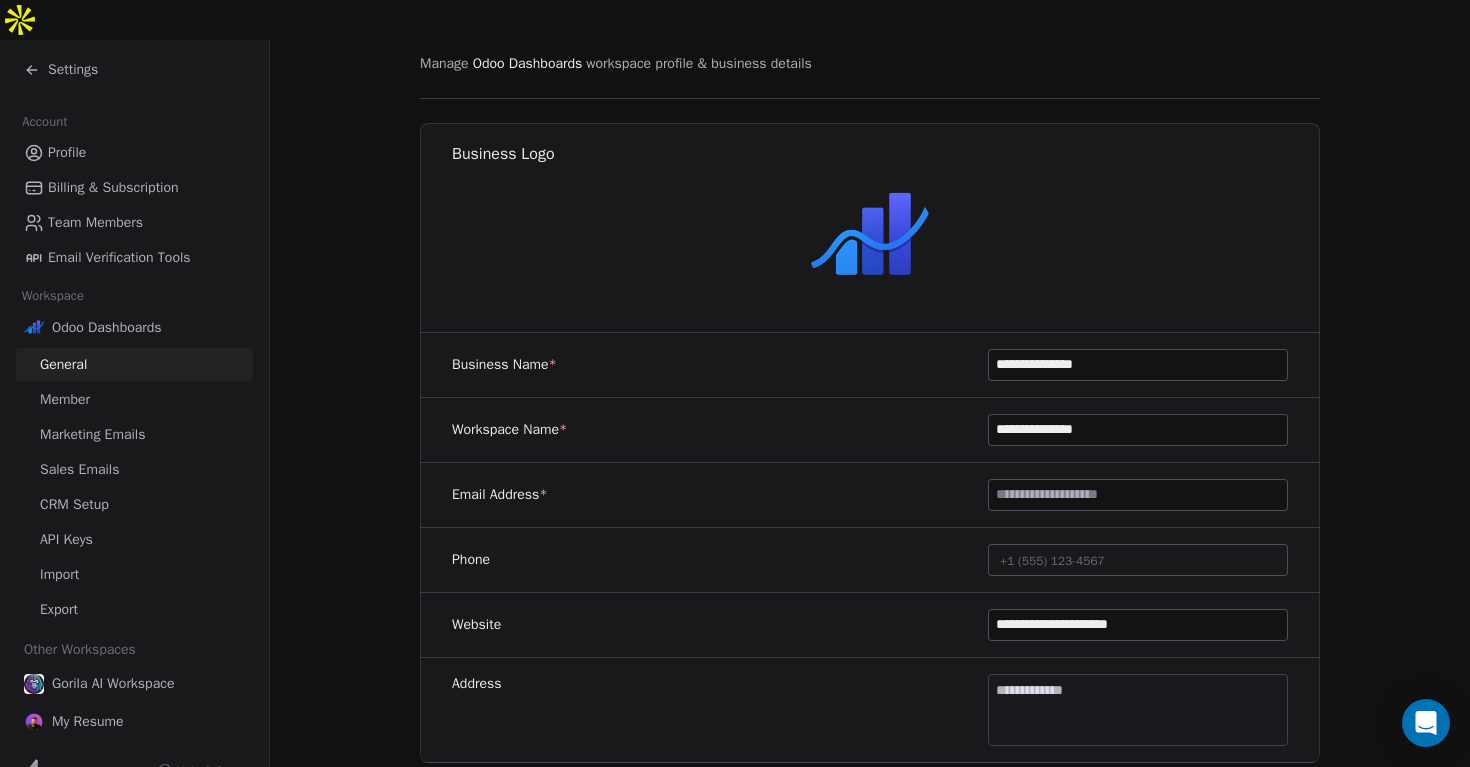 scroll, scrollTop: 0, scrollLeft: 0, axis: both 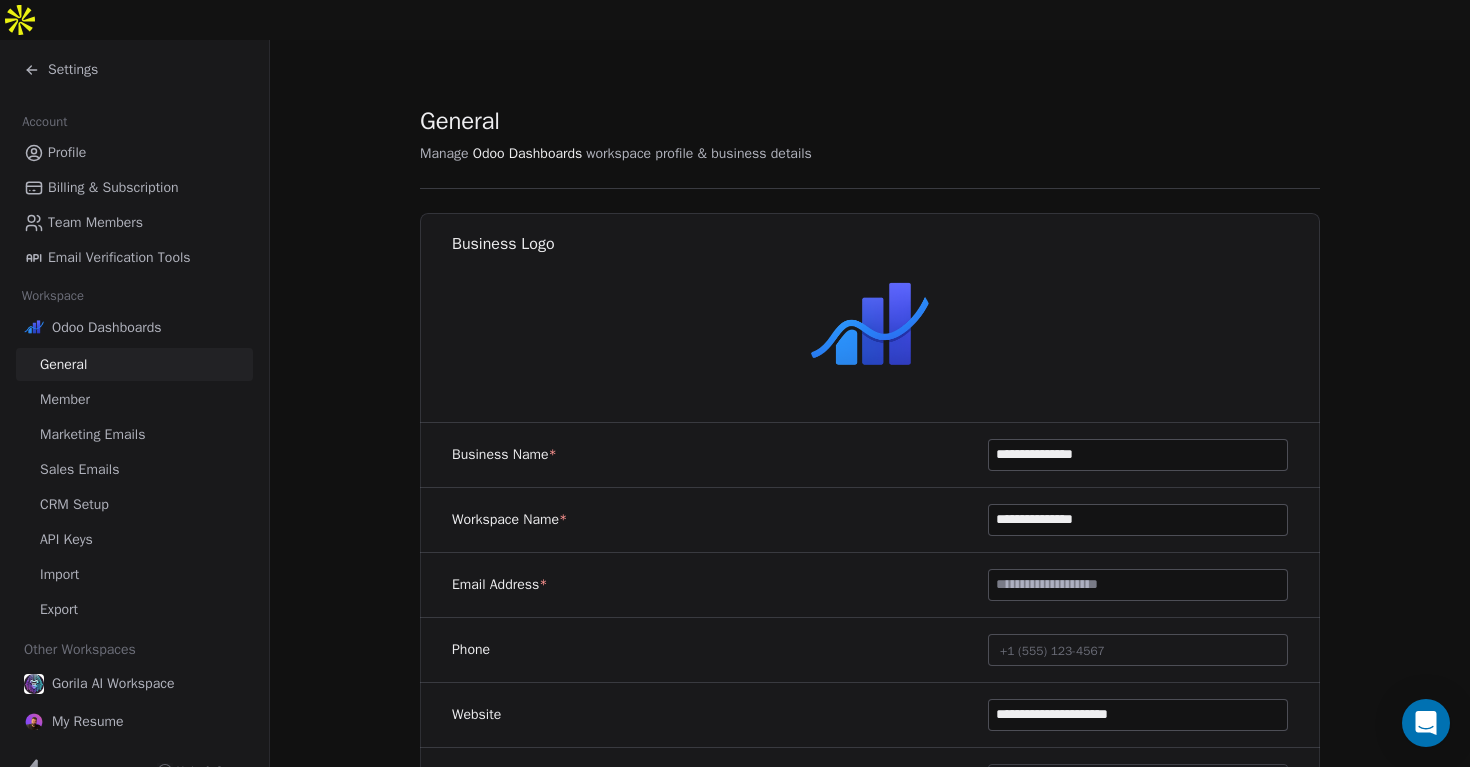 click on "Member" at bounding box center [134, 399] 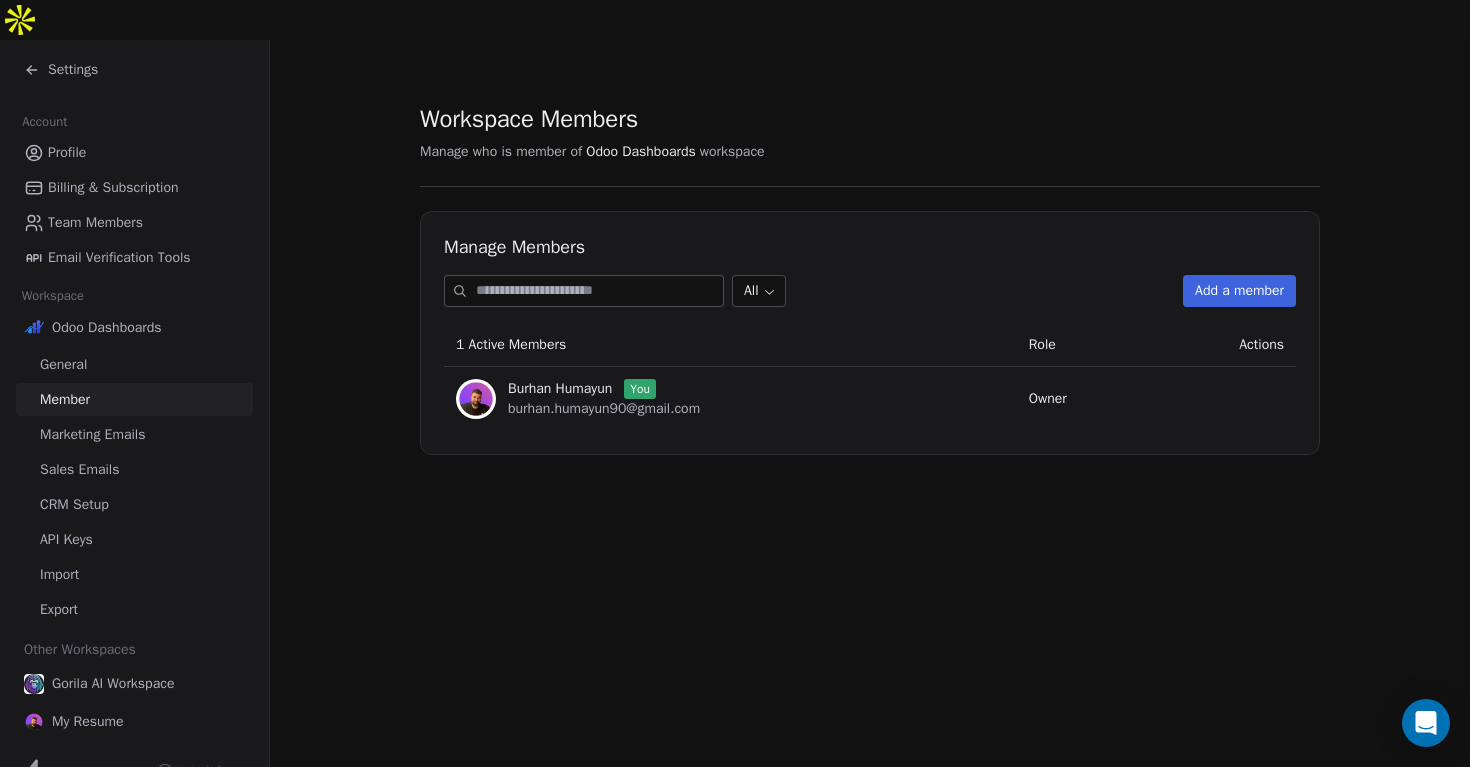 click on "Marketing Emails" at bounding box center [92, 434] 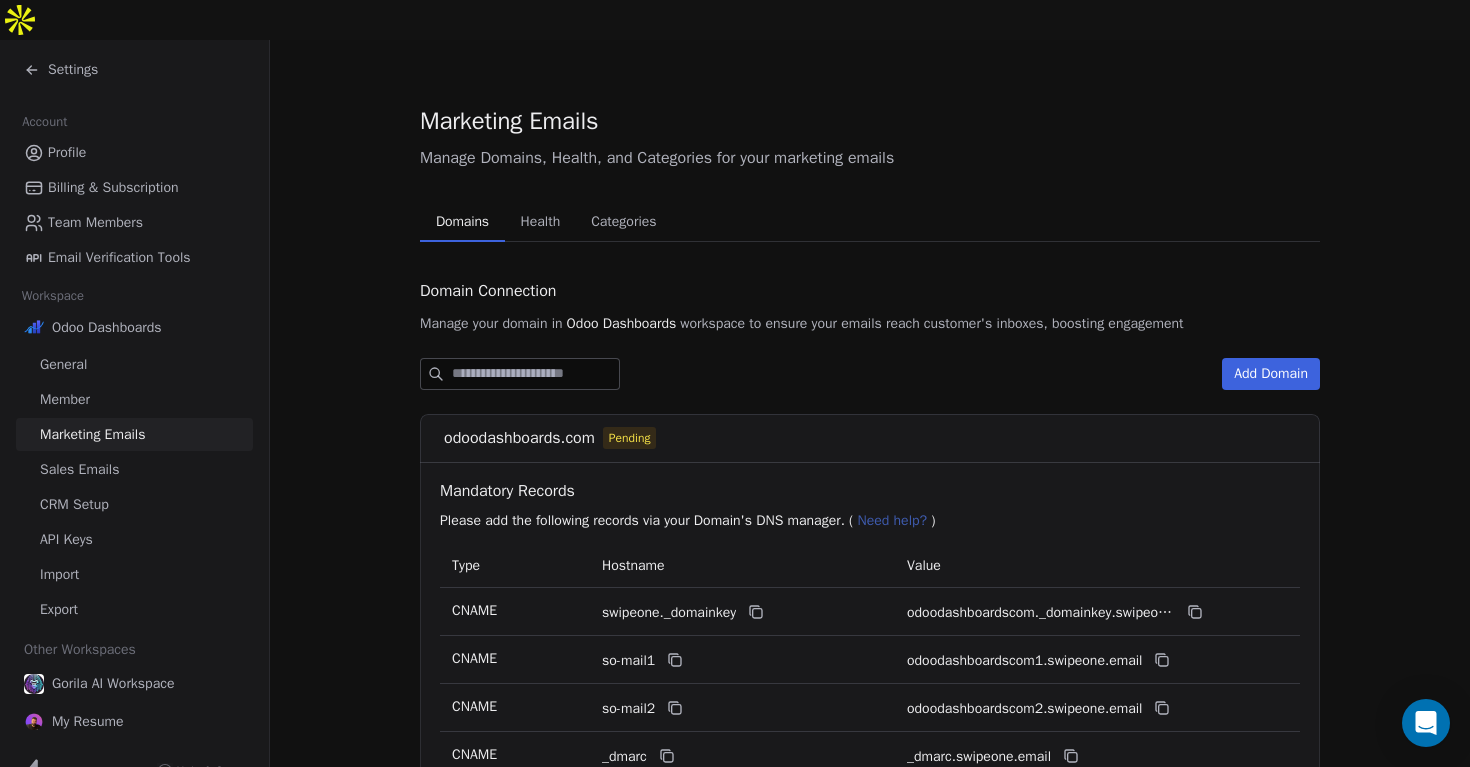click on "Sales Emails" at bounding box center [134, 469] 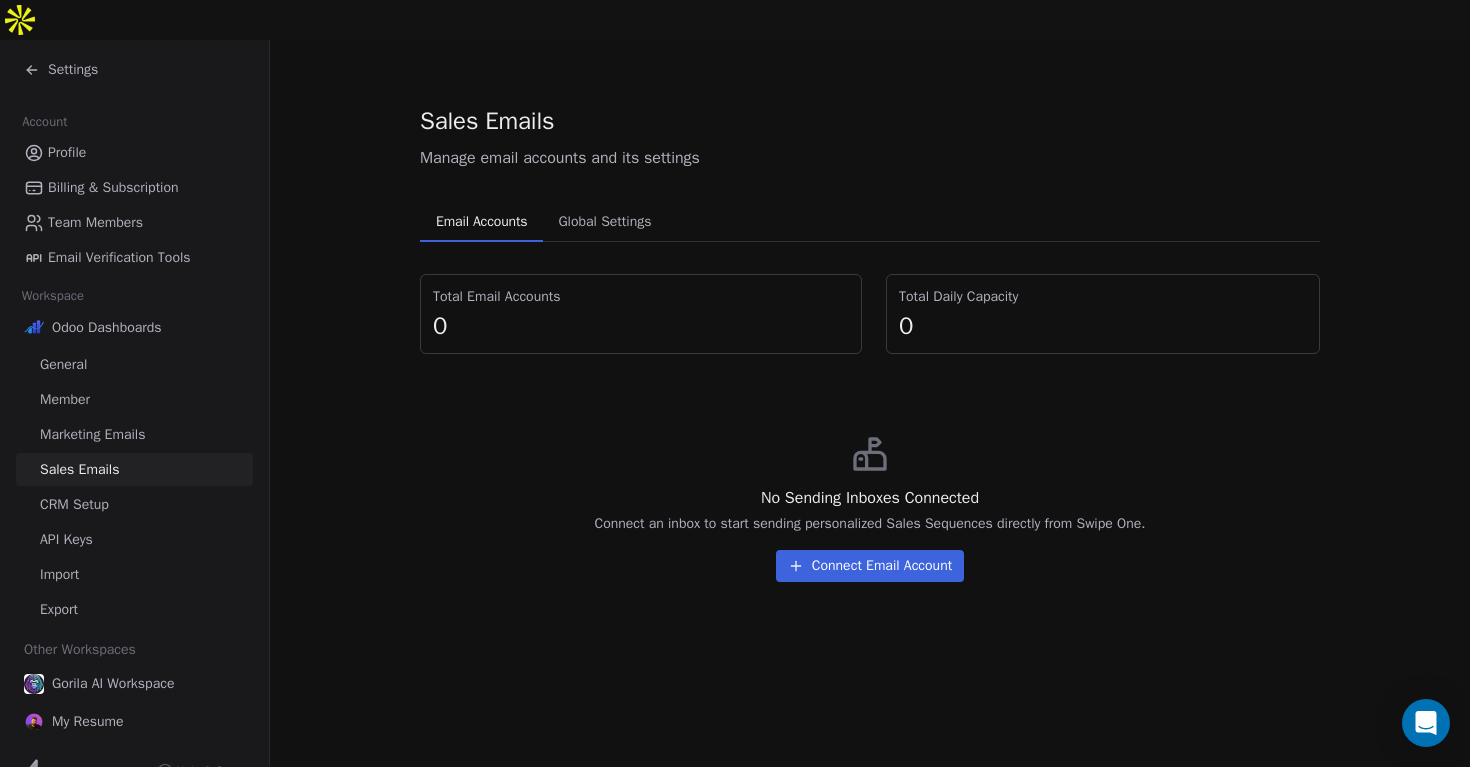 click on "CRM Setup" at bounding box center (74, 504) 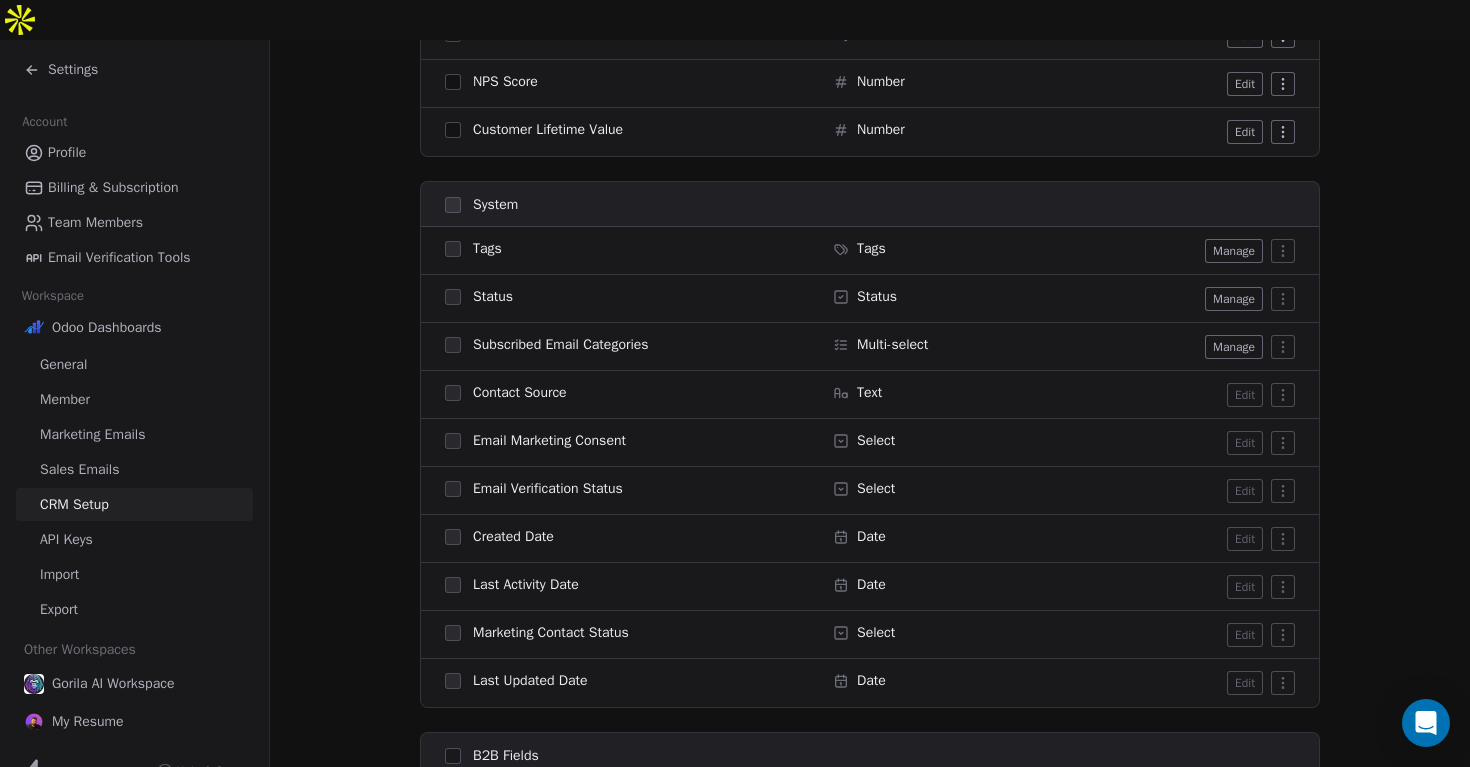 scroll, scrollTop: 1511, scrollLeft: 0, axis: vertical 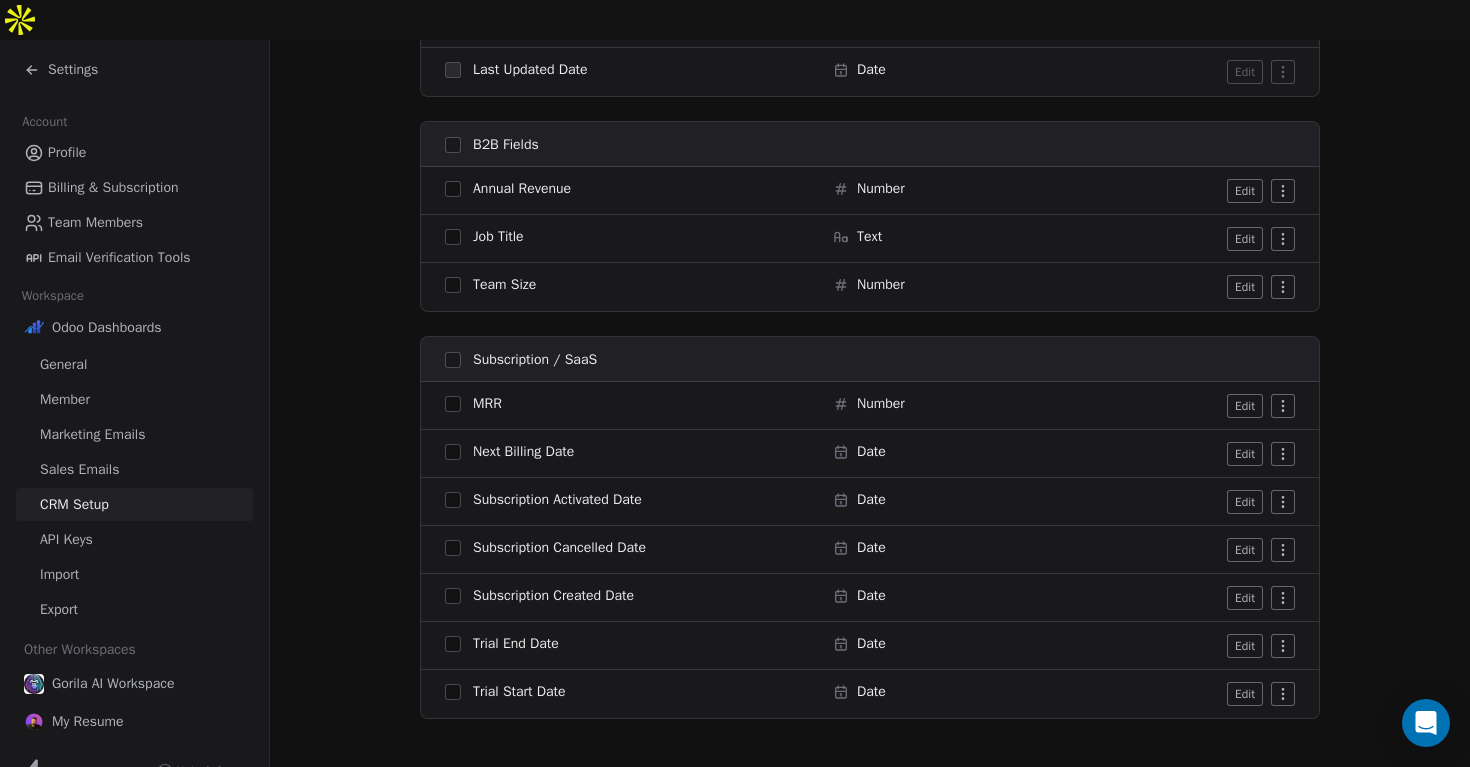 click on "API Keys" at bounding box center (134, 539) 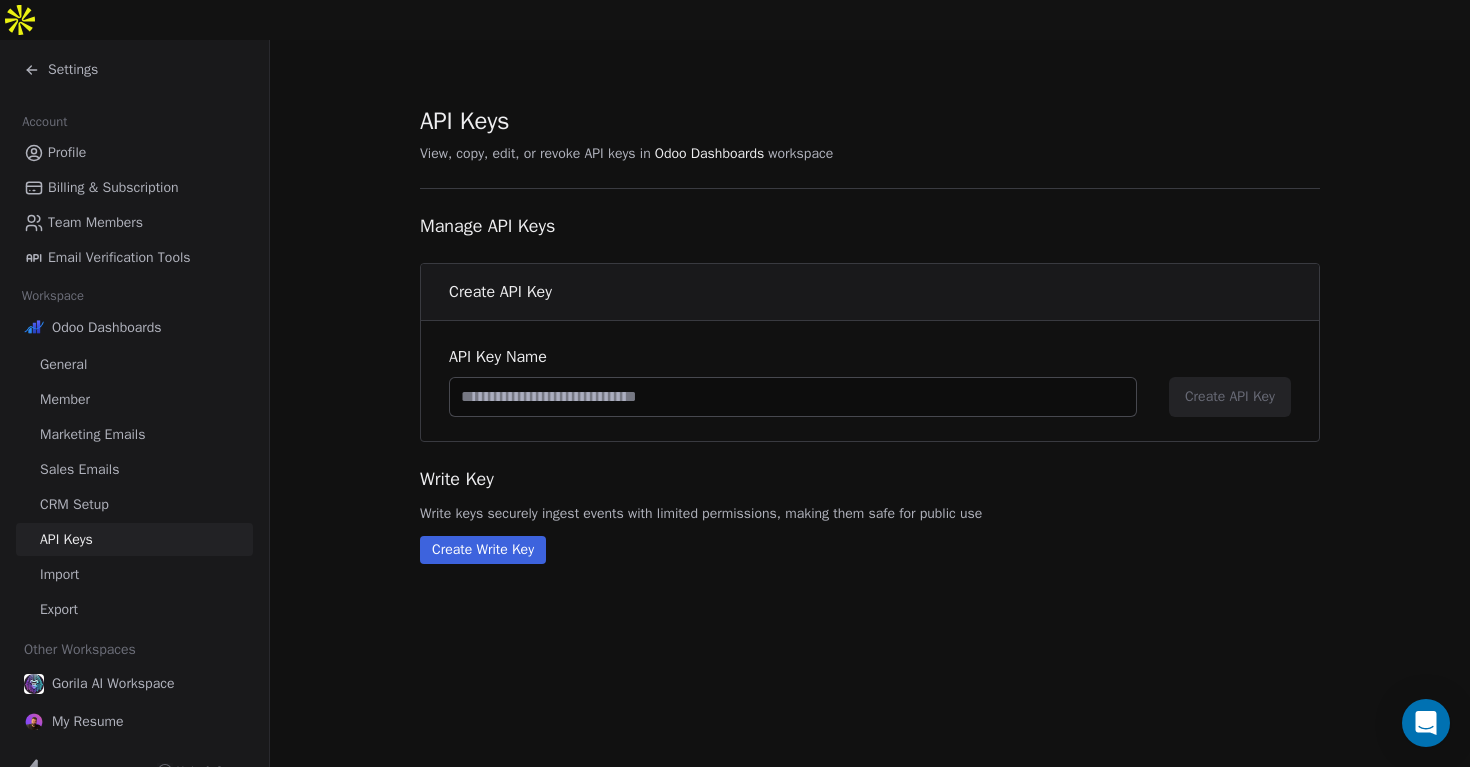 click on "Billing & Subscription" at bounding box center [113, 187] 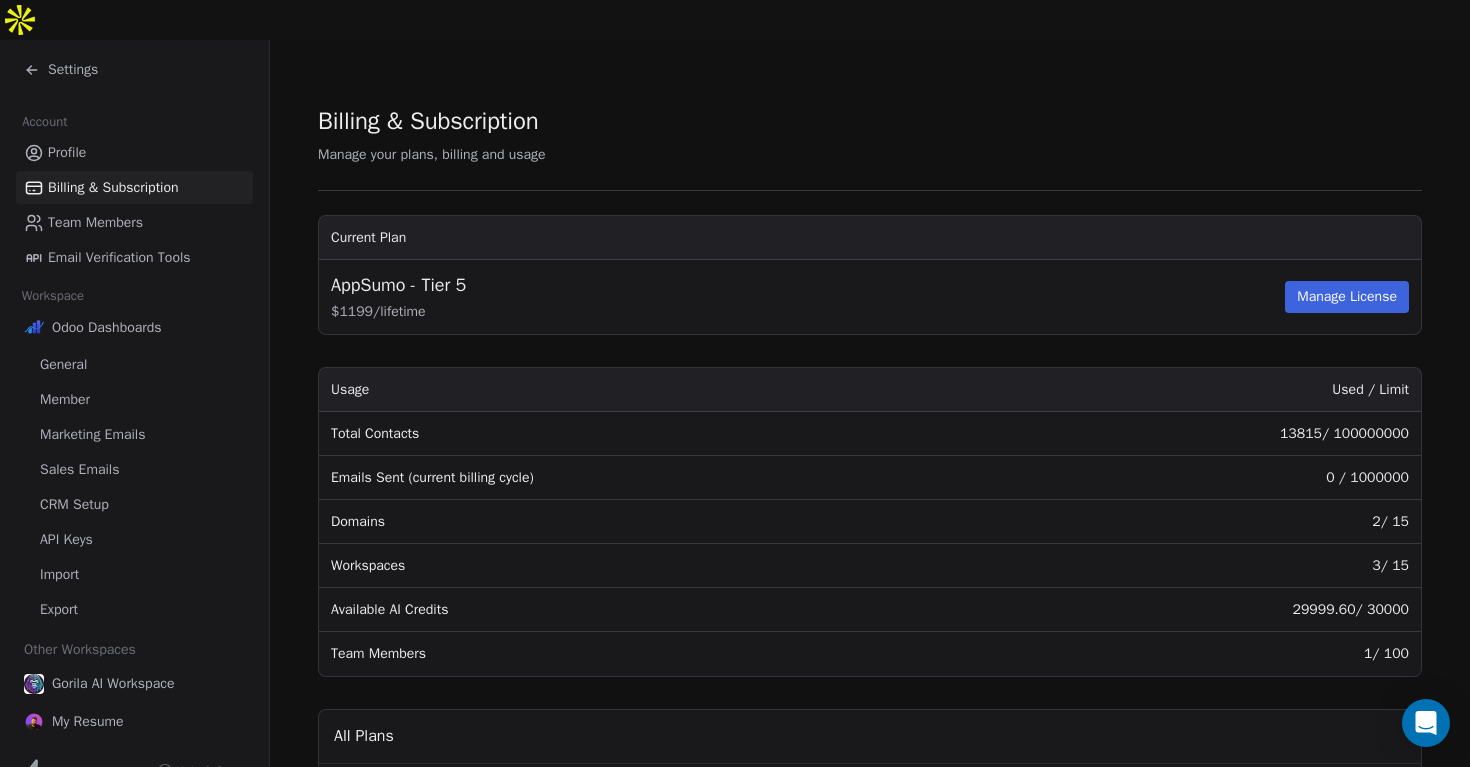 click on "Team Members" at bounding box center (95, 222) 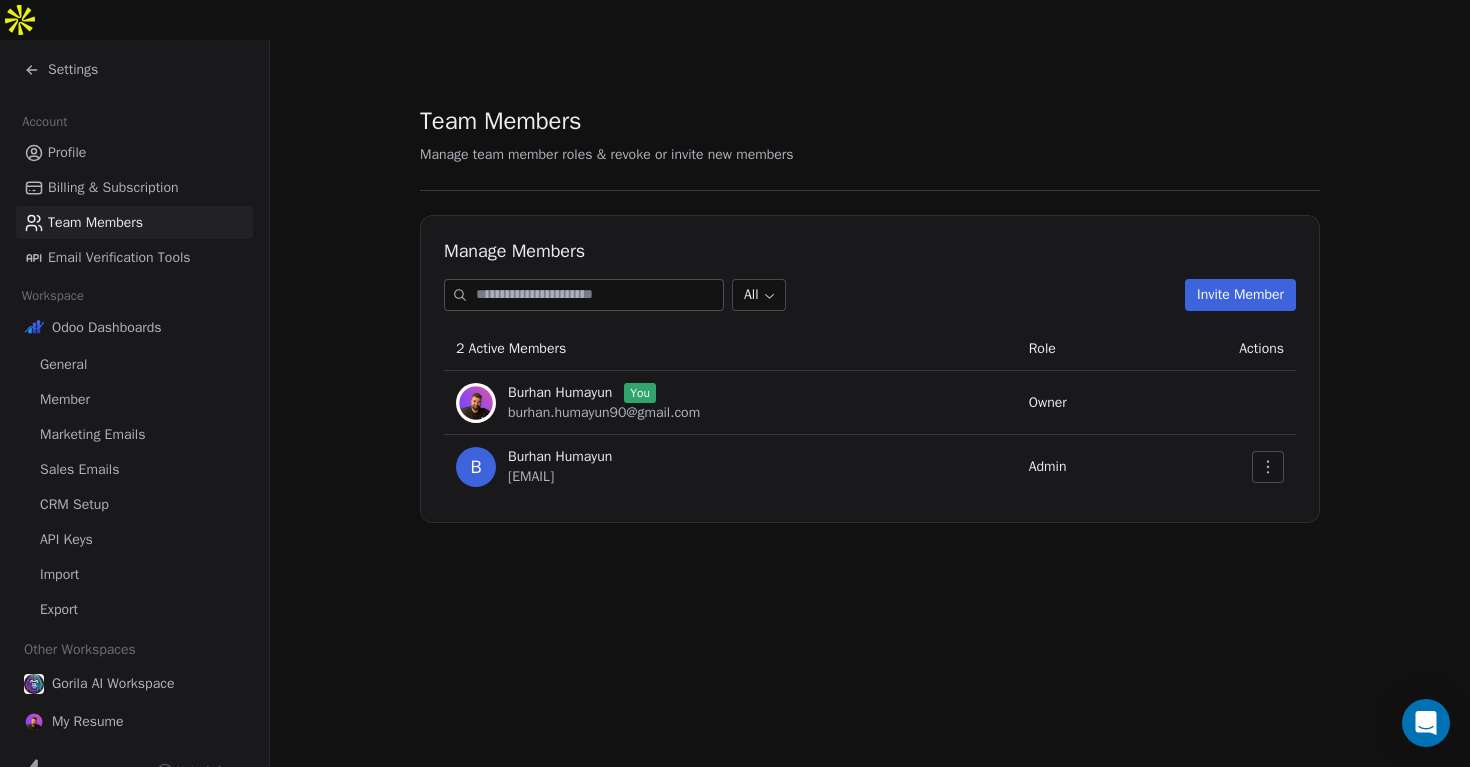 click on "Profile Billing & Subscription Team Members Email Verification Tools" at bounding box center (134, 205) 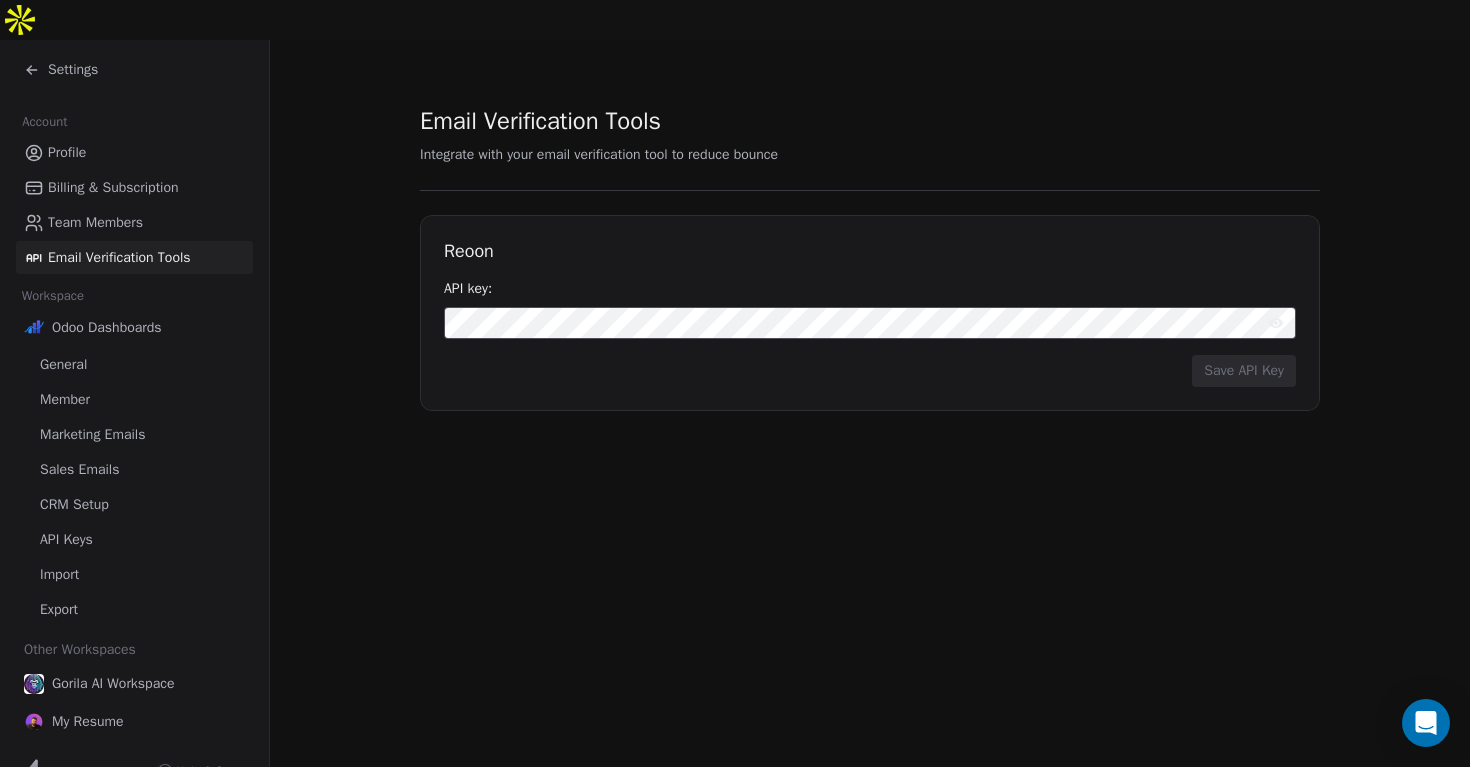 click on "Billing & Subscription" at bounding box center (134, 187) 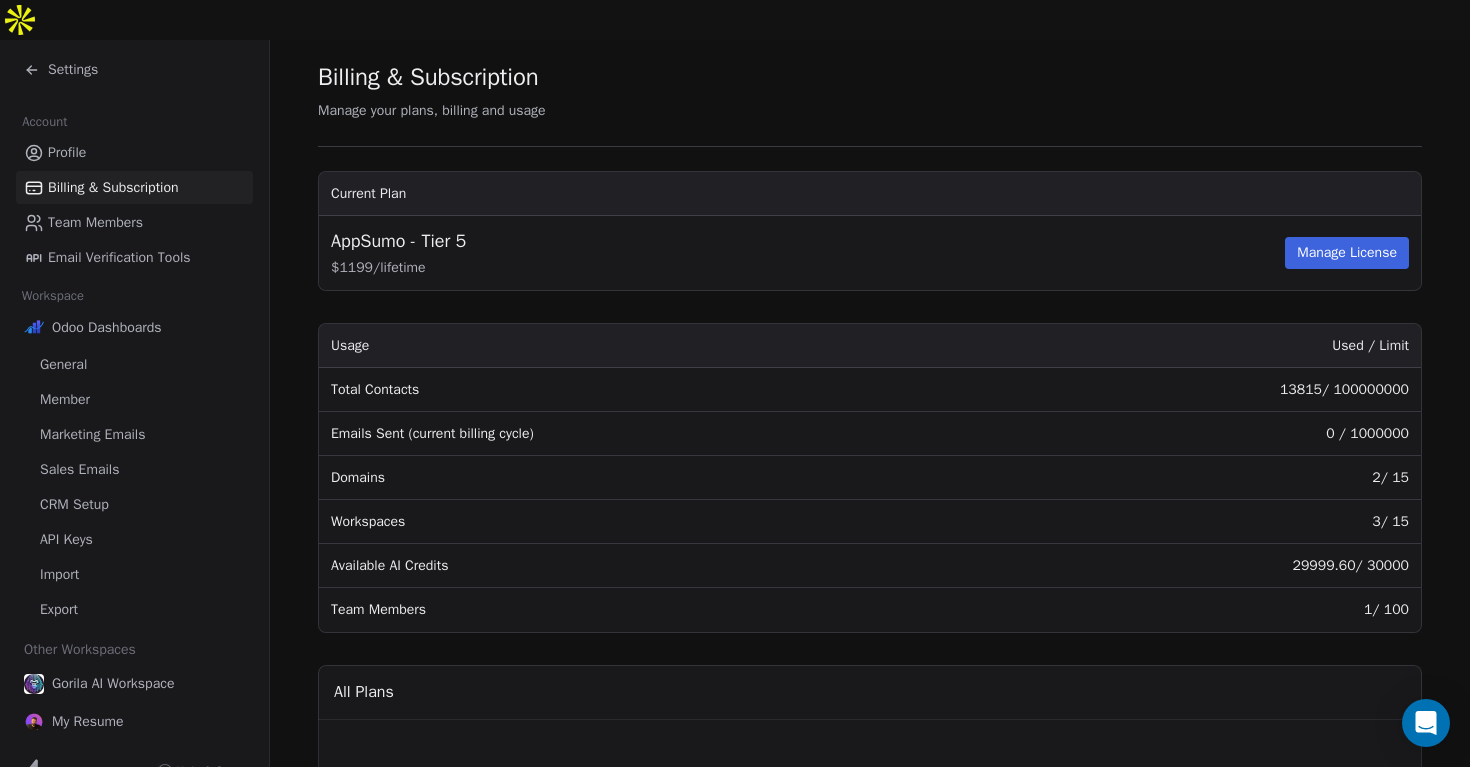scroll, scrollTop: 0, scrollLeft: 0, axis: both 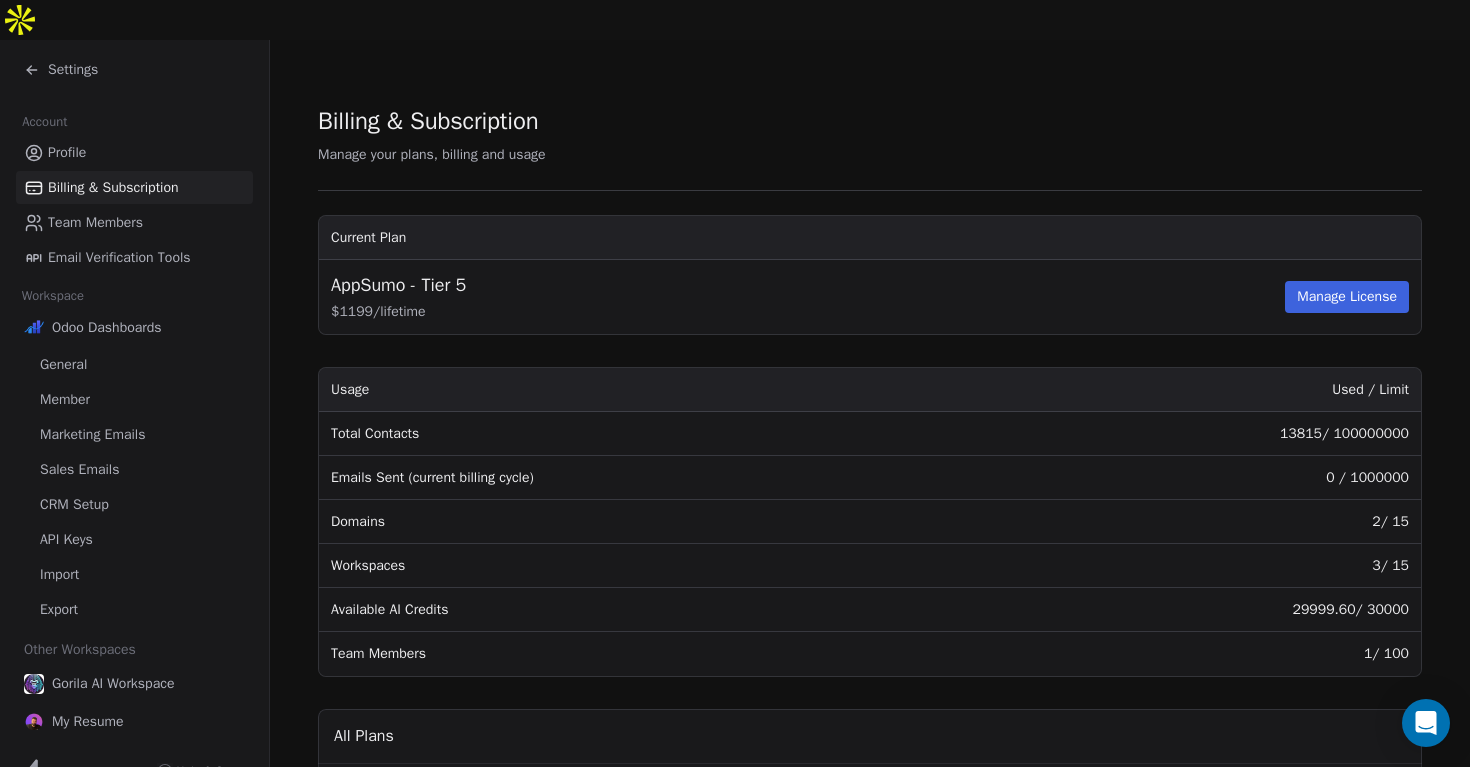 click on "Profile" at bounding box center [134, 152] 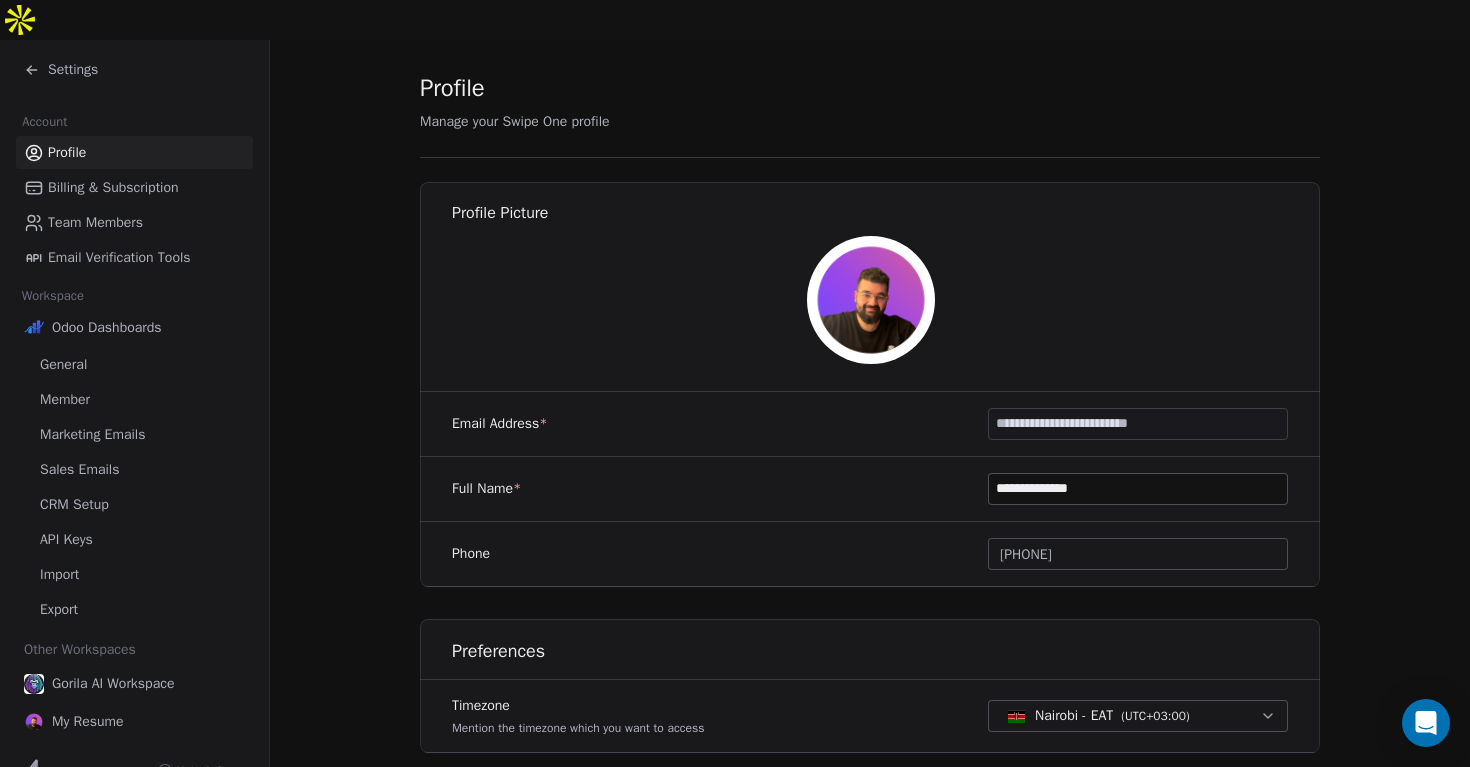 scroll, scrollTop: 0, scrollLeft: 0, axis: both 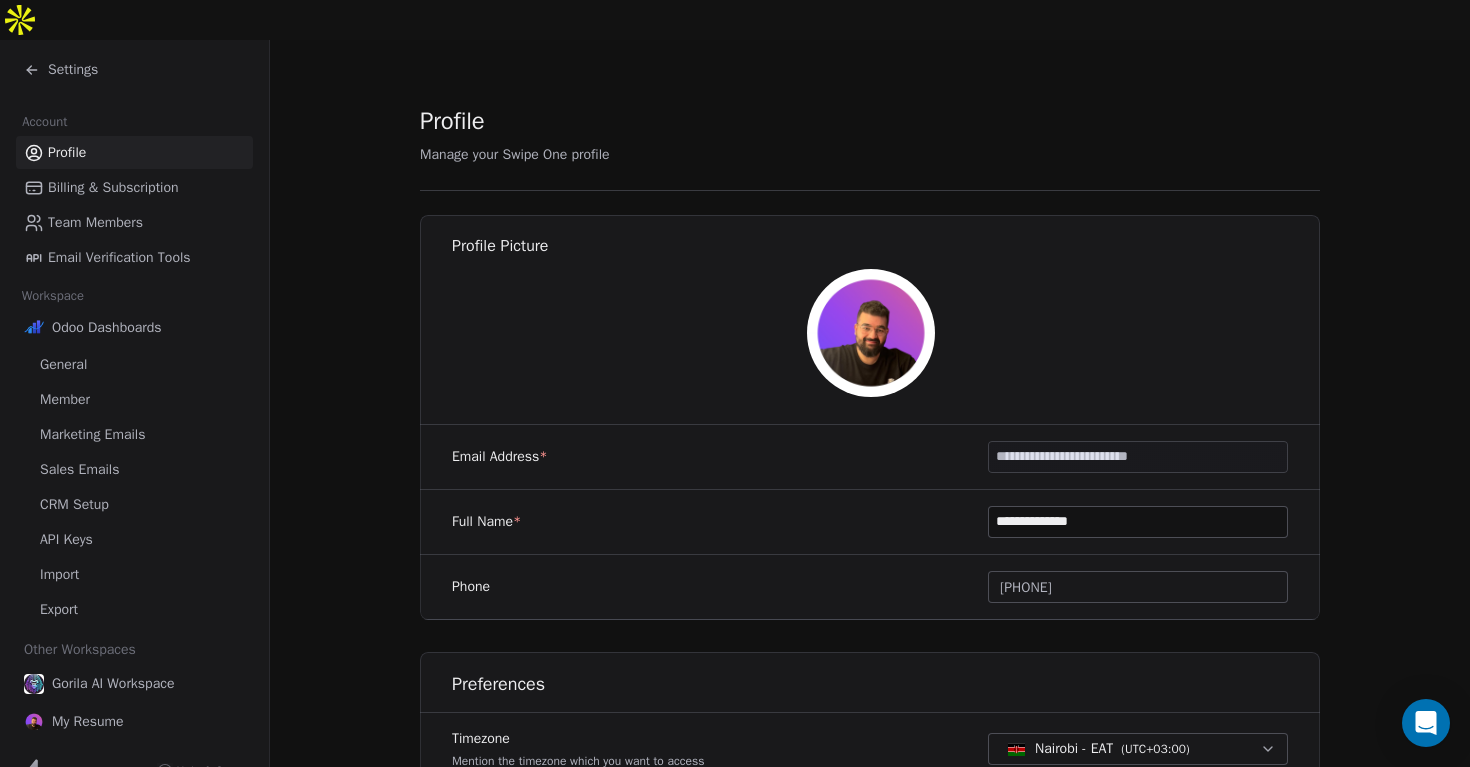 click 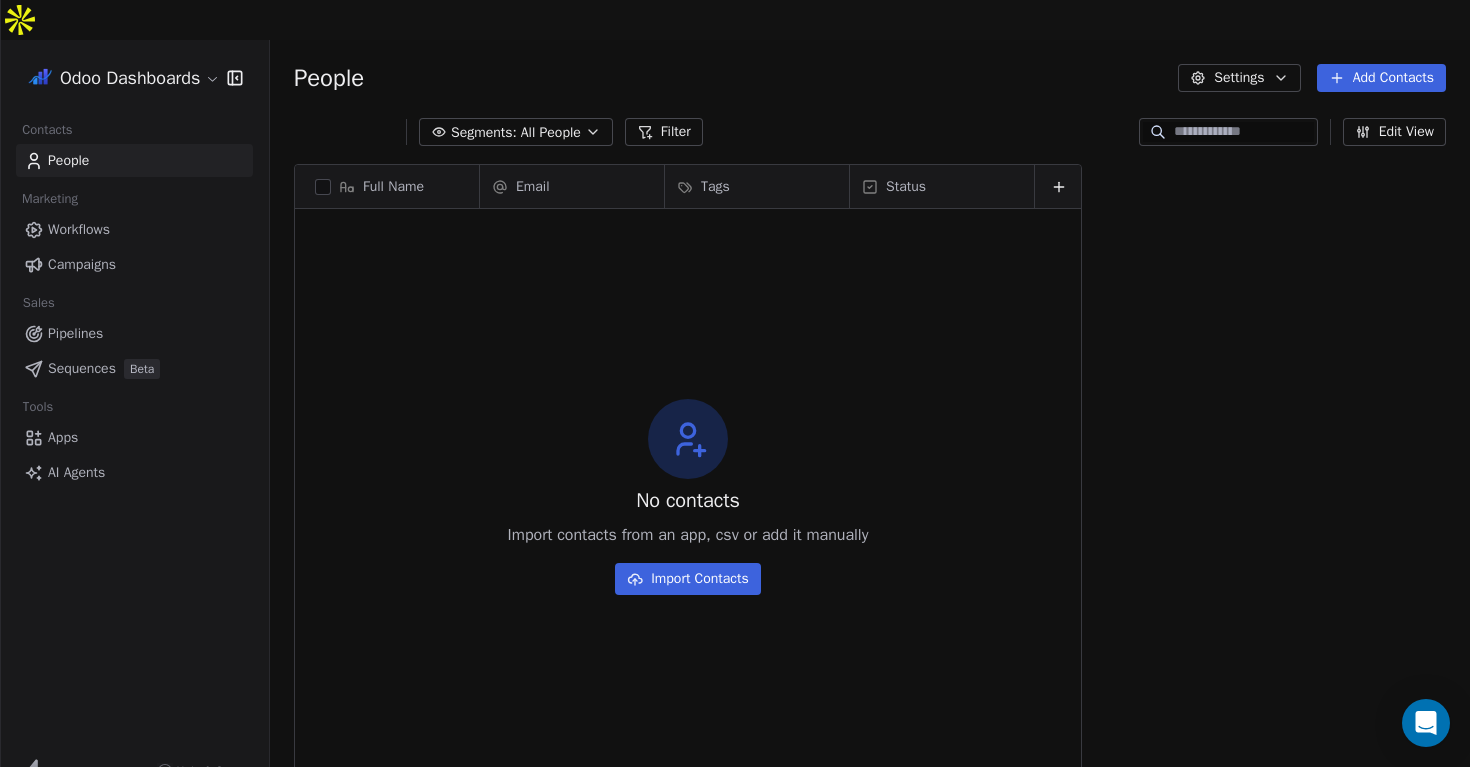 scroll, scrollTop: 1, scrollLeft: 1, axis: both 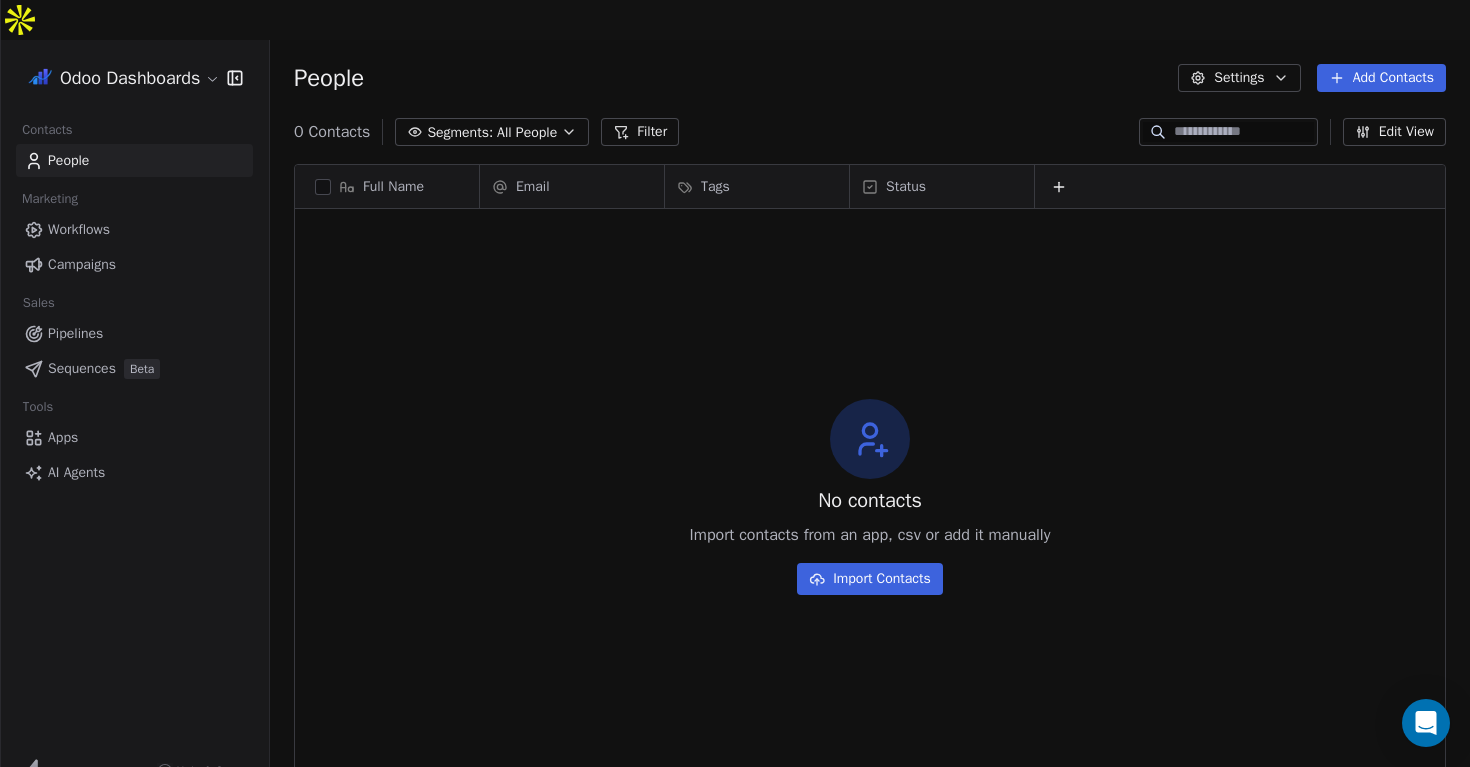 click on "Odoo Dashboards Contacts People Marketing Workflows Campaigns Sales Pipelines Sequences Beta Tools Apps AI Agents Help & Support People Settings  Add Contacts 0 Contacts Segments: All People Filter  Edit View Tag Add to Sequence Export Full Name Email Tags Status
To pick up a draggable item, press the space bar.
While dragging, use the arrow keys to move the item.
Press space again to drop the item in its new position, or press escape to cancel.
No contacts Import contacts from an app, csv or add it manually   Import Contacts" at bounding box center [735, 403] 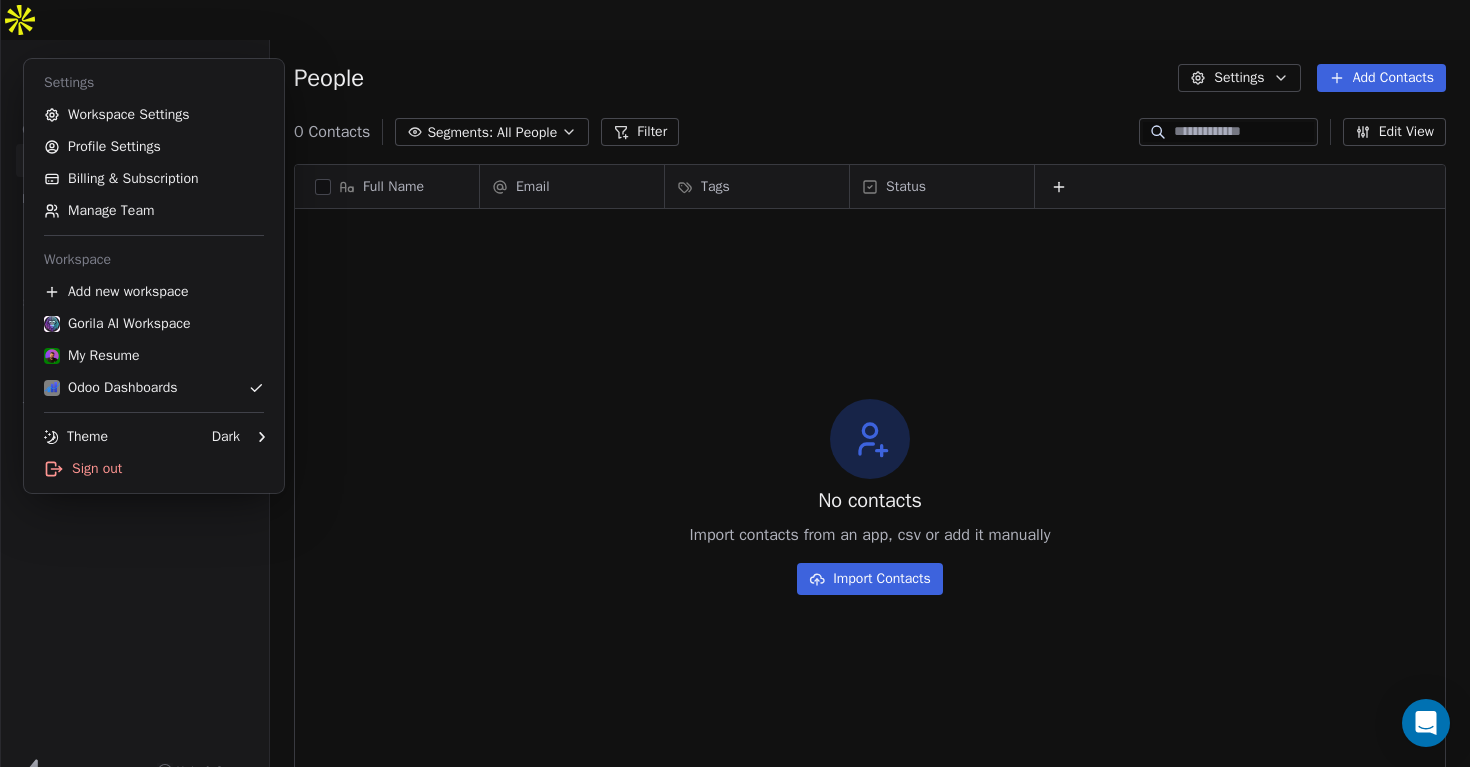 click on "Odoo Dashboards Contacts People Marketing Workflows Campaigns Sales Pipelines Sequences Beta Tools Apps AI Agents Help & Support People Settings  Add Contacts 0 Contacts Segments: All People Filter  Edit View Tag Add to Sequence Export Full Name Email Tags Status
To pick up a draggable item, press the space bar.
While dragging, use the arrow keys to move the item.
Press space again to drop the item in its new position, or press escape to cancel.
No contacts Import contacts from an app, csv or add it manually   Import Contacts
Settings Workspace Settings Profile Settings Billing & Subscription Manage Team   Workspace Add new workspace Gorila AI Workspace My Resume Odoo Dashboards Theme Dark Sign out" at bounding box center (735, 403) 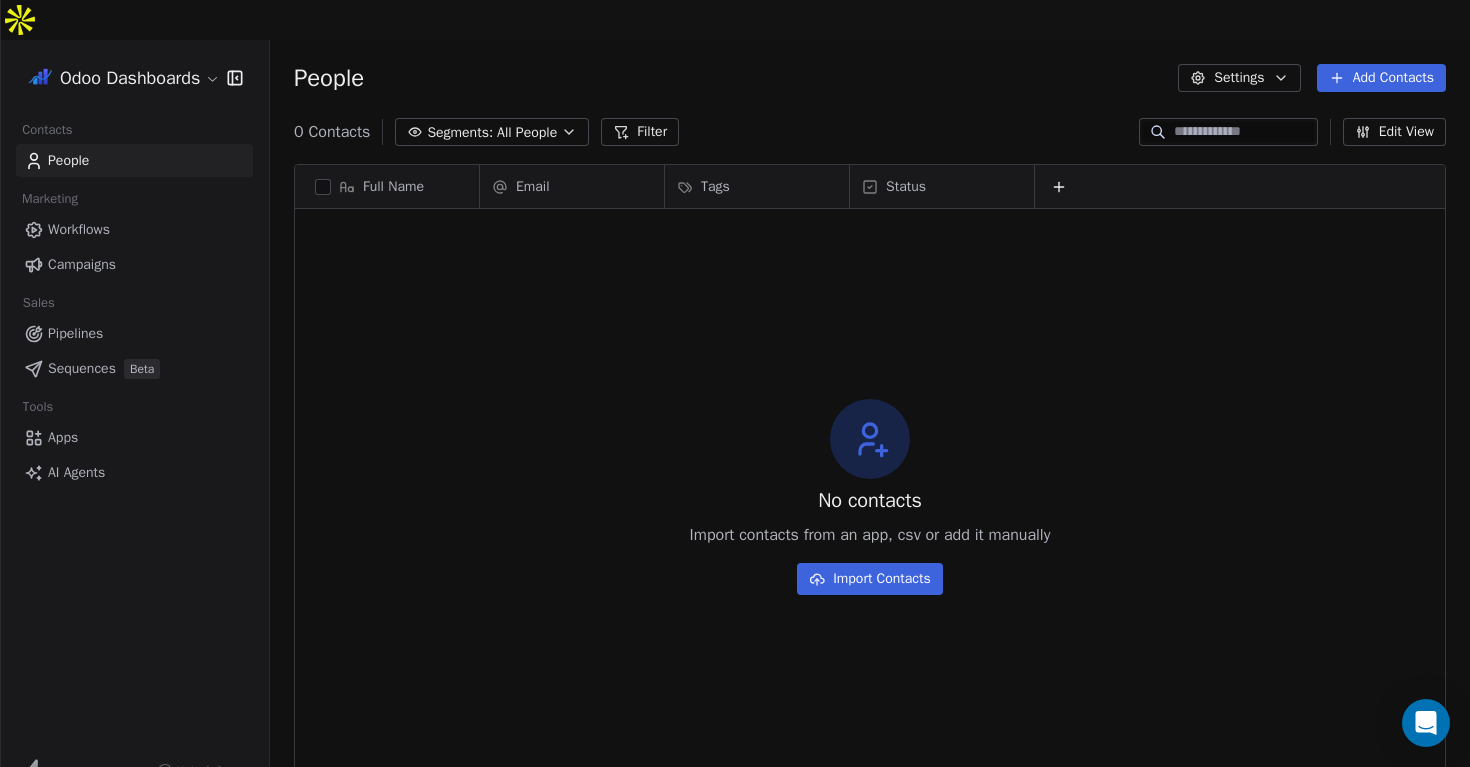 click on "Settings" at bounding box center [1239, 78] 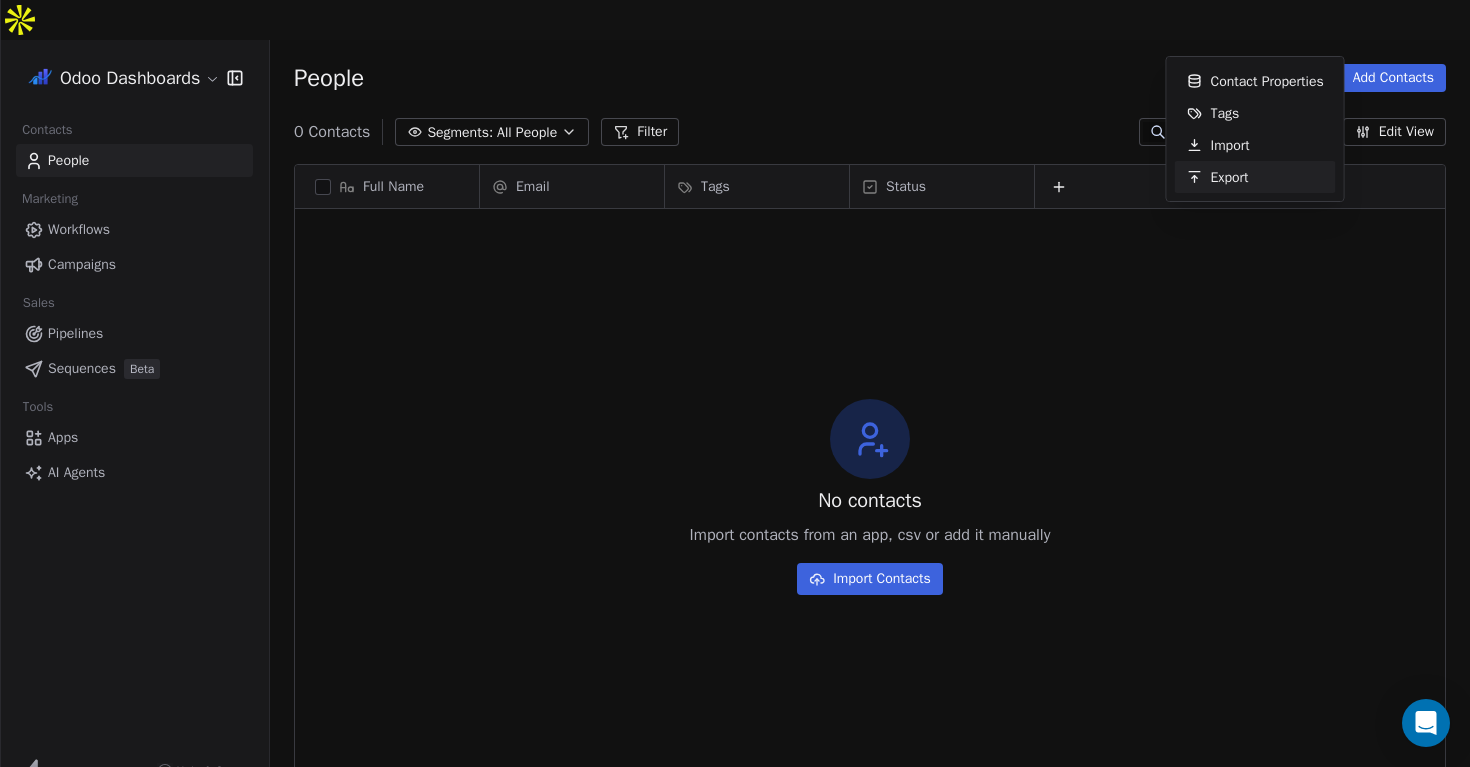 click on "Odoo Dashboards Contacts People Marketing Workflows Campaigns Sales Pipelines Sequences Beta Tools Apps AI Agents Help & Support People Settings  Add Contacts 0 Contacts Segments: All People Filter  Edit View Tag Add to Sequence Export Full Name Email Tags Status
To pick up a draggable item, press the space bar.
While dragging, use the arrow keys to move the item.
Press space again to drop the item in its new position, or press escape to cancel.
No contacts Import contacts from an app, csv or add it manually   Import Contacts
Contact Properties Tags Import Export" at bounding box center (735, 403) 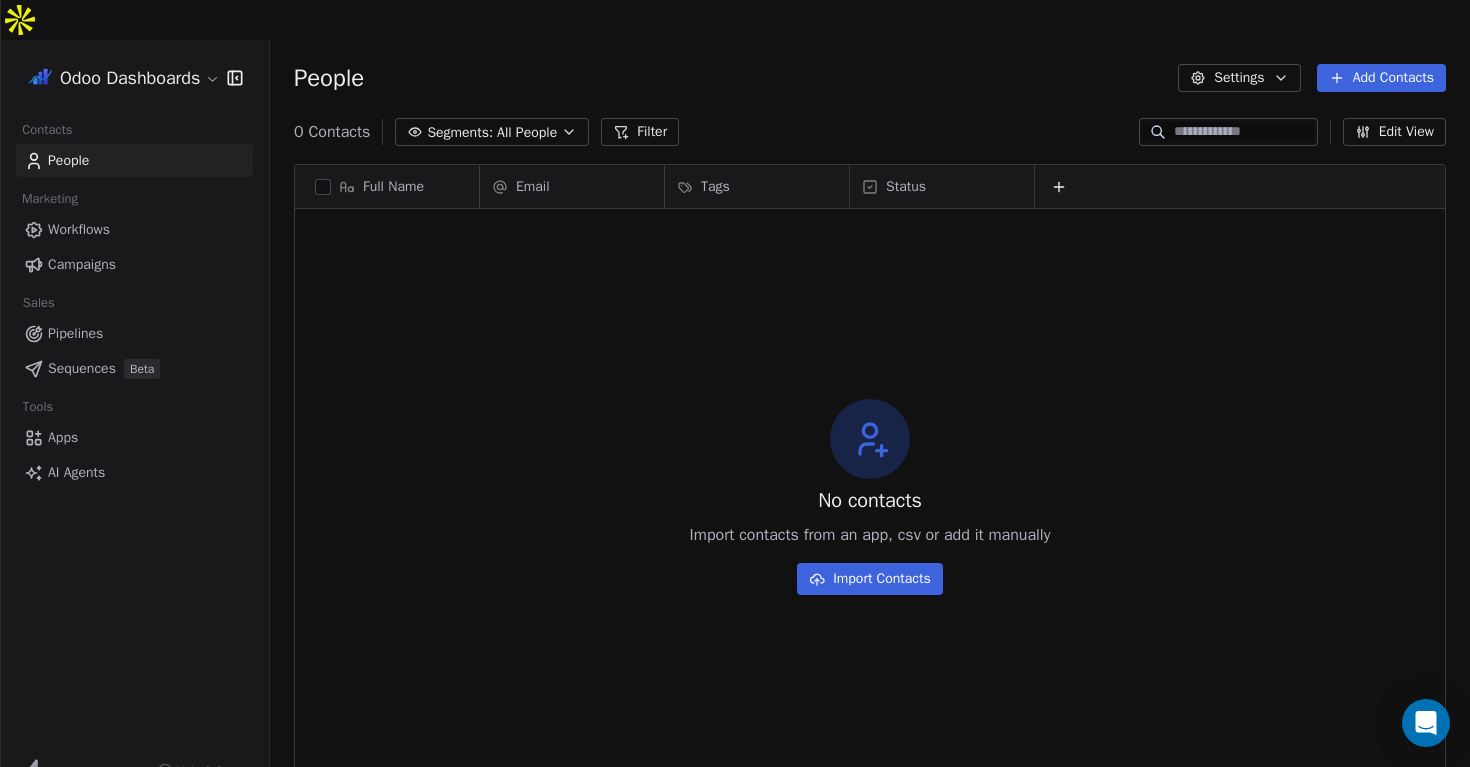 click on "Workflows" at bounding box center [134, 229] 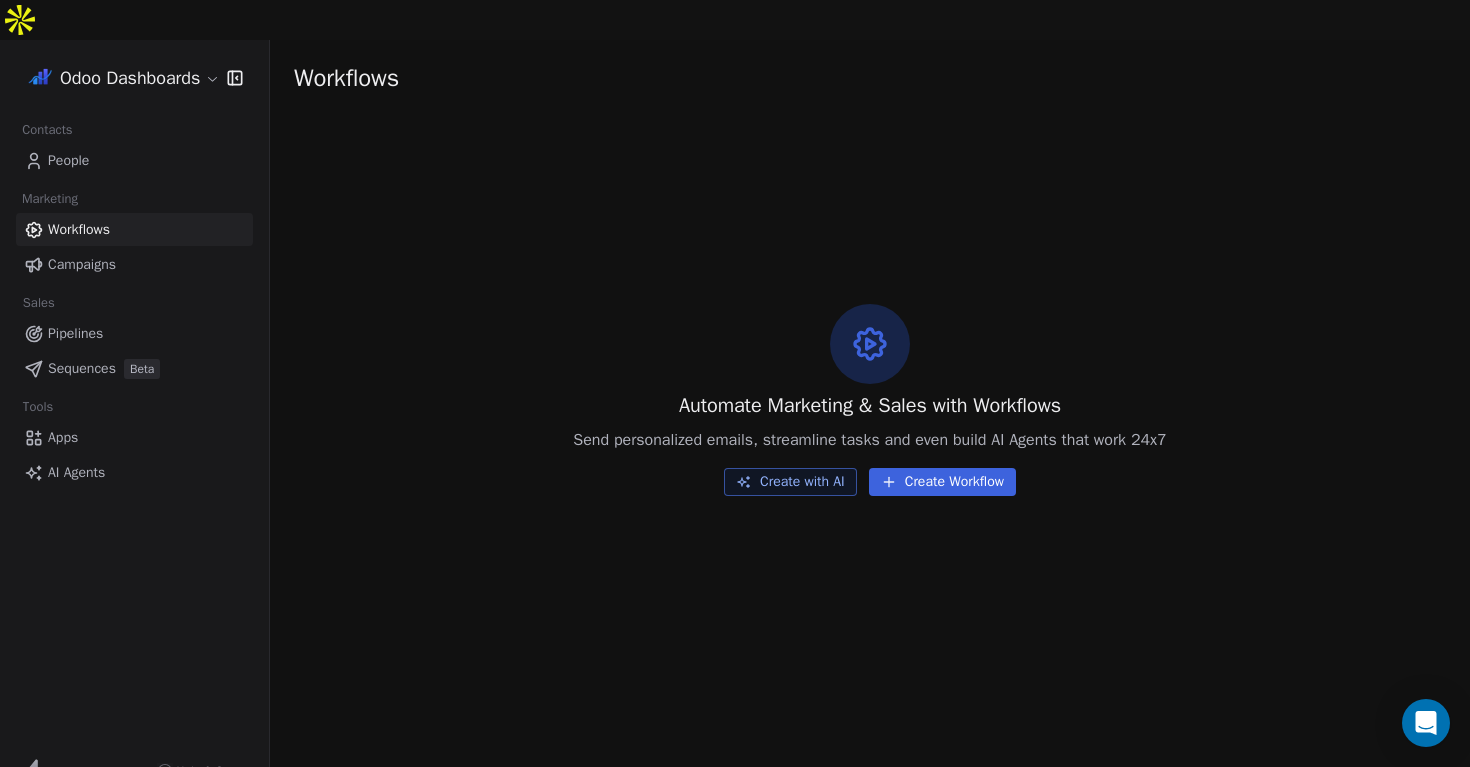 click on "Workflows Campaigns" at bounding box center (134, 247) 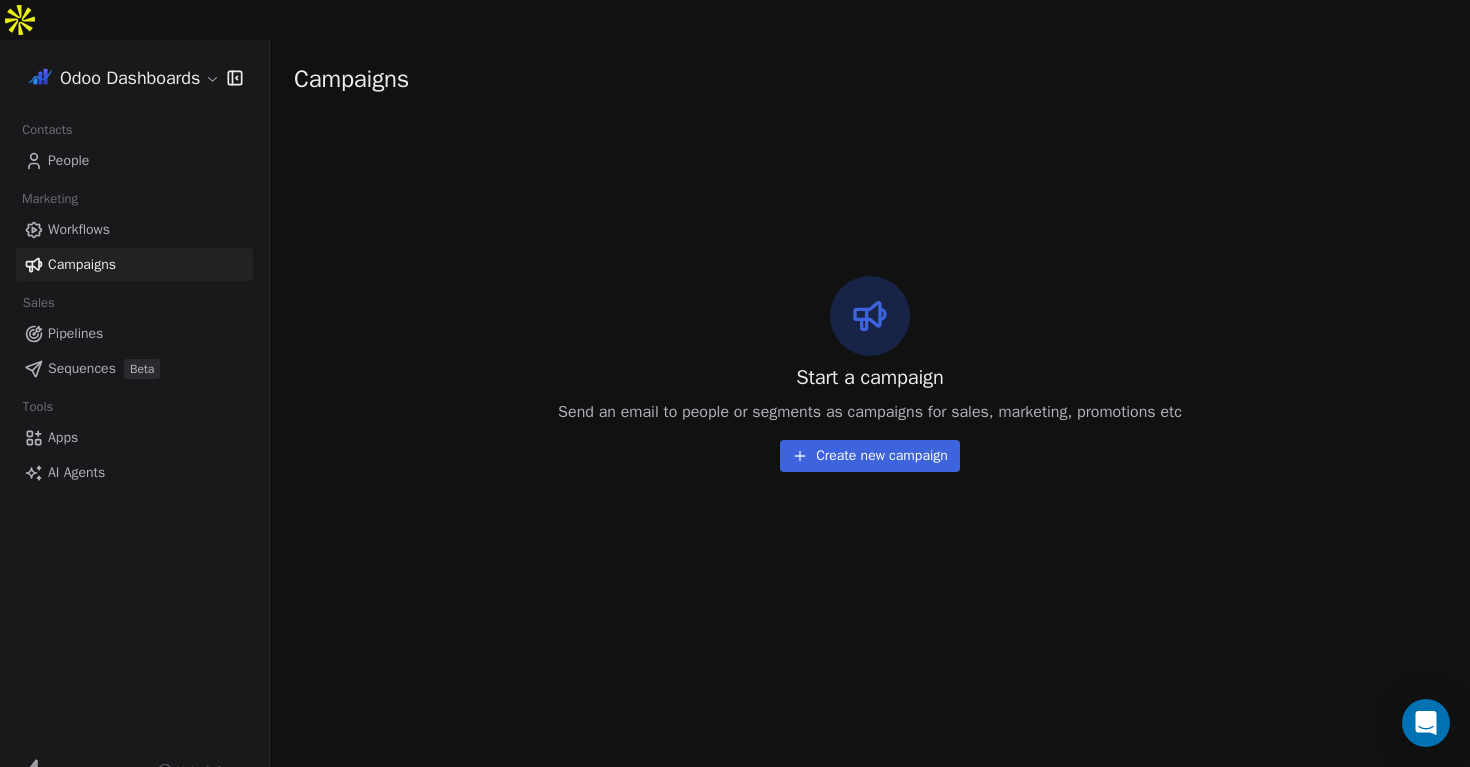 click on "Pipelines" at bounding box center (75, 333) 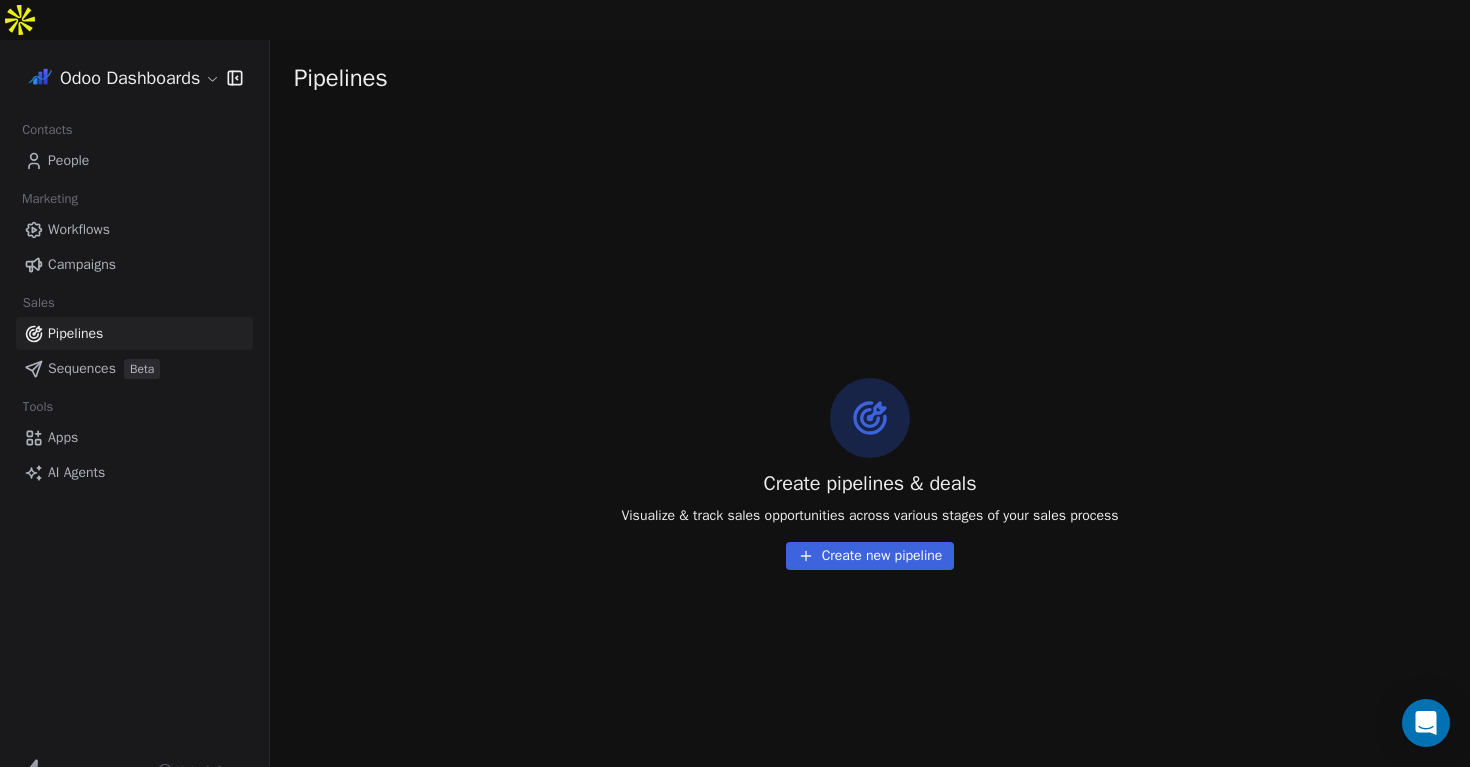 click on "Sequences" at bounding box center (82, 368) 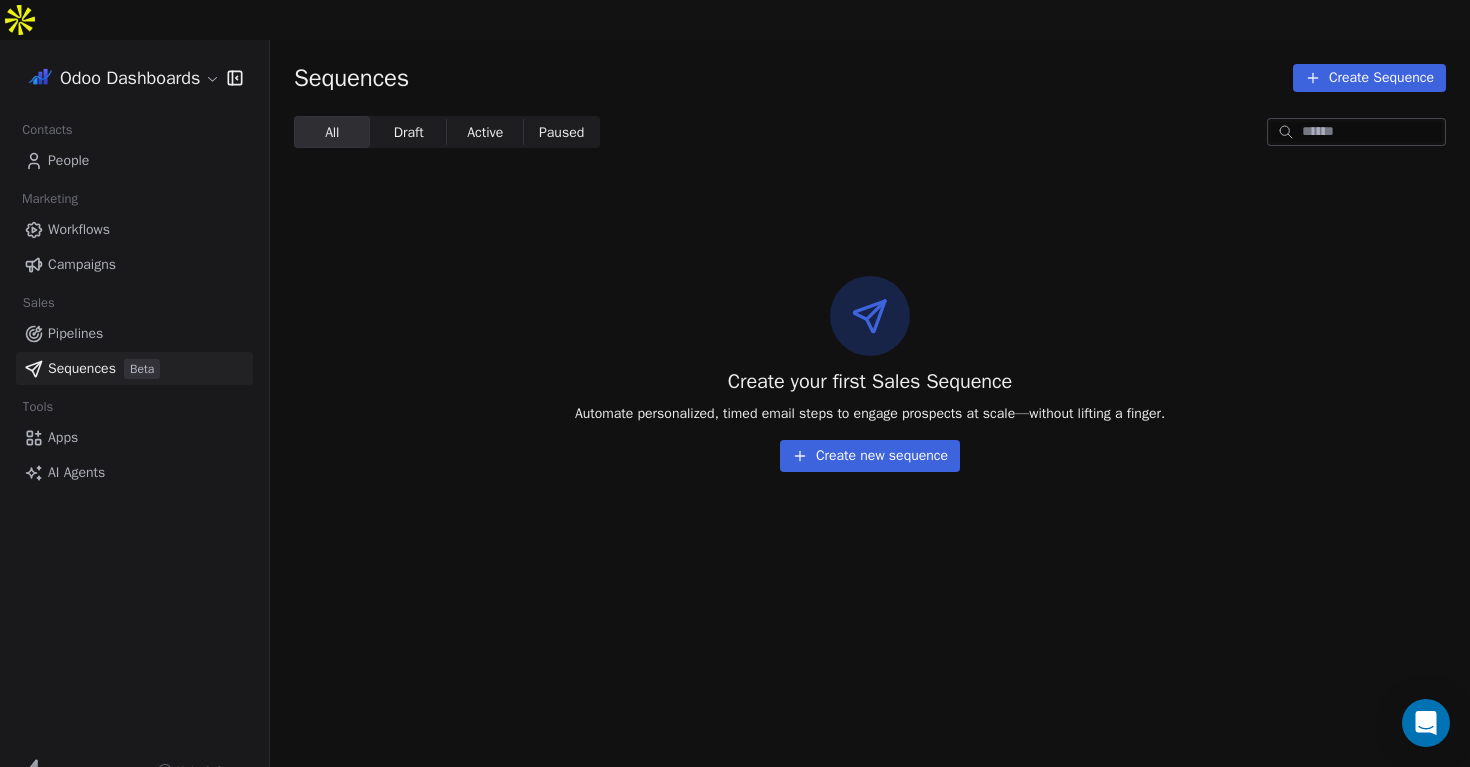 click on "Pipelines" at bounding box center (75, 333) 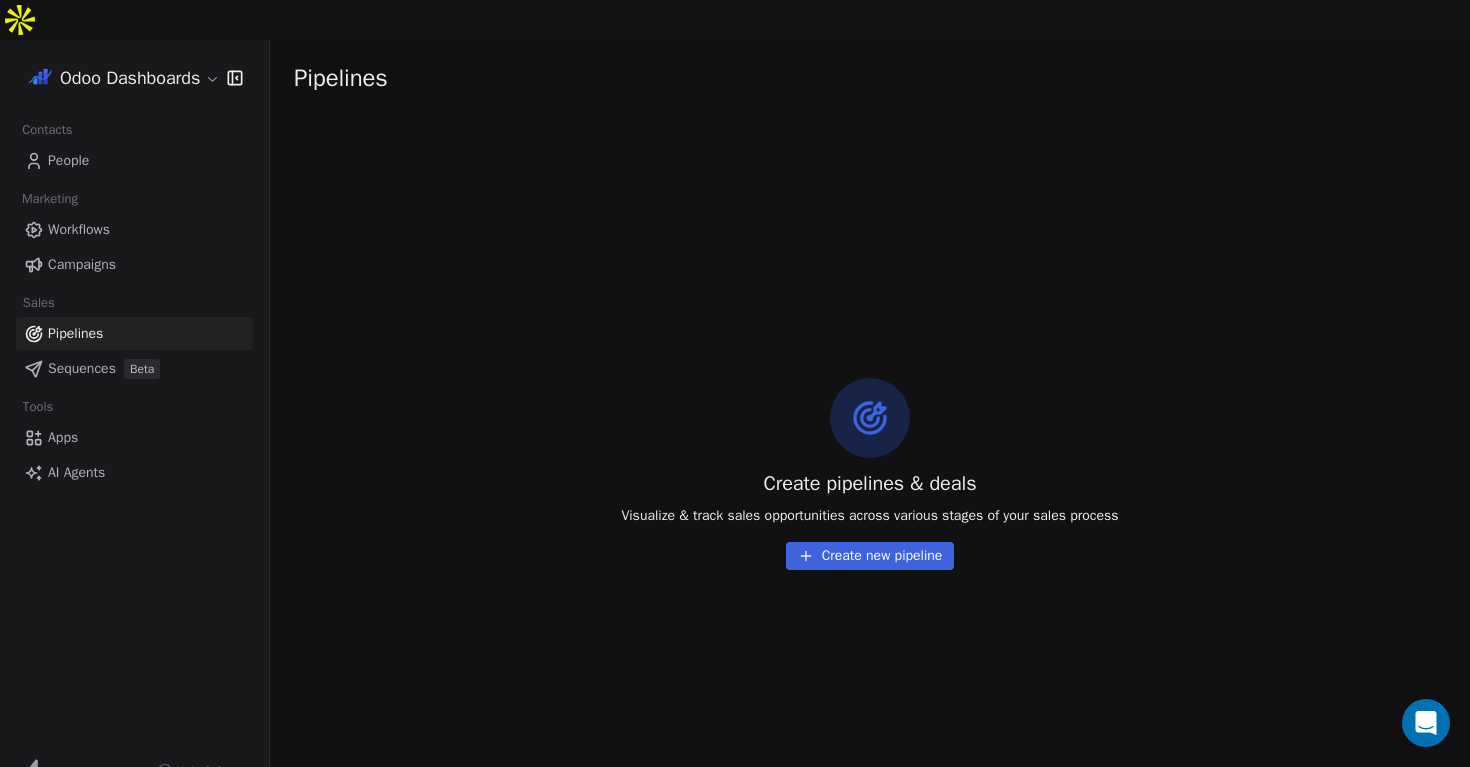 click on "Campaigns" at bounding box center [82, 264] 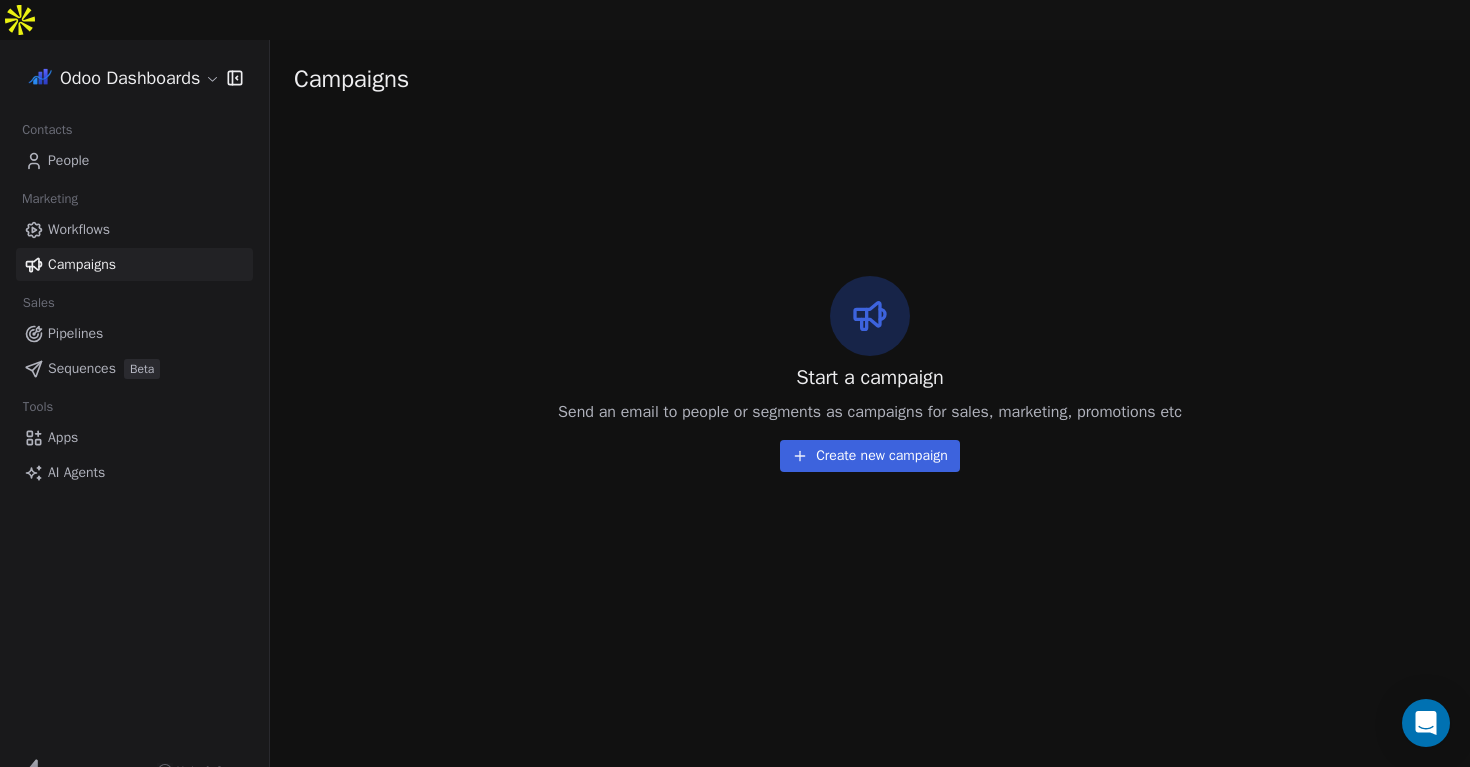 click on "Apps" at bounding box center (63, 437) 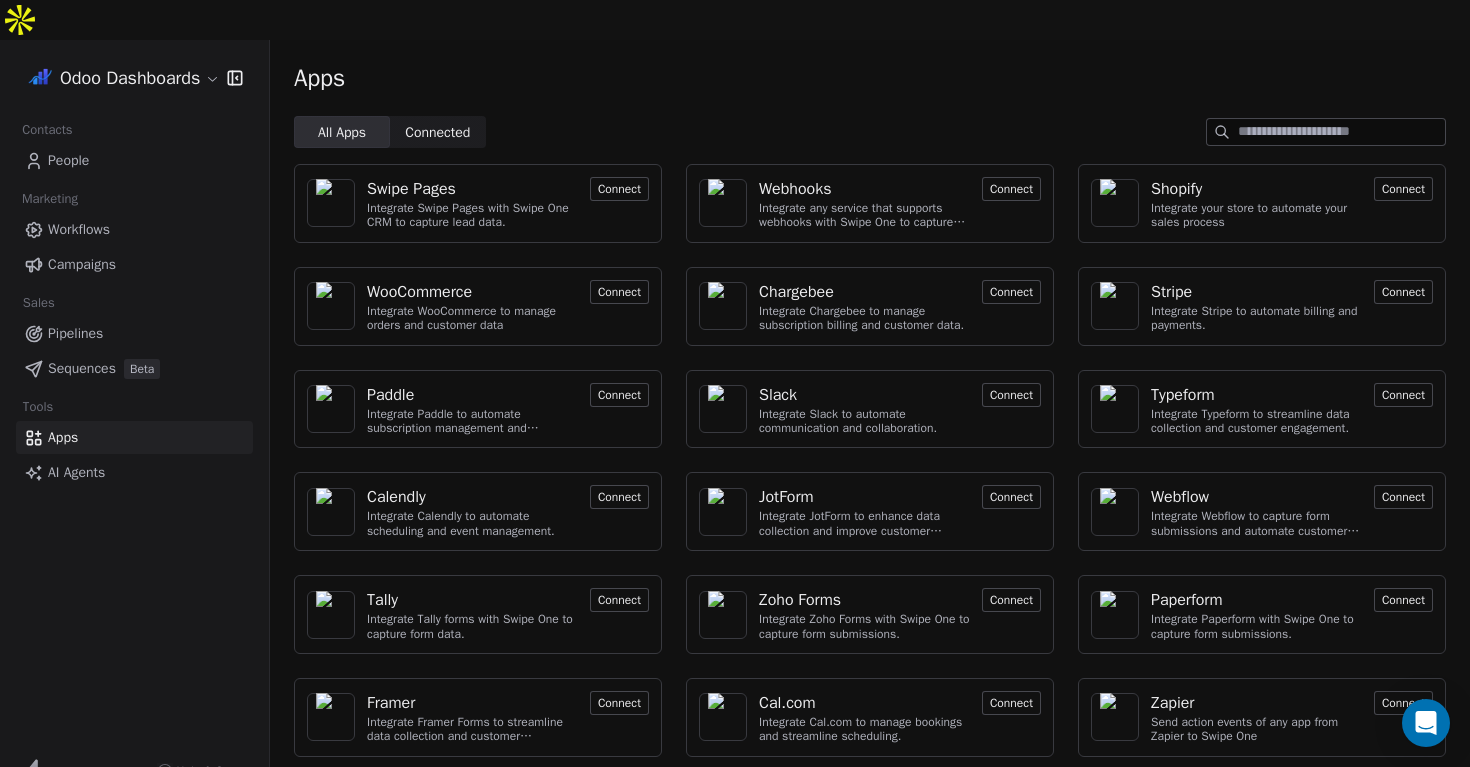 click on "Swipe Pages Integrate Swipe Pages with Swipe One CRM to capture lead data. Connect Webhooks Integrate any service that supports webhooks with Swipe One to capture and automate data workflows. Connect Shopify Integrate your store to automate your sales process Connect WooCommerce Integrate WooCommerce to manage orders and customer data Connect Chargebee Integrate Chargebee to manage subscription billing and customer data. Connect Stripe Integrate Stripe to automate billing and payments. Connect Paddle Integrate Paddle to automate subscription management and customer engagement. Connect Slack Integrate Slack to automate communication and collaboration. Connect Typeform Integrate Typeform to streamline data collection and customer engagement. Connect Calendly Integrate Calendly to automate scheduling and event management. Connect JotForm Integrate JotForm to enhance data collection and improve customer engagement. Connect Webflow Integrate Webflow to capture form submissions and automate customer engagement." at bounding box center [870, 512] 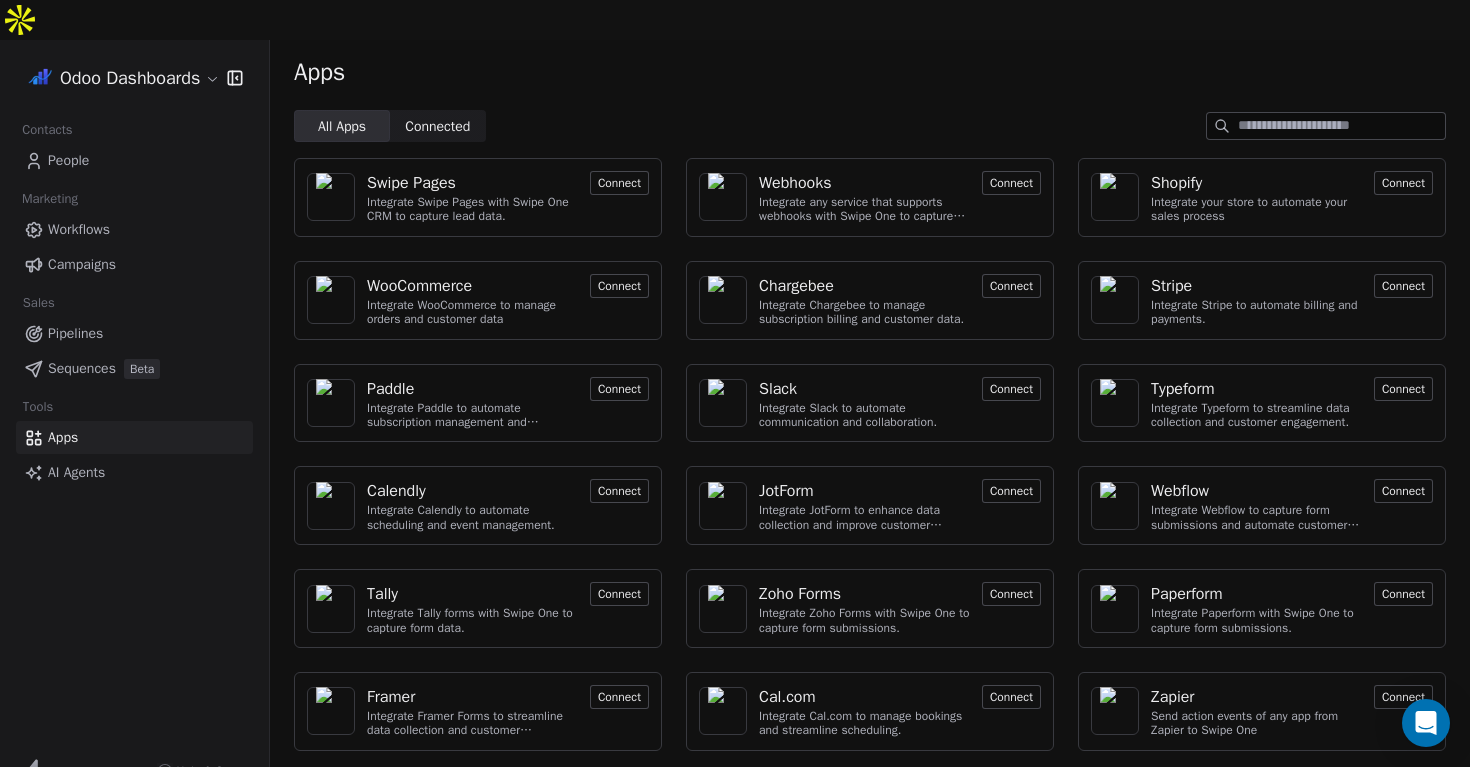 scroll, scrollTop: 0, scrollLeft: 0, axis: both 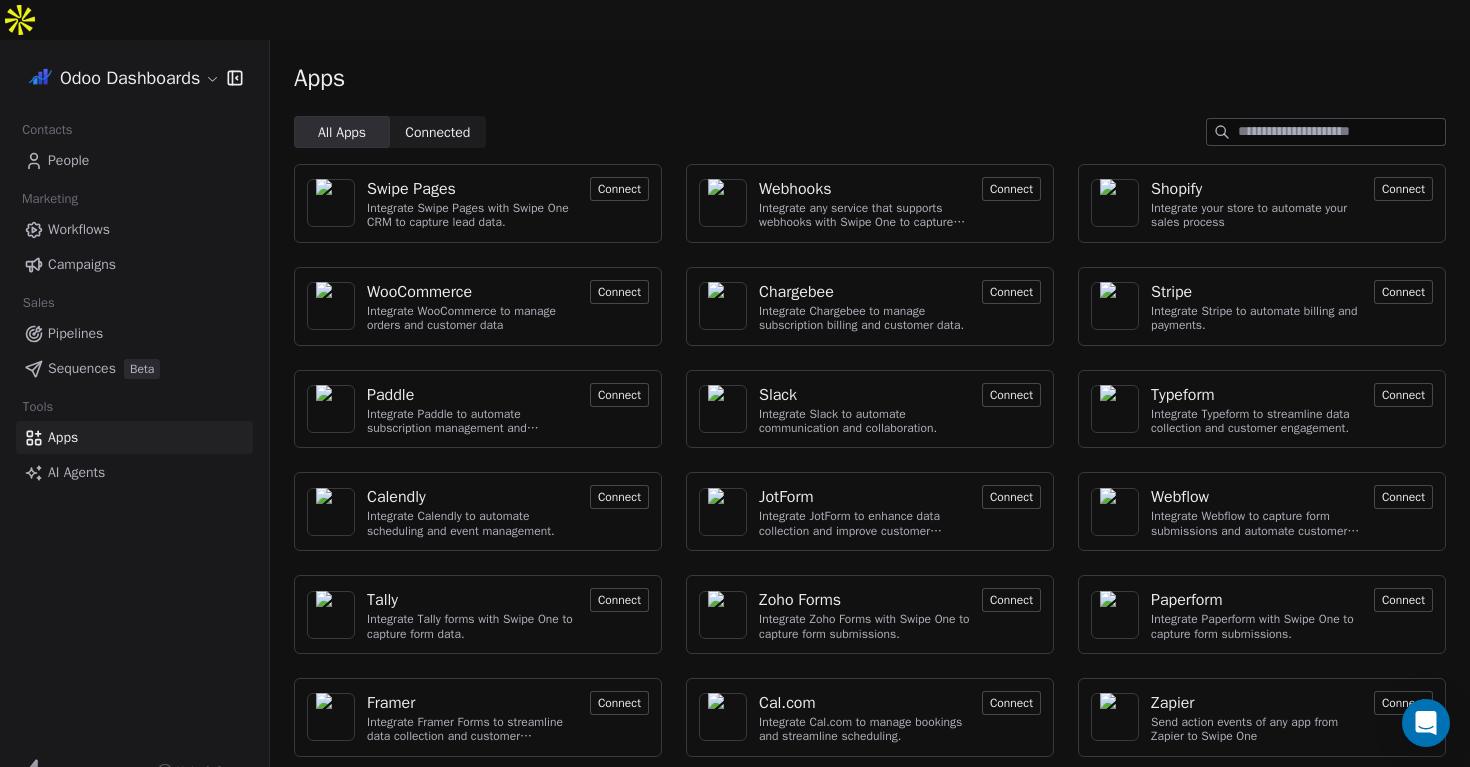 click on "Swipe Pages Integrate Swipe Pages with Swipe One CRM to capture lead data. Connect Webhooks Integrate any service that supports webhooks with Swipe One to capture and automate data workflows. Connect Shopify Integrate your store to automate your sales process Connect WooCommerce Integrate WooCommerce to manage orders and customer data Connect Chargebee Integrate Chargebee to manage subscription billing and customer data. Connect Stripe Integrate Stripe to automate billing and payments. Connect Paddle Integrate Paddle to automate subscription management and customer engagement. Connect Slack Integrate Slack to automate communication and collaboration. Connect Typeform Integrate Typeform to streamline data collection and customer engagement. Connect Calendly Integrate Calendly to automate scheduling and event management. Connect JotForm Integrate JotForm to enhance data collection and improve customer engagement. Connect Webflow Integrate Webflow to capture form submissions and automate customer engagement." at bounding box center [870, 512] 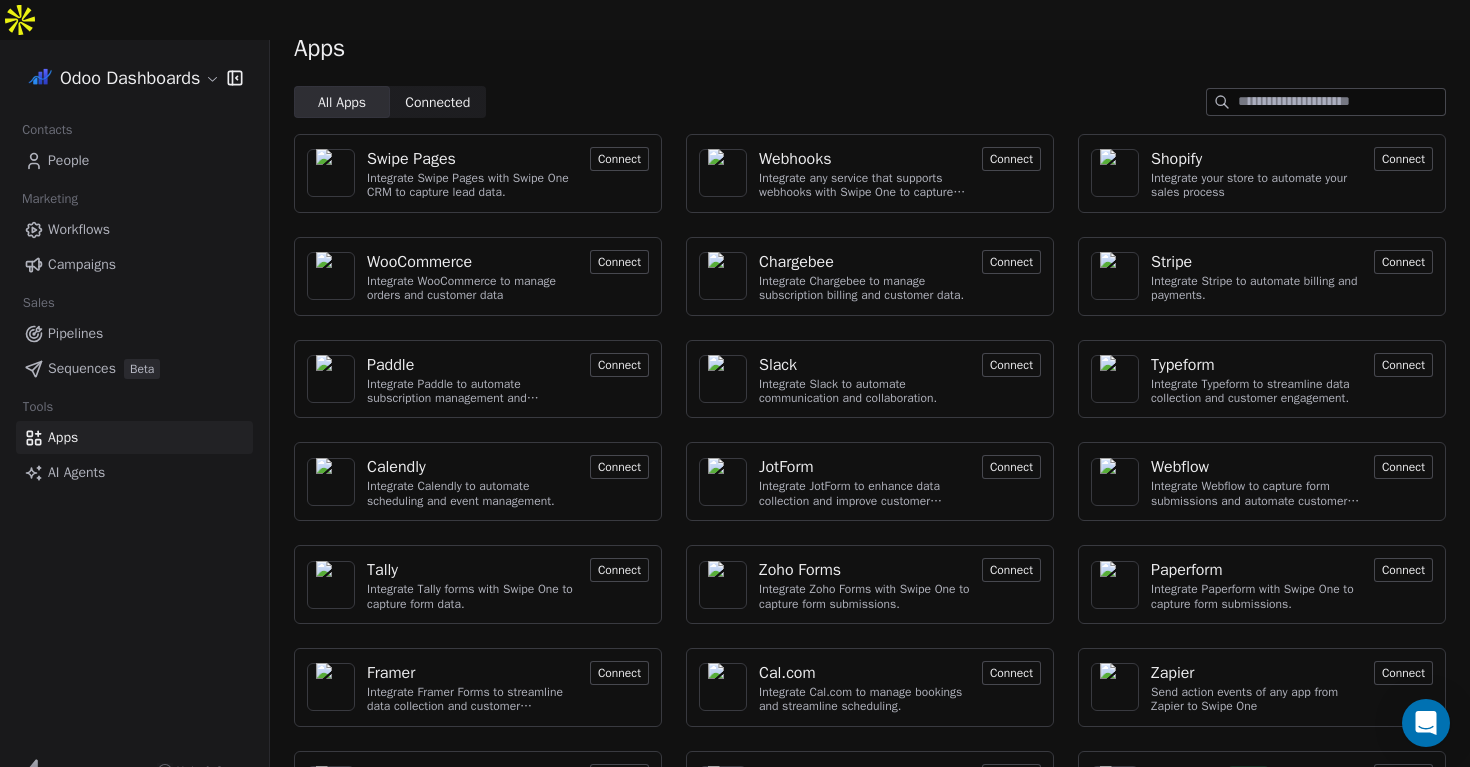 scroll, scrollTop: 0, scrollLeft: 0, axis: both 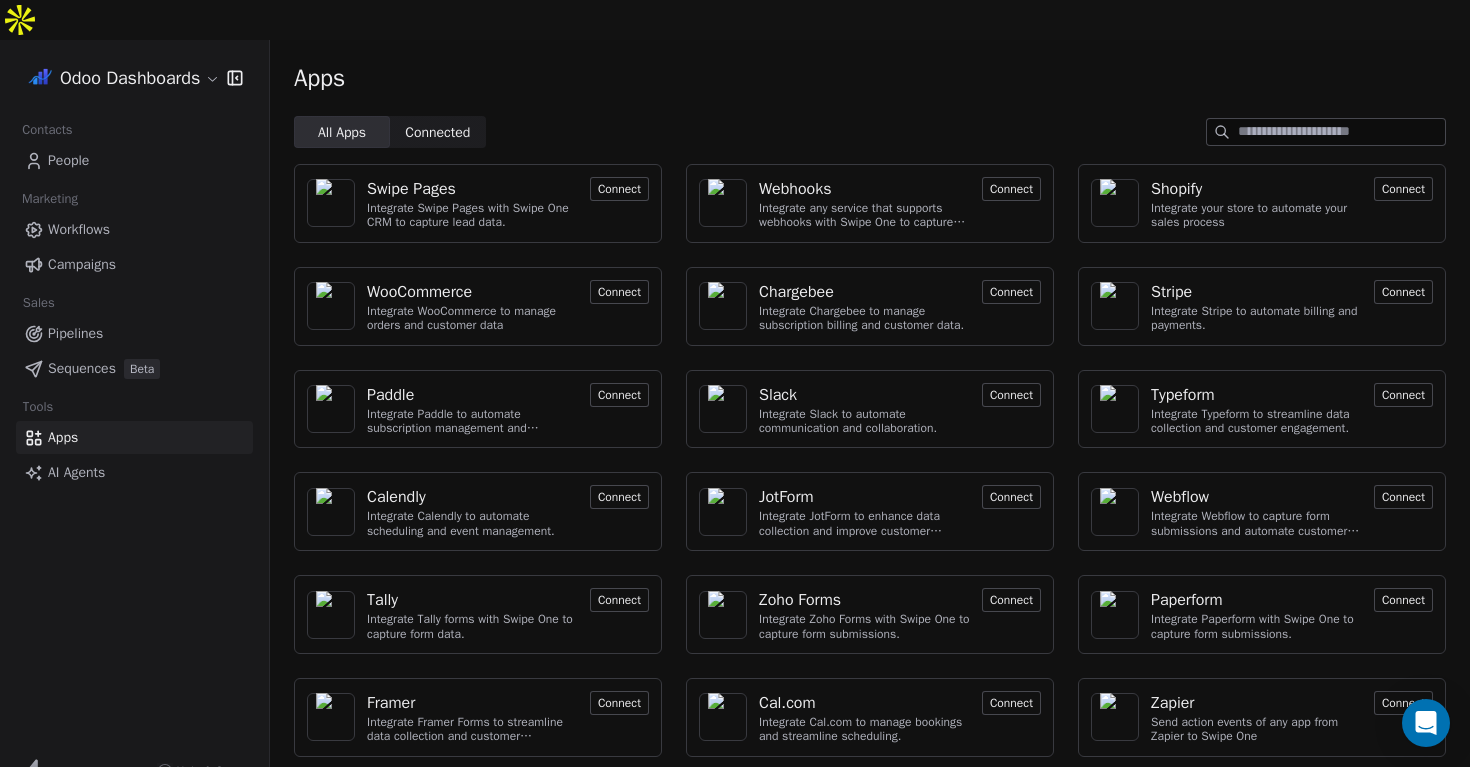 click on "AI Agents" at bounding box center [76, 472] 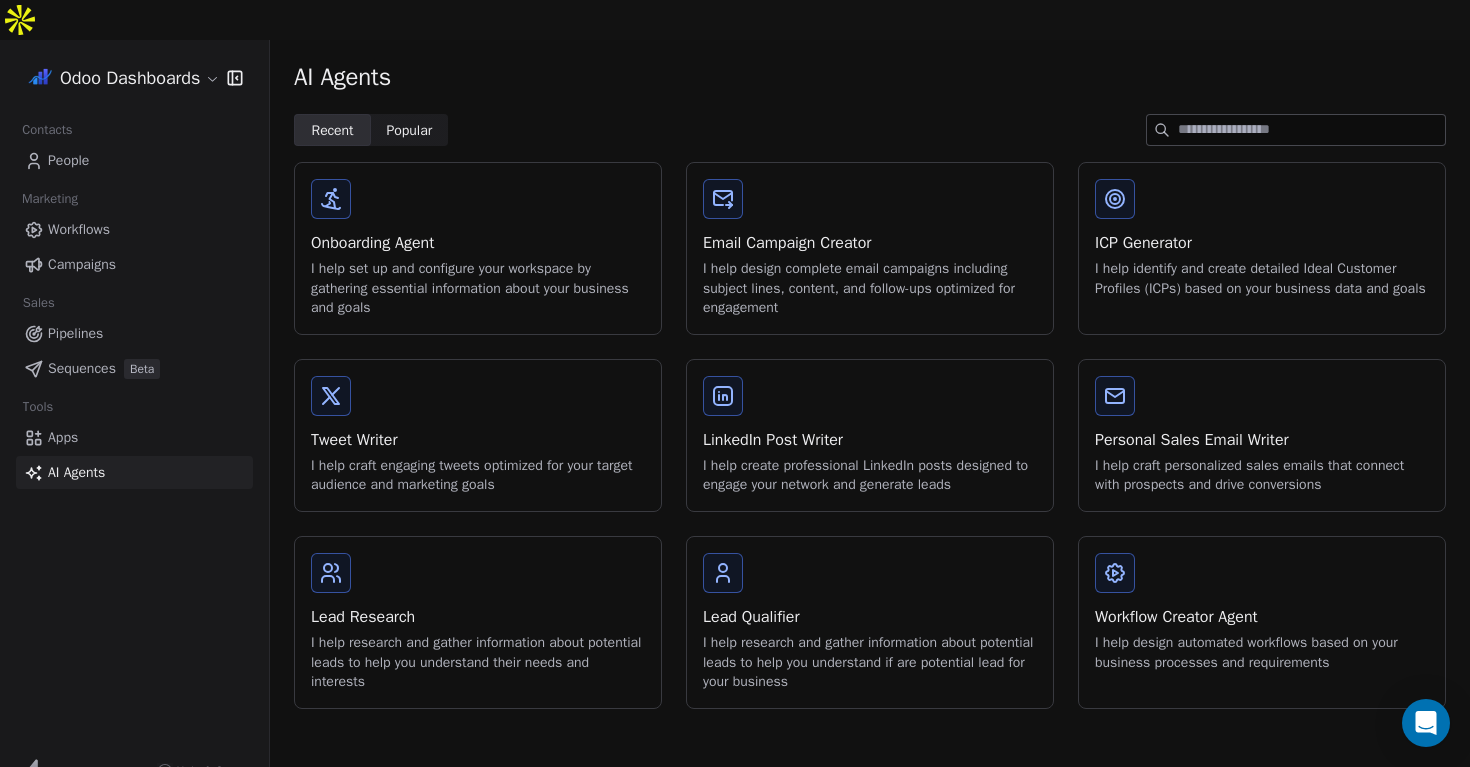 click on "Apps" at bounding box center (63, 437) 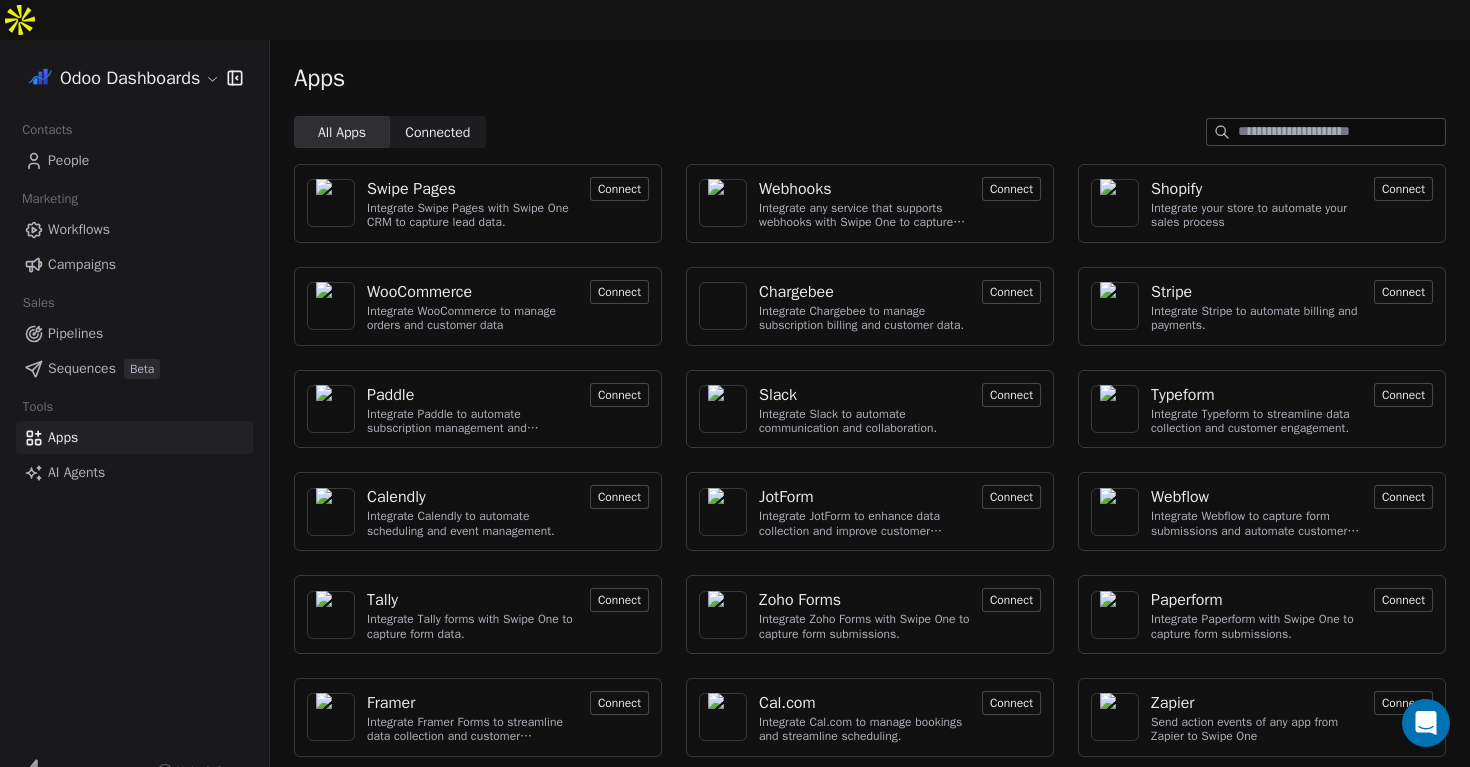 click on "Sequences" at bounding box center [82, 368] 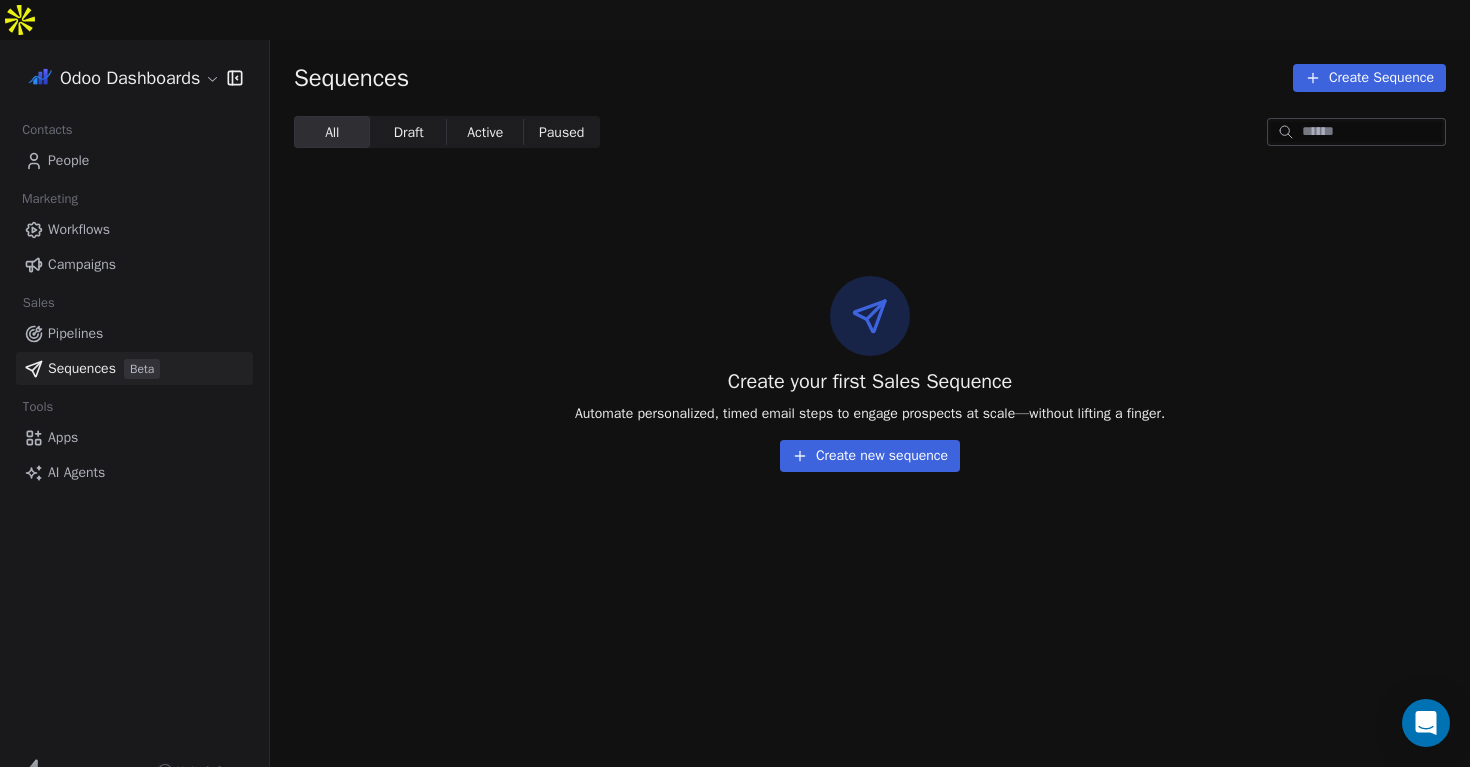 click on "Pipelines" at bounding box center (75, 333) 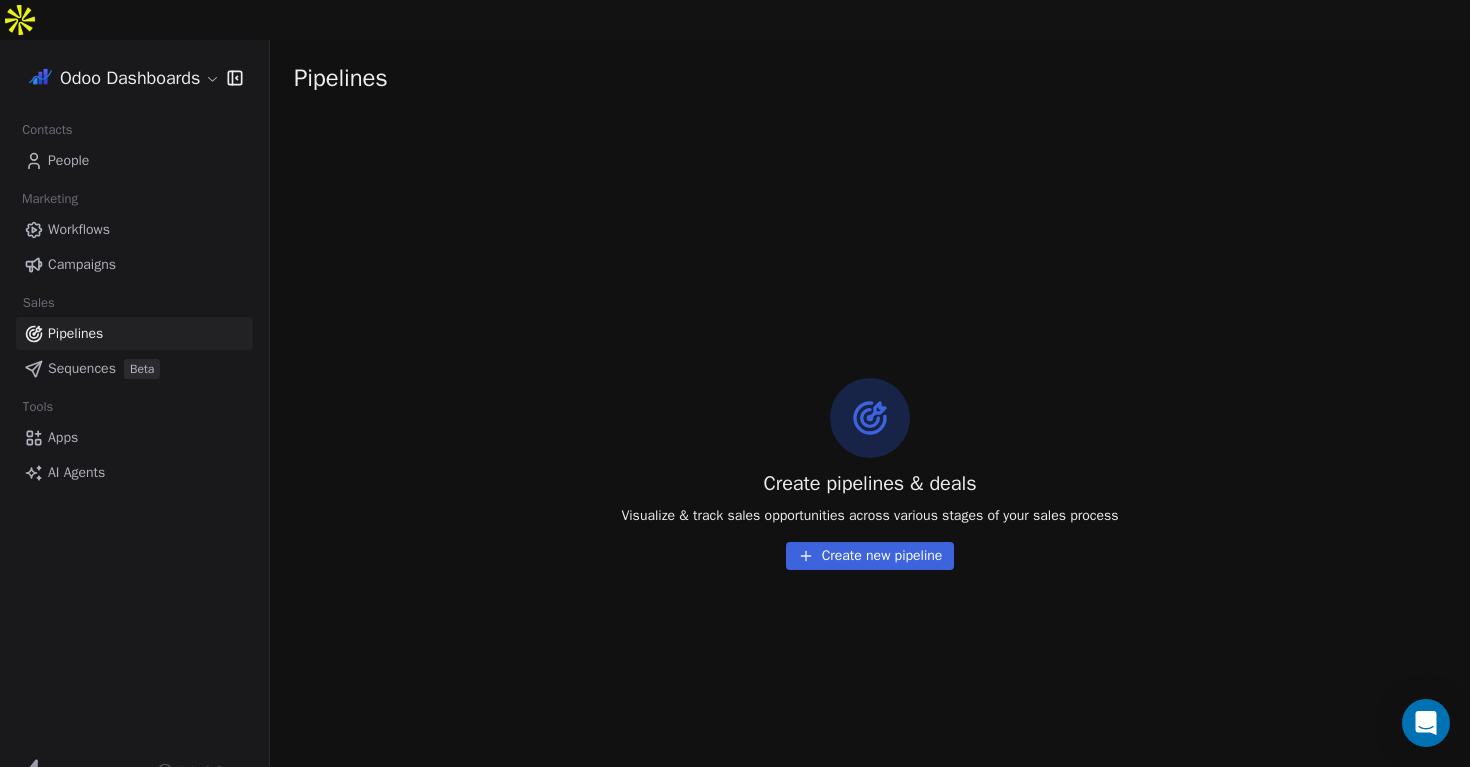 click on "Campaigns" at bounding box center [82, 264] 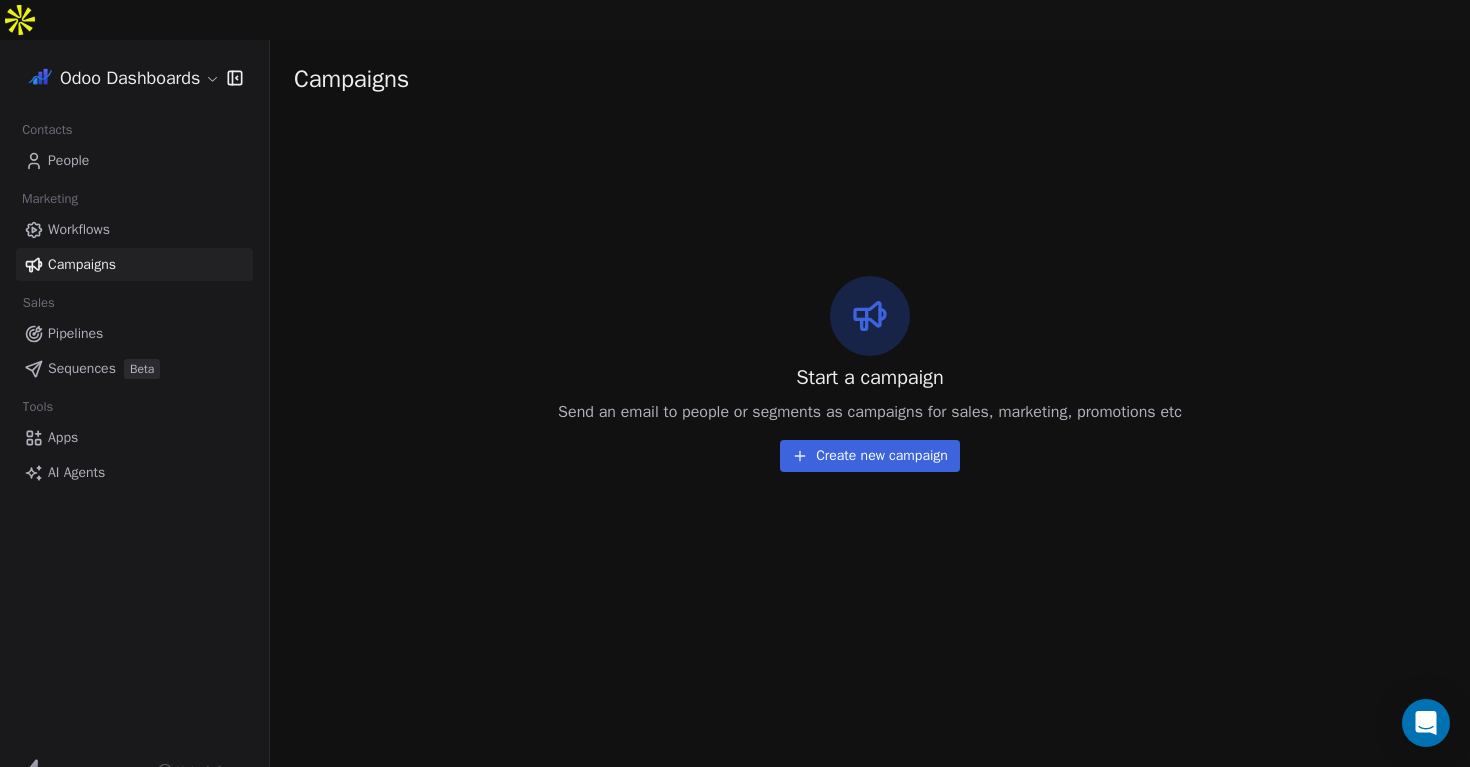 click on "Workflows" at bounding box center [79, 229] 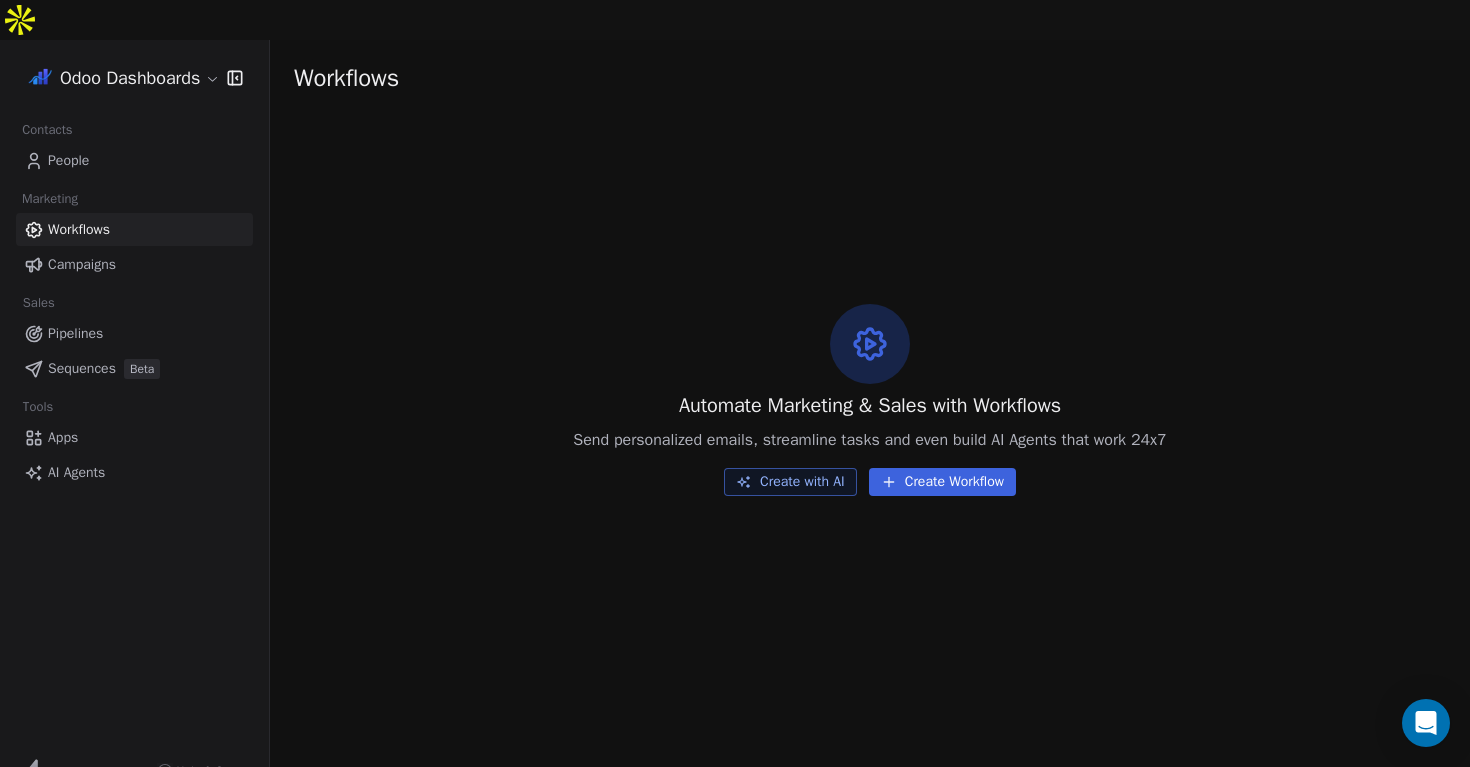 click on "Contacts" at bounding box center [134, 130] 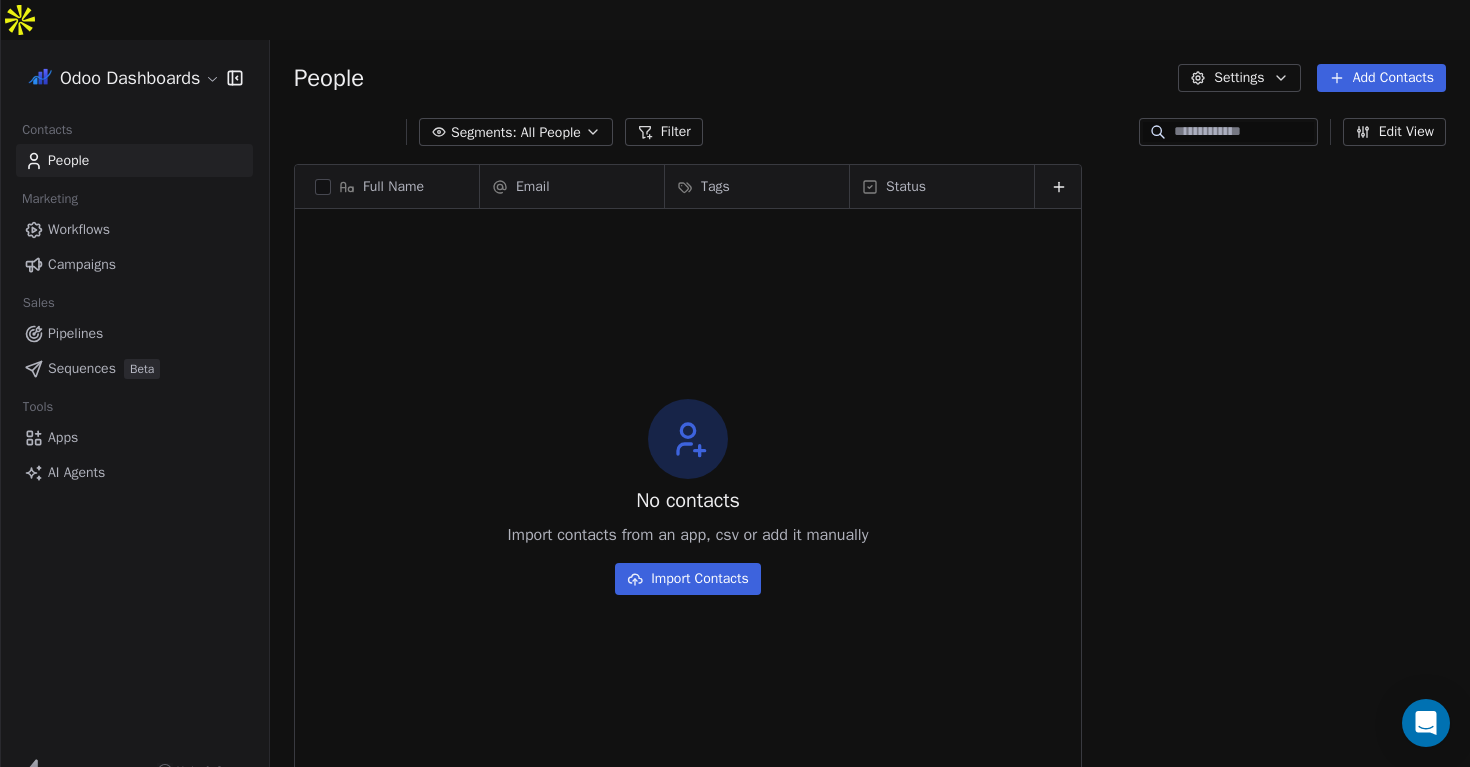 scroll, scrollTop: 1, scrollLeft: 1, axis: both 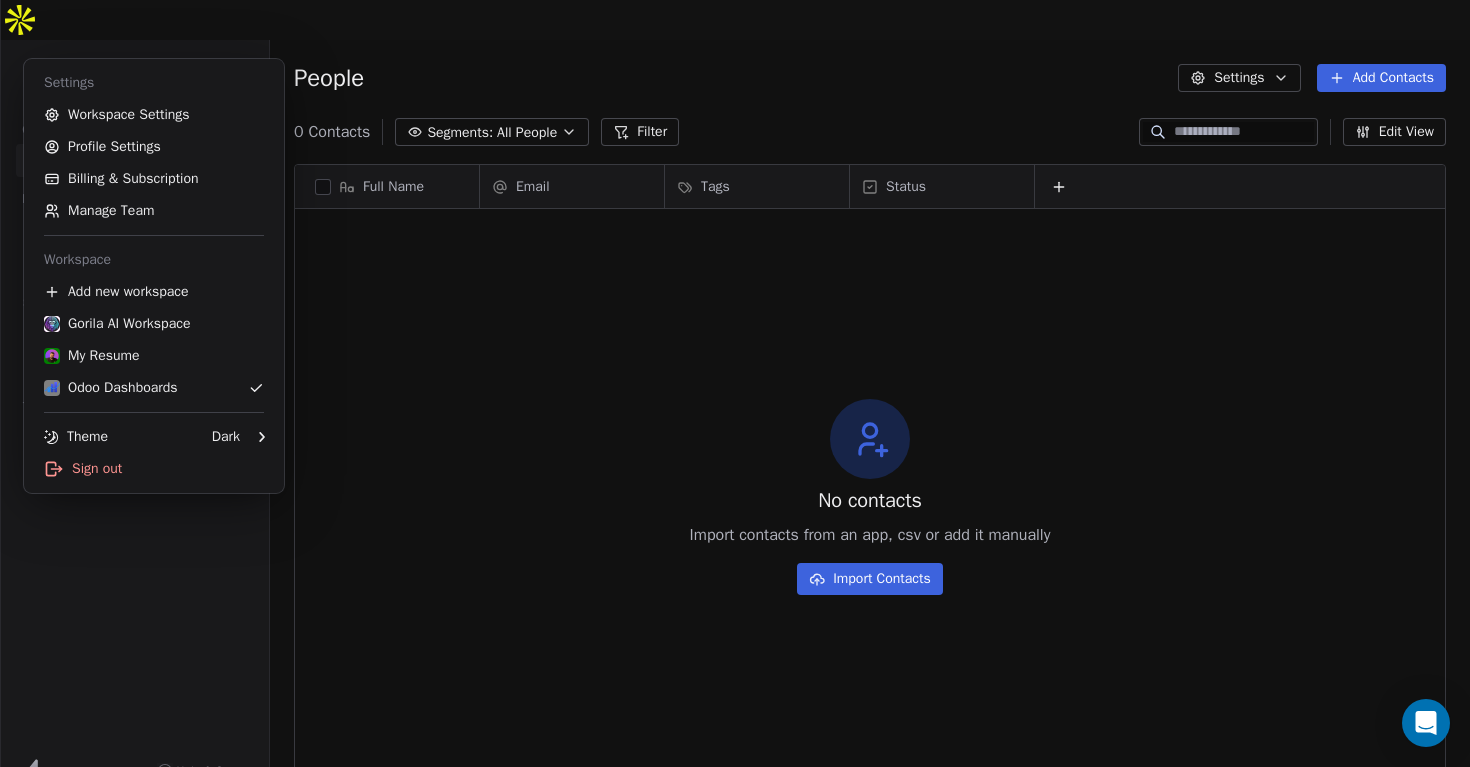 click on "Odoo Dashboards Contacts People Marketing Workflows Campaigns Sales Pipelines Sequences Beta Tools Apps AI Agents Help & Support People Settings  Add Contacts 0 Contacts Segments: All People Filter  Edit View Tag Add to Sequence Export Full Name Email Tags Status
To pick up a draggable item, press the space bar.
While dragging, use the arrow keys to move the item.
Press space again to drop the item in its new position, or press escape to cancel.
No contacts Import contacts from an app, csv or add it manually   Import Contacts
Settings Workspace Settings Profile Settings Billing & Subscription Manage Team   Workspace Add new workspace Gorila AI Workspace My Resume Odoo Dashboards Theme Dark Sign out" at bounding box center (735, 403) 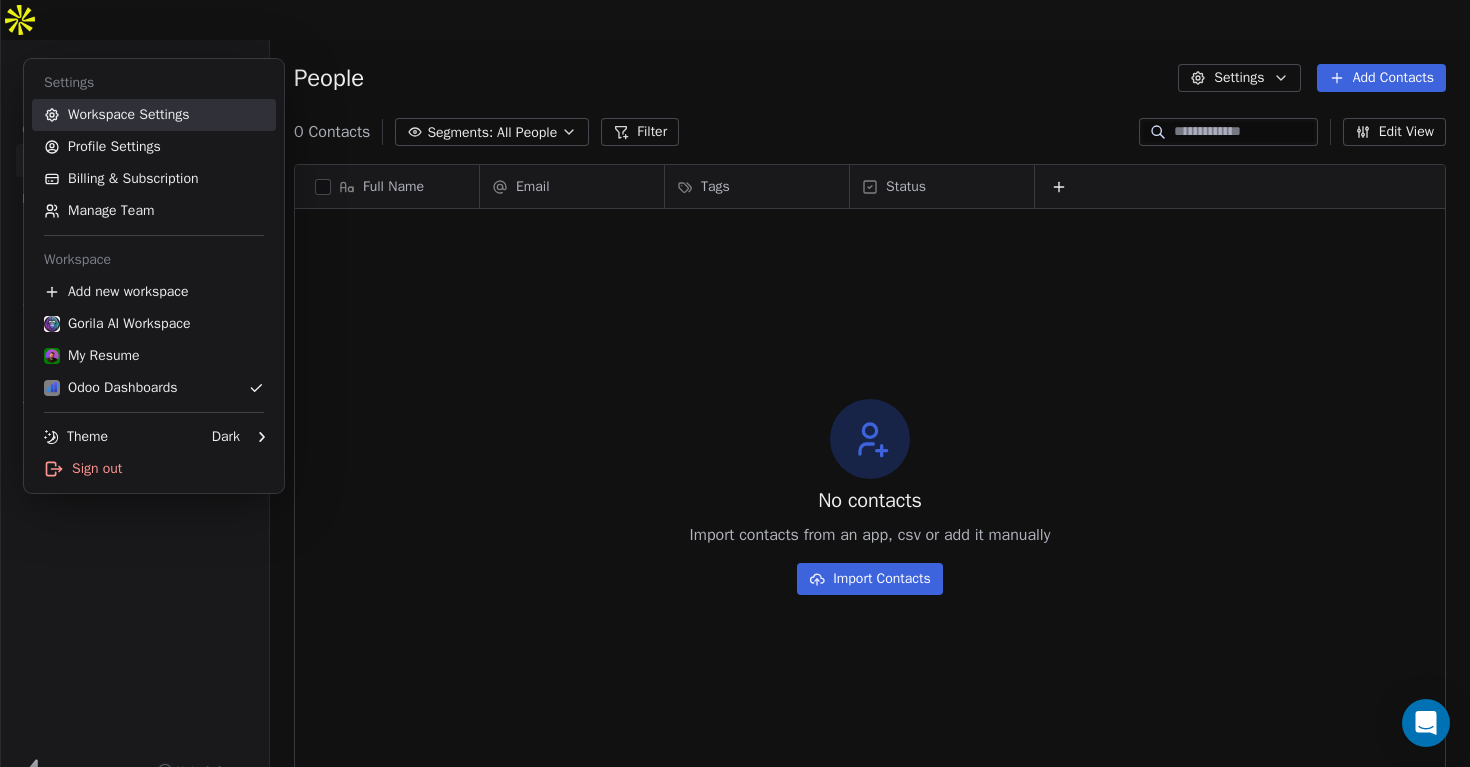 click on "Workspace Settings" at bounding box center (154, 115) 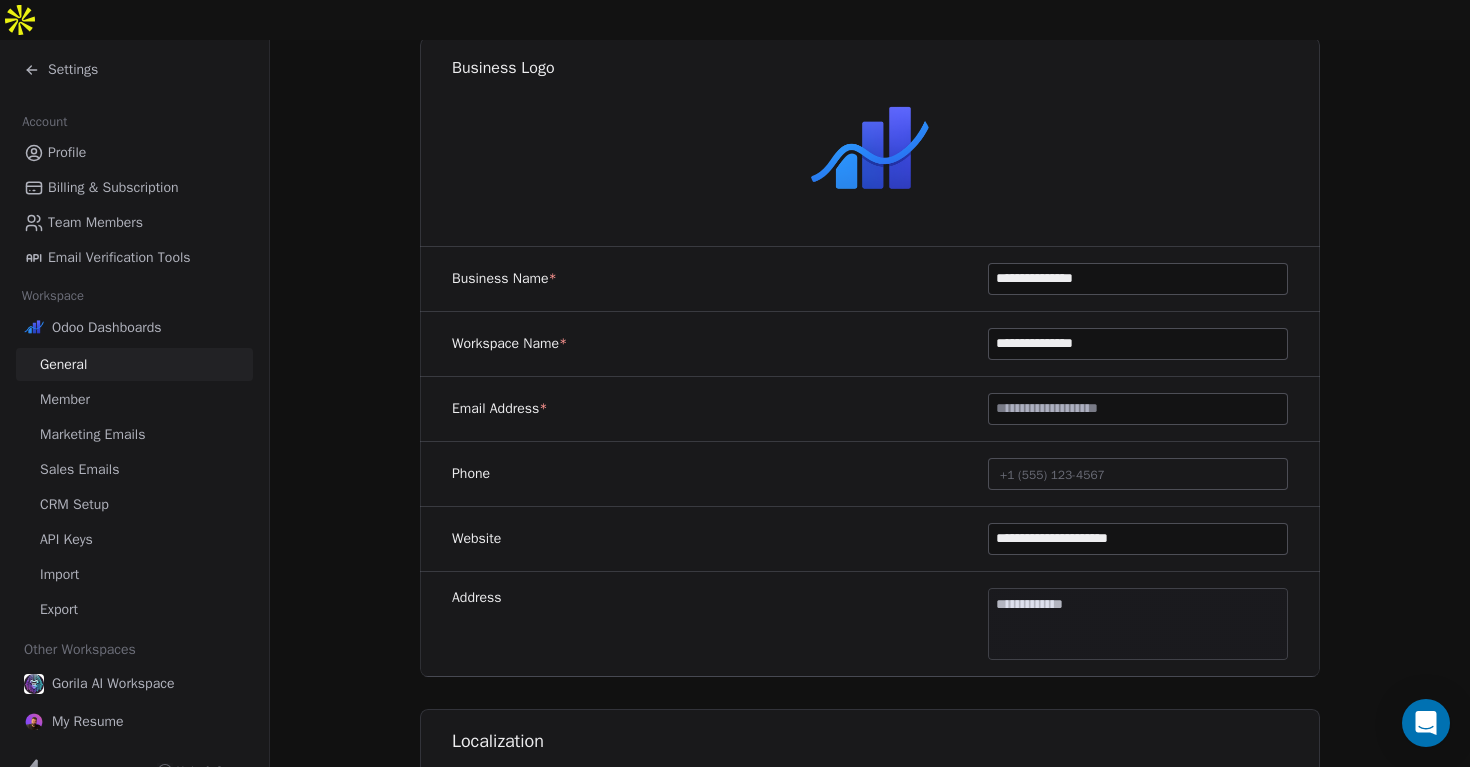 scroll, scrollTop: 100, scrollLeft: 0, axis: vertical 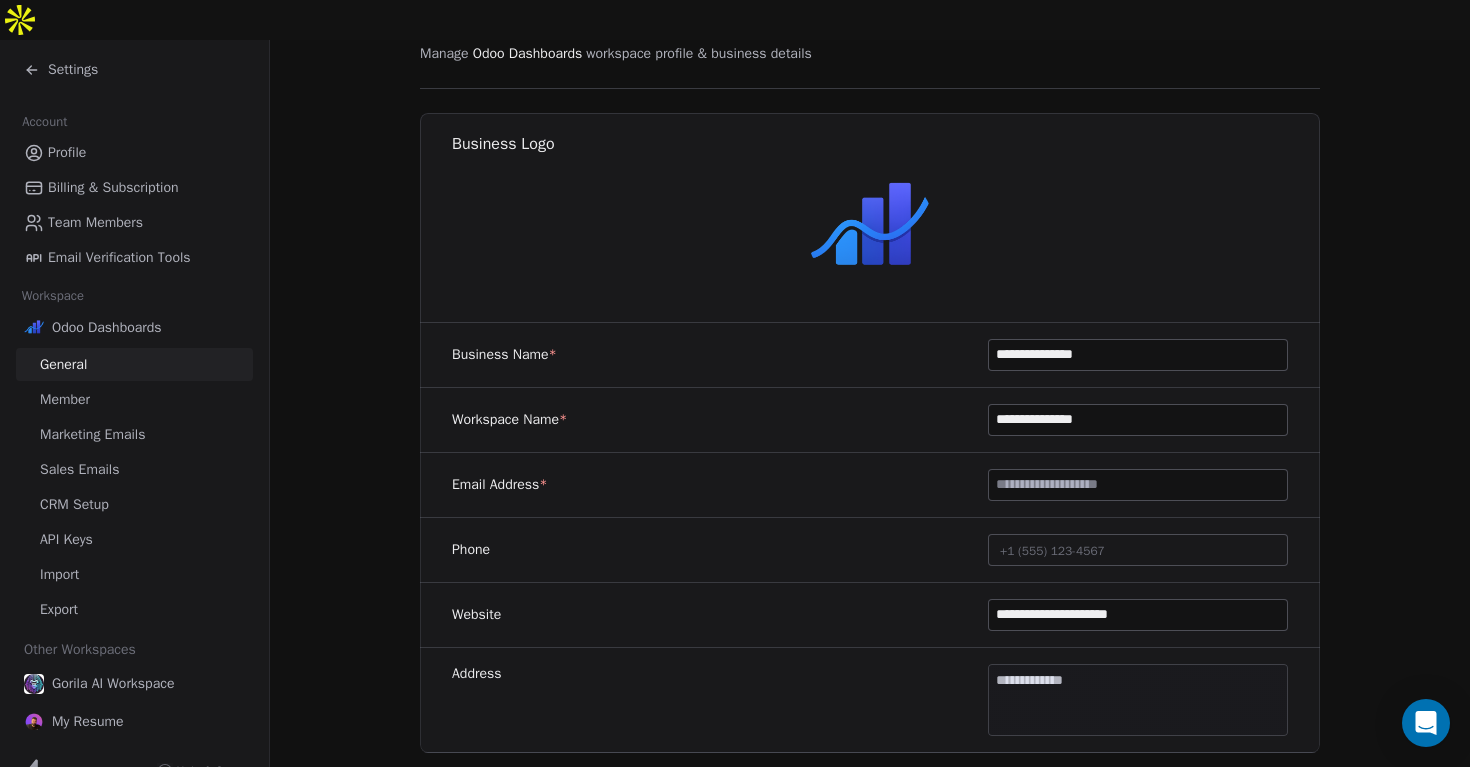 click on "Member" at bounding box center [134, 399] 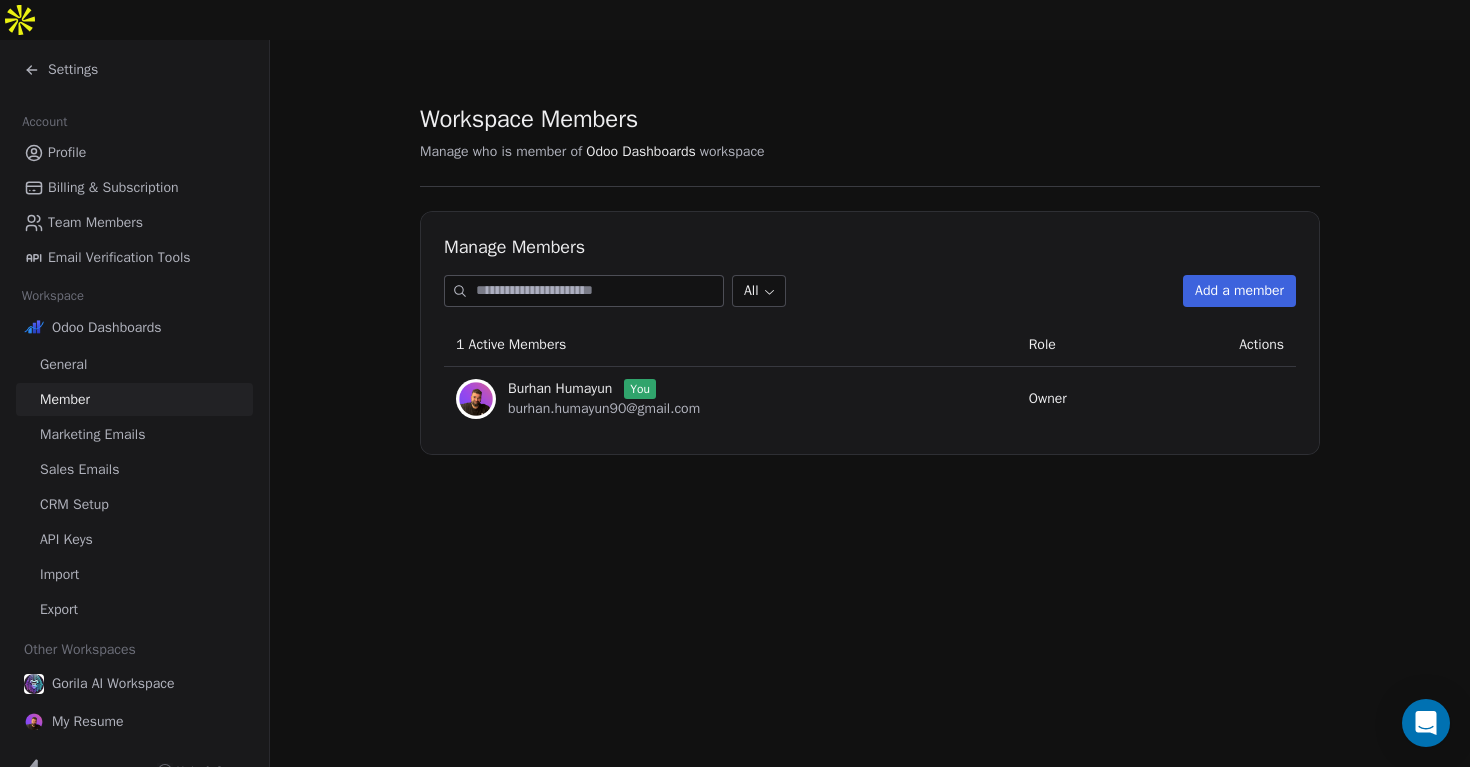 scroll, scrollTop: 0, scrollLeft: 0, axis: both 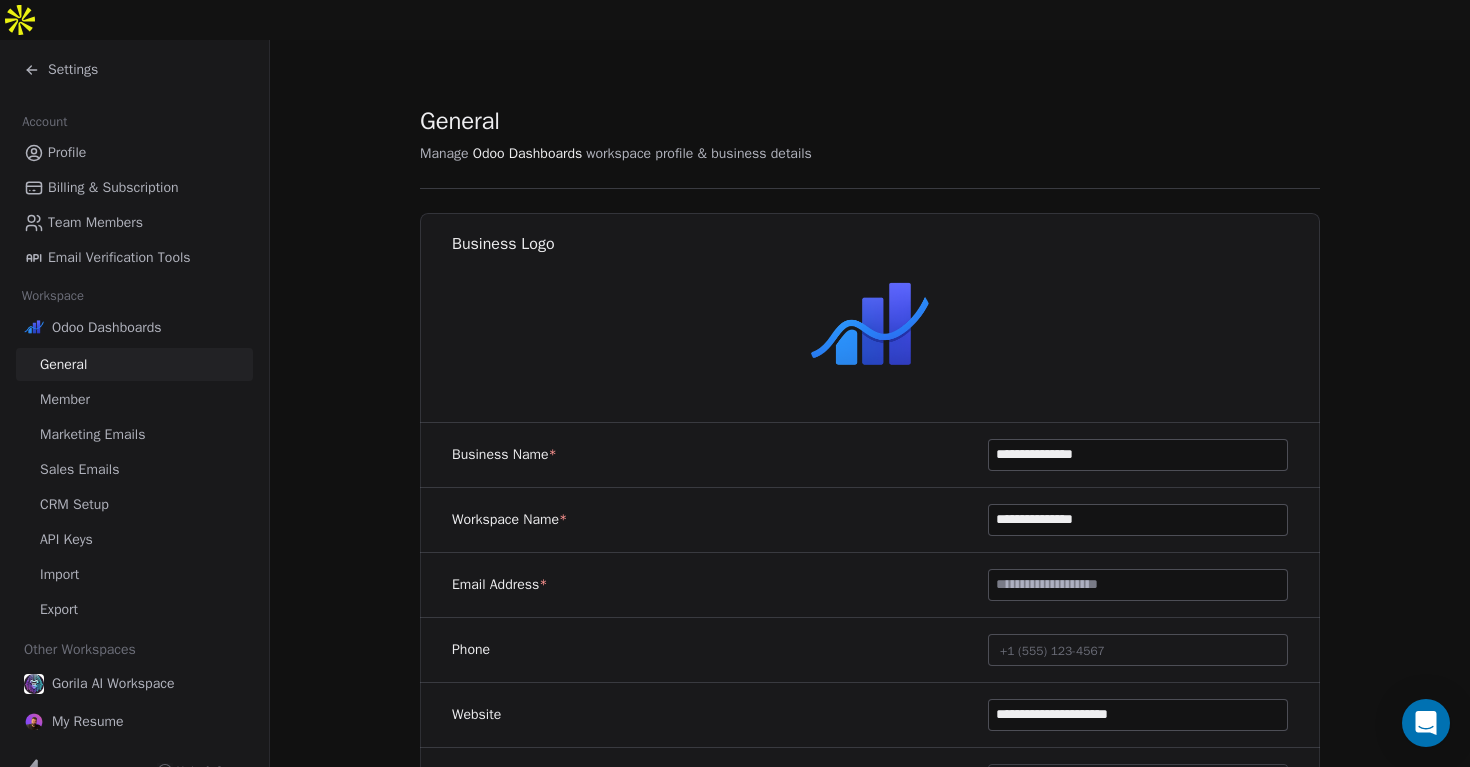 click on "Odoo Dashboards" at bounding box center [107, 328] 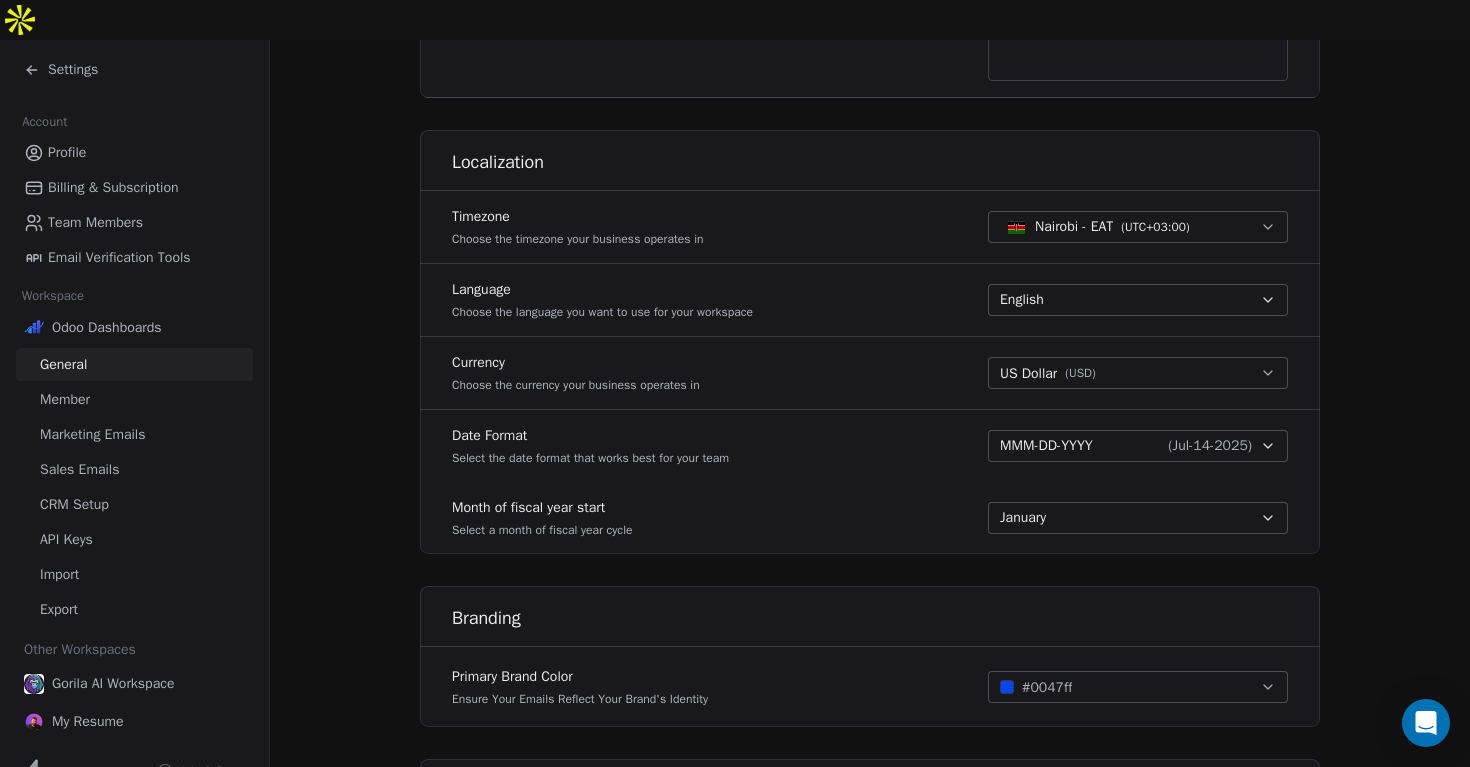 scroll, scrollTop: 0, scrollLeft: 0, axis: both 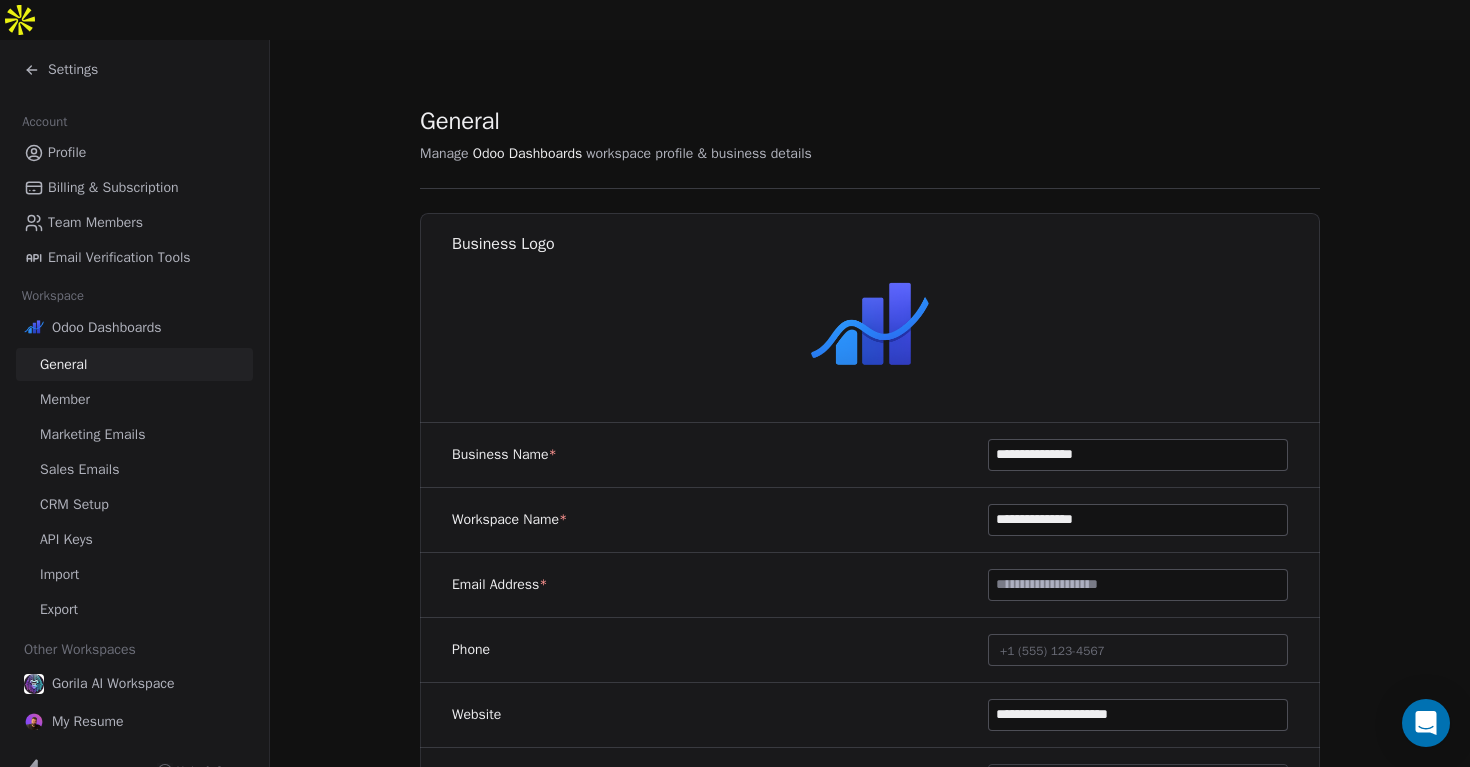 click 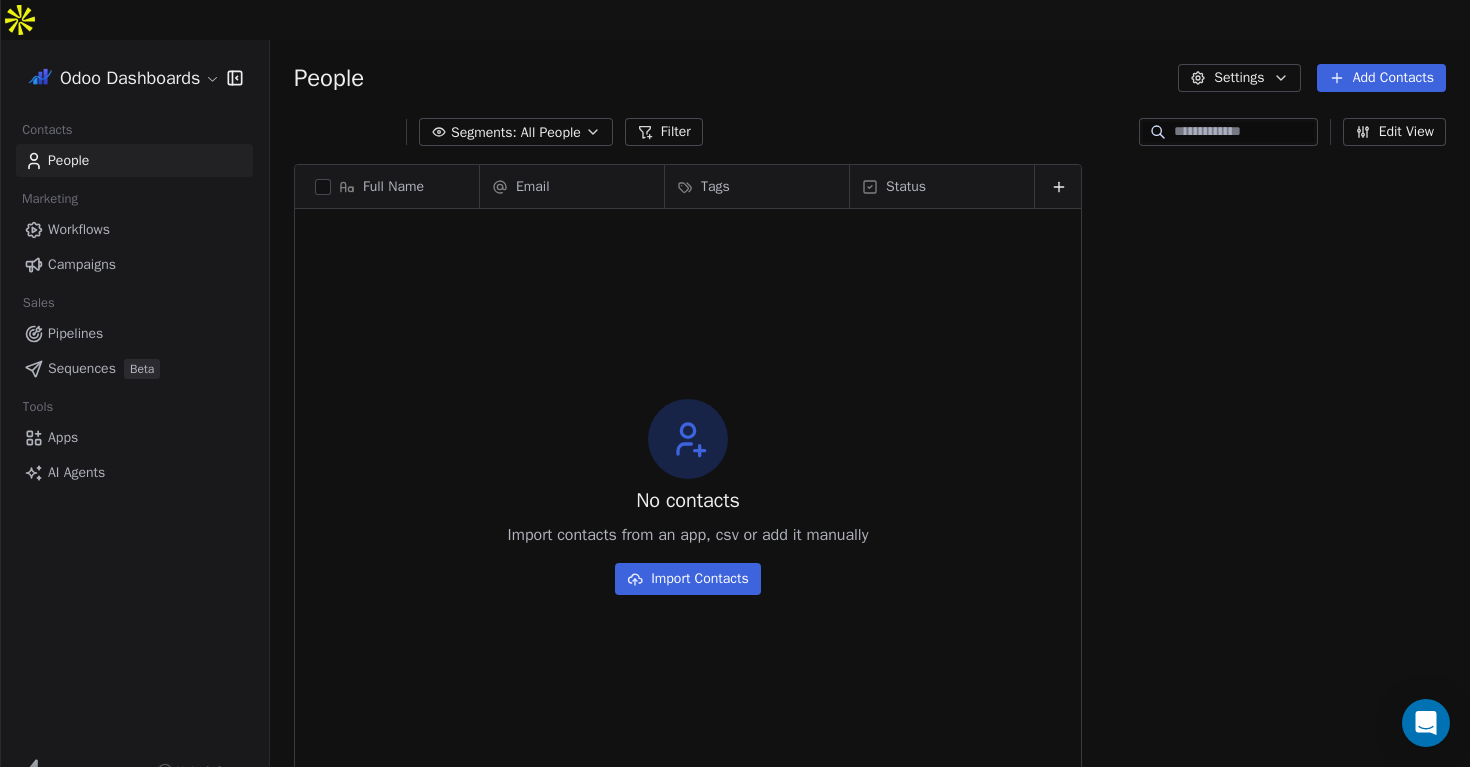 scroll, scrollTop: 1, scrollLeft: 1, axis: both 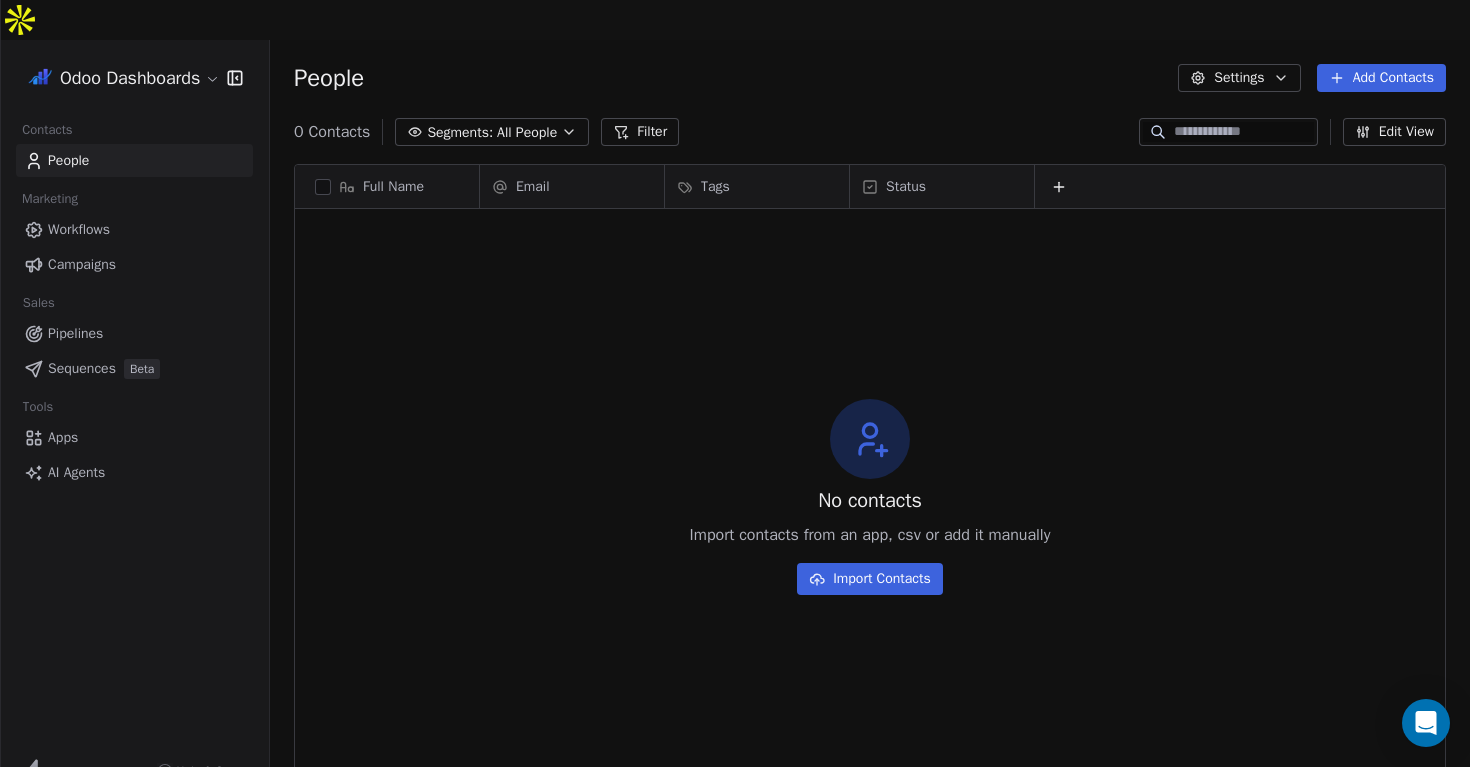 click on "Workflows" at bounding box center [79, 229] 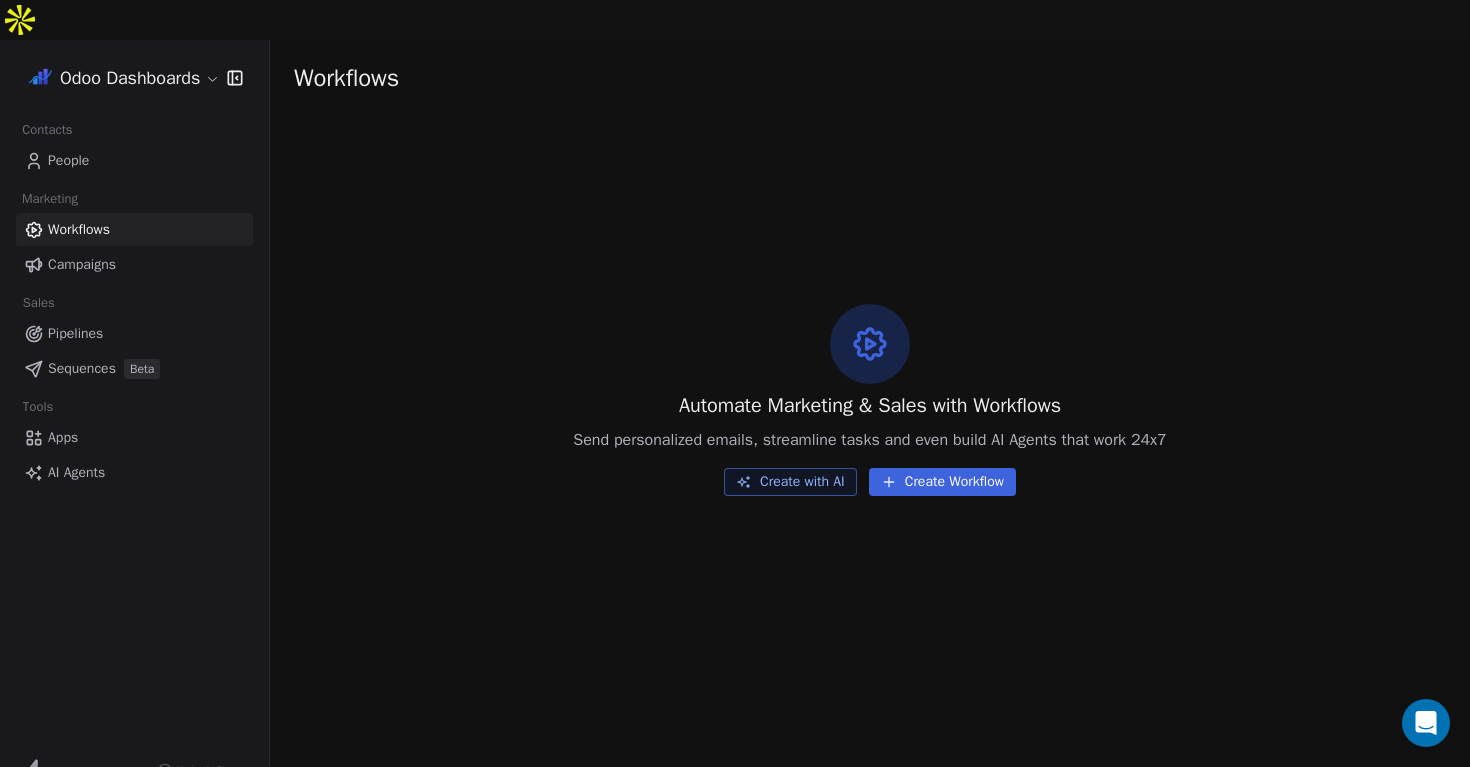 click on "Campaigns" at bounding box center [82, 264] 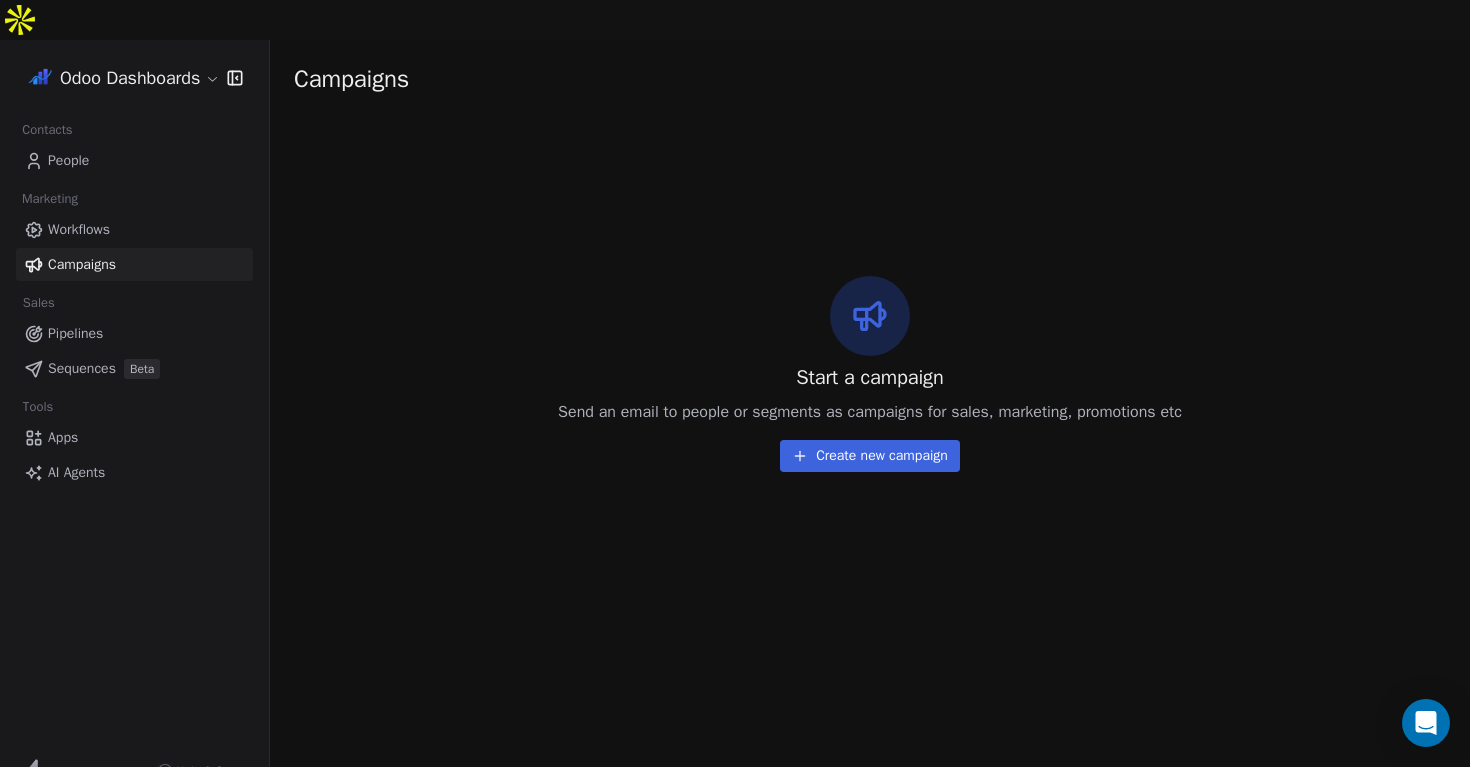 click on "Pipelines" at bounding box center [75, 333] 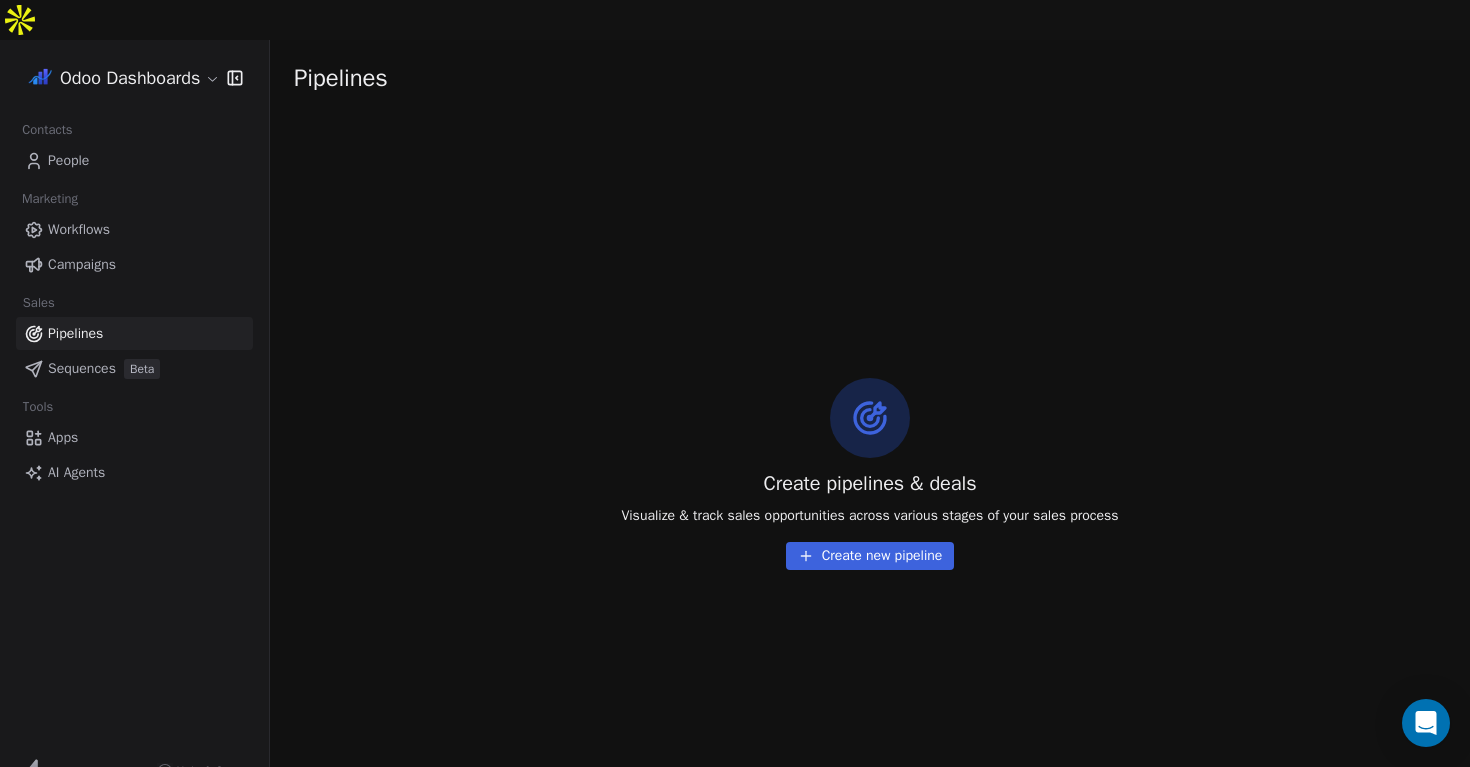 click on "Sequences" at bounding box center (82, 368) 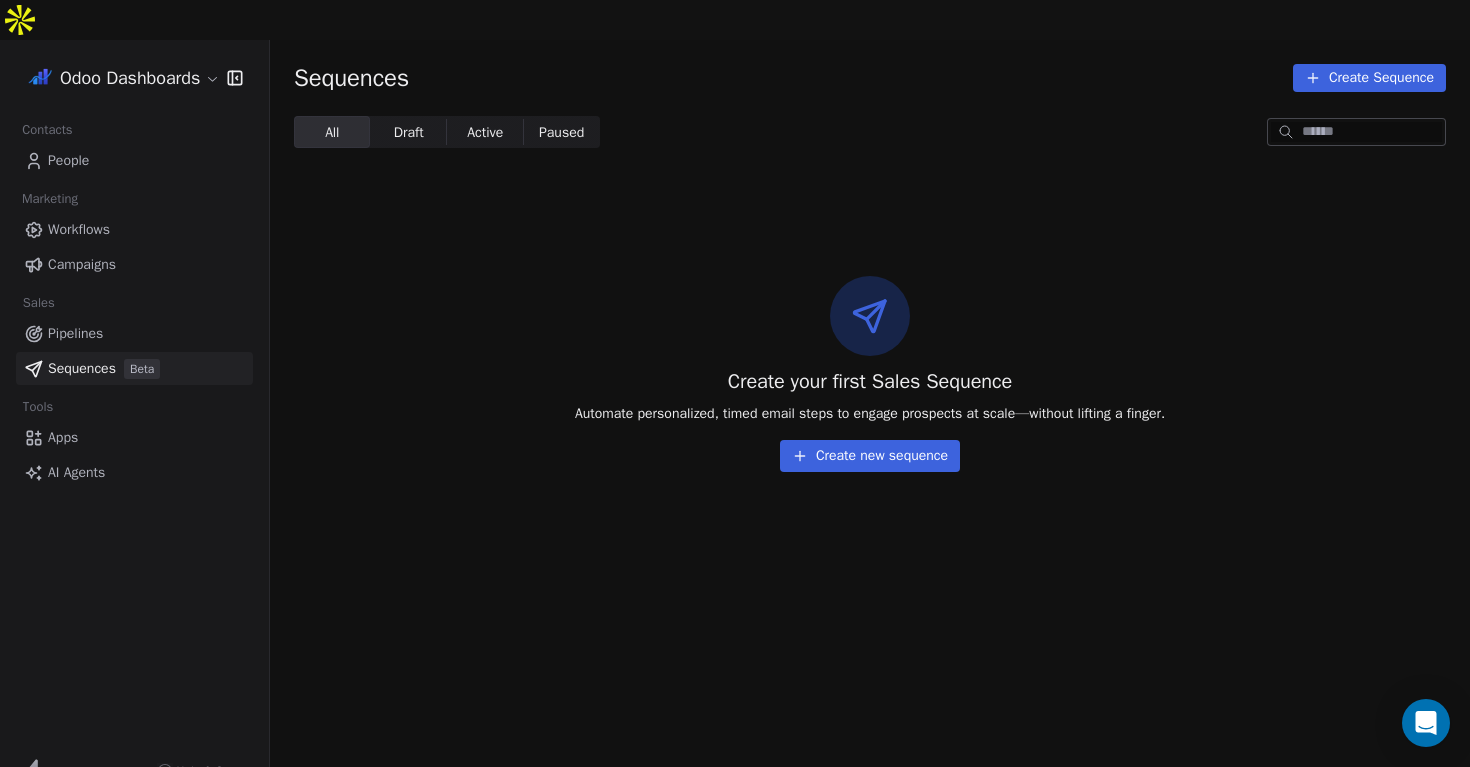 click on "Apps" at bounding box center (134, 437) 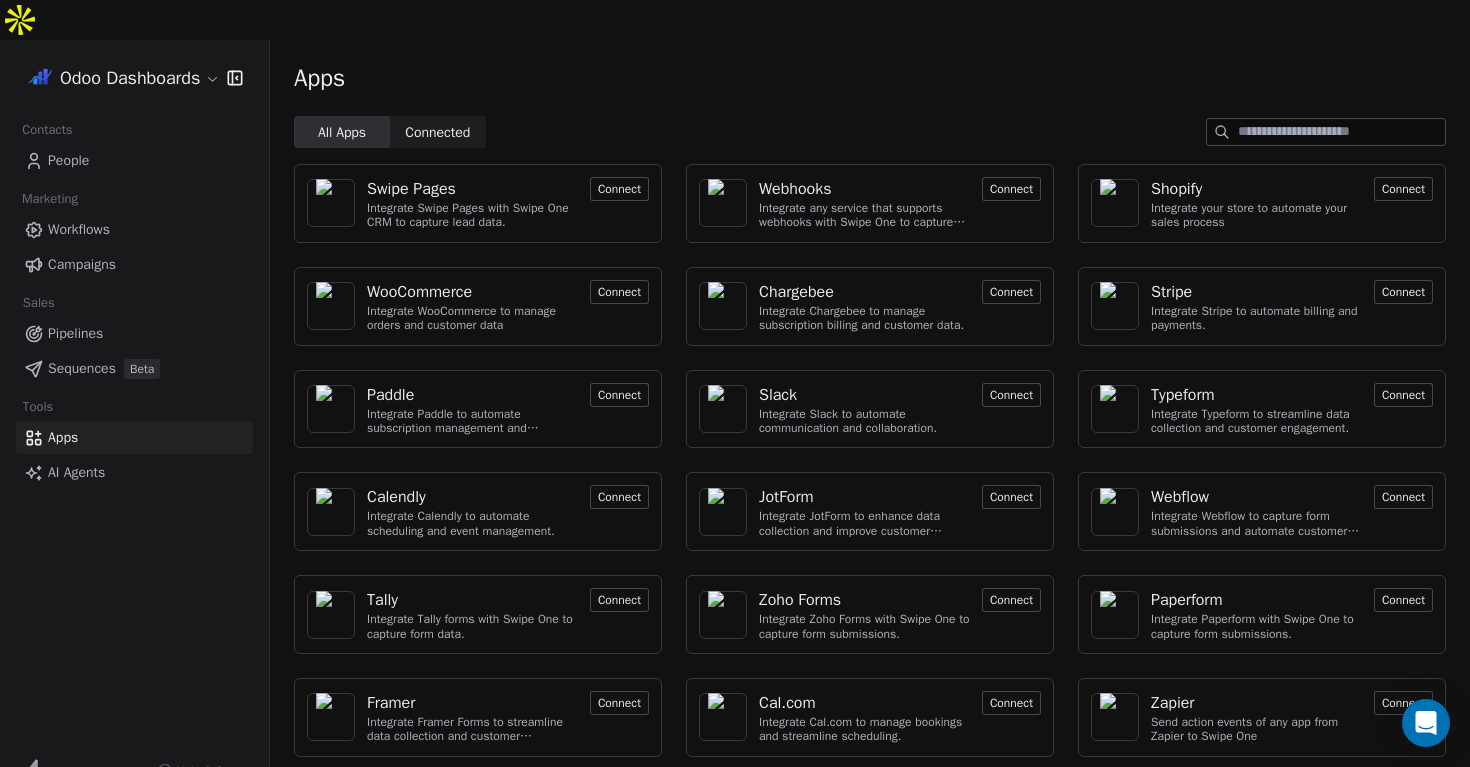 click on "Connected" at bounding box center (437, 132) 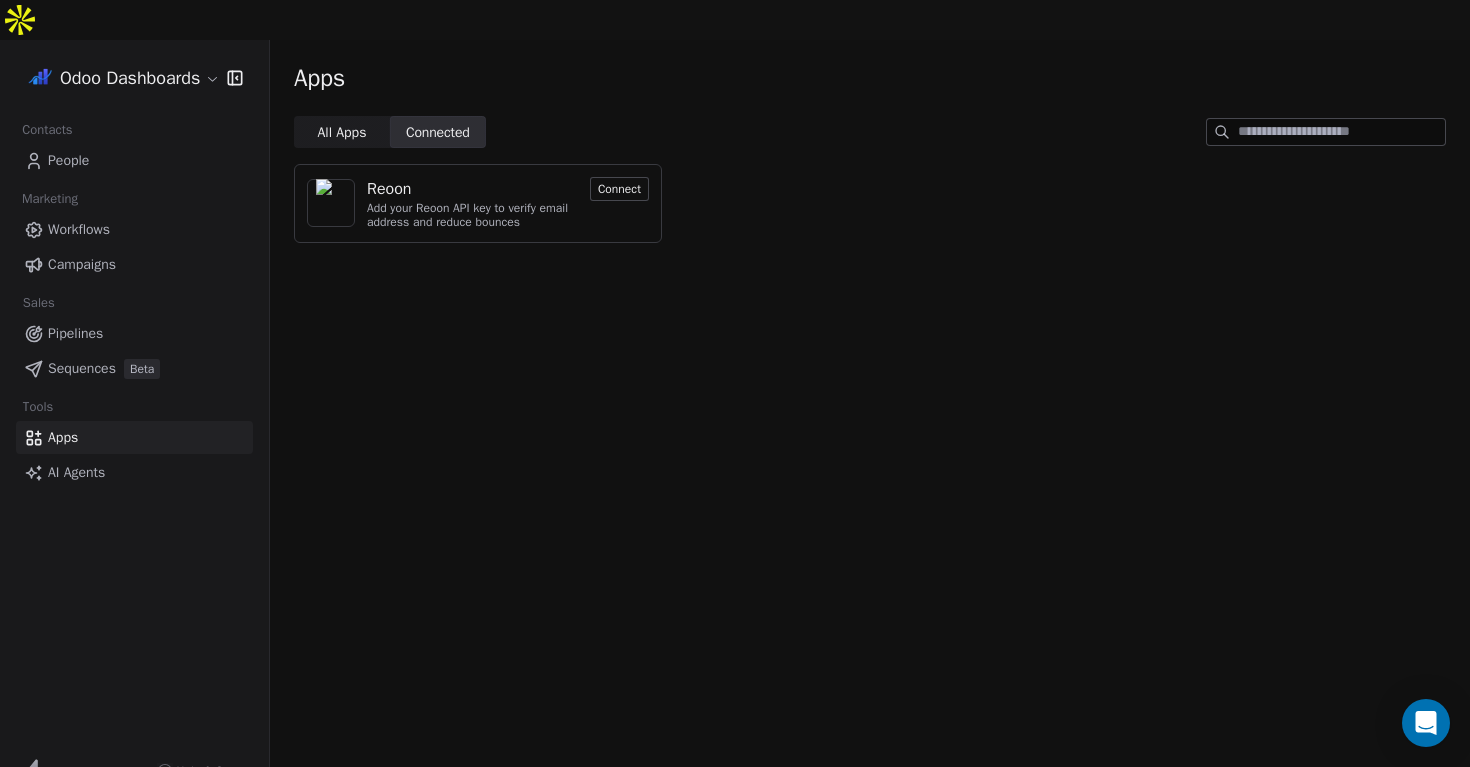 click on "All Apps All Apps" at bounding box center [342, 132] 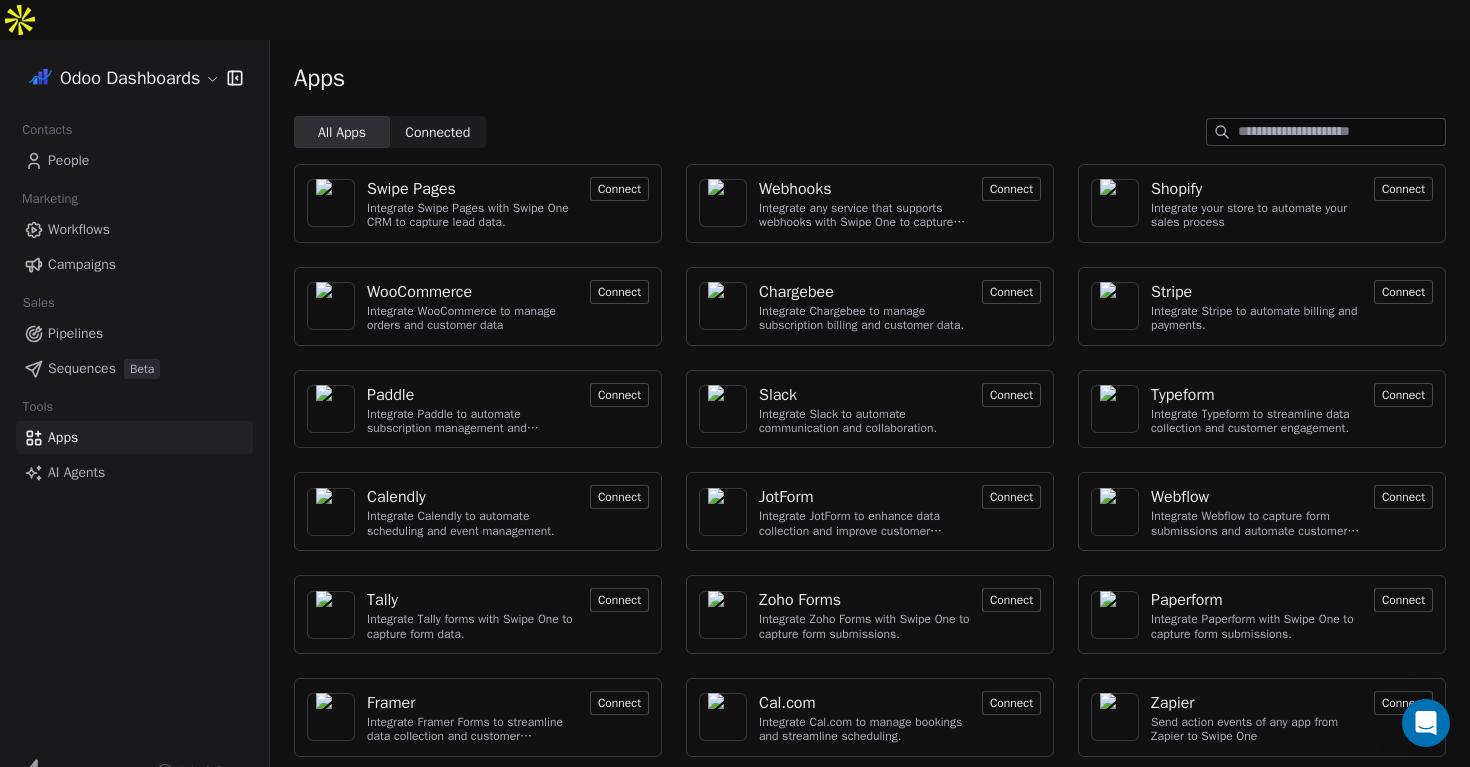 scroll, scrollTop: 68, scrollLeft: 0, axis: vertical 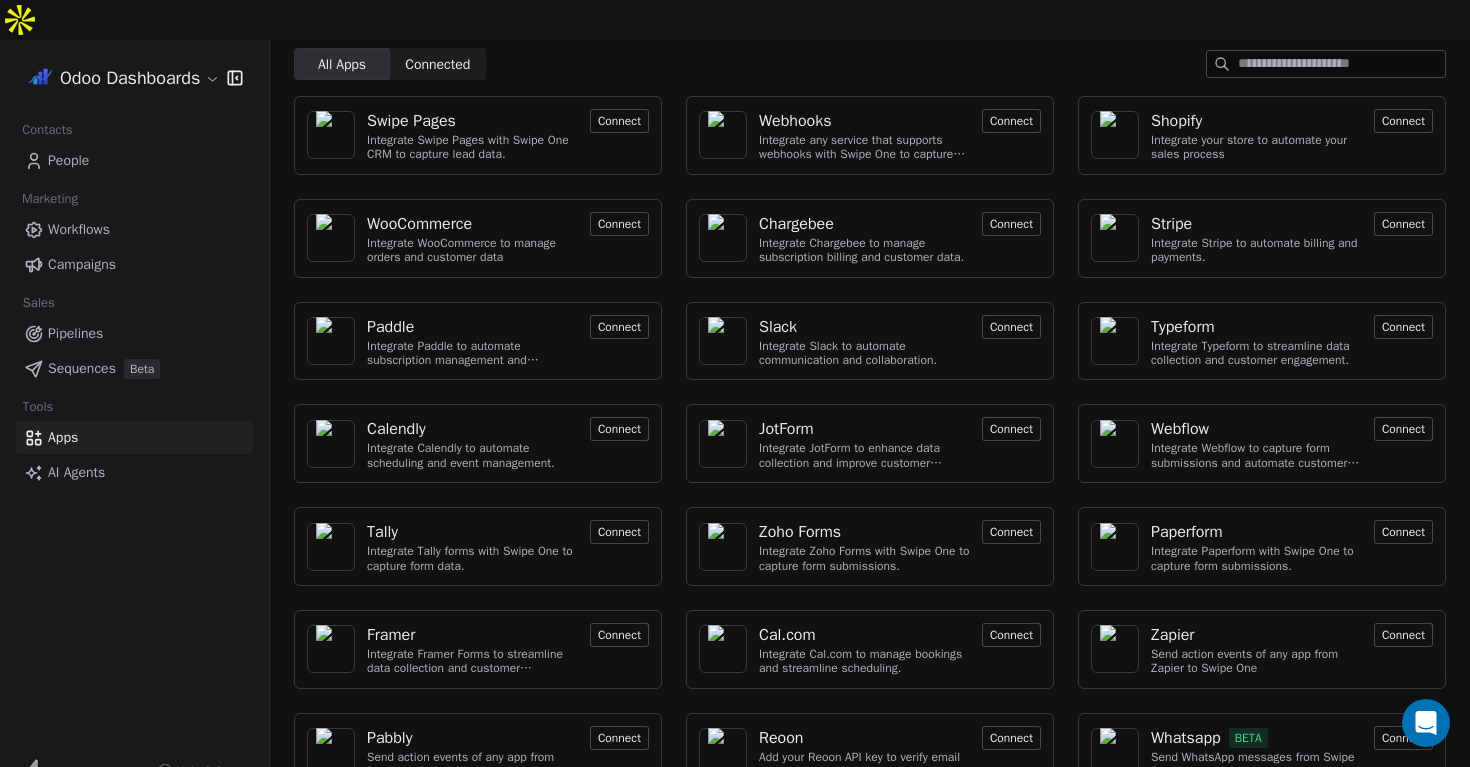 click on "Swipe Pages Integrate Swipe Pages with Swipe One CRM to capture lead data. Connect Webhooks Integrate any service that supports webhooks with Swipe One to capture and automate data workflows. Connect Shopify Integrate your store to automate your sales process Connect WooCommerce Integrate WooCommerce to manage orders and customer data Connect Chargebee Integrate Chargebee to manage subscription billing and customer data. Connect Stripe Integrate Stripe to automate billing and payments. Connect Paddle Integrate Paddle to automate subscription management and customer engagement. Connect Slack Integrate Slack to automate communication and collaboration. Connect Typeform Integrate Typeform to streamline data collection and customer engagement. Connect Calendly Integrate Calendly to automate scheduling and event management. Connect JotForm Integrate JotForm to enhance data collection and improve customer engagement. Connect Webflow Integrate Webflow to capture form submissions and automate customer engagement." at bounding box center (870, 444) 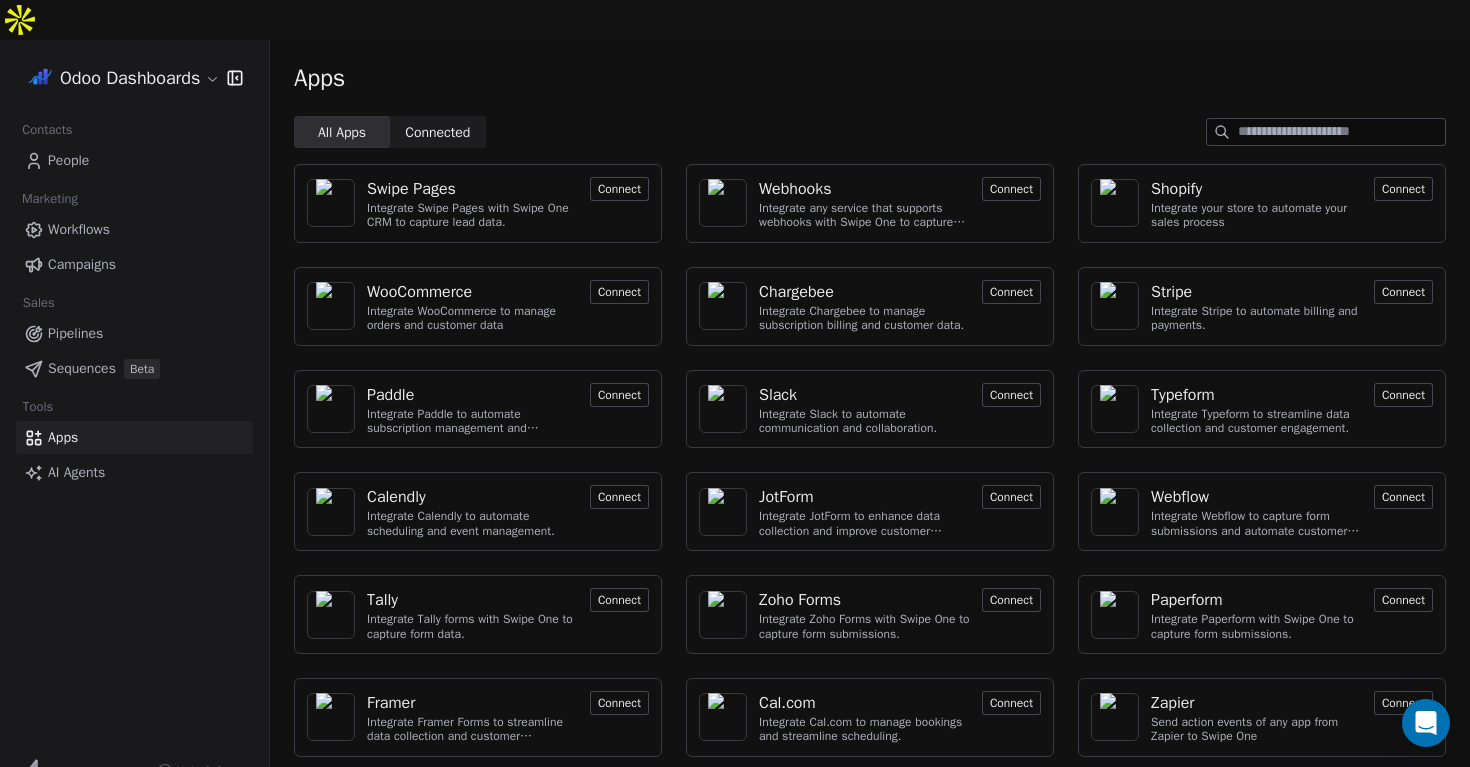 click on "People" at bounding box center (68, 160) 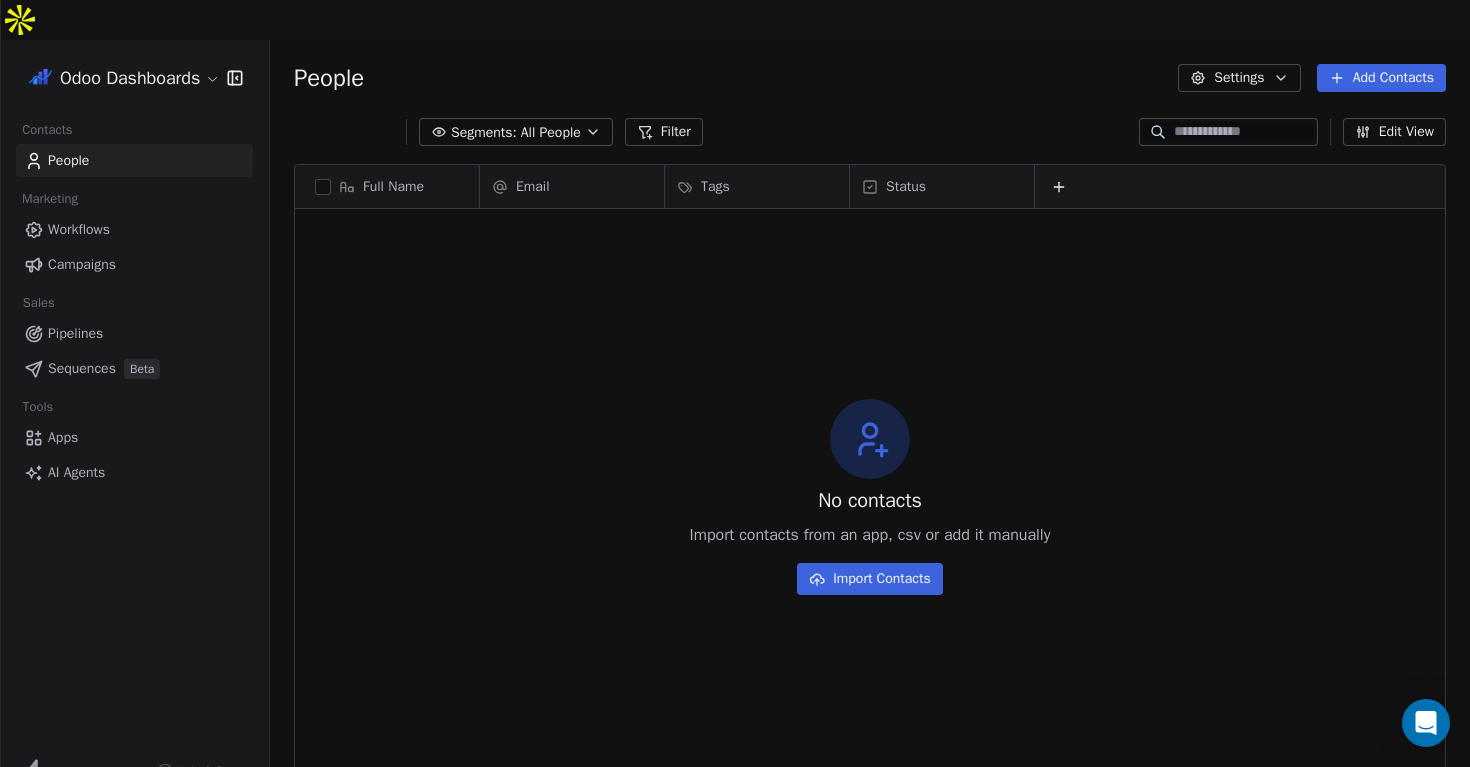 scroll, scrollTop: 1, scrollLeft: 1, axis: both 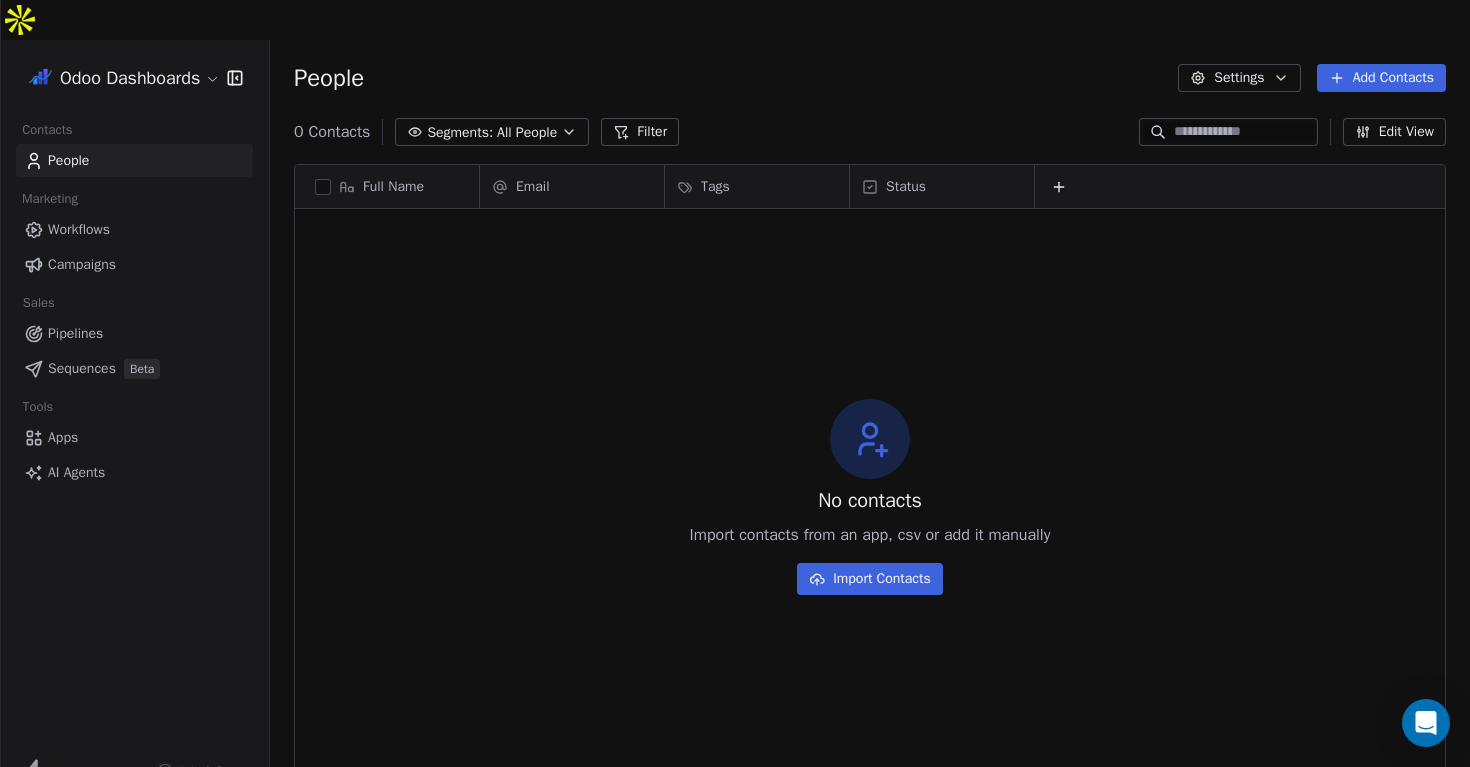 click on "Workflows" at bounding box center [79, 229] 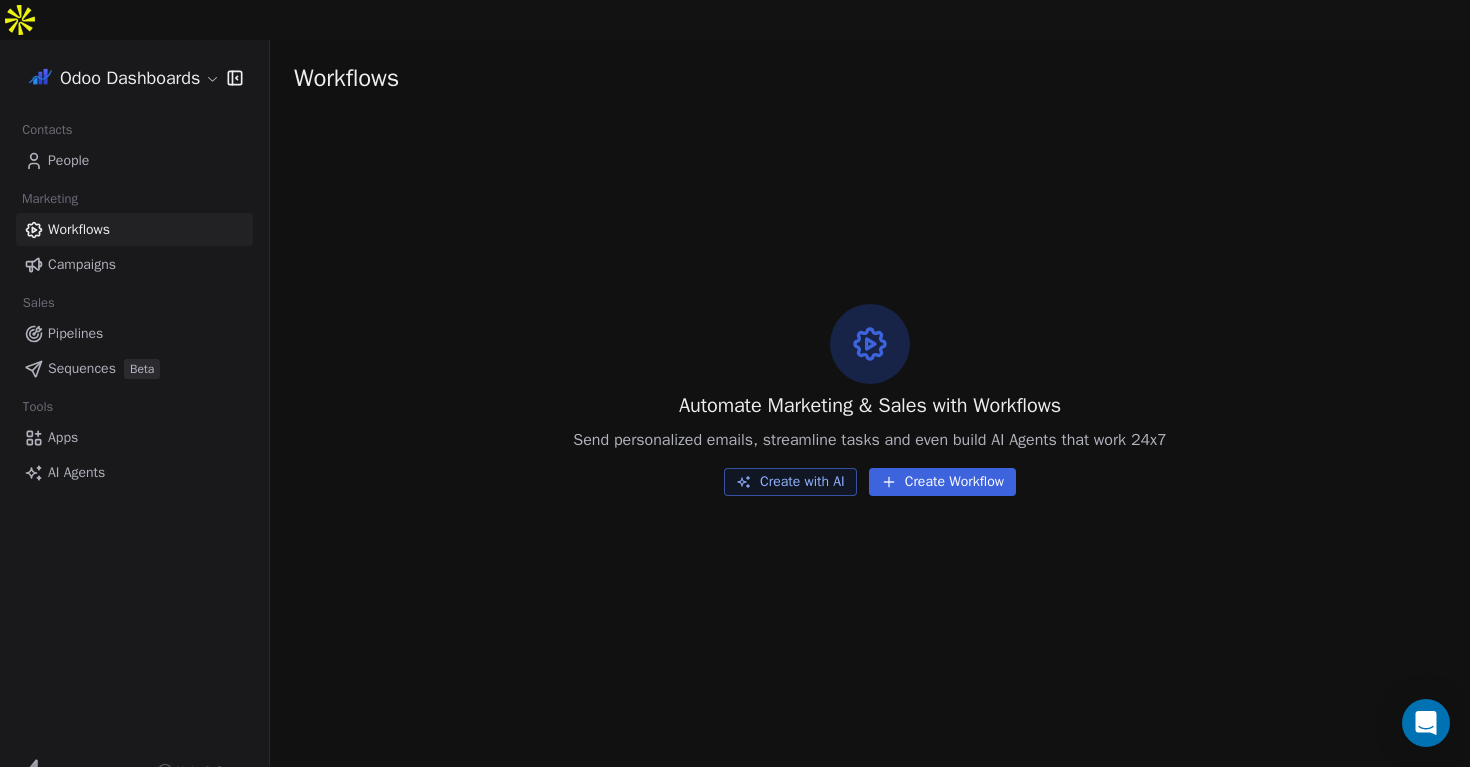 click on "Odoo Dashboards Contacts People Marketing Workflows Campaigns Sales Pipelines Sequences Beta Tools Apps AI Agents Help & Support Workflows Automate Marketing & Sales with Workflows Send personalized emails, streamline tasks and even build AI Agents that work 24x7  Create with AI  Create Workflow" at bounding box center (735, 403) 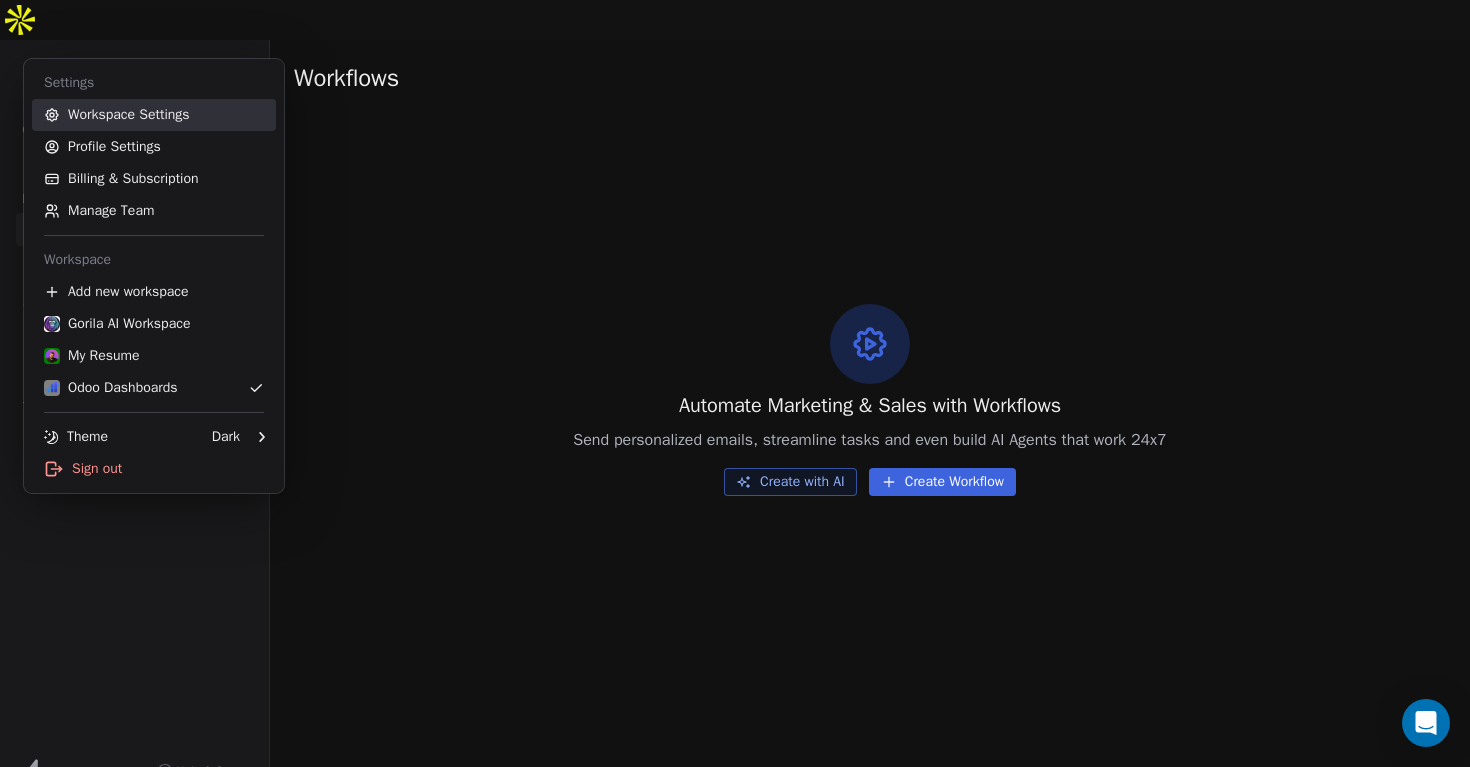 click on "Workspace Settings" at bounding box center (154, 115) 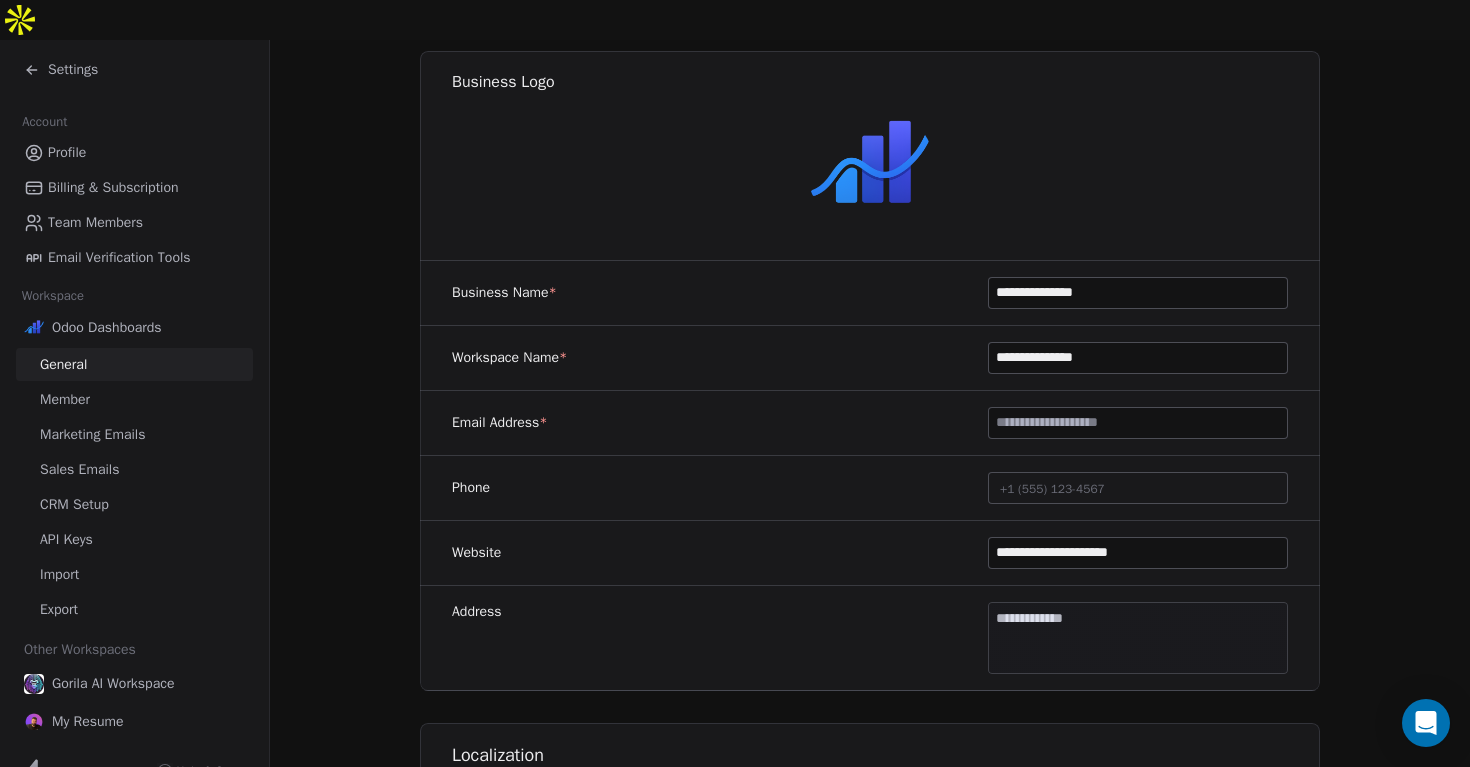 scroll, scrollTop: 136, scrollLeft: 0, axis: vertical 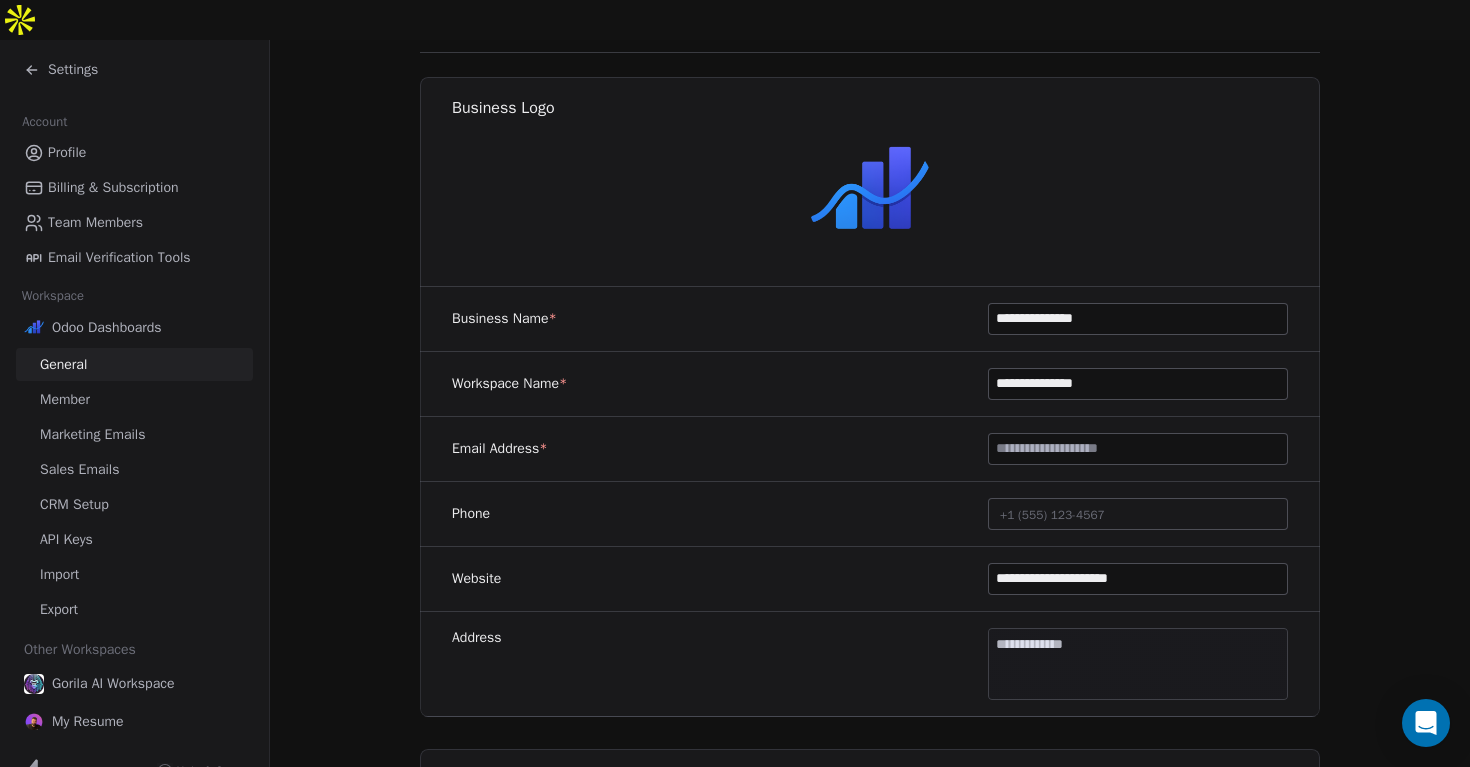 click on "Member" at bounding box center (134, 399) 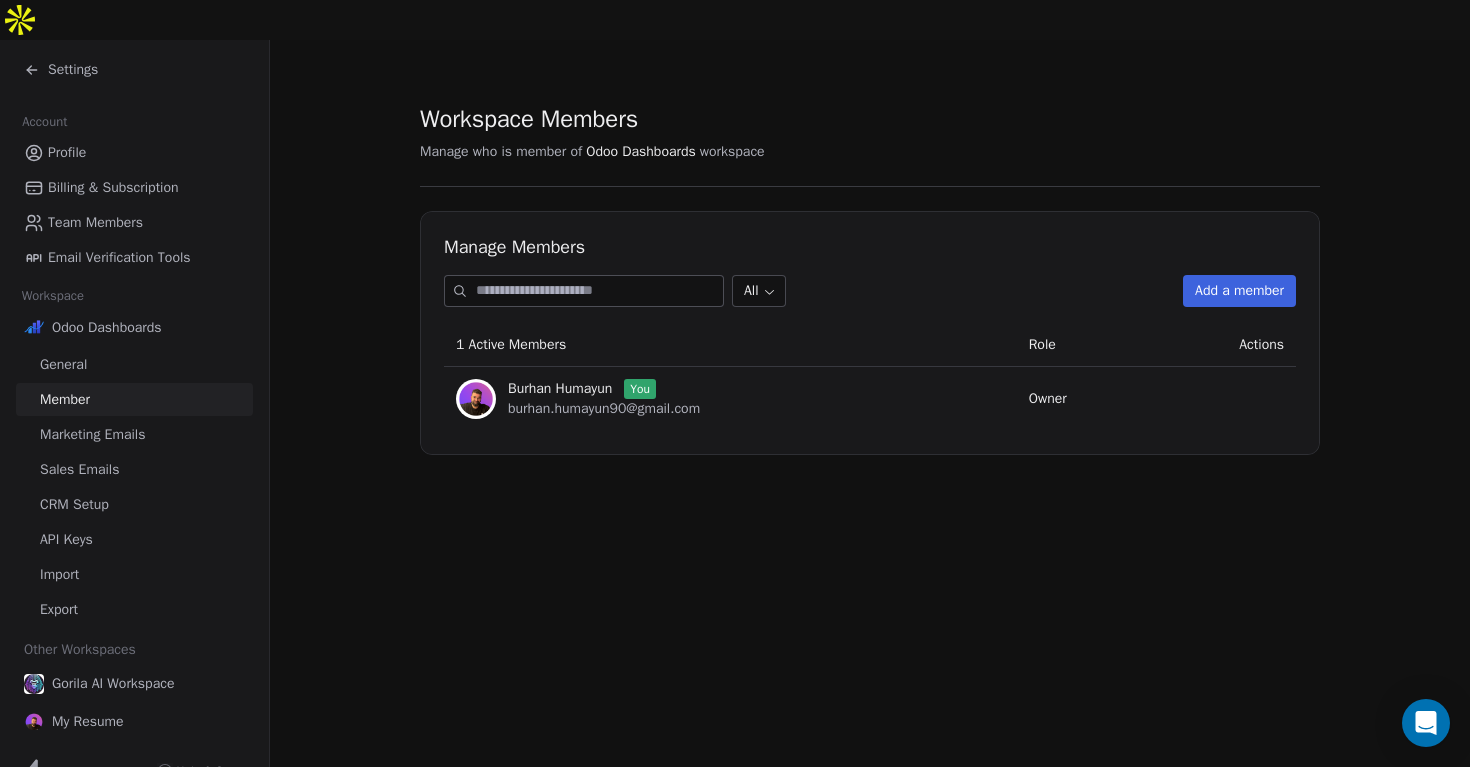 scroll, scrollTop: 0, scrollLeft: 0, axis: both 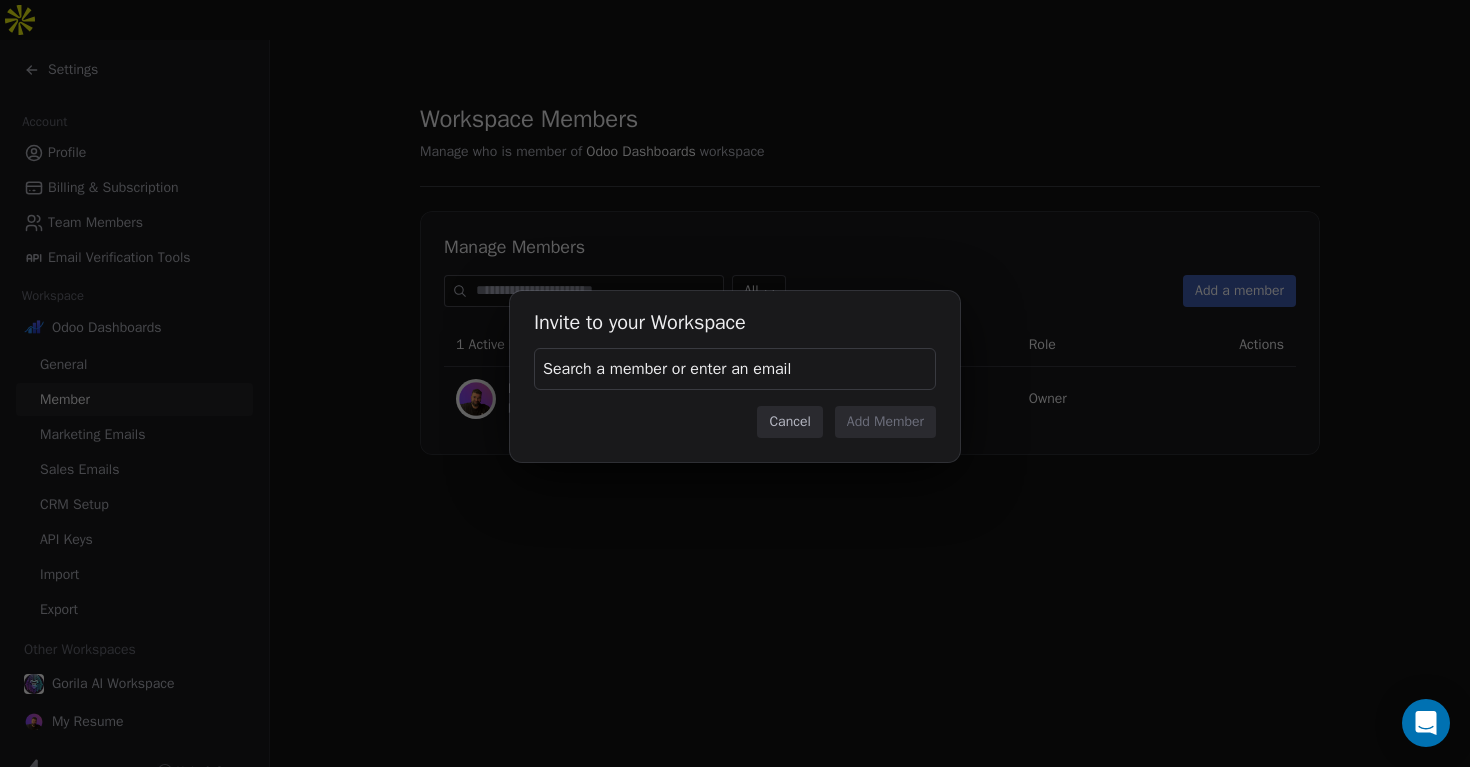 click on "Search a member or enter an email" at bounding box center [735, 369] 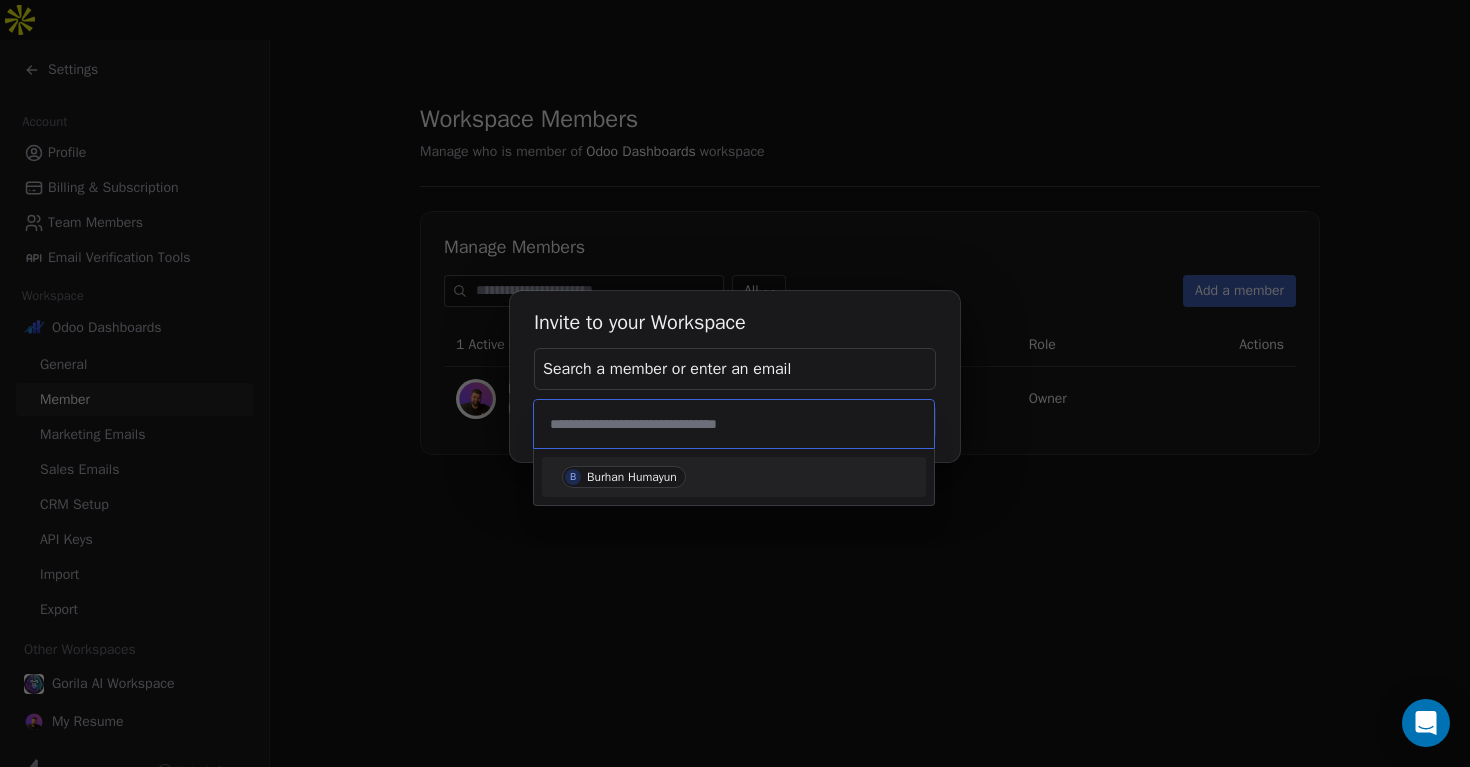 click on "Invite to your Workspace   Search a member or enter an email Cancel Add Member" at bounding box center (735, 383) 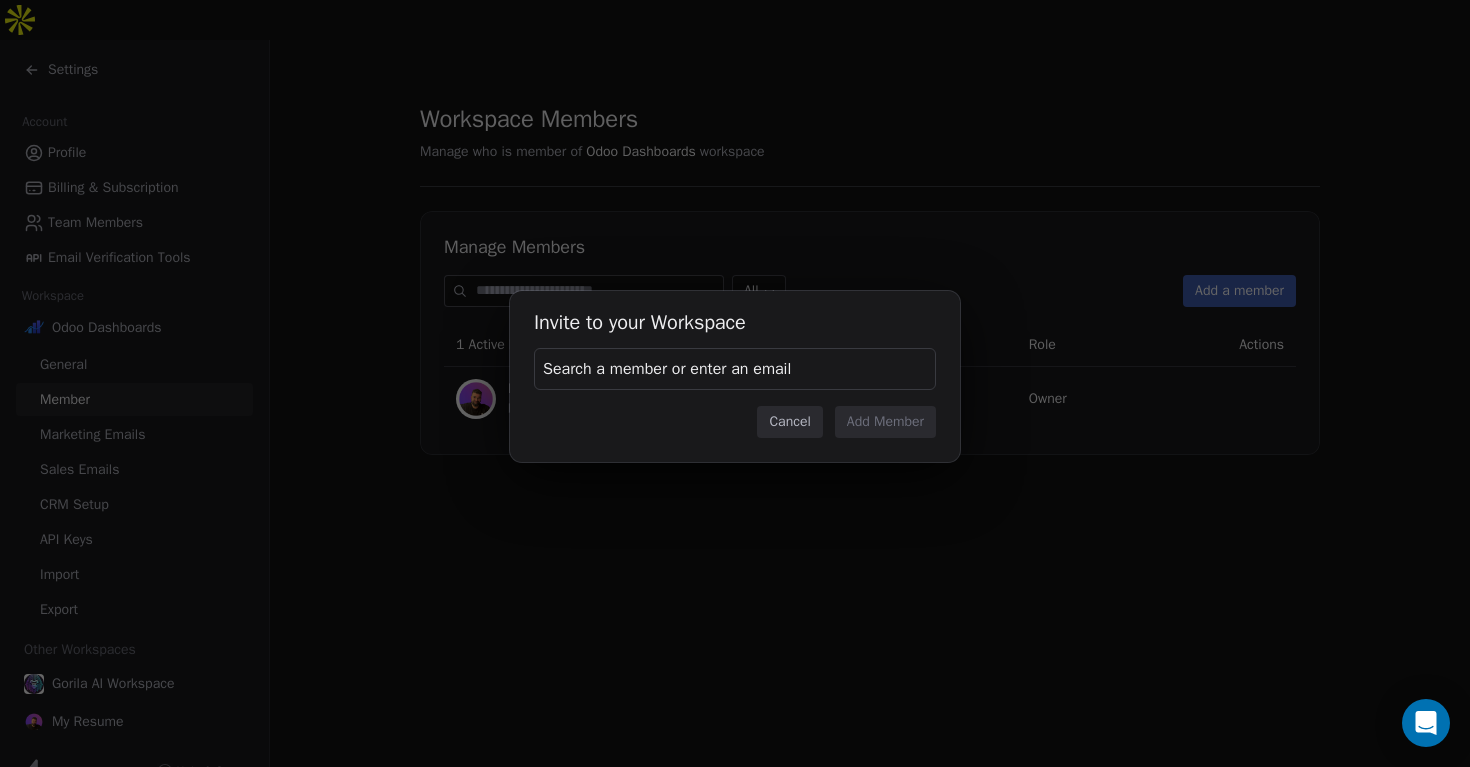 click on "Cancel" at bounding box center (789, 422) 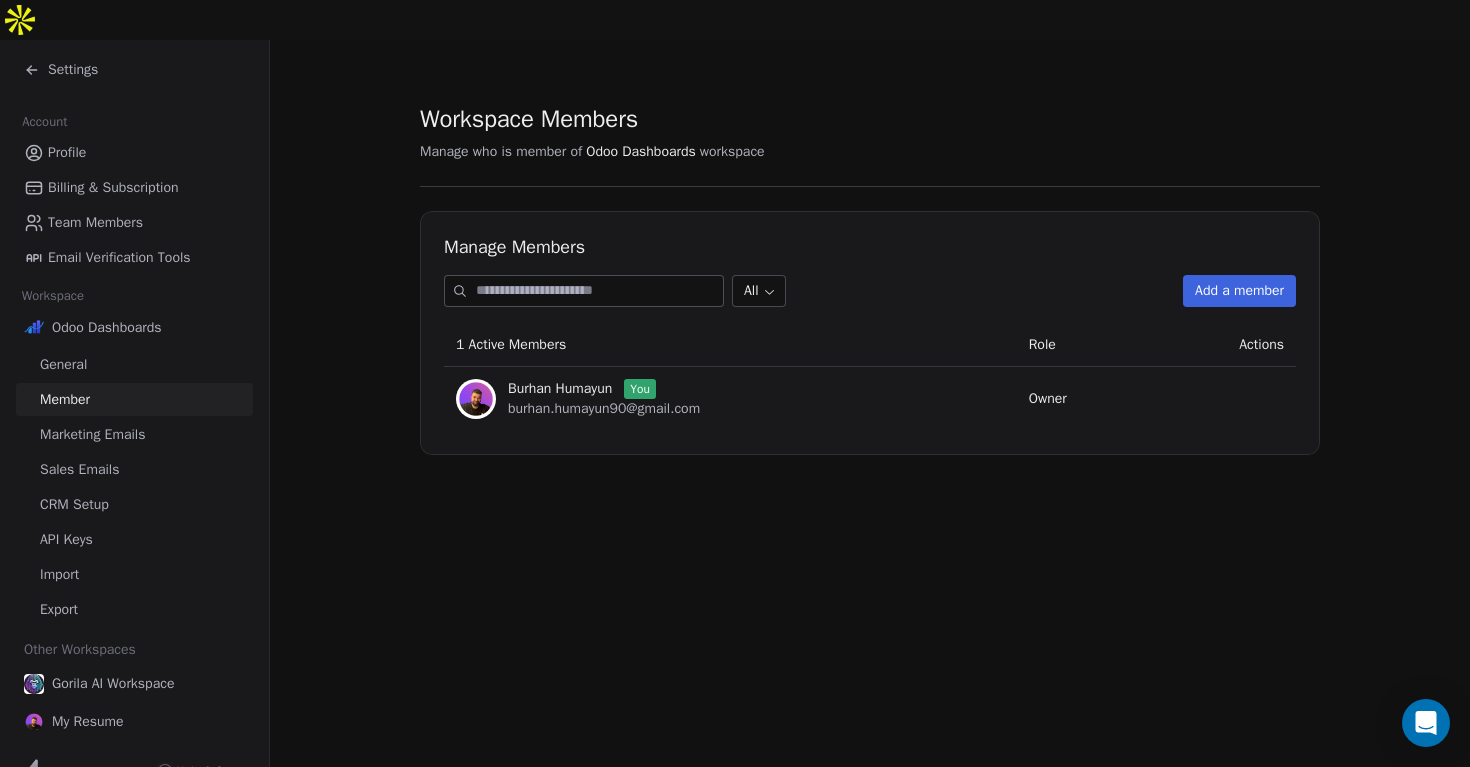 click on "General" at bounding box center (134, 364) 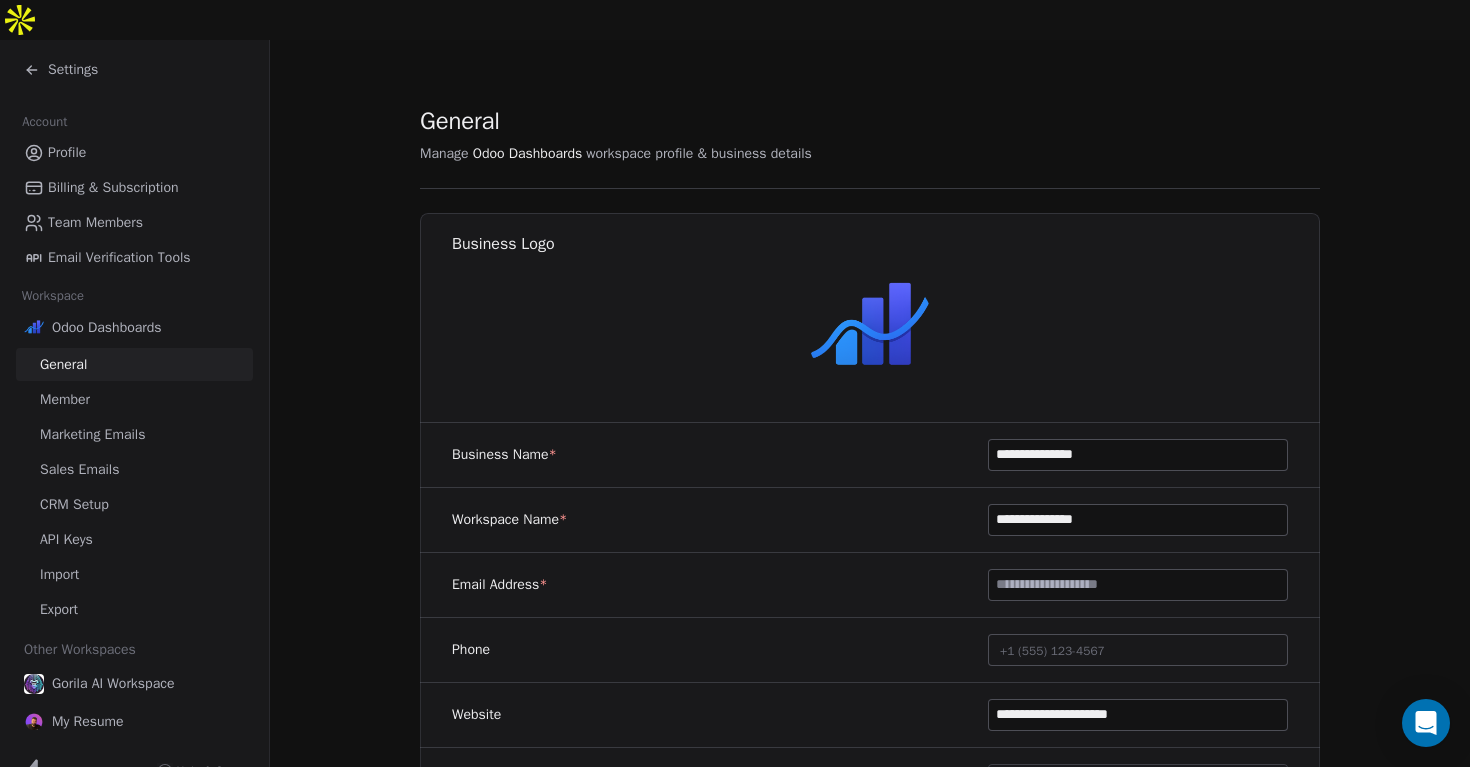click on "Team Members" at bounding box center [95, 222] 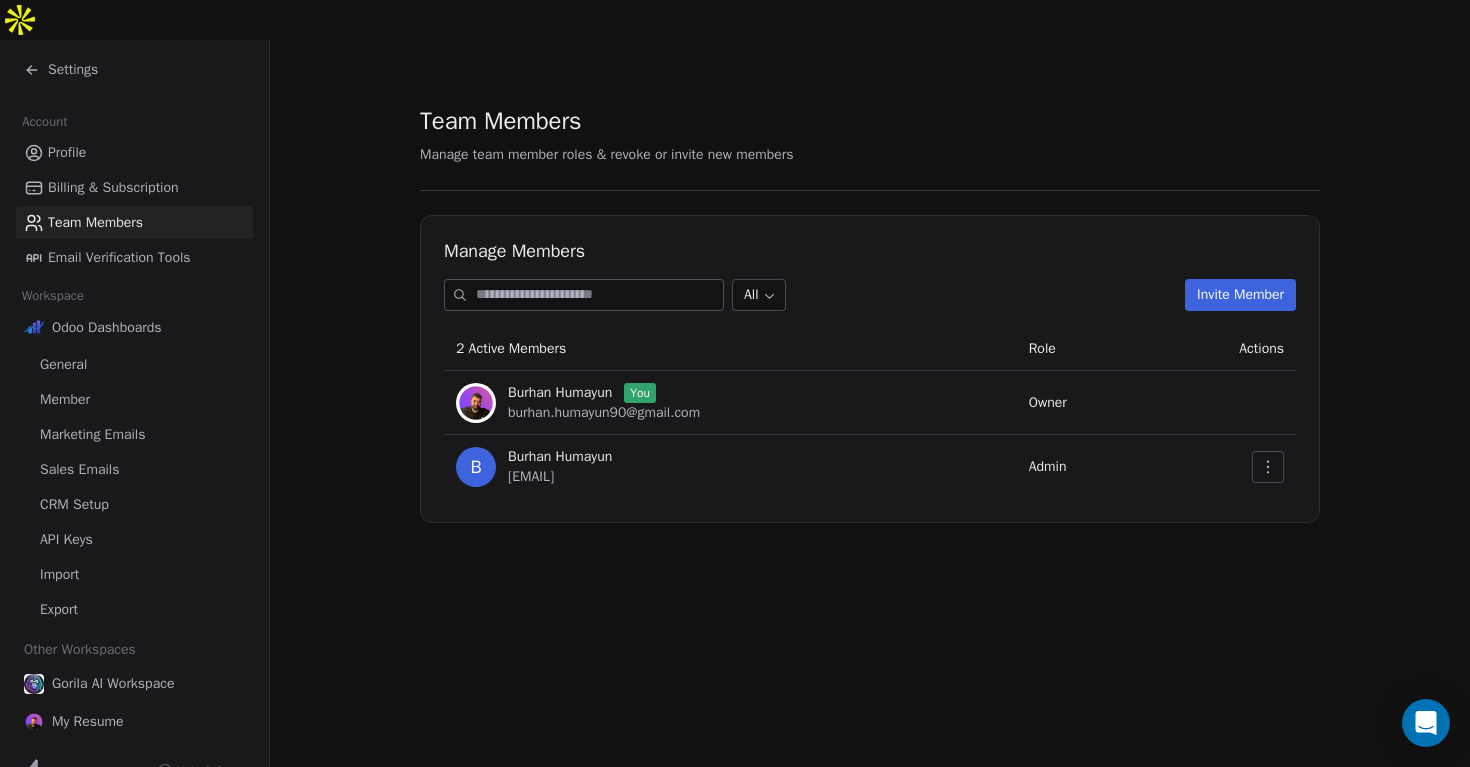 click on "Invite Member" at bounding box center (1240, 295) 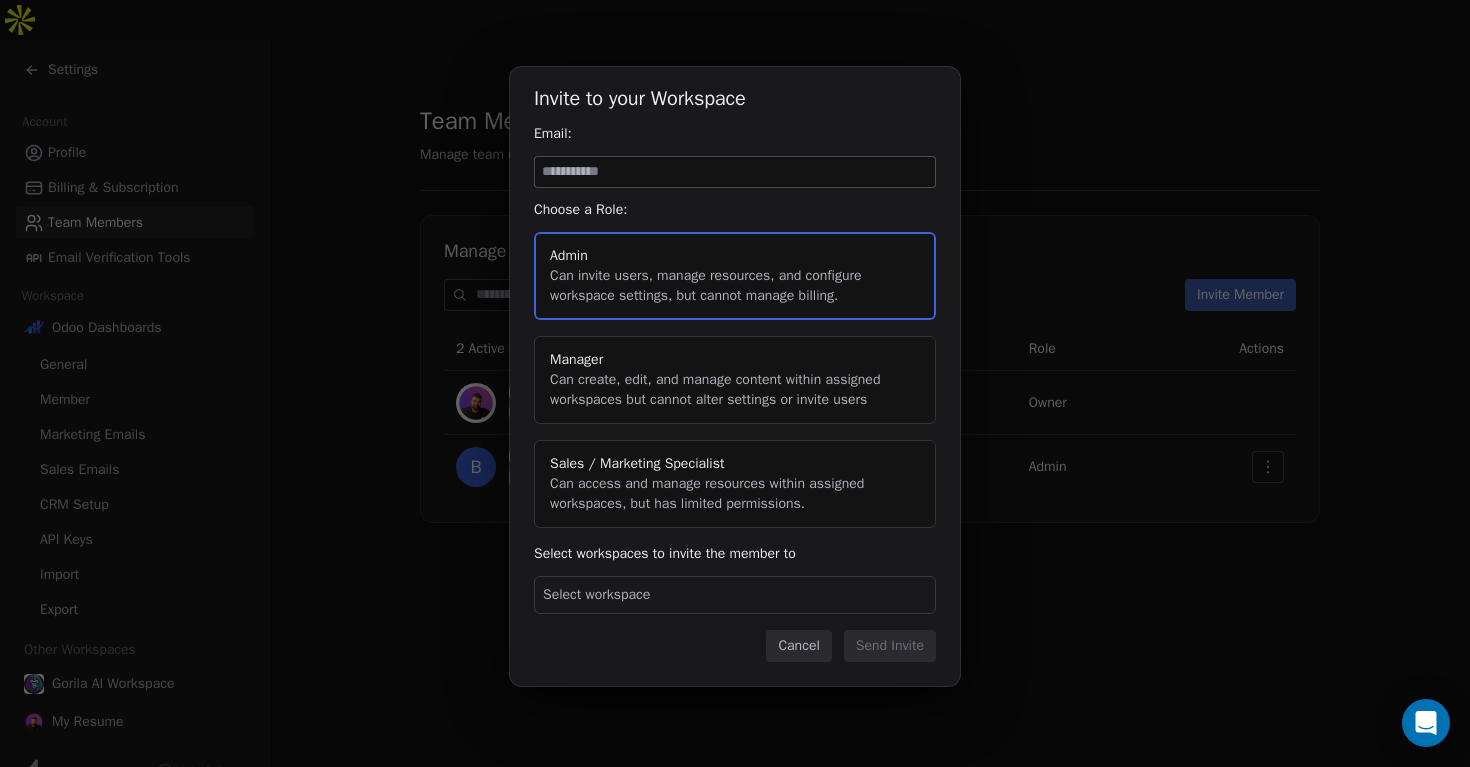 click on "Select workspace" at bounding box center [735, 595] 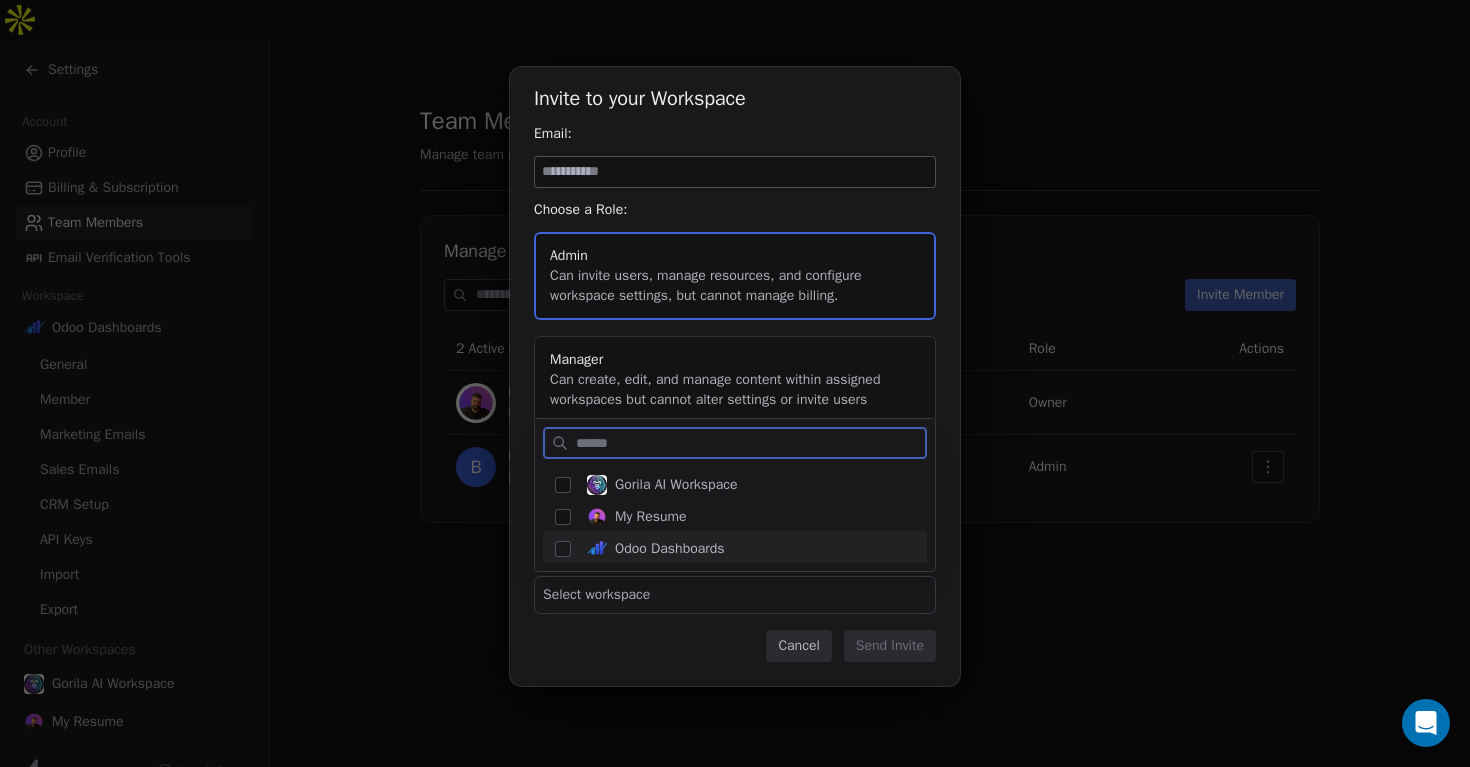 click at bounding box center (563, 549) 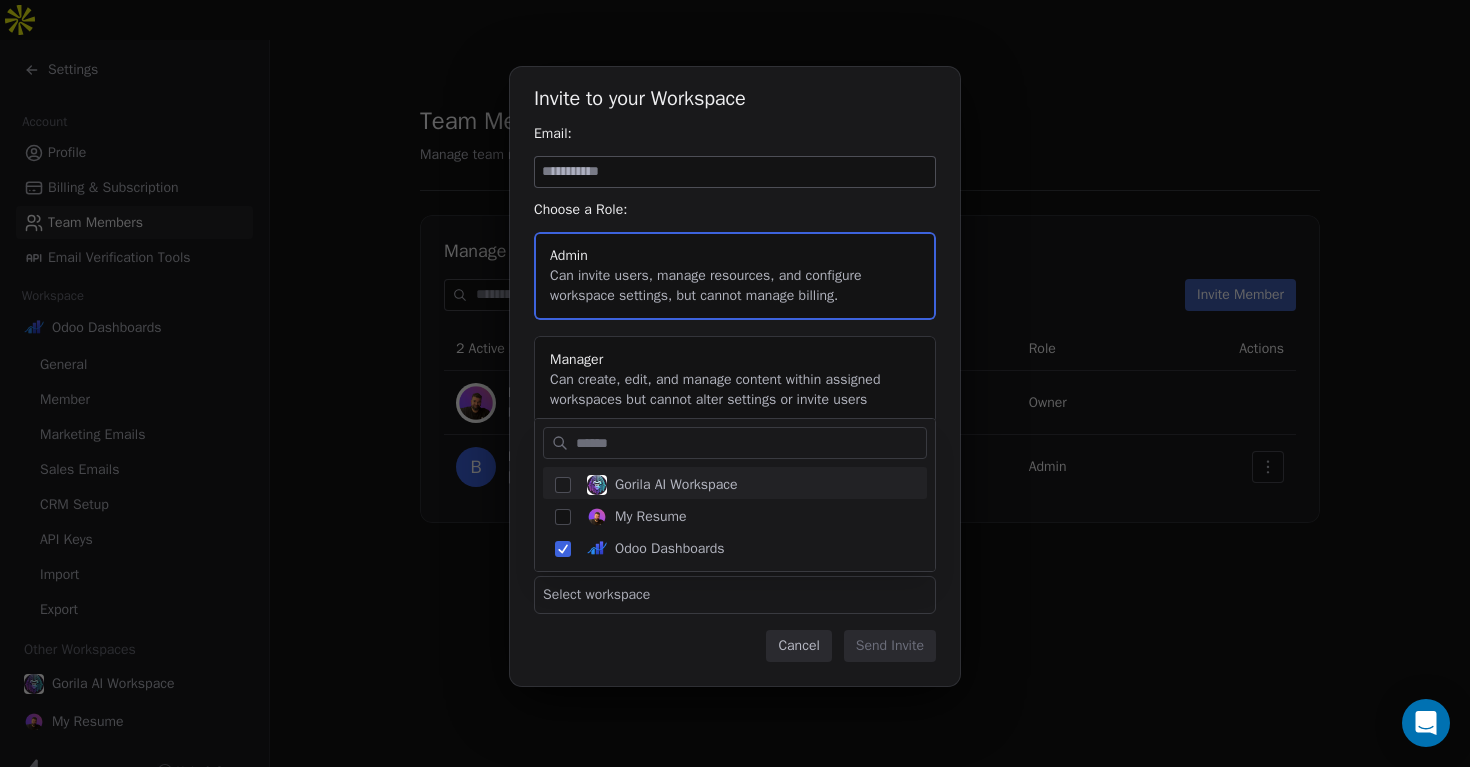 click on "Invite to your Workspace Email: Choose a Role: Admin Can invite users, manage resources, and configure workspace settings, but cannot manage billing. Manager Can create, edit, and manage content within assigned workspaces but cannot alter settings or invite users Sales / Marketing Specialist Can access and manage resources within assigned workspaces, but has limited permissions. Select workspaces to invite the member to Select workspace Cancel Send Invite" at bounding box center (735, 383) 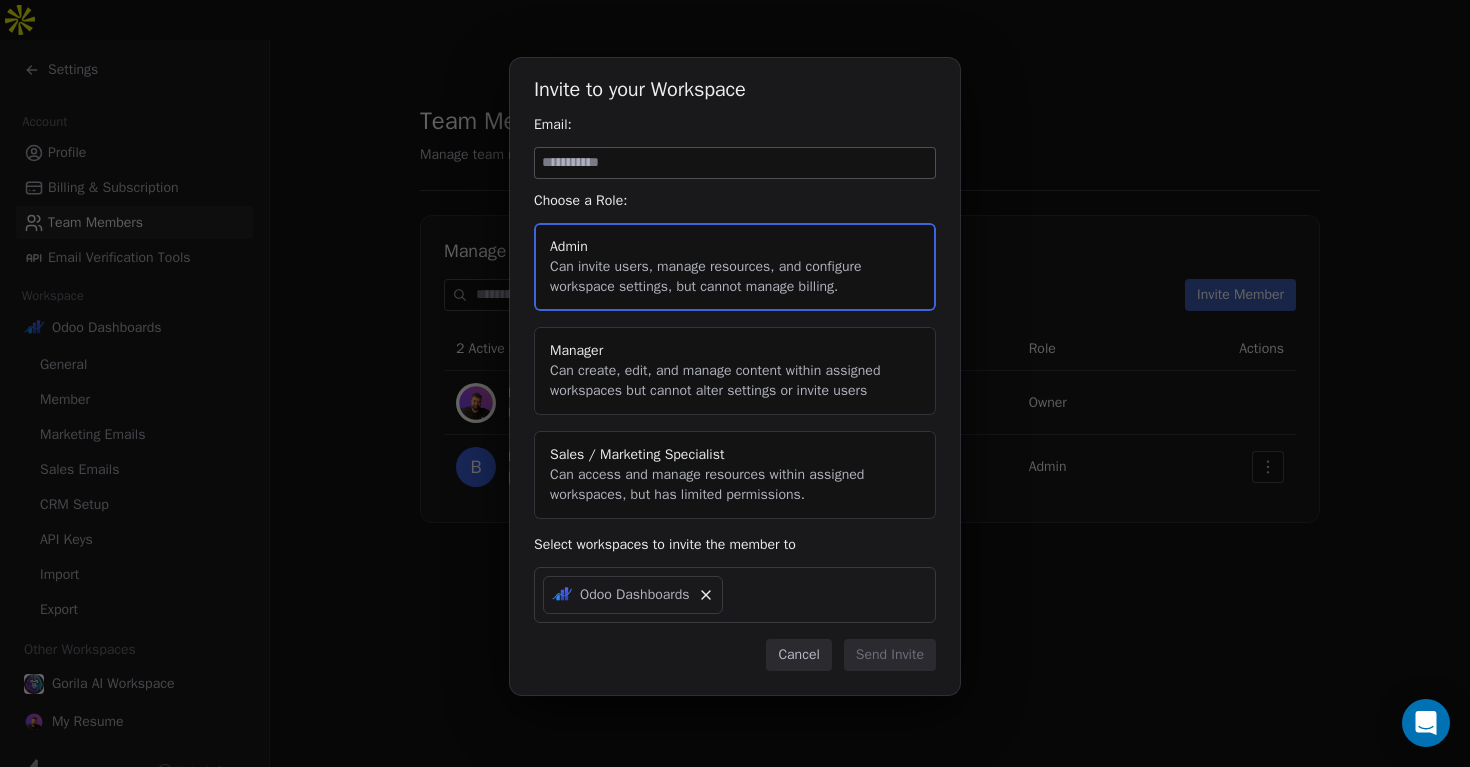click on "Cancel" at bounding box center (798, 655) 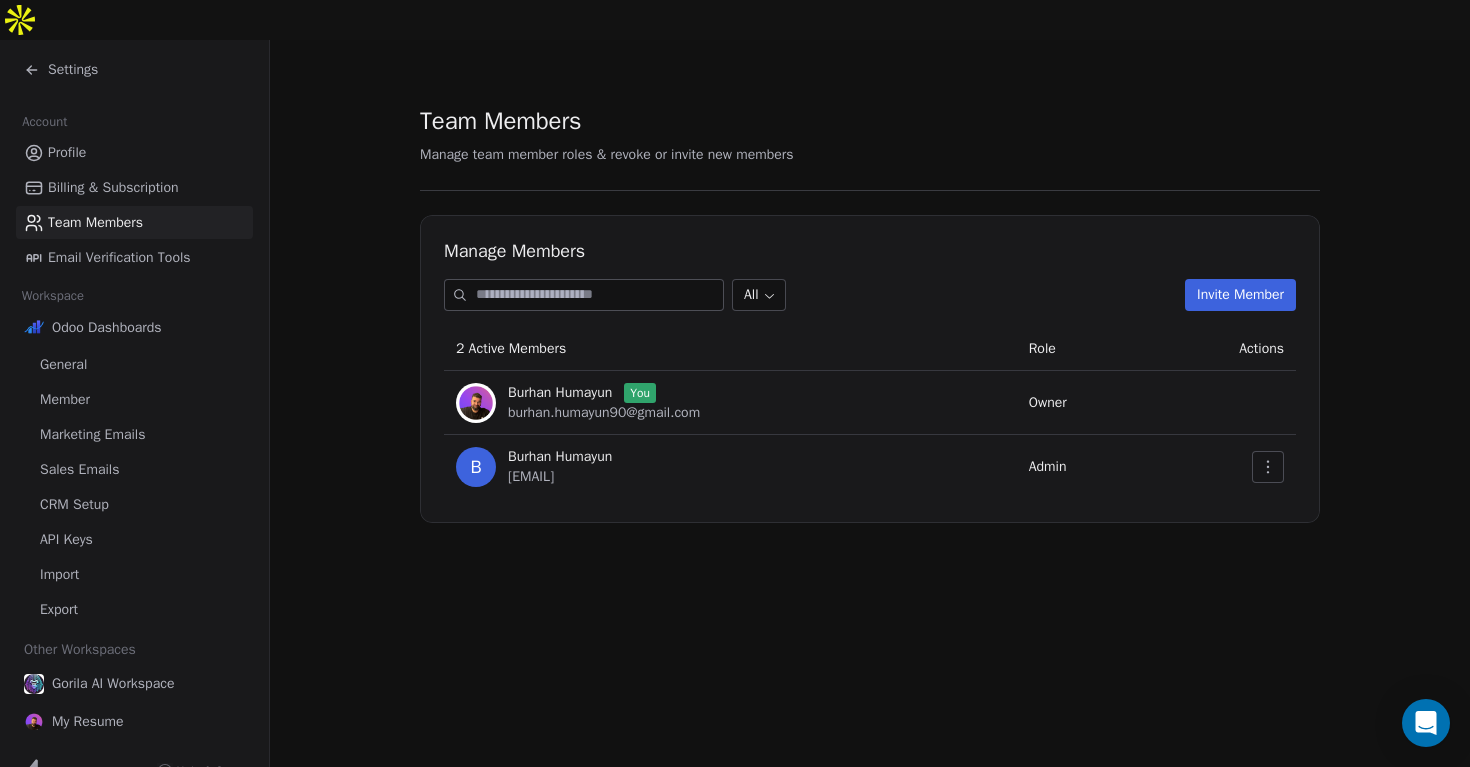 scroll, scrollTop: 9, scrollLeft: 0, axis: vertical 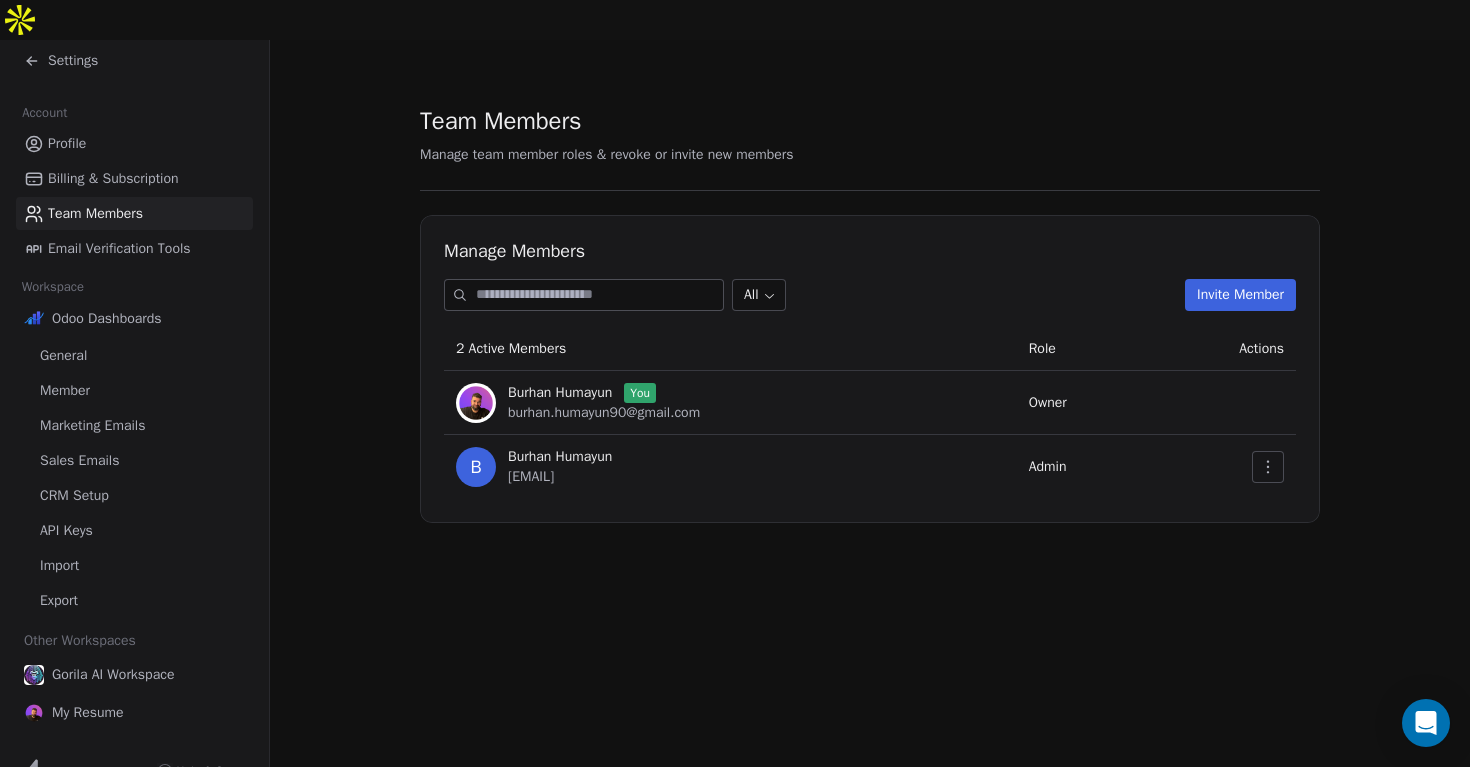 click on "Billing & Subscription" at bounding box center [113, 178] 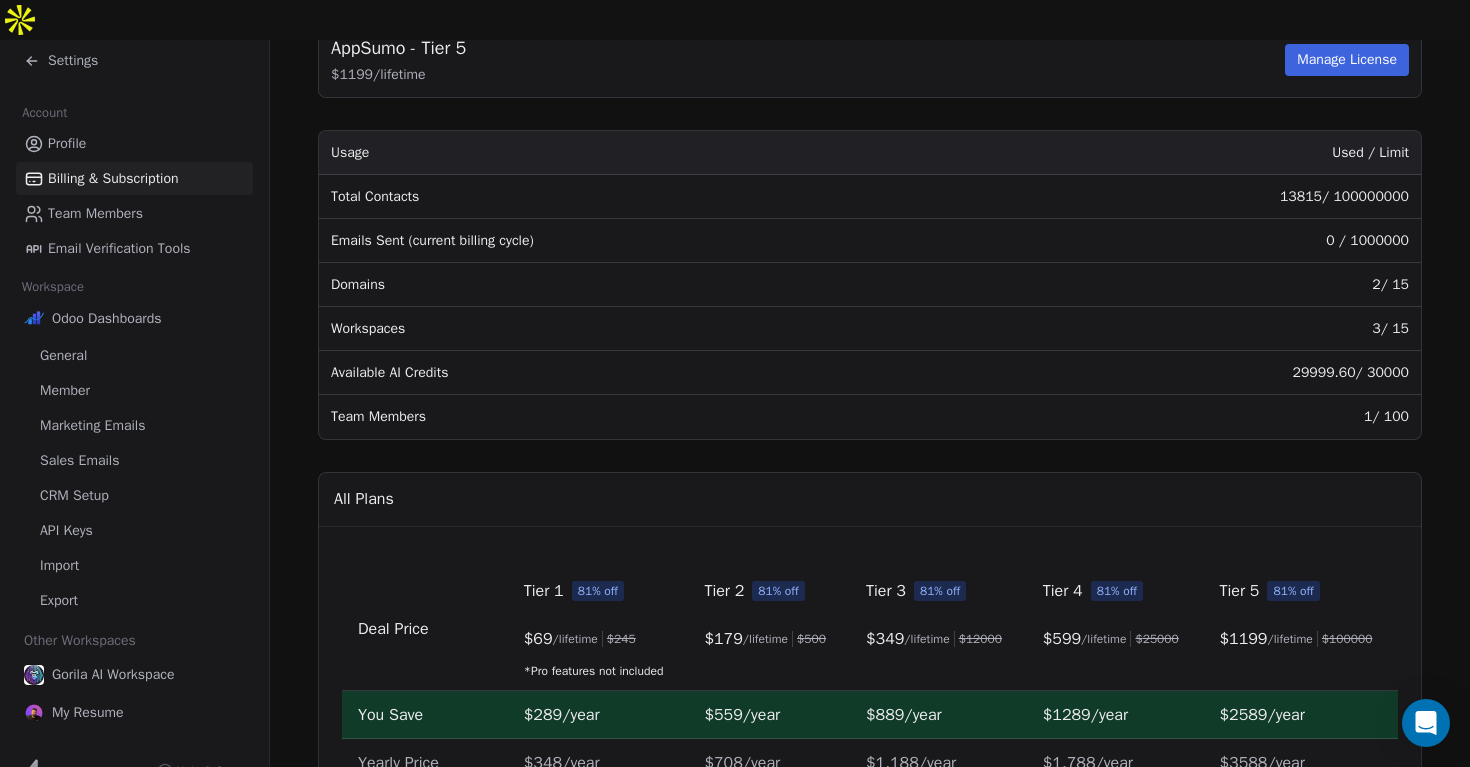 scroll, scrollTop: 0, scrollLeft: 0, axis: both 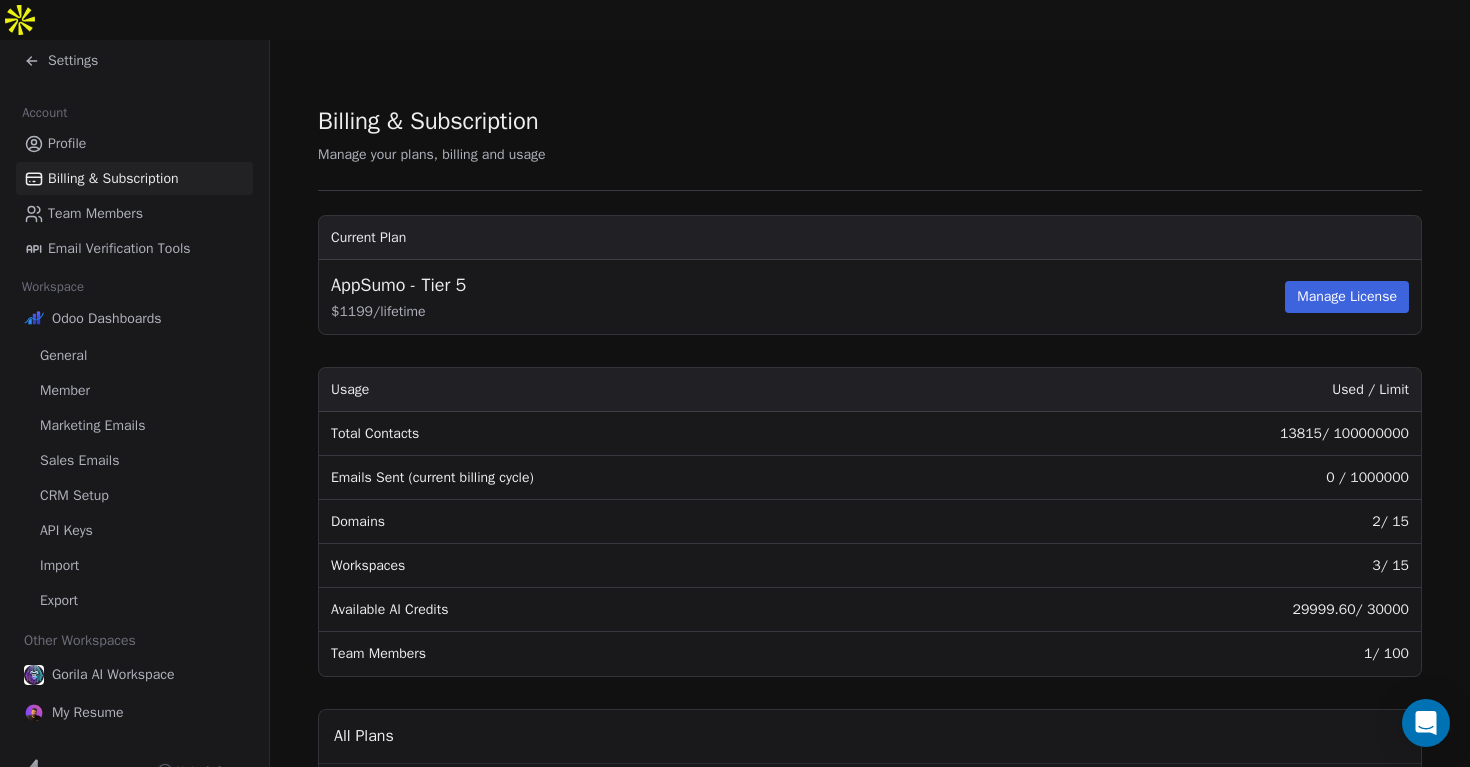 click 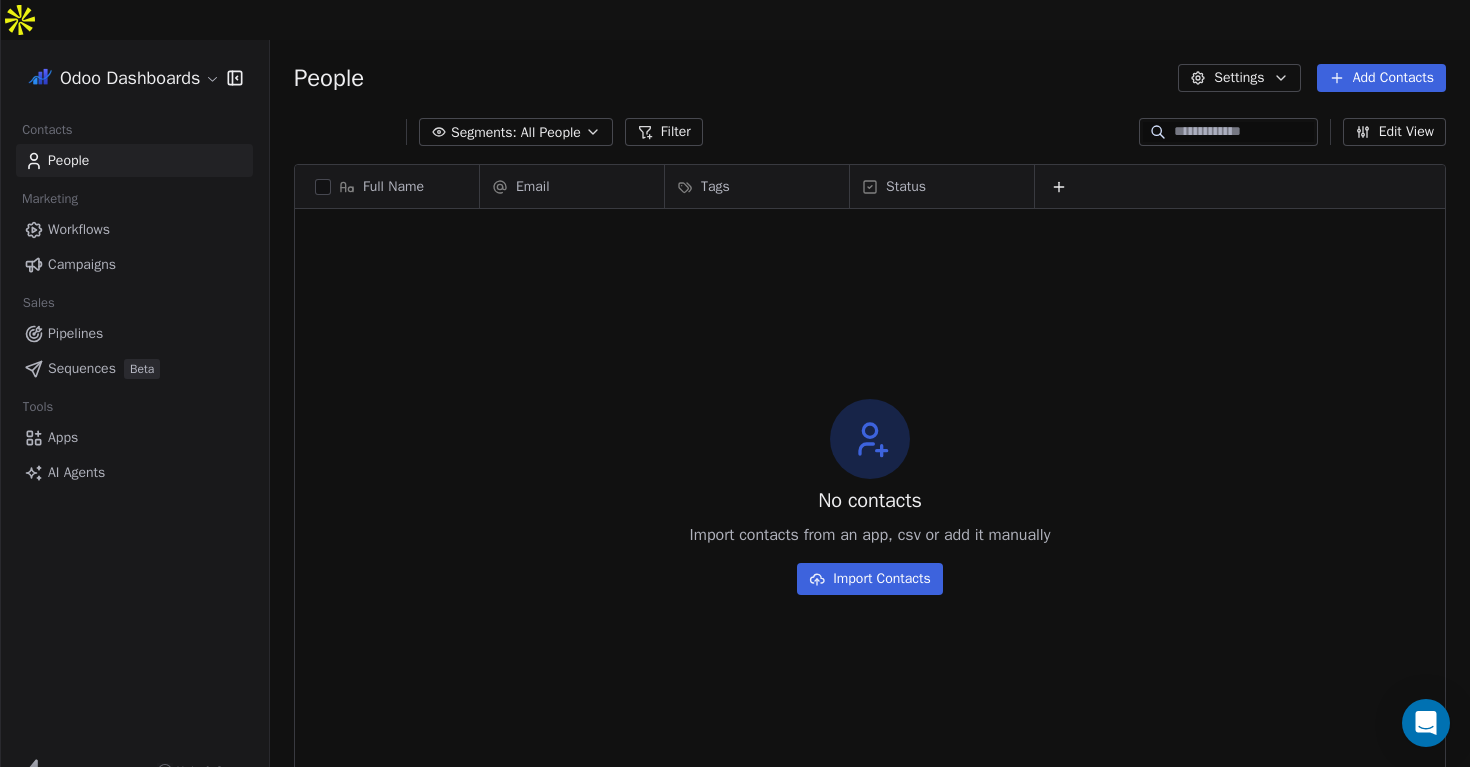 scroll, scrollTop: 1, scrollLeft: 1, axis: both 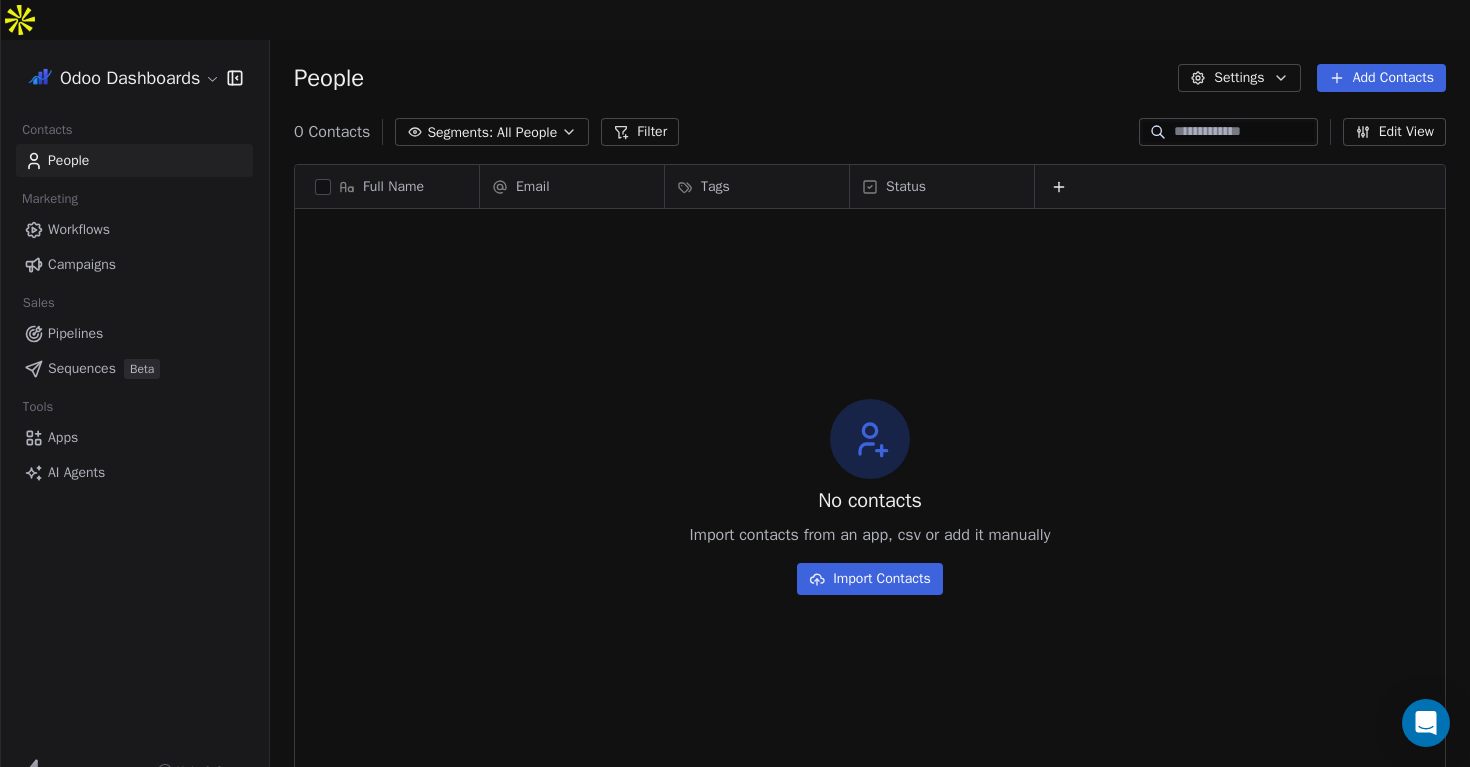 click on "Odoo Dashboards Contacts People Marketing Workflows Campaigns Sales Pipelines Sequences Beta Tools Apps AI Agents Help & Support People Settings  Add Contacts 0 Contacts Segments: All People Filter  Edit View Tag Add to Sequence Export Full Name Email Tags Status
To pick up a draggable item, press the space bar.
While dragging, use the arrow keys to move the item.
Press space again to drop the item in its new position, or press escape to cancel.
No contacts Import contacts from an app, csv or add it manually   Import Contacts" at bounding box center (735, 403) 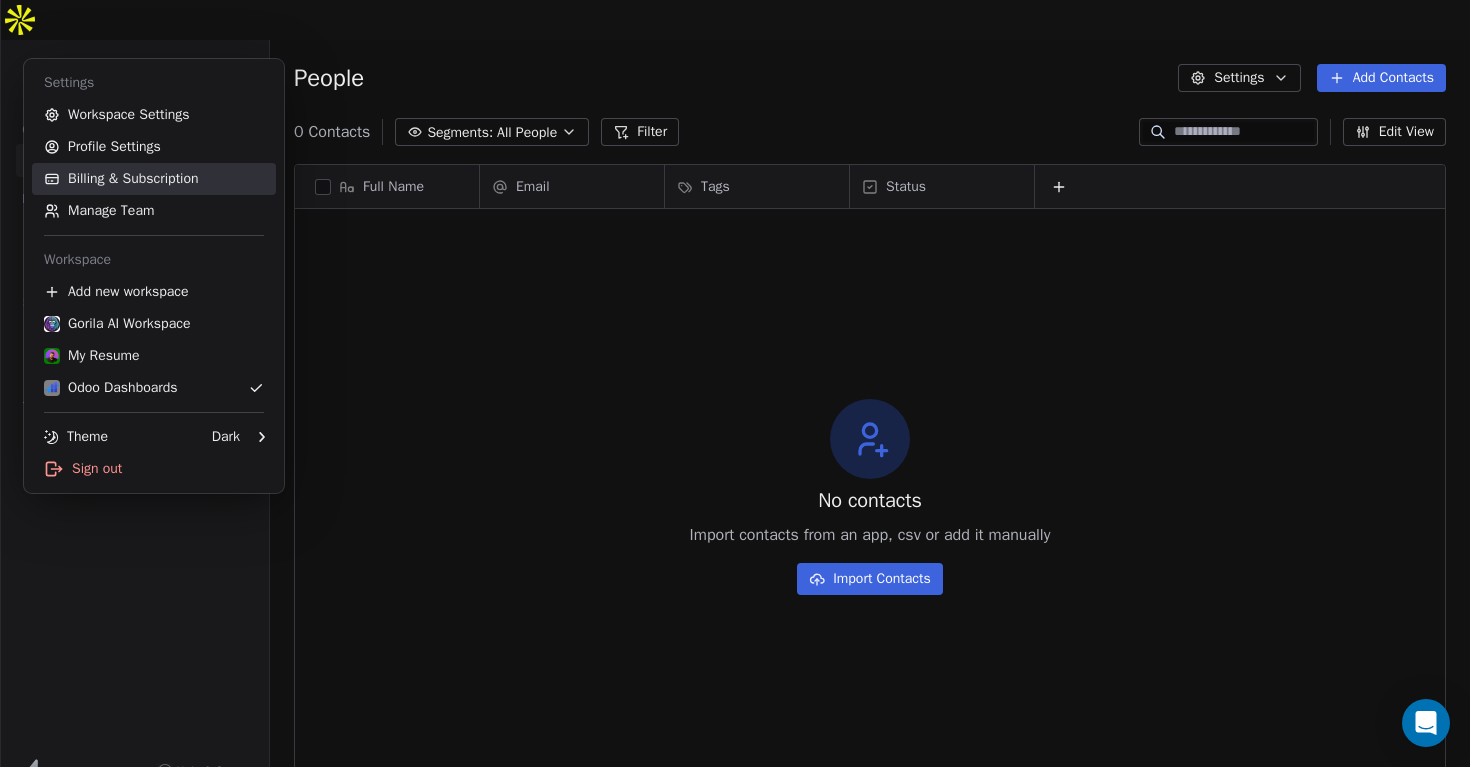 click on "Billing & Subscription" at bounding box center (154, 179) 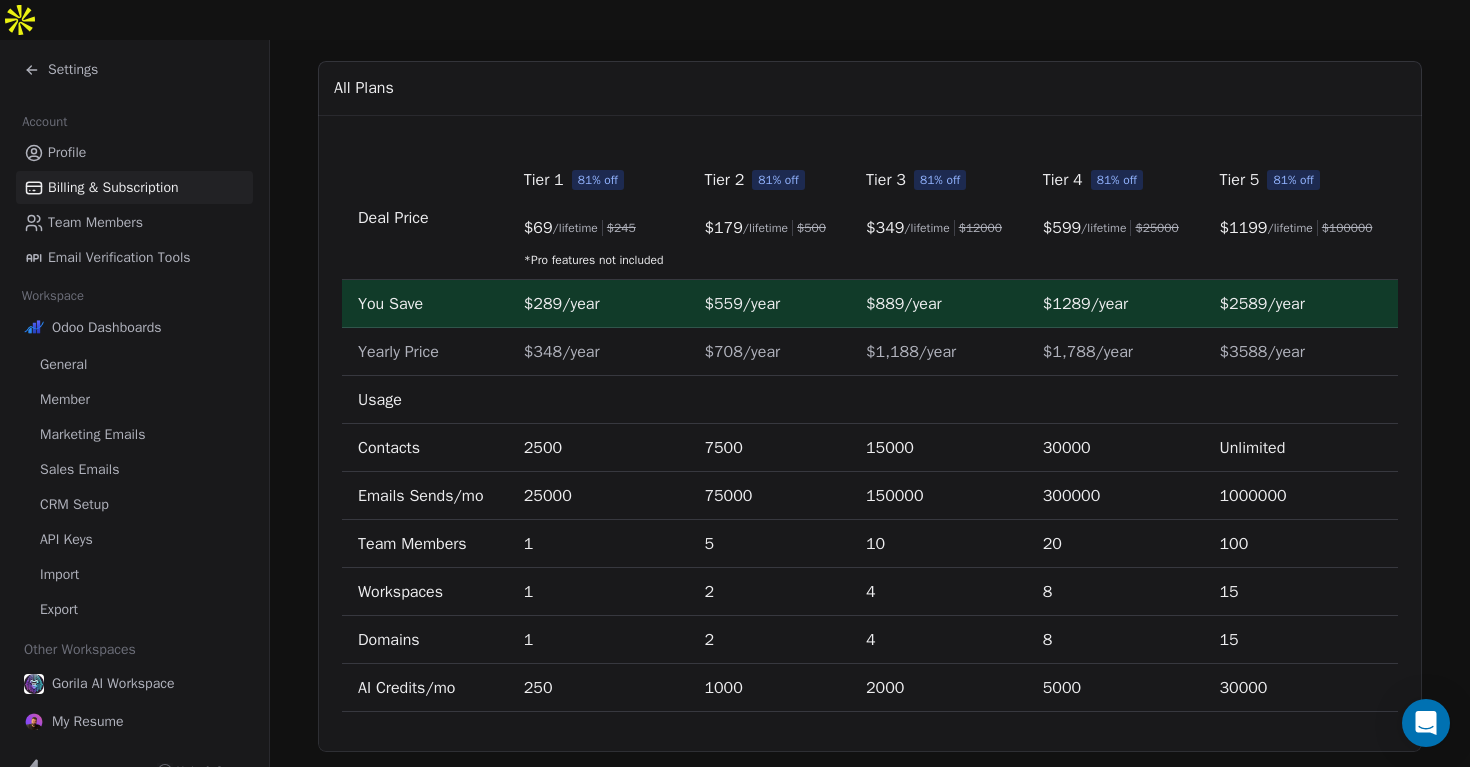 scroll, scrollTop: 657, scrollLeft: 0, axis: vertical 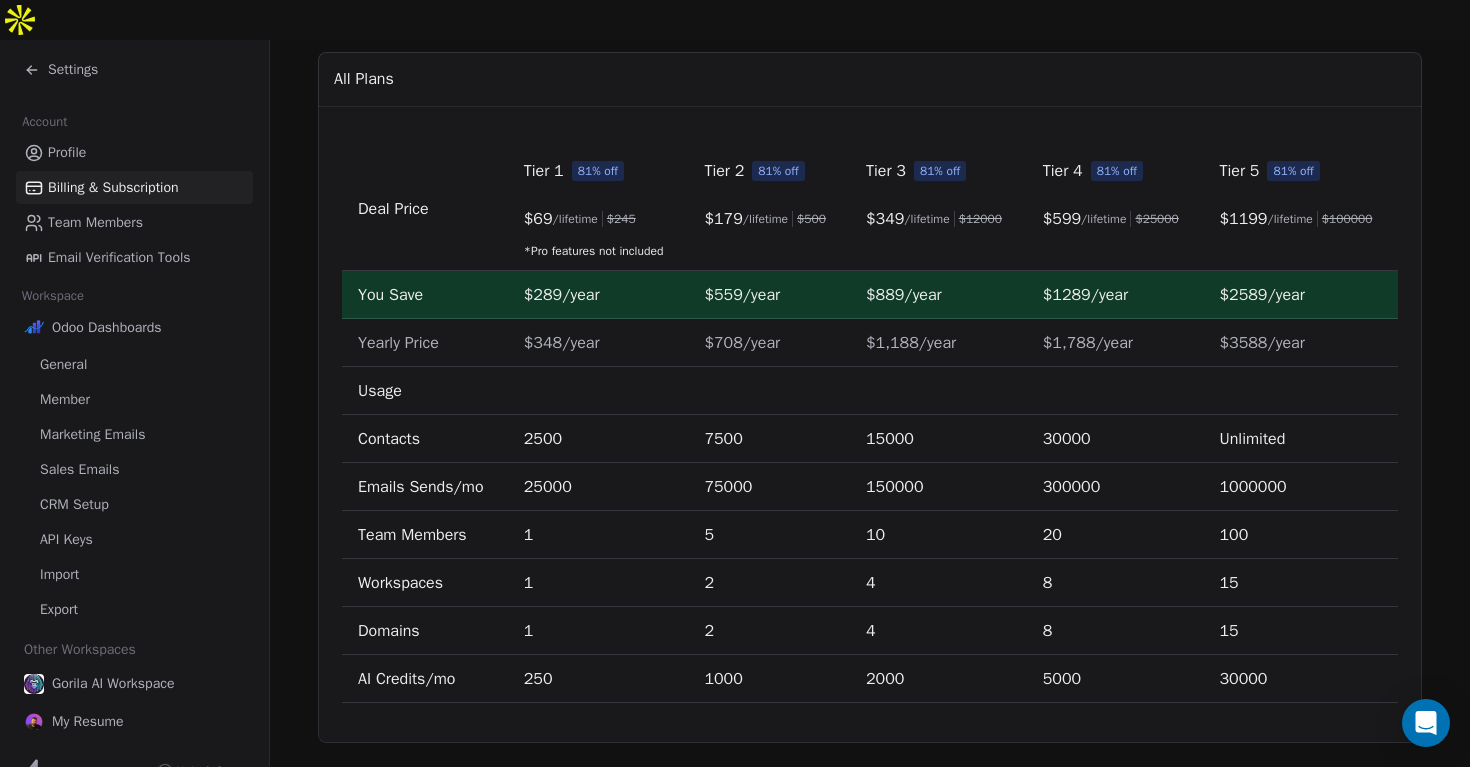 click 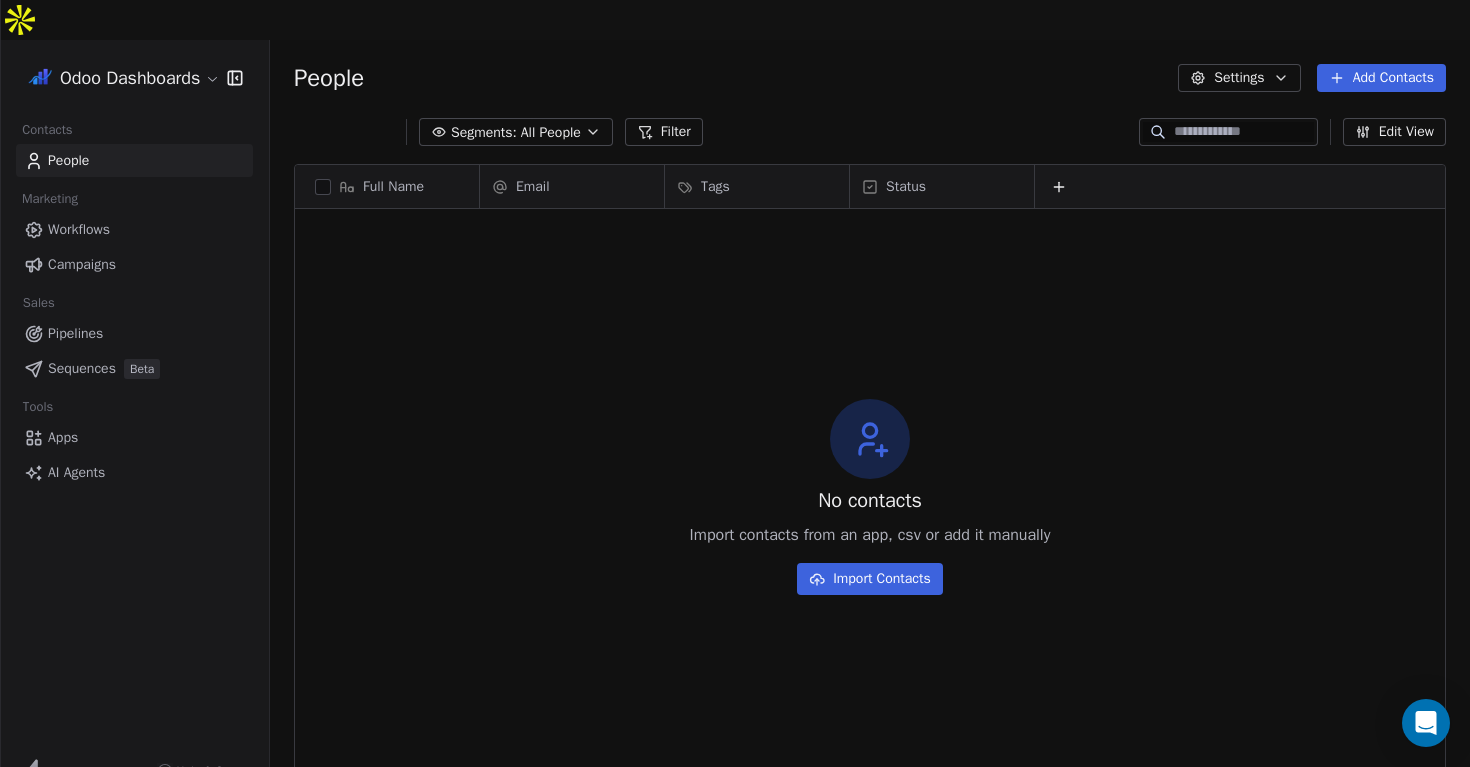 scroll, scrollTop: 1, scrollLeft: 1, axis: both 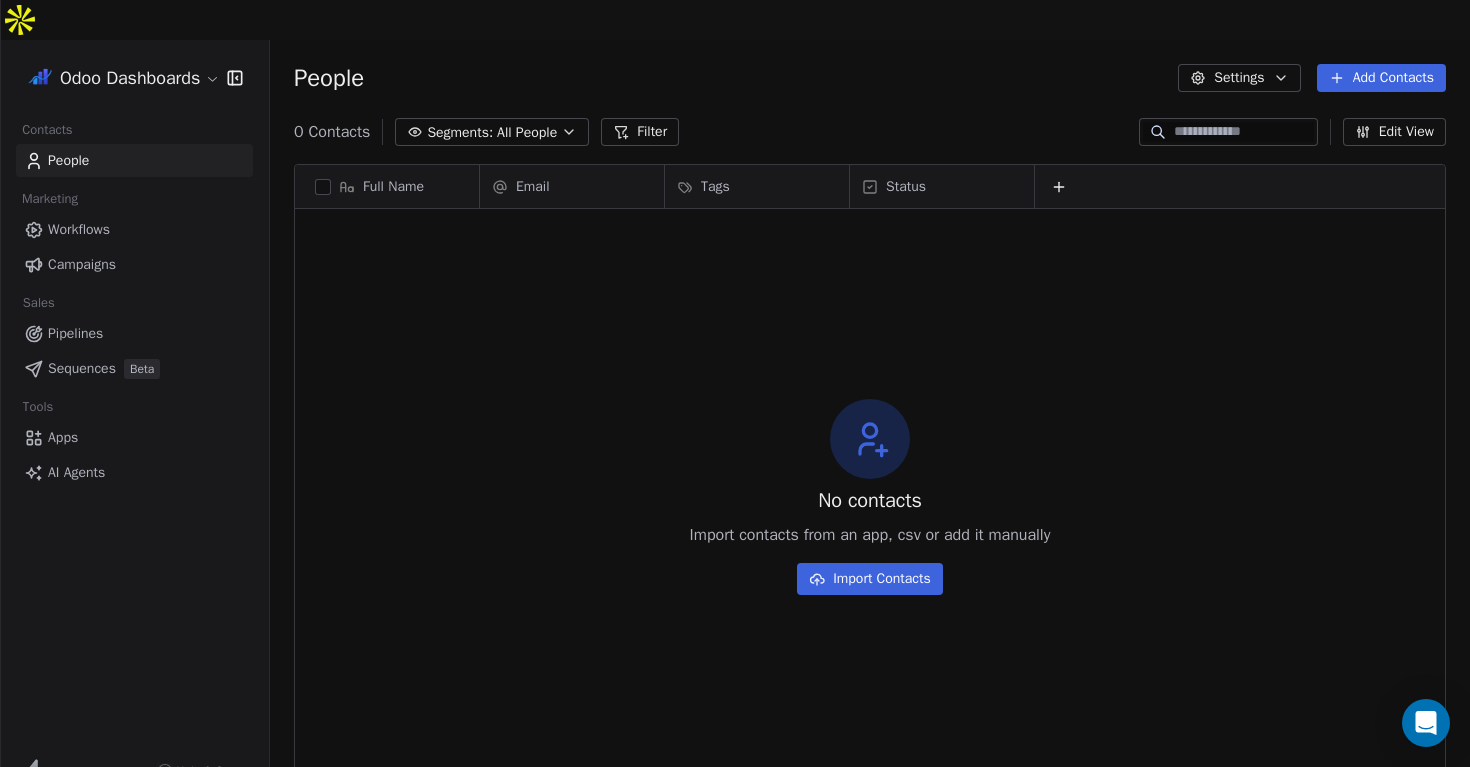 click on "Workflows" at bounding box center (134, 229) 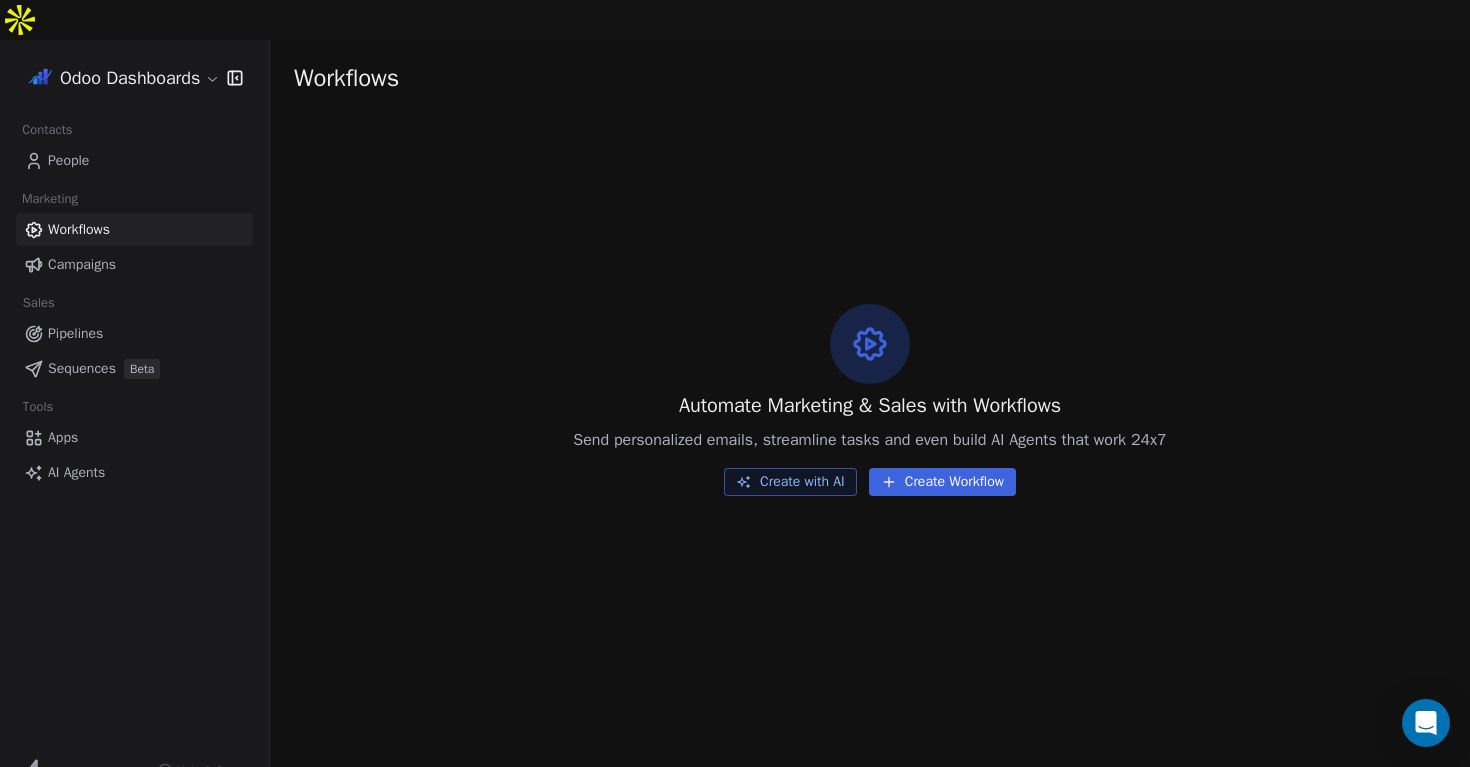 click on "Campaigns" at bounding box center (134, 264) 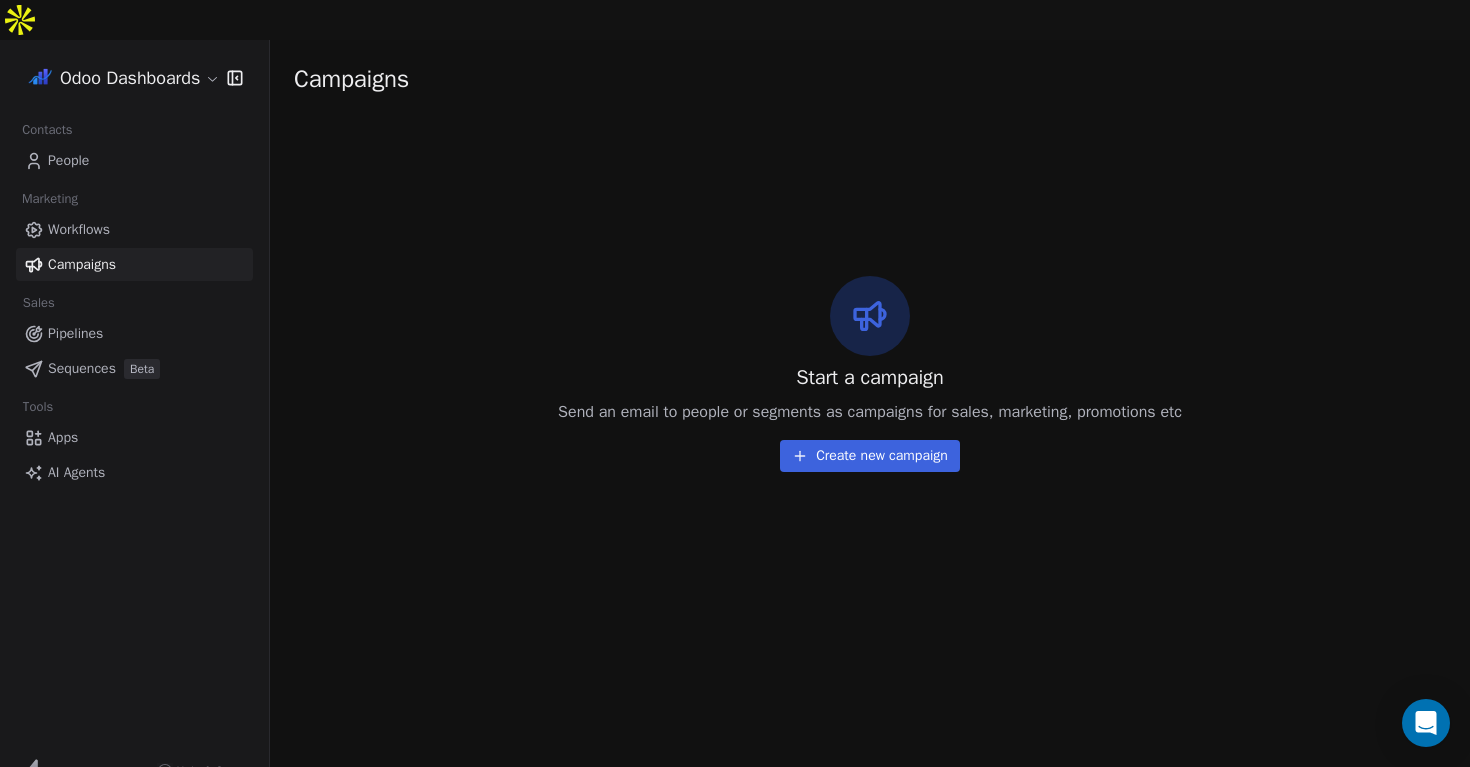 click on "Workflows" at bounding box center [134, 229] 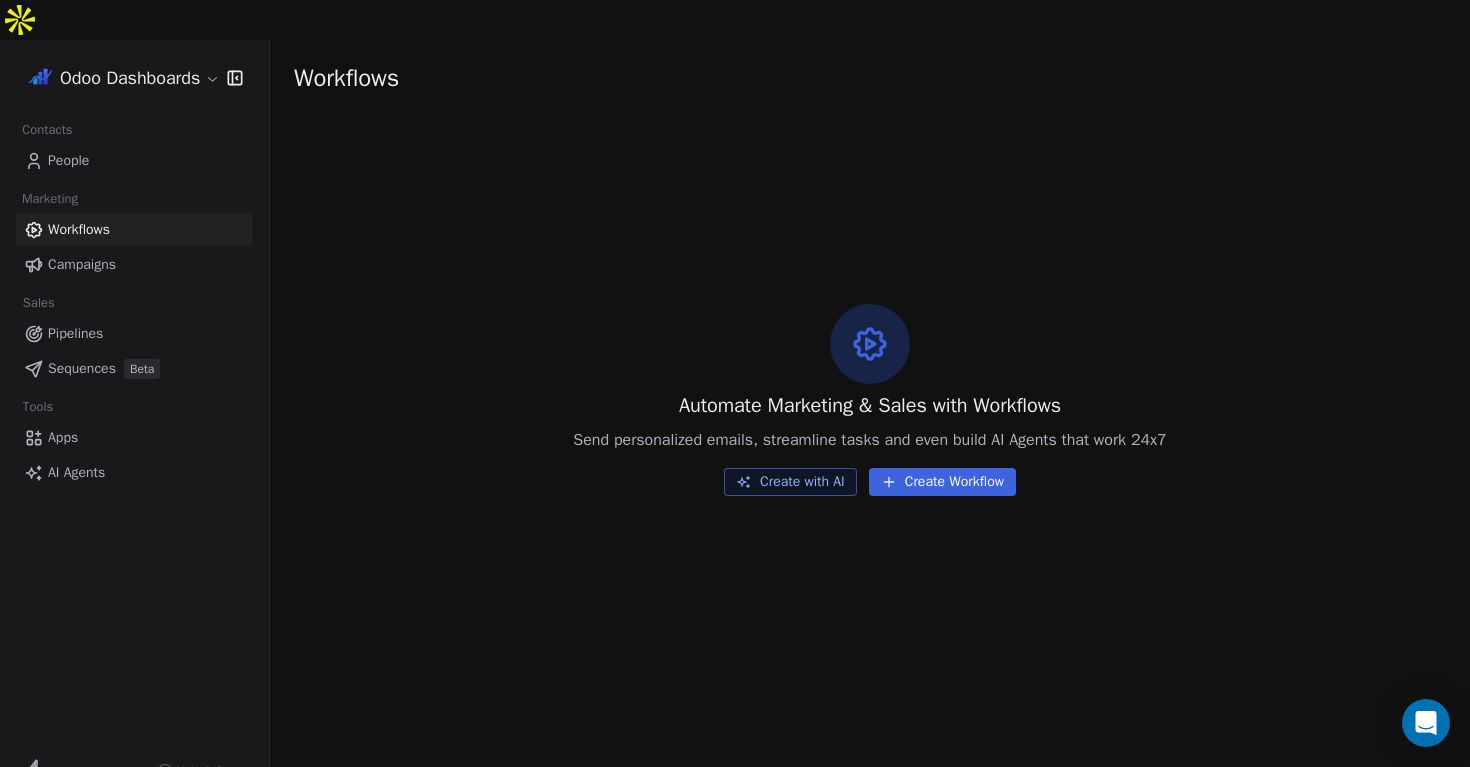 click on "Campaigns" at bounding box center (82, 264) 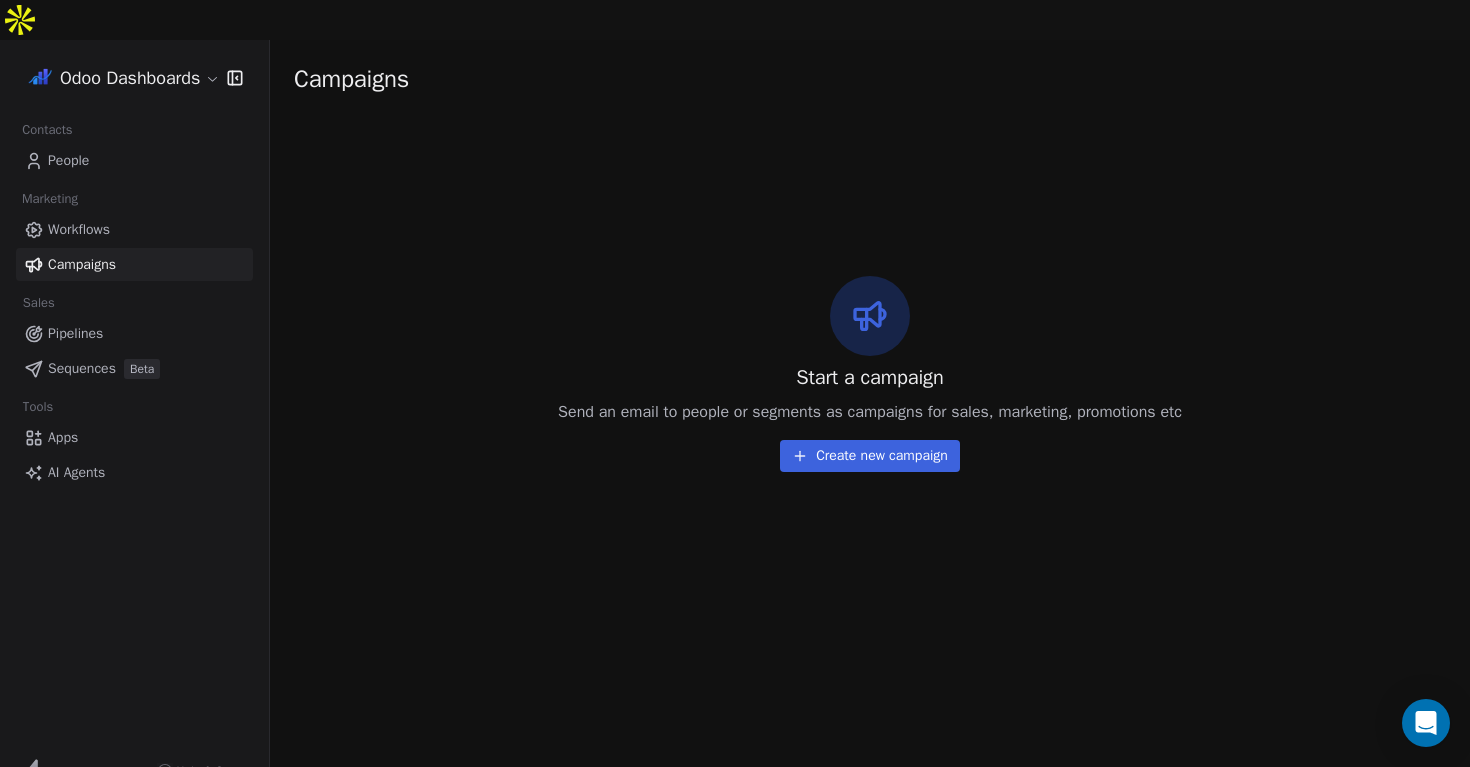 click on "Apps" at bounding box center (134, 437) 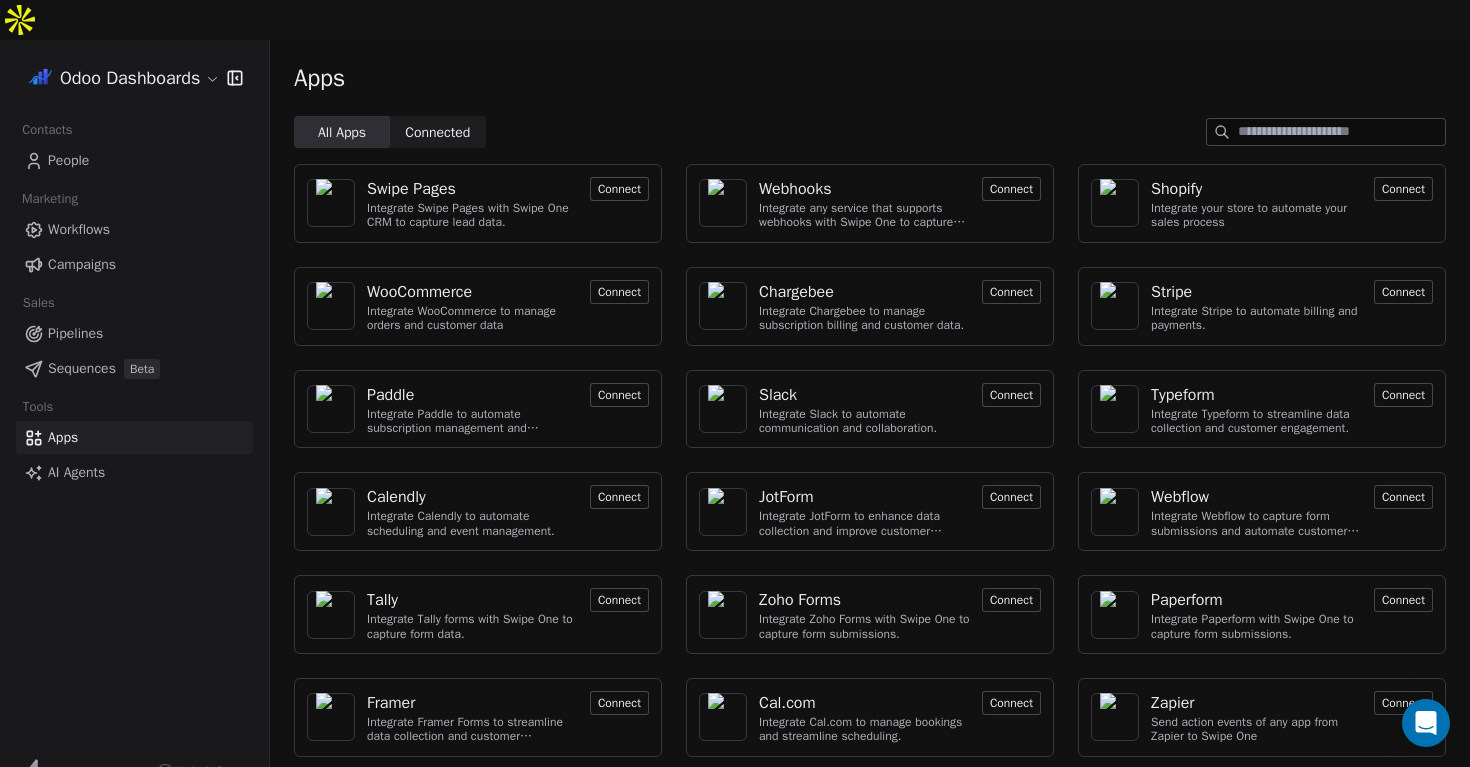 click on "AI Agents" at bounding box center [76, 472] 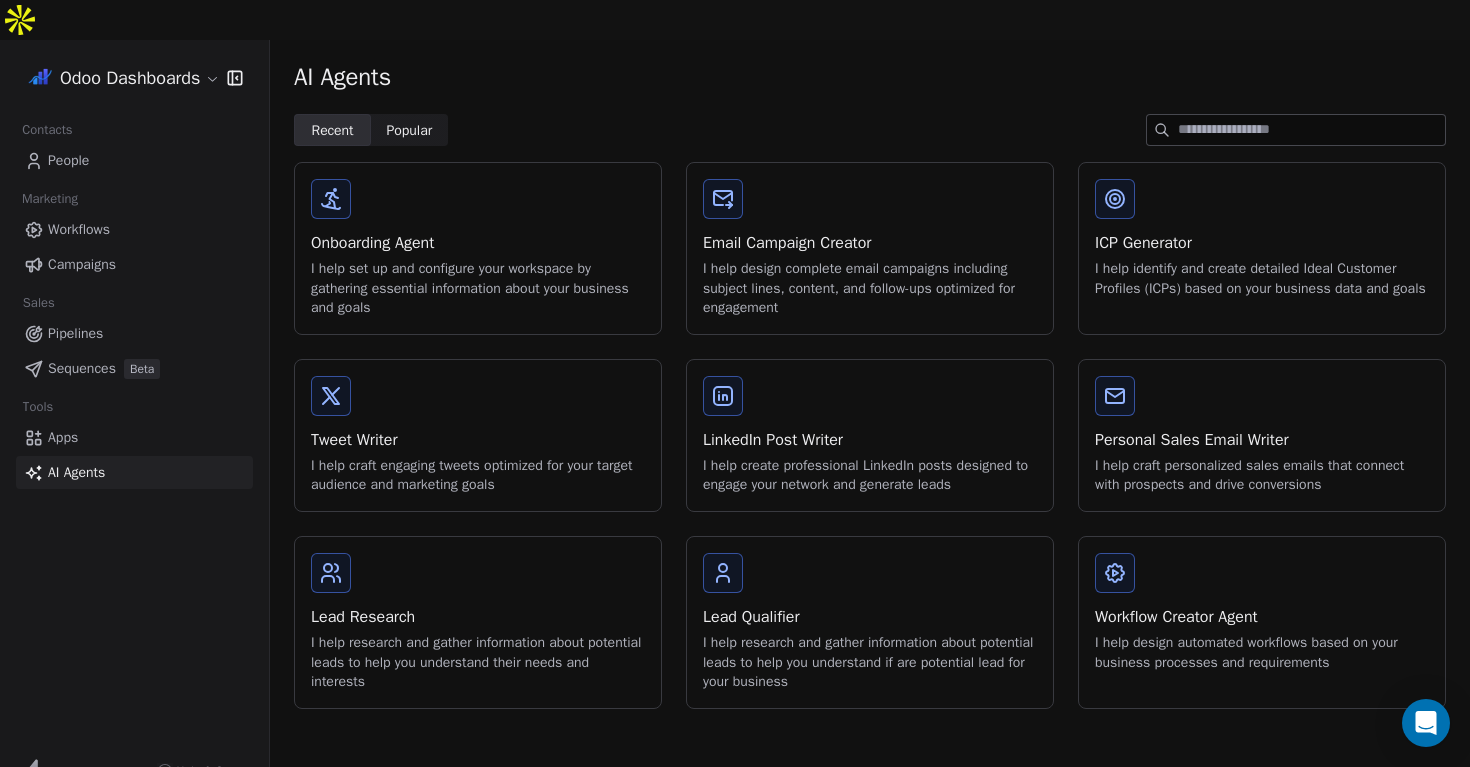 click on "Campaigns" at bounding box center (82, 264) 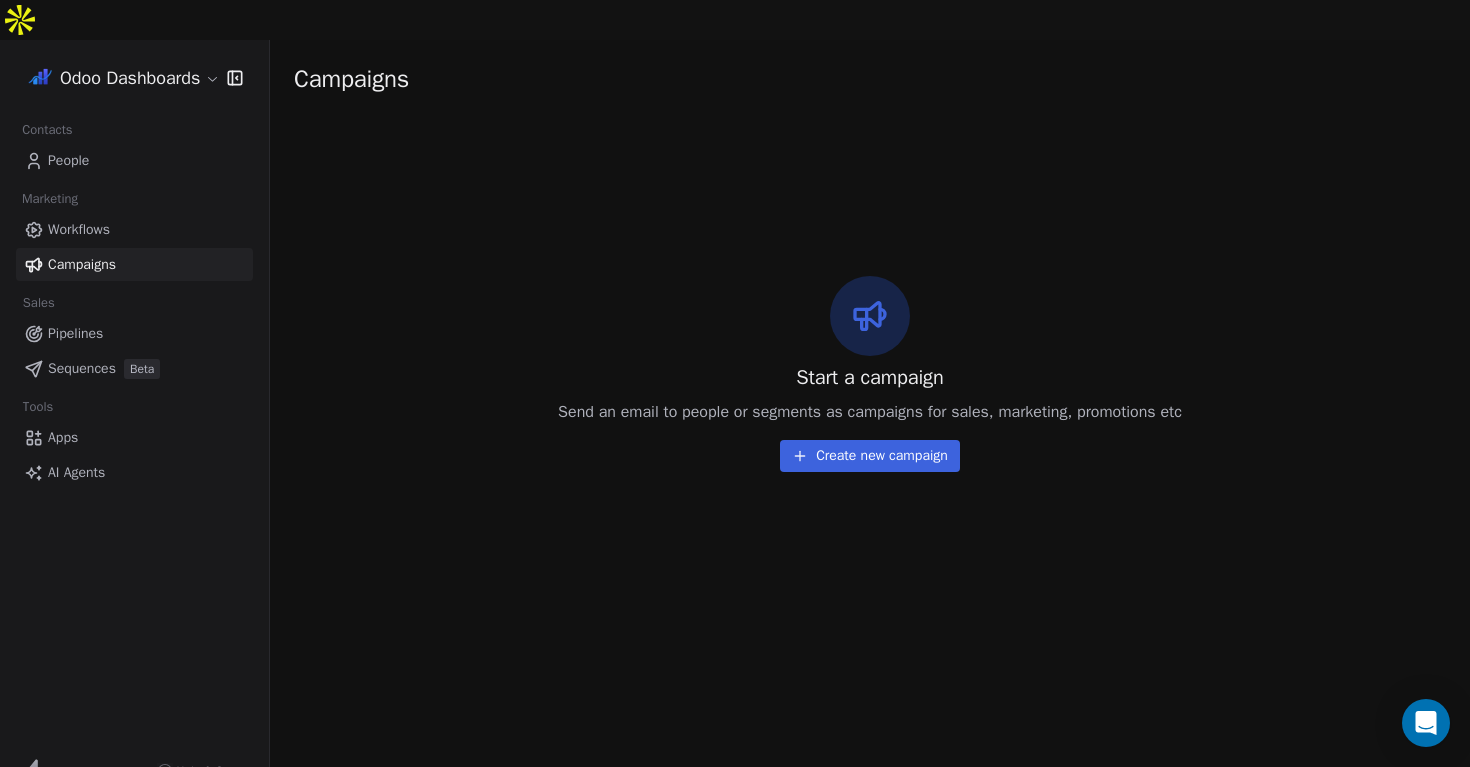 click on "Pipelines" at bounding box center [75, 333] 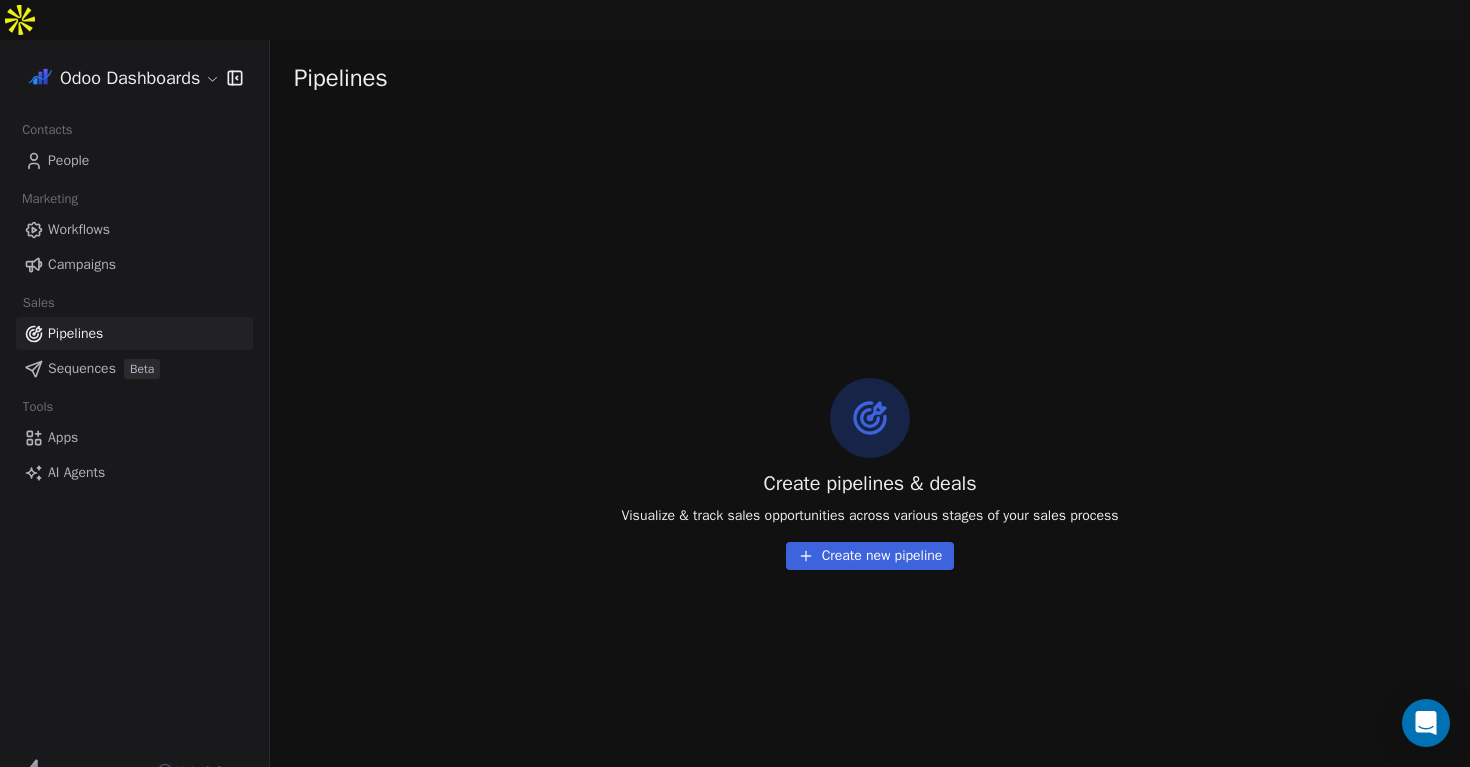 click on "Sequences" at bounding box center (82, 368) 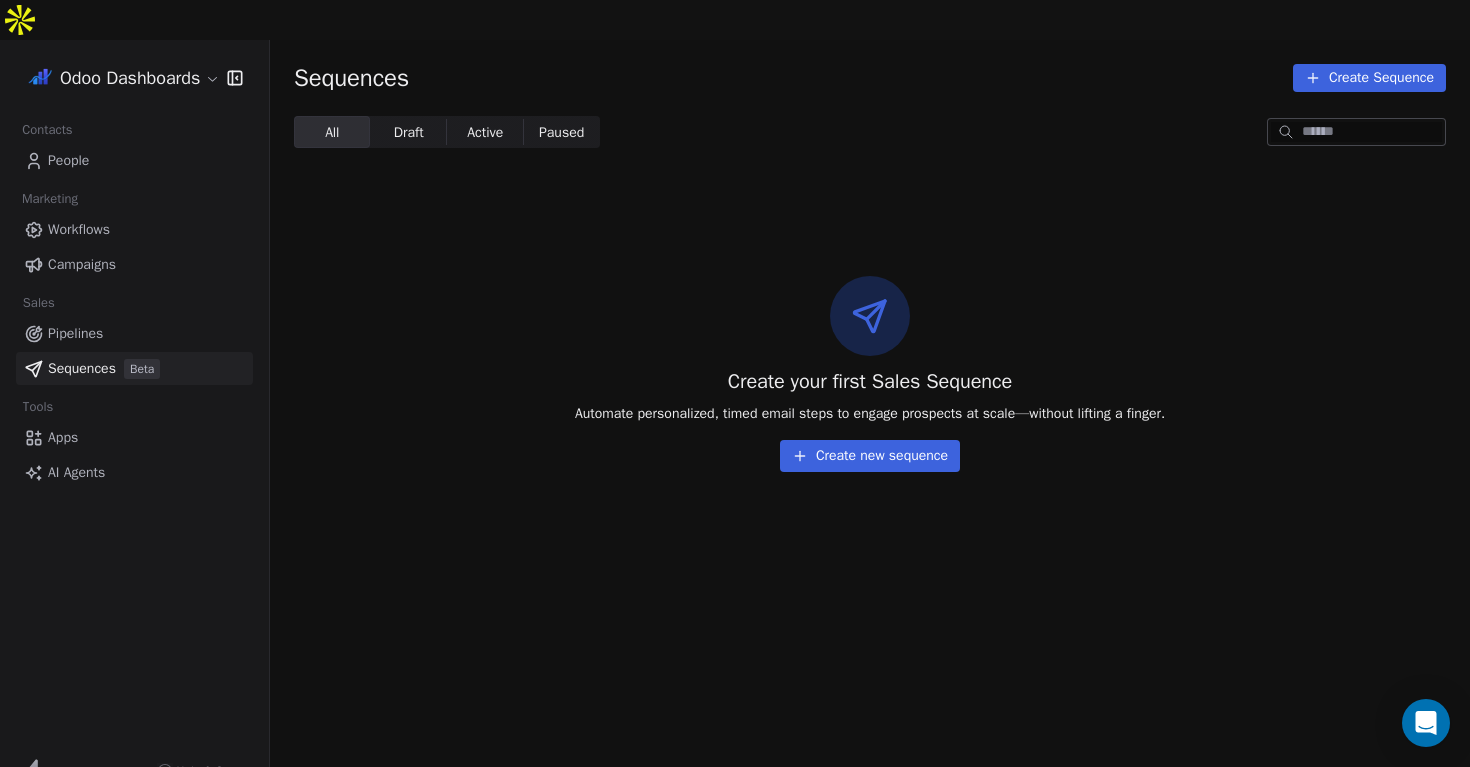 click on "Create new sequence" at bounding box center (870, 456) 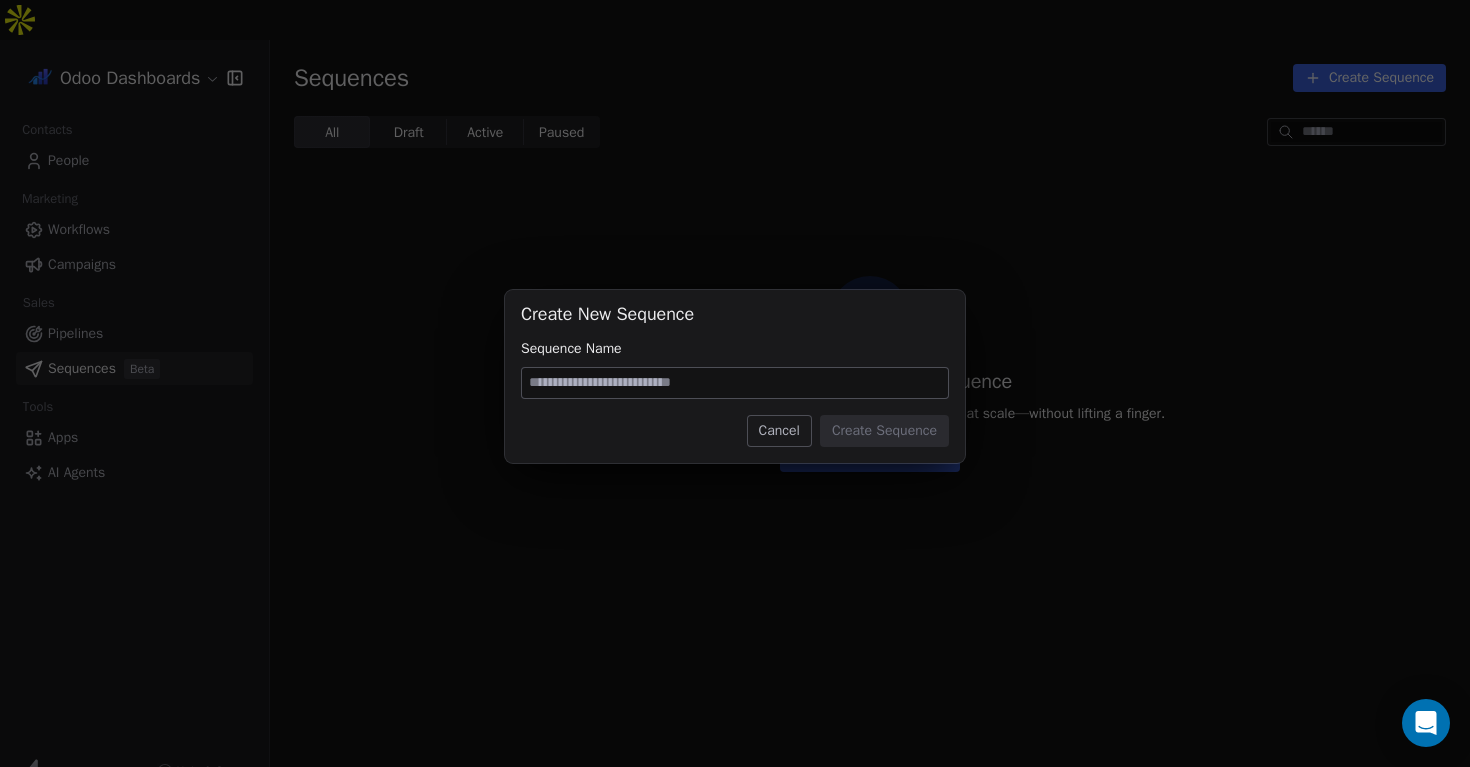 click at bounding box center [735, 383] 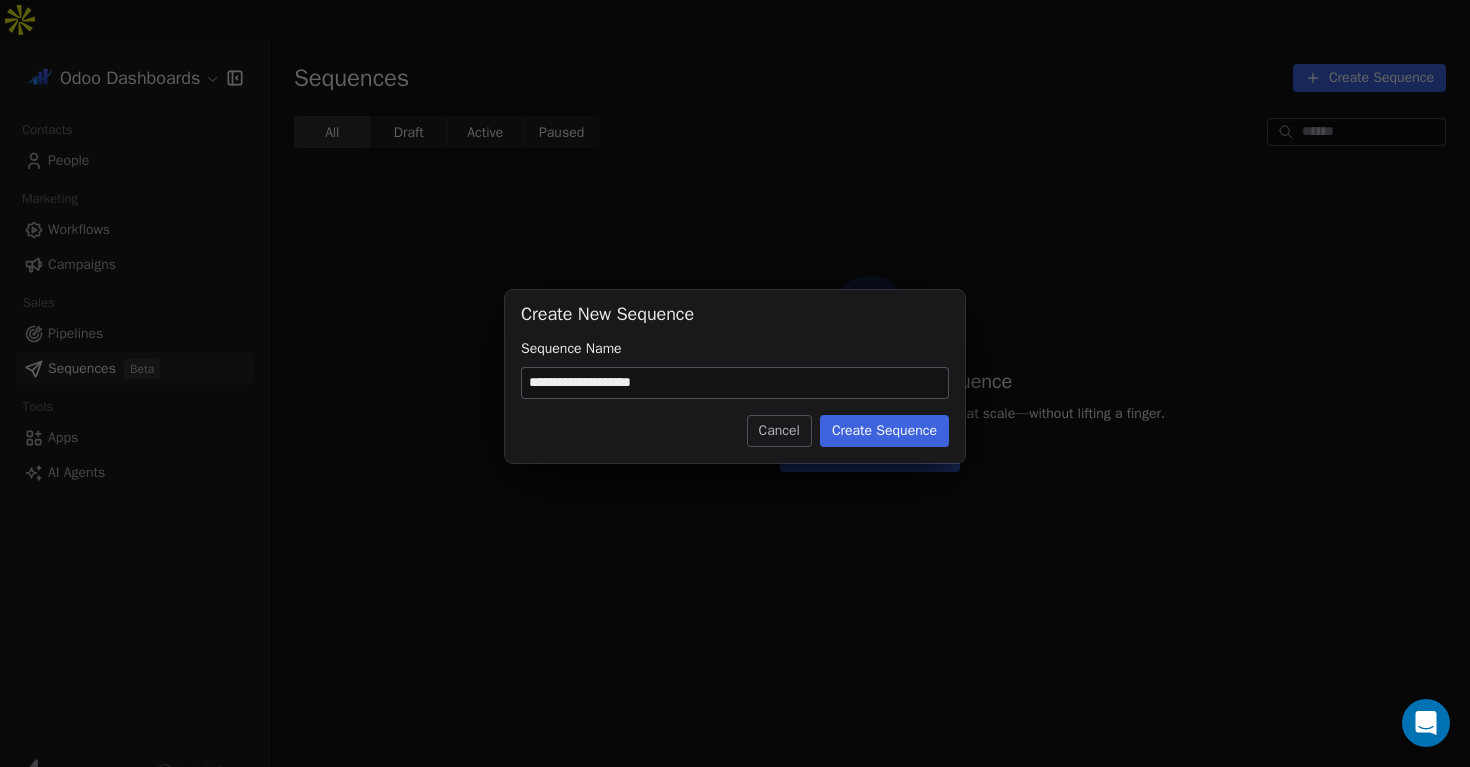 type on "**********" 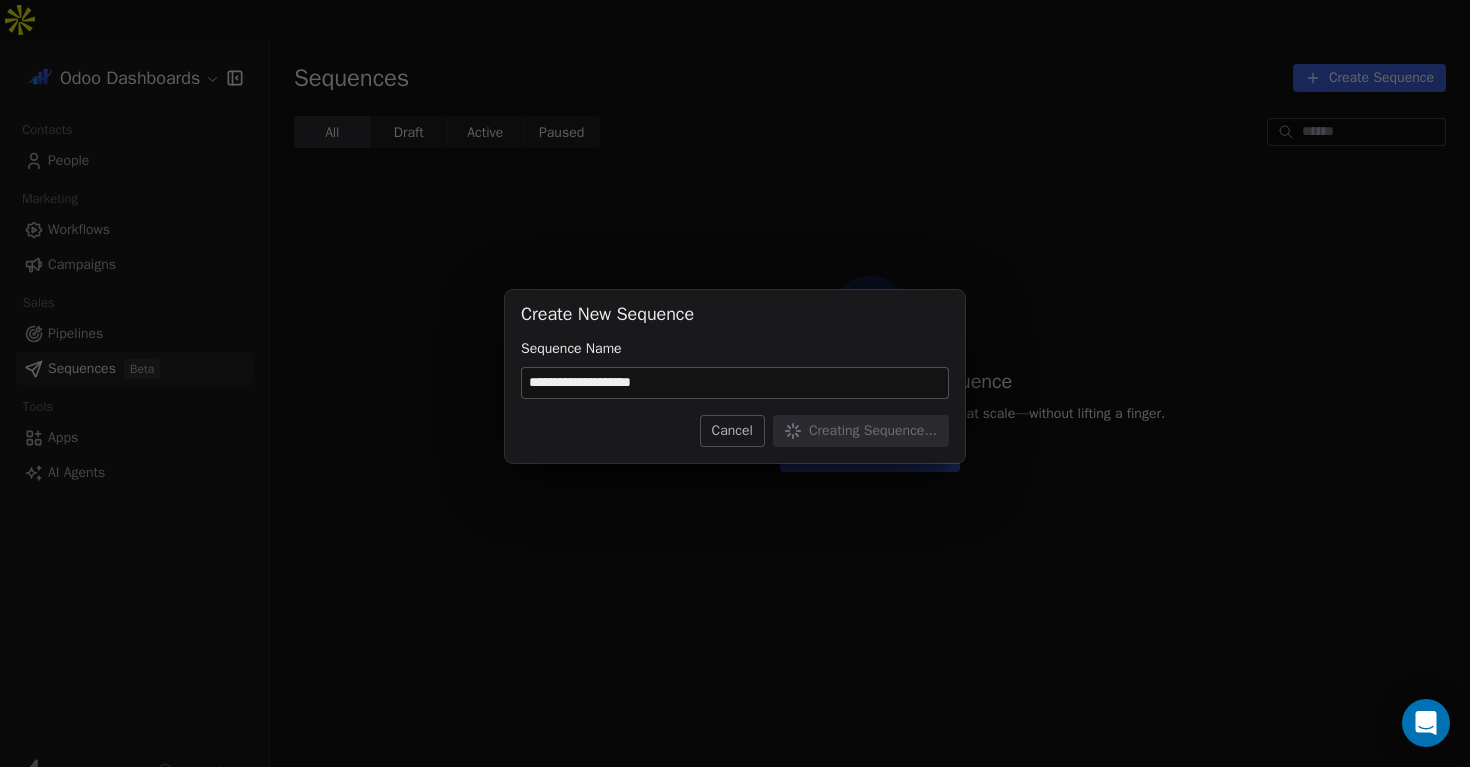 type 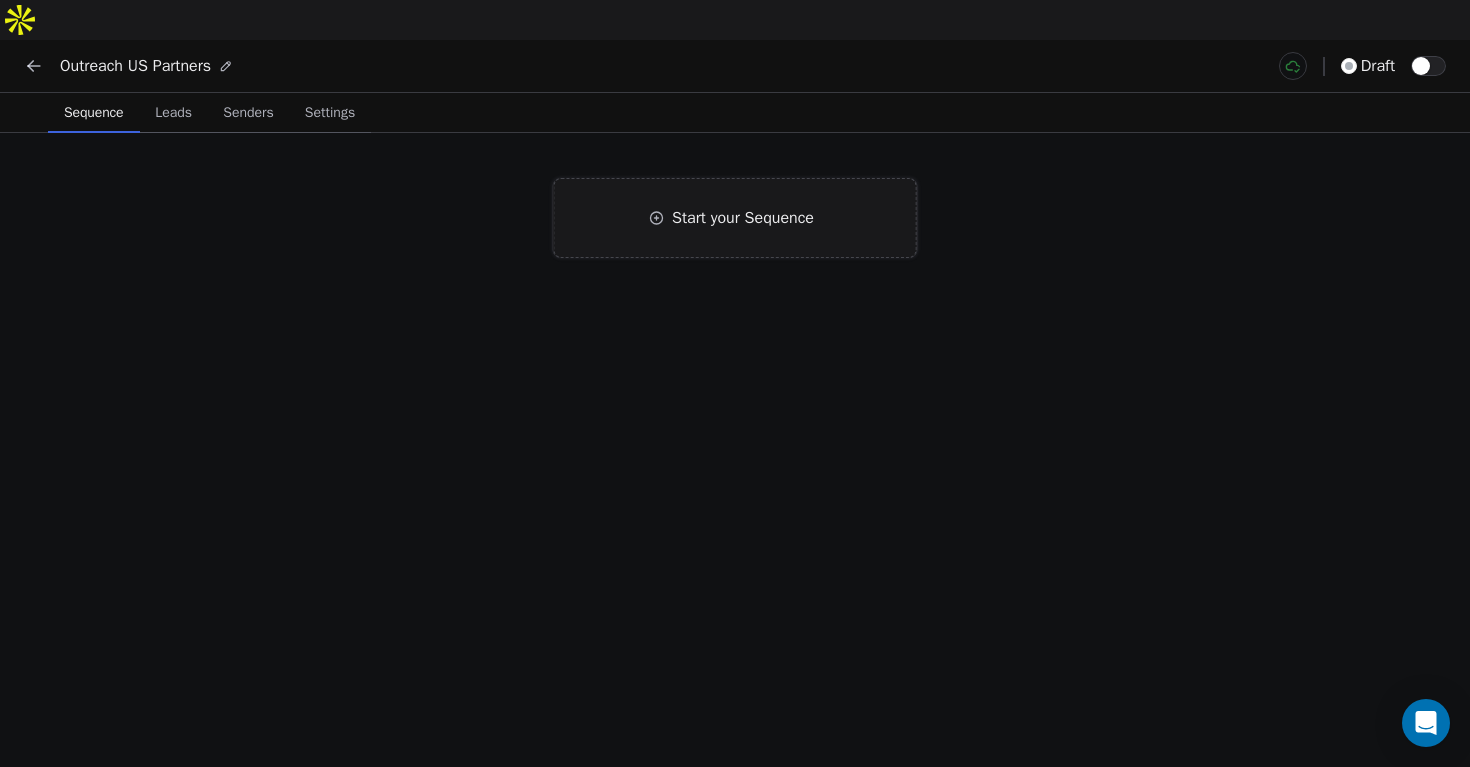 click on "Start your Sequence" at bounding box center [735, 218] 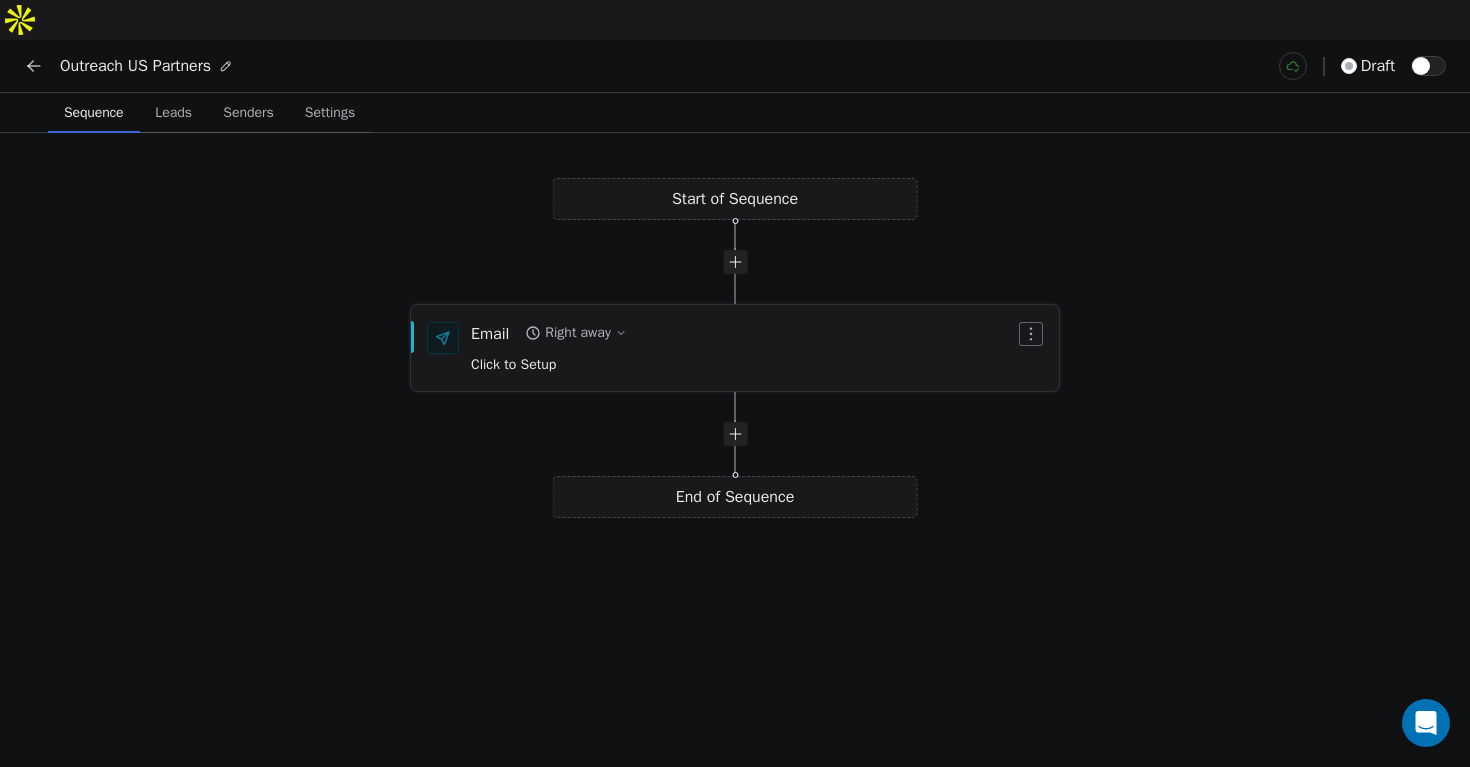 click on "Right away" at bounding box center [577, 333] 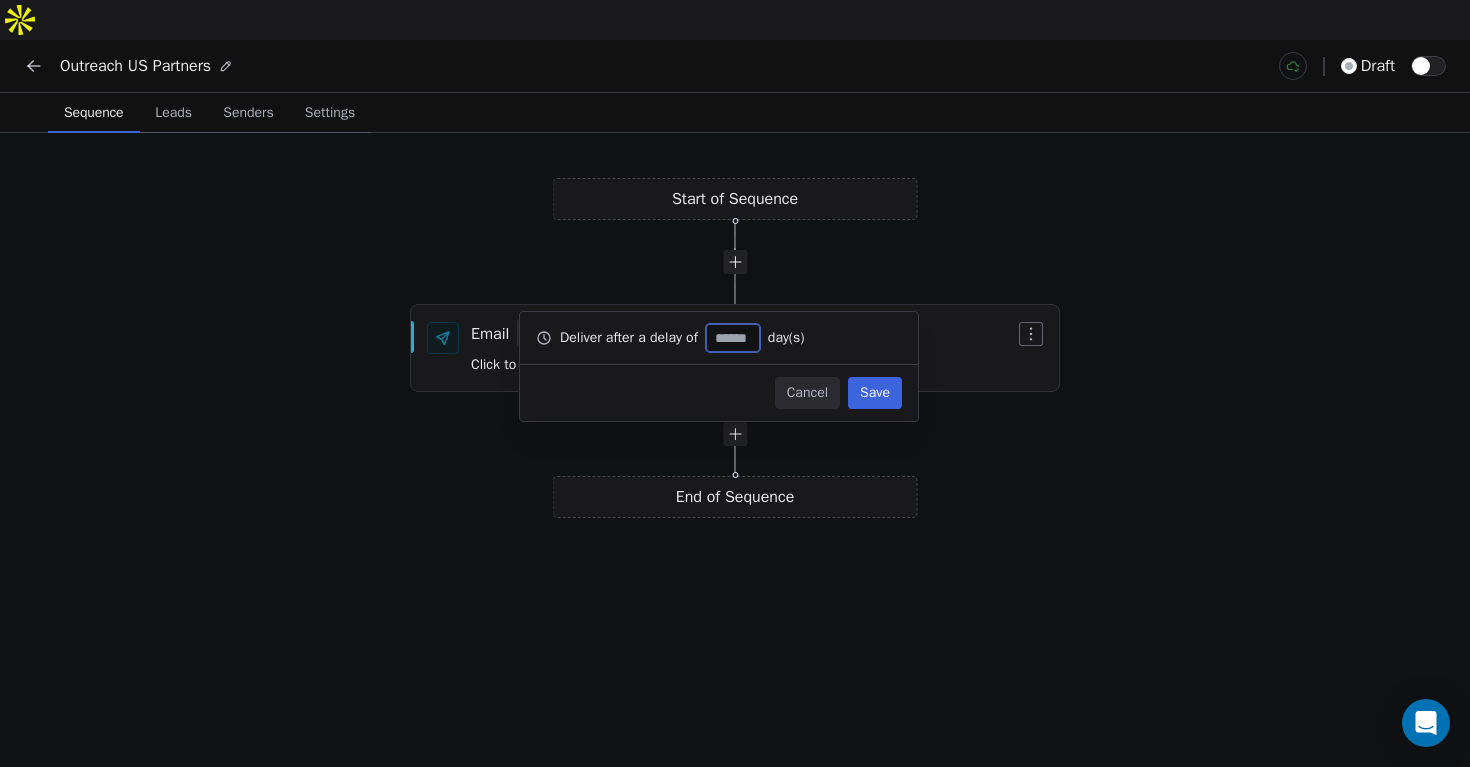 click on "*" at bounding box center (733, 338) 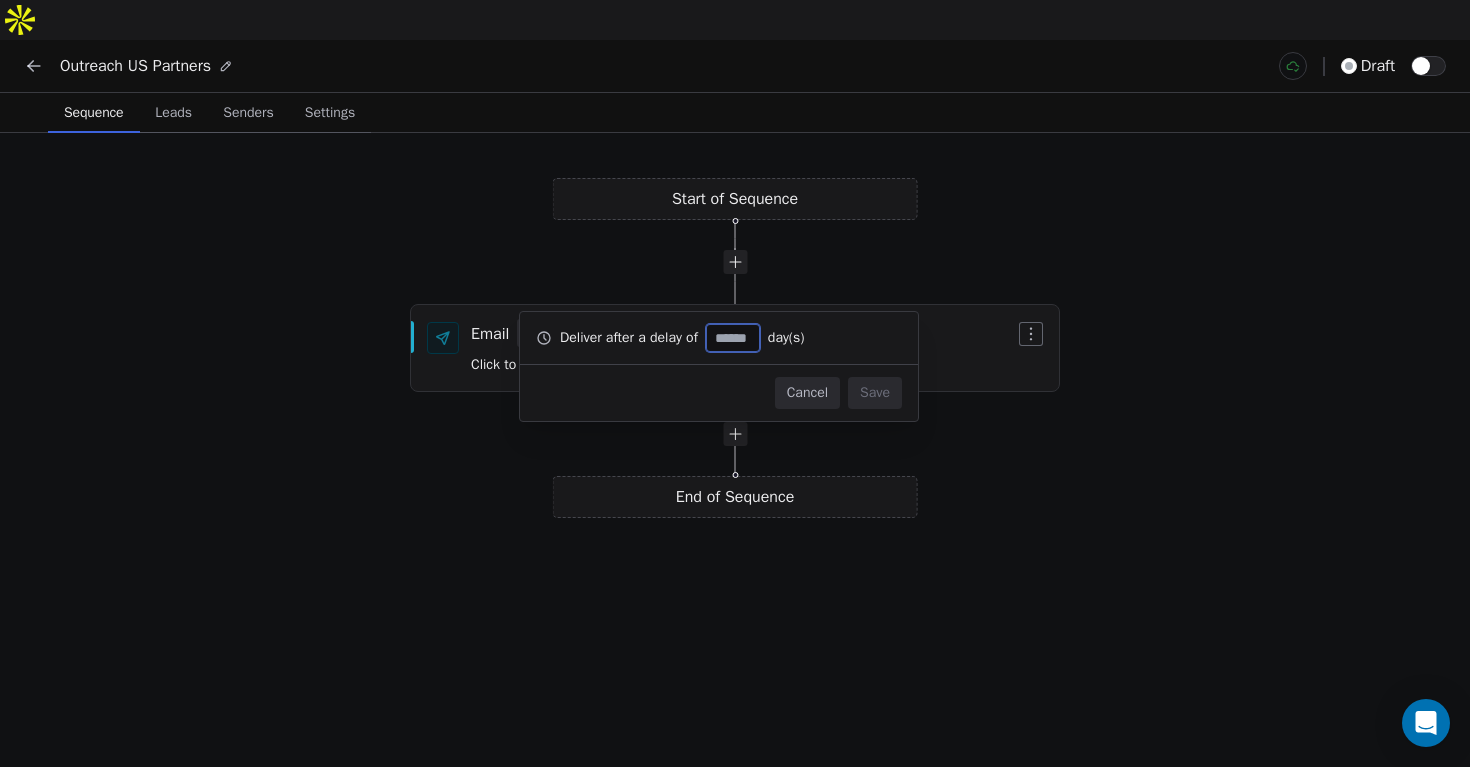 type on "*" 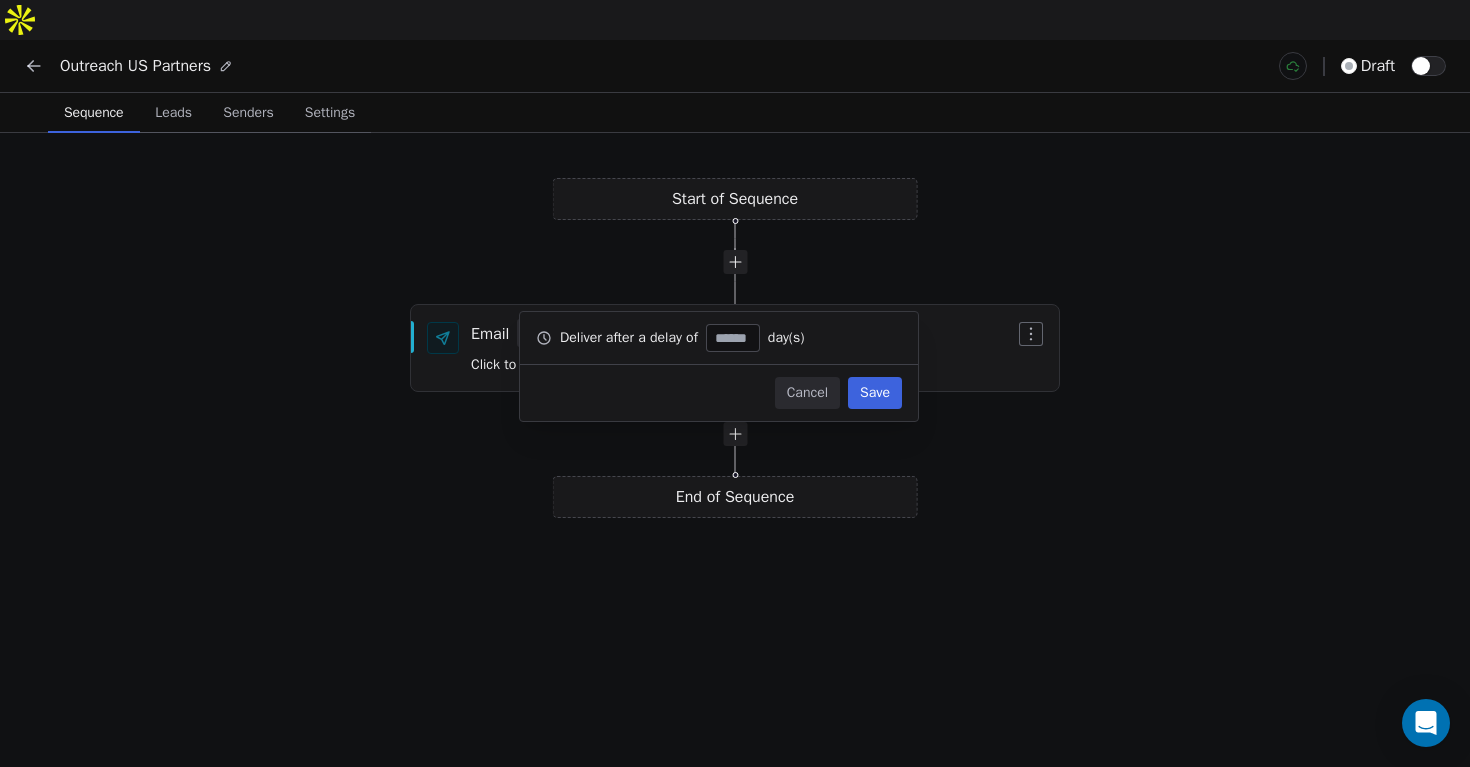 click on "Save" at bounding box center [875, 393] 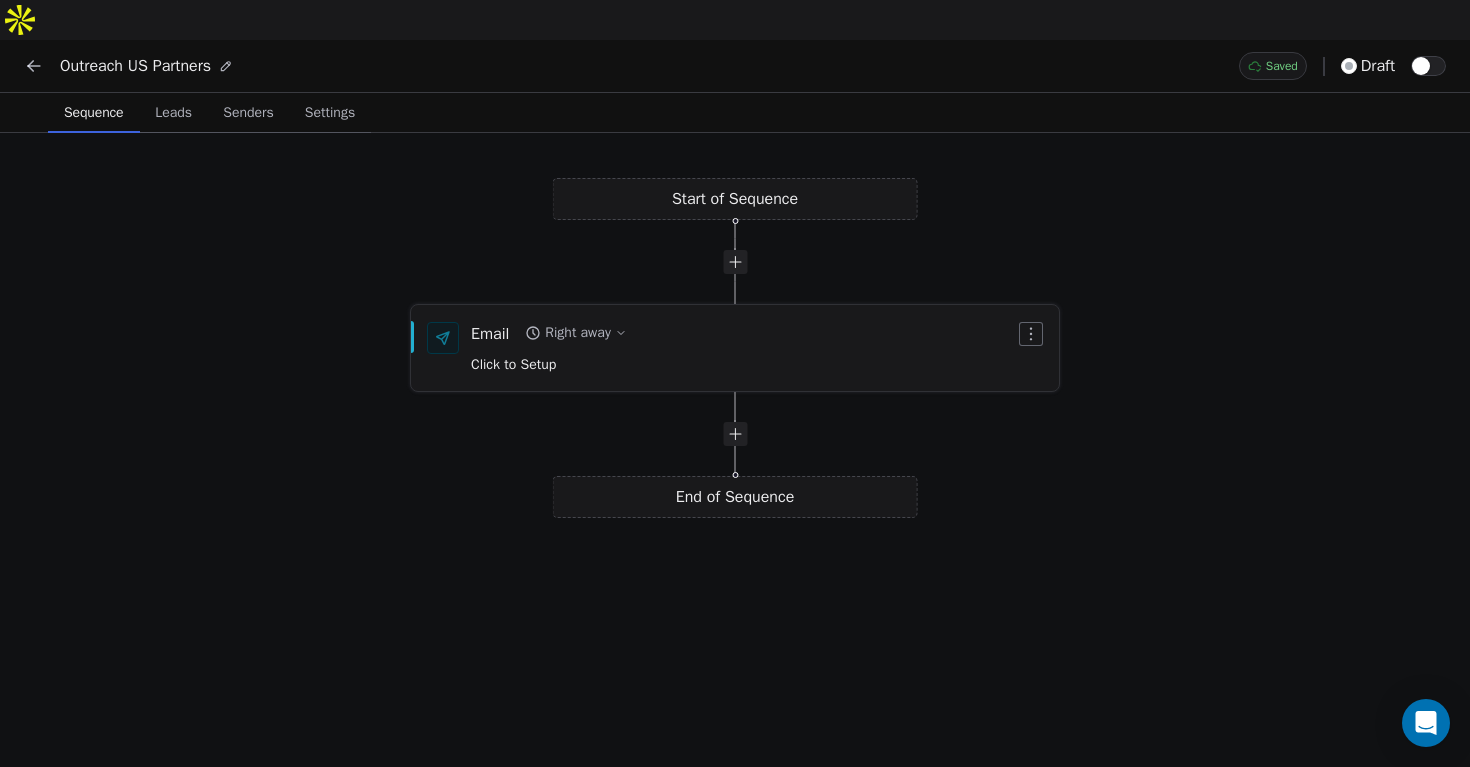 click on "Email Right away Click to Setup" at bounding box center (735, 348) 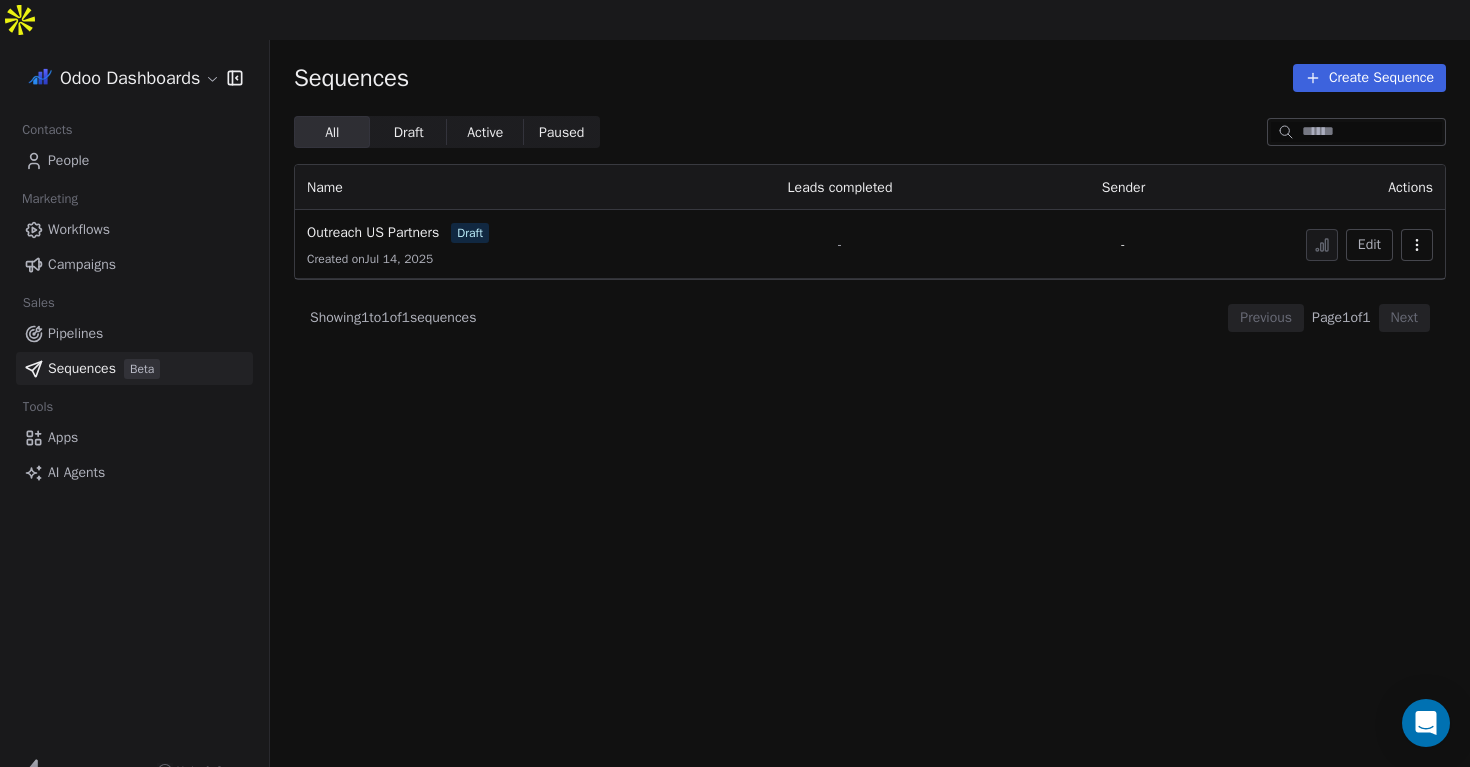 click on "Outreach US Partners" at bounding box center (373, 232) 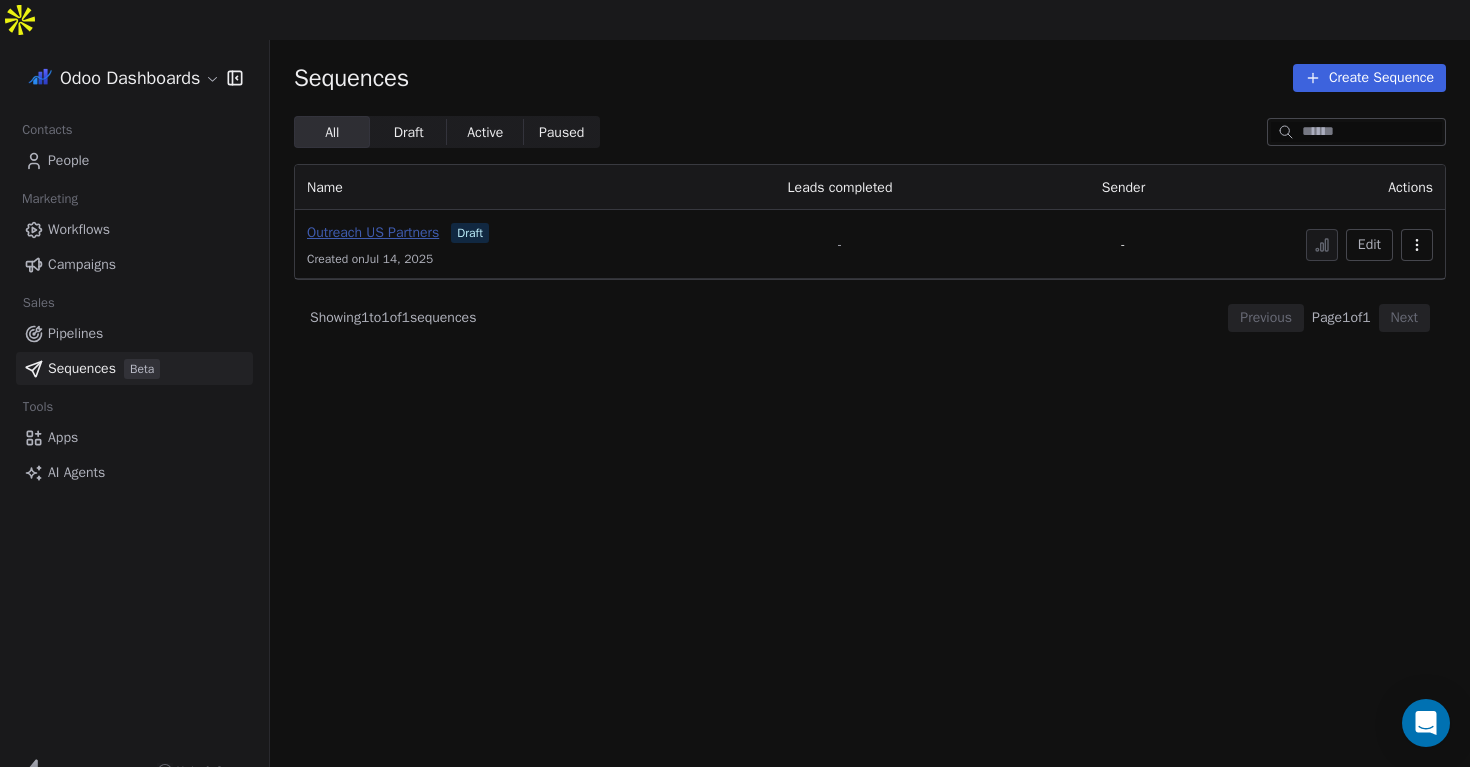 click on "Outreach US Partners" at bounding box center [373, 232] 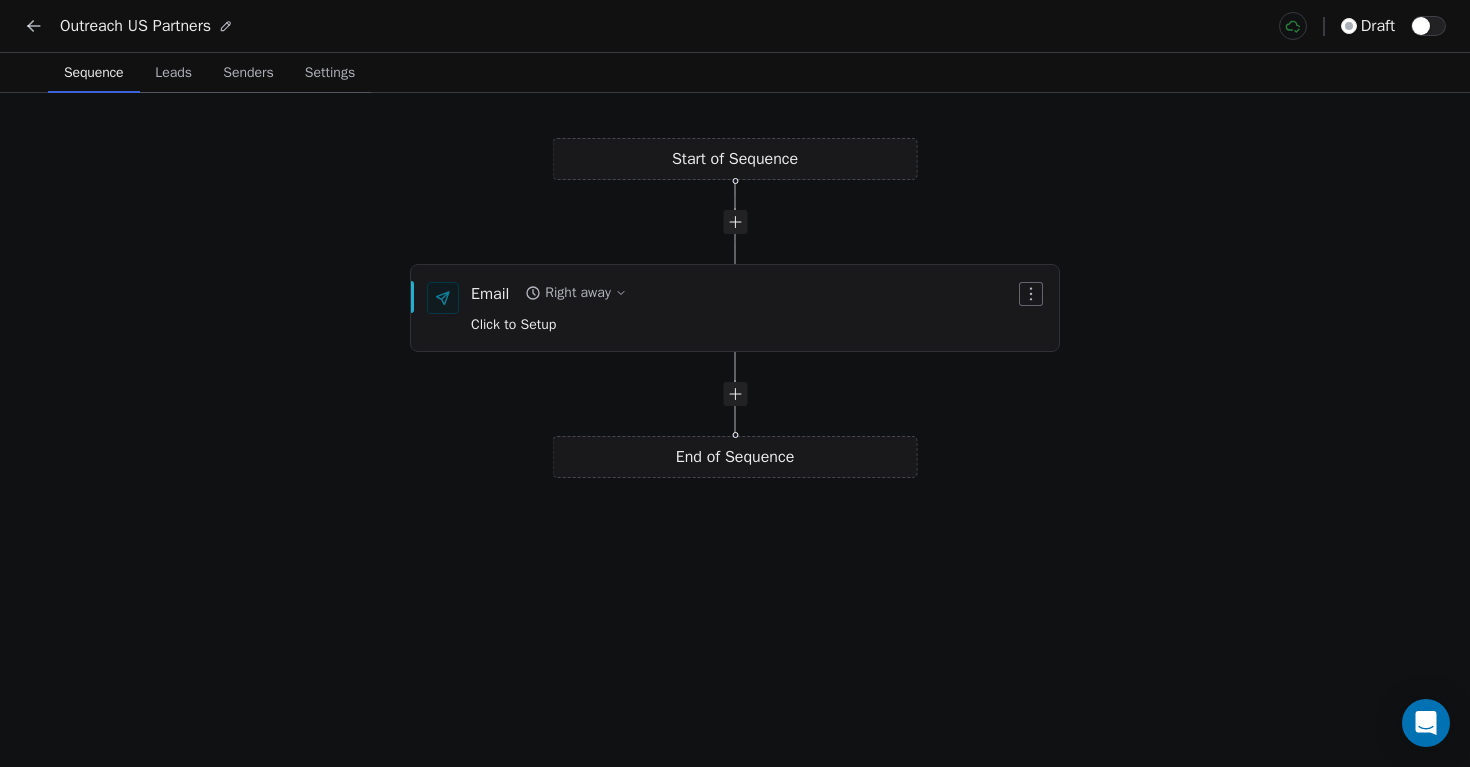 scroll, scrollTop: 0, scrollLeft: 0, axis: both 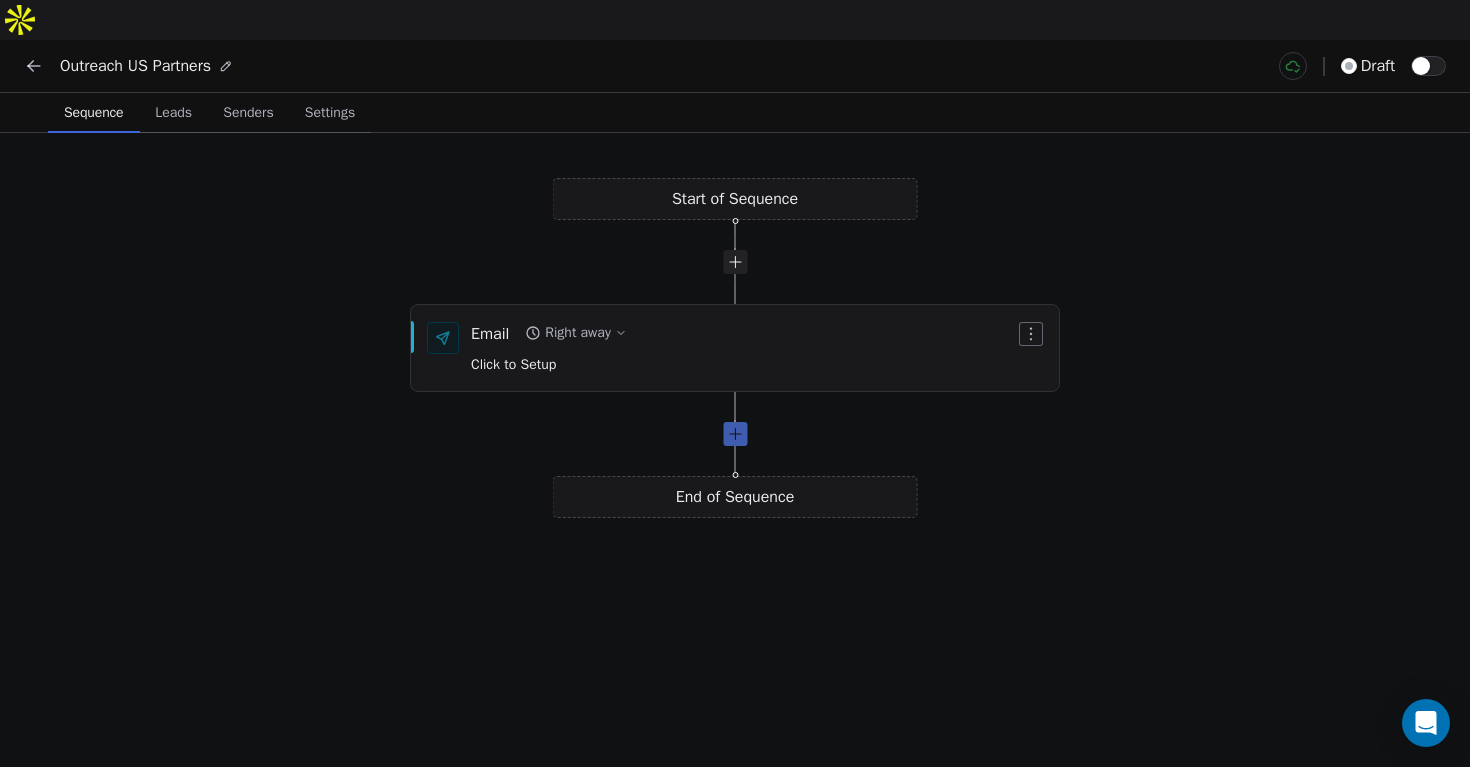 click at bounding box center [735, 434] 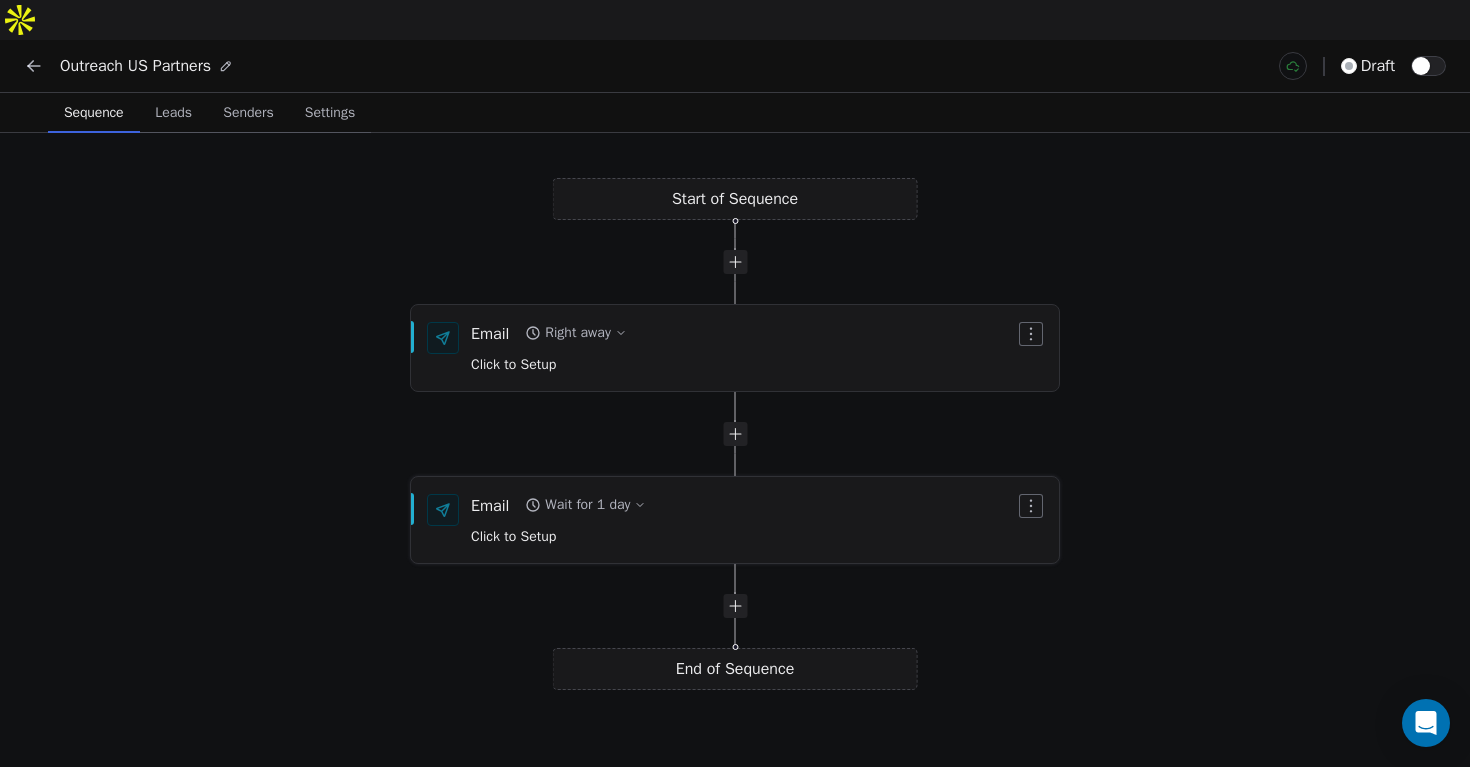 click 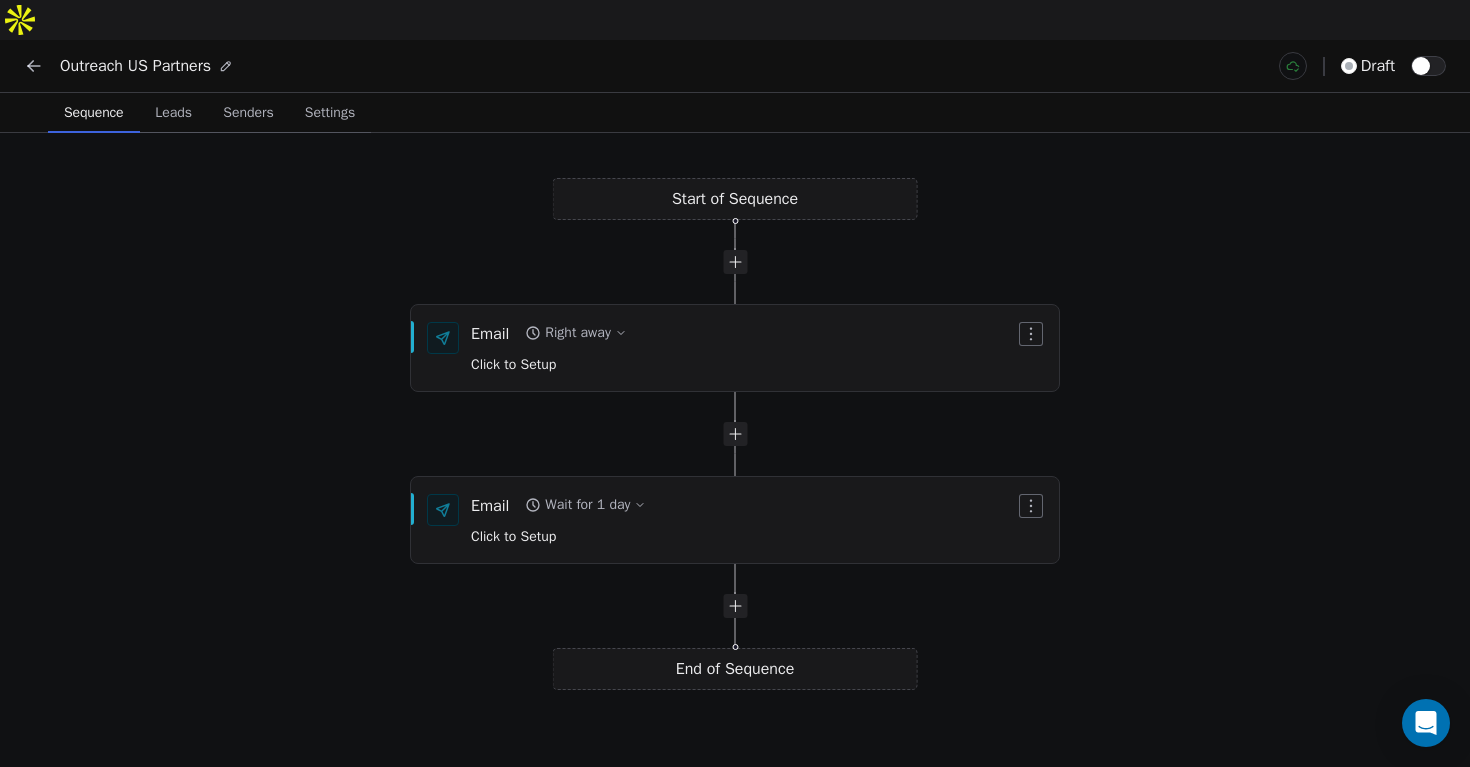 click on "Outreach US Partners draft Sequence Sequence Leads Leads Senders Senders Settings Settings Start of Sequence Email Right away Click to Setup End of Sequence Email Wait for 1 day Click to Setup React Flow Press enter or space to select a node. You can then use the arrow keys to move the node around.  Press delete to remove it and escape to cancel.   Press enter or space to select an edge. You can then press delete to remove it or escape to cancel." at bounding box center [735, 403] 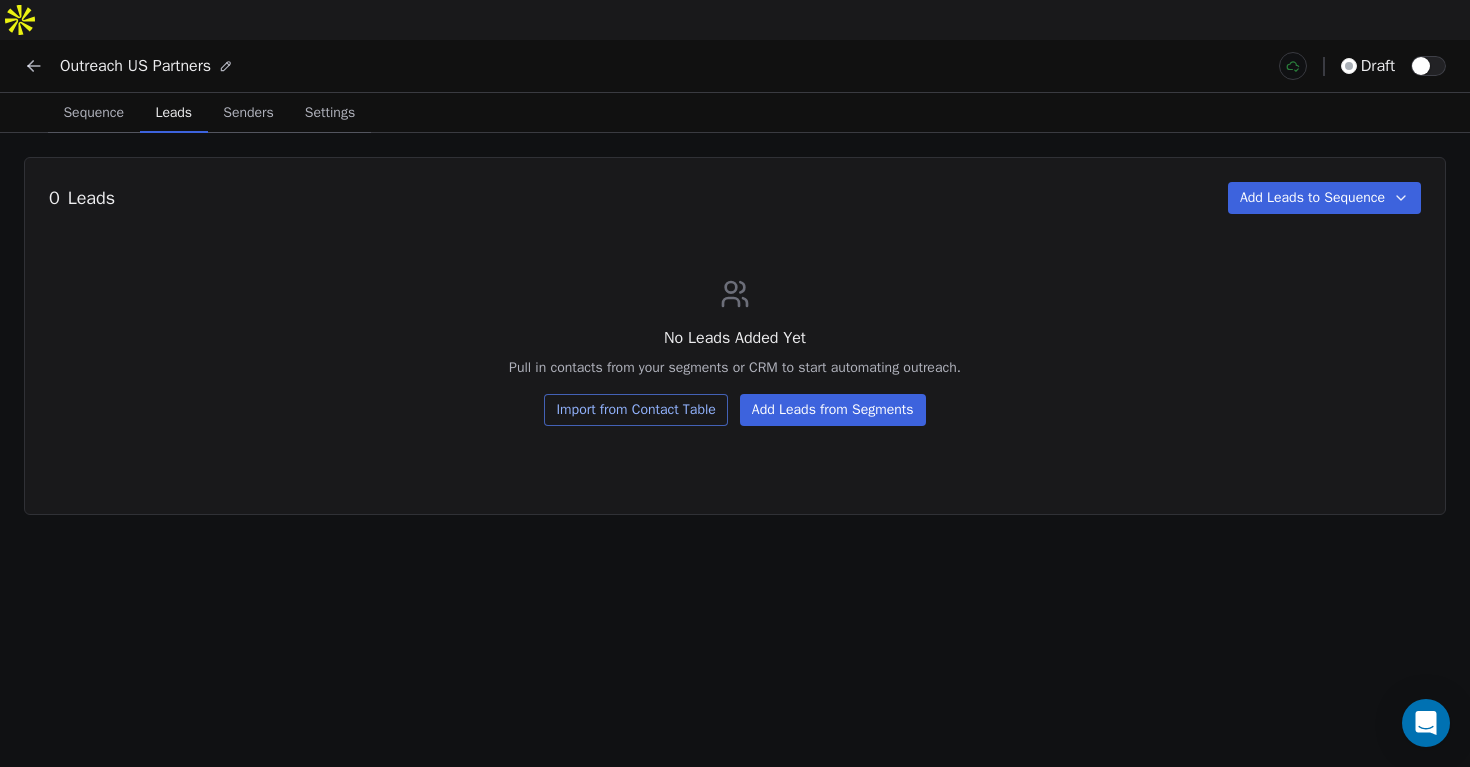 click on "Sequence" at bounding box center [93, 113] 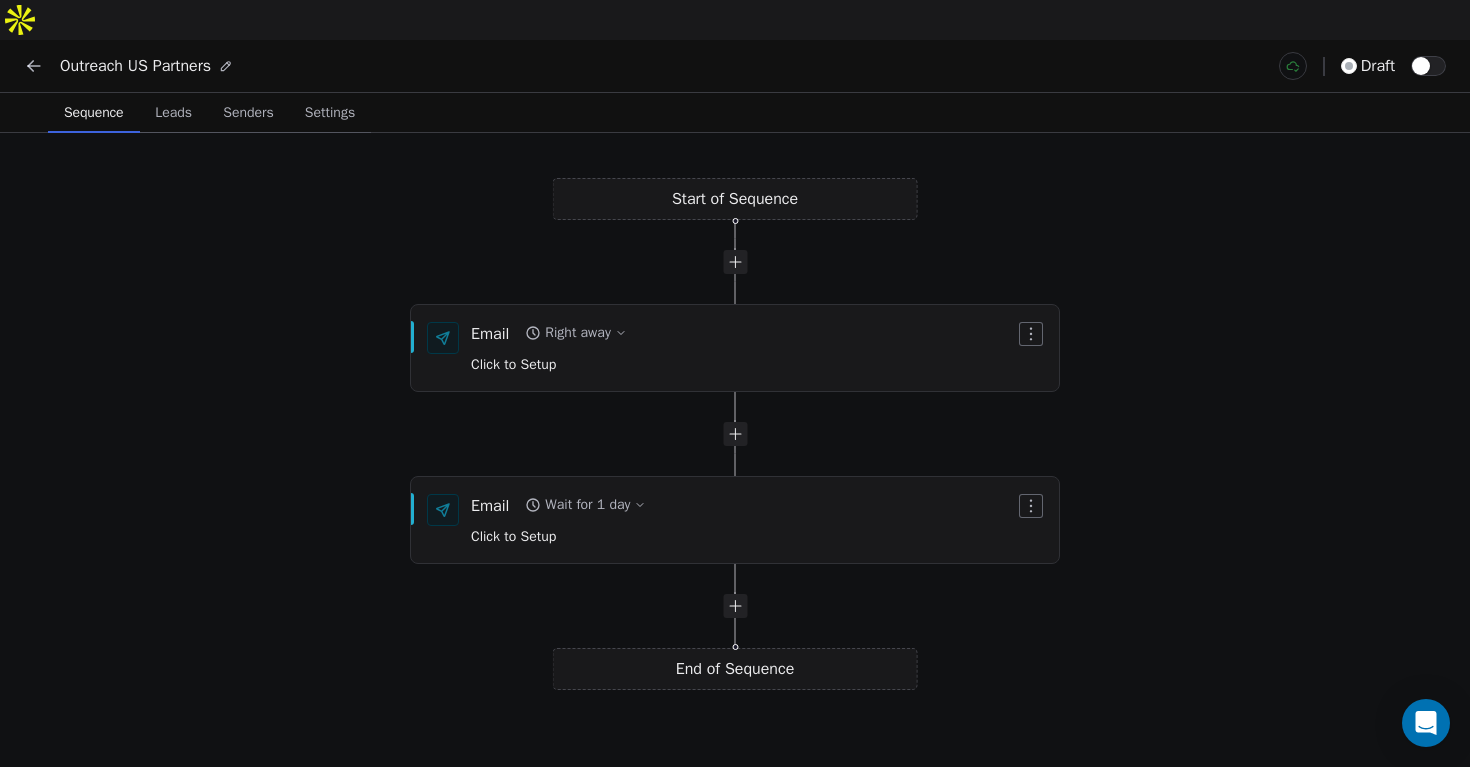 click 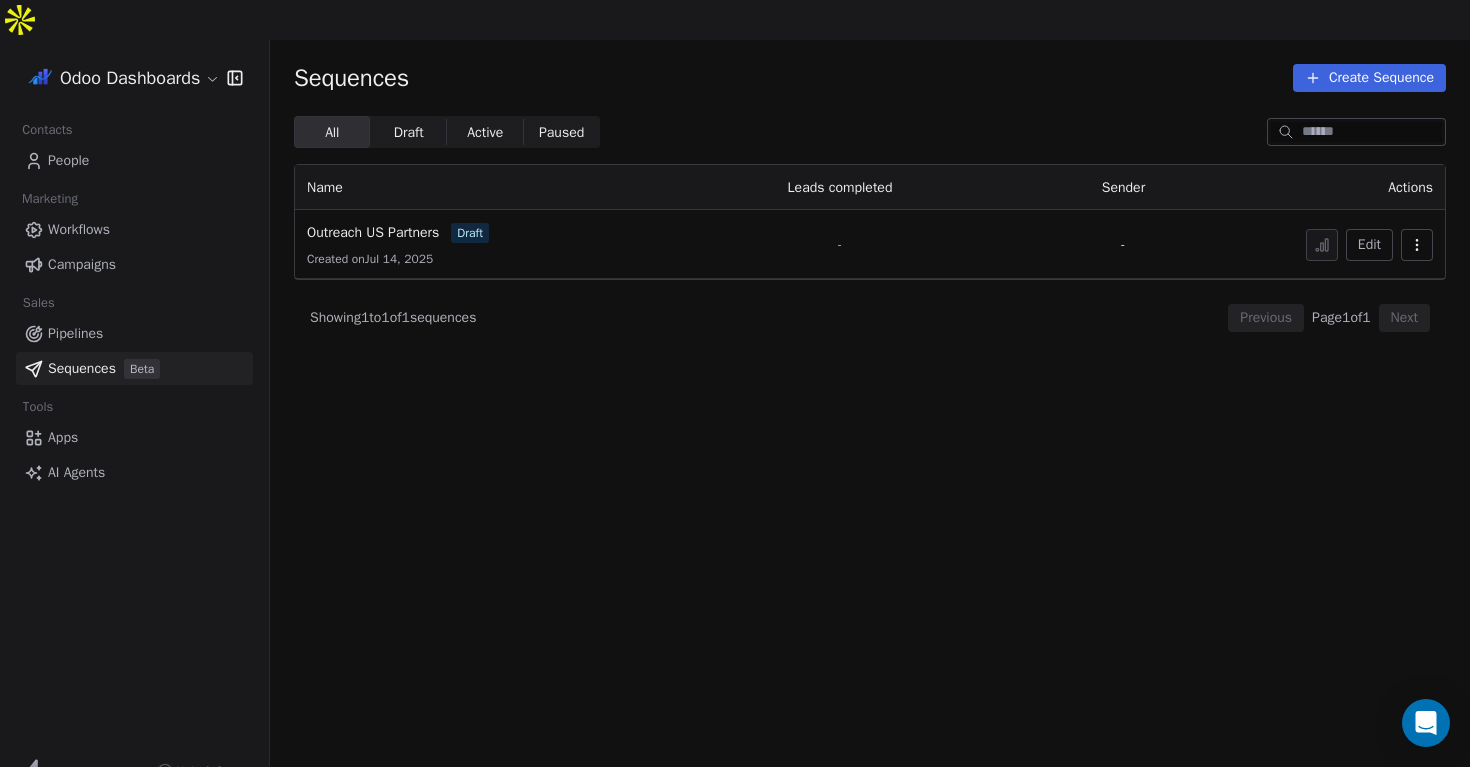 click on "Campaigns" at bounding box center [82, 264] 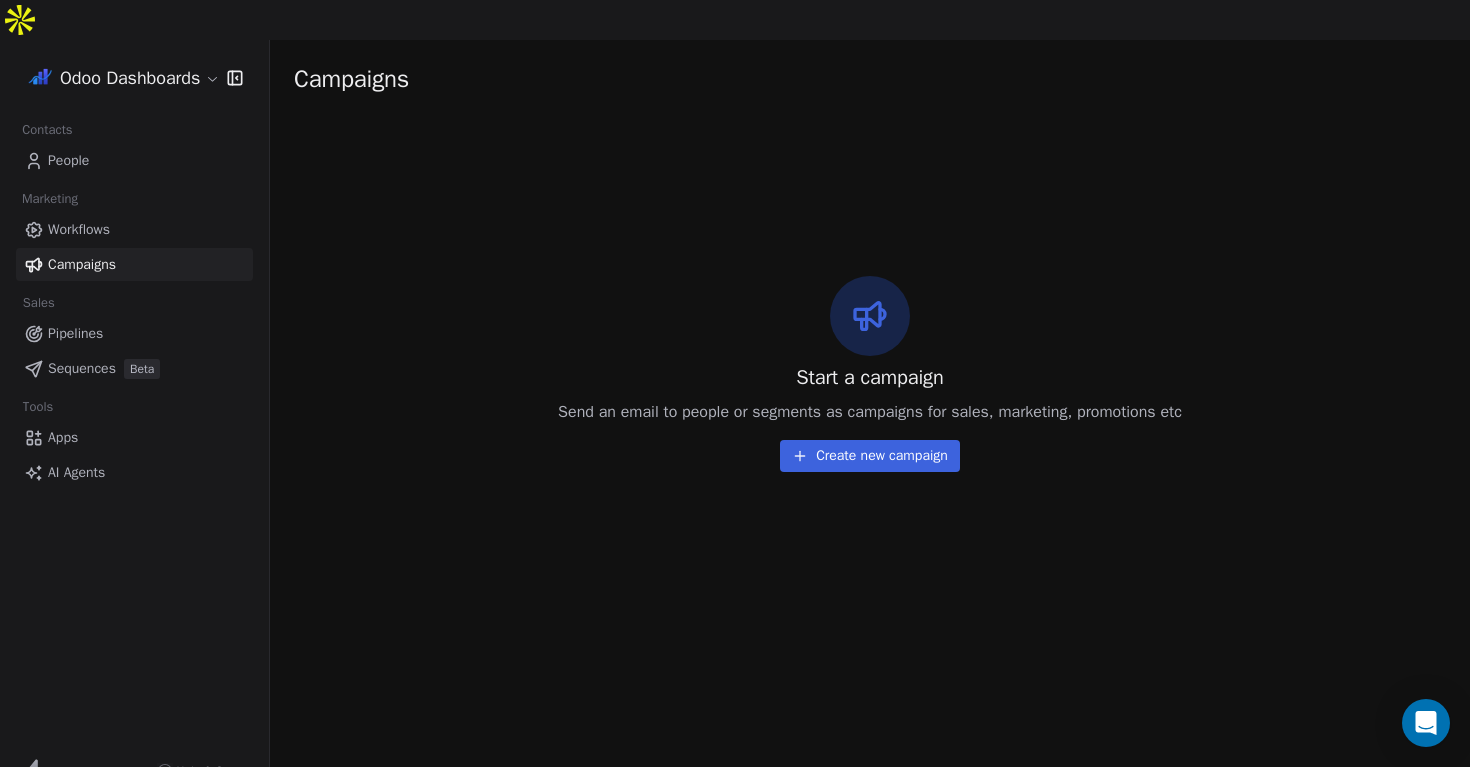 click on "Create new campaign" at bounding box center [870, 456] 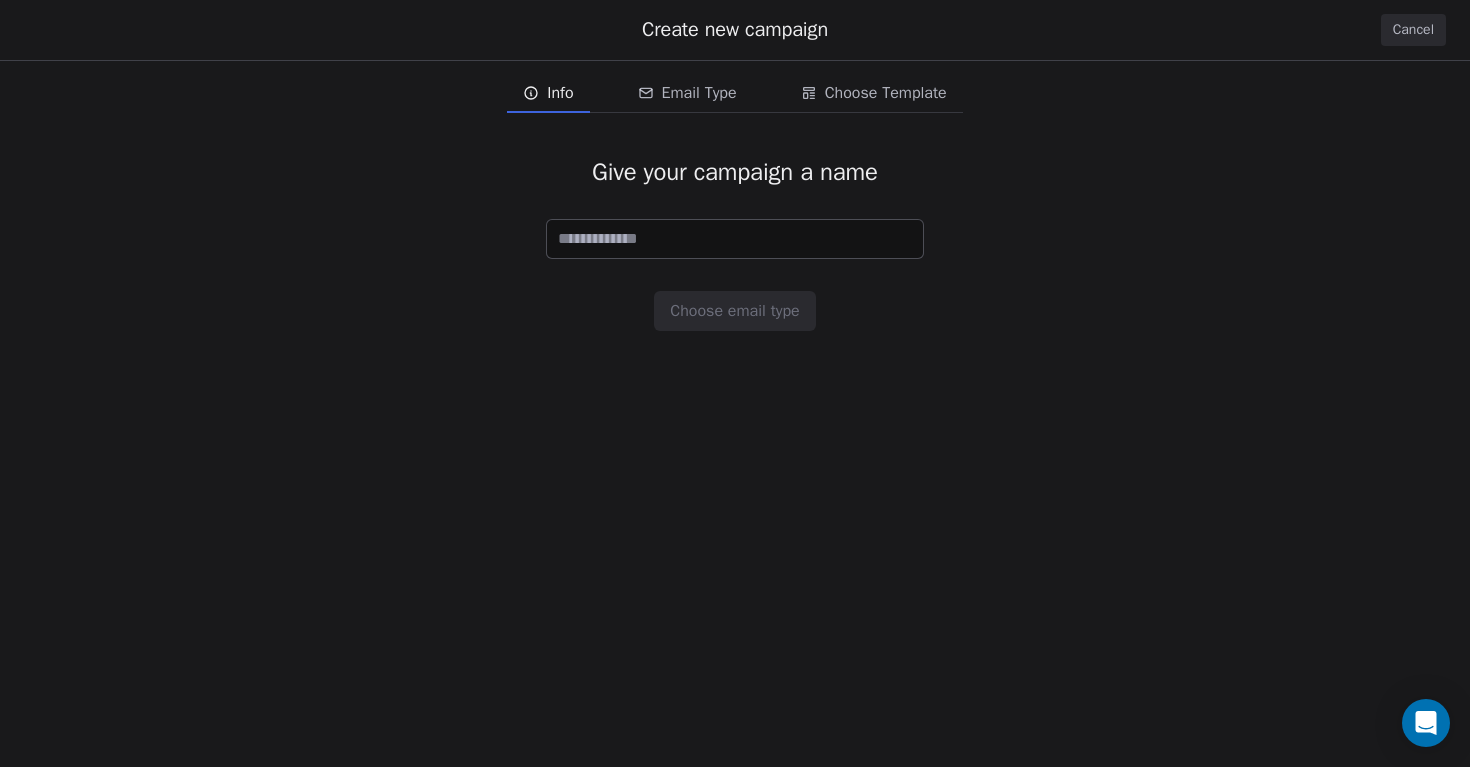 click at bounding box center [735, 239] 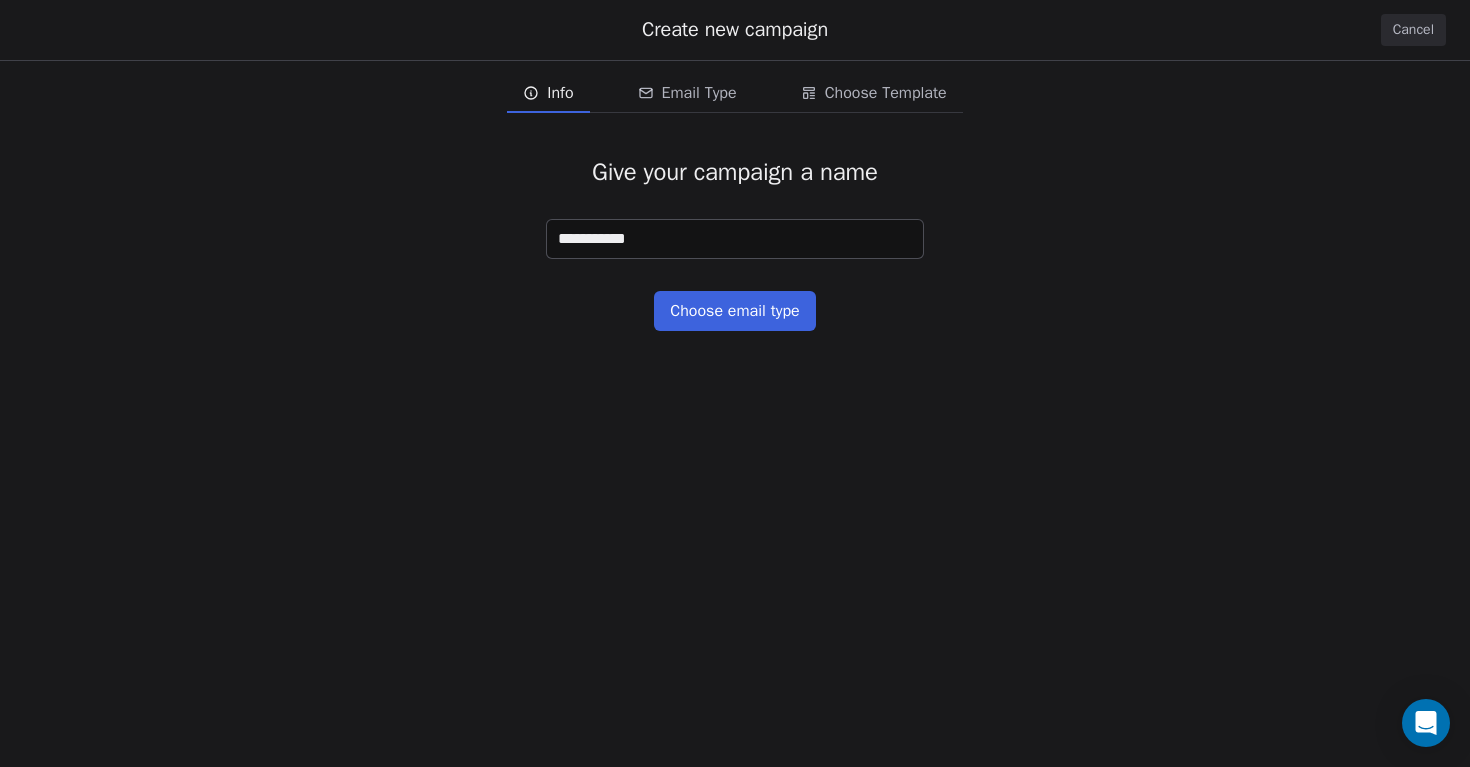 type on "**********" 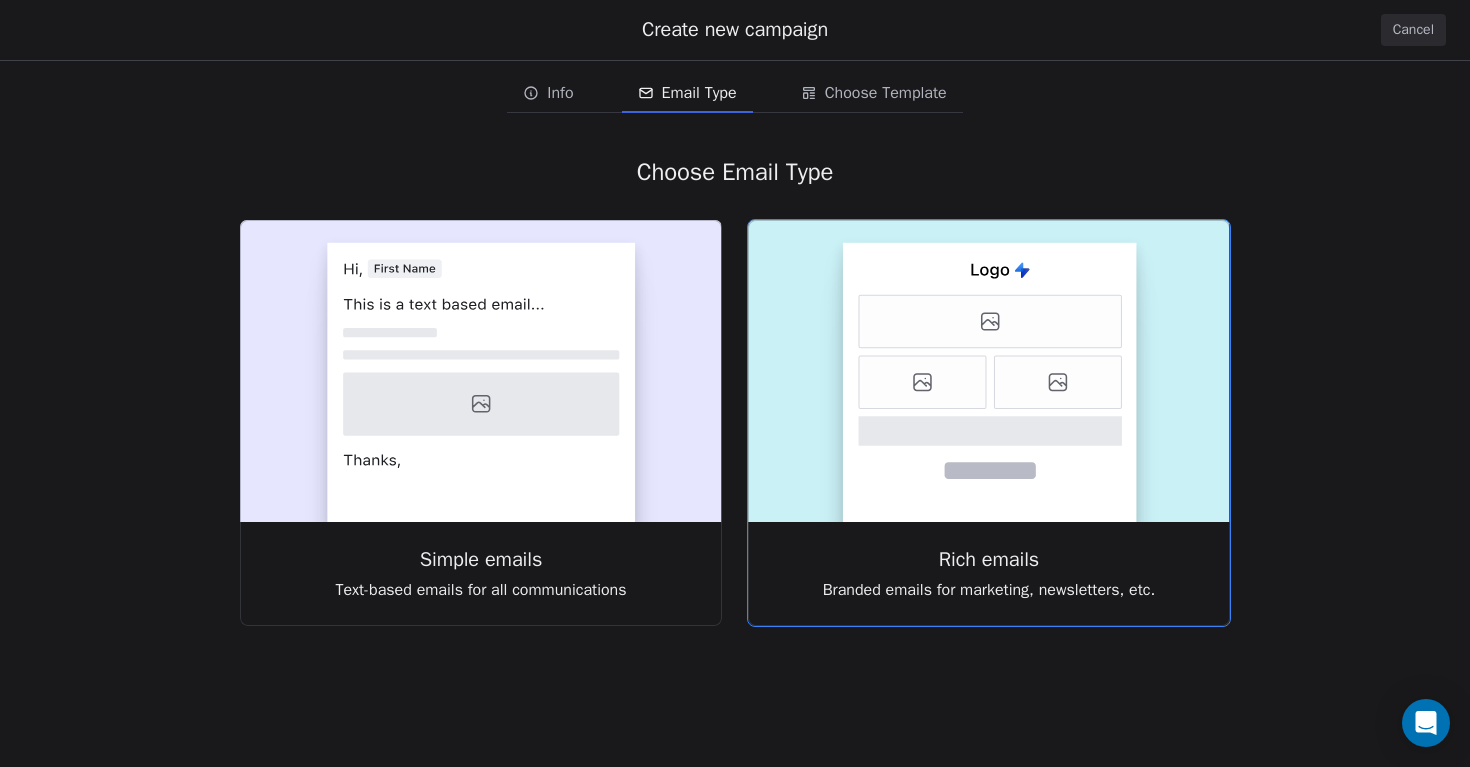 click 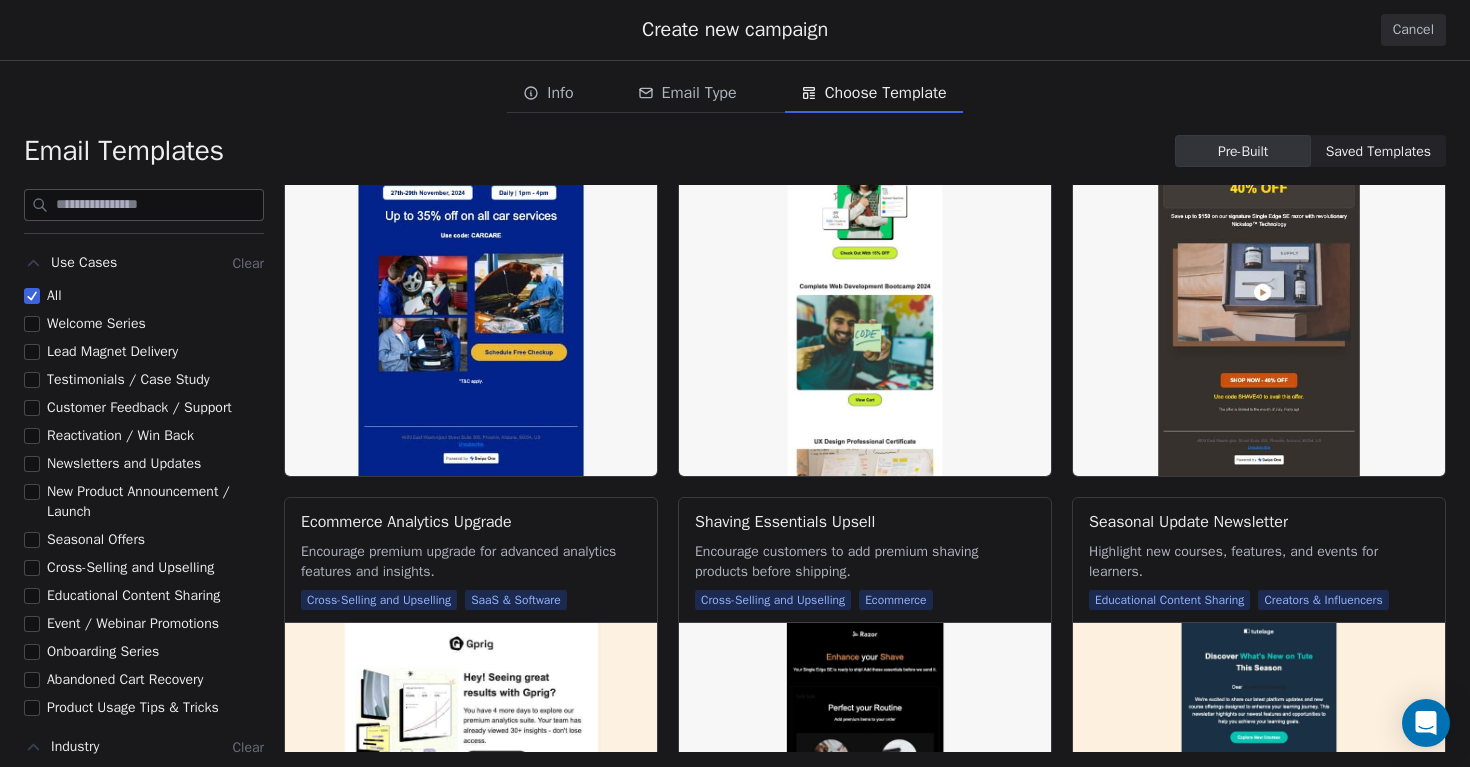 scroll, scrollTop: 3839, scrollLeft: 0, axis: vertical 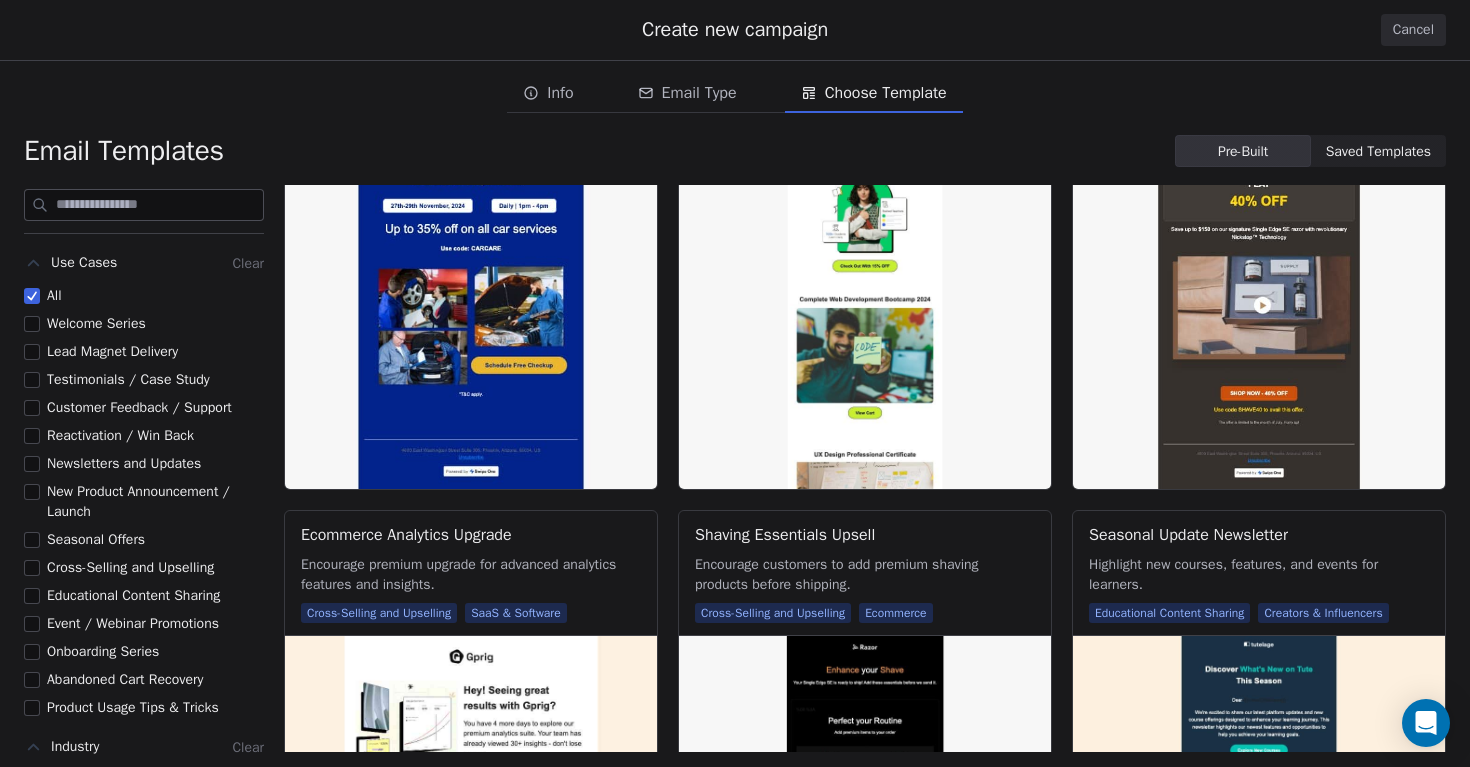 click on "All" at bounding box center [32, 296] 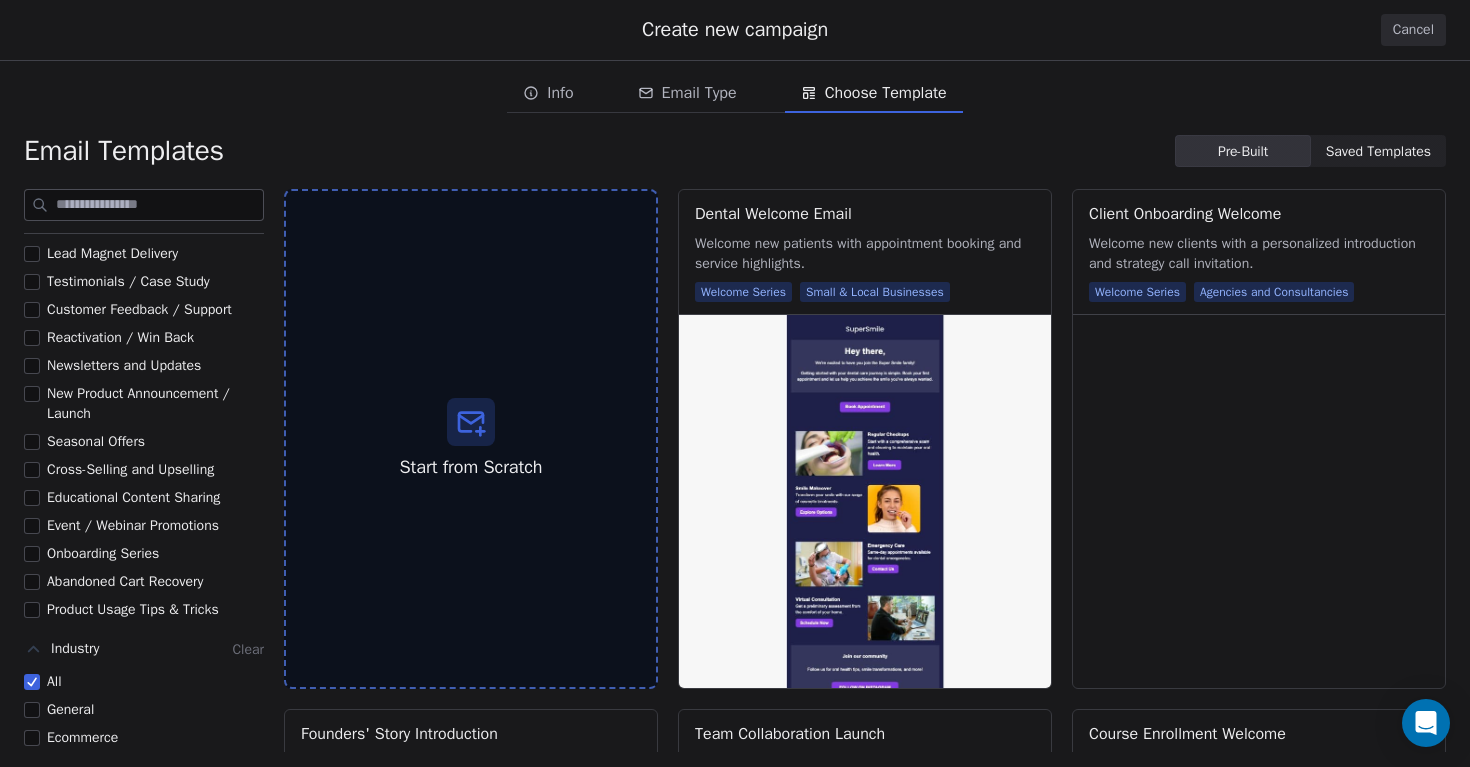scroll, scrollTop: 230, scrollLeft: 0, axis: vertical 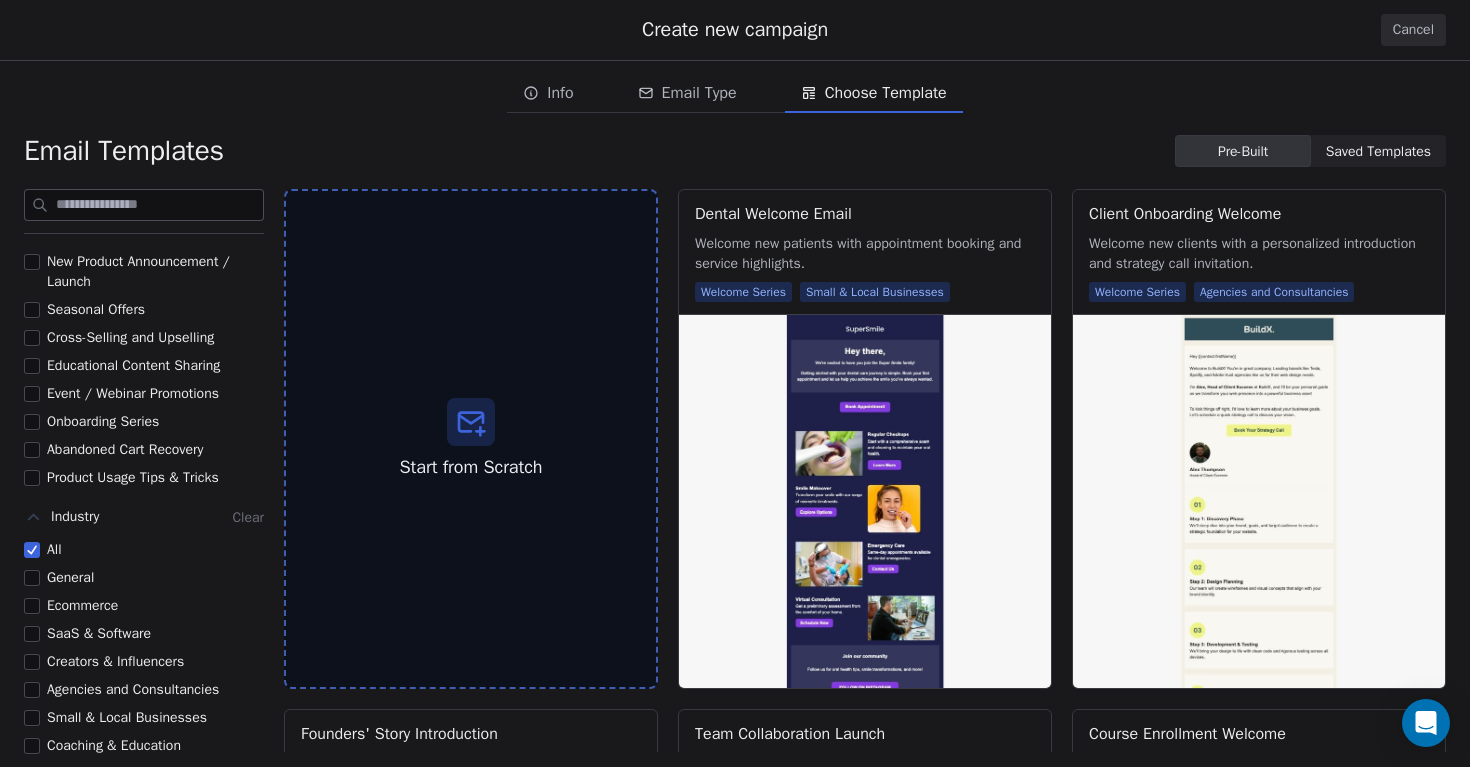 click on "SaaS & Software" at bounding box center (32, 634) 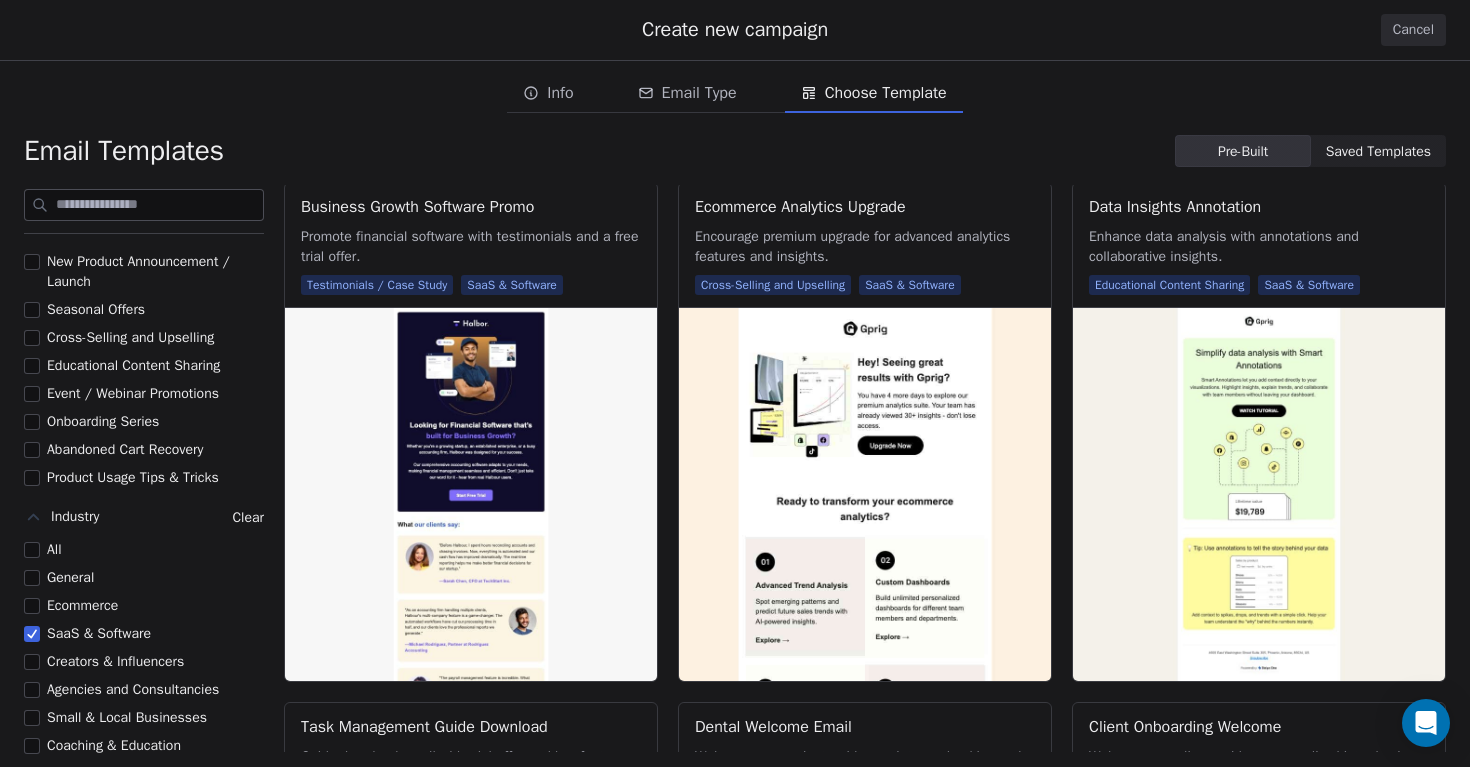 scroll, scrollTop: 515, scrollLeft: 0, axis: vertical 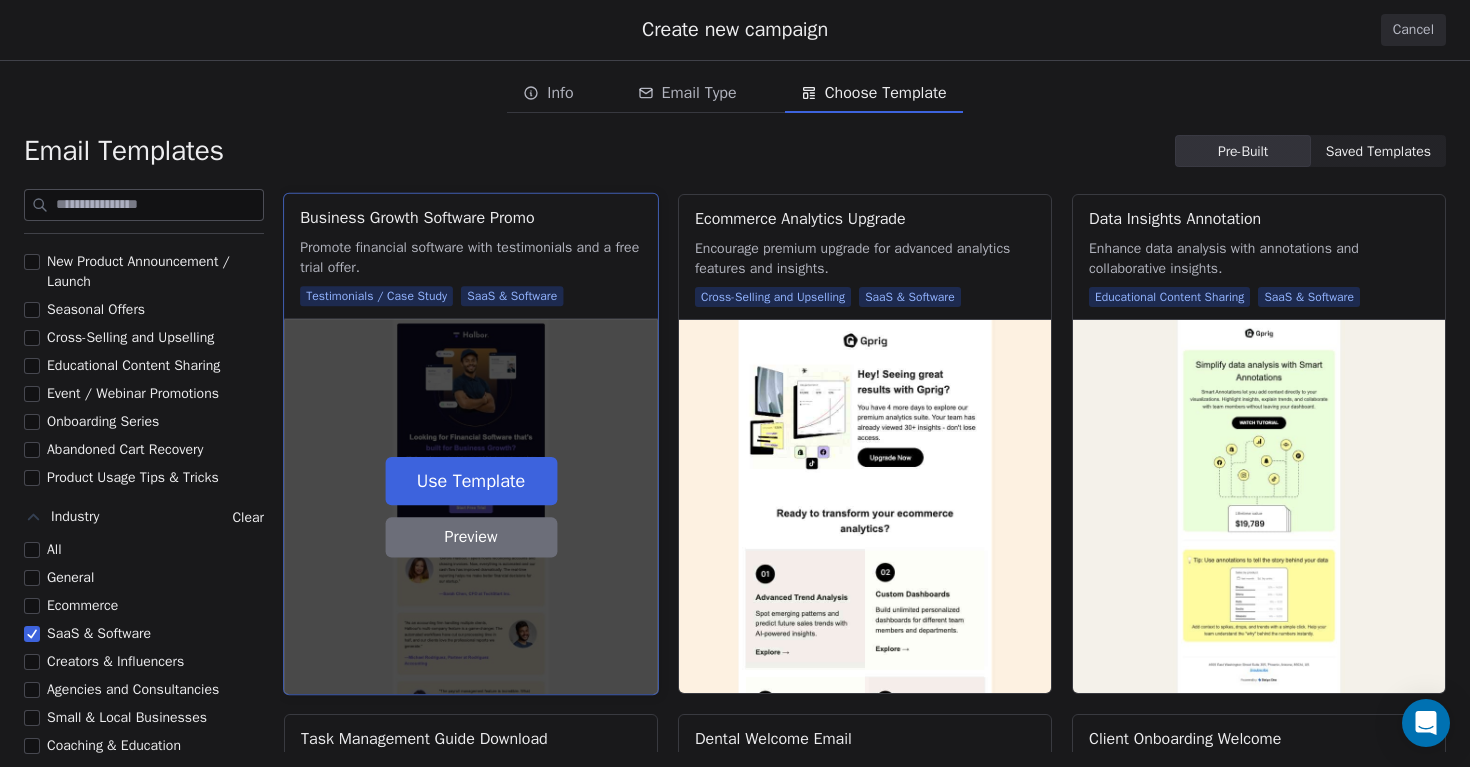 click on "Use Template" at bounding box center (471, 481) 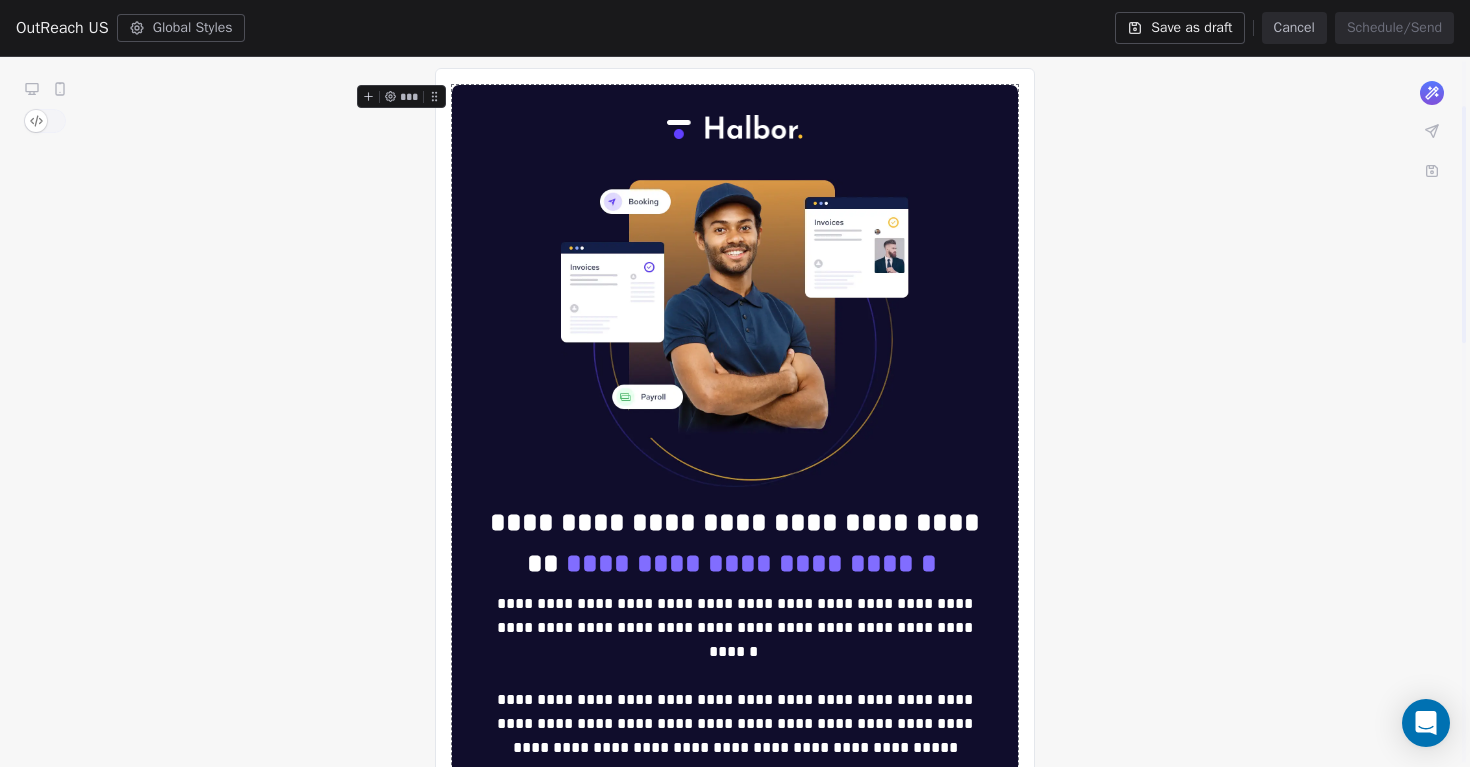 scroll, scrollTop: 137, scrollLeft: 0, axis: vertical 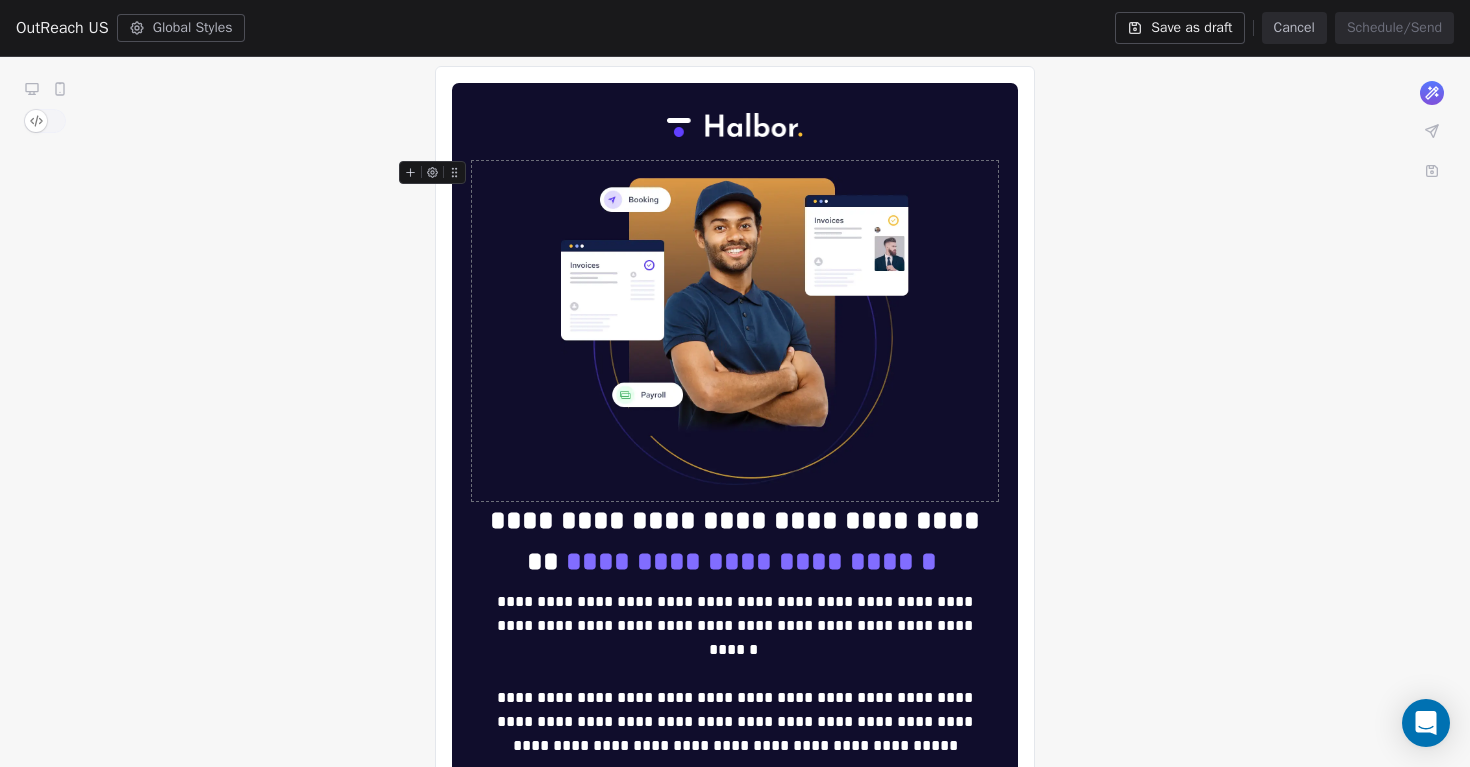 click at bounding box center [735, 331] 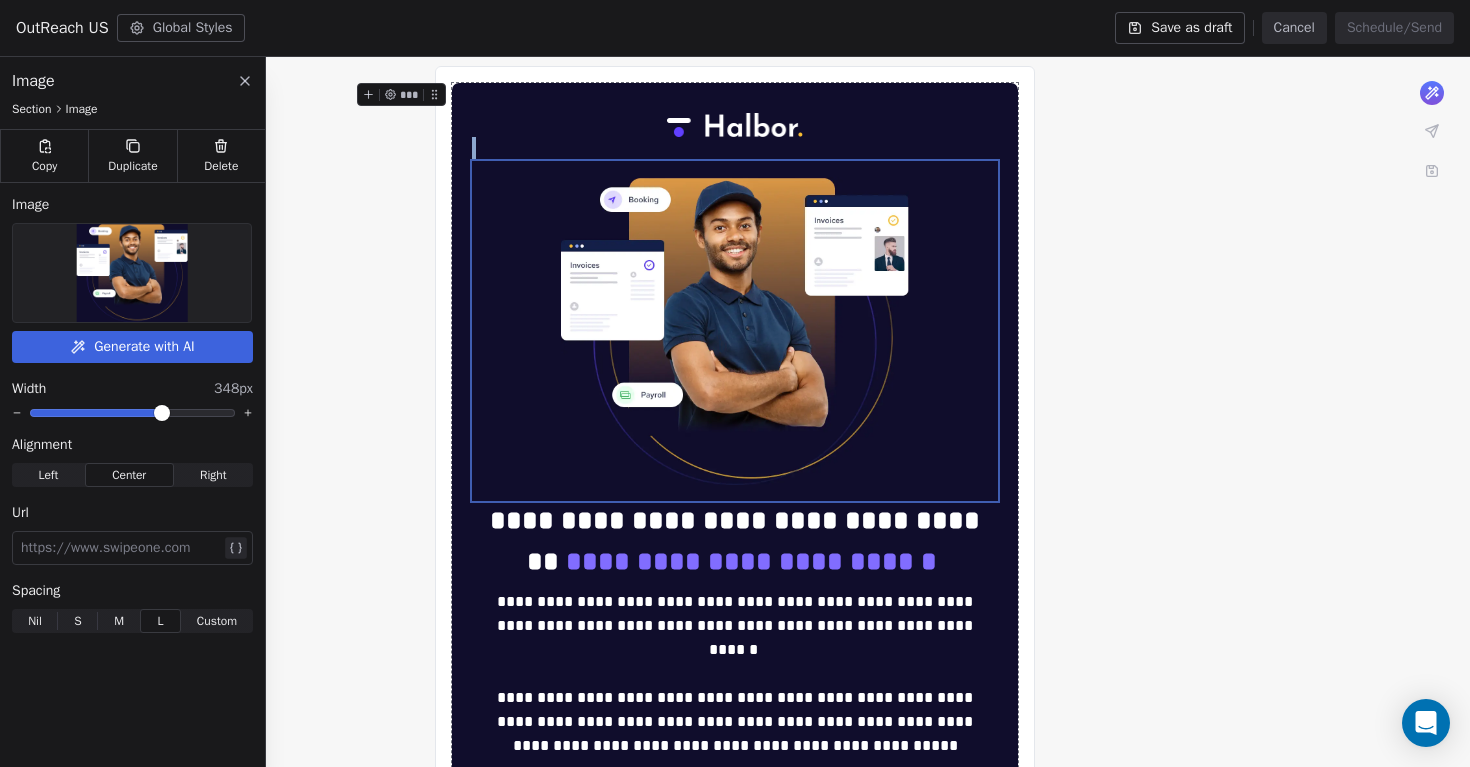 click 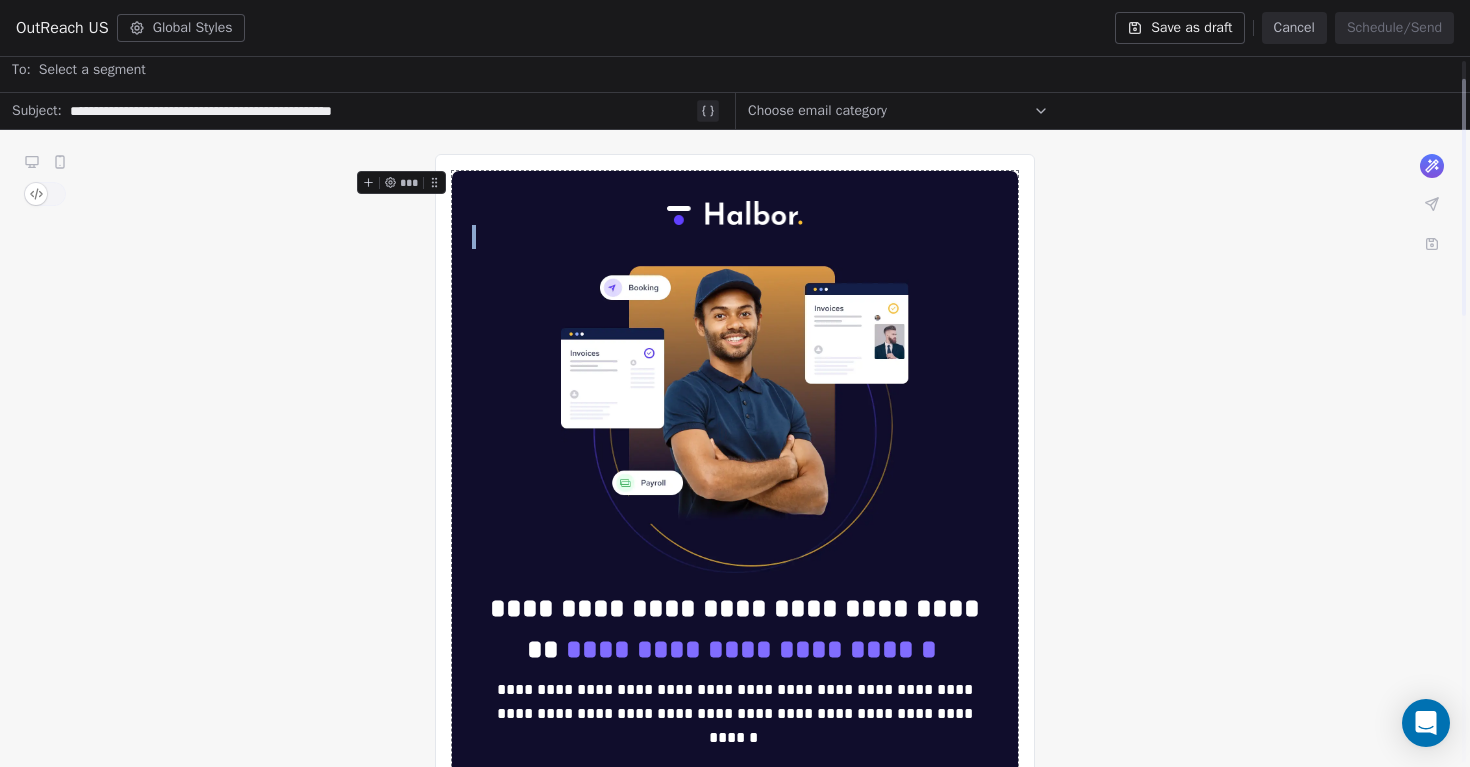 scroll, scrollTop: 0, scrollLeft: 0, axis: both 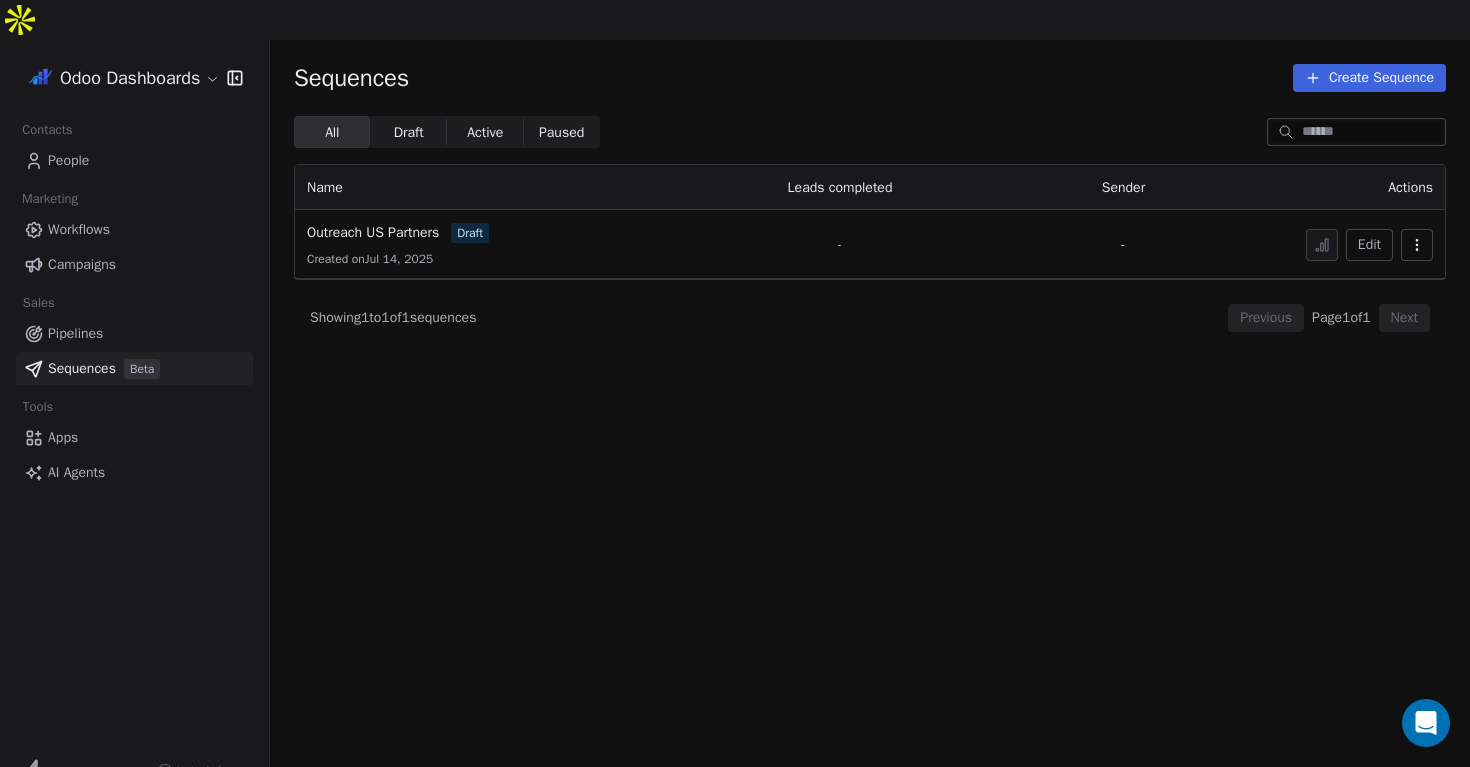 click on "Workflows" at bounding box center (79, 229) 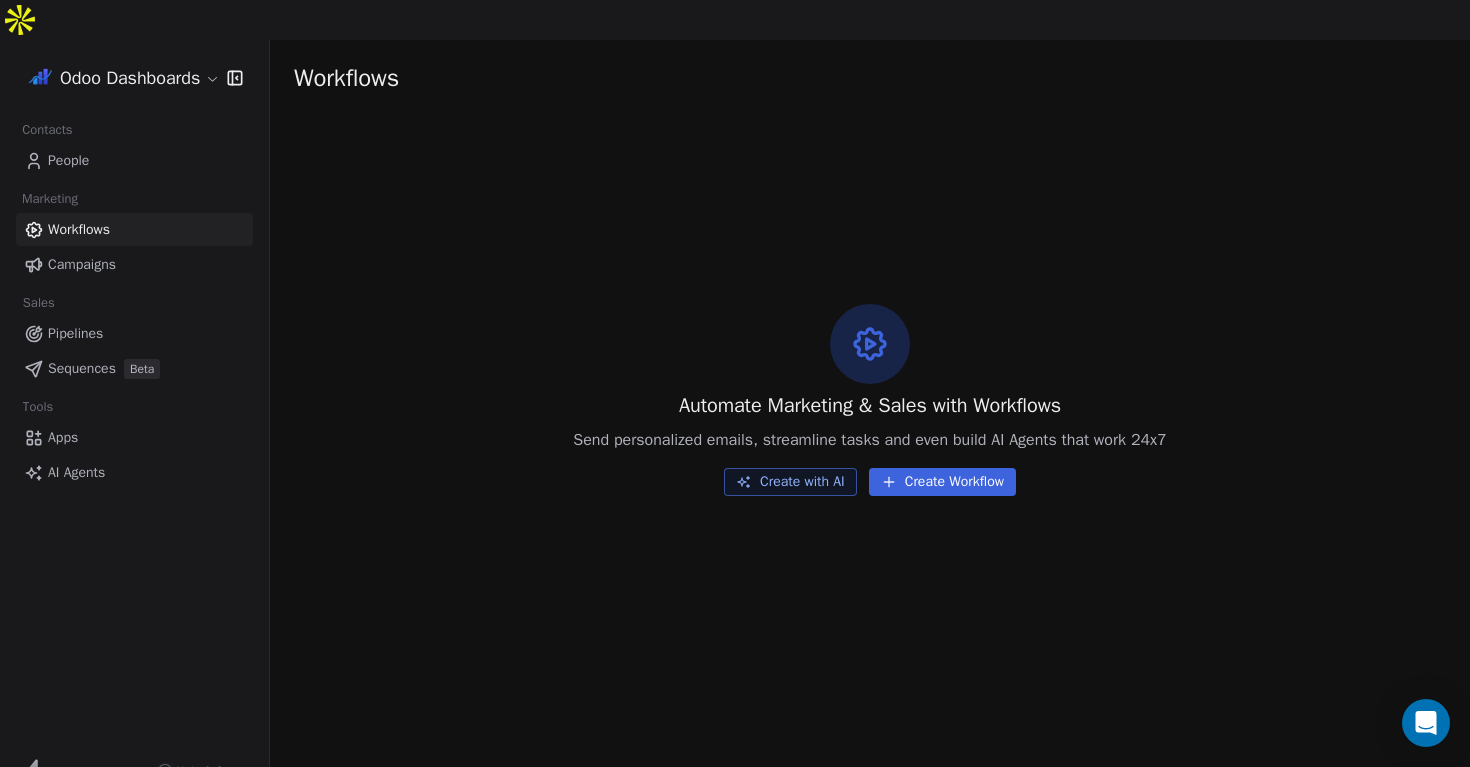 click on "Create with AI" at bounding box center (790, 482) 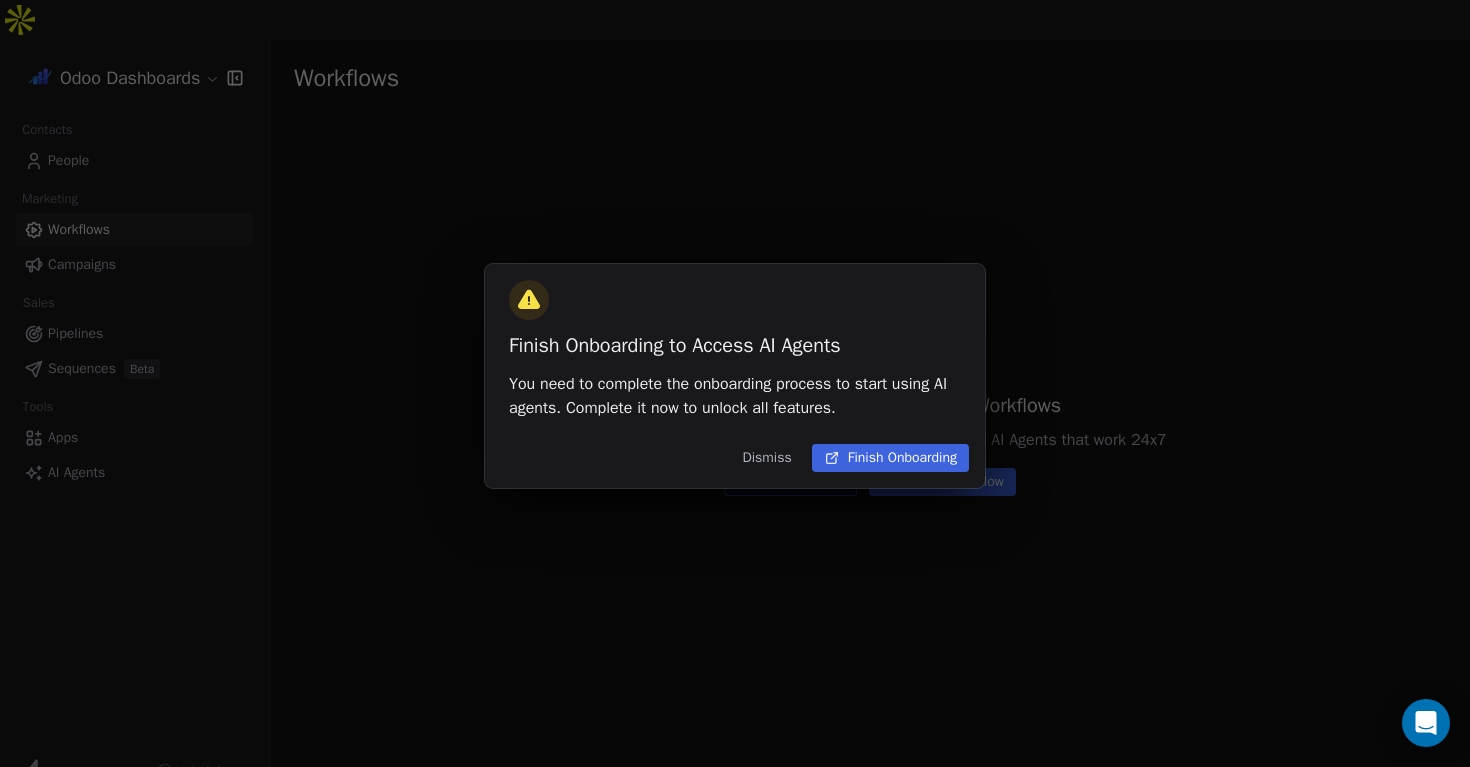 click on "Dismiss" at bounding box center (766, 458) 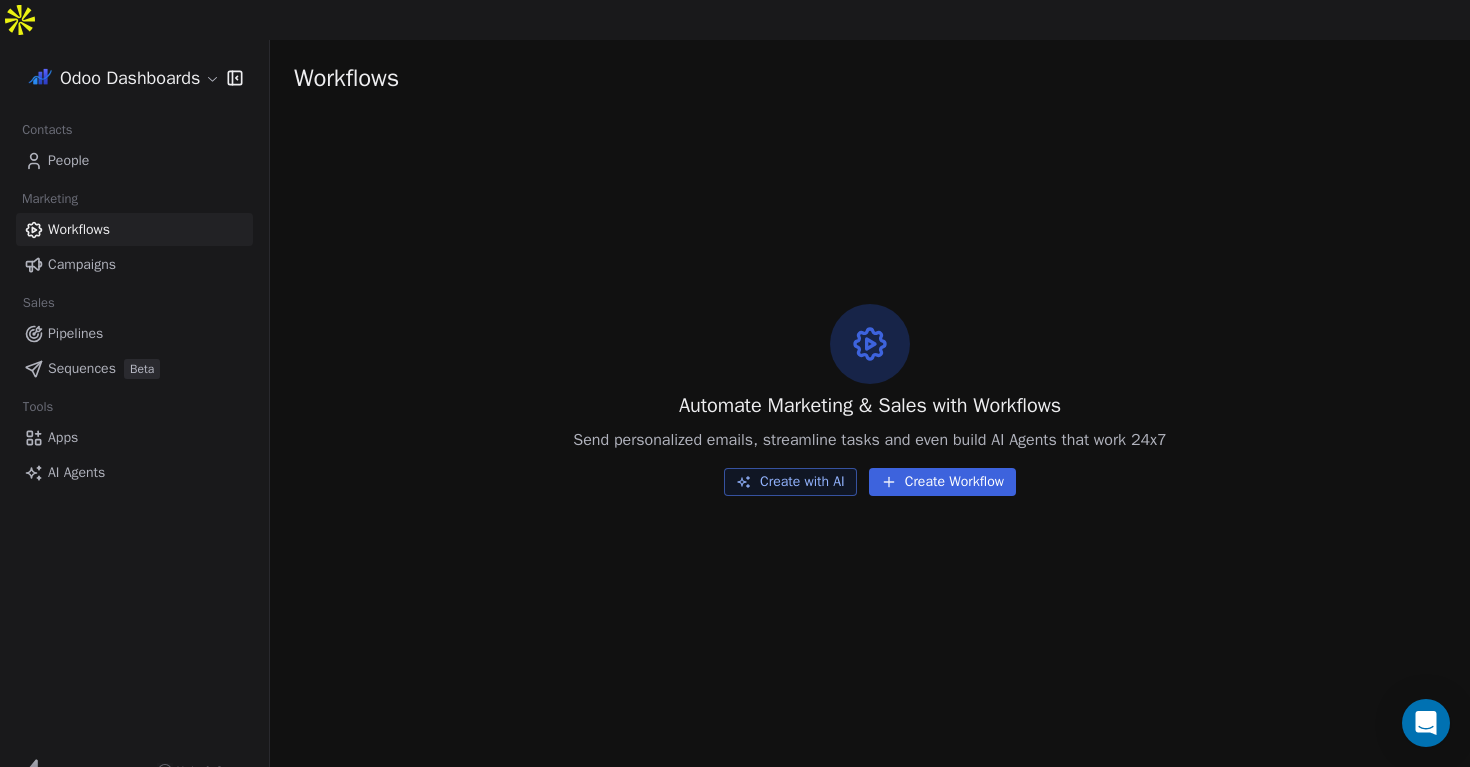 click on "People" at bounding box center [134, 160] 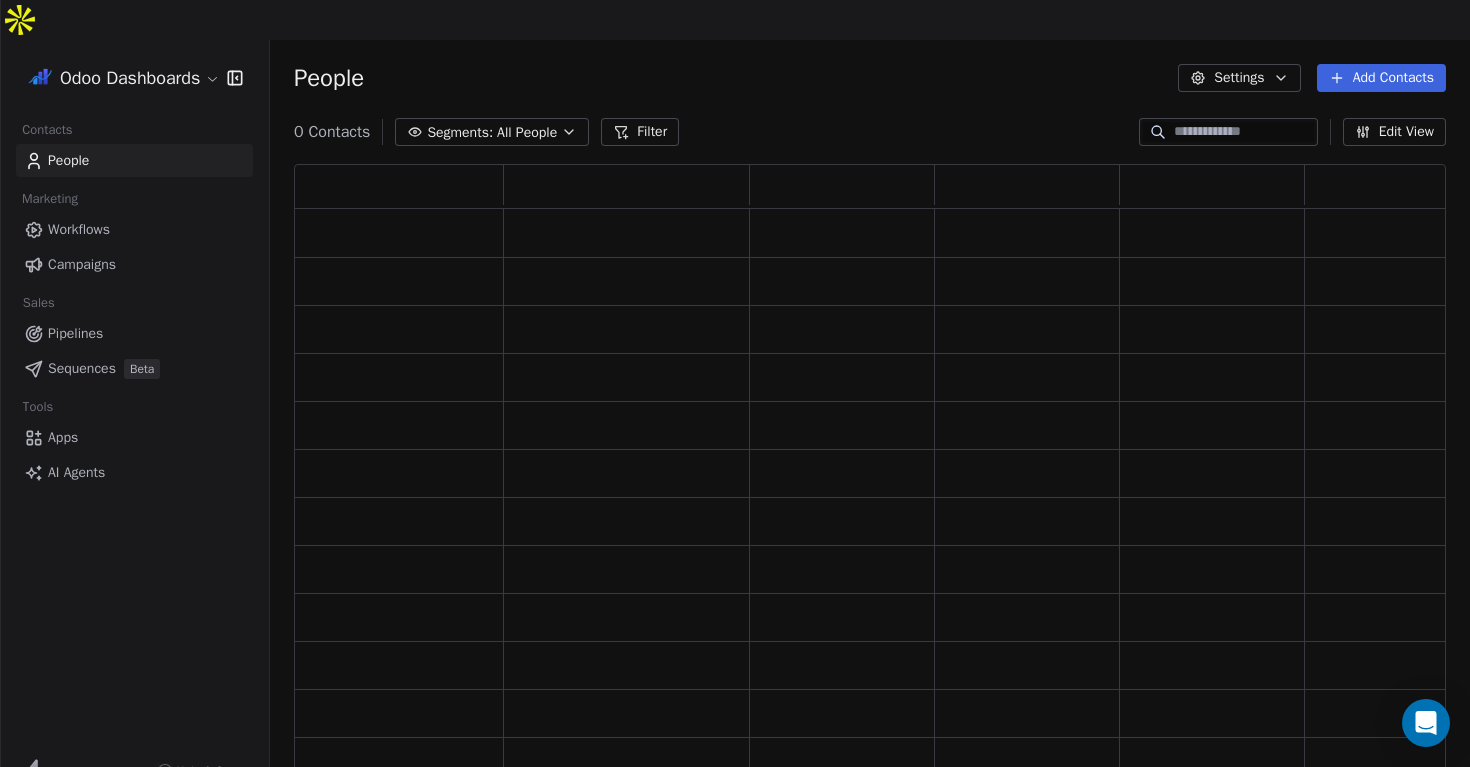 scroll, scrollTop: 1, scrollLeft: 1, axis: both 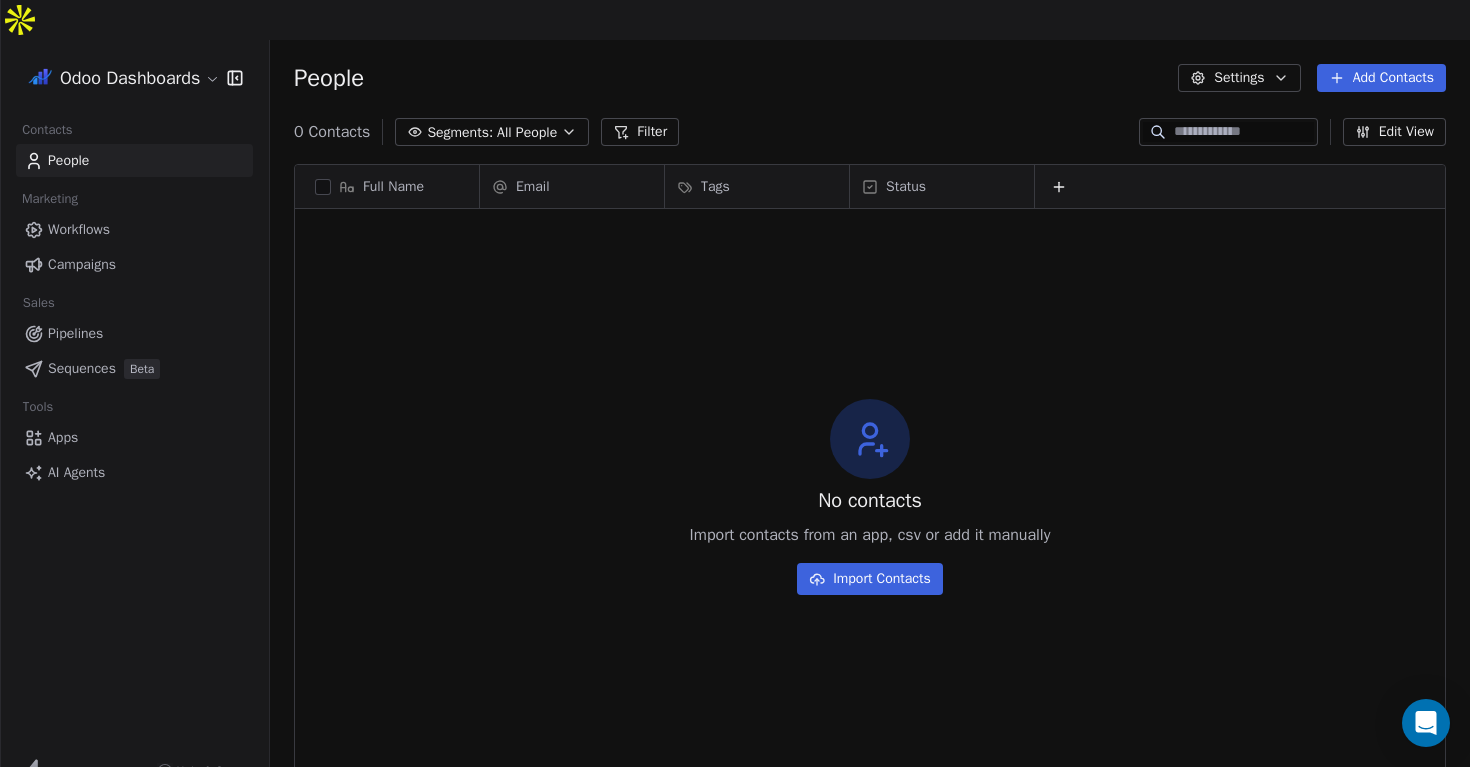 click on "AI Agents" at bounding box center (76, 472) 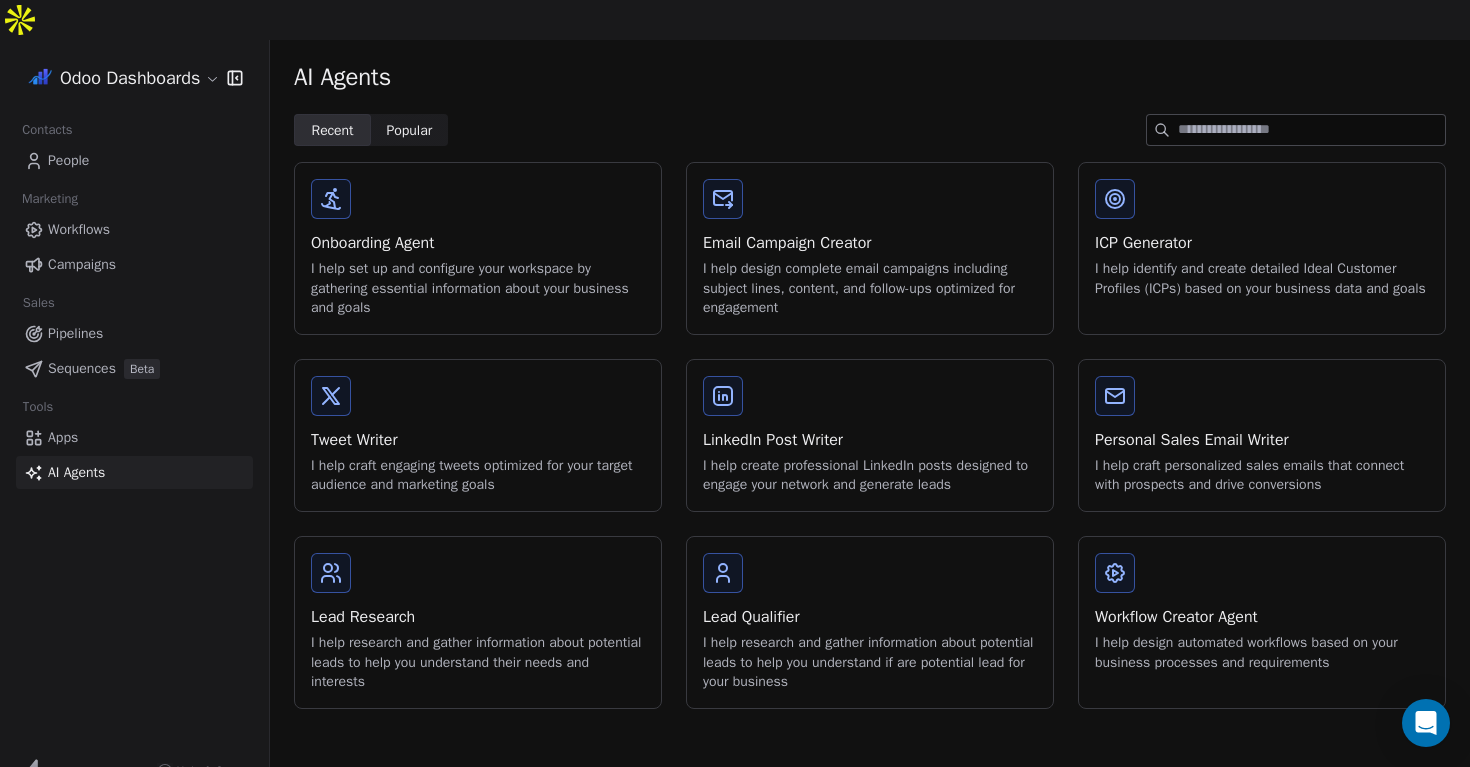 click on "I help set up and configure your workspace by gathering essential information about your business and goals" at bounding box center (478, 288) 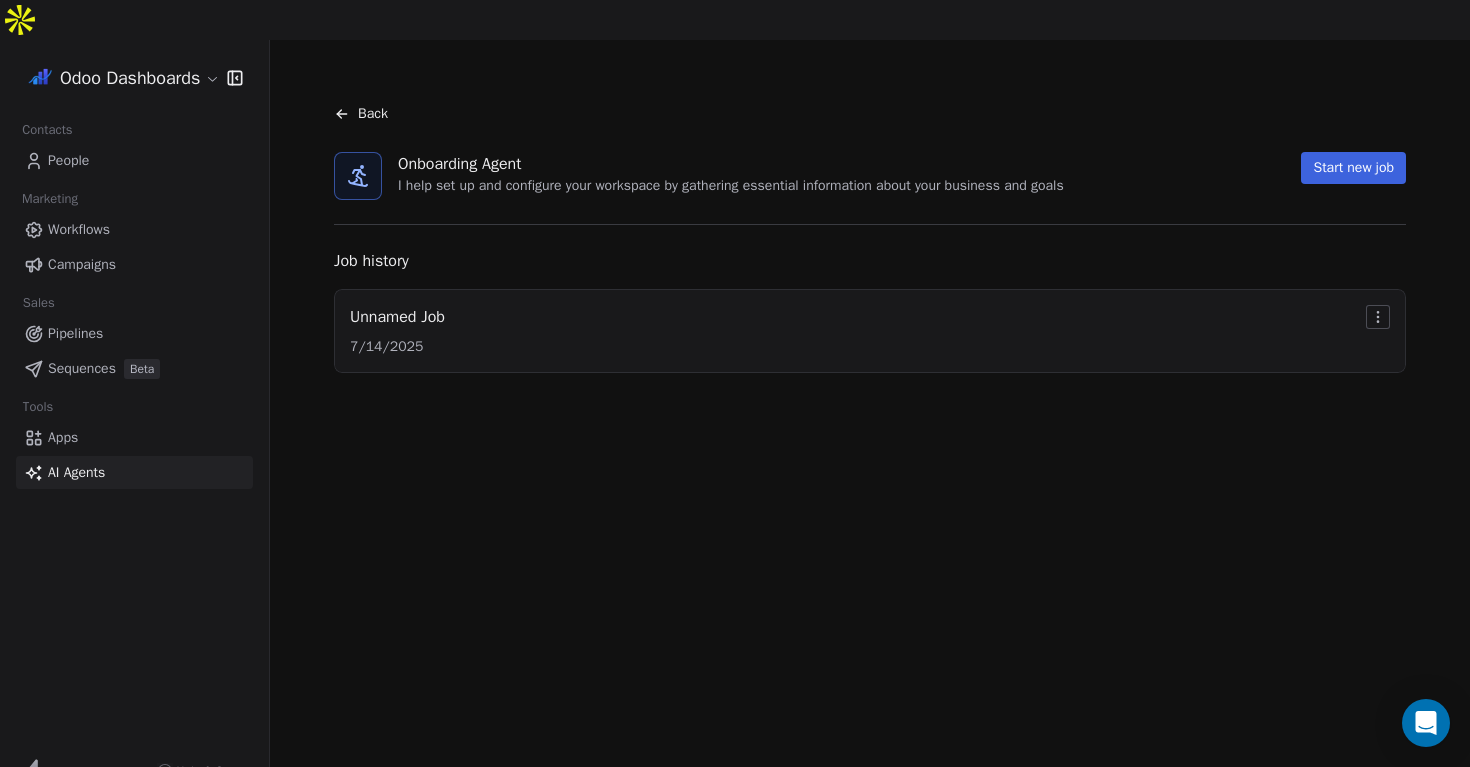 click on "Unnamed Job 7/14/2025" at bounding box center [870, 331] 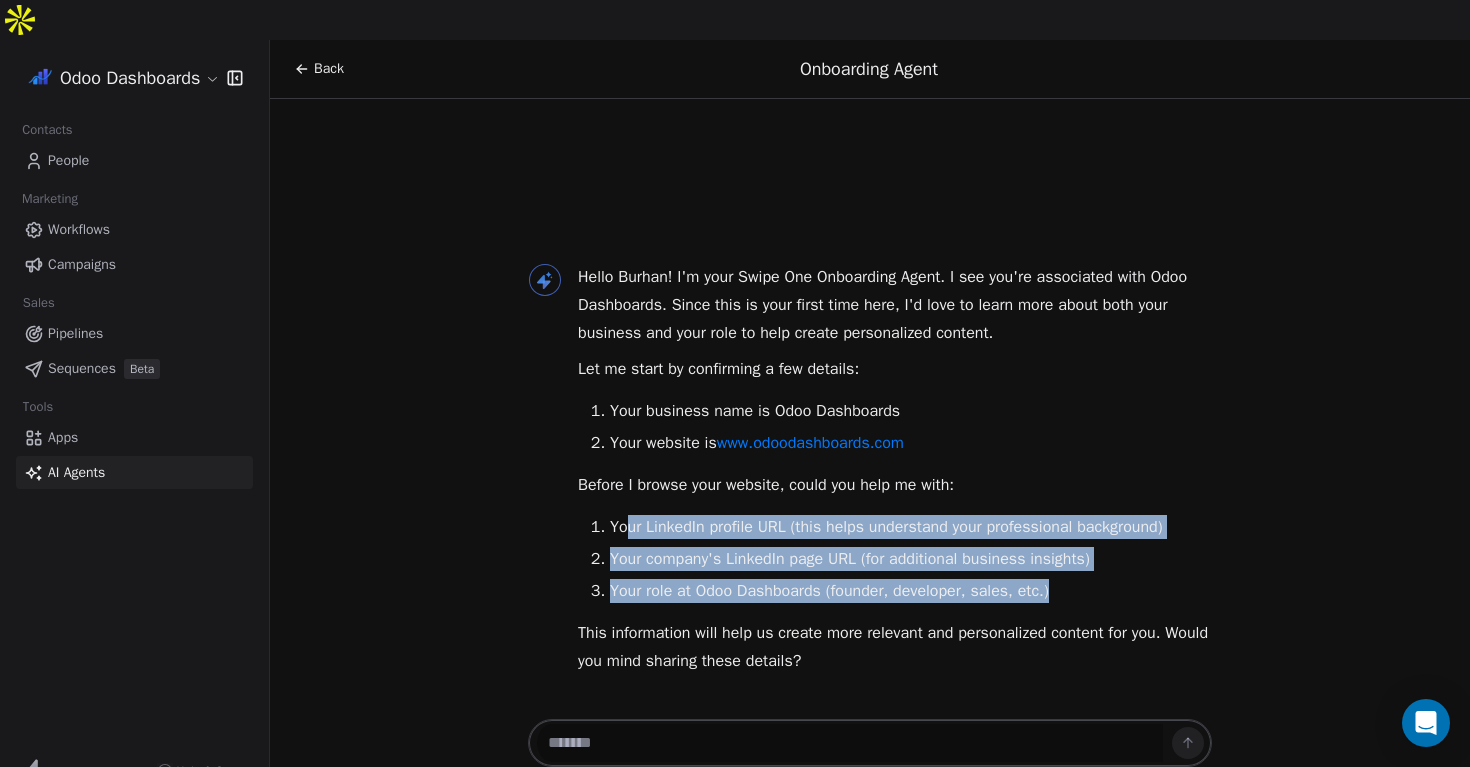 drag, startPoint x: 1085, startPoint y: 555, endPoint x: 626, endPoint y: 481, distance: 464.92688 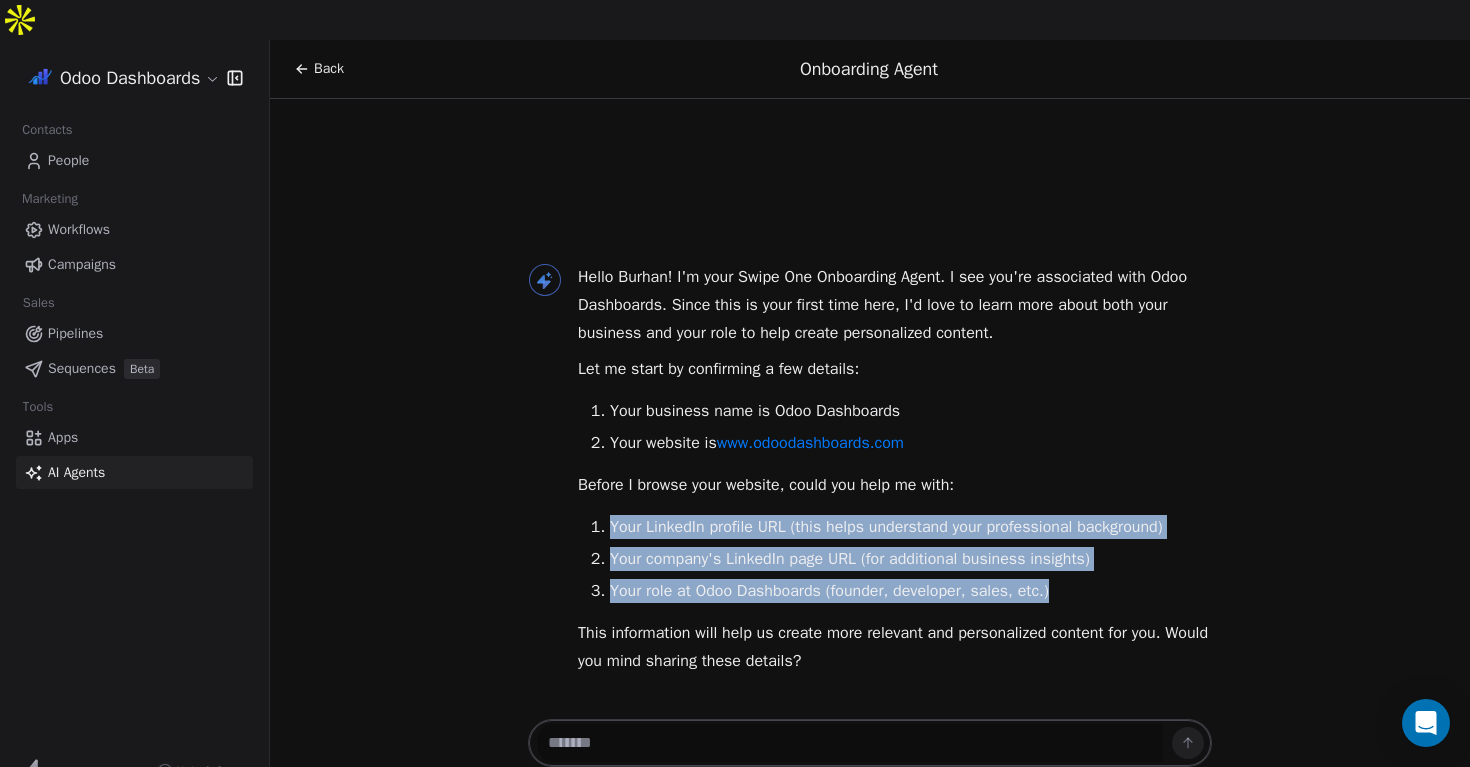 drag, startPoint x: 610, startPoint y: 486, endPoint x: 1071, endPoint y: 558, distance: 466.58868 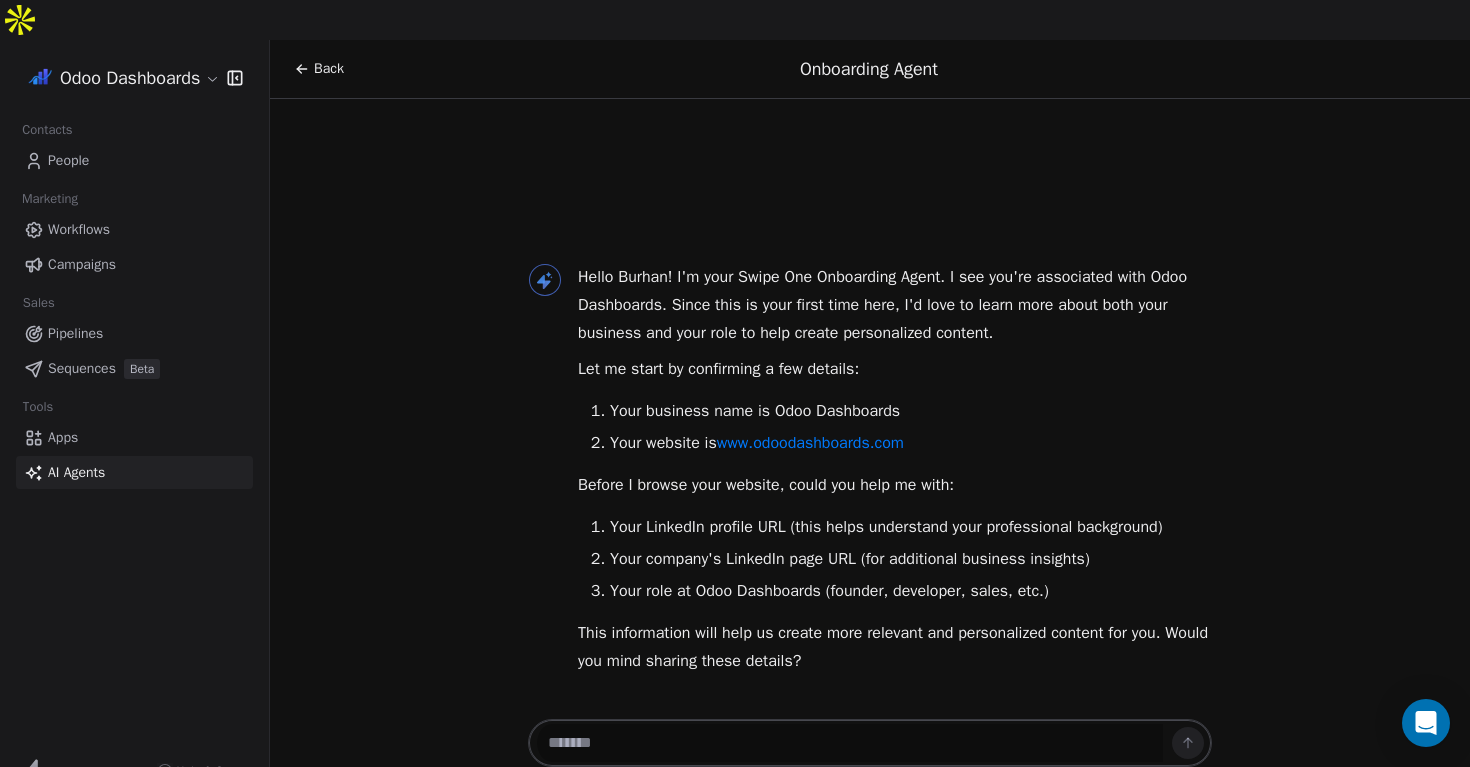 click at bounding box center [850, 743] 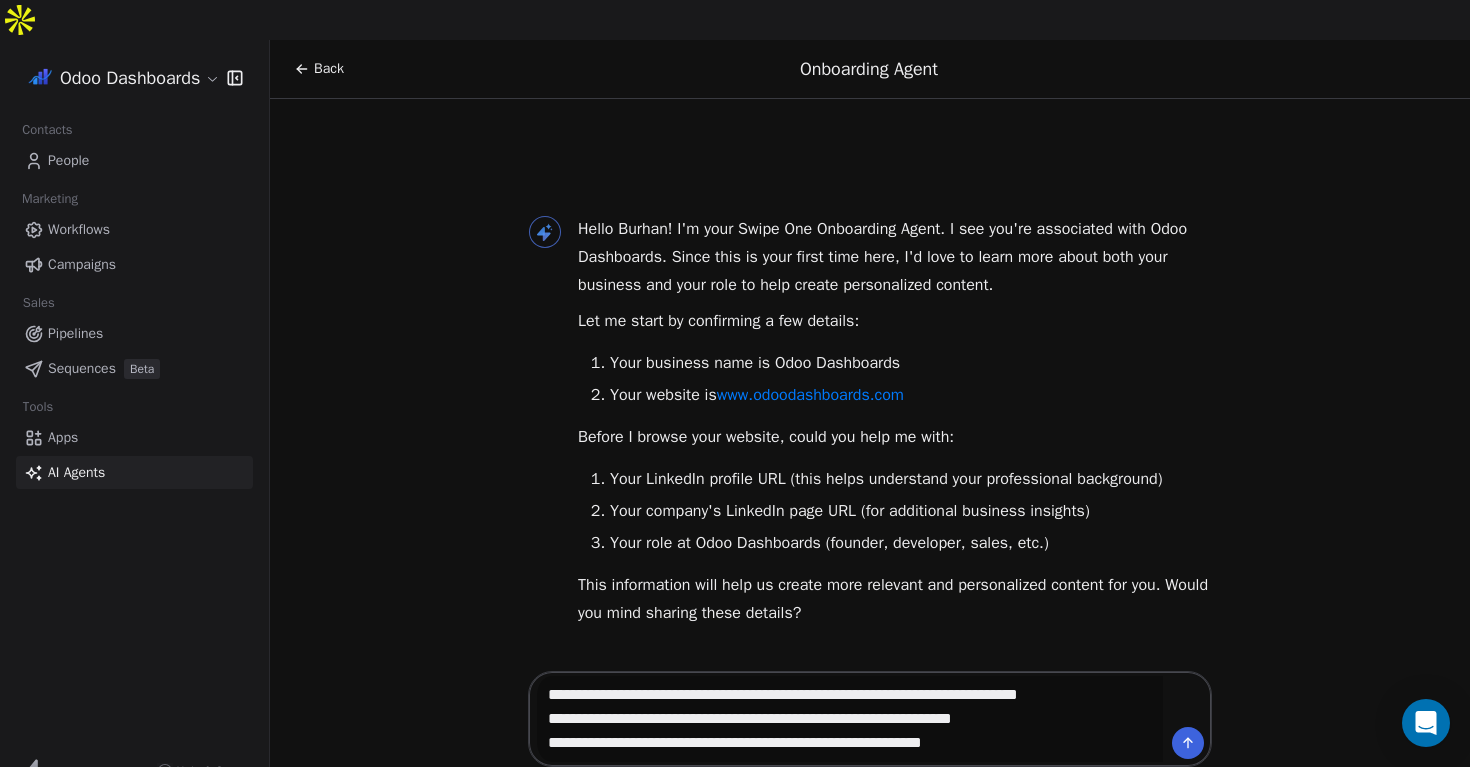 drag, startPoint x: 1138, startPoint y: 656, endPoint x: 736, endPoint y: 659, distance: 402.0112 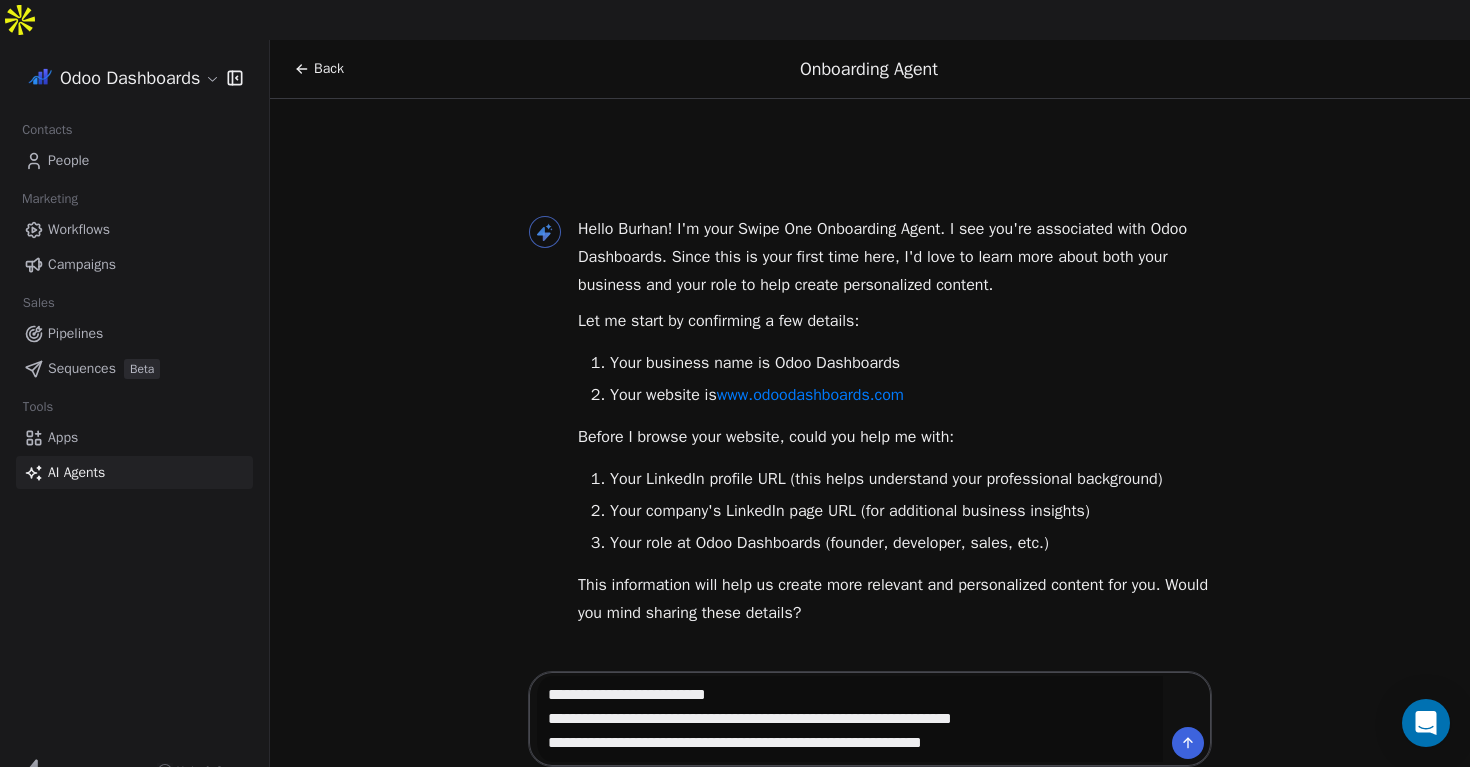 drag, startPoint x: 1062, startPoint y: 685, endPoint x: 808, endPoint y: 684, distance: 254.00197 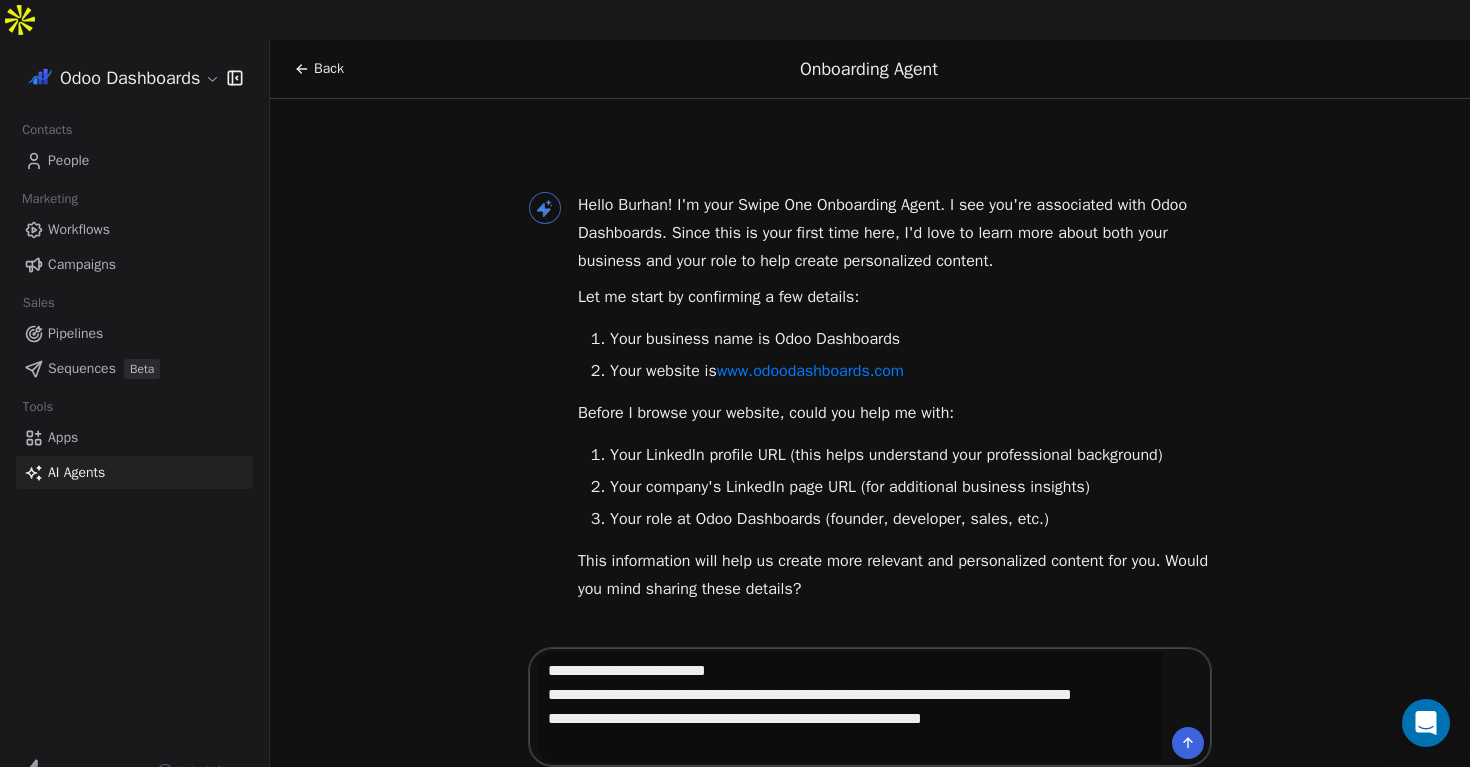 click on "**********" at bounding box center (850, 707) 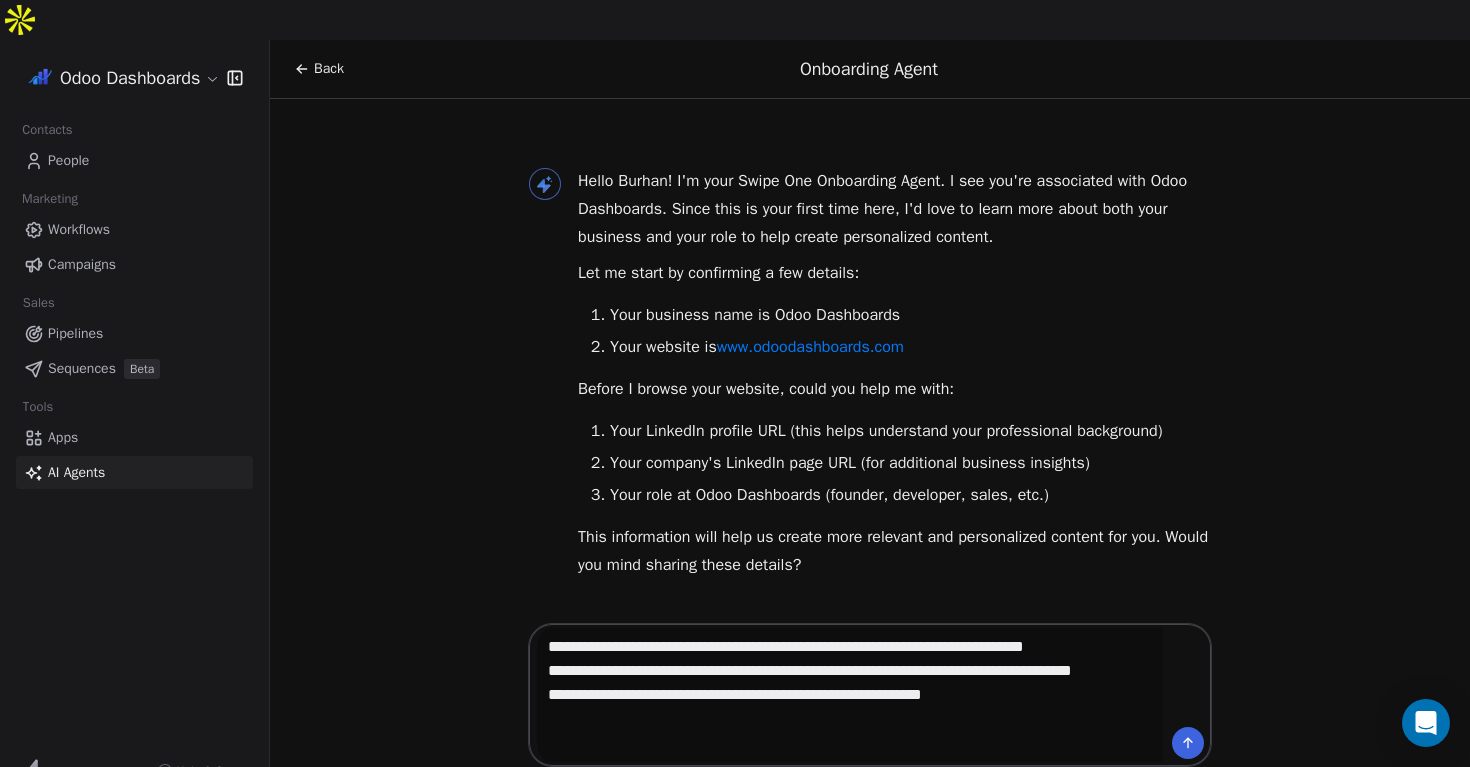 drag, startPoint x: 1024, startPoint y: 704, endPoint x: 772, endPoint y: 706, distance: 252.00793 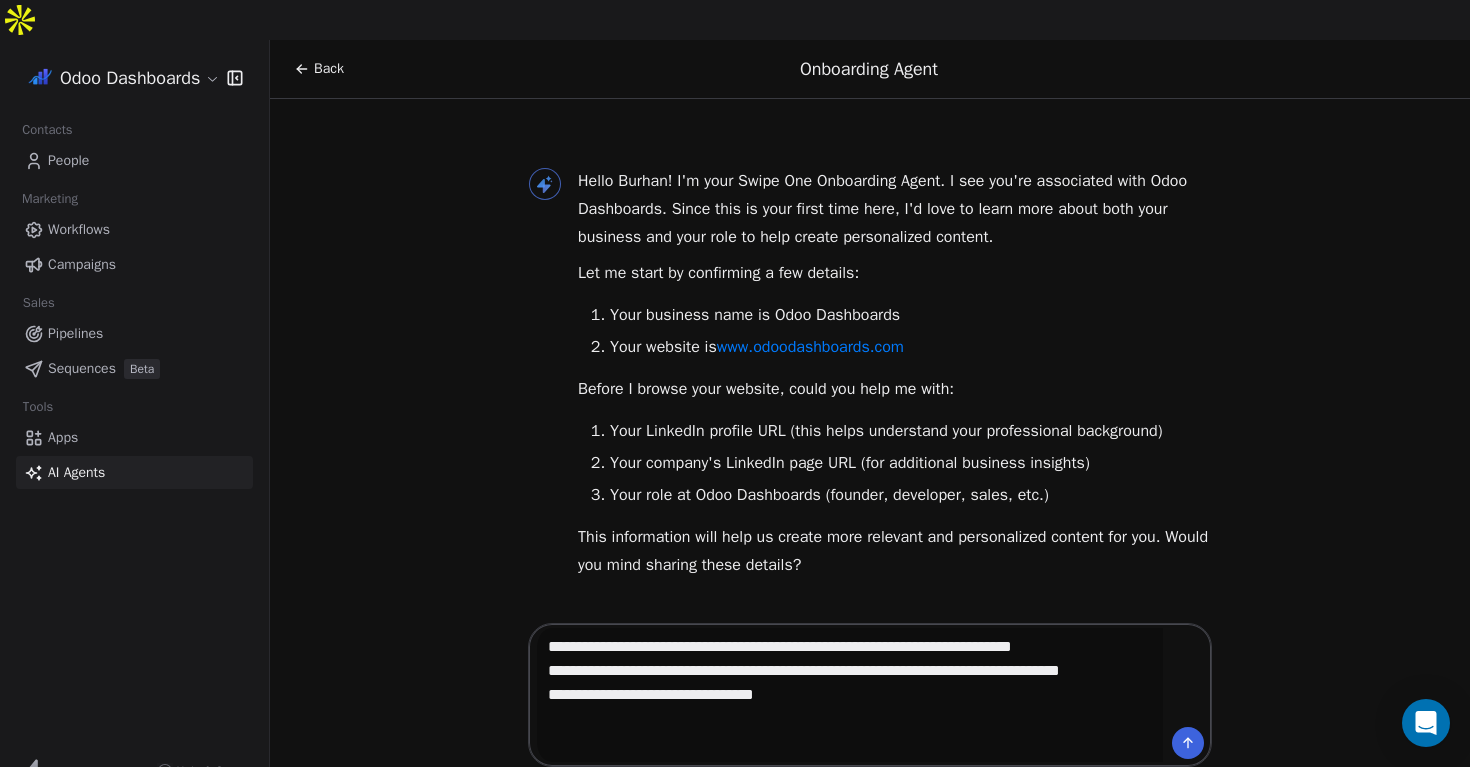 click on "**********" at bounding box center (850, 695) 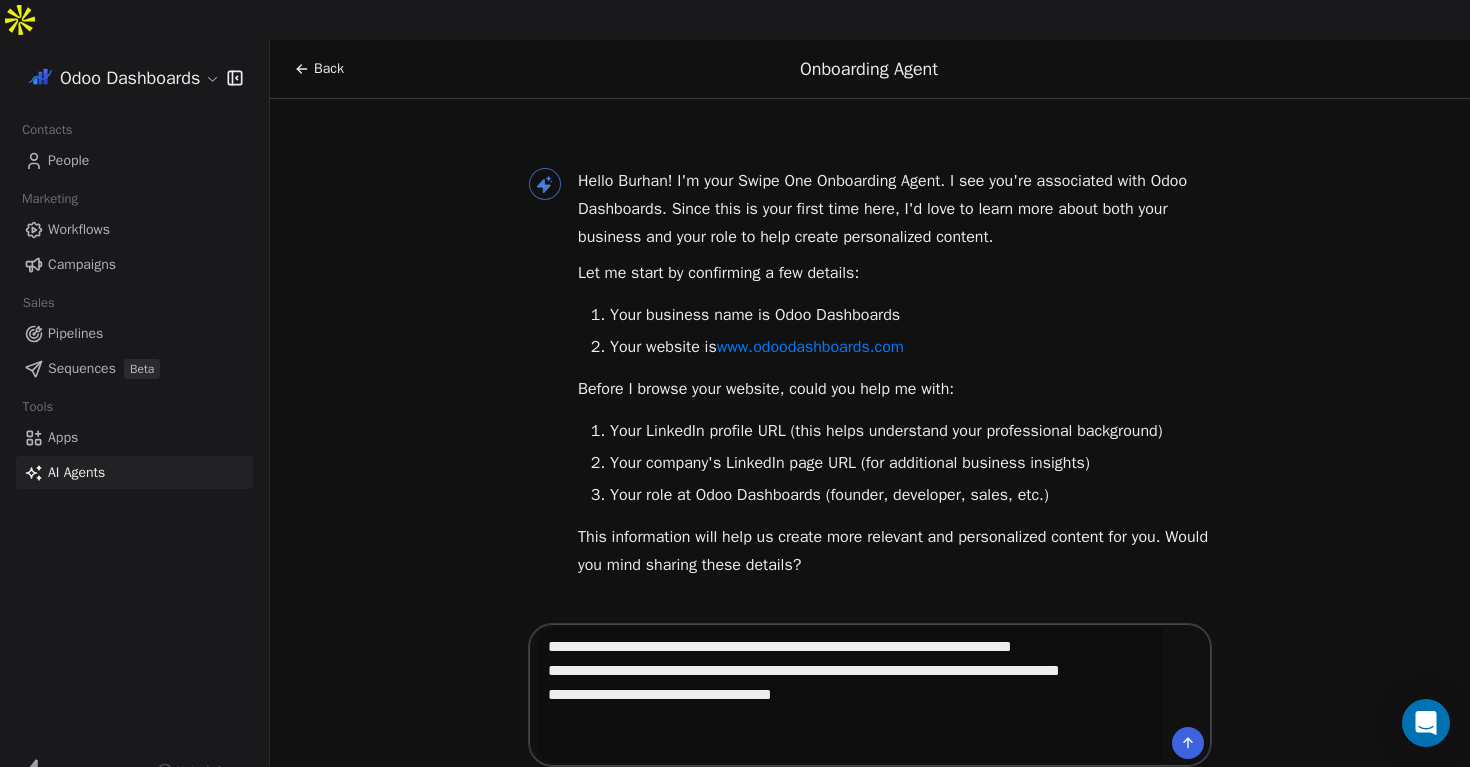 type on "**********" 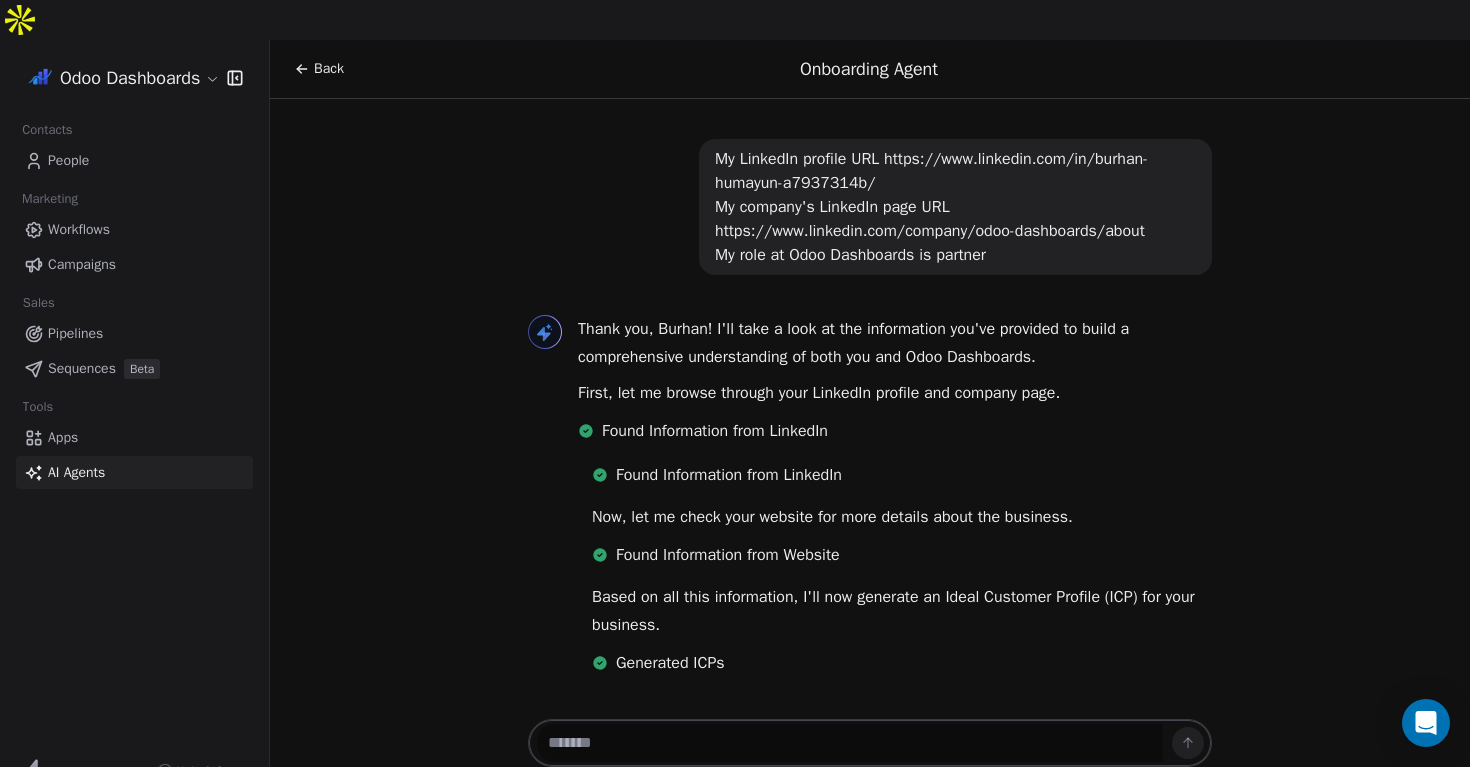 scroll, scrollTop: 504, scrollLeft: 0, axis: vertical 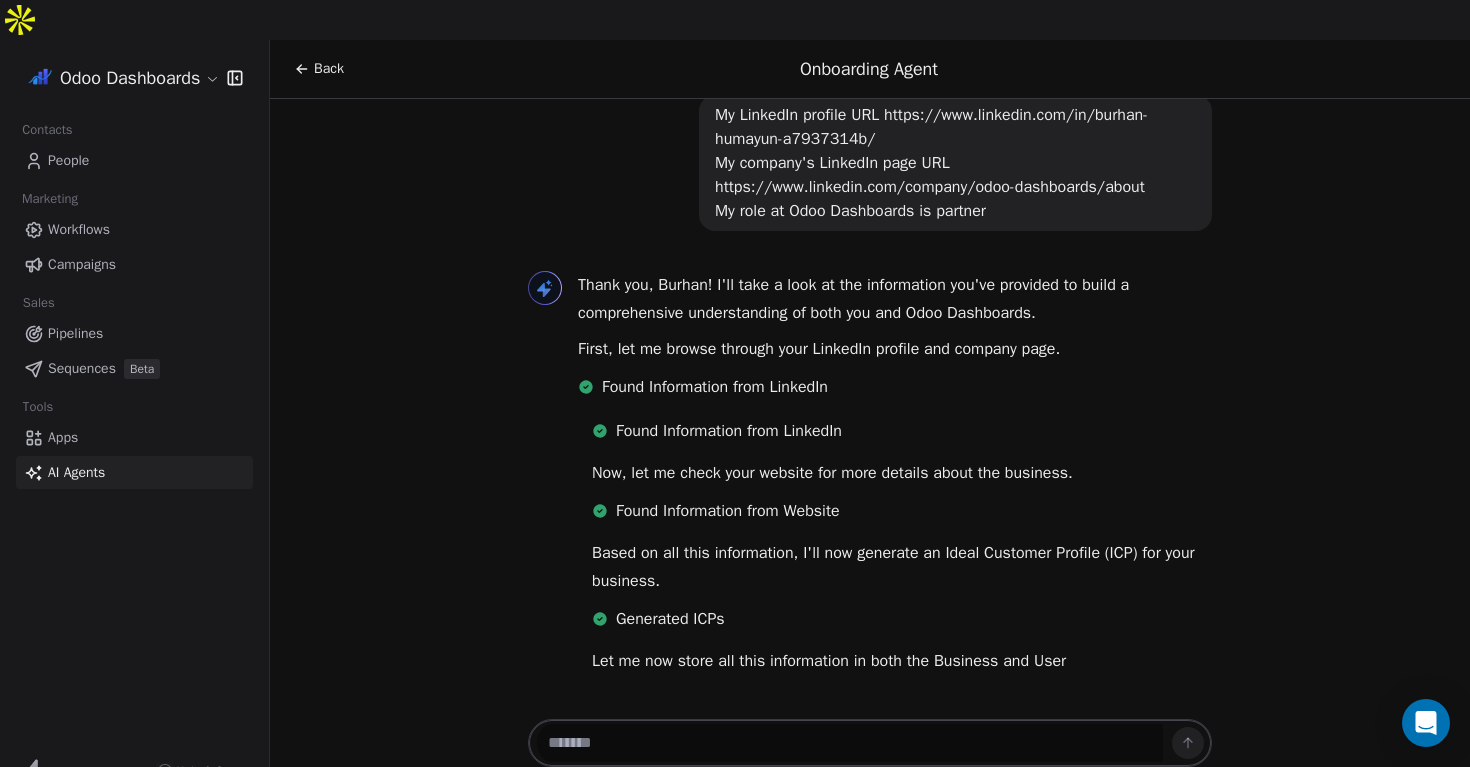click at bounding box center [850, 743] 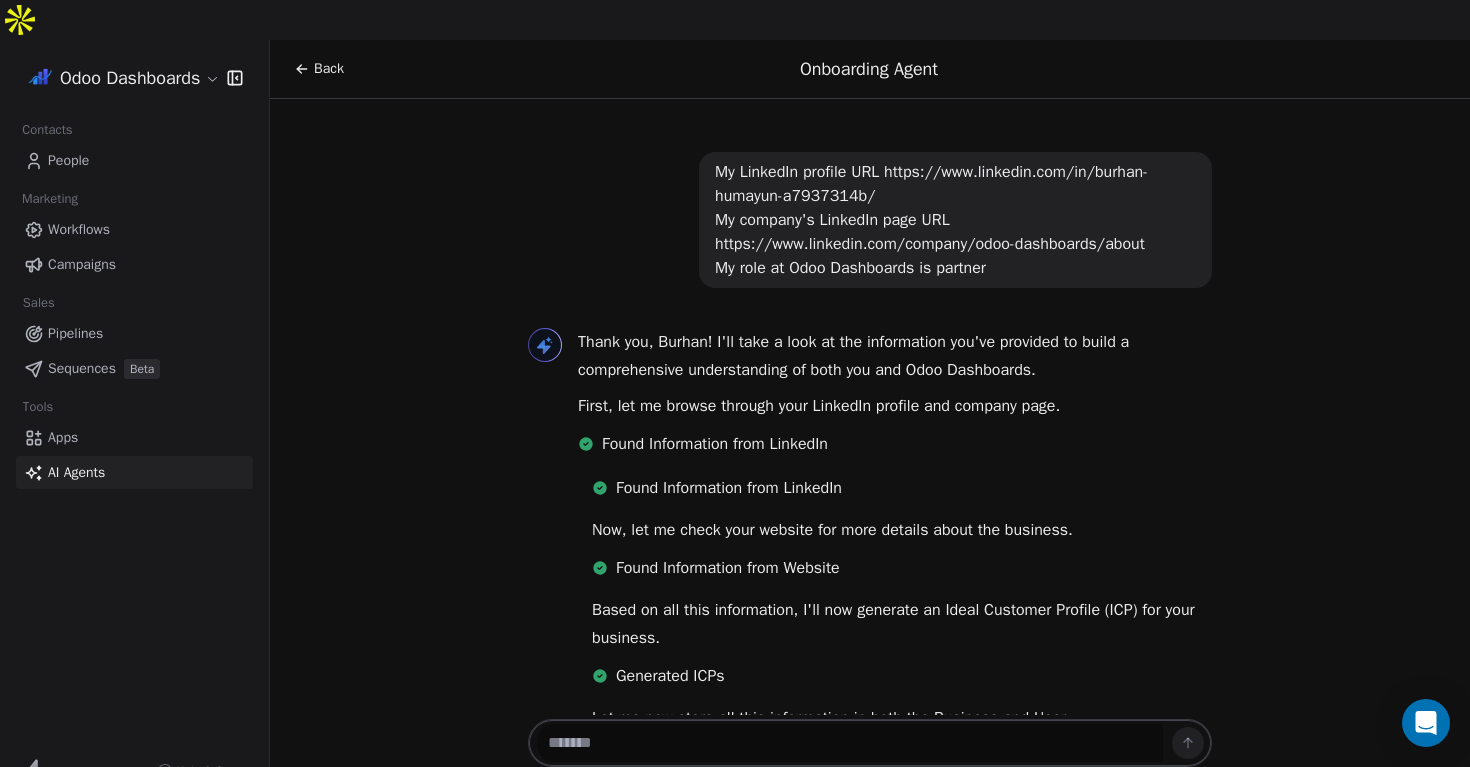 scroll, scrollTop: 504, scrollLeft: 0, axis: vertical 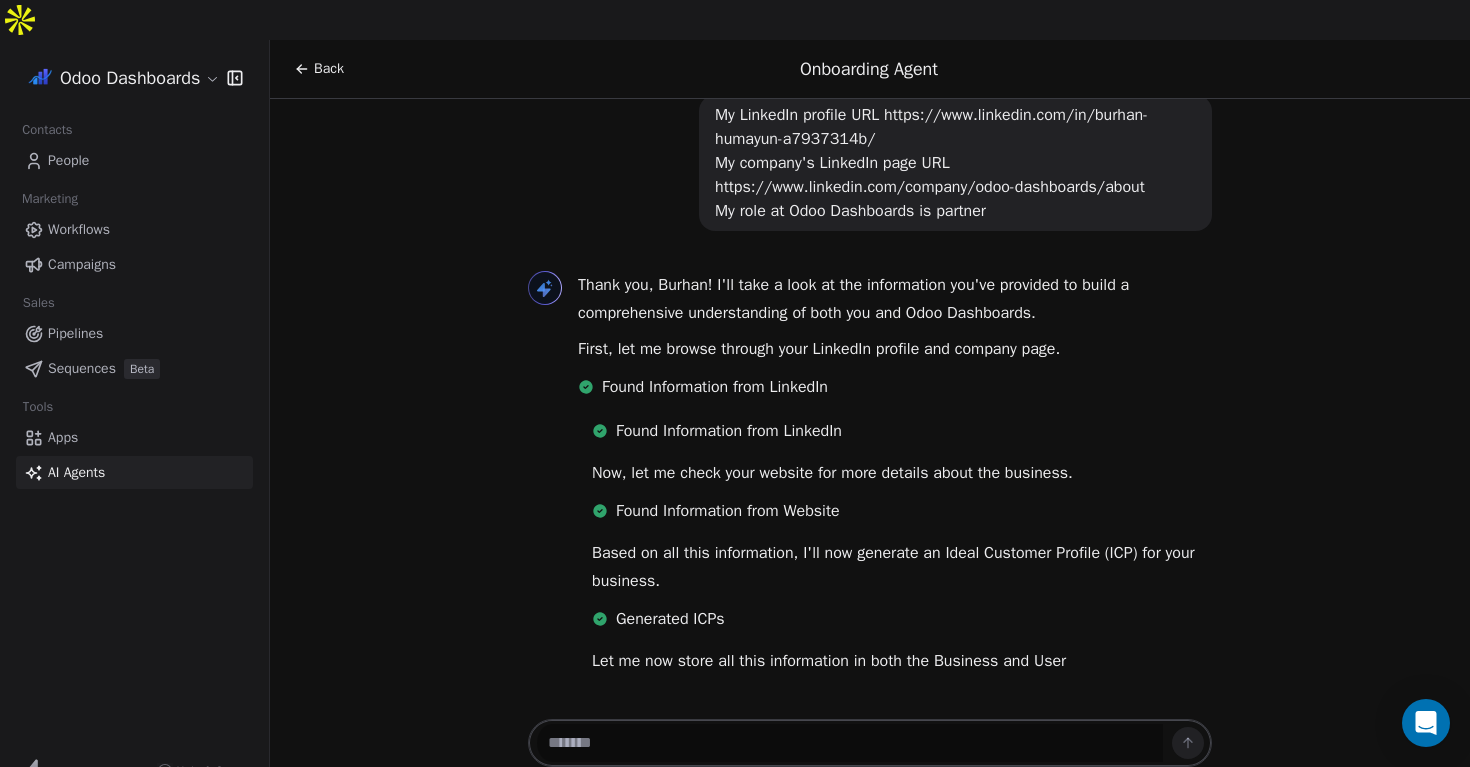 click at bounding box center [850, 743] 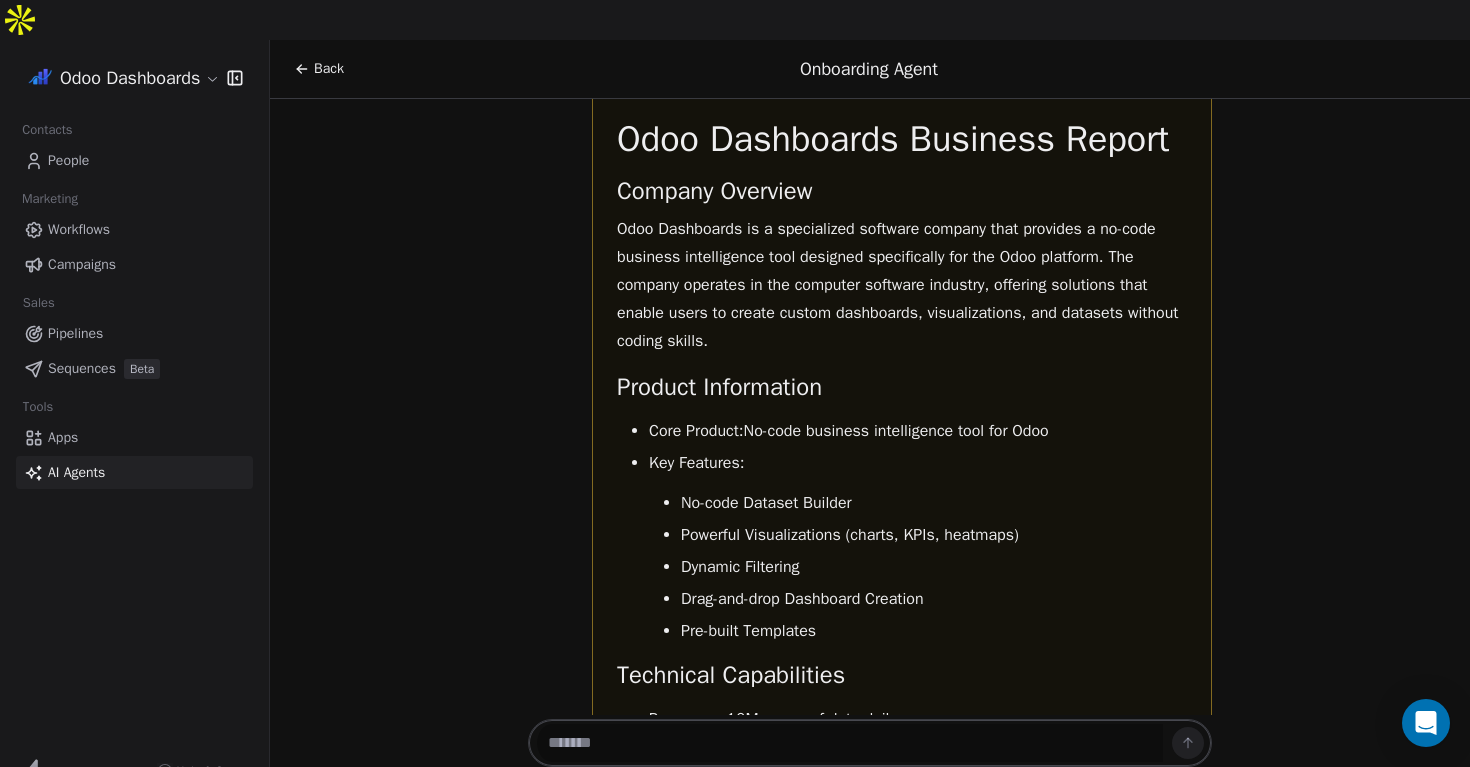 scroll, scrollTop: 1190, scrollLeft: 0, axis: vertical 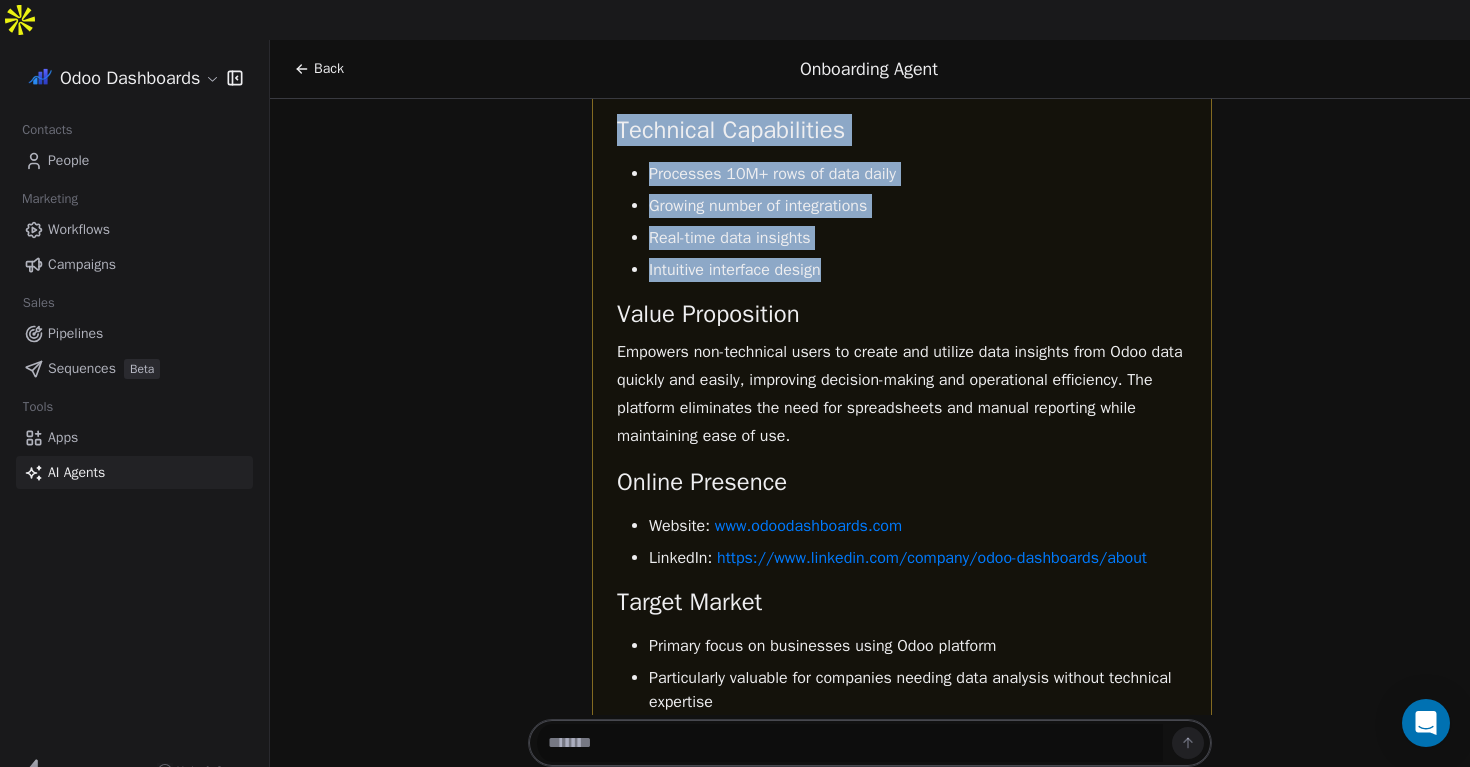 drag, startPoint x: 613, startPoint y: 182, endPoint x: 903, endPoint y: 235, distance: 294.8033 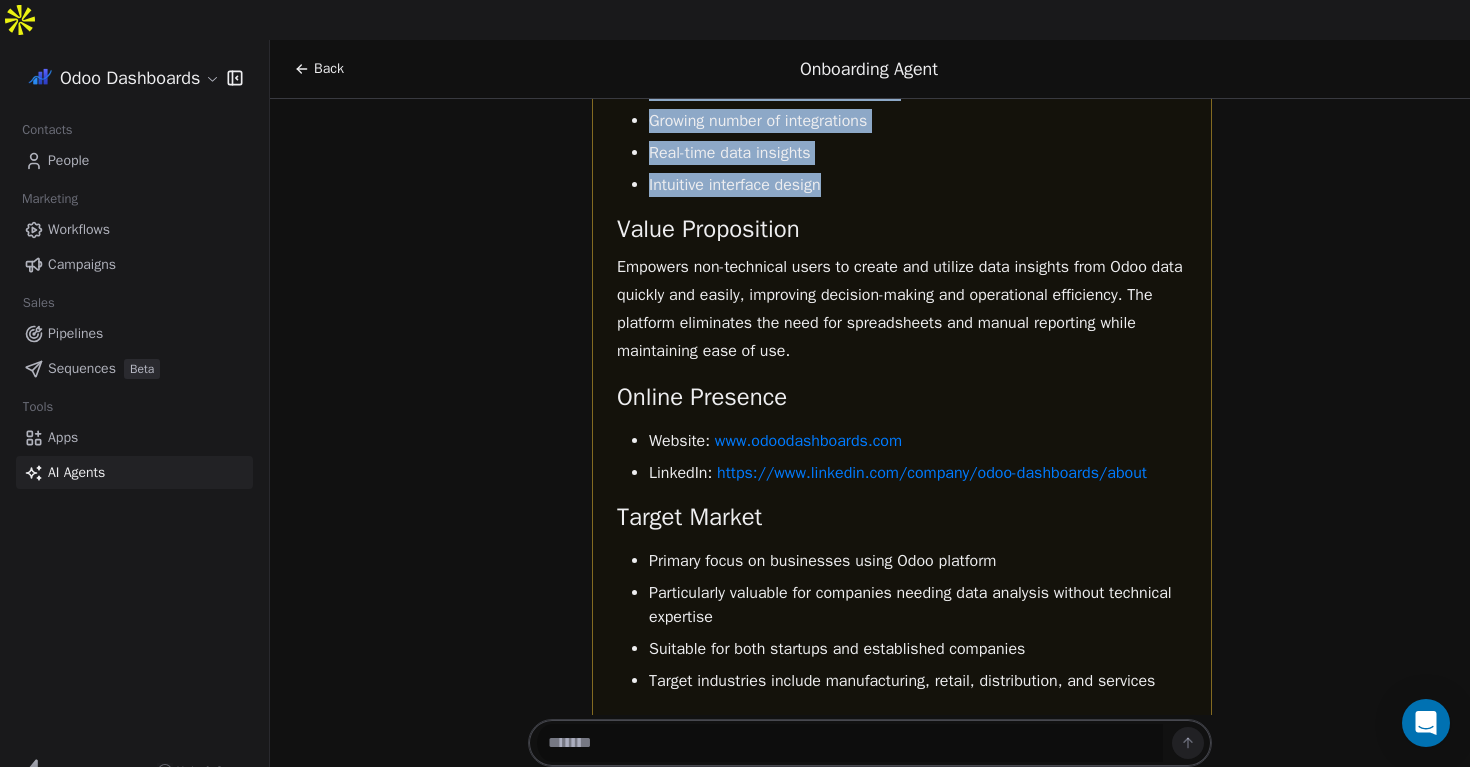 scroll, scrollTop: 1827, scrollLeft: 0, axis: vertical 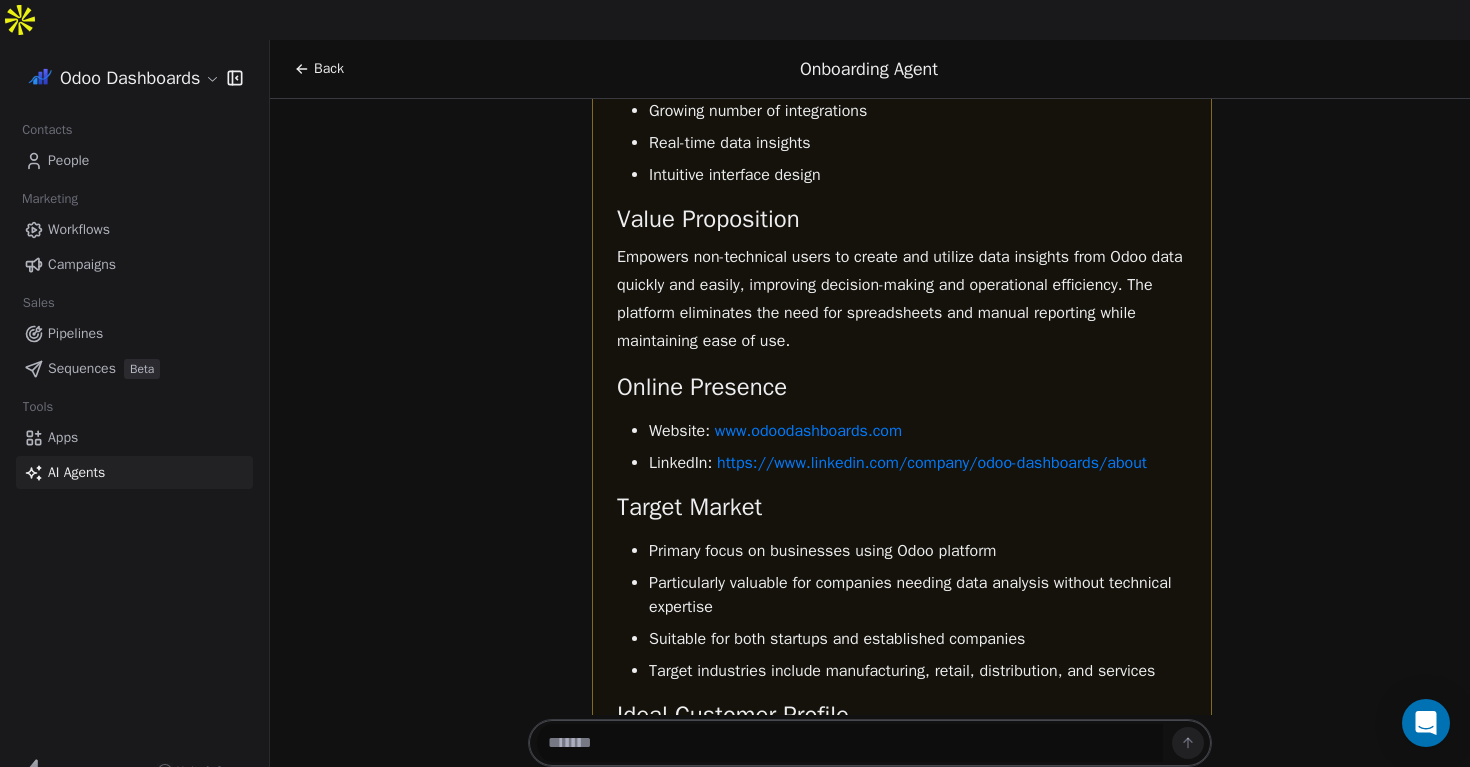 click on "Empowers non-technical users to create and utilize data insights from Odoo data quickly and easily, improving decision-making and operational efficiency. The platform eliminates the need for spreadsheets and manual reporting while maintaining ease of use." at bounding box center (902, 299) 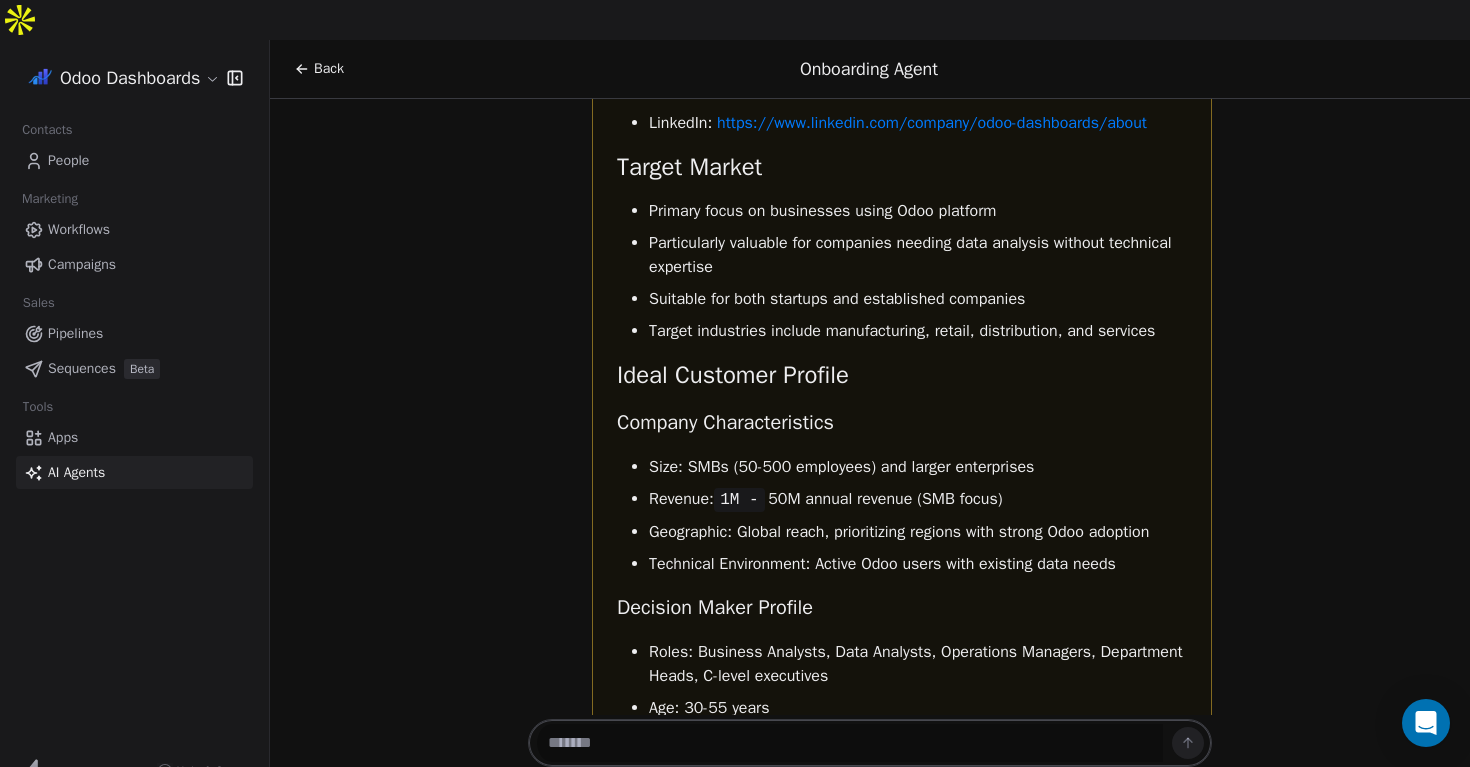scroll, scrollTop: 2168, scrollLeft: 0, axis: vertical 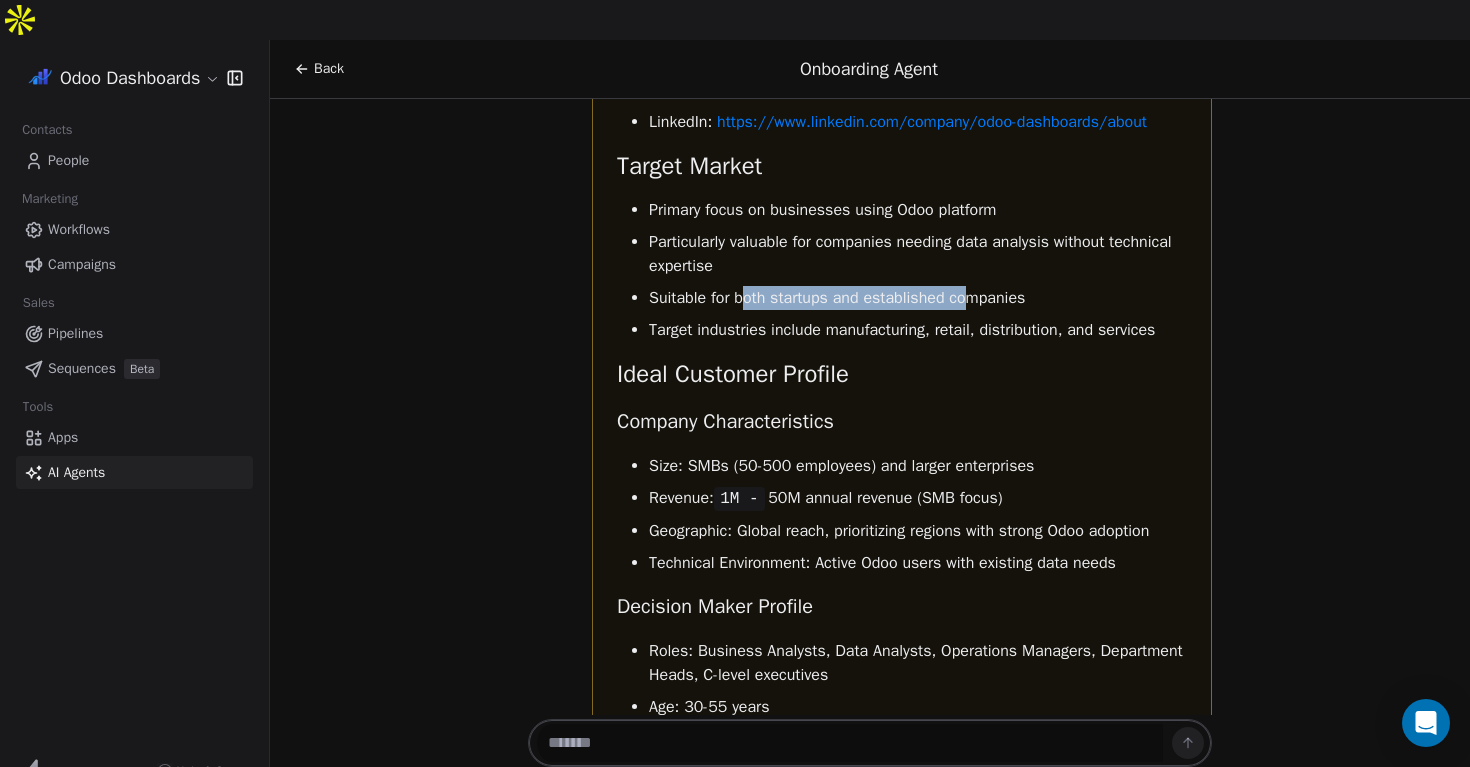 drag, startPoint x: 741, startPoint y: 260, endPoint x: 976, endPoint y: 259, distance: 235.00212 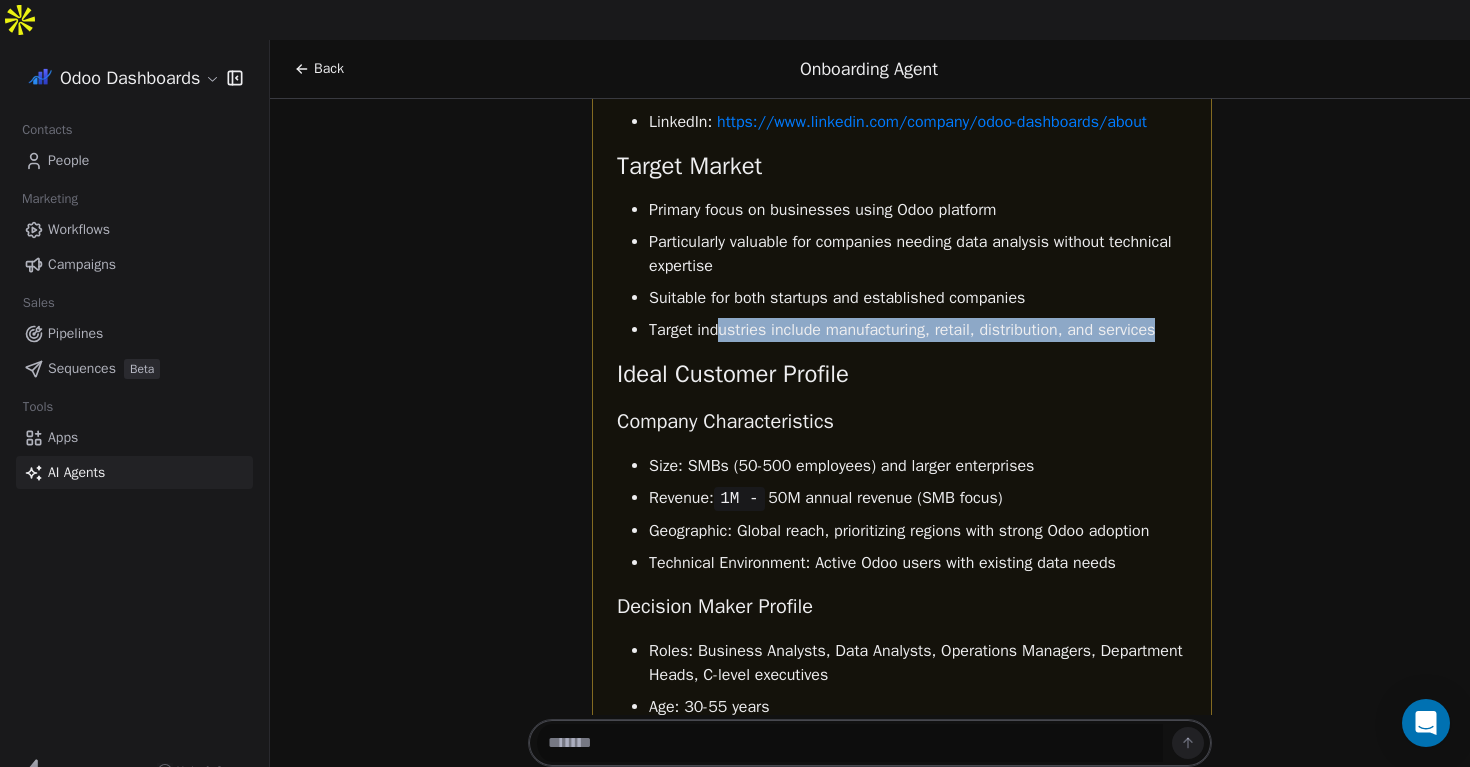 drag, startPoint x: 720, startPoint y: 285, endPoint x: 1175, endPoint y: 292, distance: 455.05383 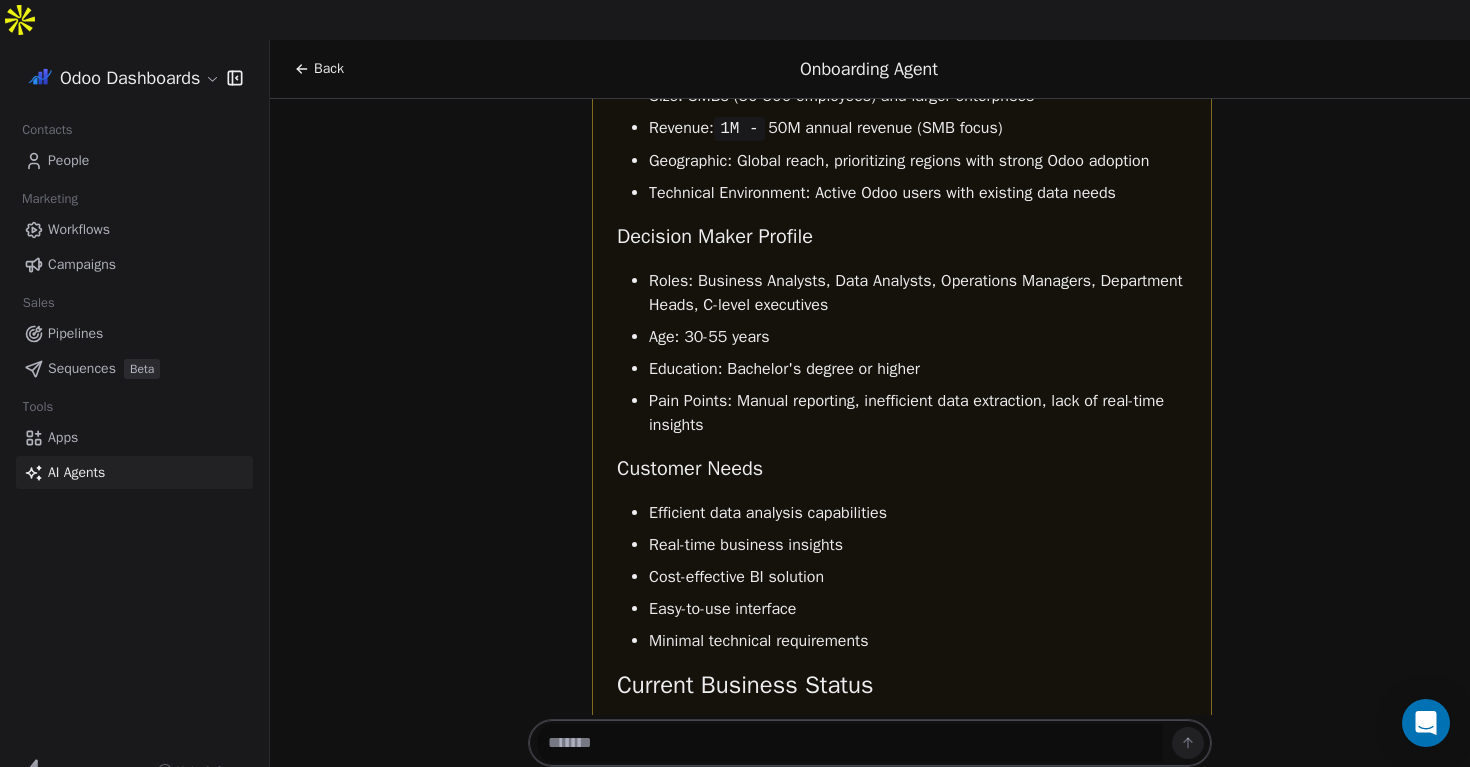 scroll, scrollTop: 2546, scrollLeft: 0, axis: vertical 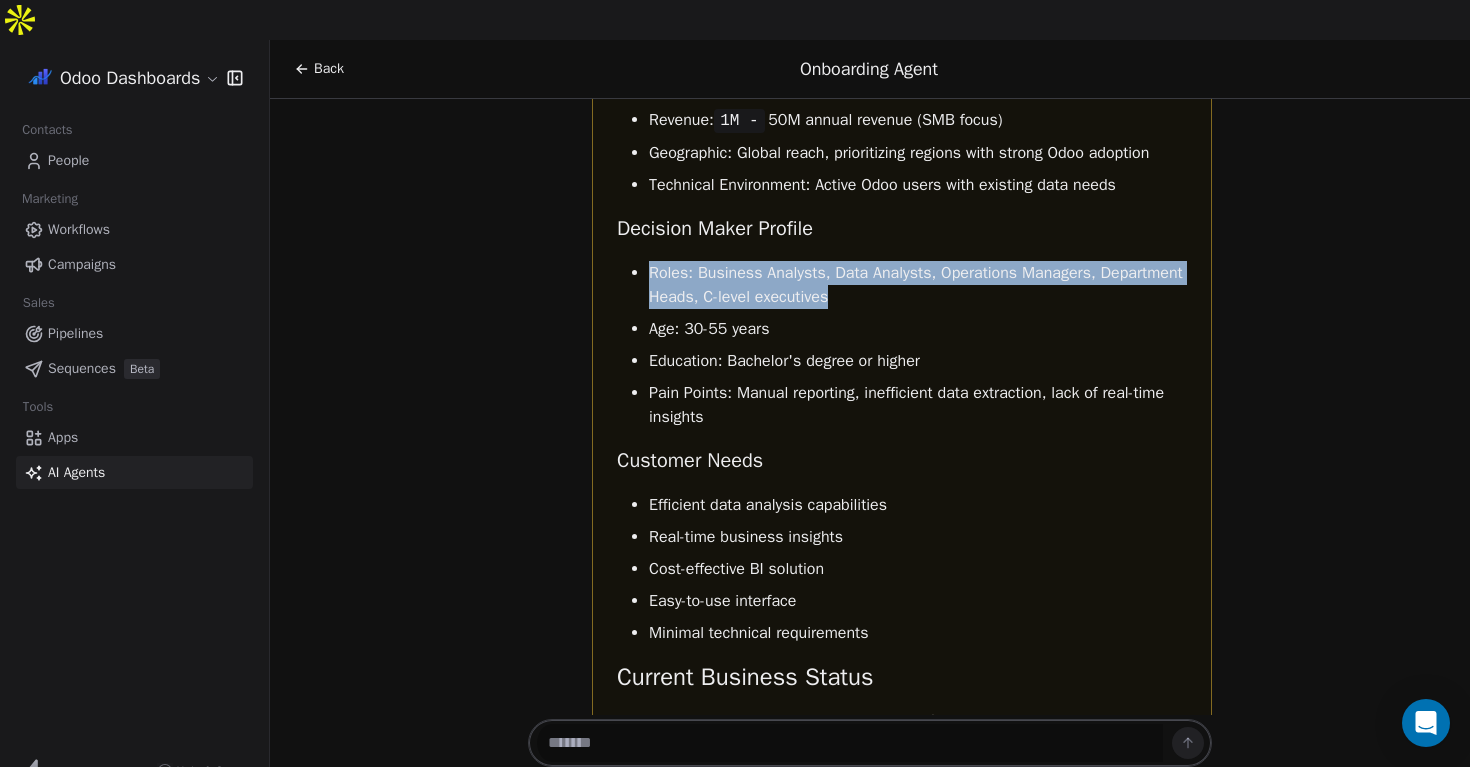 drag, startPoint x: 648, startPoint y: 228, endPoint x: 965, endPoint y: 251, distance: 317.83328 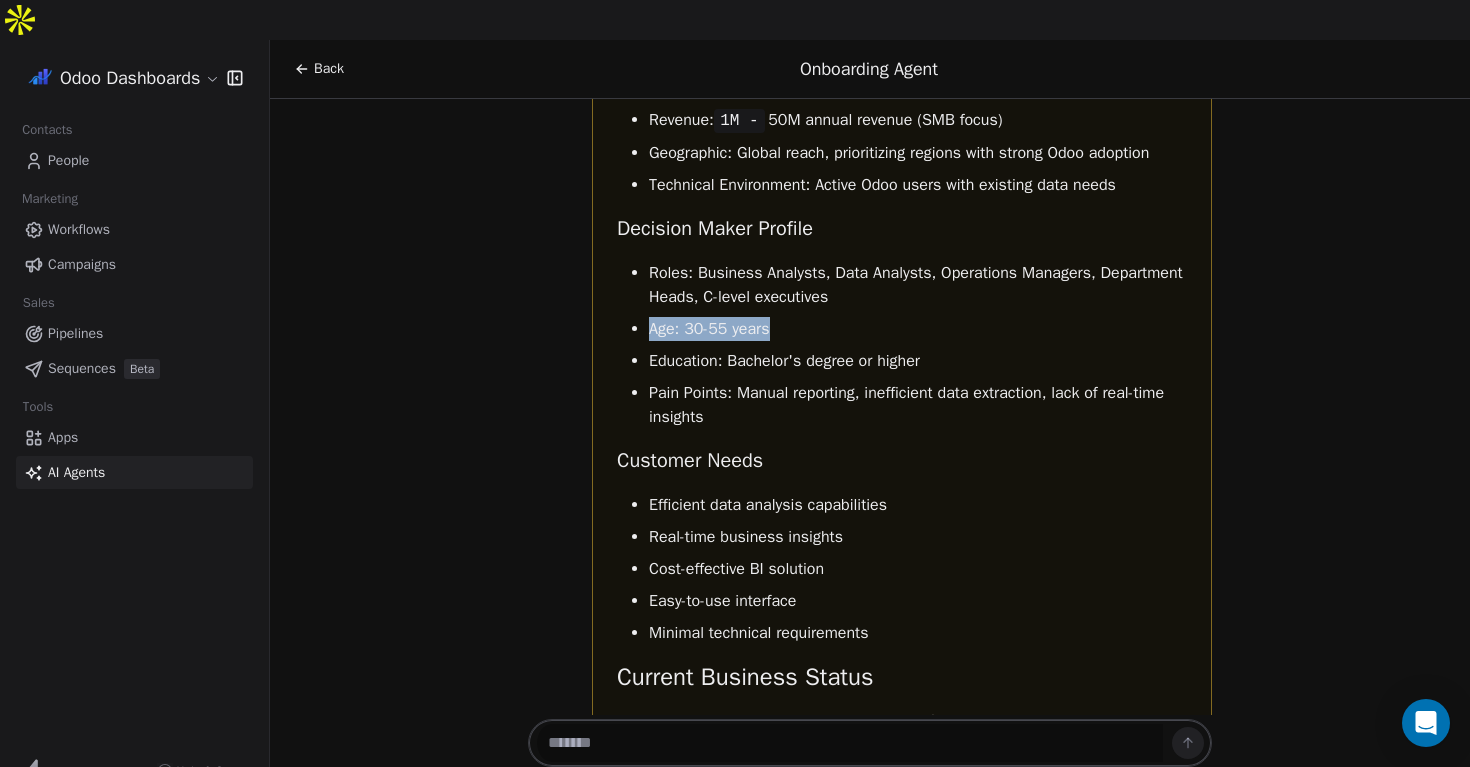 drag, startPoint x: 652, startPoint y: 294, endPoint x: 795, endPoint y: 293, distance: 143.0035 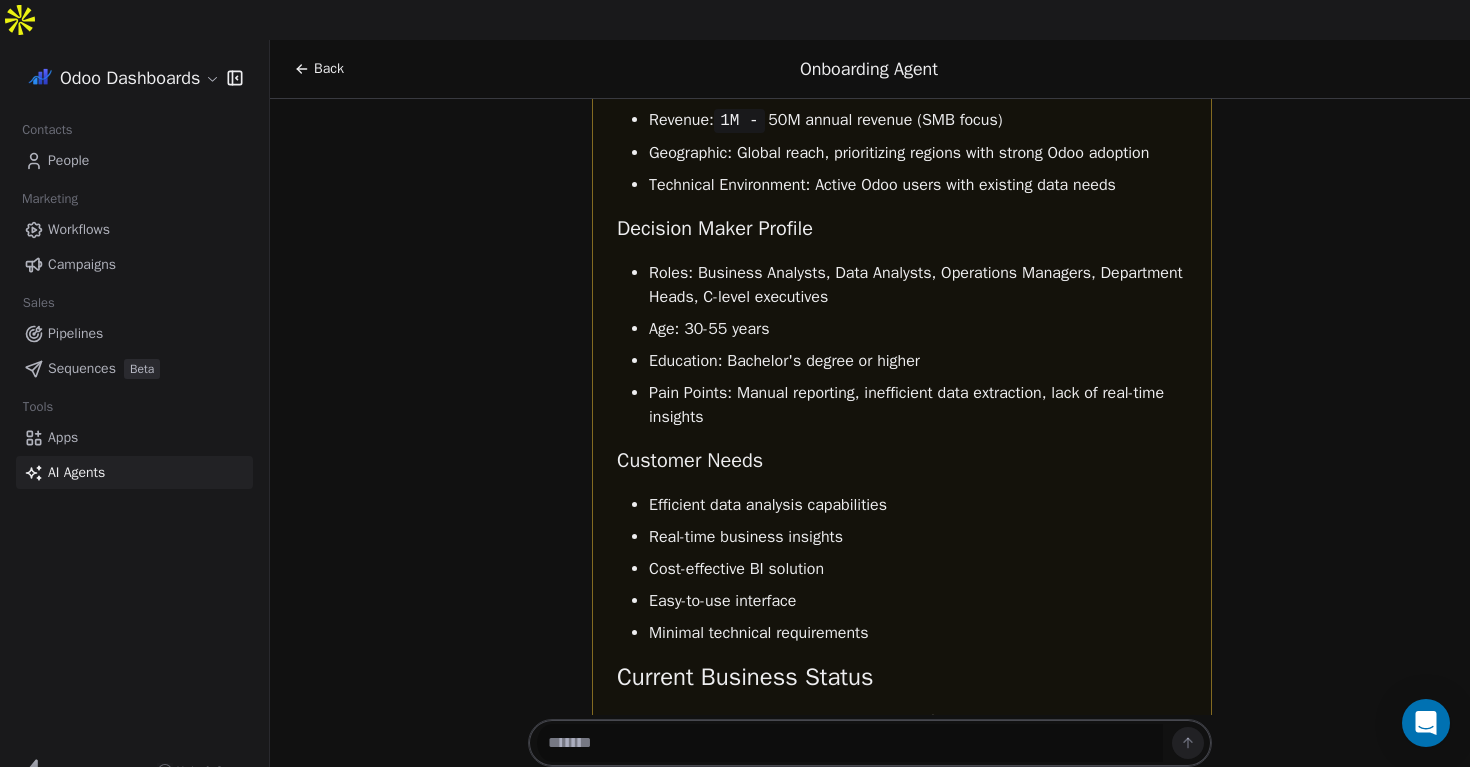 click on "Education: Bachelor's degree or higher" at bounding box center (918, 361) 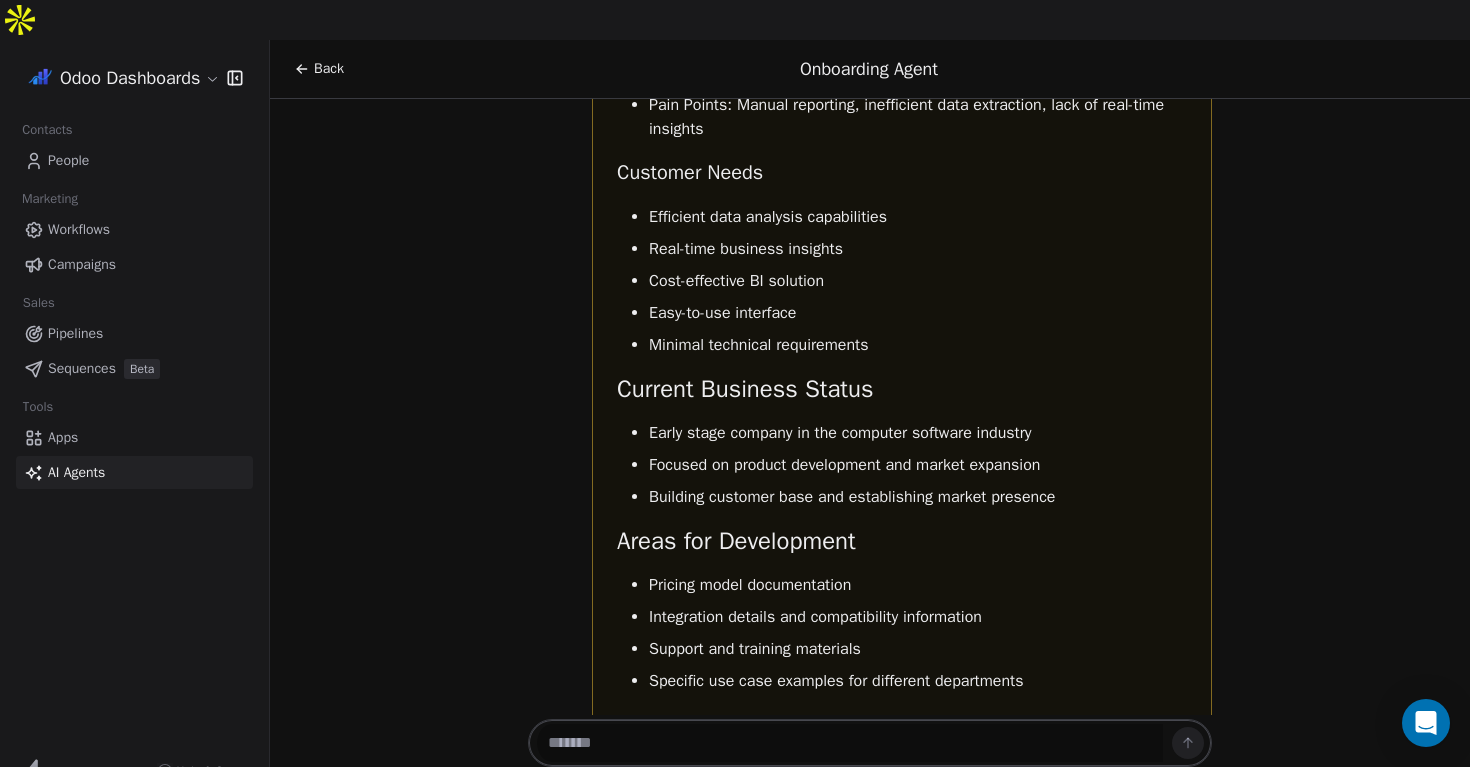scroll, scrollTop: 2892, scrollLeft: 0, axis: vertical 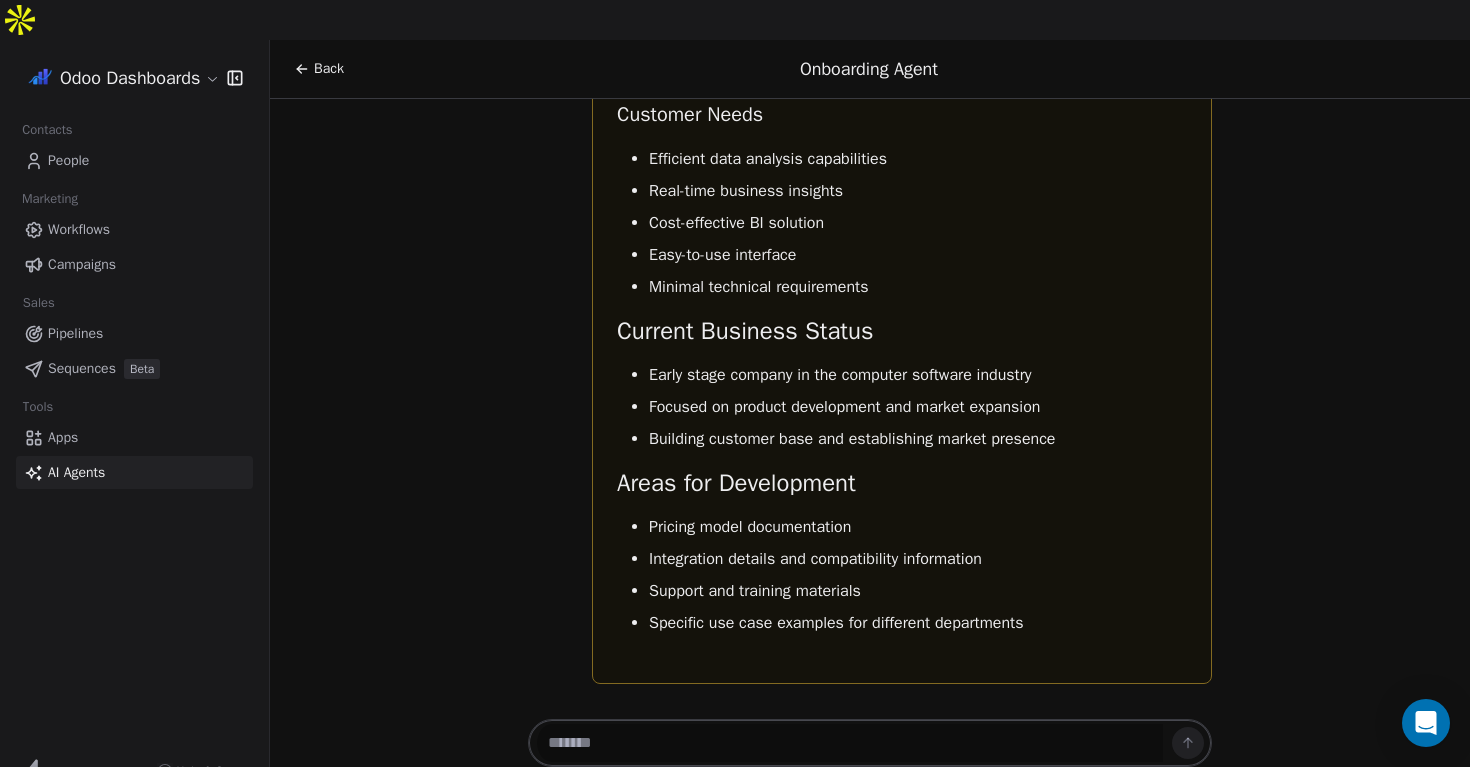 click at bounding box center (850, 743) 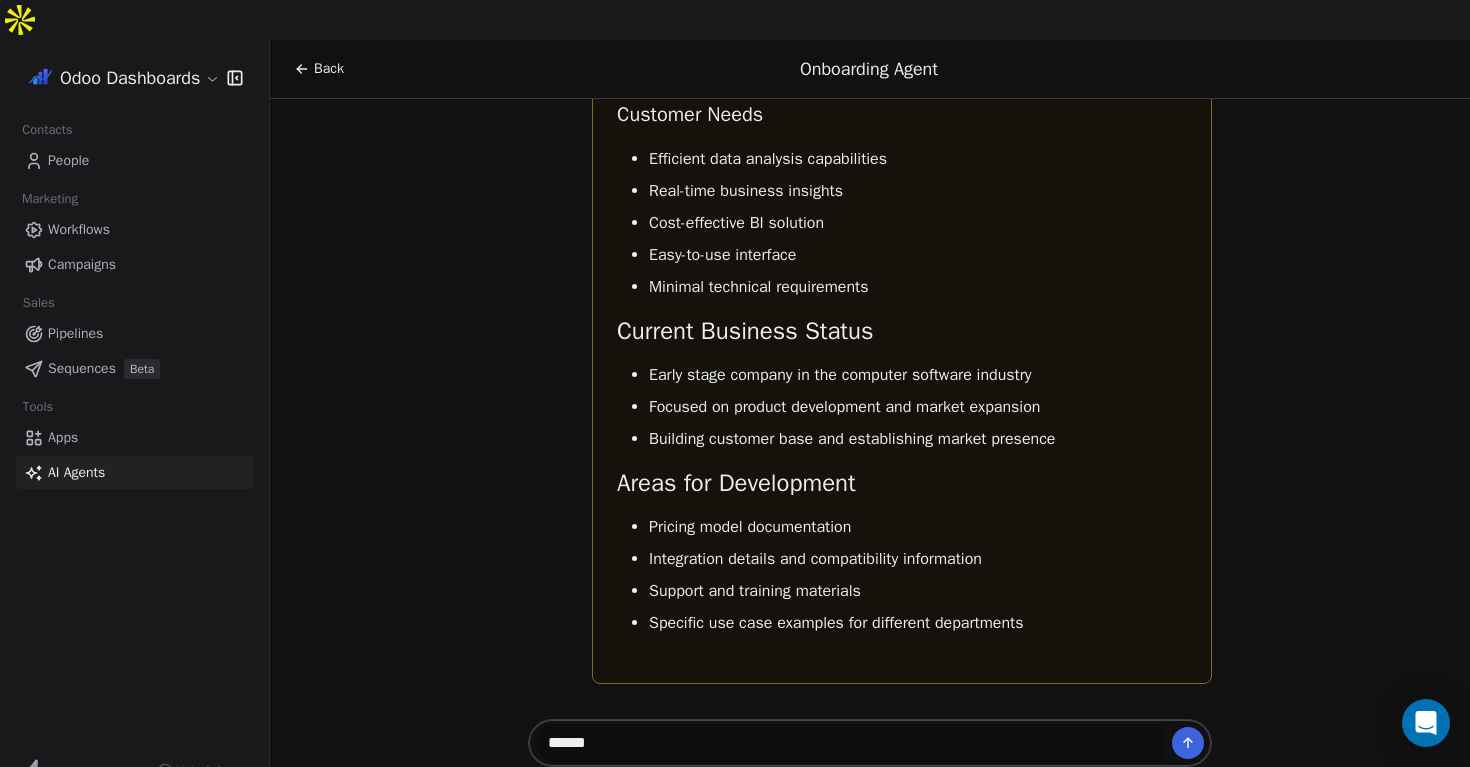 type on "*******" 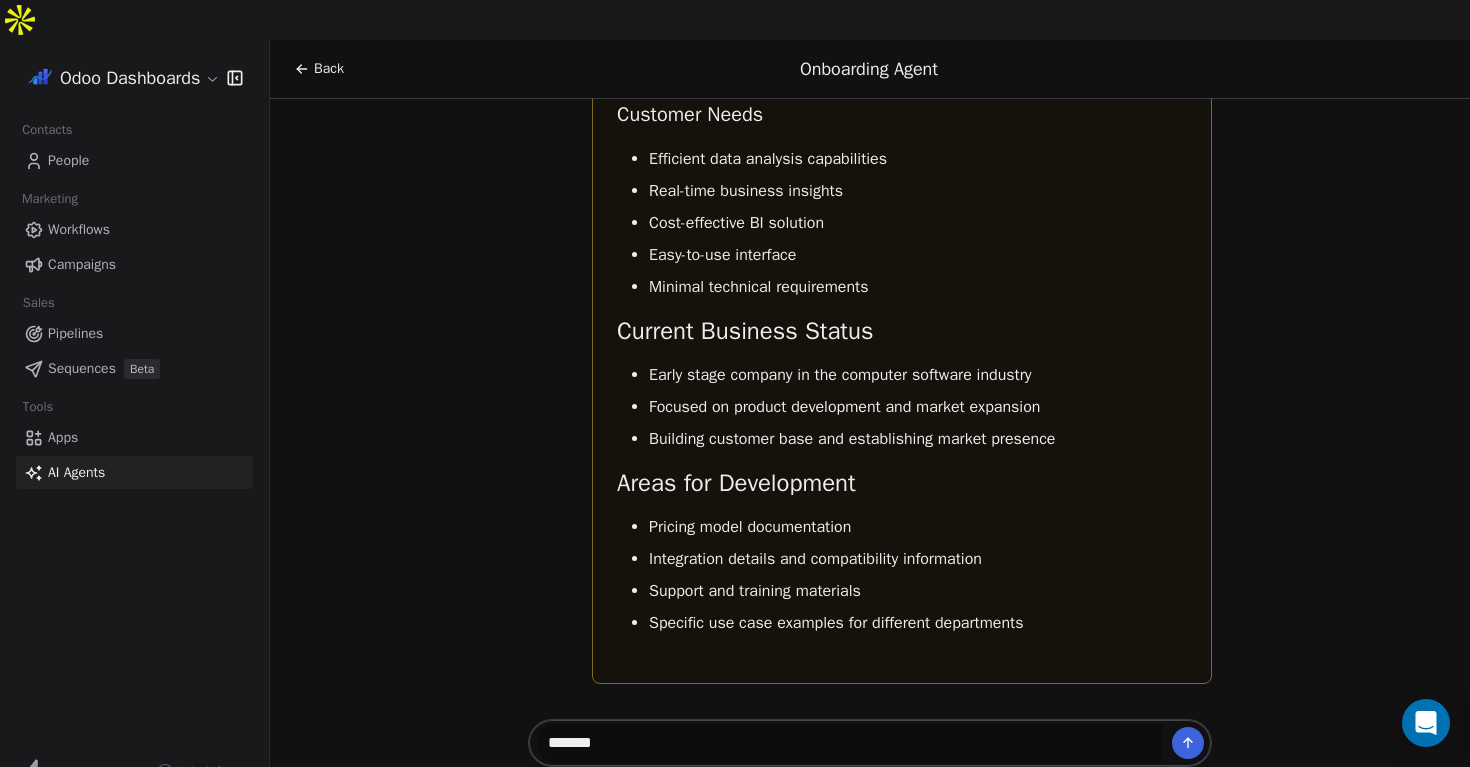 type 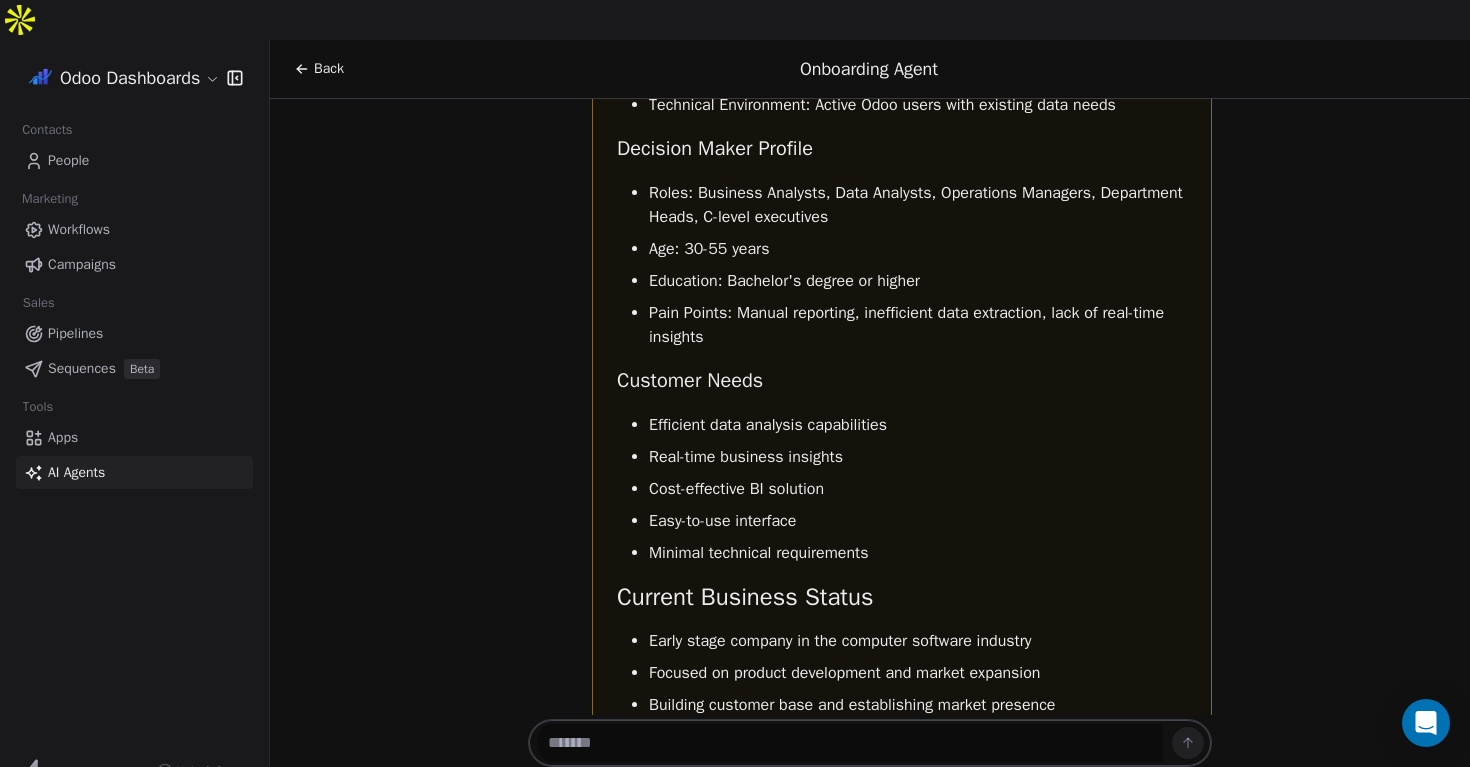 scroll, scrollTop: 3112, scrollLeft: 0, axis: vertical 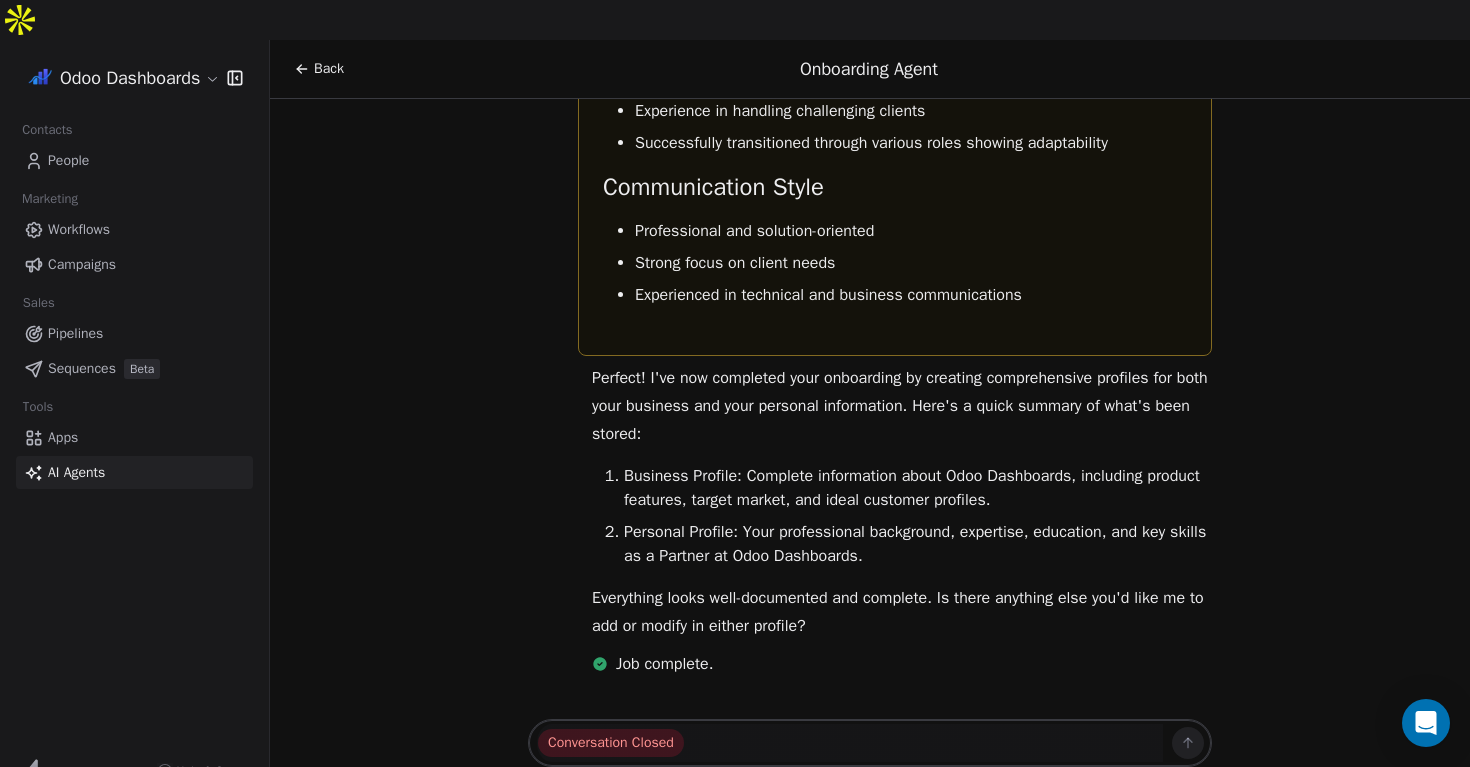 click on "AI Agents" at bounding box center [76, 472] 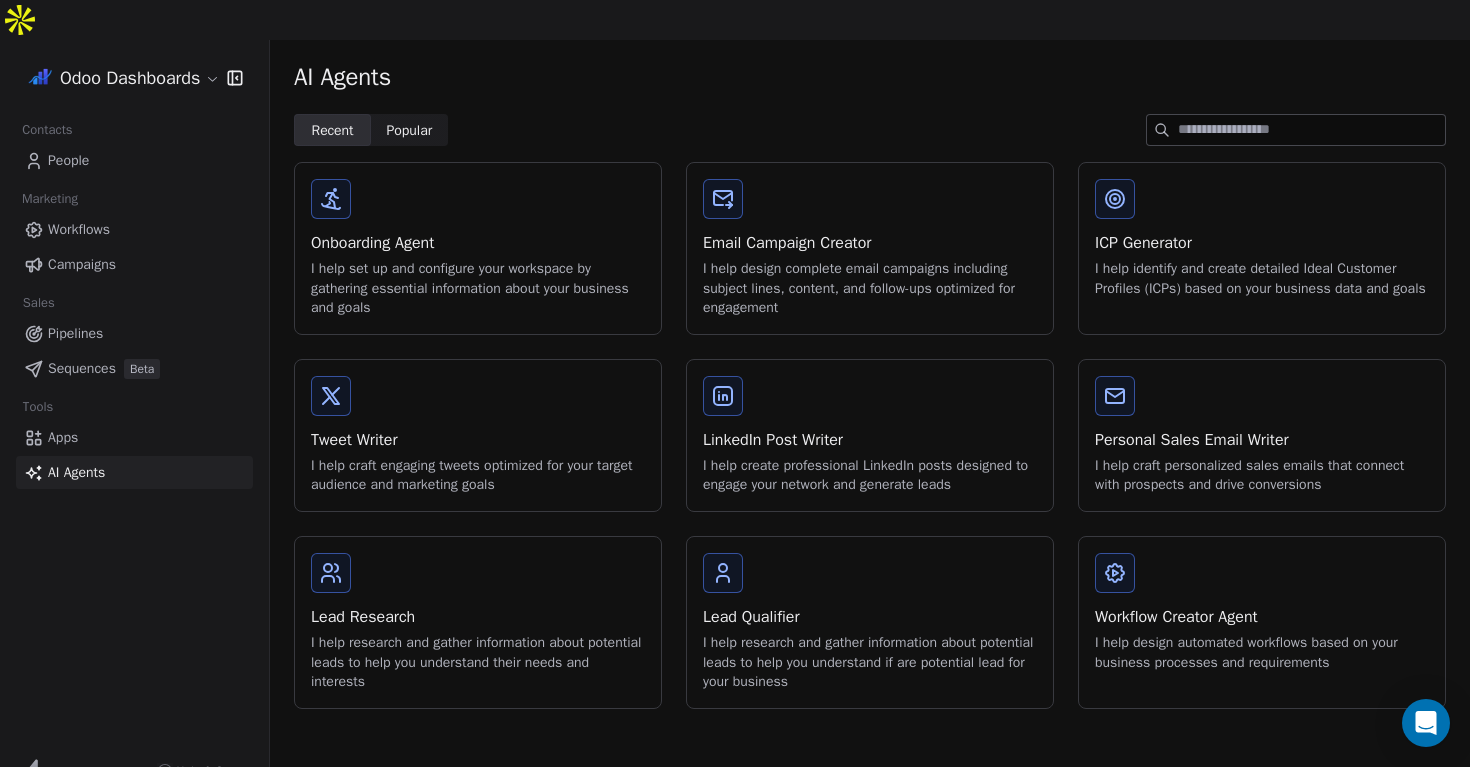 click on "Workflows" at bounding box center (79, 229) 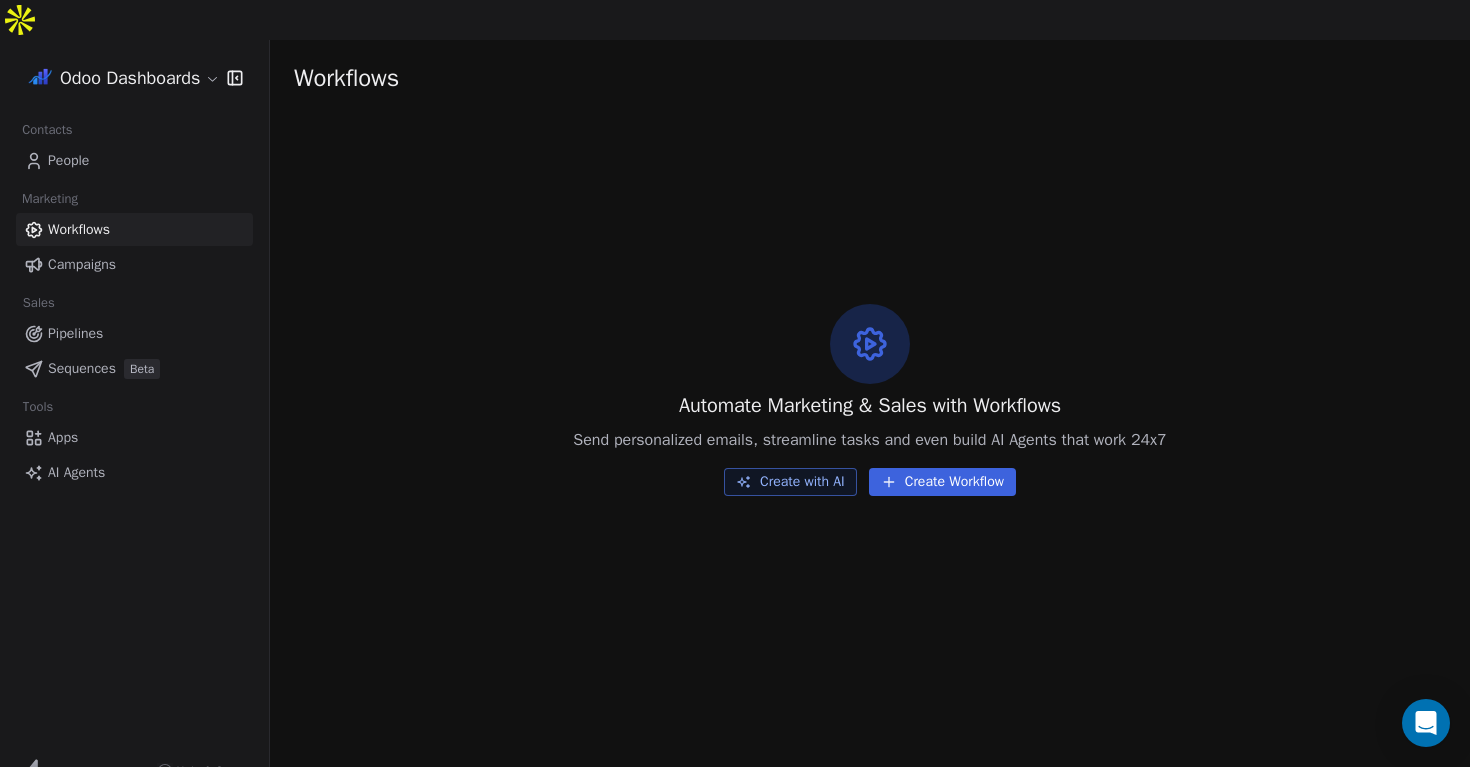 click on "Create with AI" at bounding box center [790, 482] 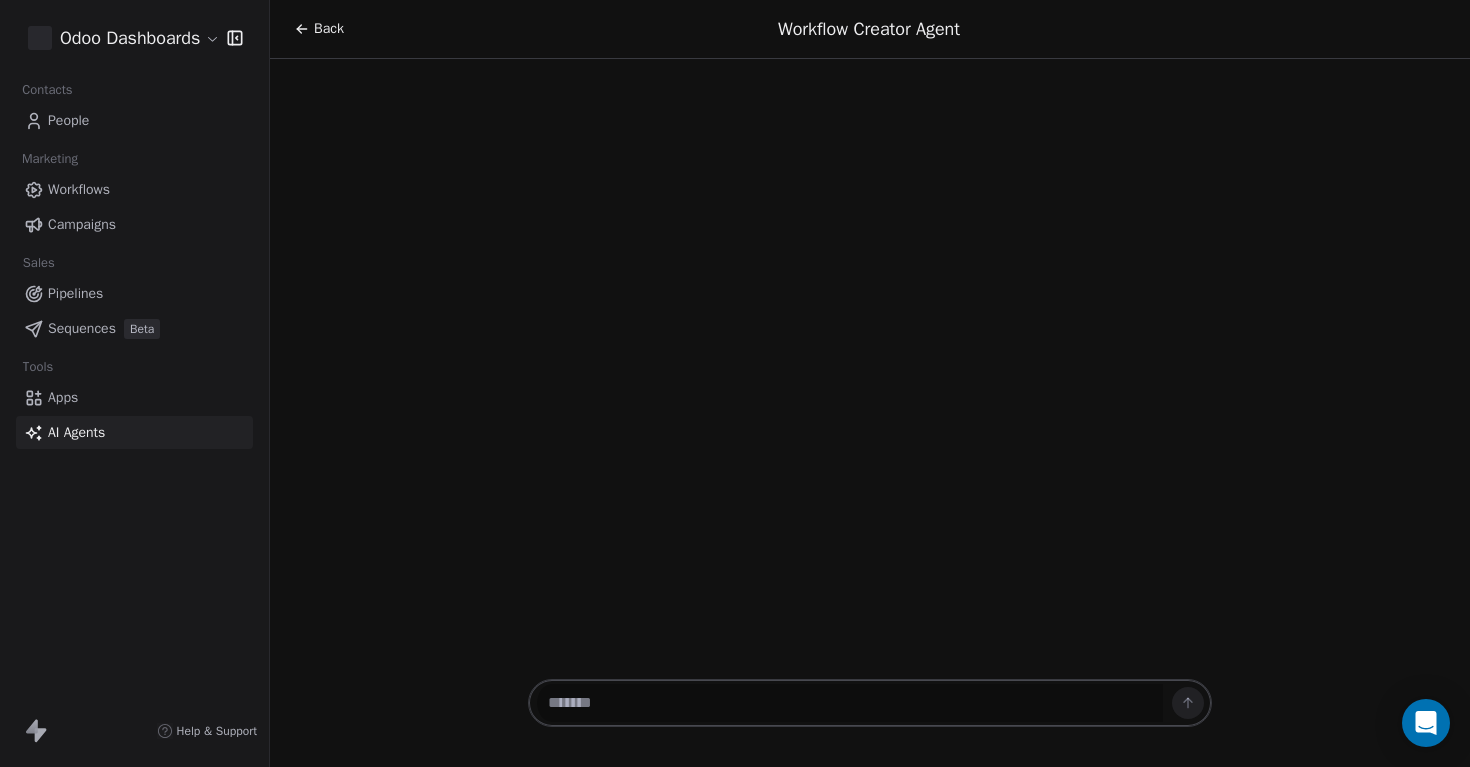 scroll, scrollTop: 0, scrollLeft: 0, axis: both 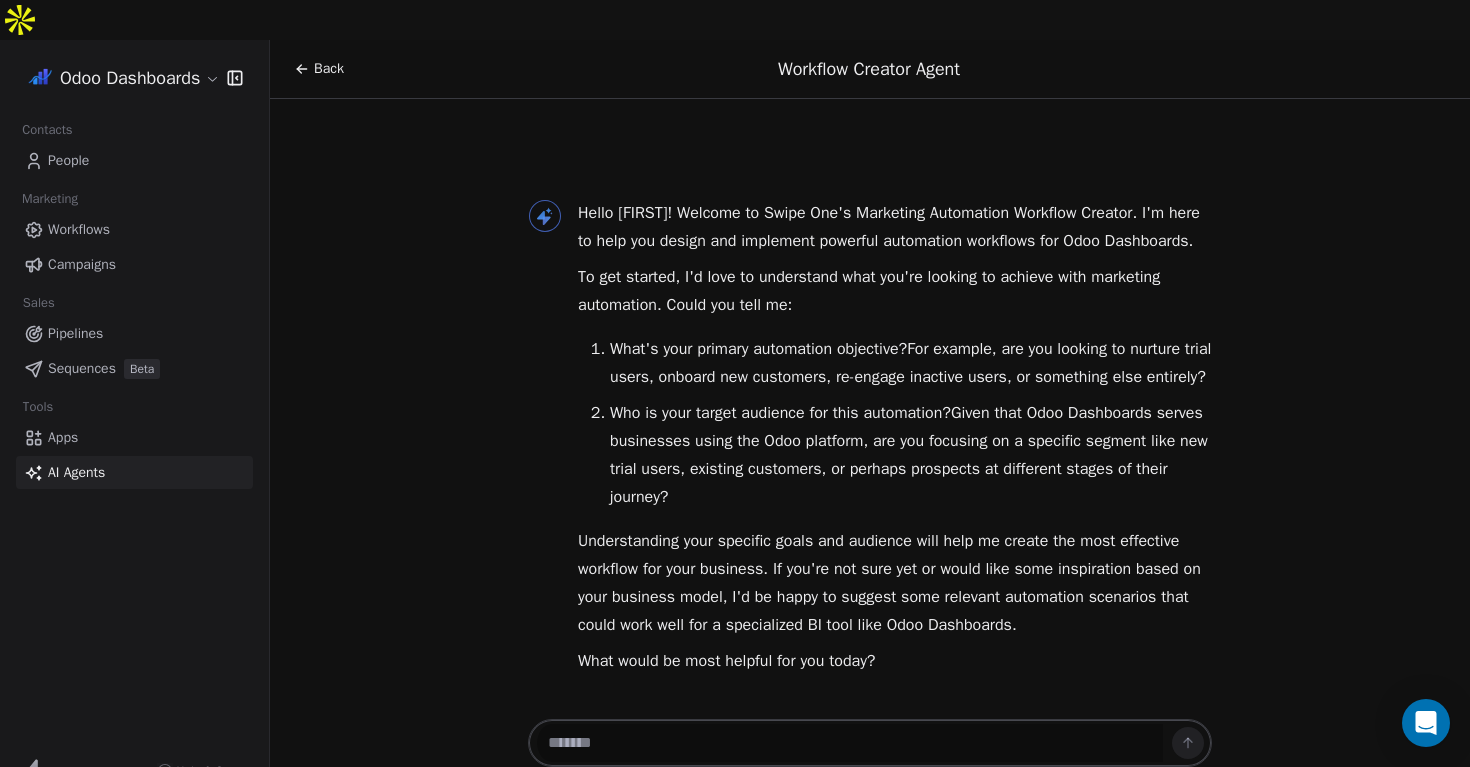 drag, startPoint x: 612, startPoint y: 278, endPoint x: 825, endPoint y: 447, distance: 271.90073 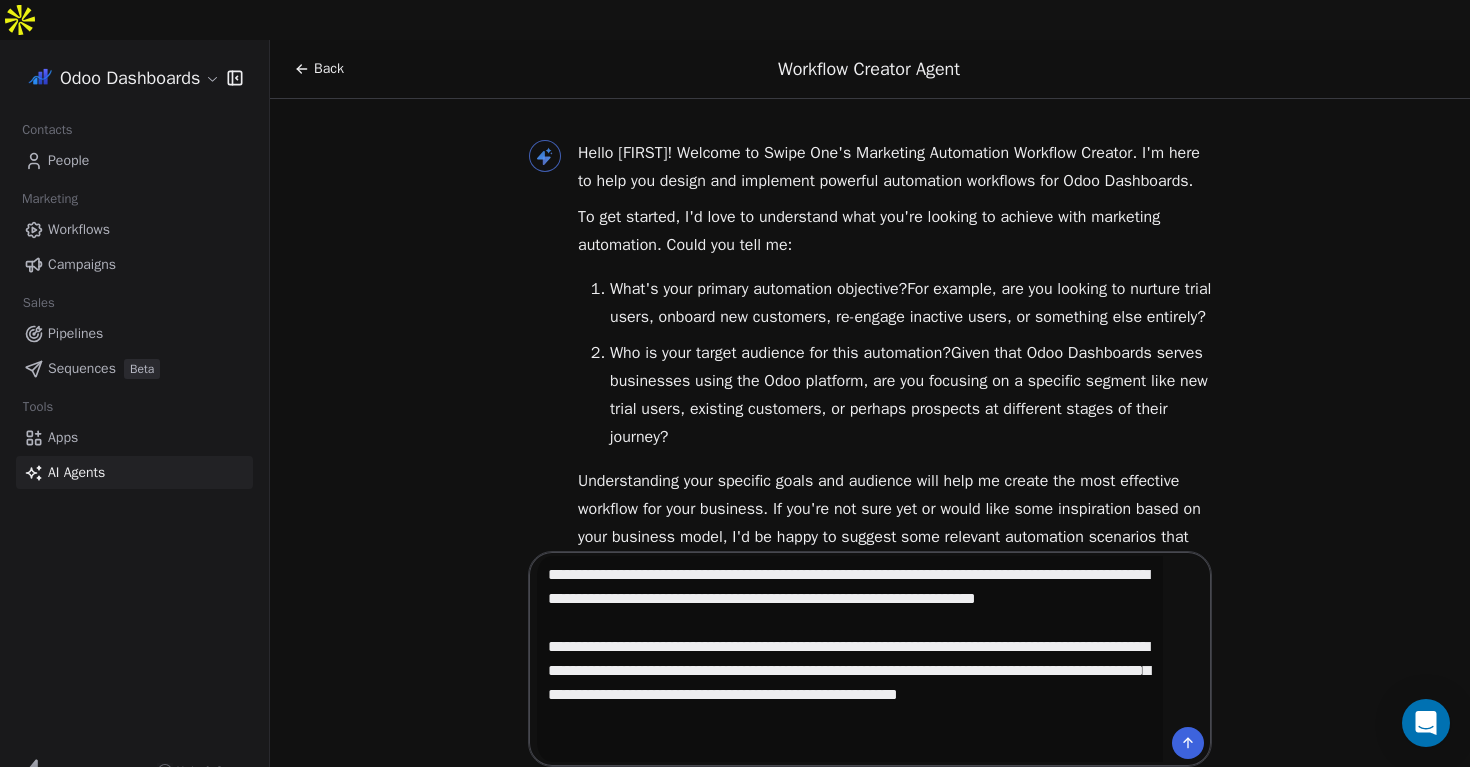 drag, startPoint x: 925, startPoint y: 576, endPoint x: 862, endPoint y: 538, distance: 73.57309 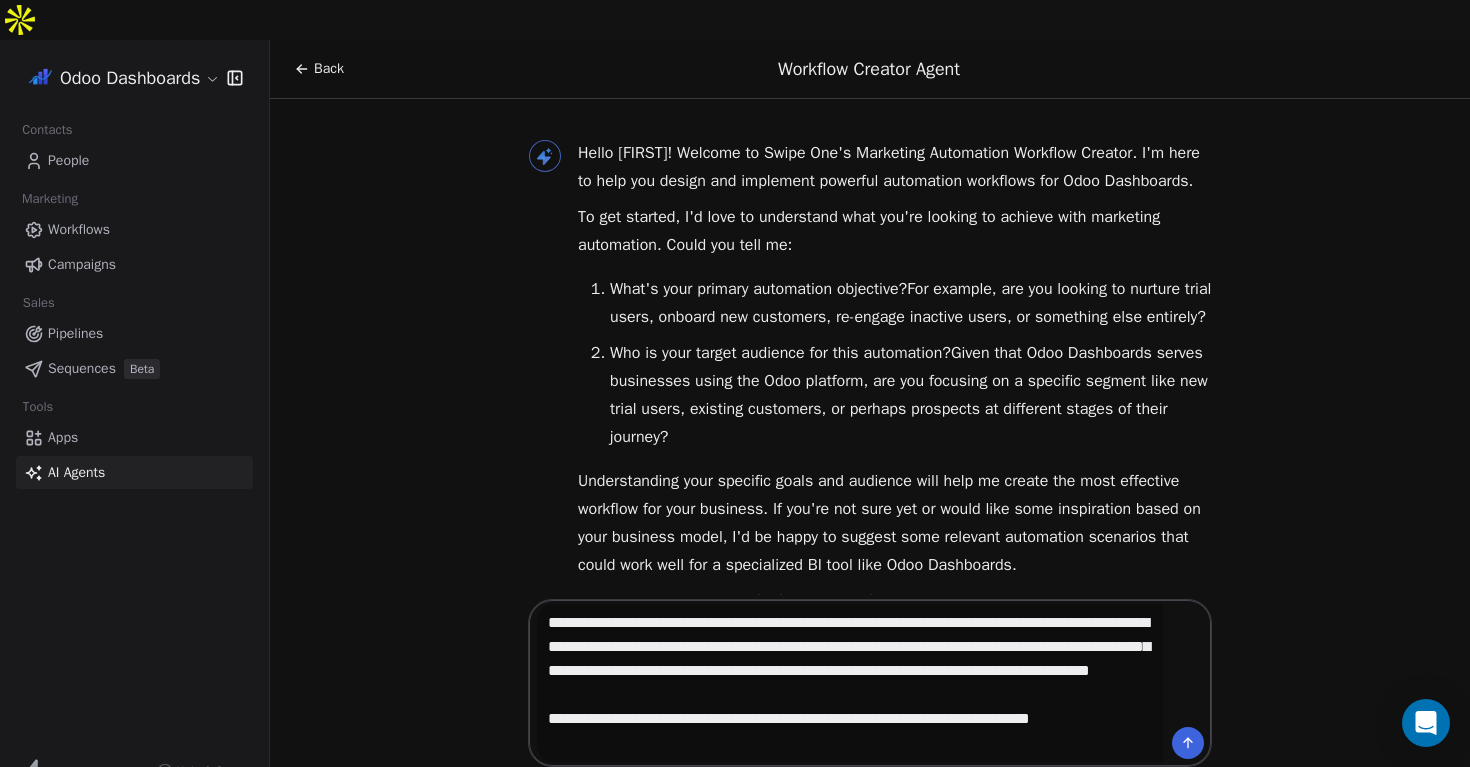 type on "**********" 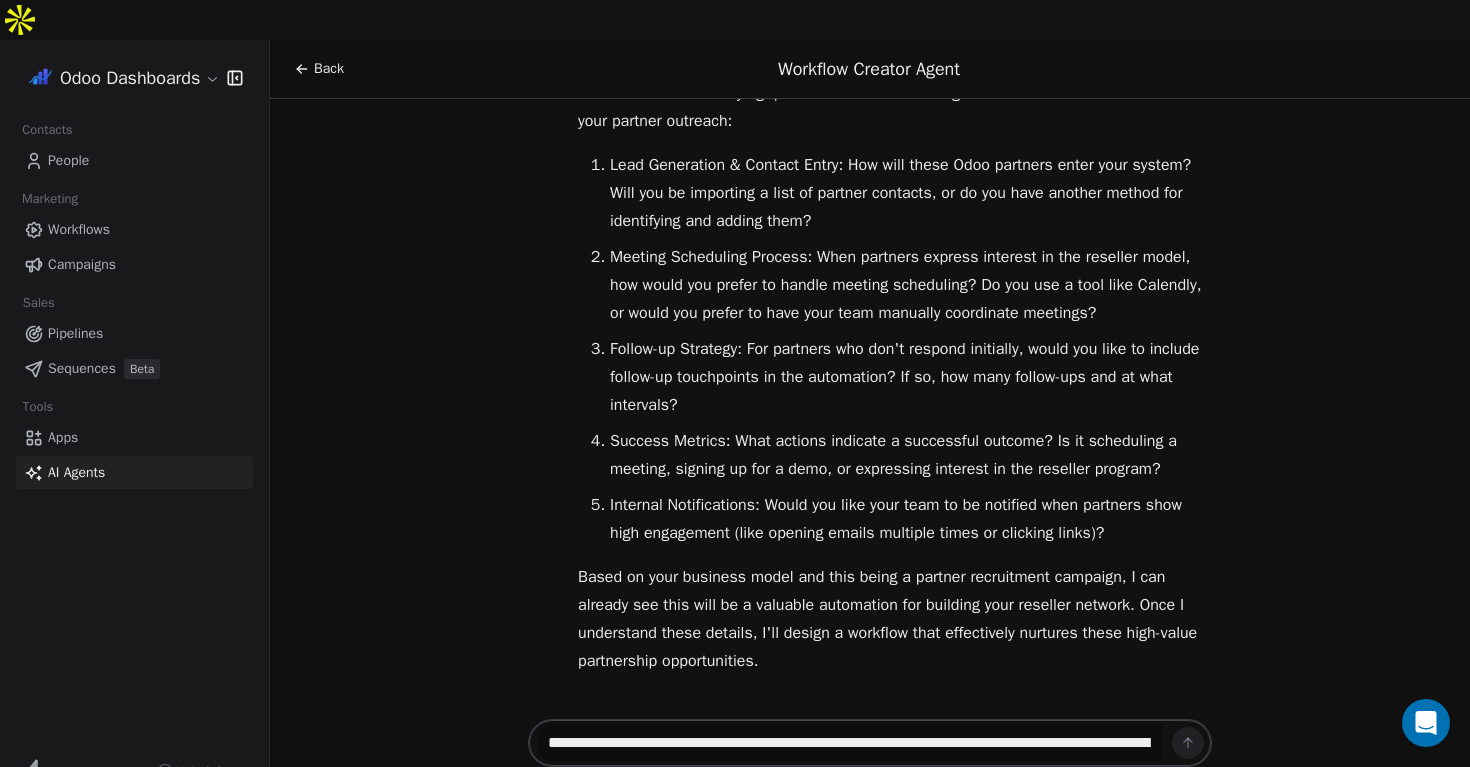 scroll, scrollTop: 980, scrollLeft: 0, axis: vertical 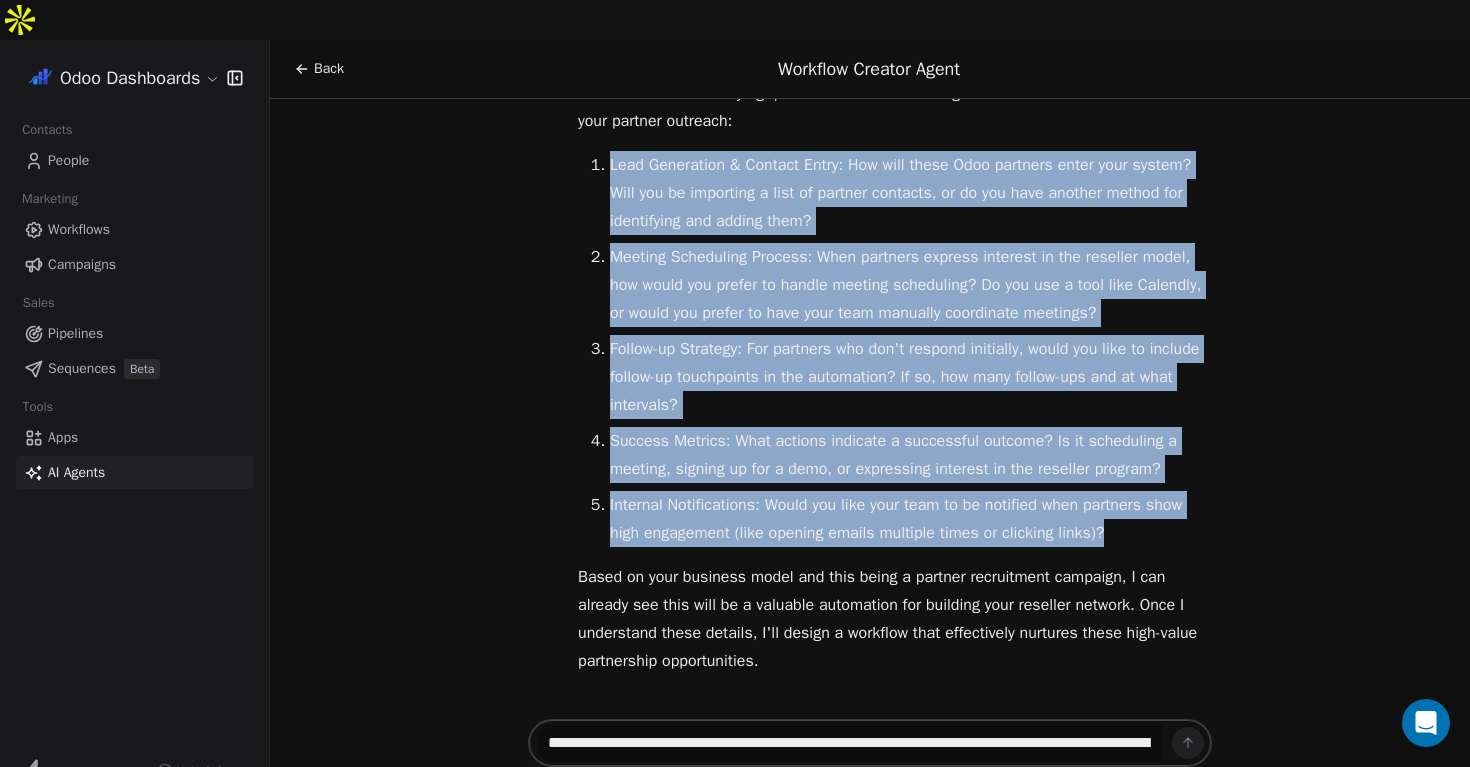 drag, startPoint x: 1167, startPoint y: 493, endPoint x: 609, endPoint y: 125, distance: 668.422 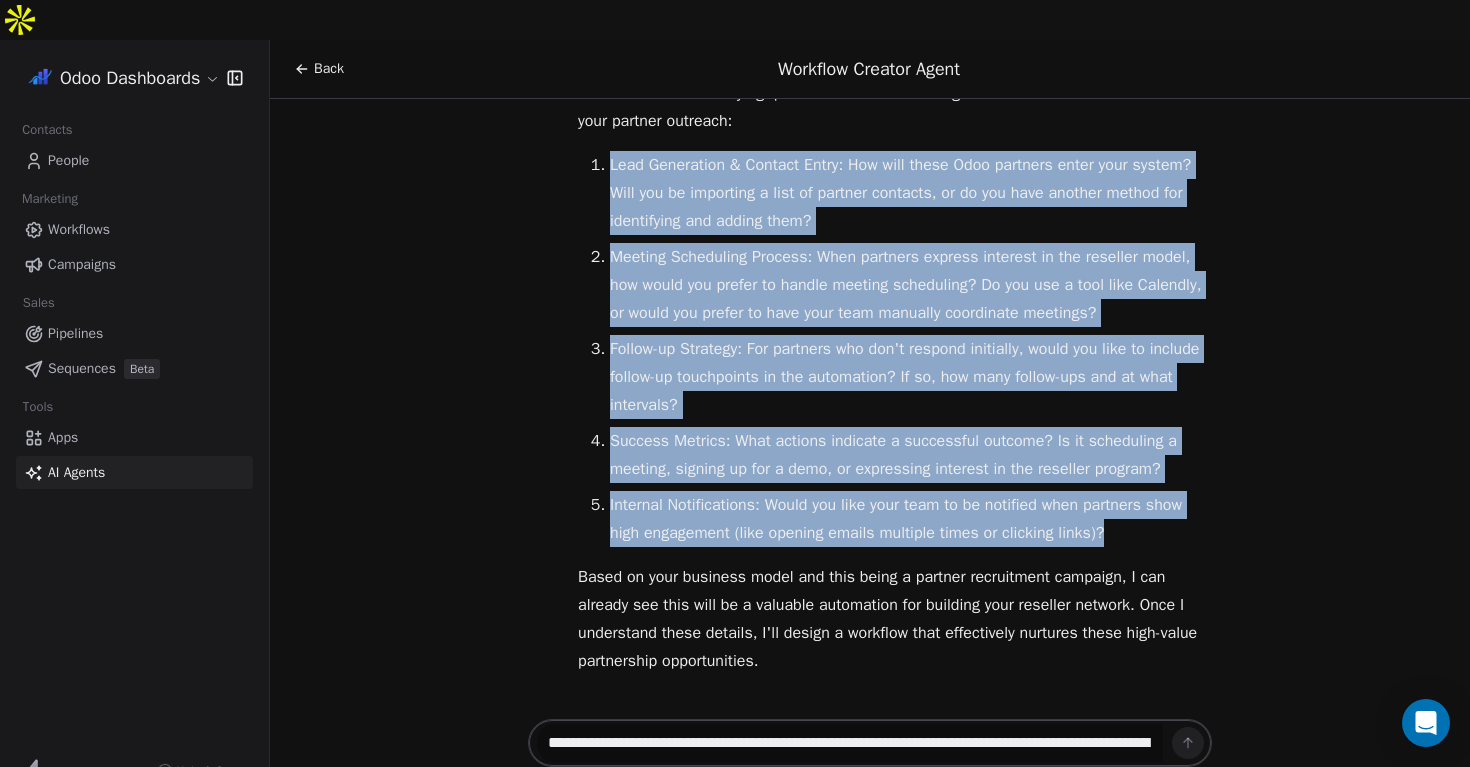 click on "Lead Generation & Contact Entry : How will these Odoo partners enter your system? Will you be importing a list of partner contacts, or do you have another method for identifying and adding them?
Meeting Scheduling Process : When partners express interest in the reseller model, how would you prefer to handle meeting scheduling? Do you use a tool like Calendly, or would you prefer to have your team manually coordinate meetings?
Follow-up Strategy : For partners who don't respond initially, would you like to include follow-up touchpoints in the automation? If so, how many follow-ups and at what intervals?
Success Metrics : What actions indicate a successful outcome? Is it scheduling a meeting, signing up for a demo, or expressing interest in the reseller program?
Internal Notifications : Would you like your team to be notified when partners show high engagement (like opening emails multiple times or clicking links)?" at bounding box center [895, 349] 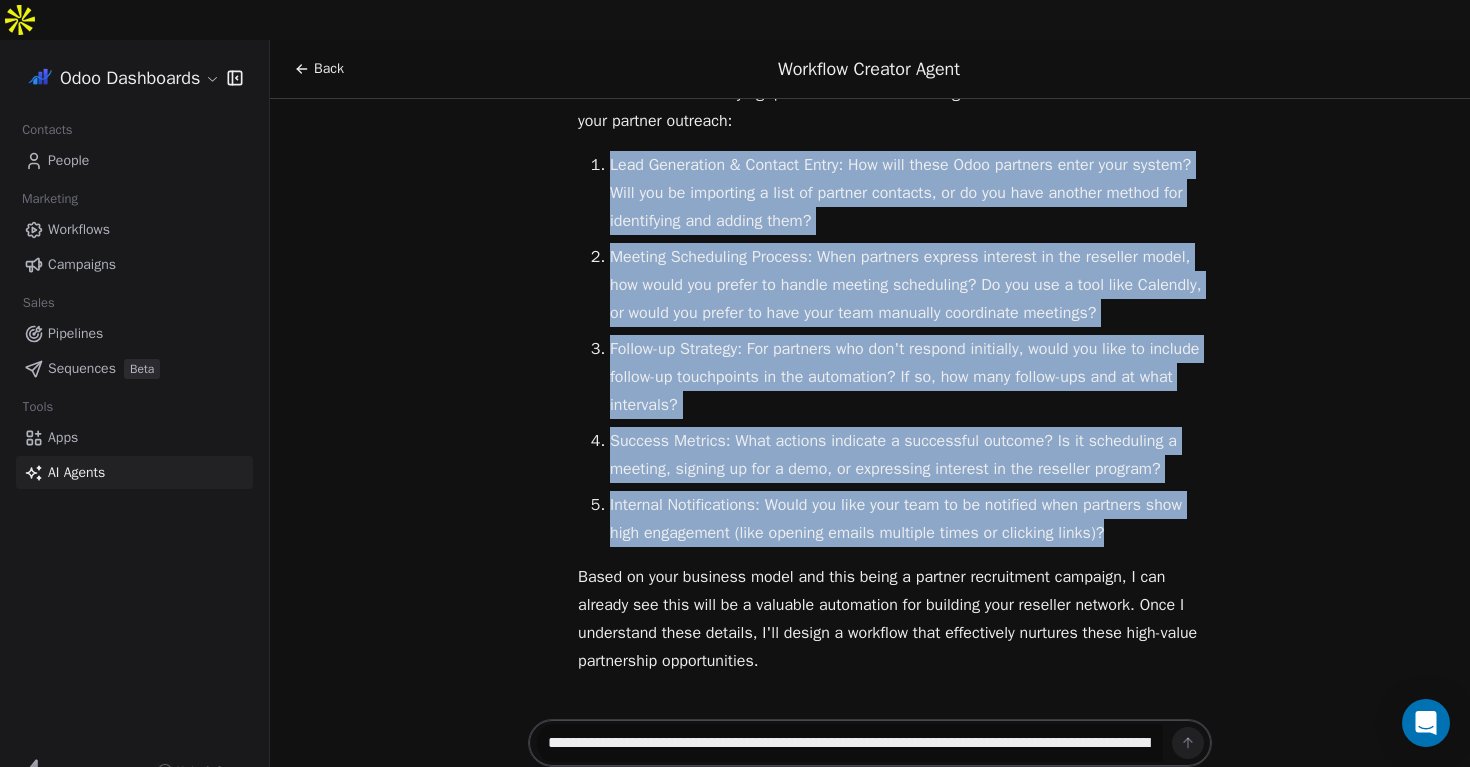 copy on "Lead Generation & Contact Entry : How will these Odoo partners enter your system? Will you be importing a list of partner contacts, or do you have another method for identifying and adding them?
Meeting Scheduling Process : When partners express interest in the reseller model, how would you prefer to handle meeting scheduling? Do you use a tool like Calendly, or would you prefer to have your team manually coordinate meetings?
Follow-up Strategy : For partners who don't respond initially, would you like to include follow-up touchpoints in the automation? If so, how many follow-ups and at what intervals?
Success Metrics : What actions indicate a successful outcome? Is it scheduling a meeting, signing up for a demo, or expressing interest in the reseller program?
Internal Notifications : Would you like your team to be notified when partners show high engagement (like opening emails multiple times or clicking links)?" 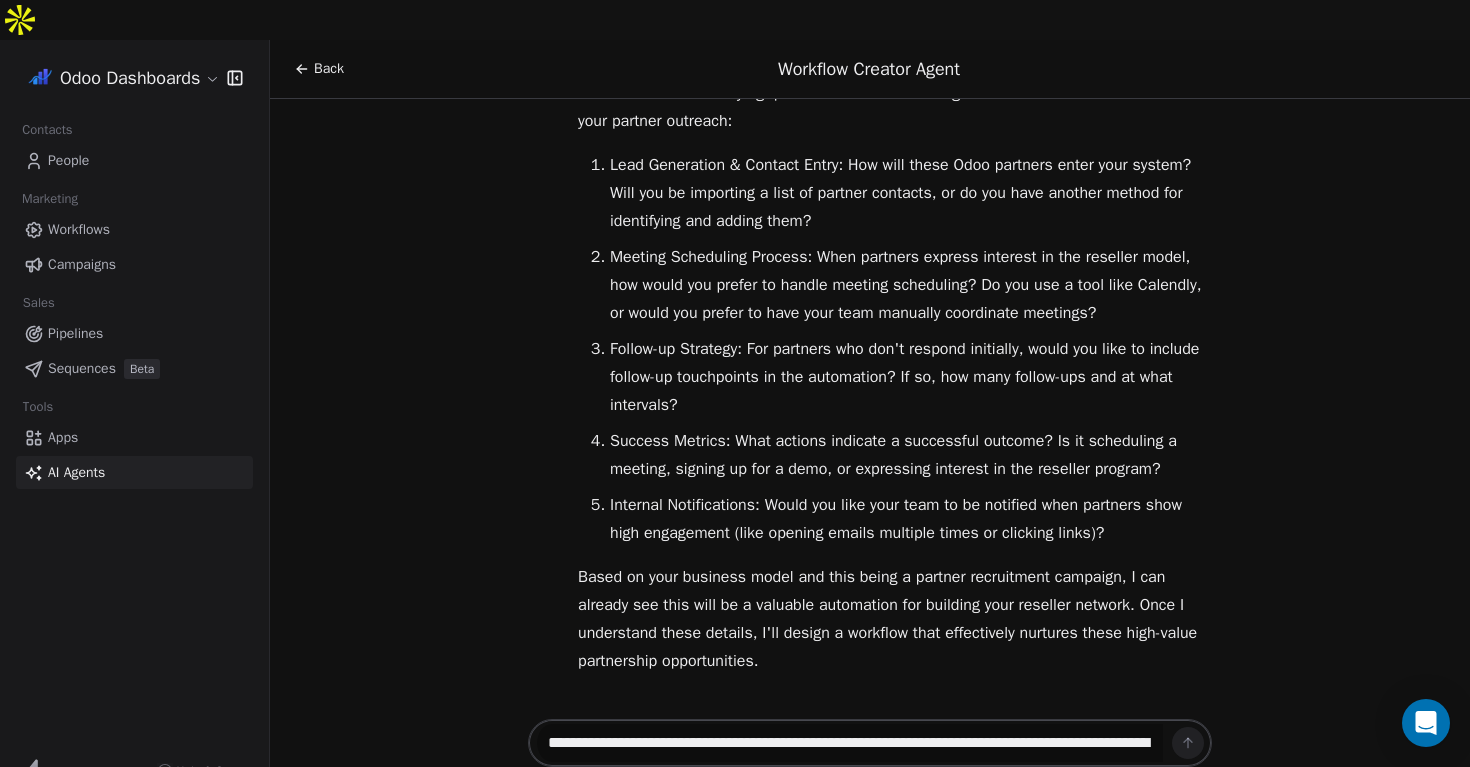 click on "**********" at bounding box center (850, 743) 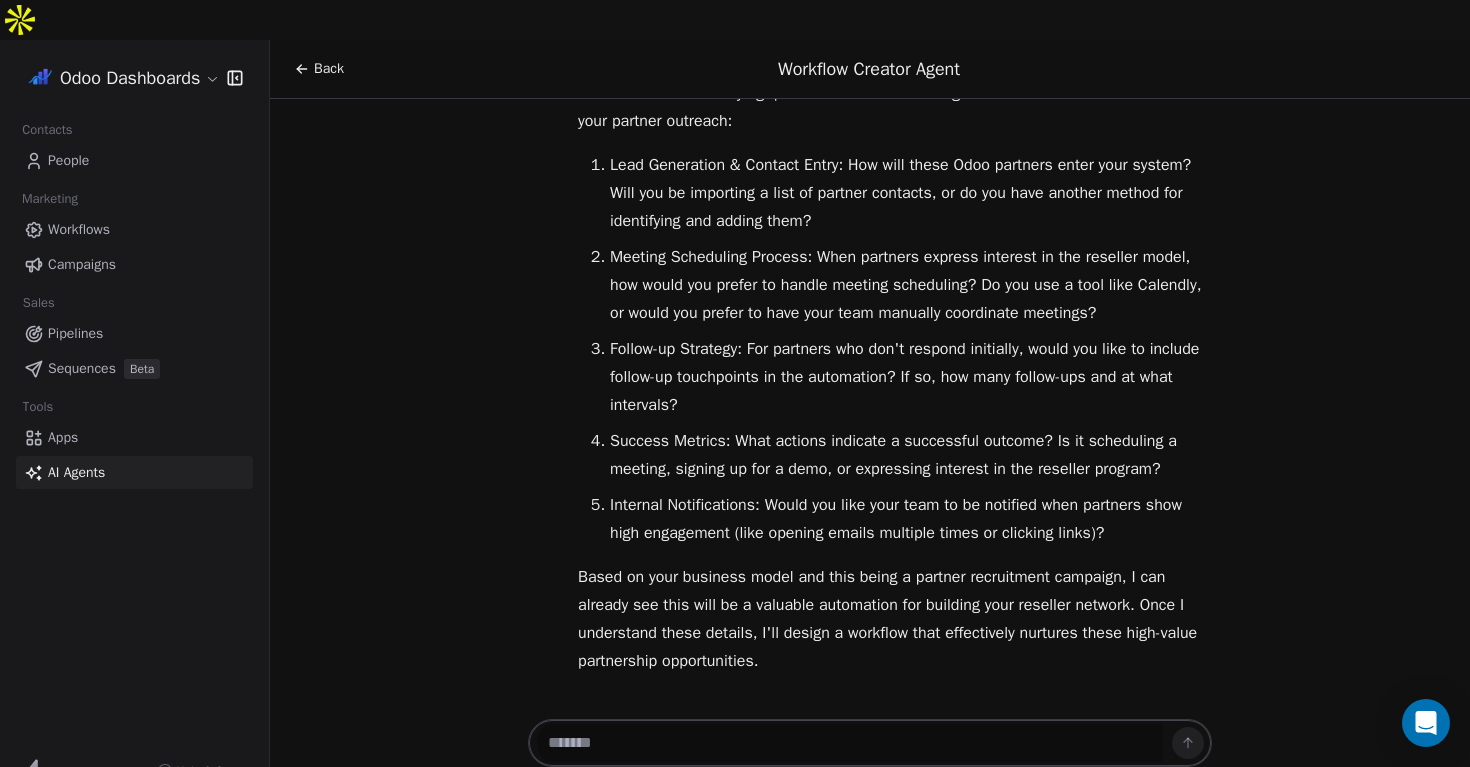 paste on "**********" 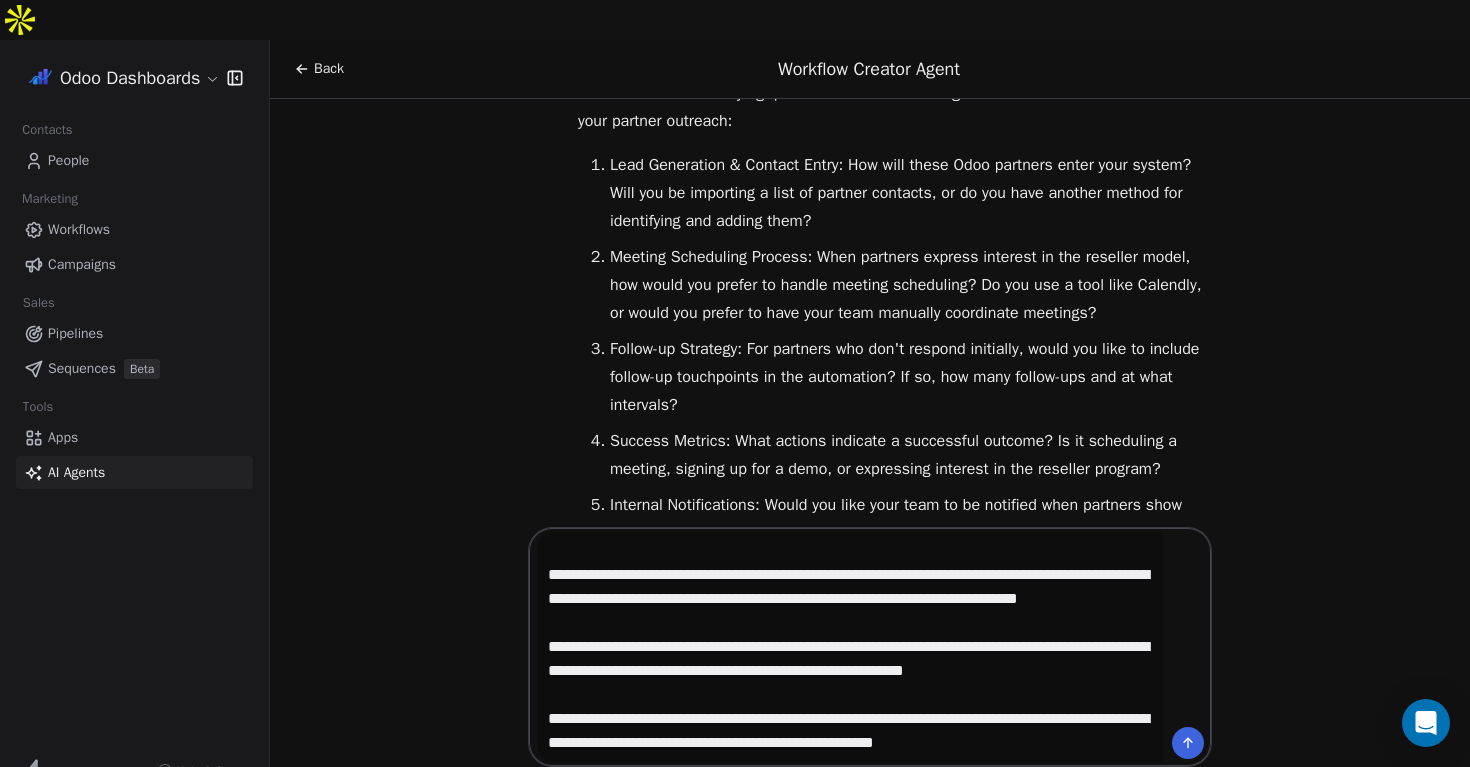 scroll, scrollTop: 0, scrollLeft: 0, axis: both 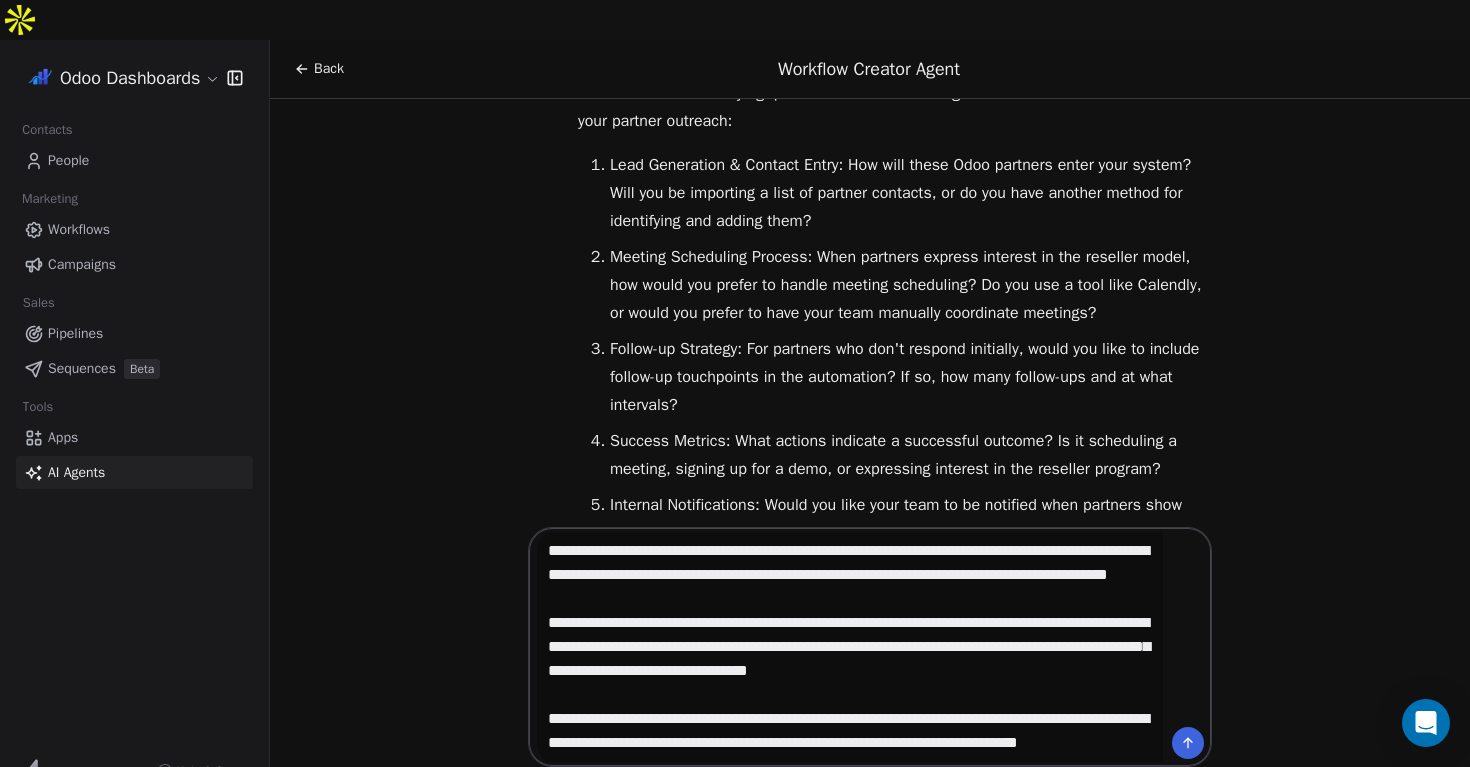 click on "**********" at bounding box center [850, 647] 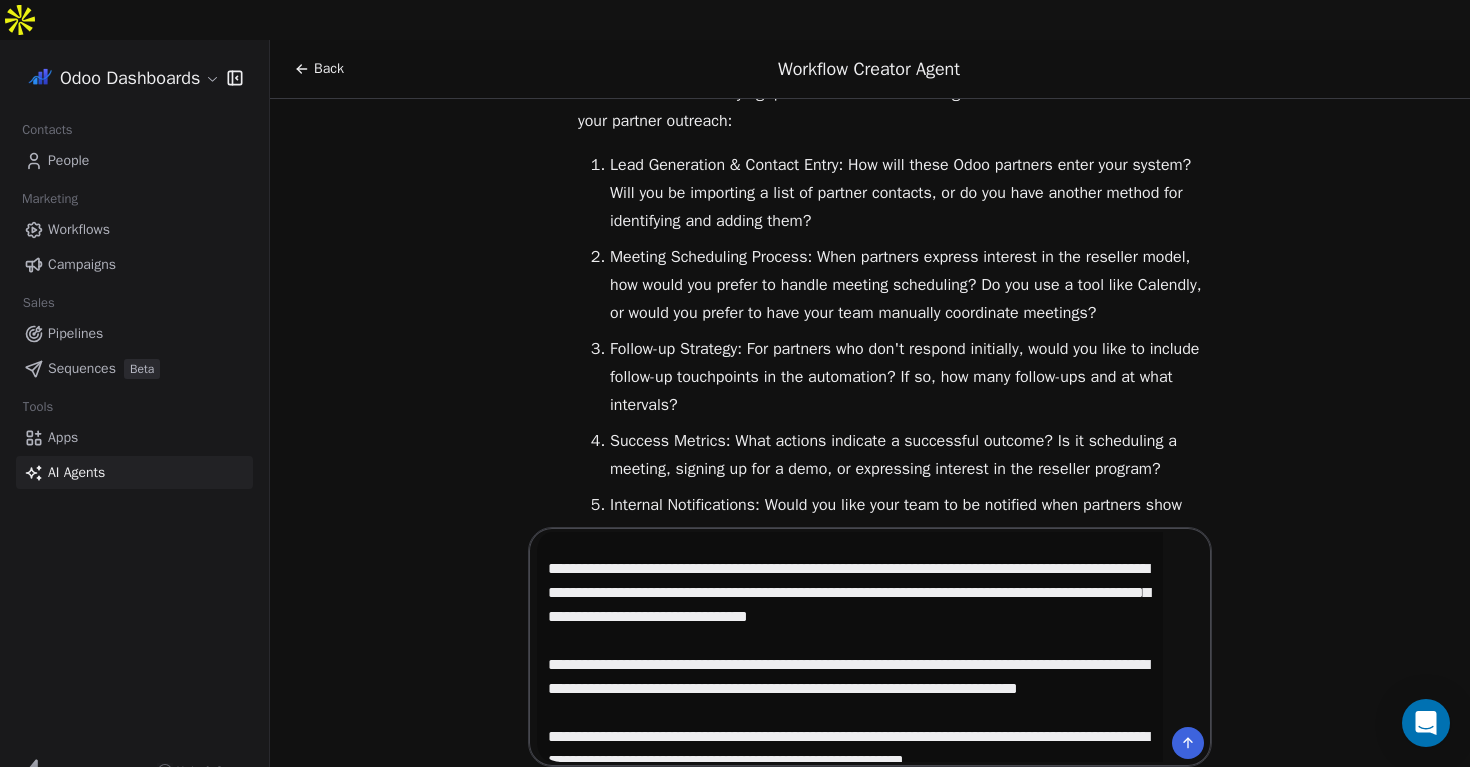 scroll, scrollTop: 113, scrollLeft: 0, axis: vertical 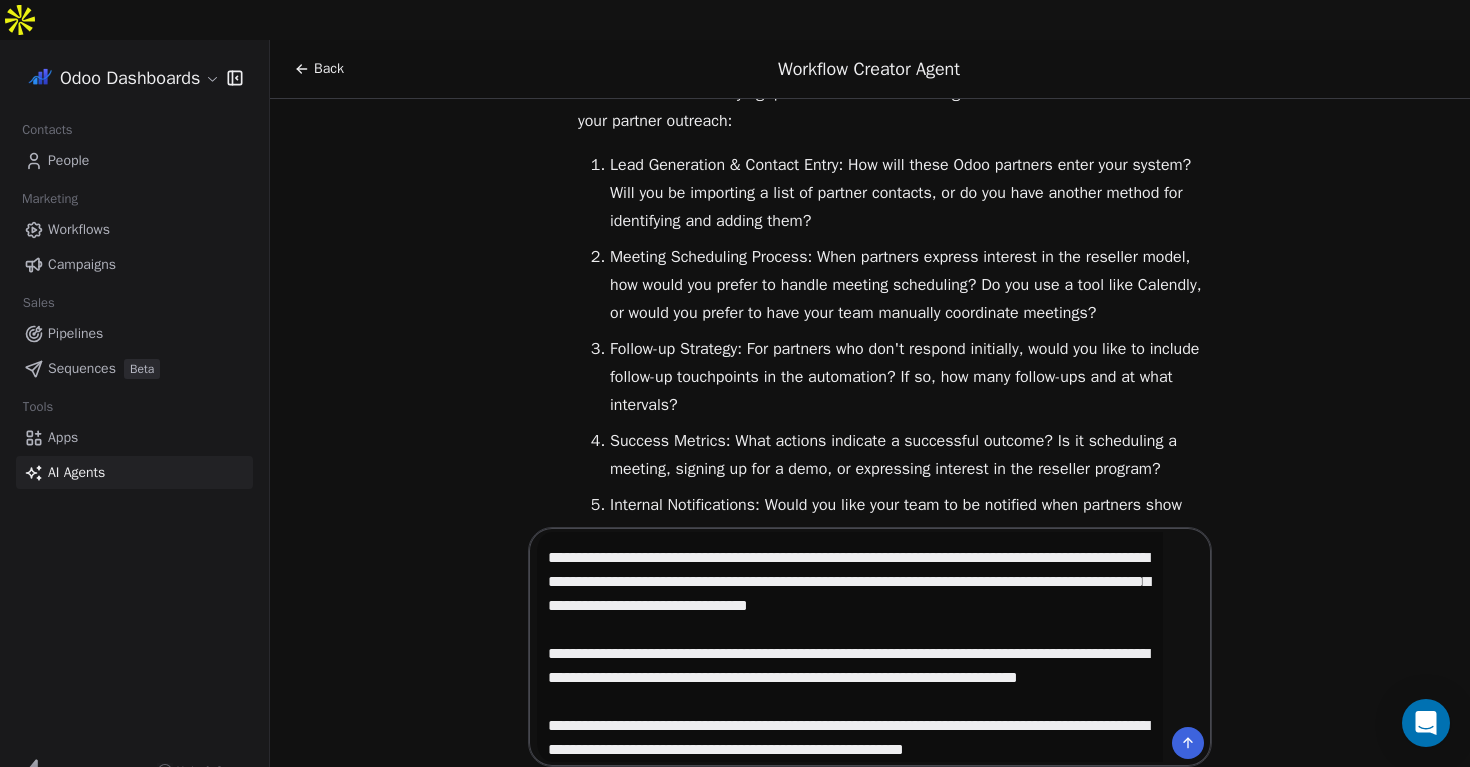click at bounding box center (850, 647) 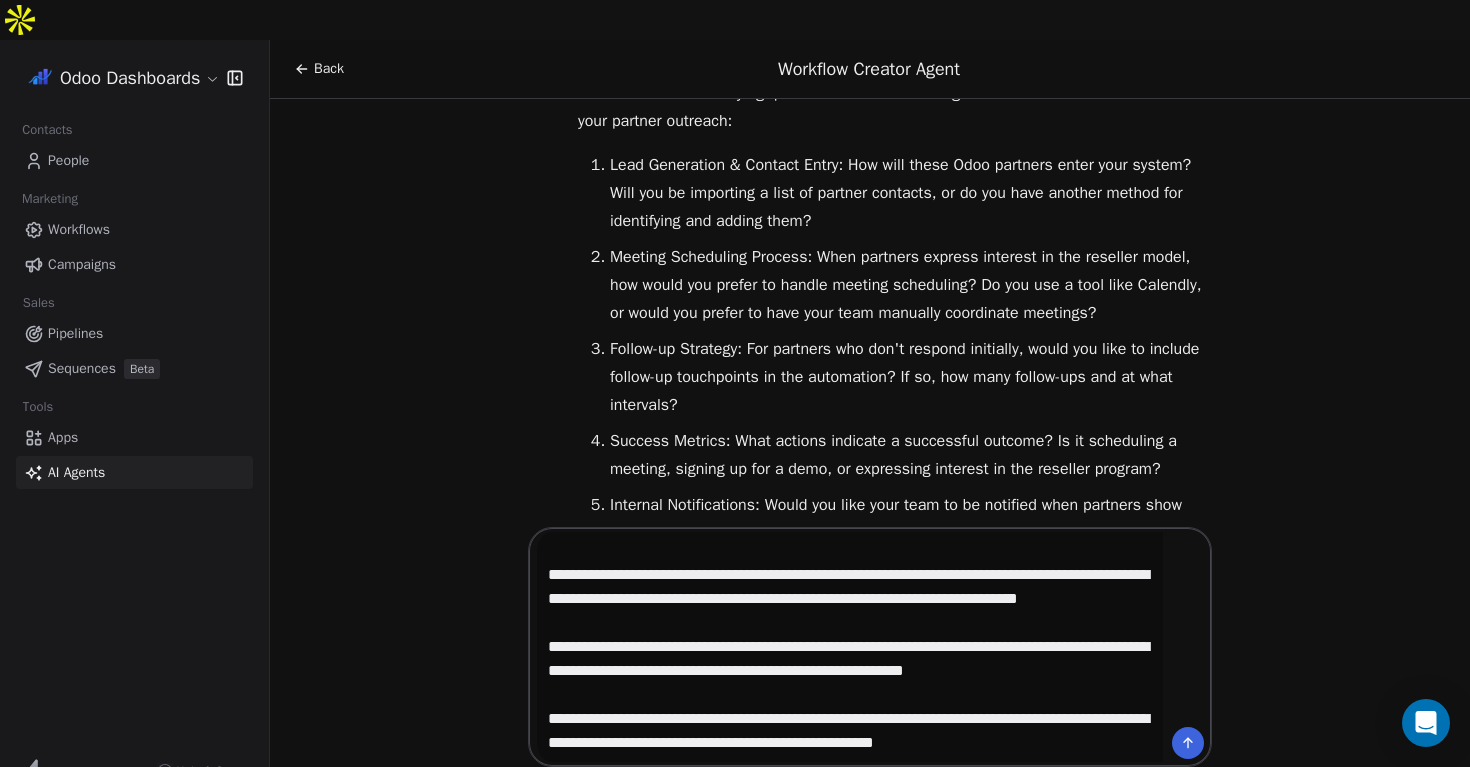 scroll, scrollTop: 254, scrollLeft: 0, axis: vertical 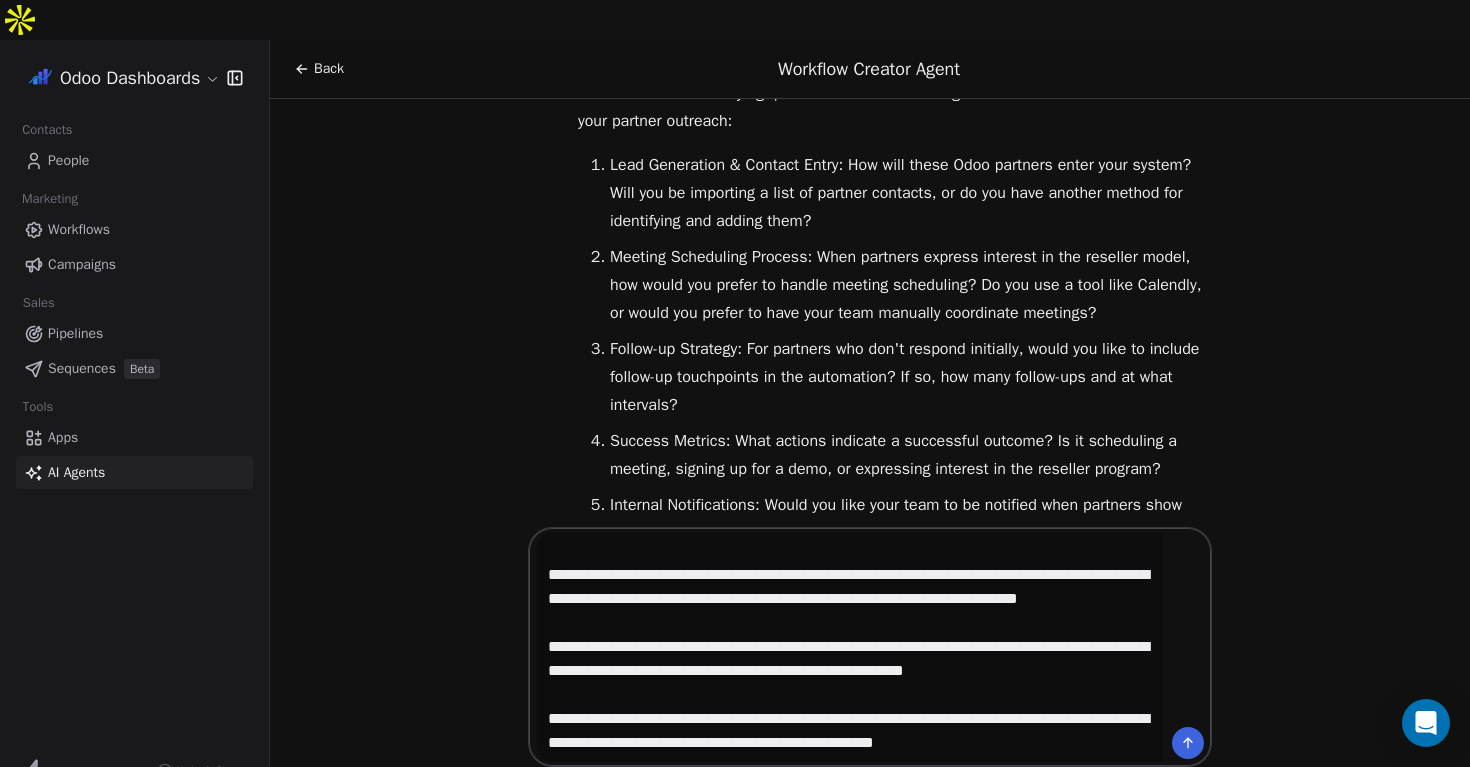 click at bounding box center (850, 647) 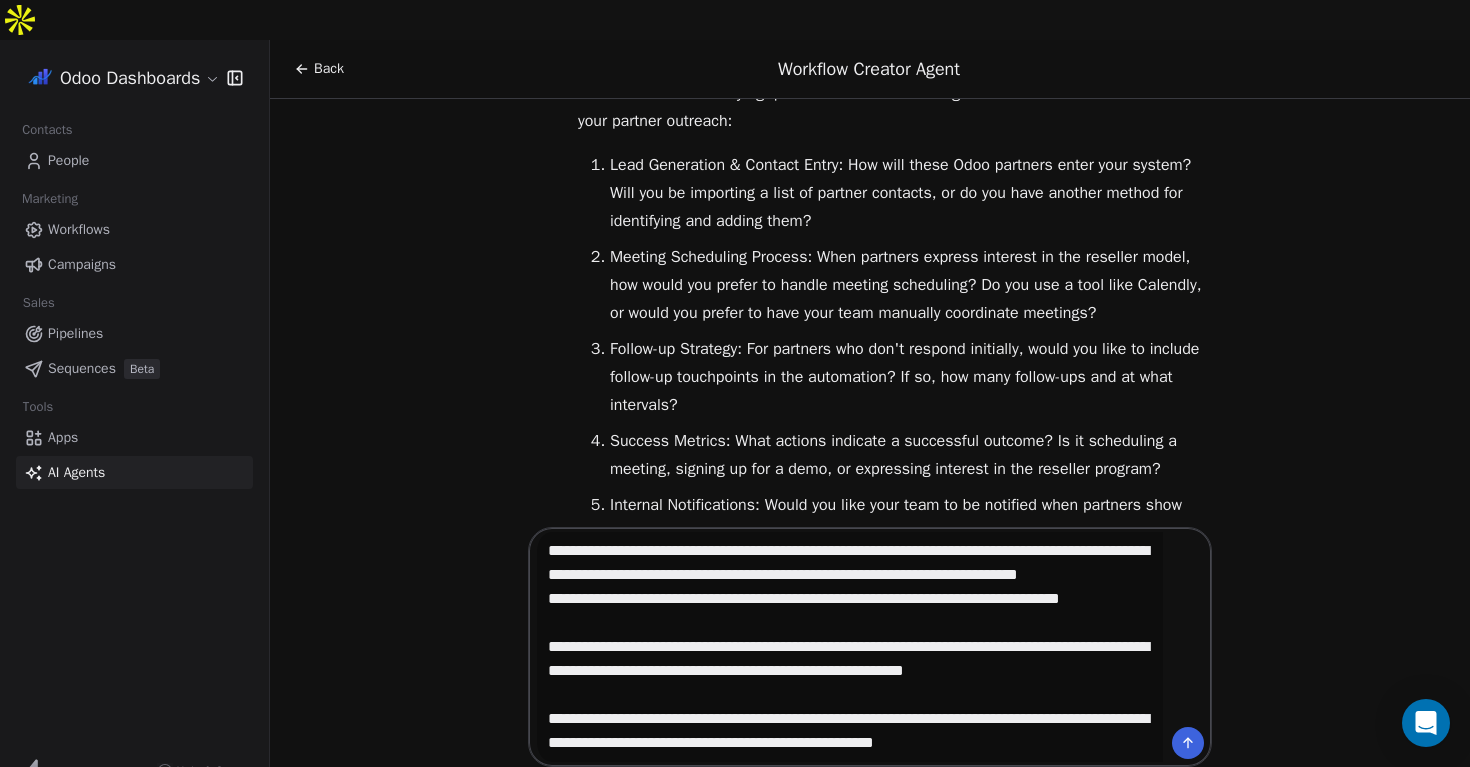 scroll, scrollTop: 360, scrollLeft: 0, axis: vertical 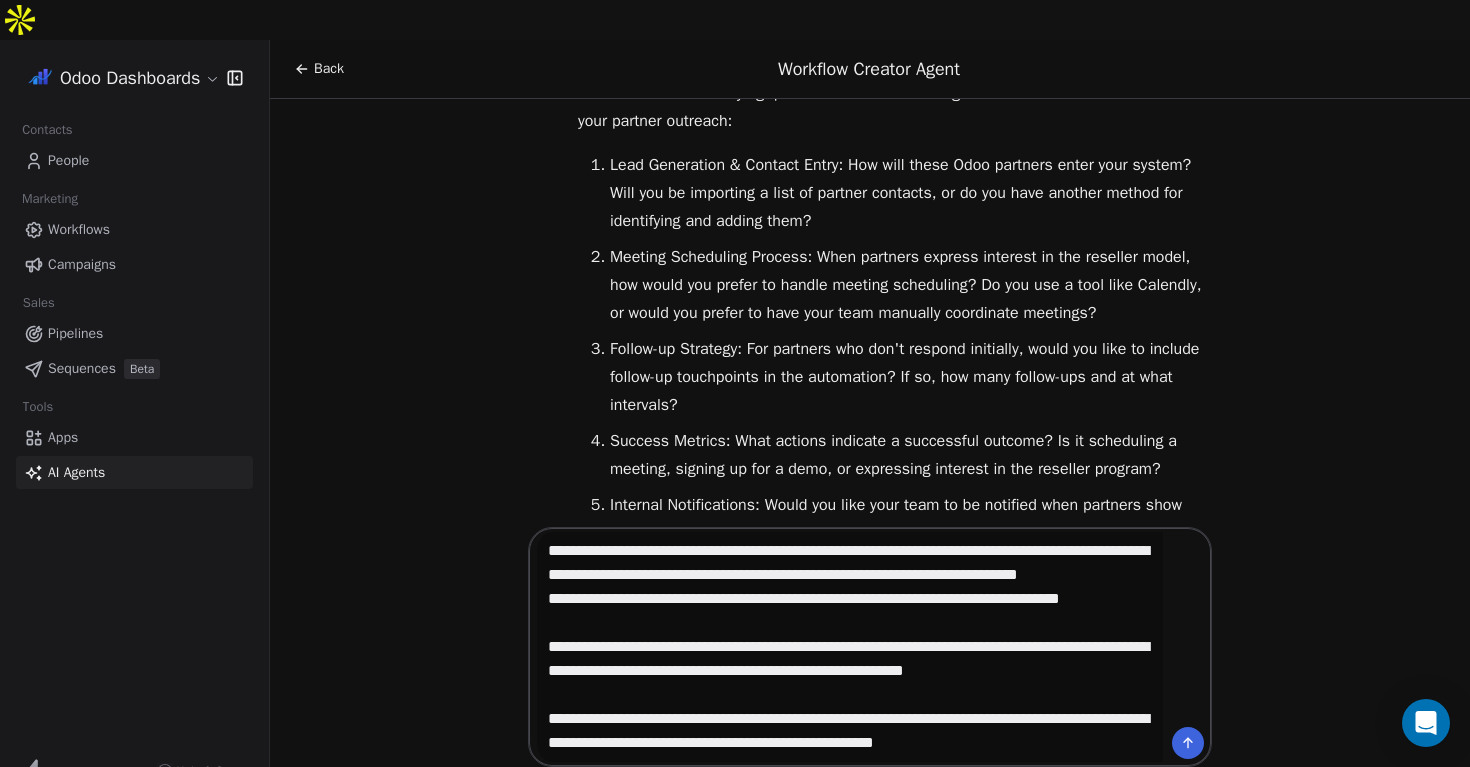 click at bounding box center [850, 647] 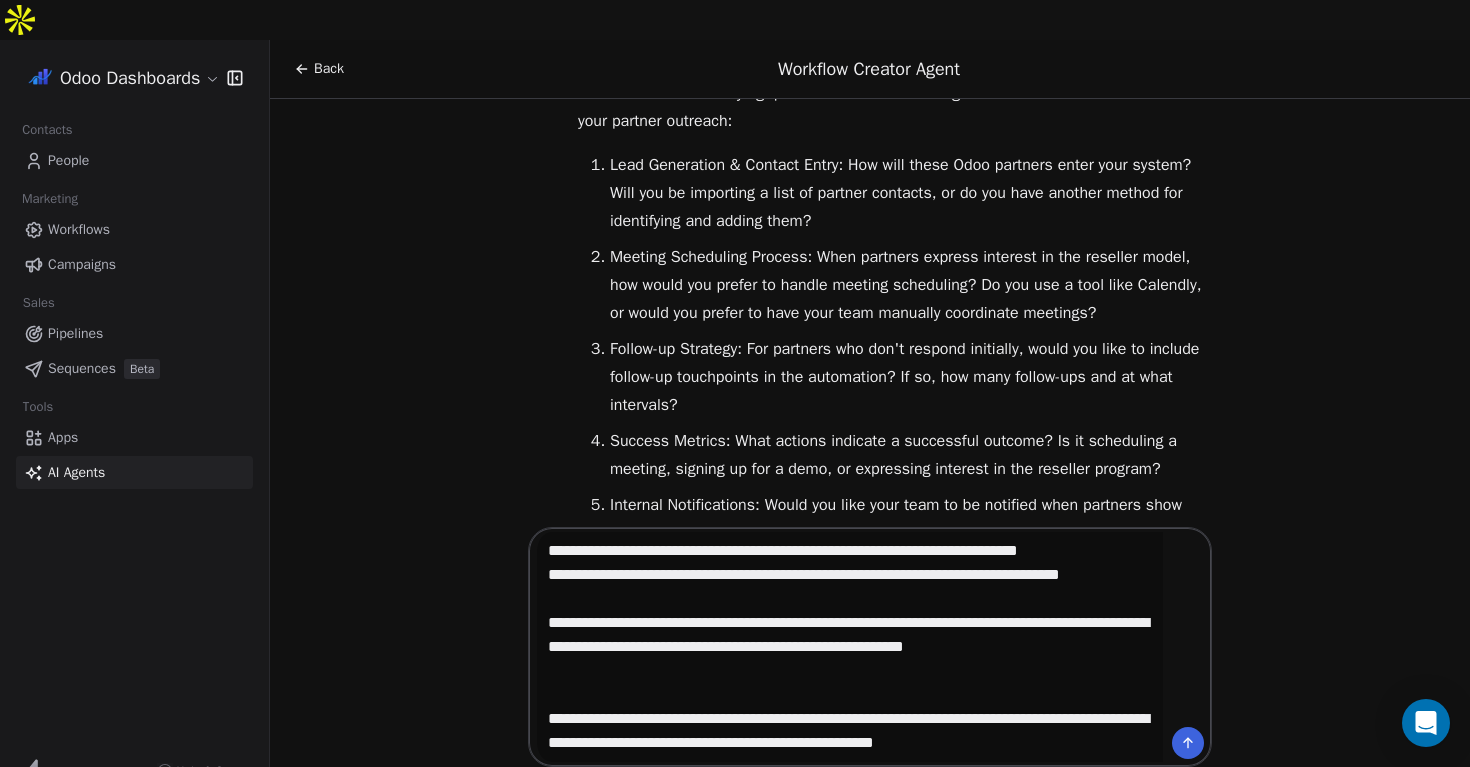 scroll, scrollTop: 384, scrollLeft: 0, axis: vertical 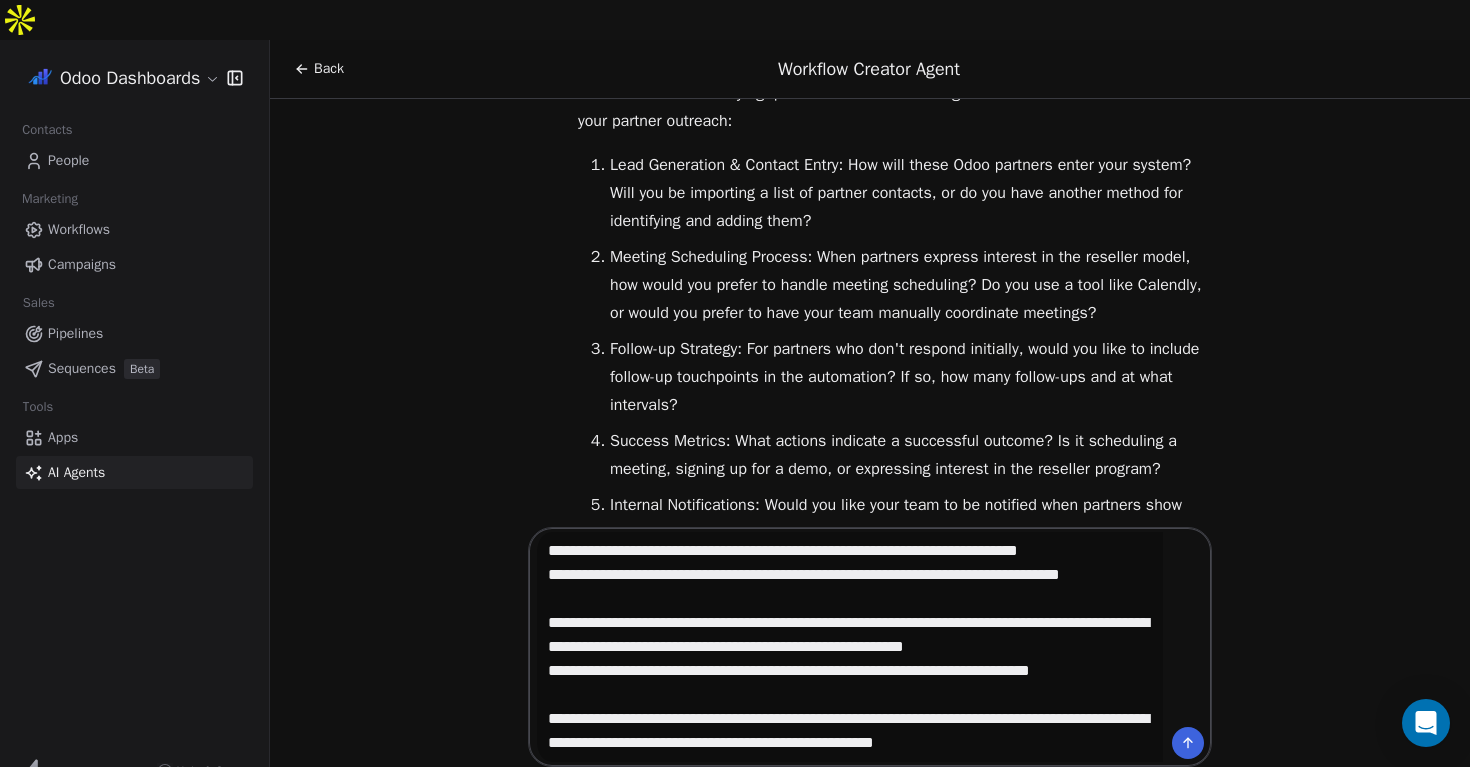 click at bounding box center [850, 647] 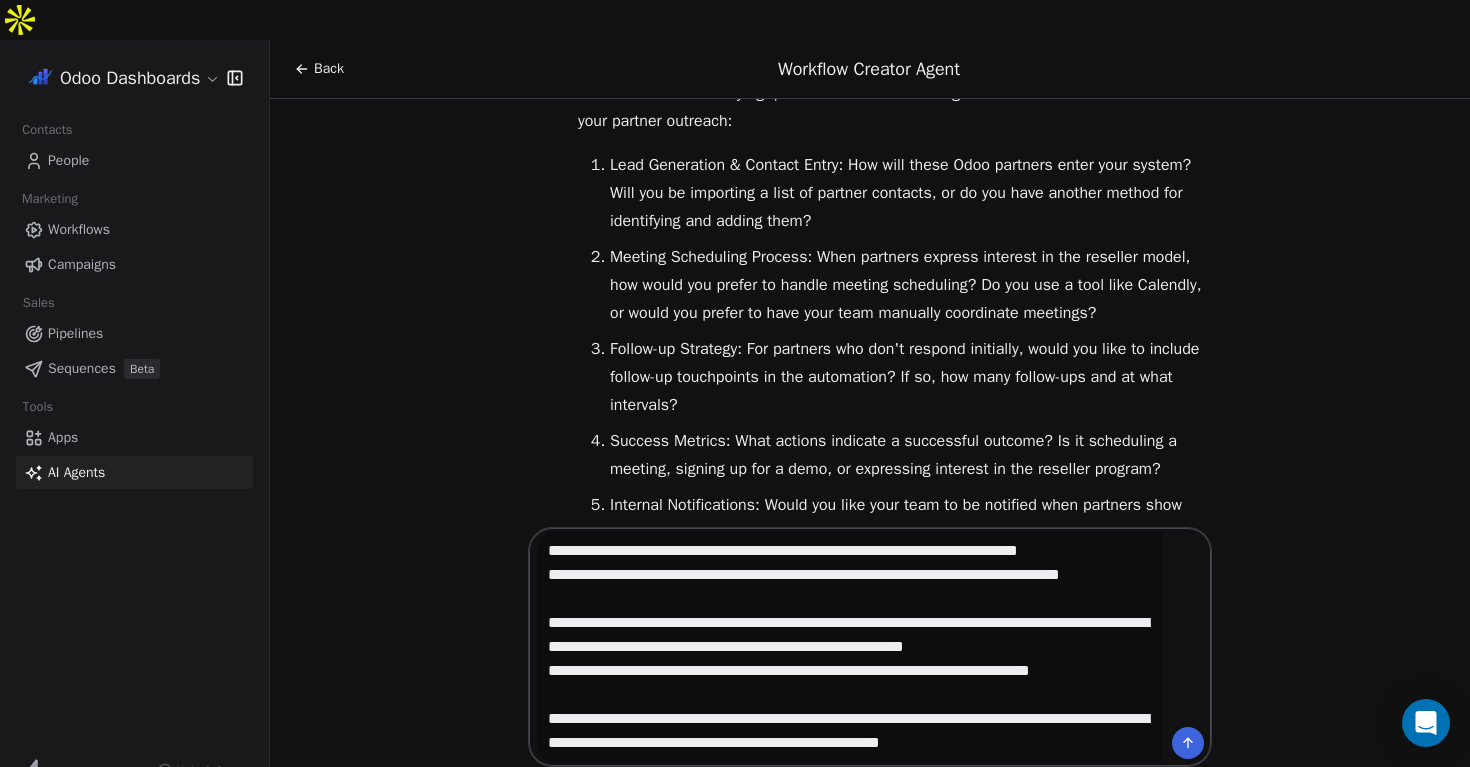 scroll, scrollTop: 398, scrollLeft: 0, axis: vertical 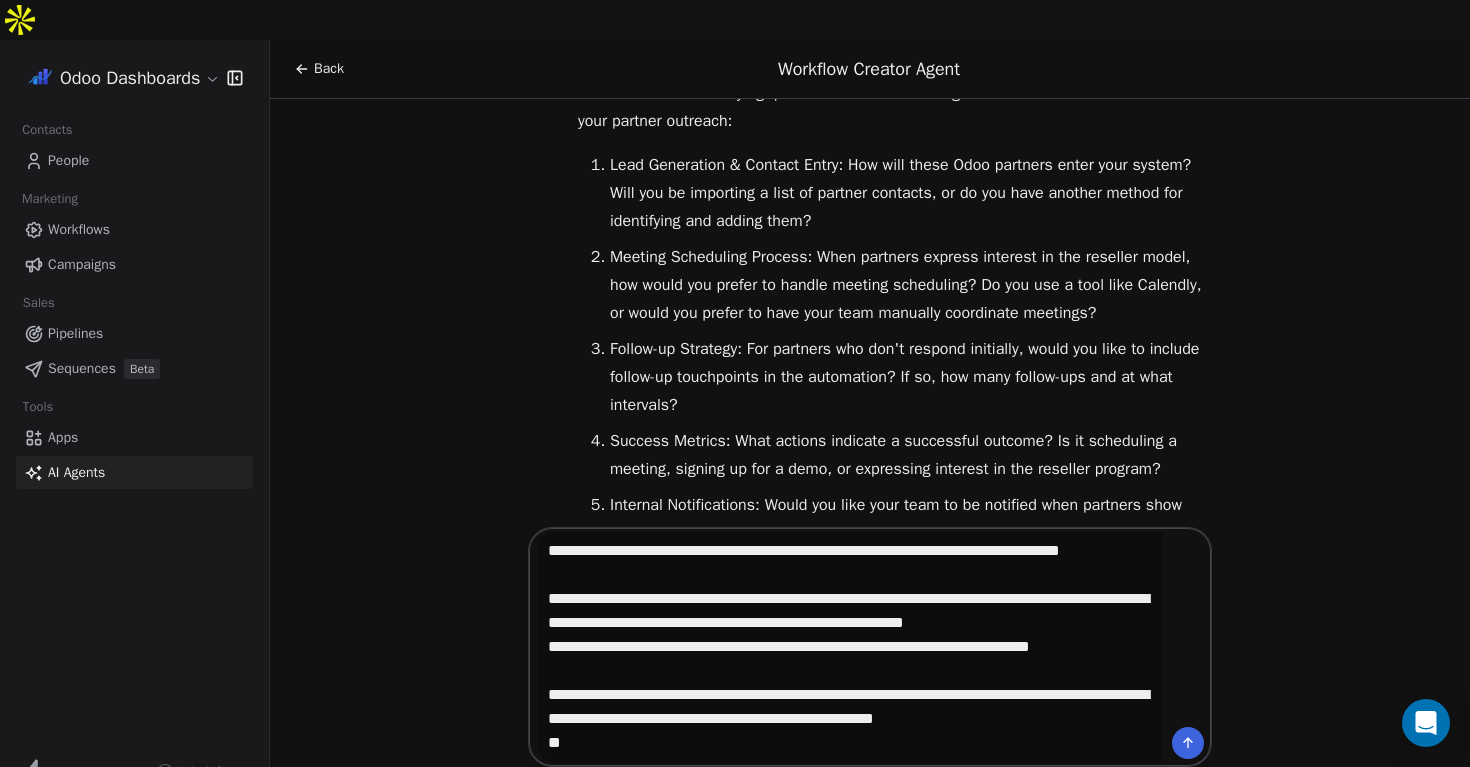 type on "**********" 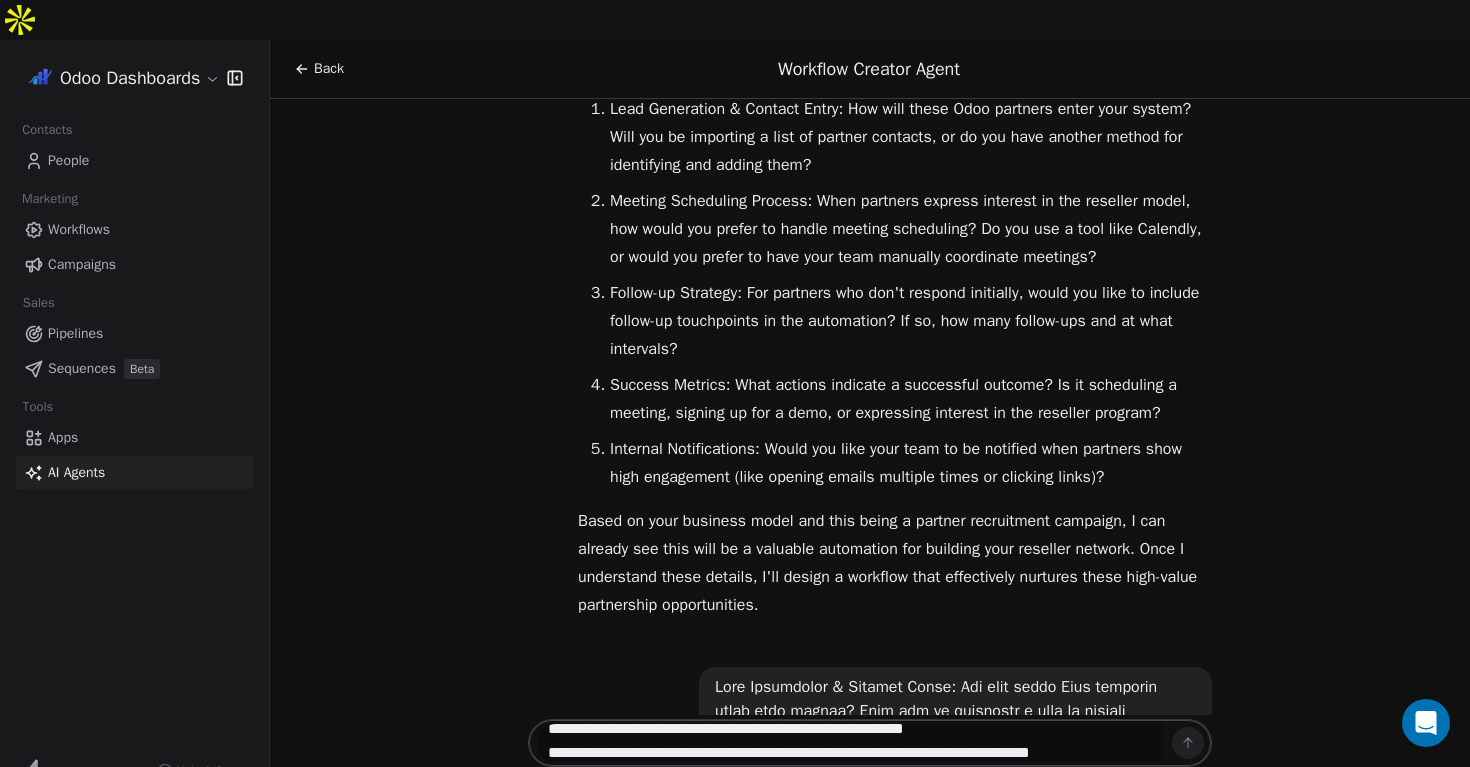 scroll, scrollTop: 0, scrollLeft: 0, axis: both 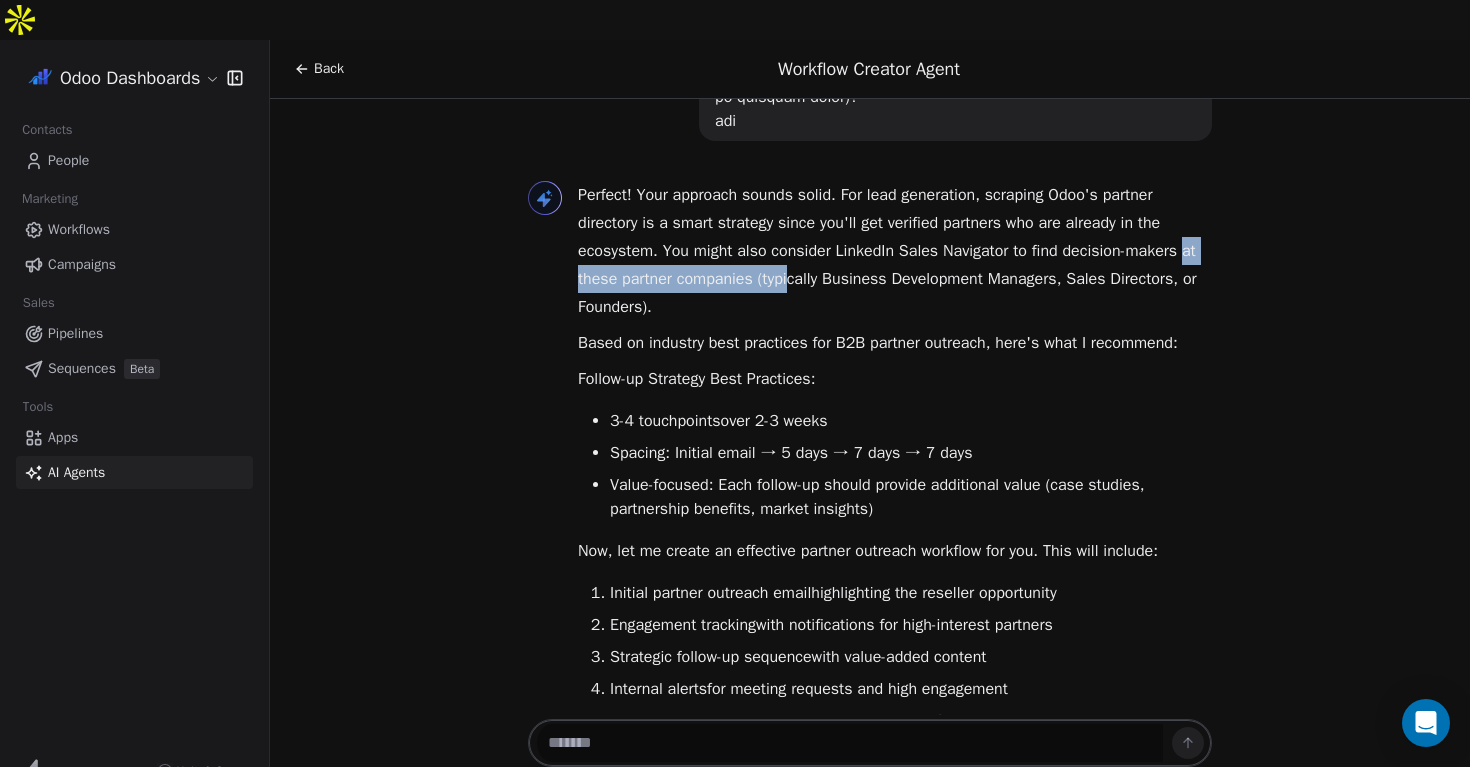 drag, startPoint x: 578, startPoint y: 276, endPoint x: 812, endPoint y: 270, distance: 234.0769 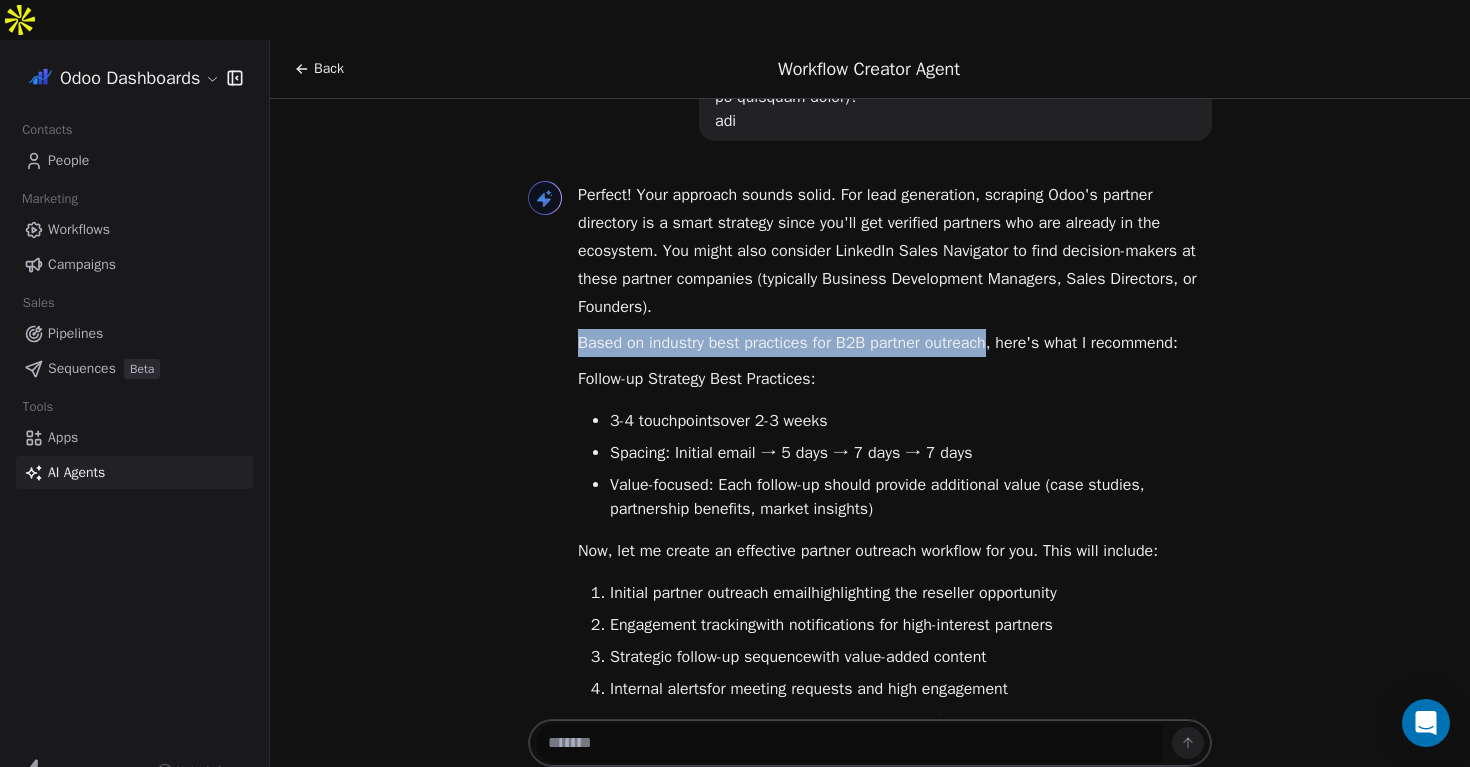 drag, startPoint x: 570, startPoint y: 341, endPoint x: 1001, endPoint y: 341, distance: 431 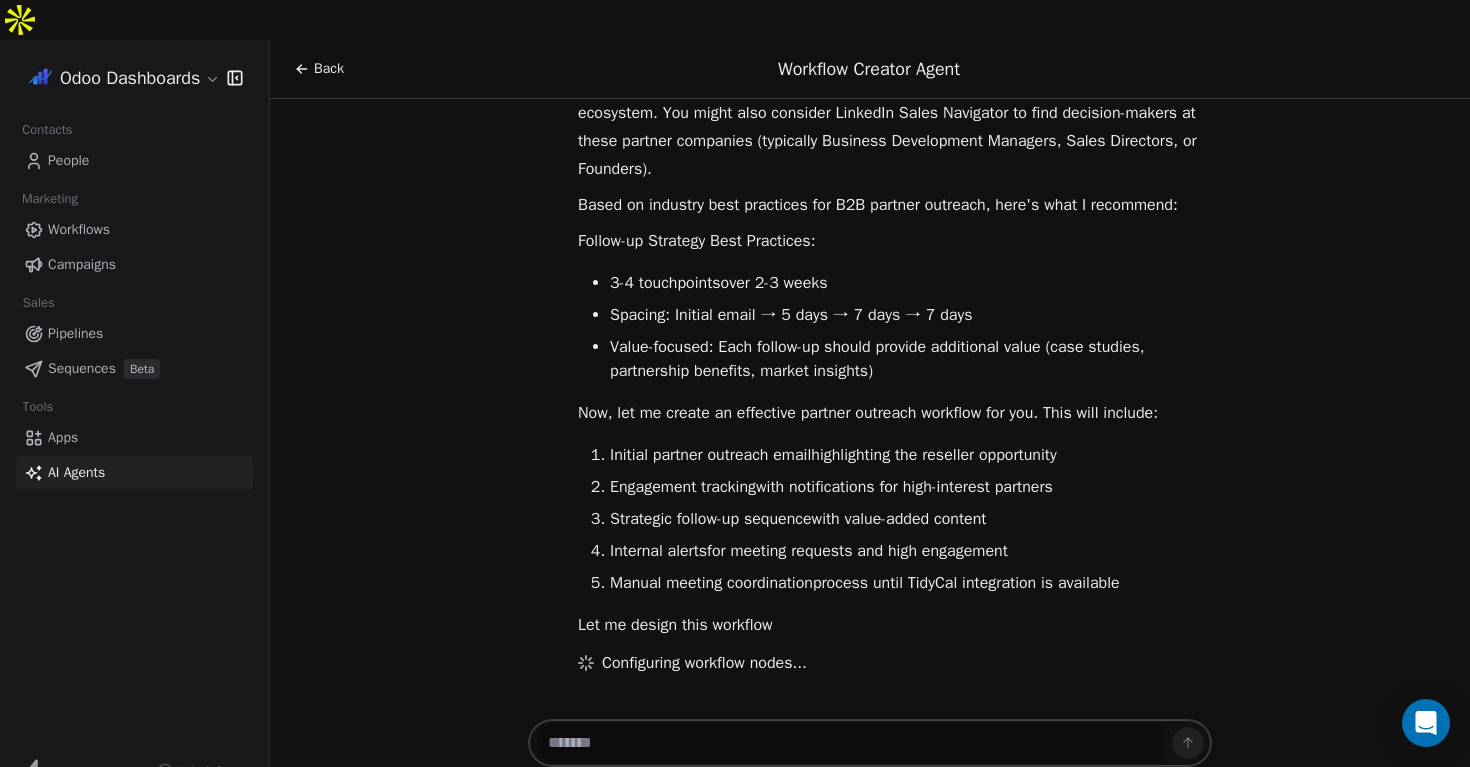scroll, scrollTop: 2436, scrollLeft: 0, axis: vertical 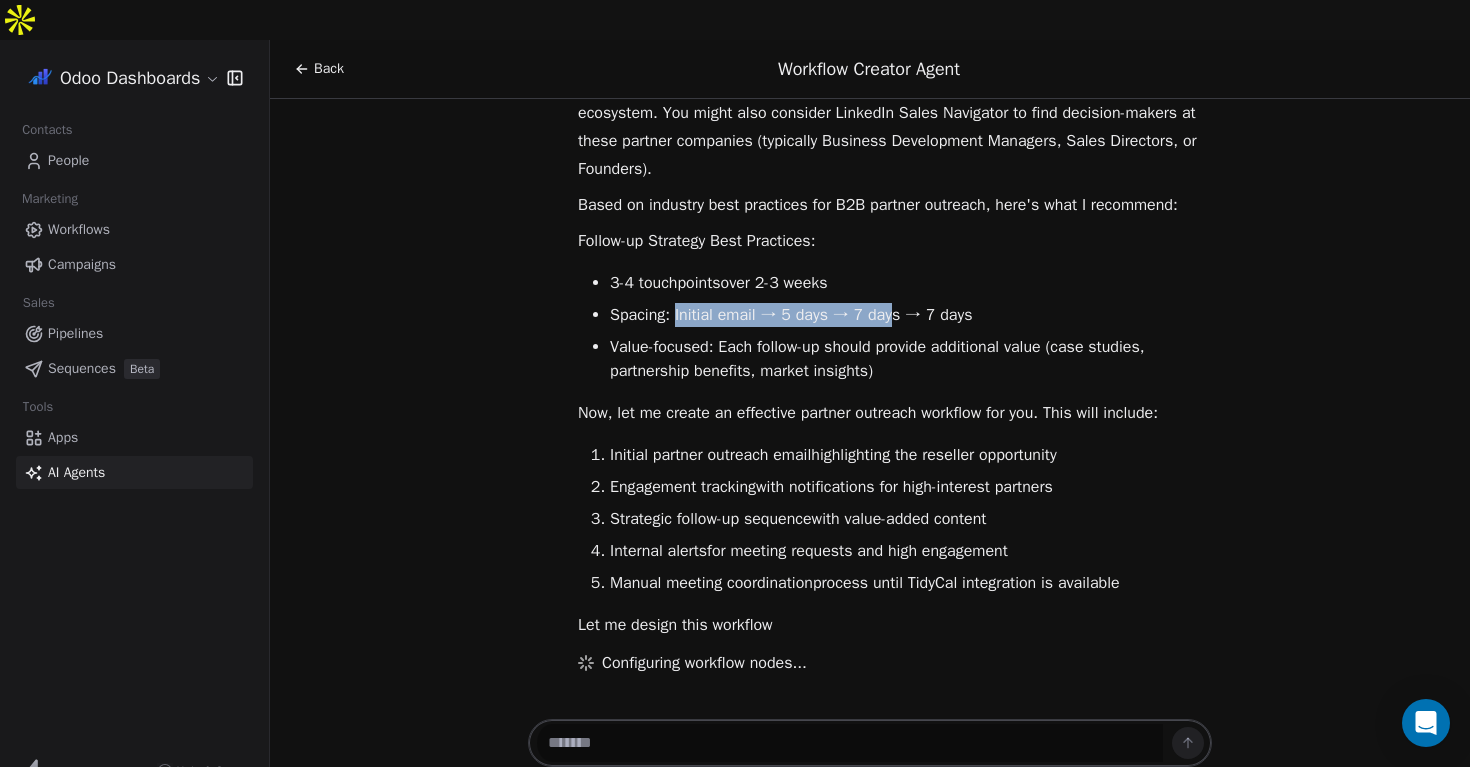 drag, startPoint x: 682, startPoint y: 278, endPoint x: 889, endPoint y: 270, distance: 207.15453 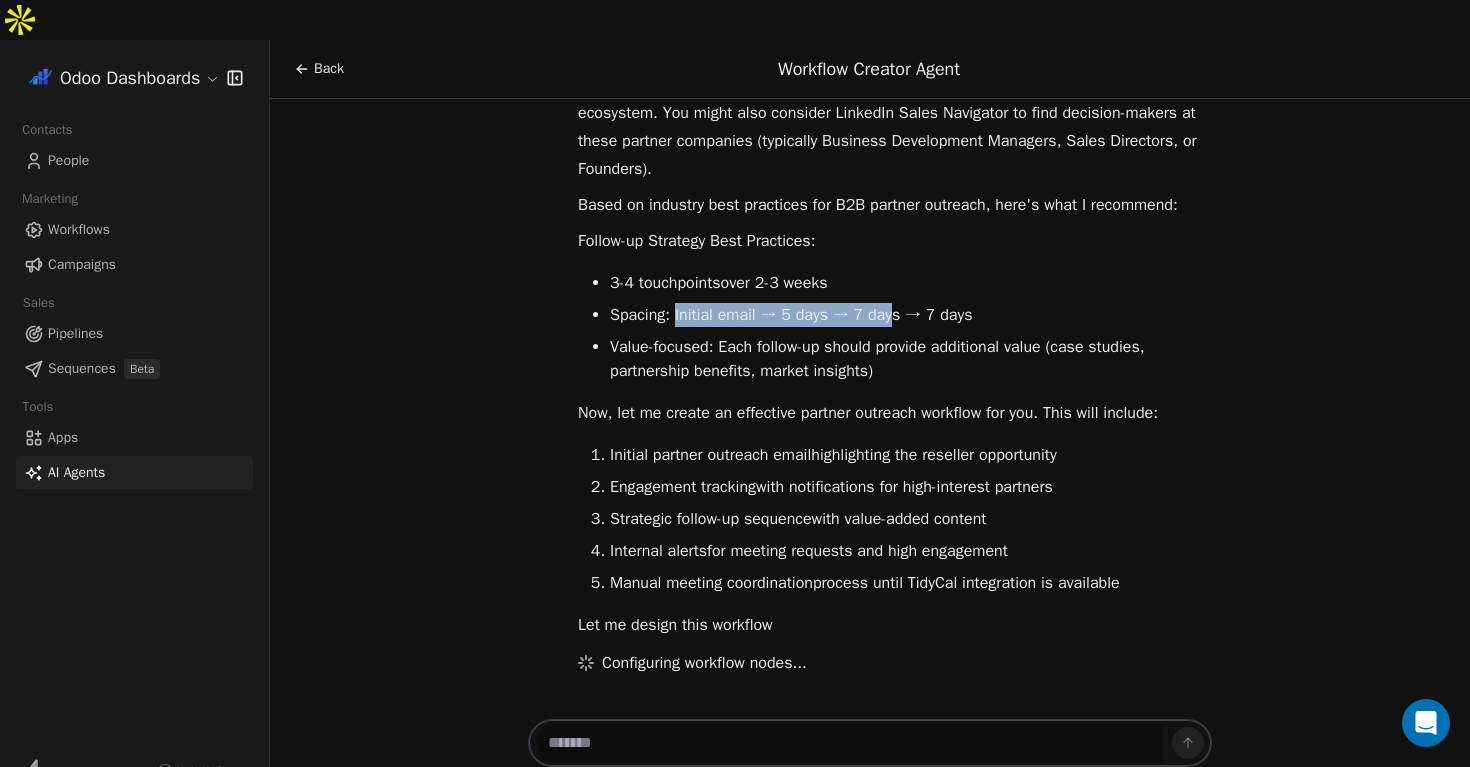 click on "Spacing : Initial email → 5 days → 7 days → 7 days" at bounding box center (911, 315) 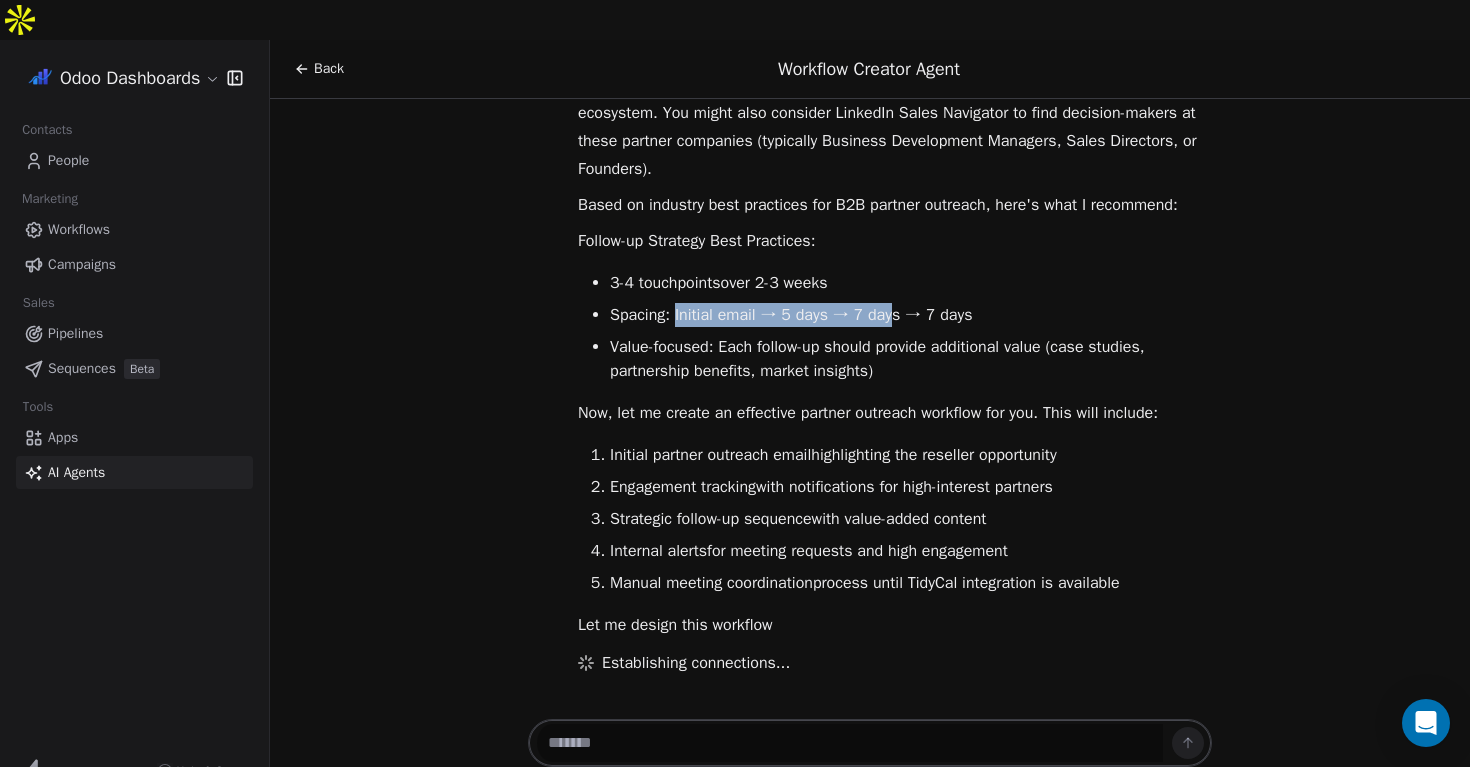 click on "Spacing : Initial email → 5 days → 7 days → 7 days" at bounding box center (911, 315) 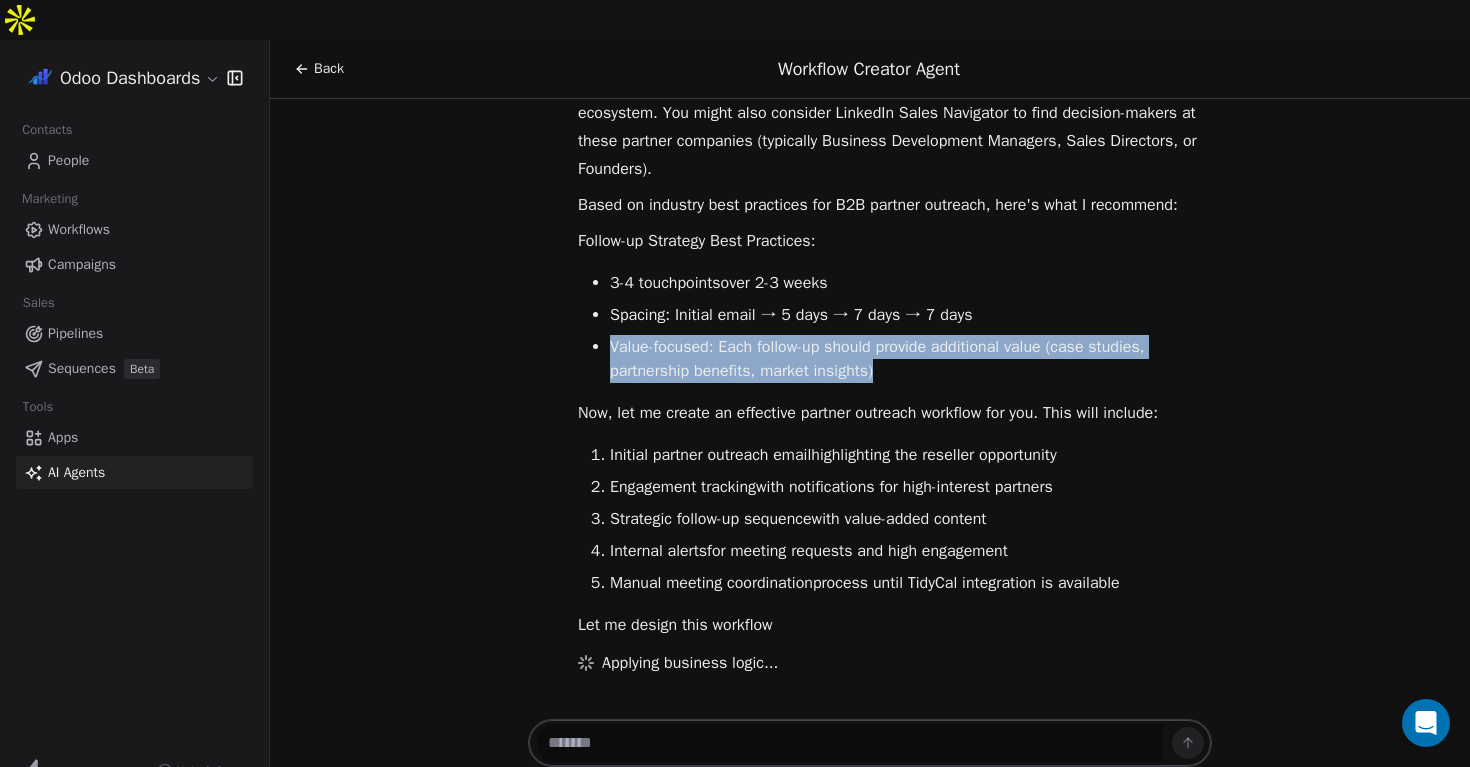 drag, startPoint x: 608, startPoint y: 309, endPoint x: 905, endPoint y: 334, distance: 298.05032 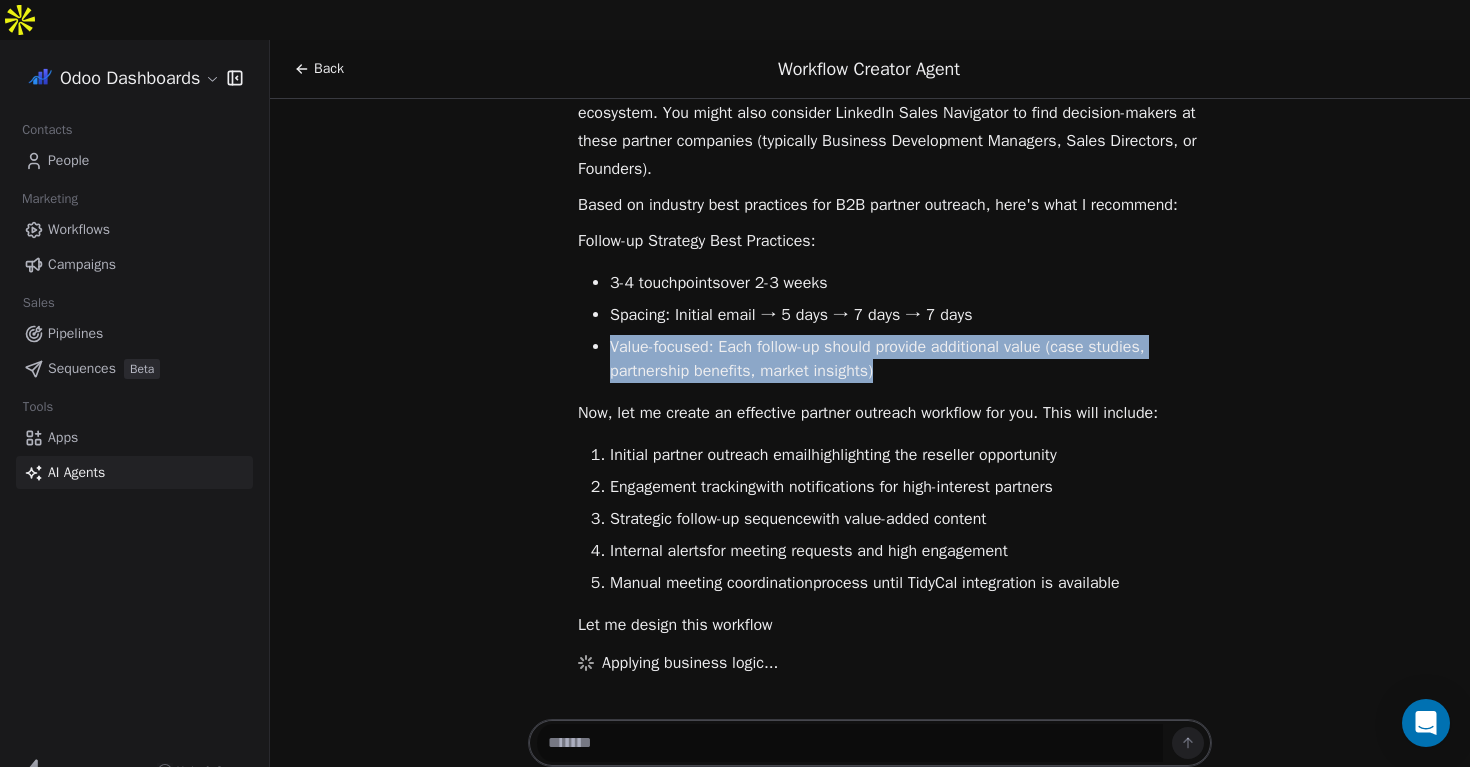 click on "3-4 touchpoints  over 2-3 weeks
Spacing : Initial email → 5 days → 7 days → 7 days
Value-focused : Each follow-up should provide additional value (case studies, partnership benefits, market insights)" at bounding box center [895, 327] 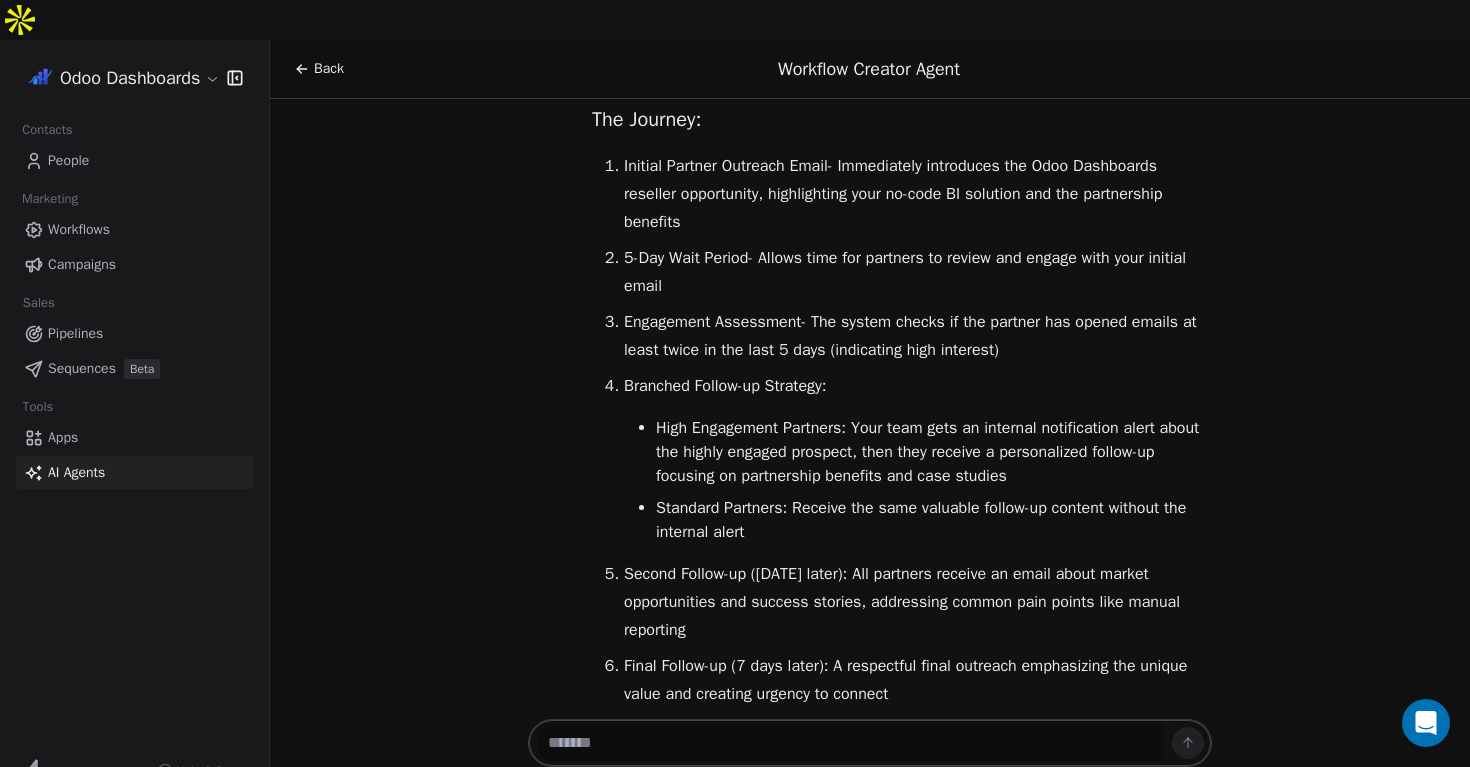 scroll, scrollTop: 5908, scrollLeft: 0, axis: vertical 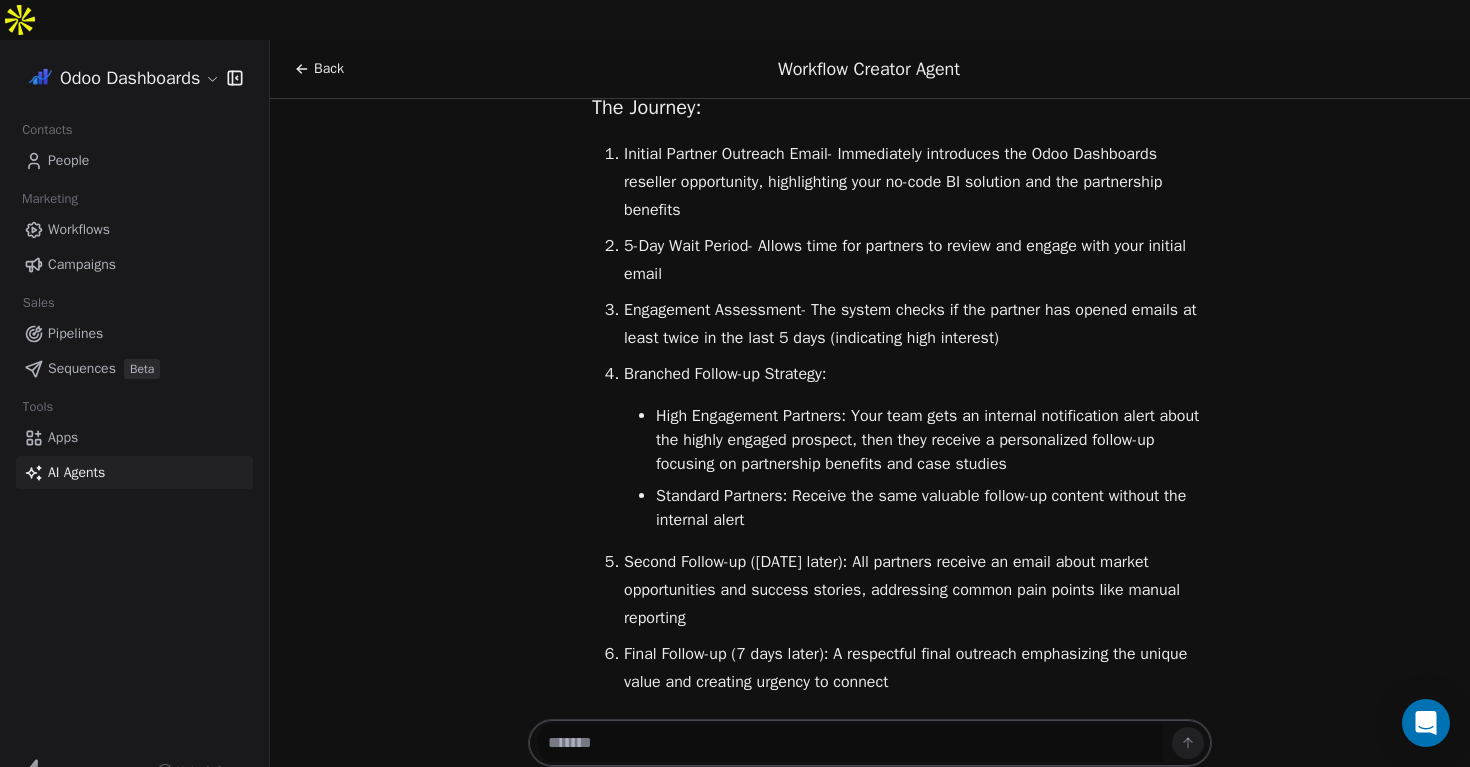 drag, startPoint x: 781, startPoint y: 238, endPoint x: 846, endPoint y: 264, distance: 70.00714 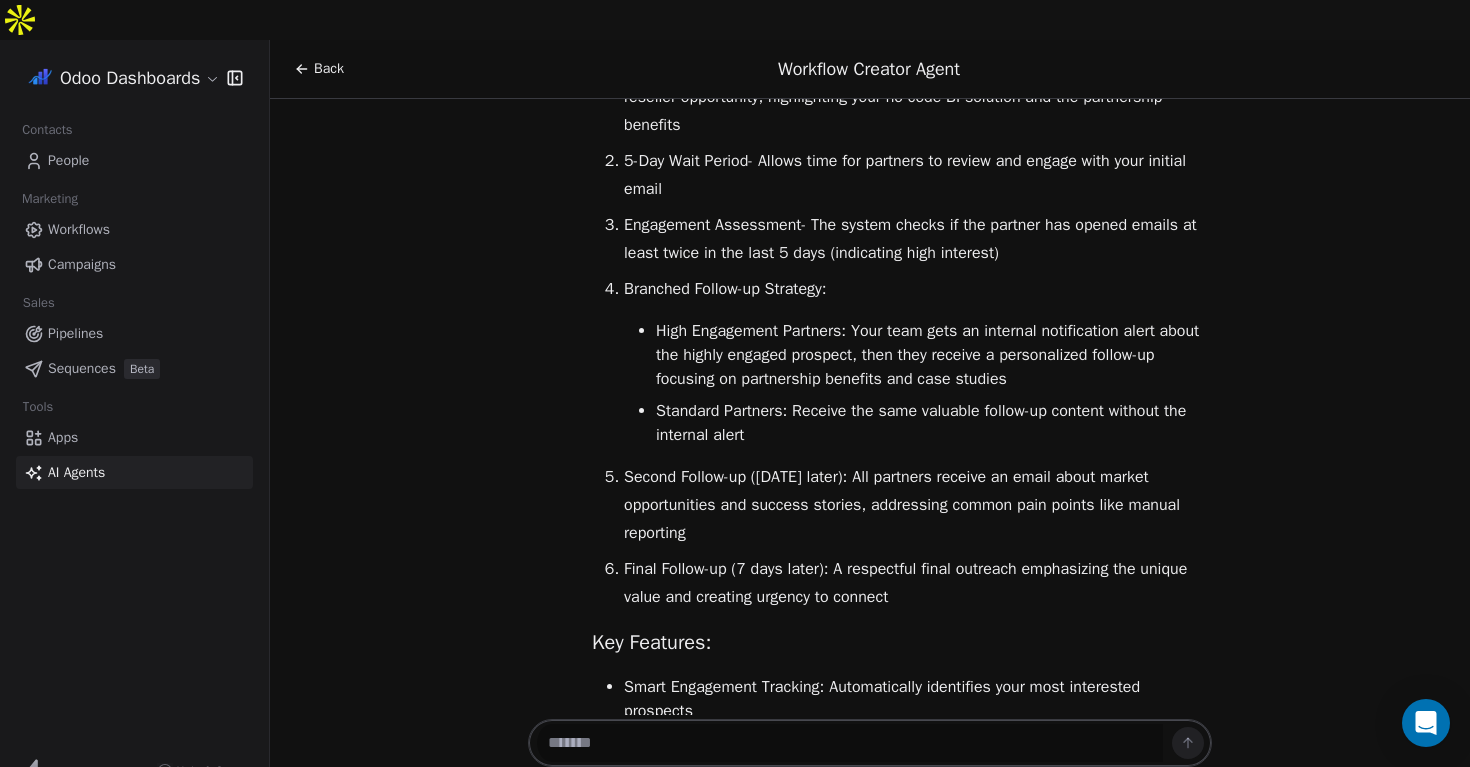 scroll, scrollTop: 6008, scrollLeft: 0, axis: vertical 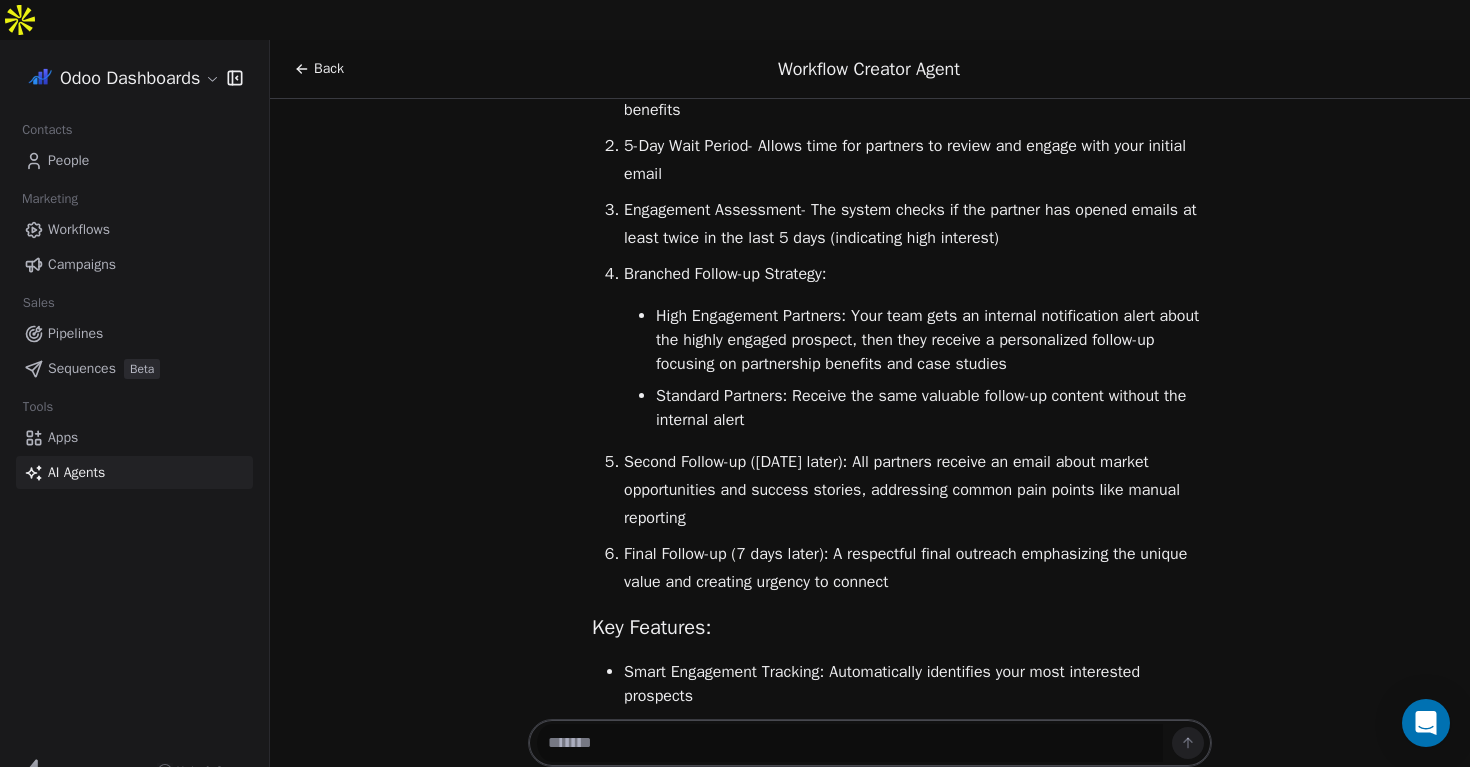 drag, startPoint x: 839, startPoint y: 200, endPoint x: 1098, endPoint y: 236, distance: 261.48996 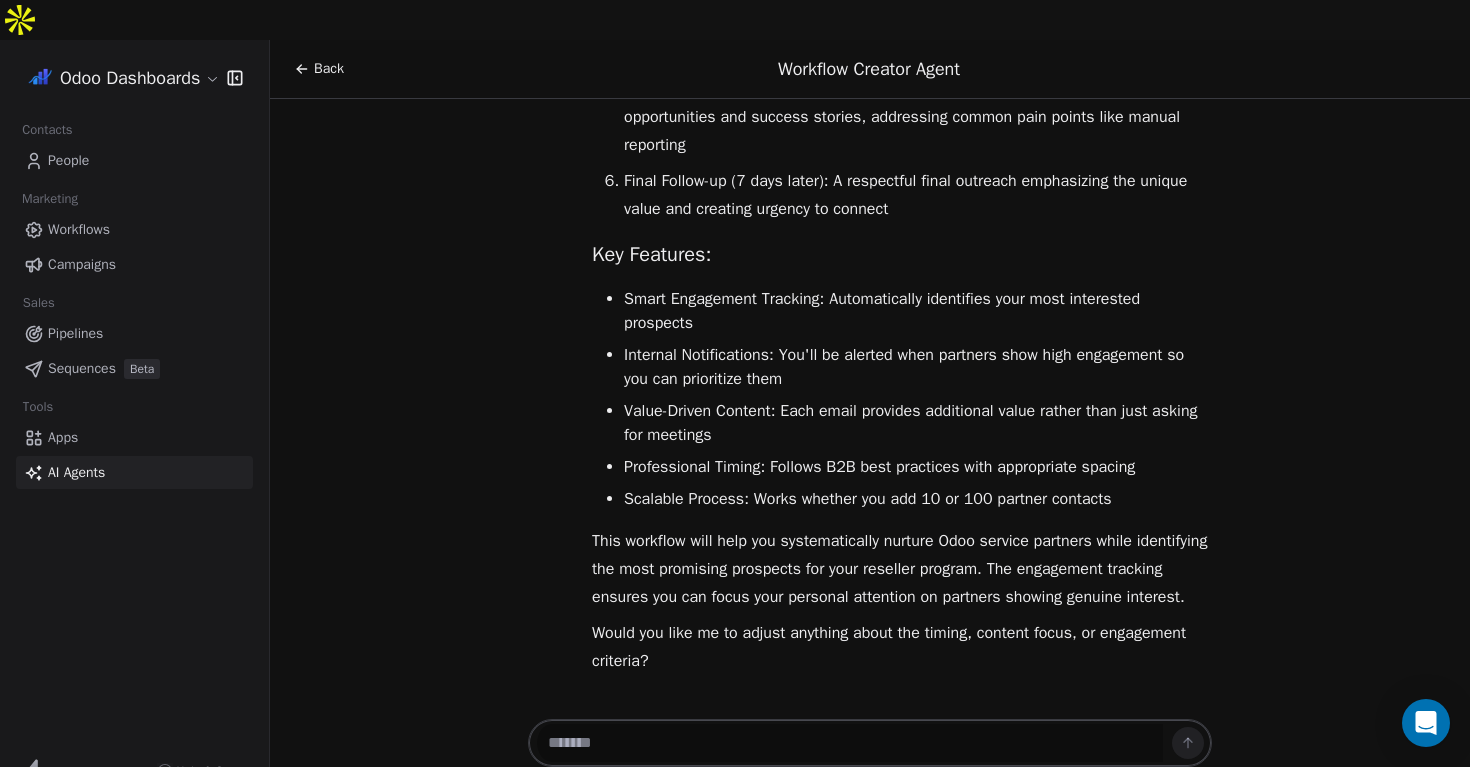 scroll, scrollTop: 6441, scrollLeft: 0, axis: vertical 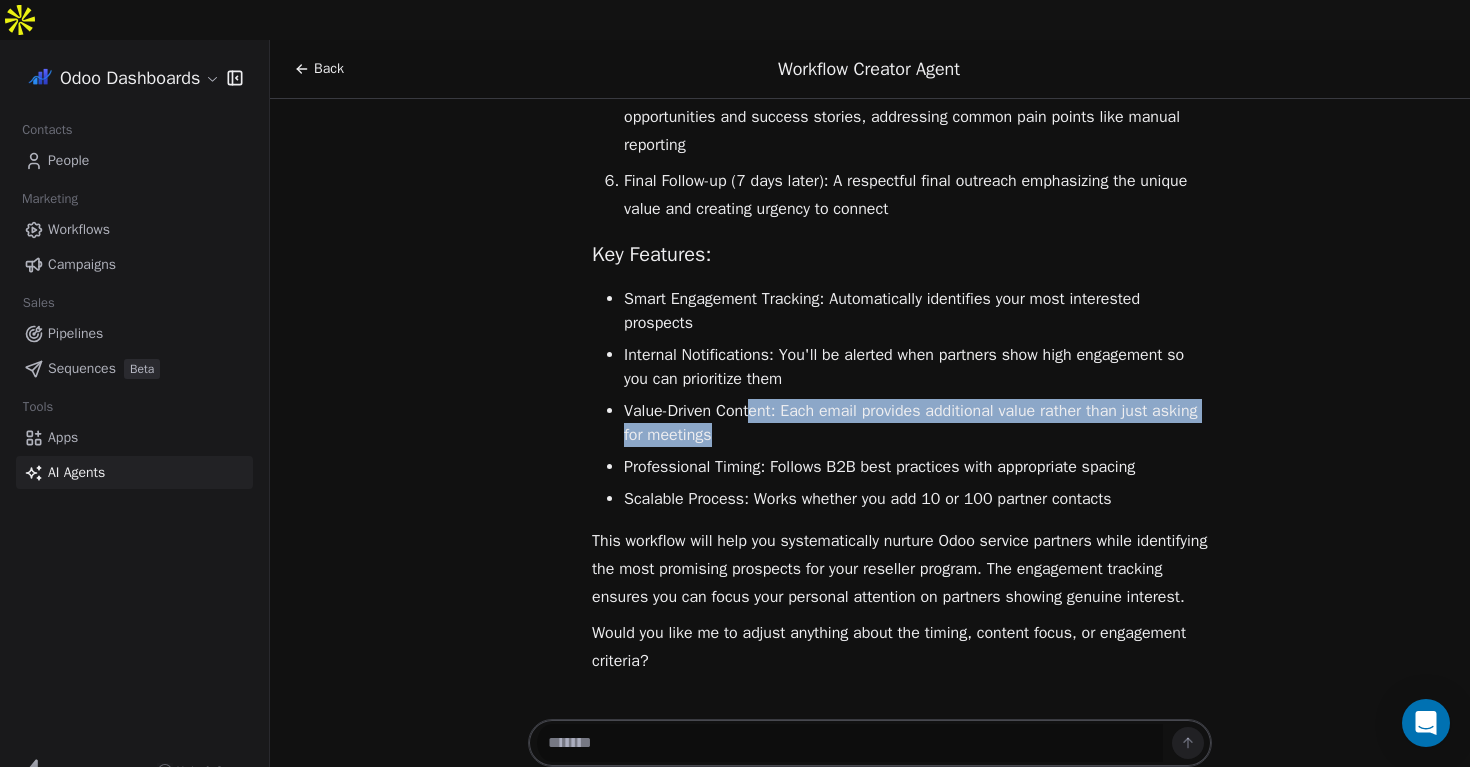 drag, startPoint x: 831, startPoint y: 366, endPoint x: 768, endPoint y: 348, distance: 65.52099 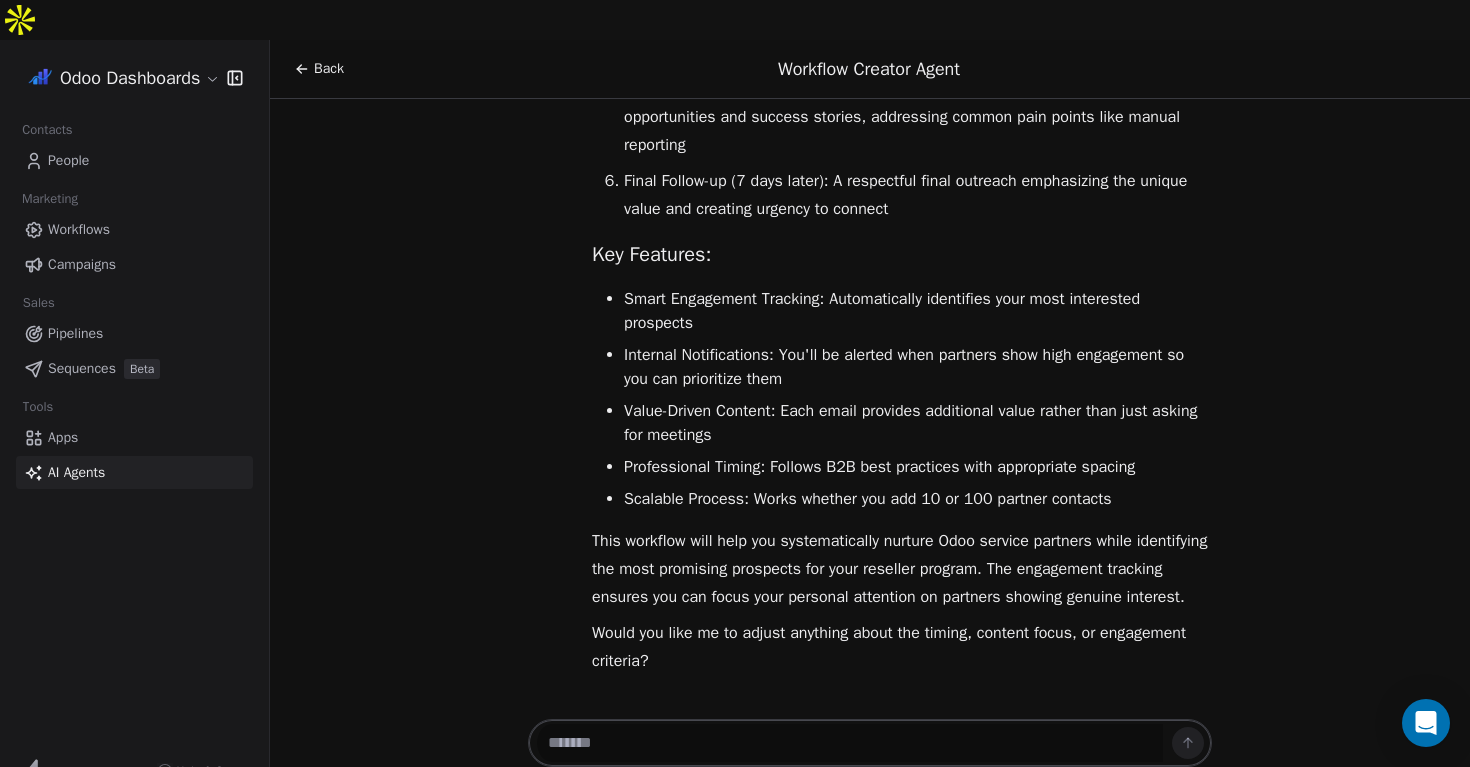 click on "Professional Timing : Follows B2B best practices with appropriate spacing" at bounding box center (918, 467) 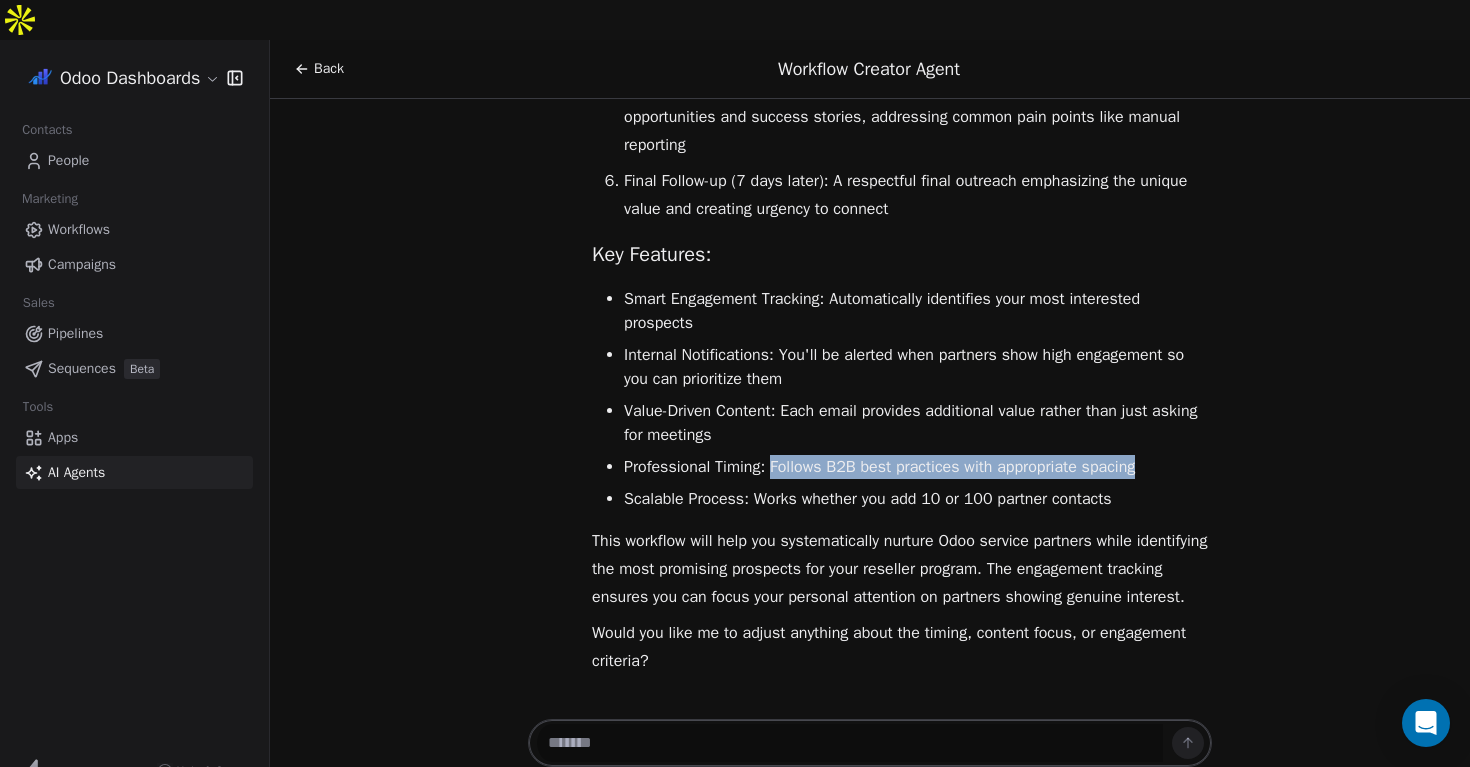 drag, startPoint x: 786, startPoint y: 397, endPoint x: 1178, endPoint y: 395, distance: 392.0051 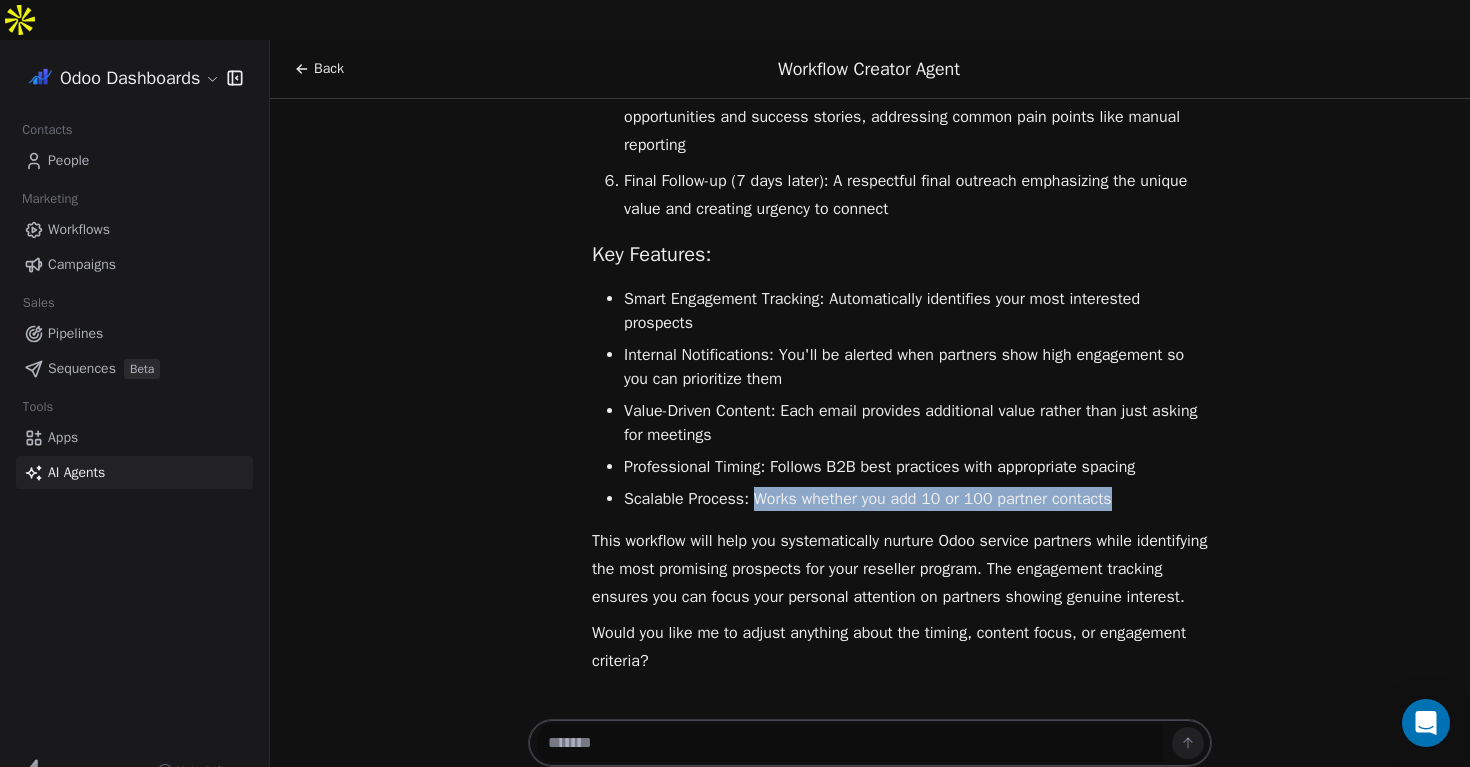 drag, startPoint x: 765, startPoint y: 433, endPoint x: 1140, endPoint y: 434, distance: 375.00134 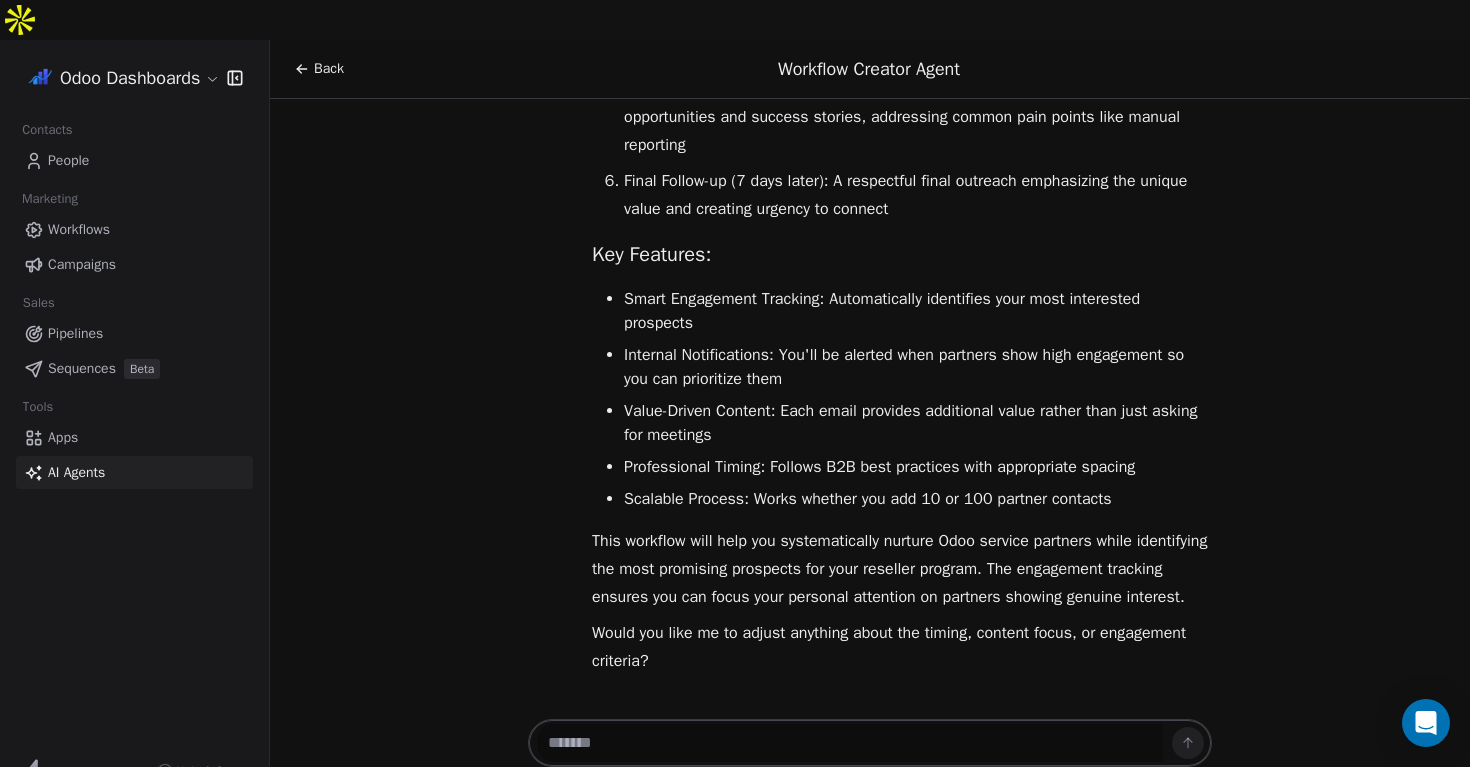 click on "This workflow will help you systematically nurture Odoo service partners while identifying the most promising prospects for your reseller program. The engagement tracking ensures you can focus your personal attention on partners showing genuine interest." at bounding box center [902, 569] 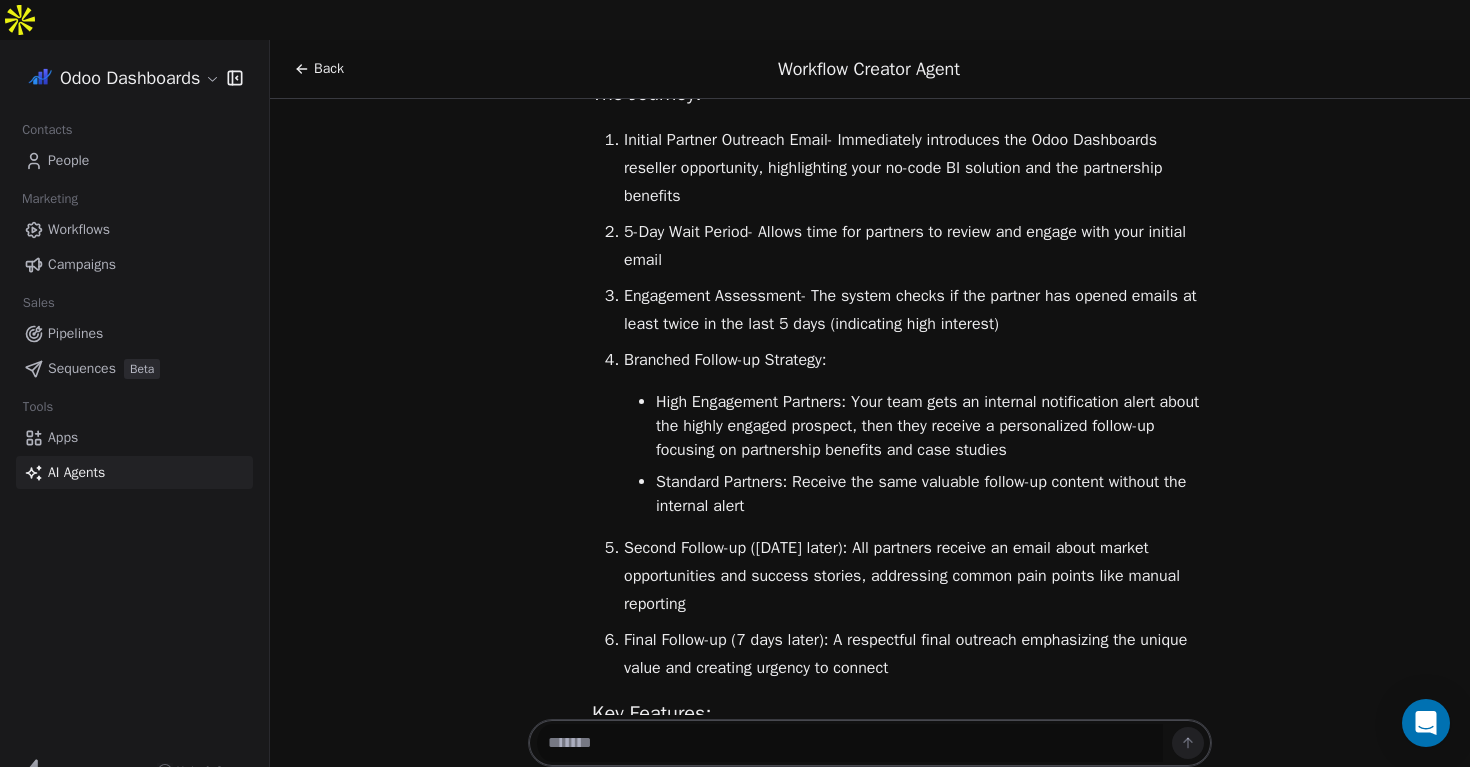scroll, scrollTop: 6441, scrollLeft: 0, axis: vertical 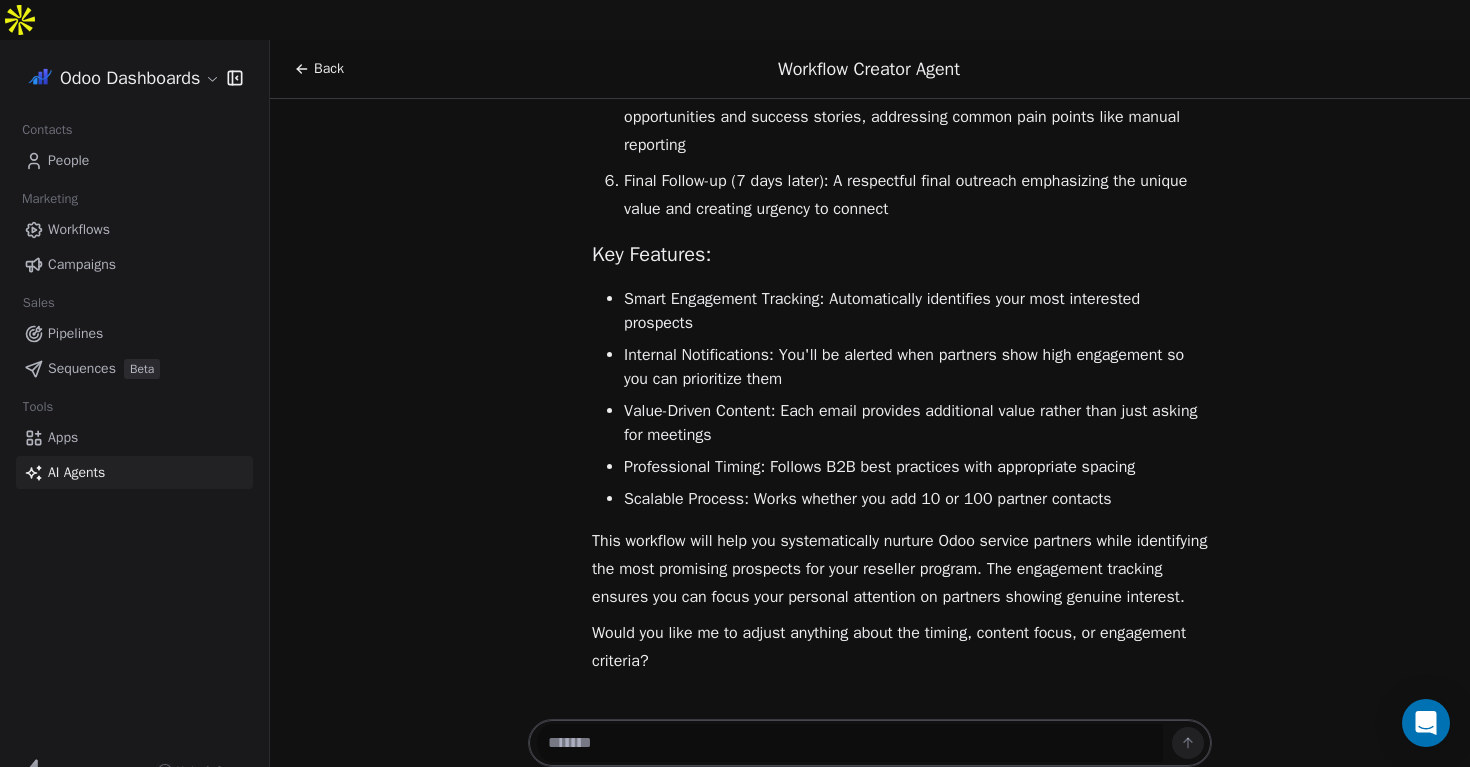 click at bounding box center [850, 743] 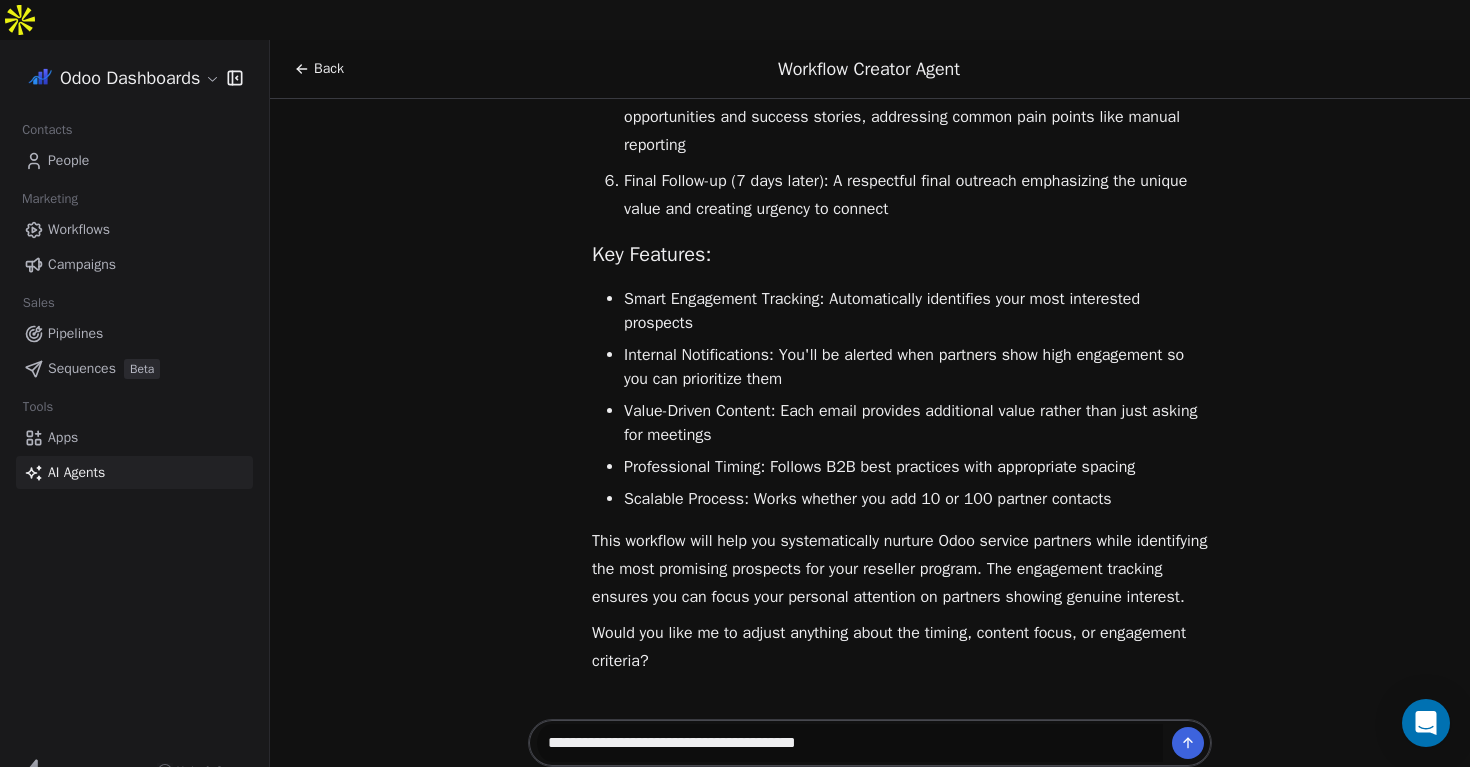 type on "**********" 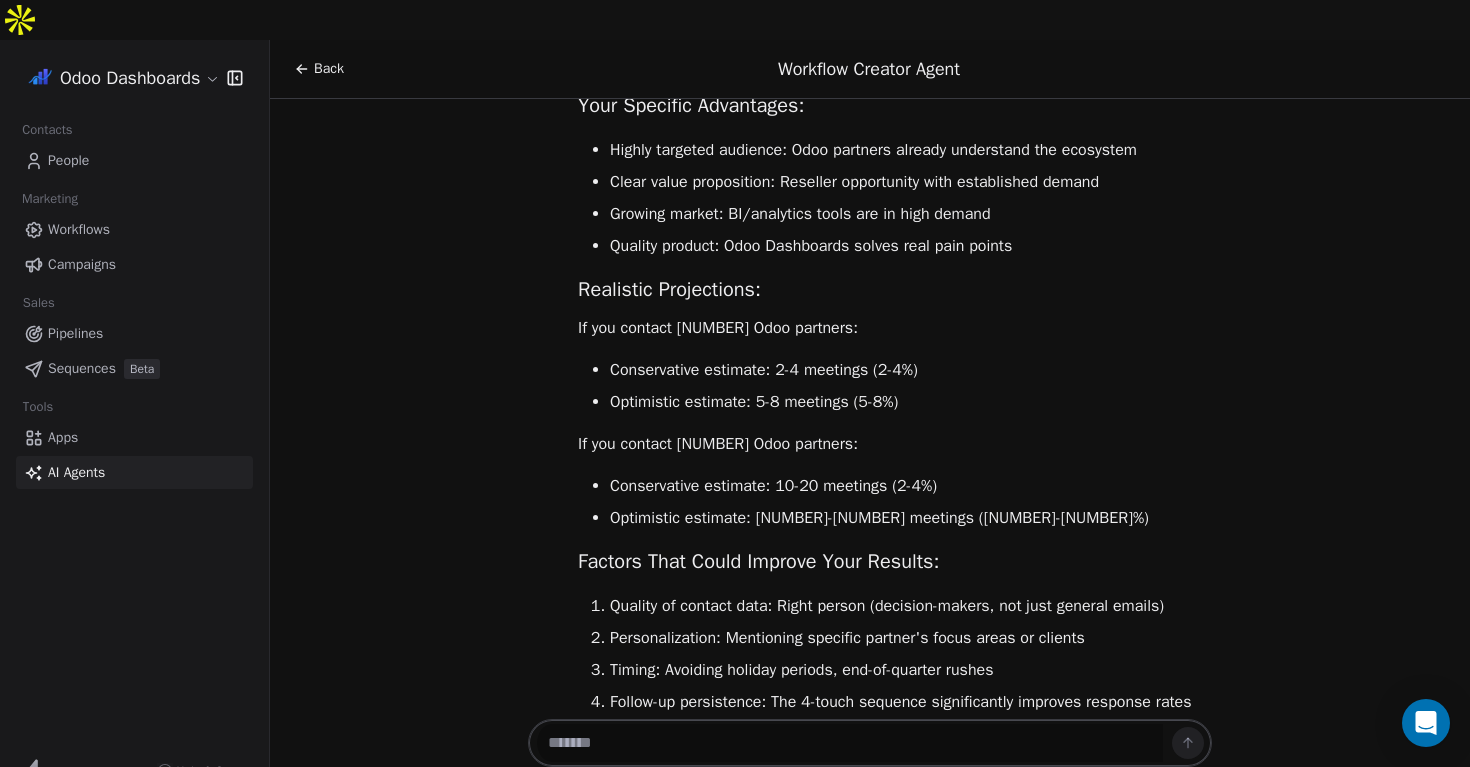 scroll, scrollTop: 7434, scrollLeft: 0, axis: vertical 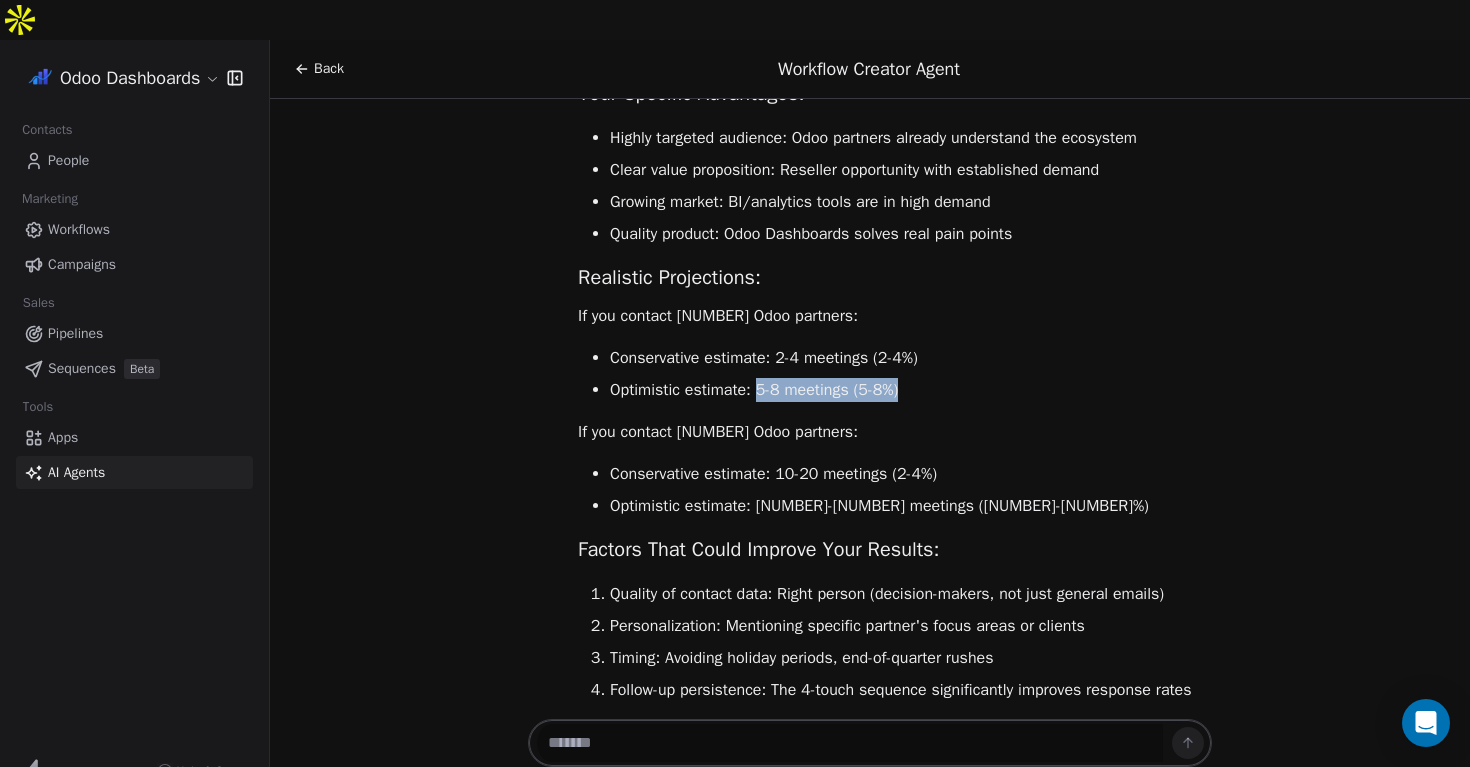 drag, startPoint x: 771, startPoint y: 411, endPoint x: 944, endPoint y: 413, distance: 173.01157 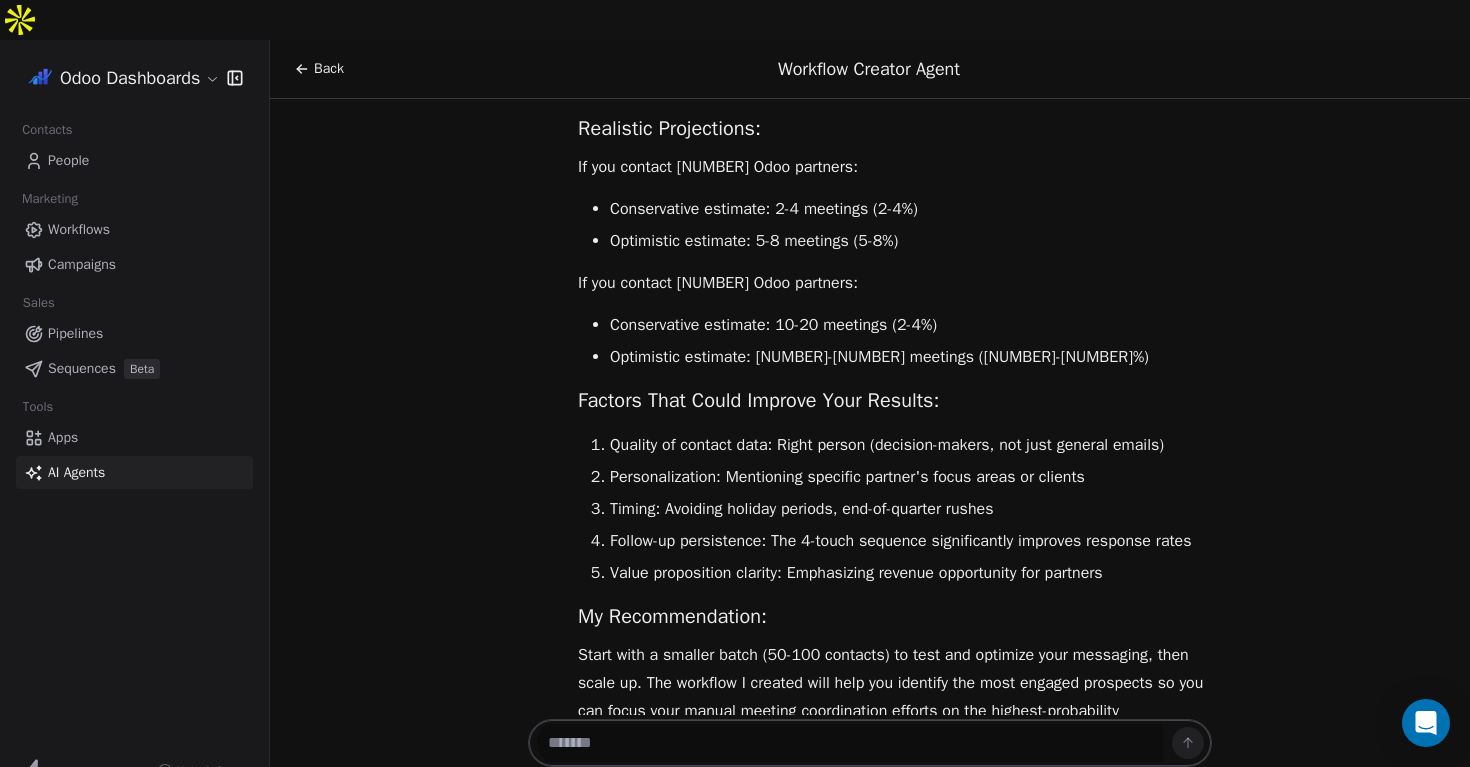 scroll, scrollTop: 7587, scrollLeft: 0, axis: vertical 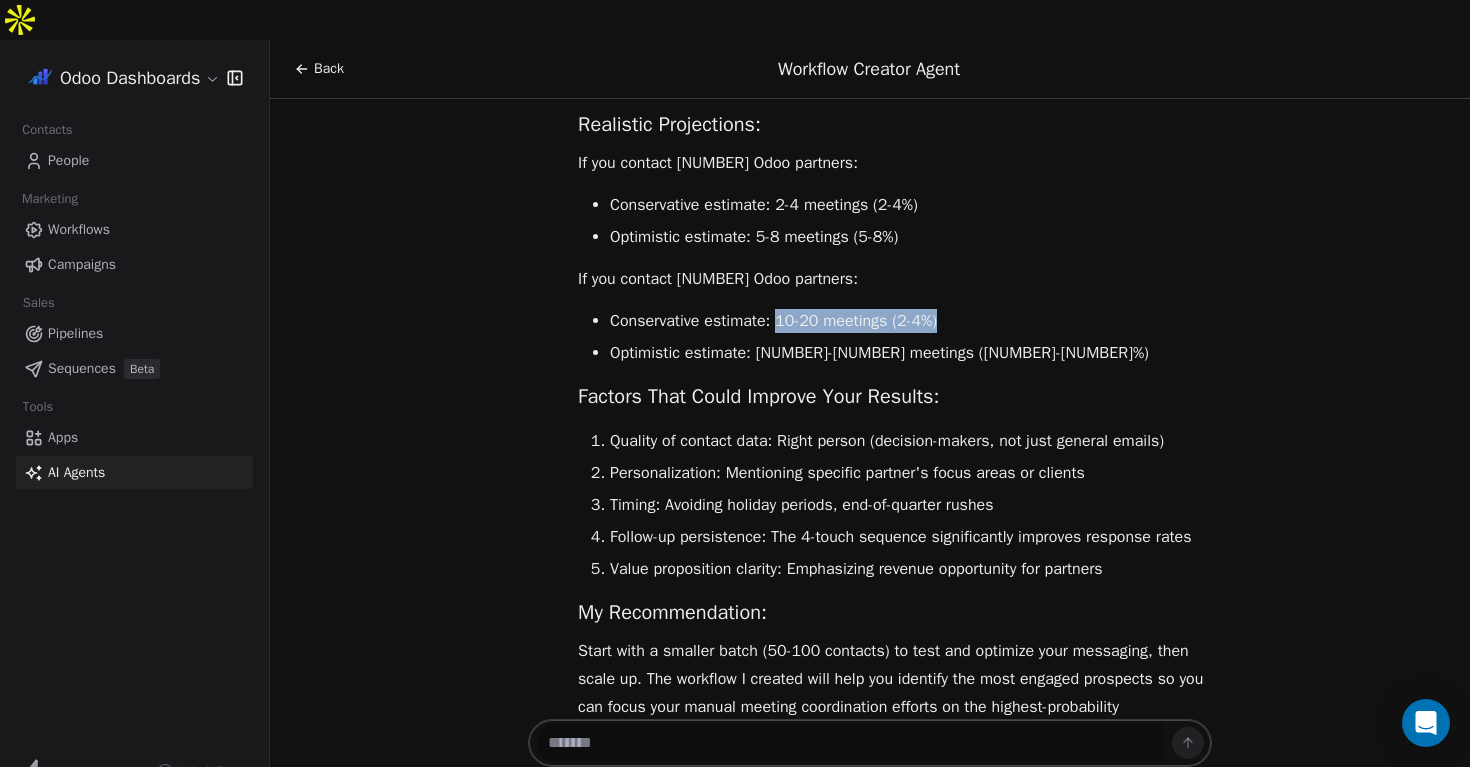 drag, startPoint x: 795, startPoint y: 343, endPoint x: 979, endPoint y: 336, distance: 184.1331 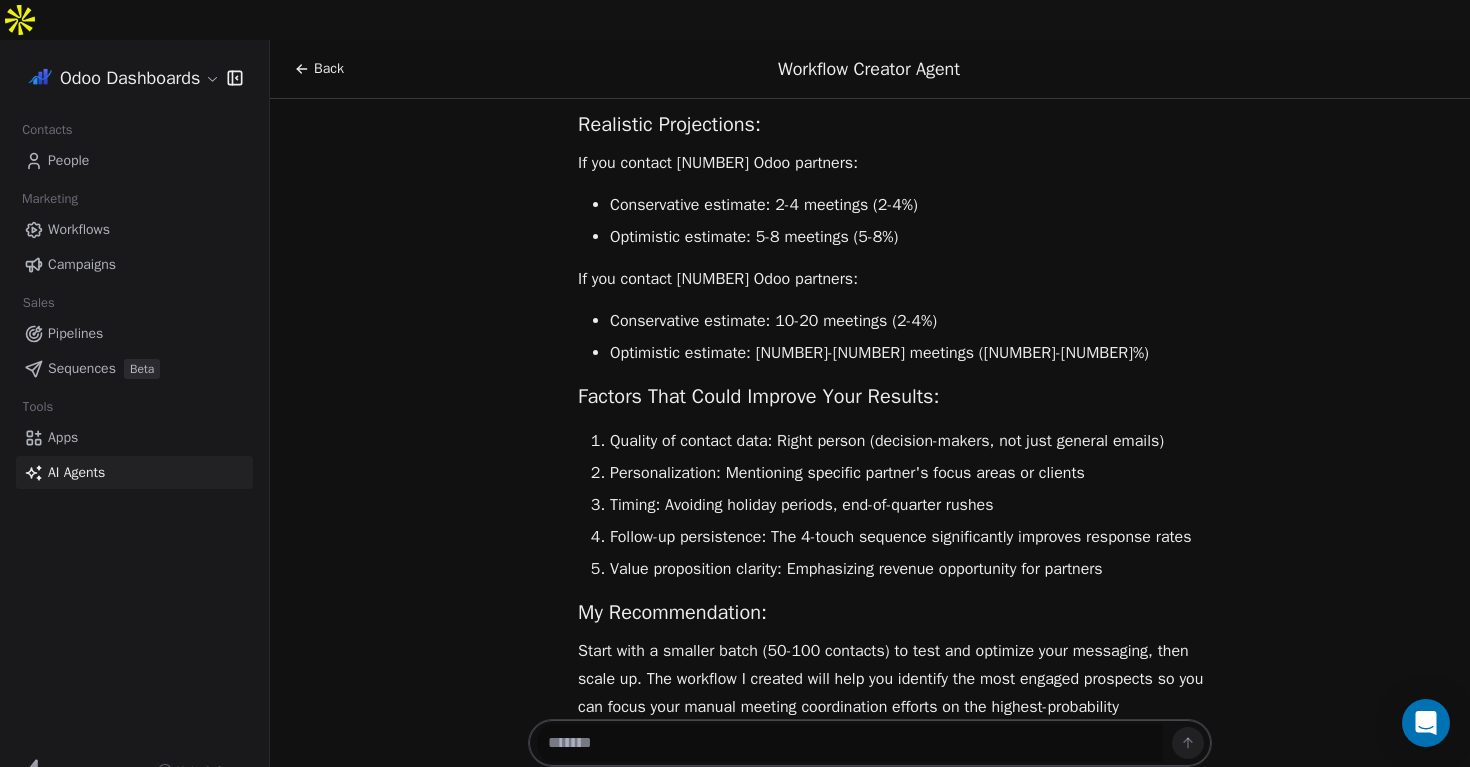 click on "Factors That Could Improve Your Results:" at bounding box center (758, 396) 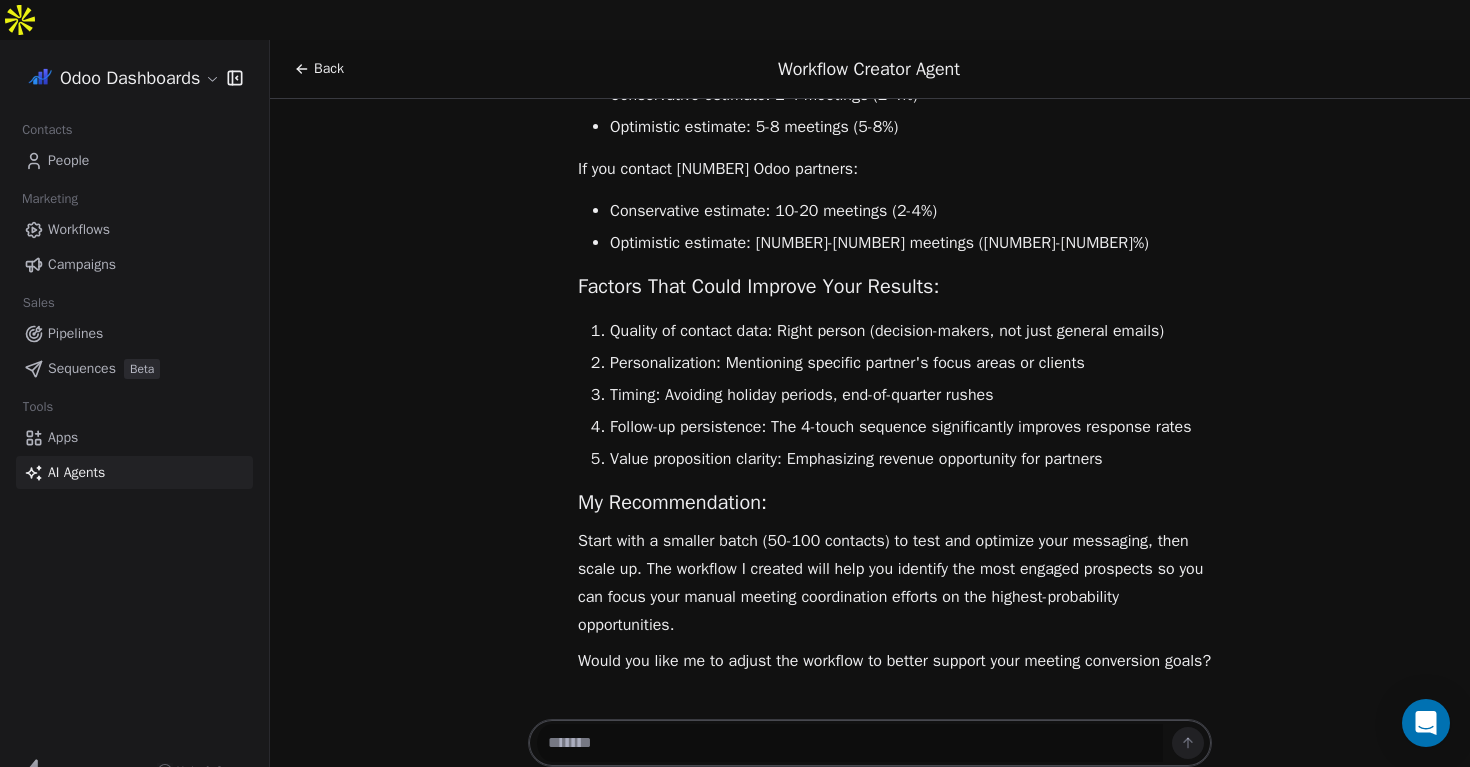 scroll, scrollTop: 7809, scrollLeft: 0, axis: vertical 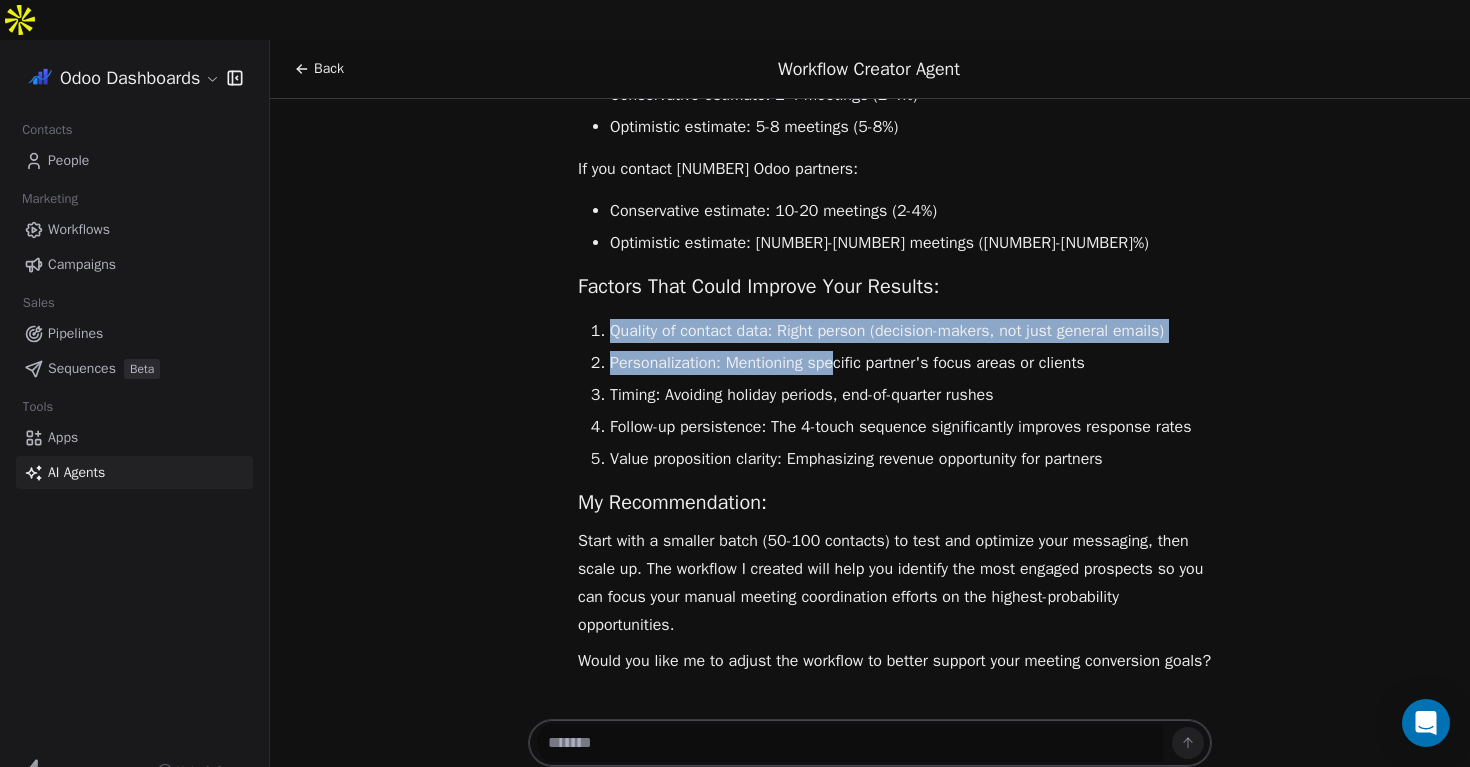 drag, startPoint x: 604, startPoint y: 246, endPoint x: 850, endPoint y: 264, distance: 246.65765 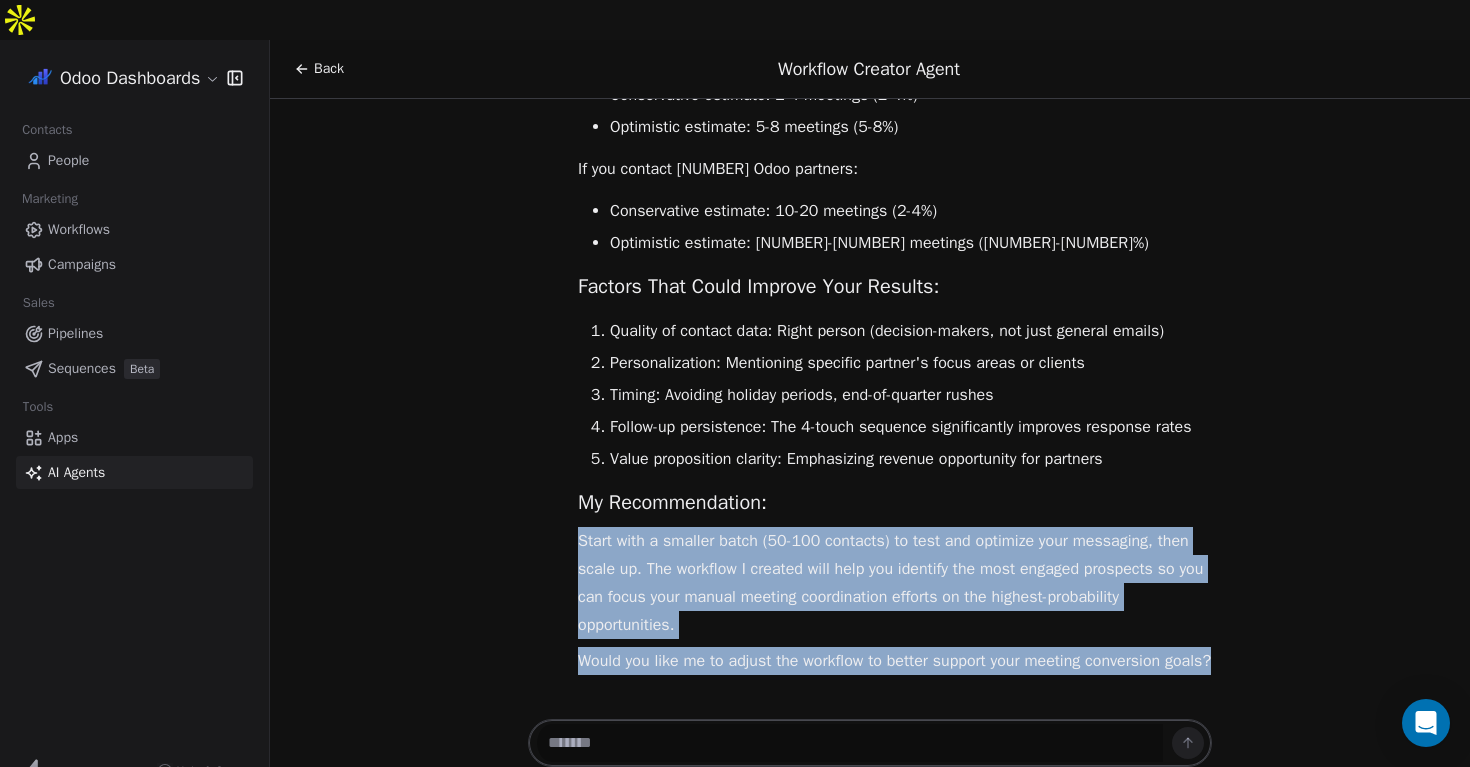 drag, startPoint x: 642, startPoint y: 621, endPoint x: 573, endPoint y: 467, distance: 168.7513 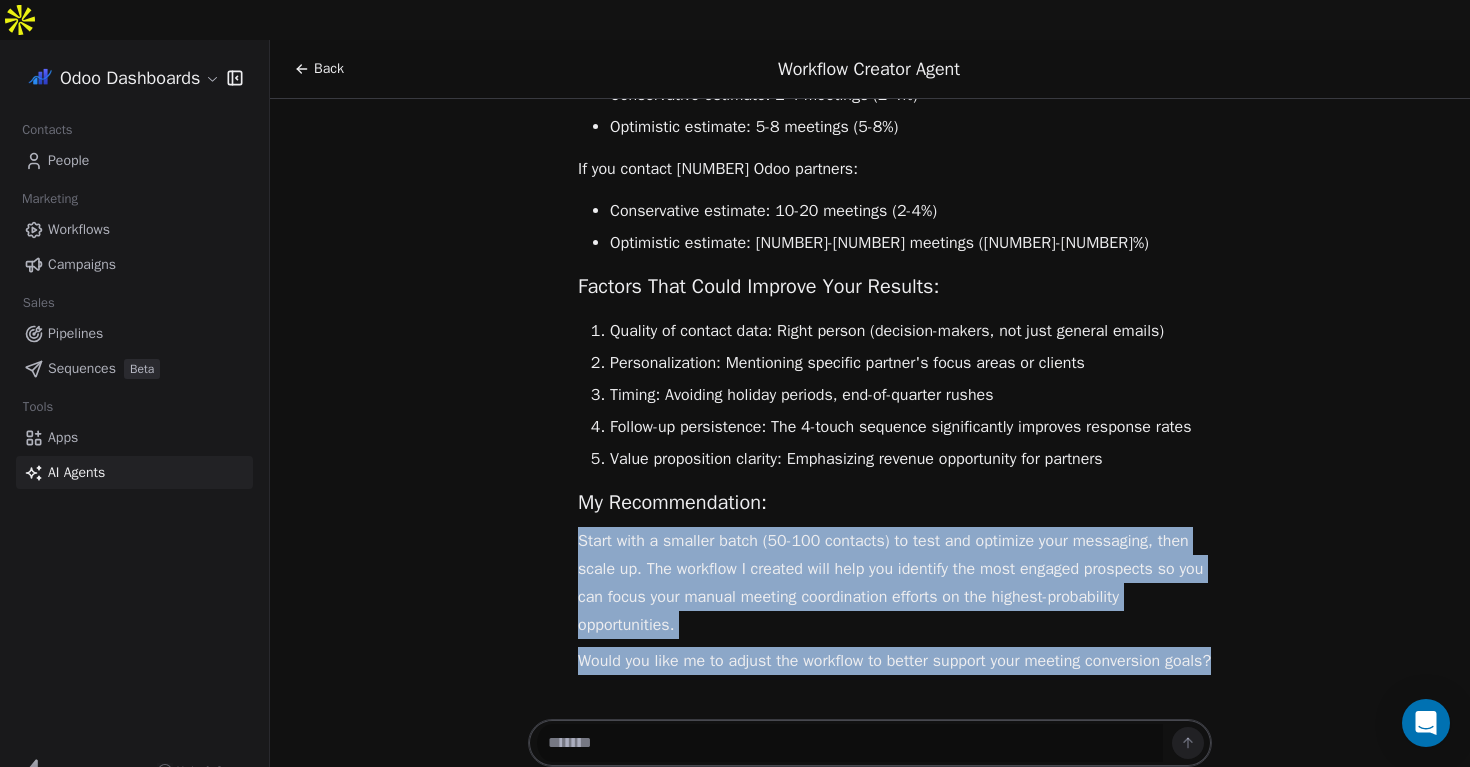click on "Start with a smaller batch (50-100 contacts) to test and optimize your messaging, then scale up. The workflow I created will help you identify the most engaged prospects so you can focus your manual meeting coordination efforts on the highest-probability opportunities." at bounding box center (895, 583) 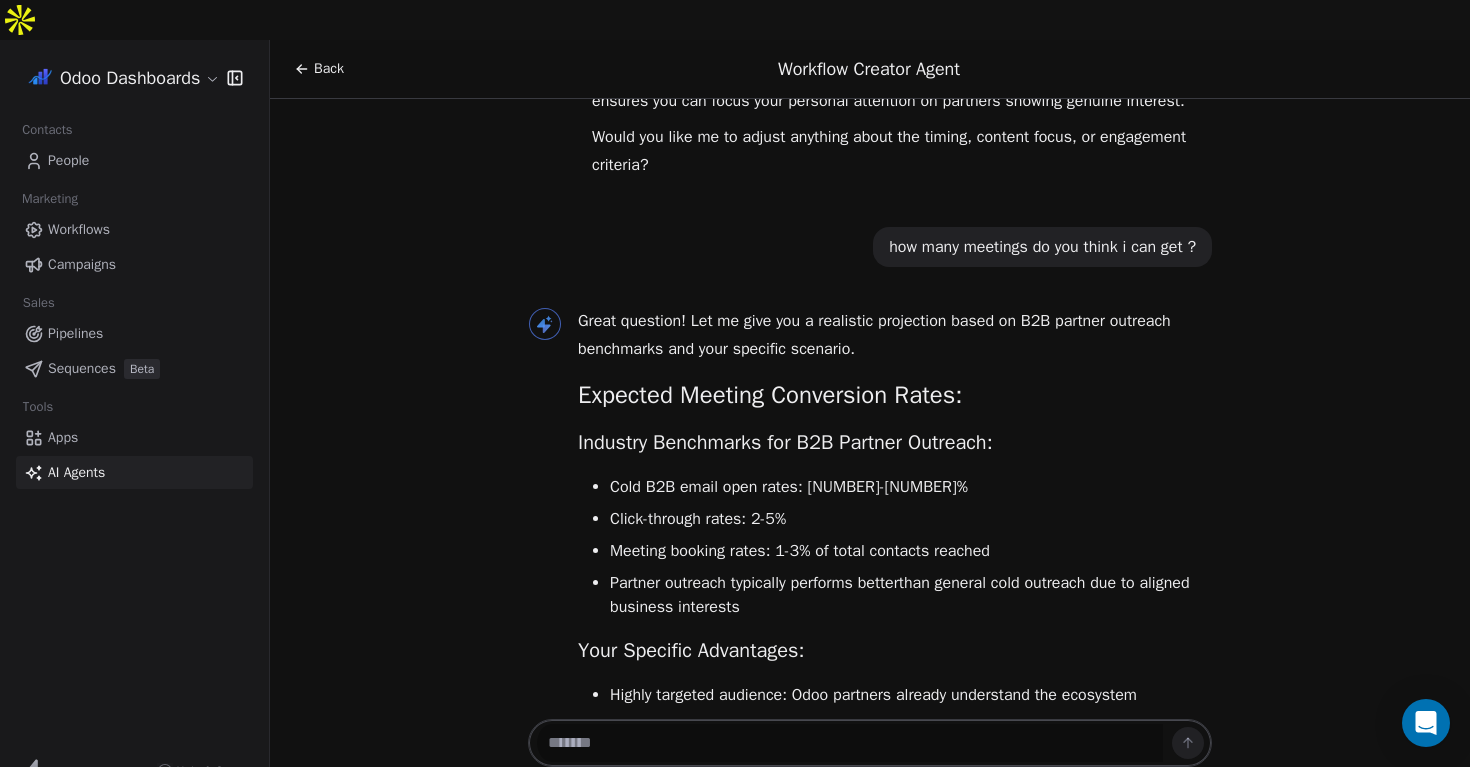 scroll, scrollTop: 6872, scrollLeft: 0, axis: vertical 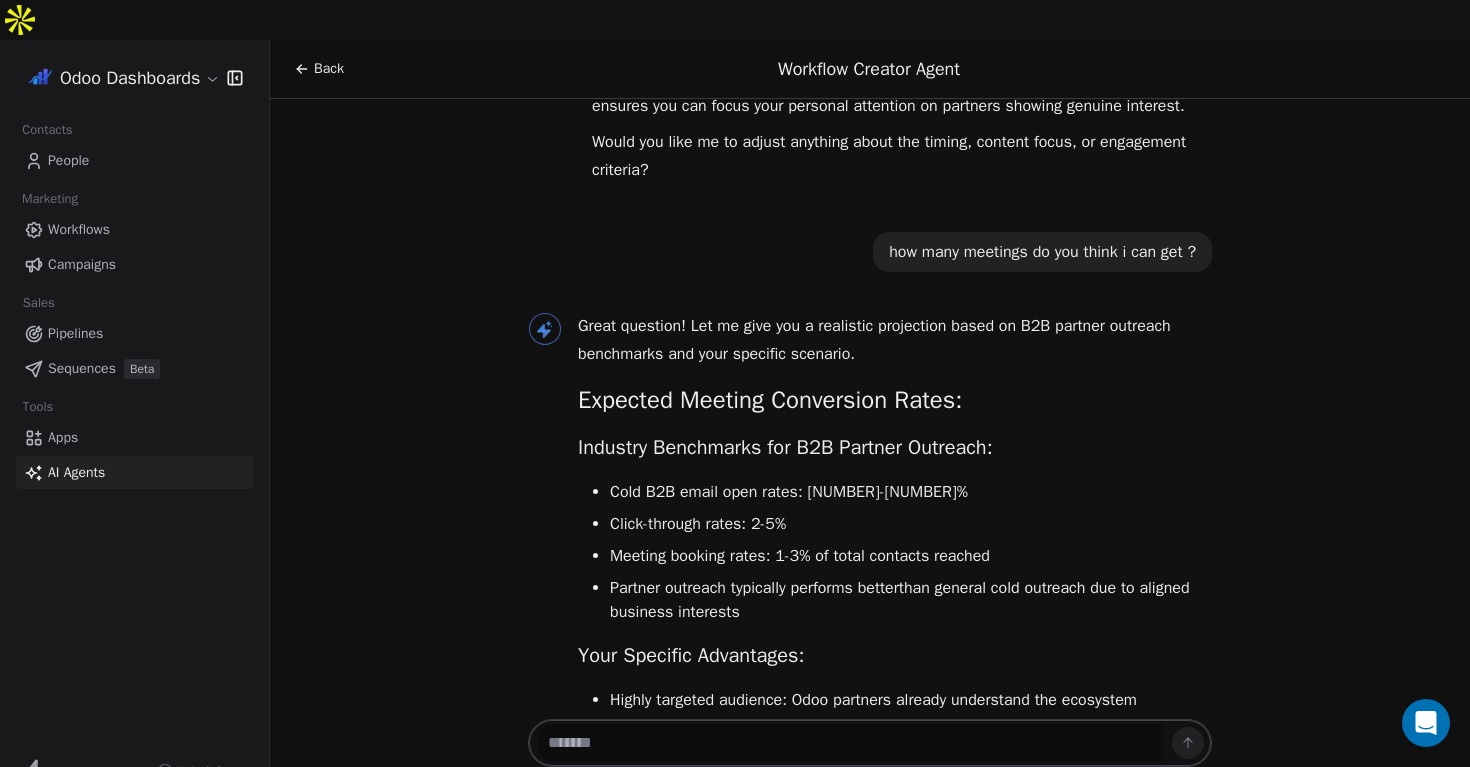 click 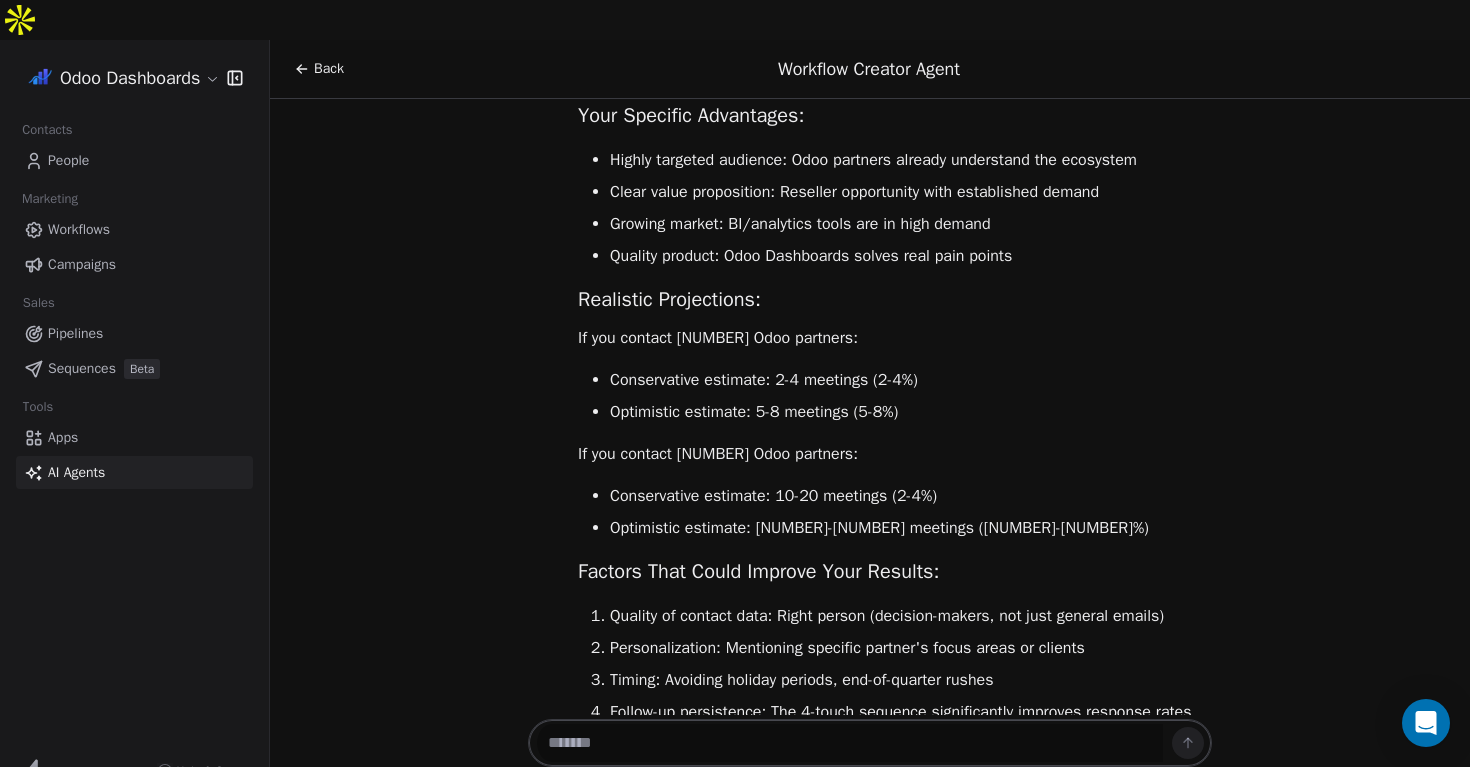 scroll, scrollTop: 7809, scrollLeft: 0, axis: vertical 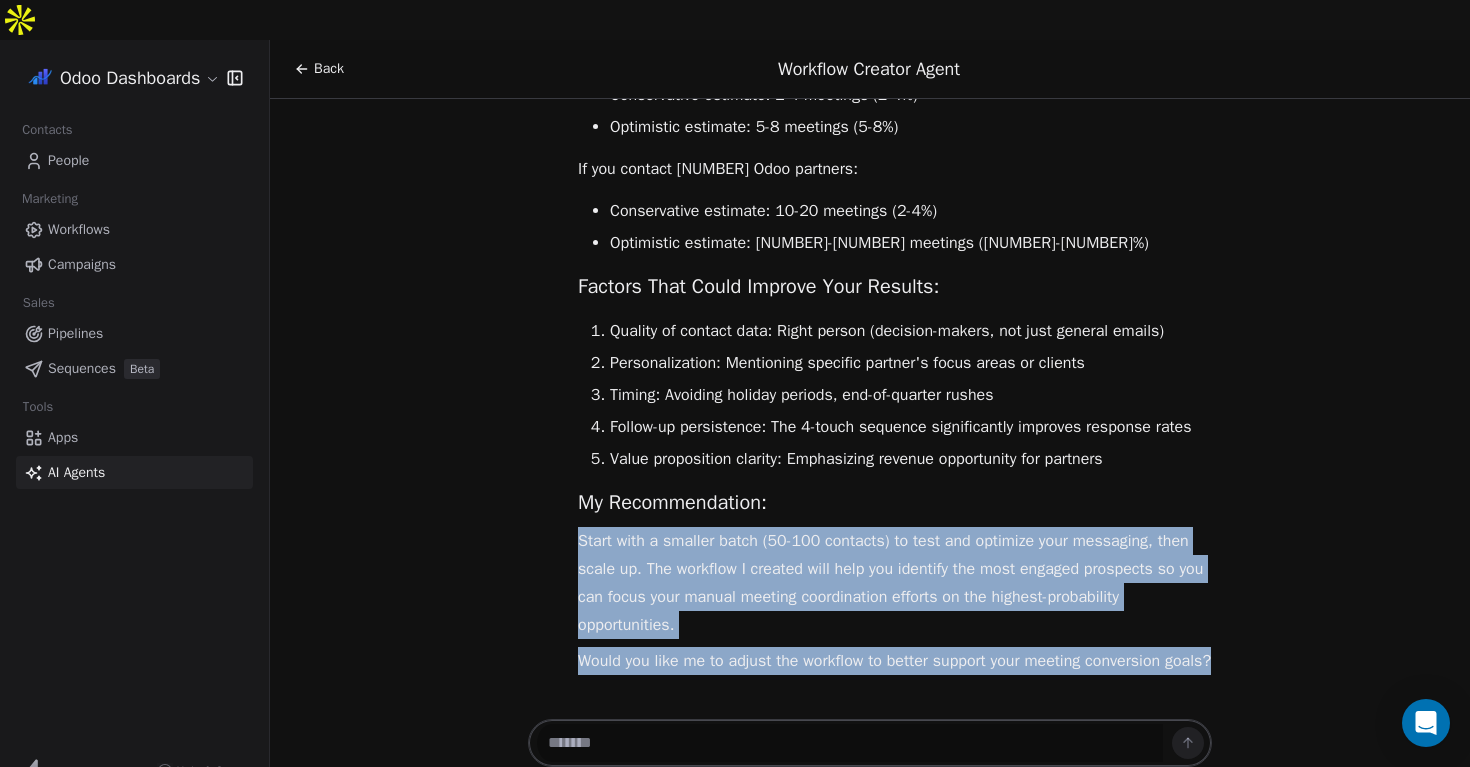 drag, startPoint x: 575, startPoint y: 475, endPoint x: 1196, endPoint y: 659, distance: 647.68585 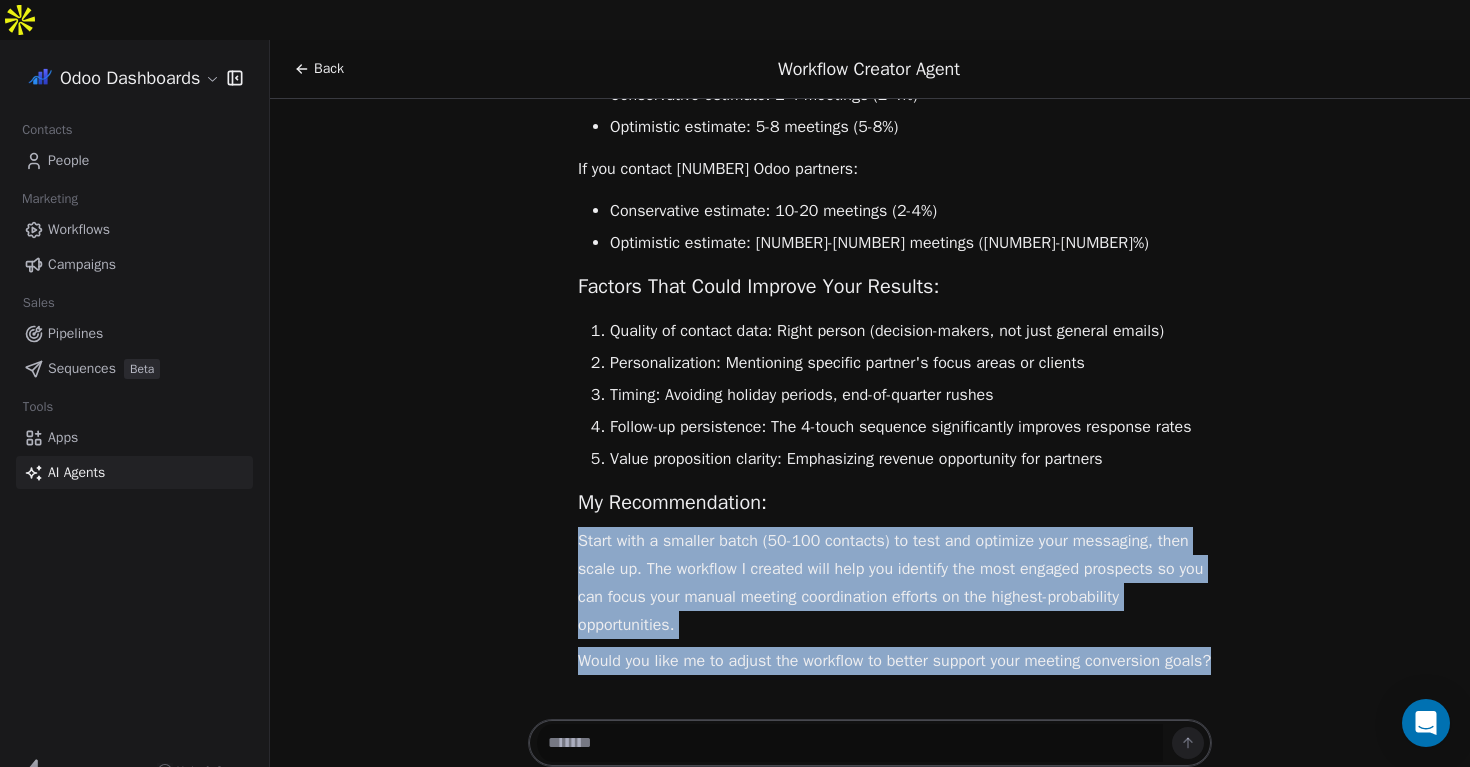 click on "Would you like me to adjust the workflow to better support your meeting conversion goals?" at bounding box center [895, 661] 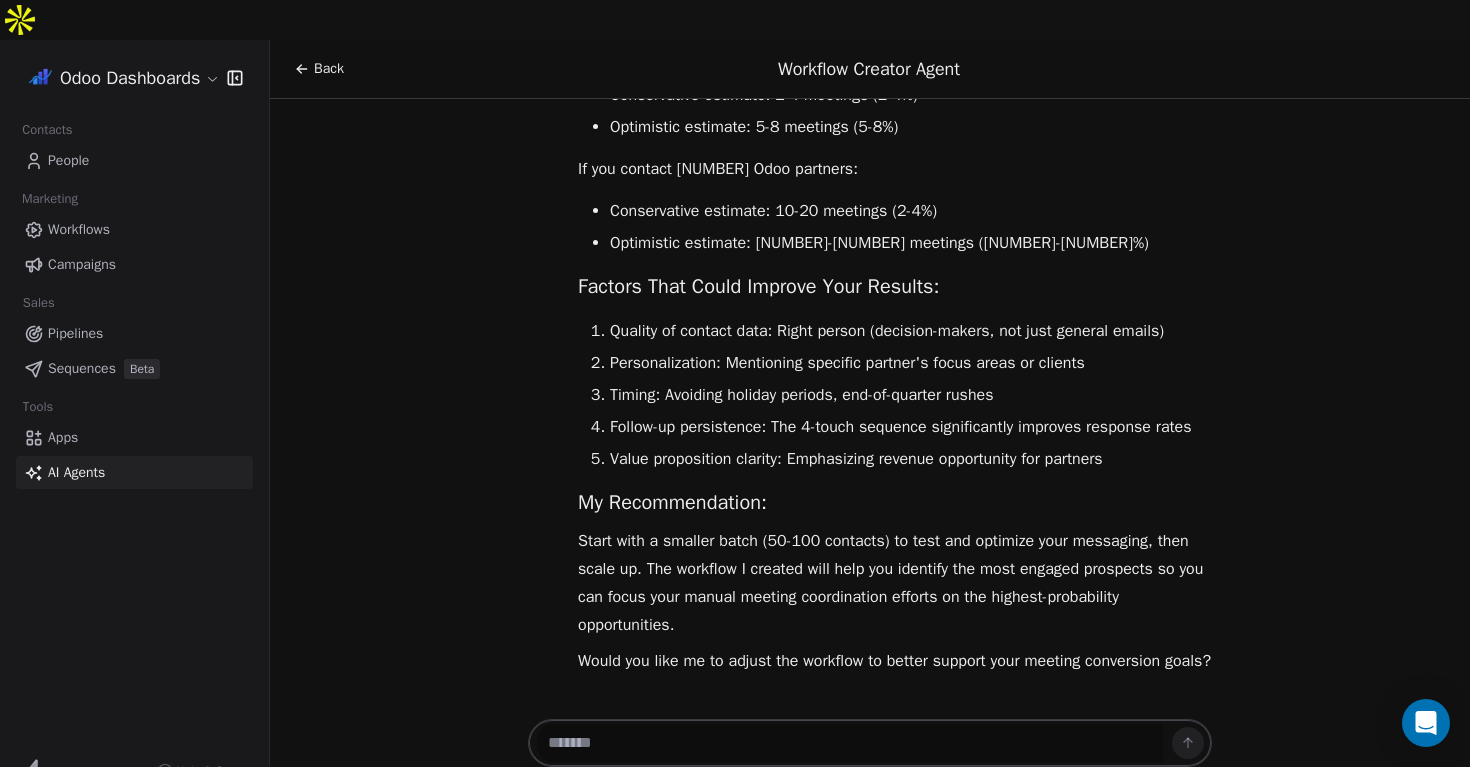 click at bounding box center (850, 743) 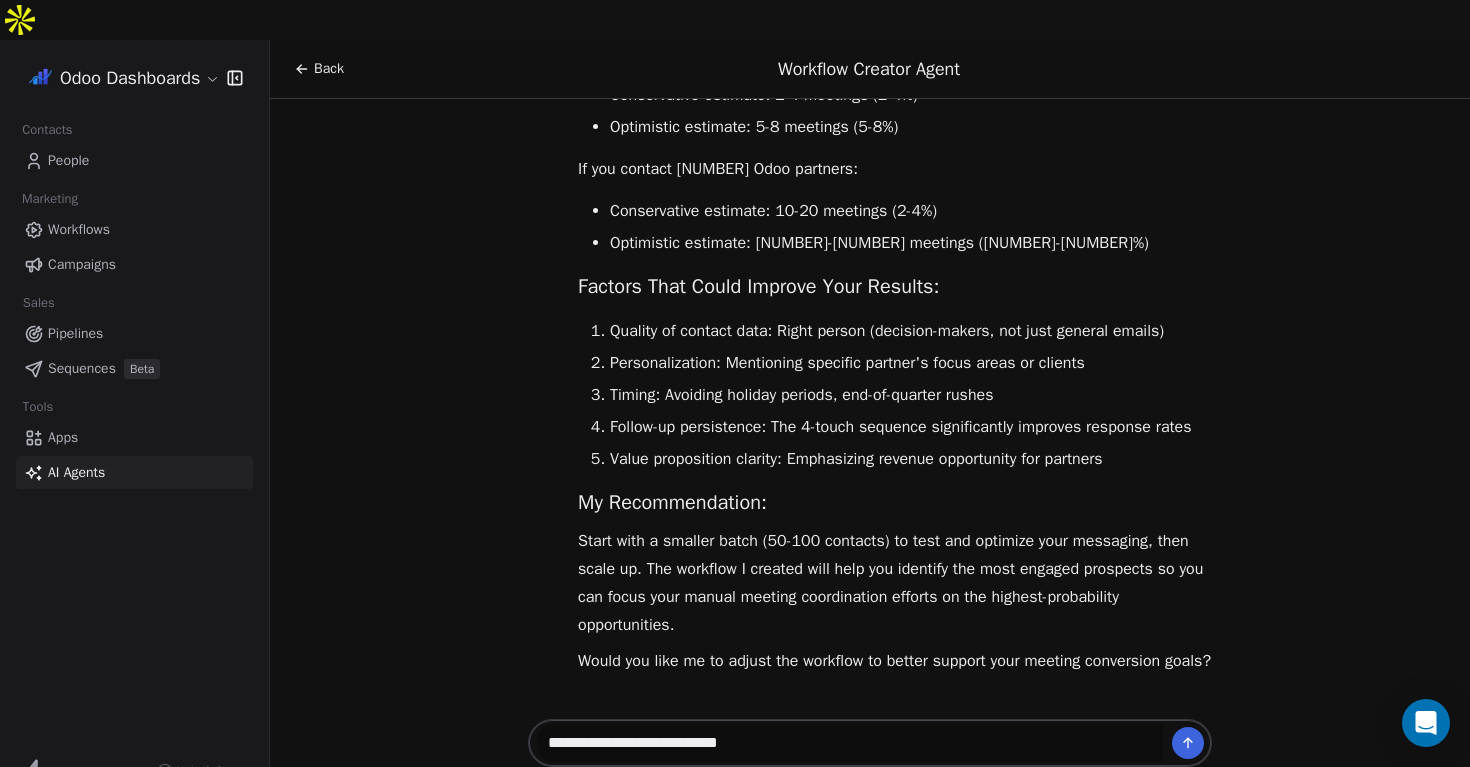 type on "**********" 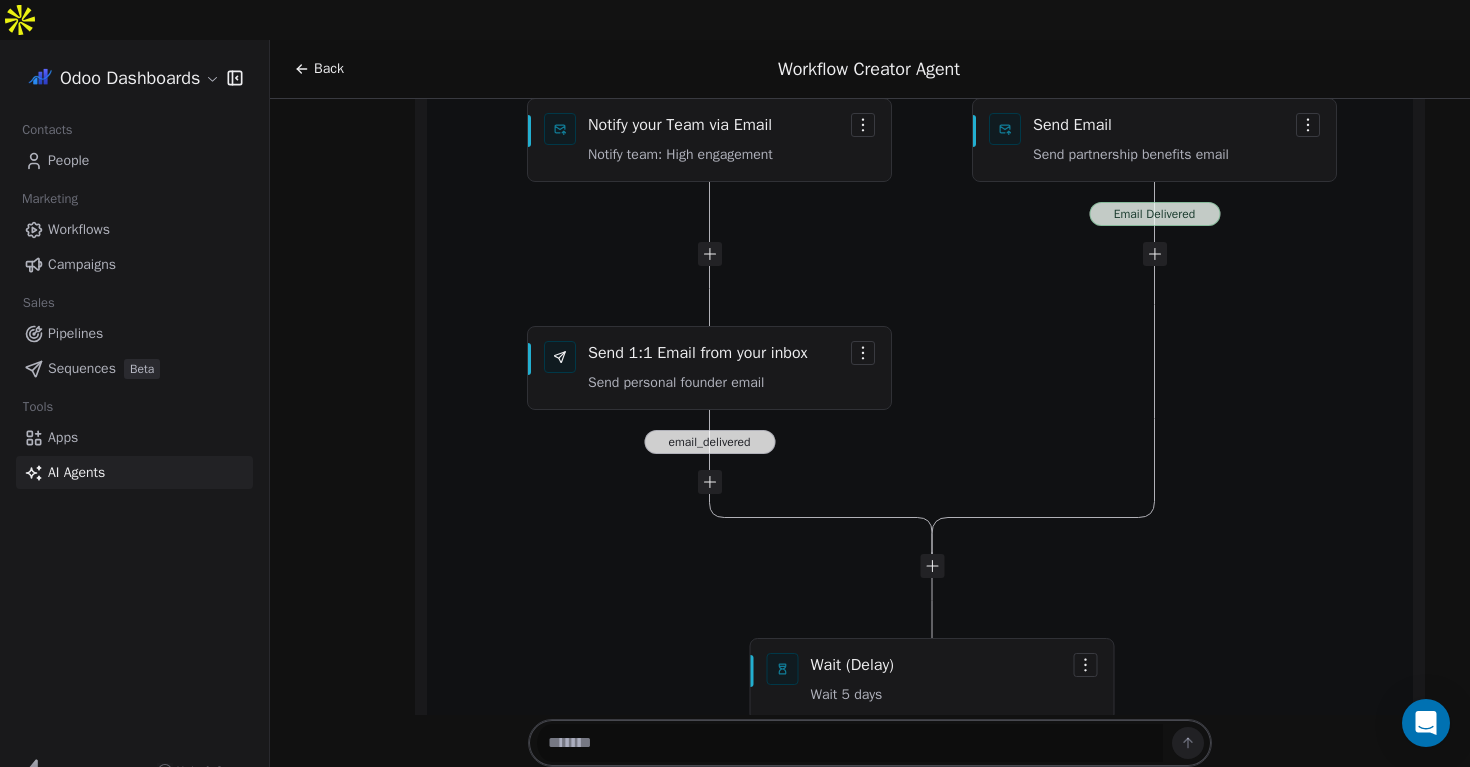 scroll, scrollTop: 9568, scrollLeft: 0, axis: vertical 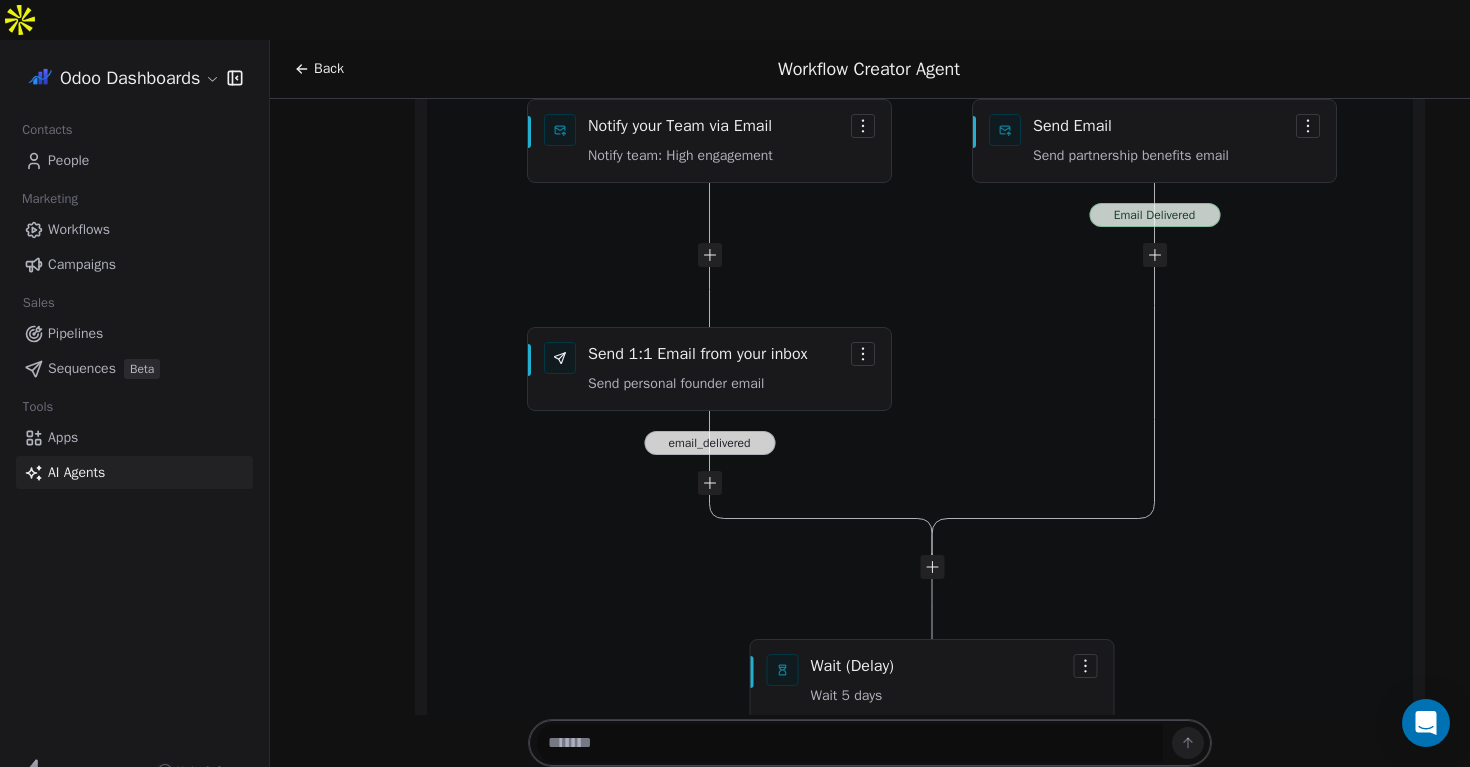 click on "Workflow generated successfully Email Delivered Yes No email_delivered Email Delivered Yes No Email Delivered Email Delivered Email Delivered
Contact is Added Trigger: Contact is created
Send Email Send initial partner outreach email
Wait (Delay) Wait 3 days
Condition ( Yes / No branch ) Branch: High email engagement?
Notify your Team via Email Notify team: High engagement
Send 1:1 Email from your inbox Send personal founder email
Send Email Send partnership benefits email
Wait (Delay) Wait 5 days
Condition ( Yes / No branch ) Branch: Clicked email links?
Notify your Team via Email Notify team: Link click
Send Email Send market opportunity email
Send Email Send secondary opportunity email
Wait (Delay) Wait 6 days" at bounding box center [920, 642] 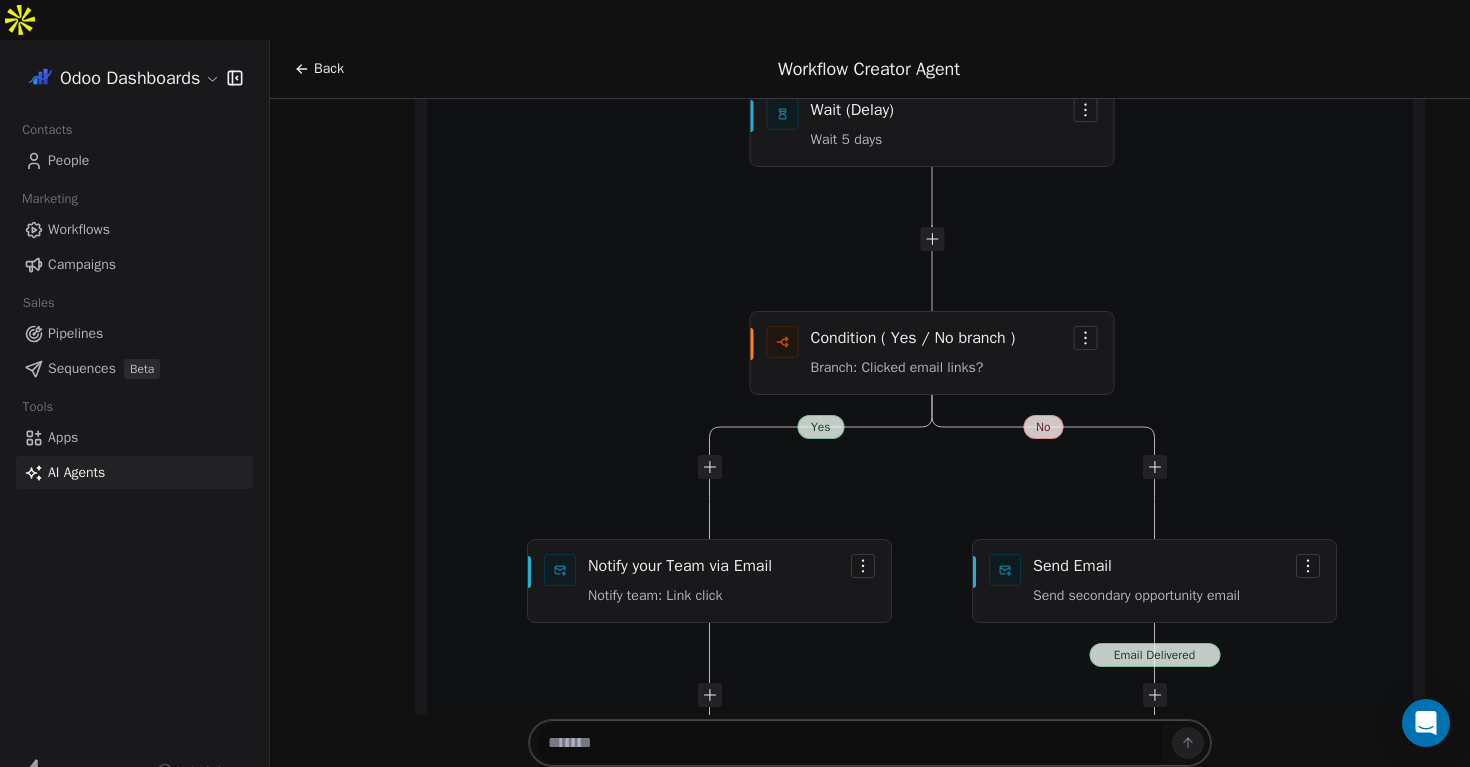 scroll, scrollTop: 10131, scrollLeft: 0, axis: vertical 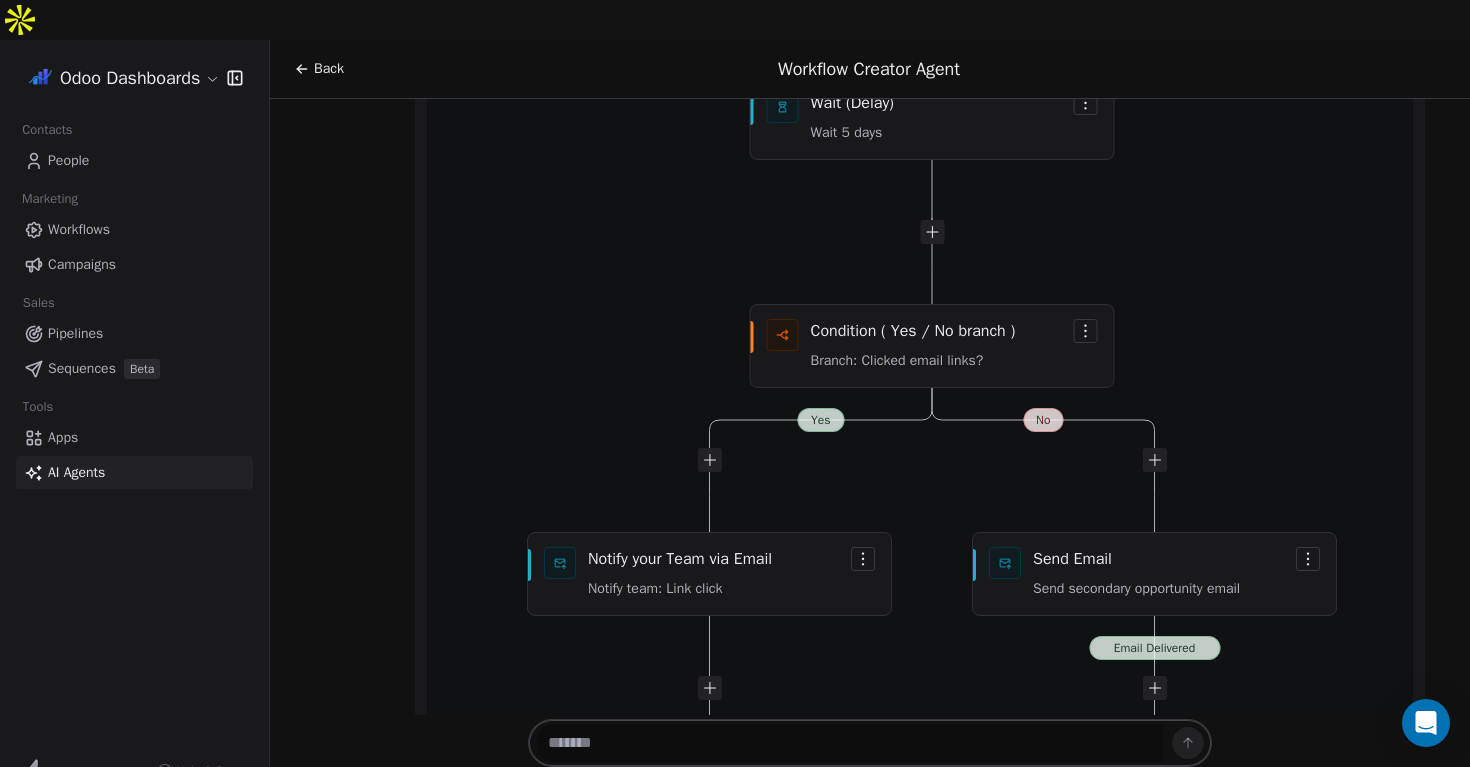 click on "Workflow generated successfully Email Delivered Yes No email_delivered Email Delivered Yes No Email Delivered Email Delivered Email Delivered
Contact is Added Trigger: Contact is created
Send Email Send initial partner outreach email
Wait (Delay) Wait 3 days
Condition ( Yes / No branch ) Branch: High email engagement?
Notify your Team via Email Notify team: High engagement
Send 1:1 Email from your inbox Send personal founder email
Send Email Send partnership benefits email
Wait (Delay) Wait 5 days
Condition ( Yes / No branch ) Branch: Clicked email links?
Notify your Team via Email Notify team: Link click
Send Email Send market opportunity email
Send Email Send secondary opportunity email
Wait (Delay) Wait 6 days" at bounding box center (920, 79) 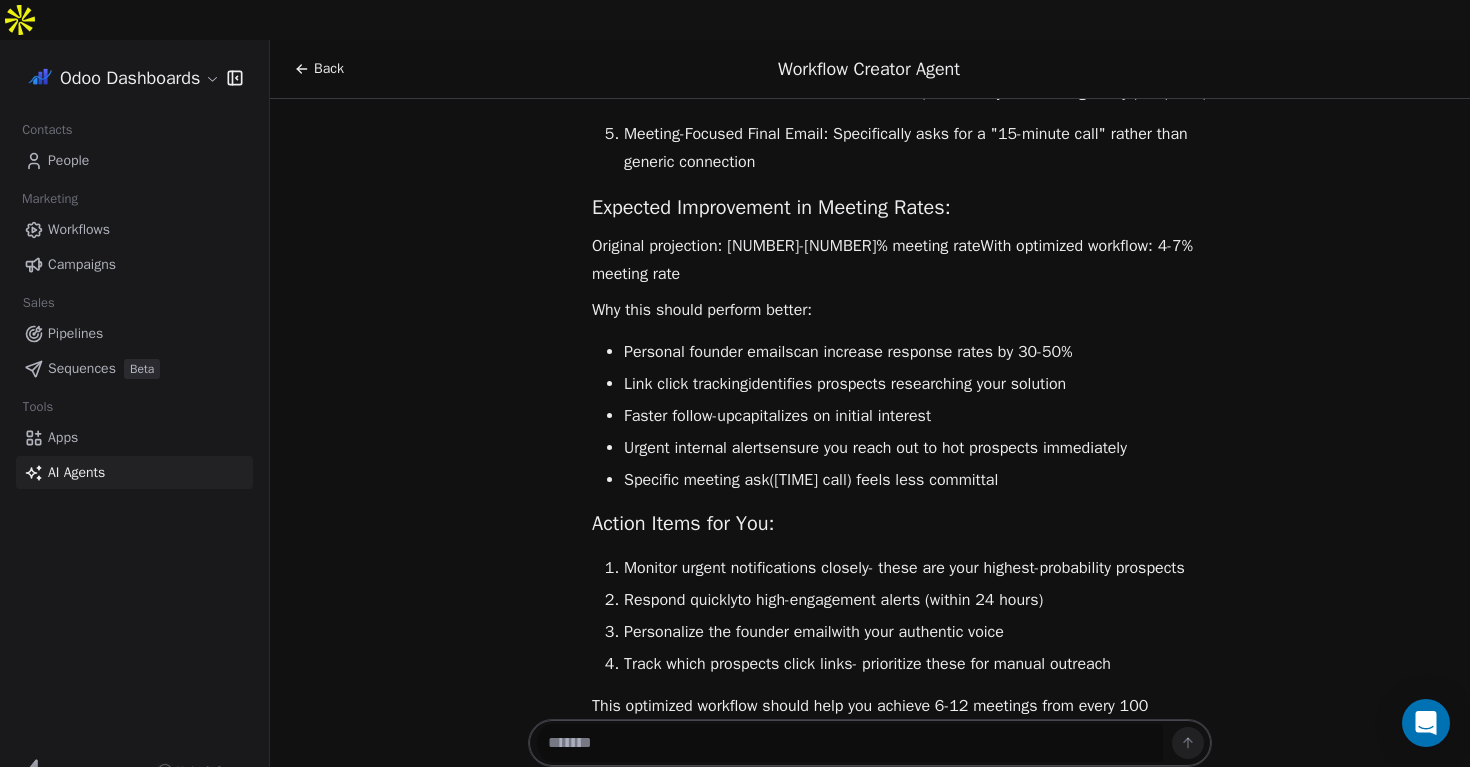 scroll, scrollTop: 12275, scrollLeft: 0, axis: vertical 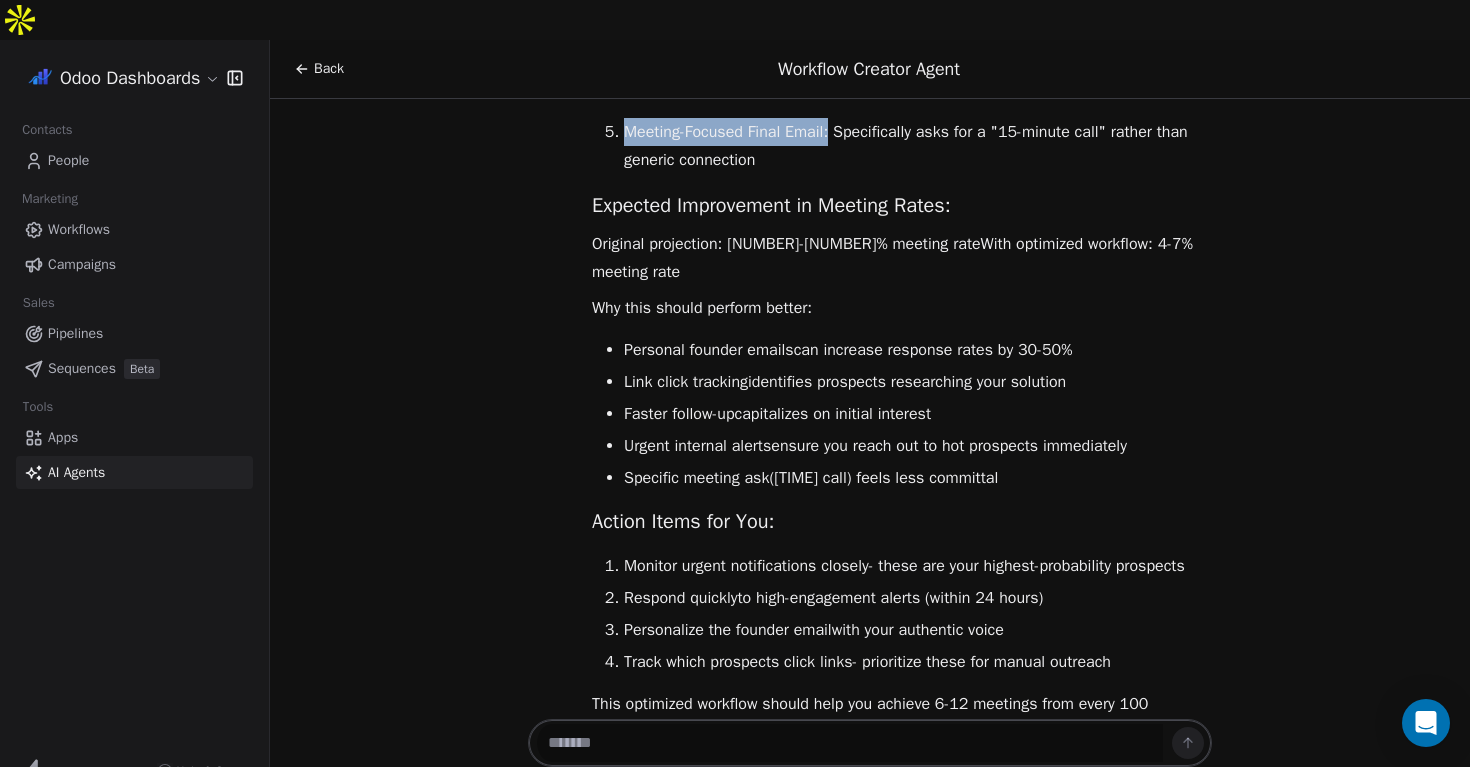 drag, startPoint x: 849, startPoint y: 260, endPoint x: 626, endPoint y: 244, distance: 223.57326 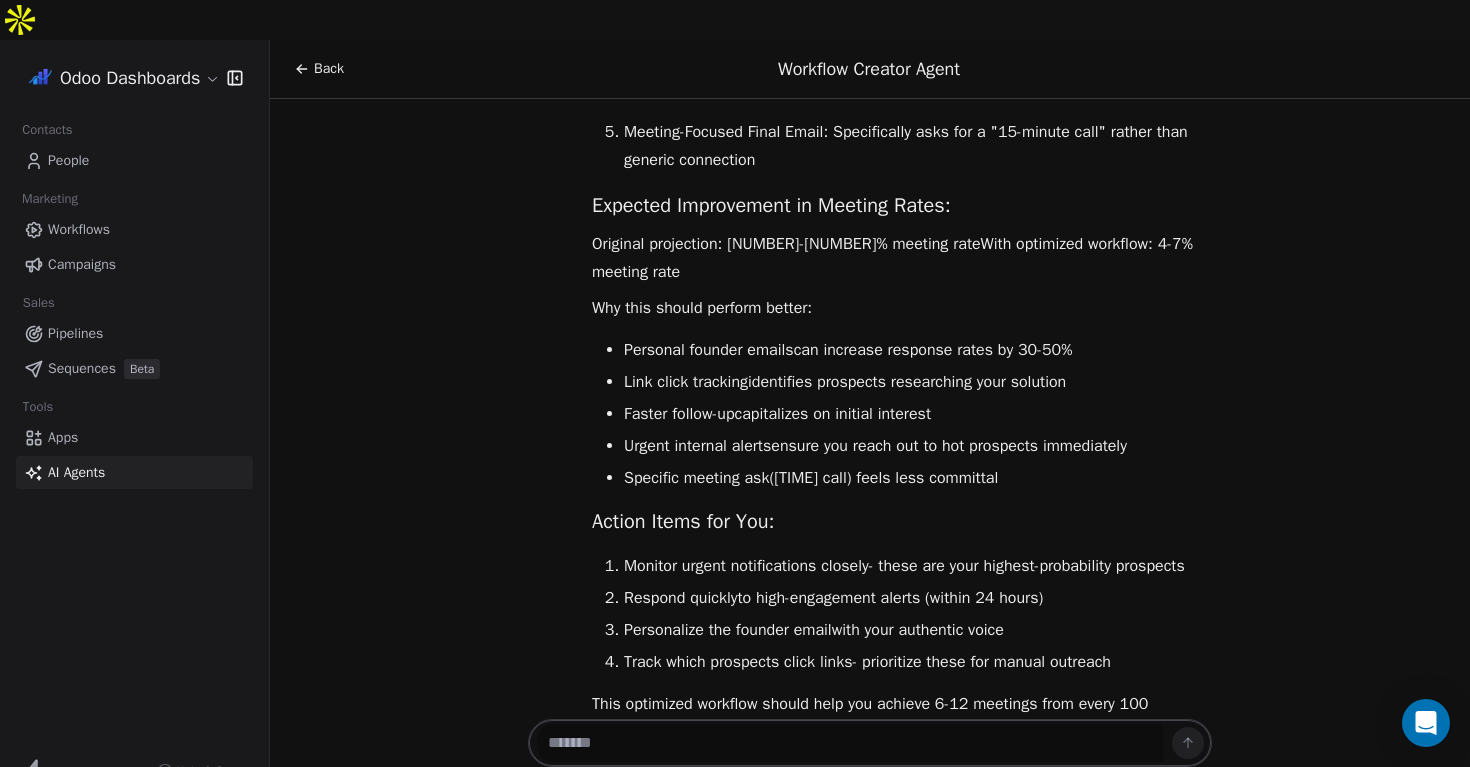 click on "Faster Response to Interest (3-day initial wait)  - Shorter wait time to catch prospects while they're still engaged
Dual-Layer Engagement Tracking :
First Check : Email opens OR link clicks (broader net)
Second Check : Link clicks specifically (highest intent signal)
Personal Touch for Hot Prospects : Highly engaged partners get a personal email from you (the founder) - this dramatically increases response rates
Urgent Internal Alerts :
"HOT PROSPECT" notifications for high engagement
"URGENT" notifications for link clicks (these are your meeting-ready prospects)
Meeting-Focused Final Email : Specifically asks for a "15-minute call" rather than generic connection" at bounding box center (902, -34) 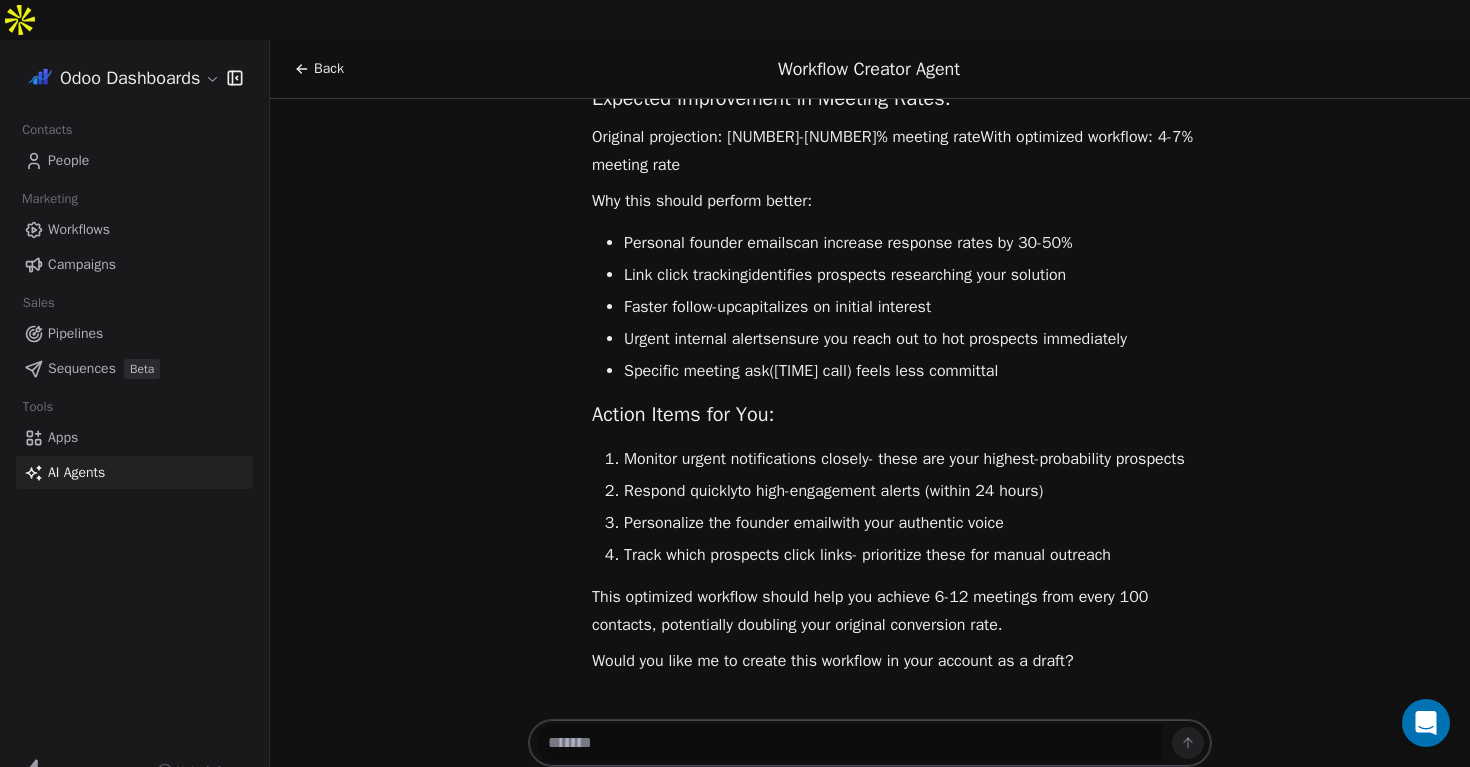 scroll, scrollTop: 12398, scrollLeft: 0, axis: vertical 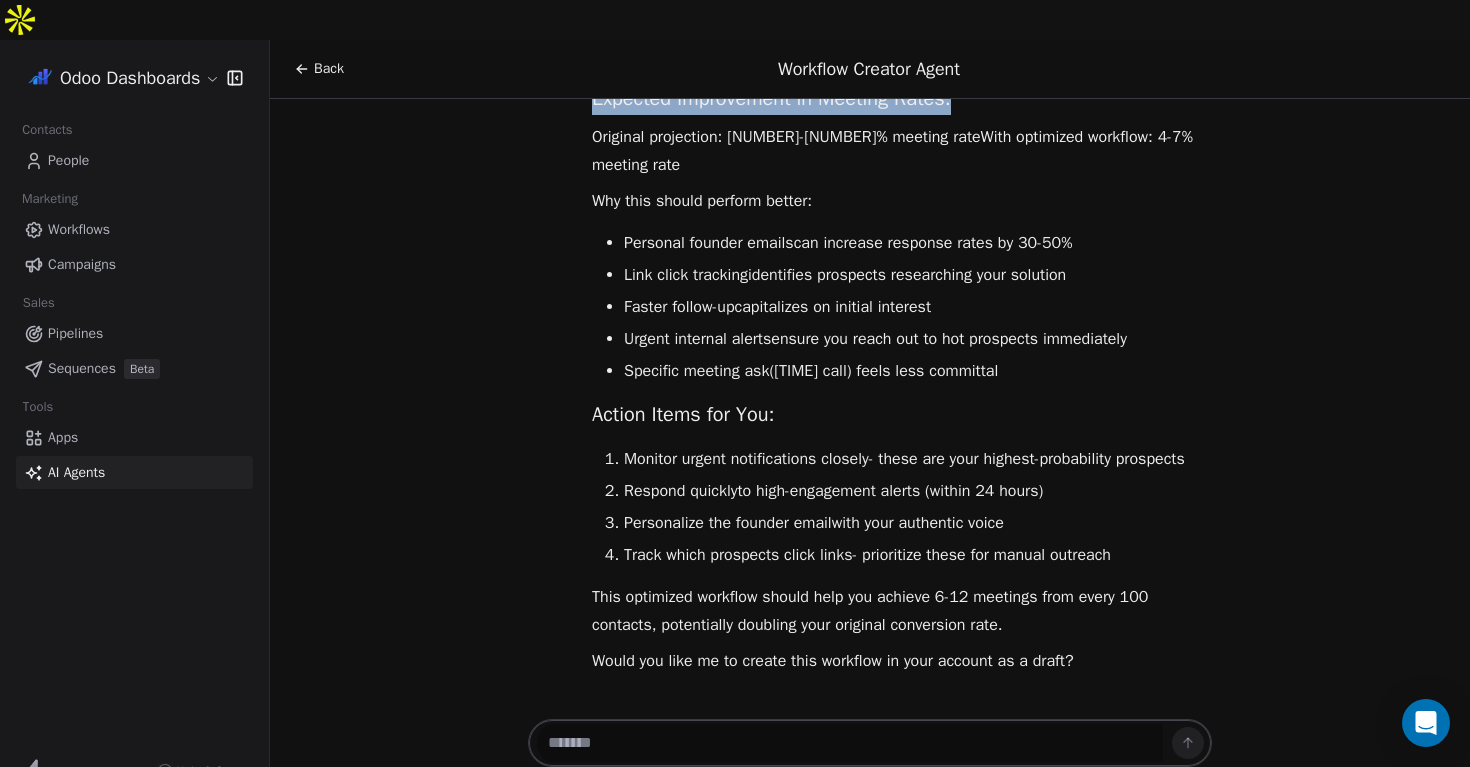 drag, startPoint x: 578, startPoint y: 210, endPoint x: 1009, endPoint y: 206, distance: 431.01855 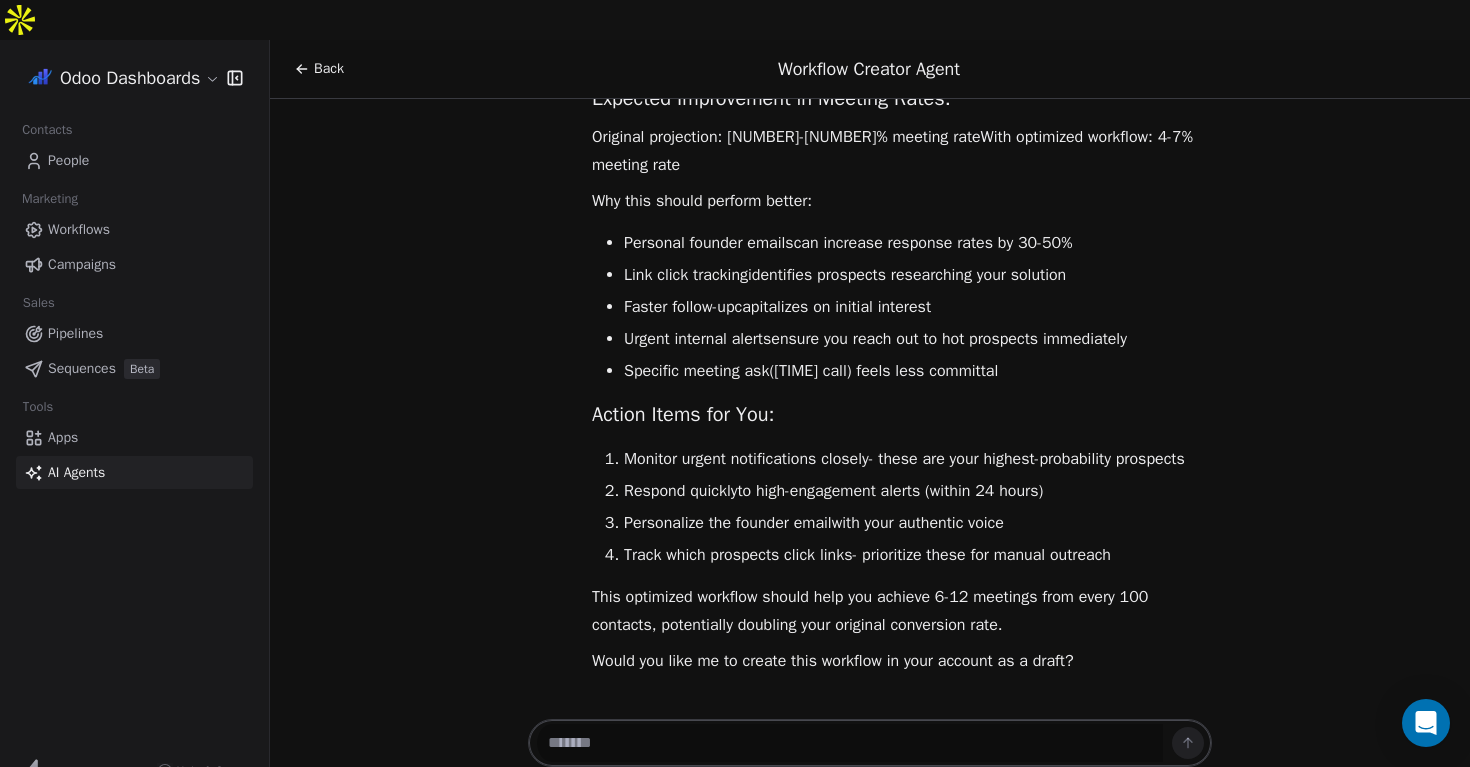 scroll, scrollTop: 12417, scrollLeft: 0, axis: vertical 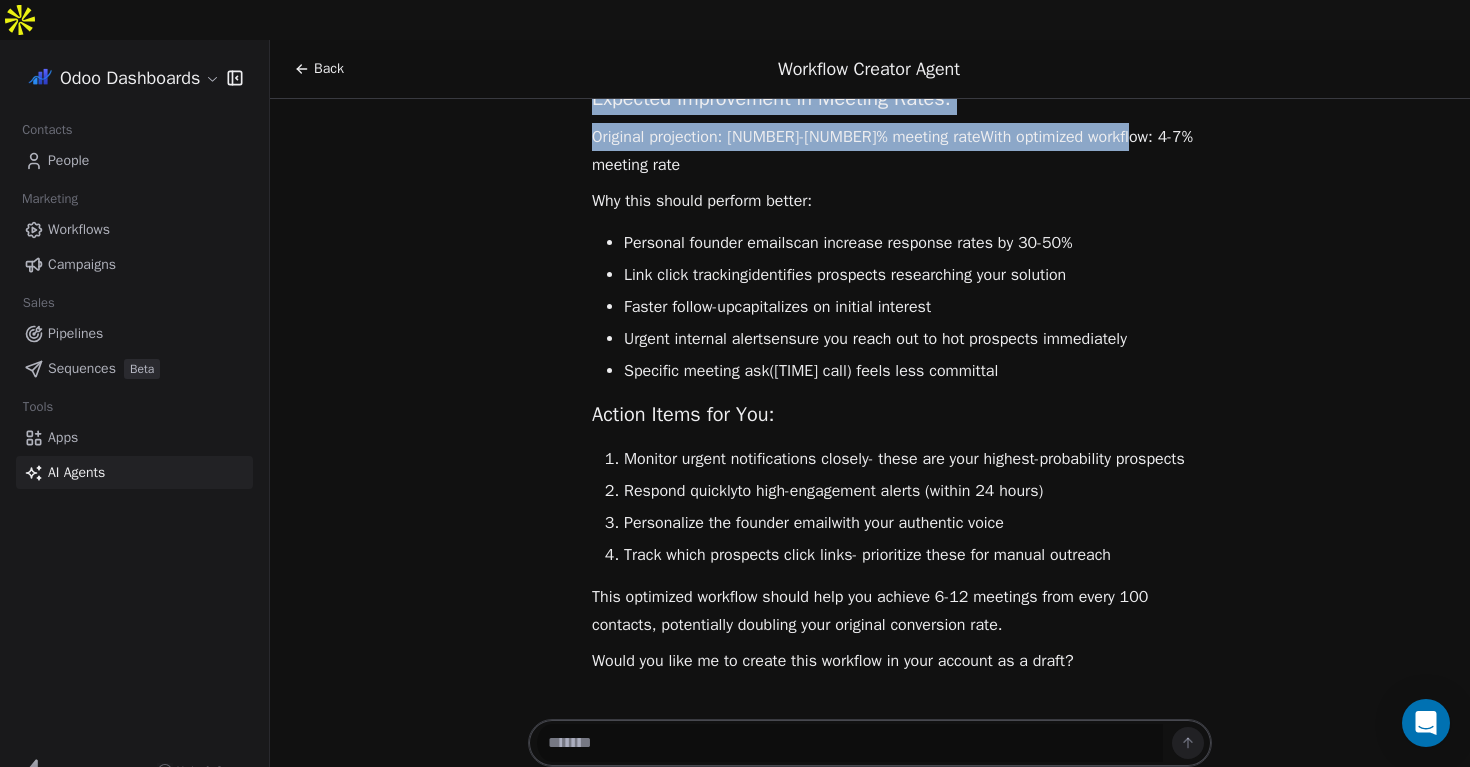 drag, startPoint x: 574, startPoint y: 188, endPoint x: 1056, endPoint y: 236, distance: 484.38416 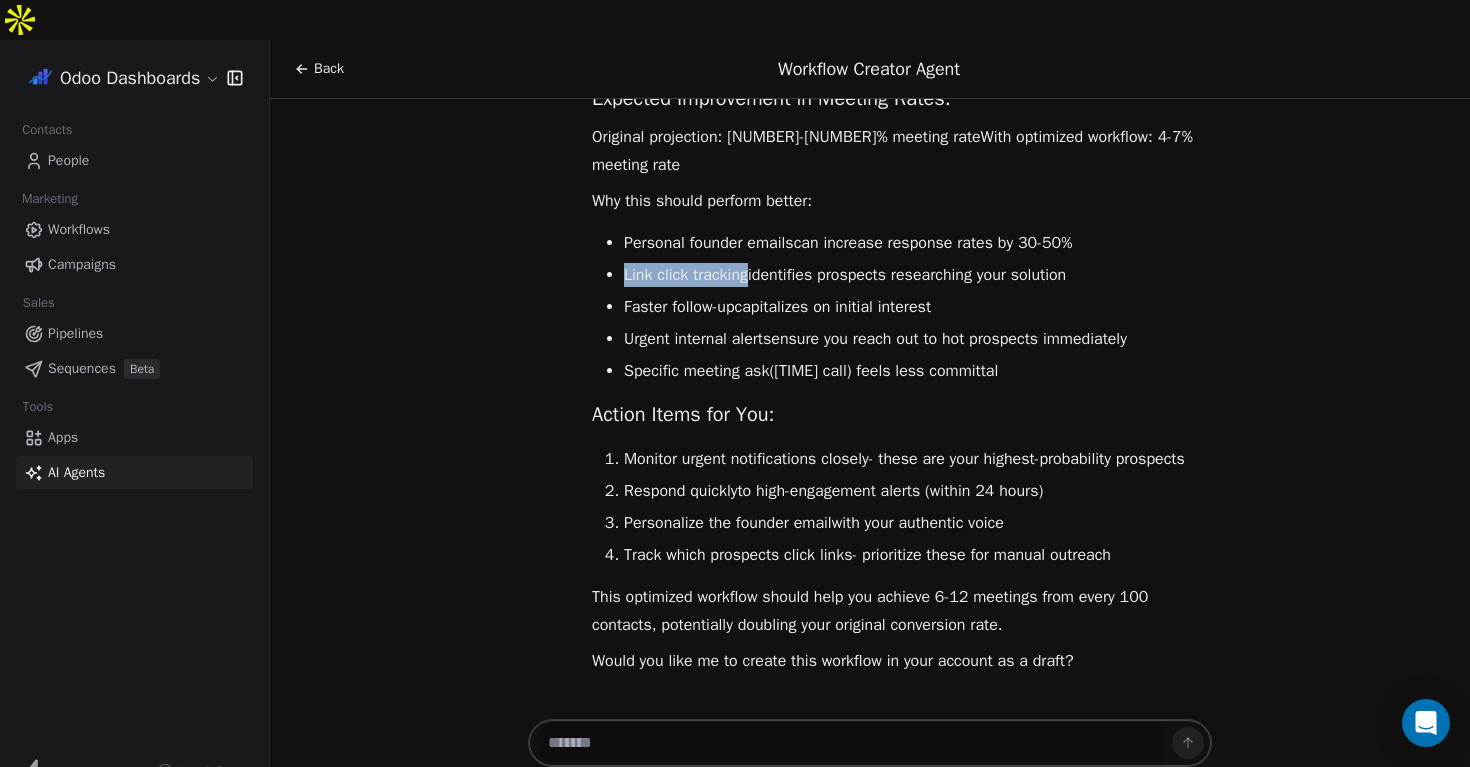 drag, startPoint x: 620, startPoint y: 365, endPoint x: 764, endPoint y: 374, distance: 144.28098 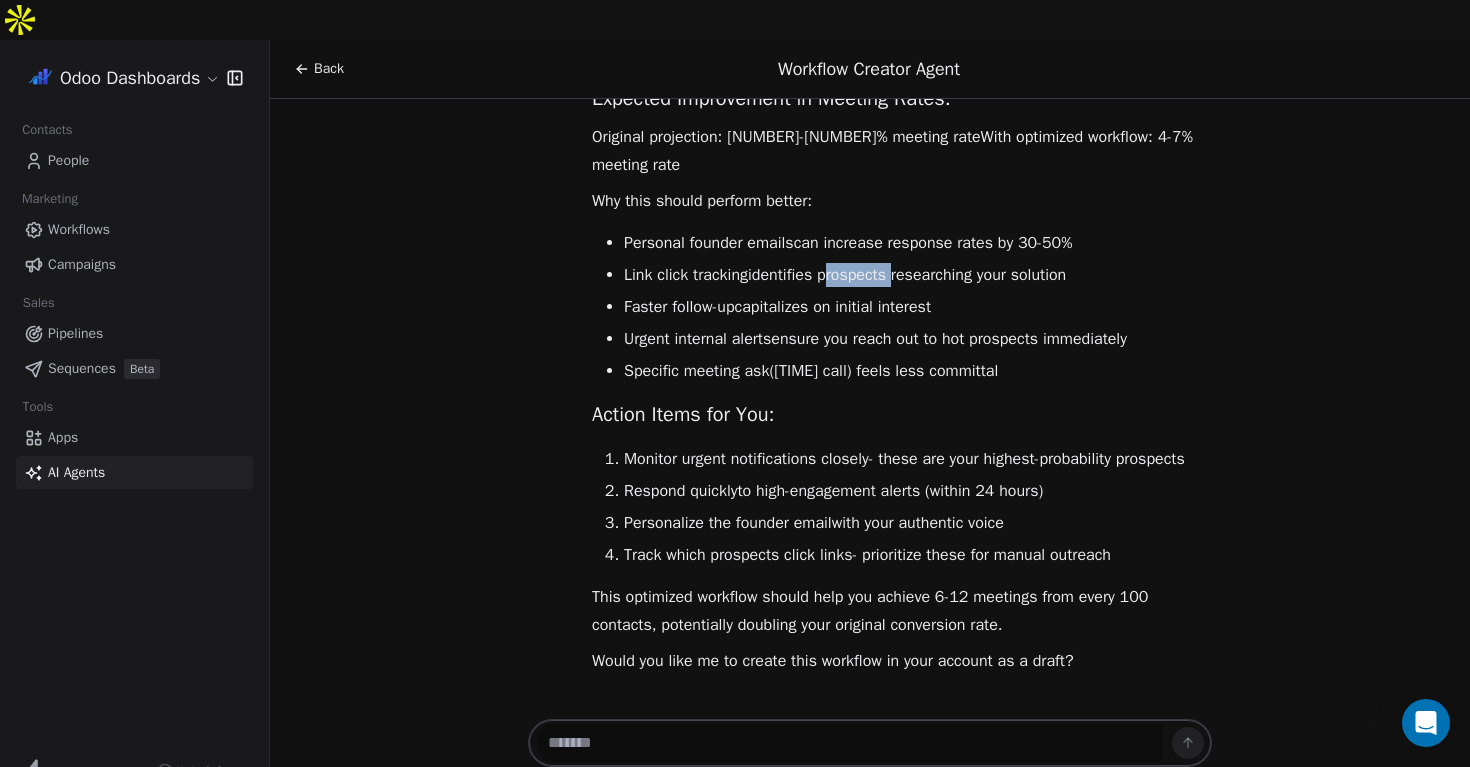 drag, startPoint x: 840, startPoint y: 366, endPoint x: 909, endPoint y: 366, distance: 69 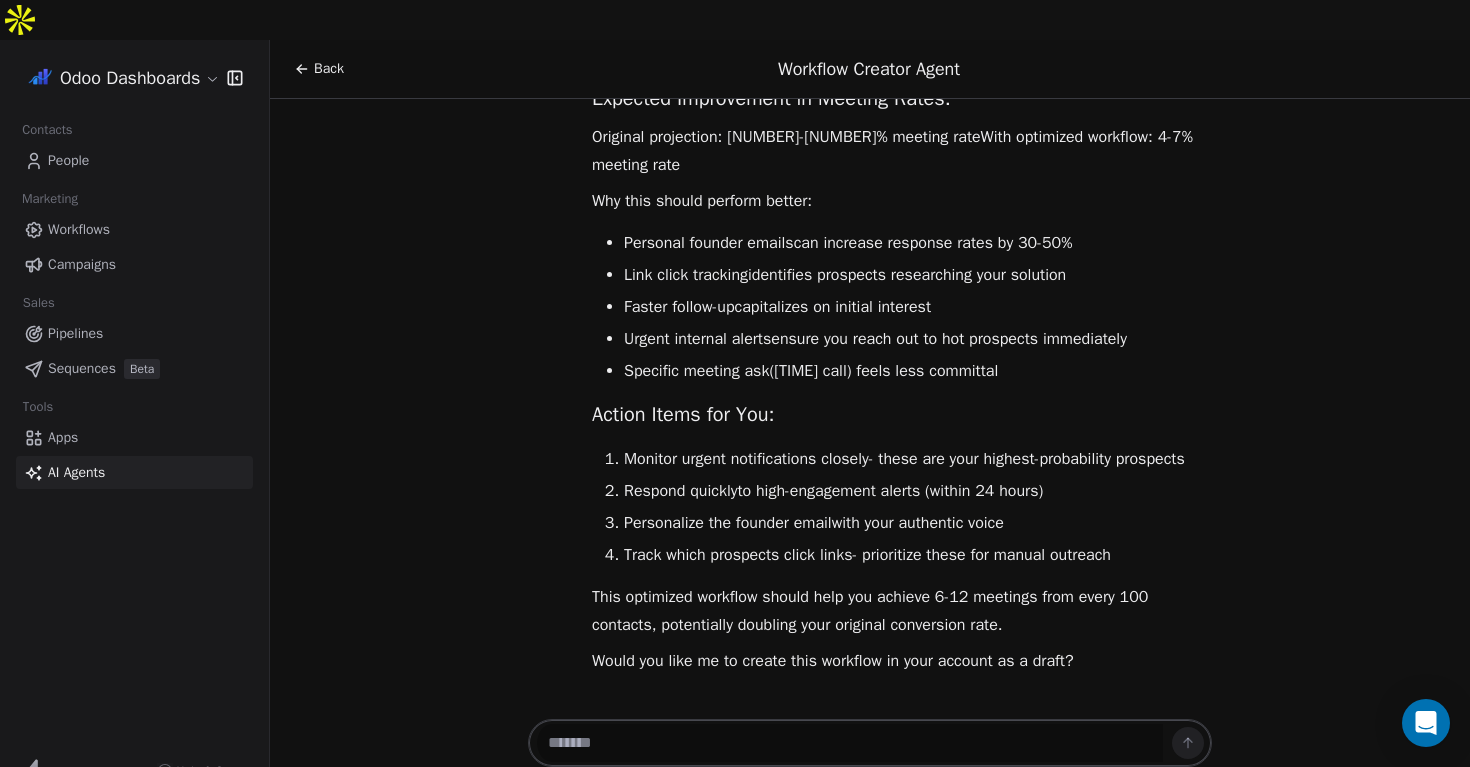 scroll, scrollTop: 12574, scrollLeft: 0, axis: vertical 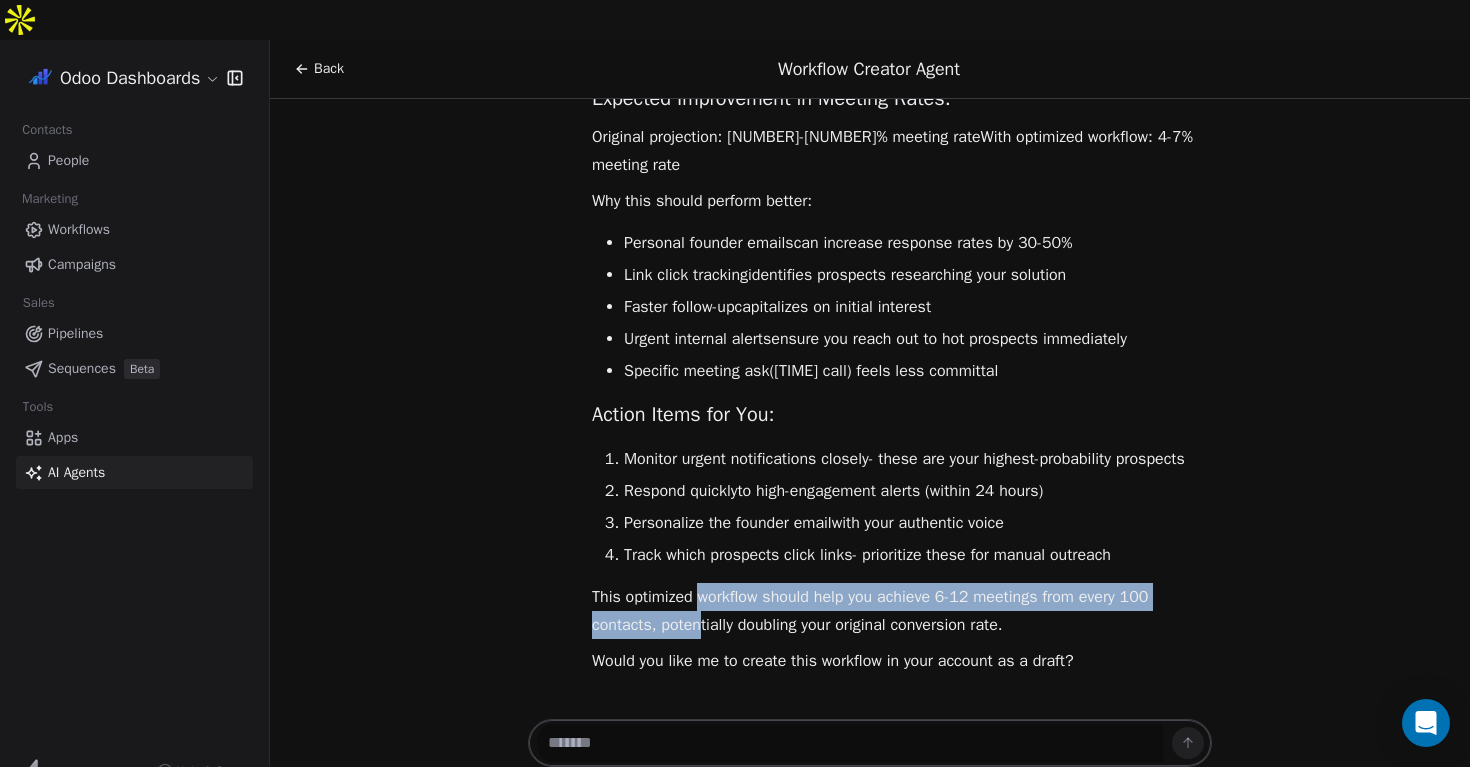 drag, startPoint x: 704, startPoint y: 562, endPoint x: 702, endPoint y: 578, distance: 16.124516 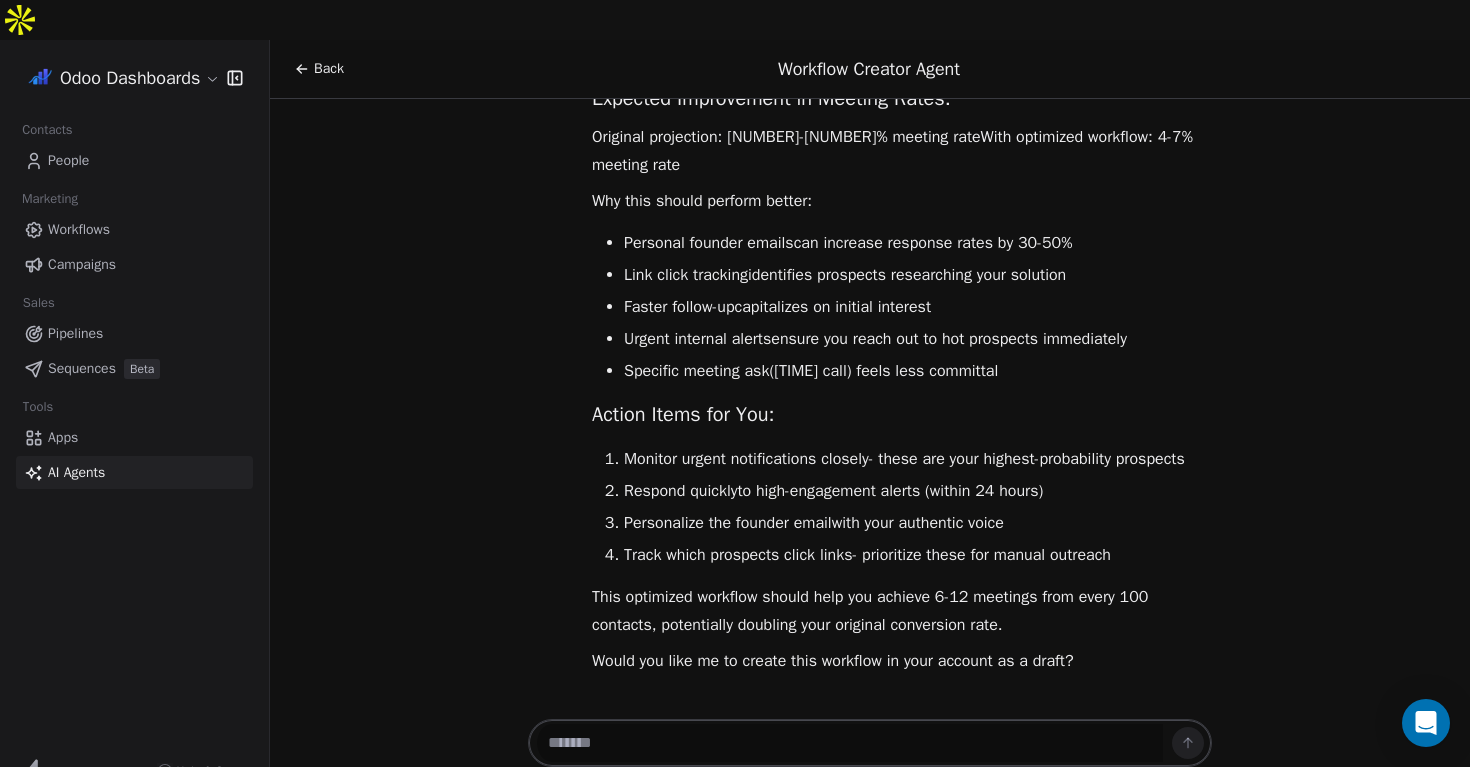 click at bounding box center (850, 743) 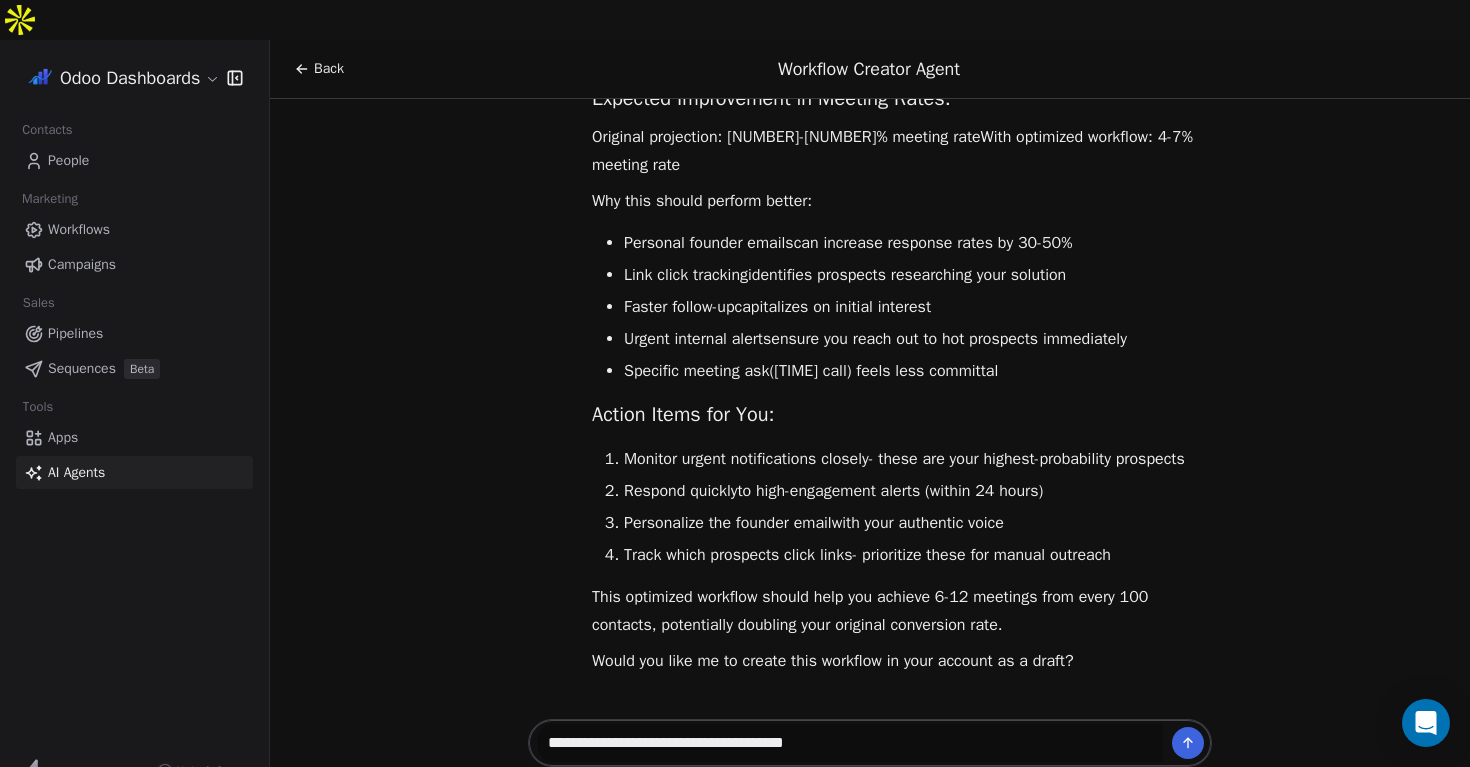 type on "**********" 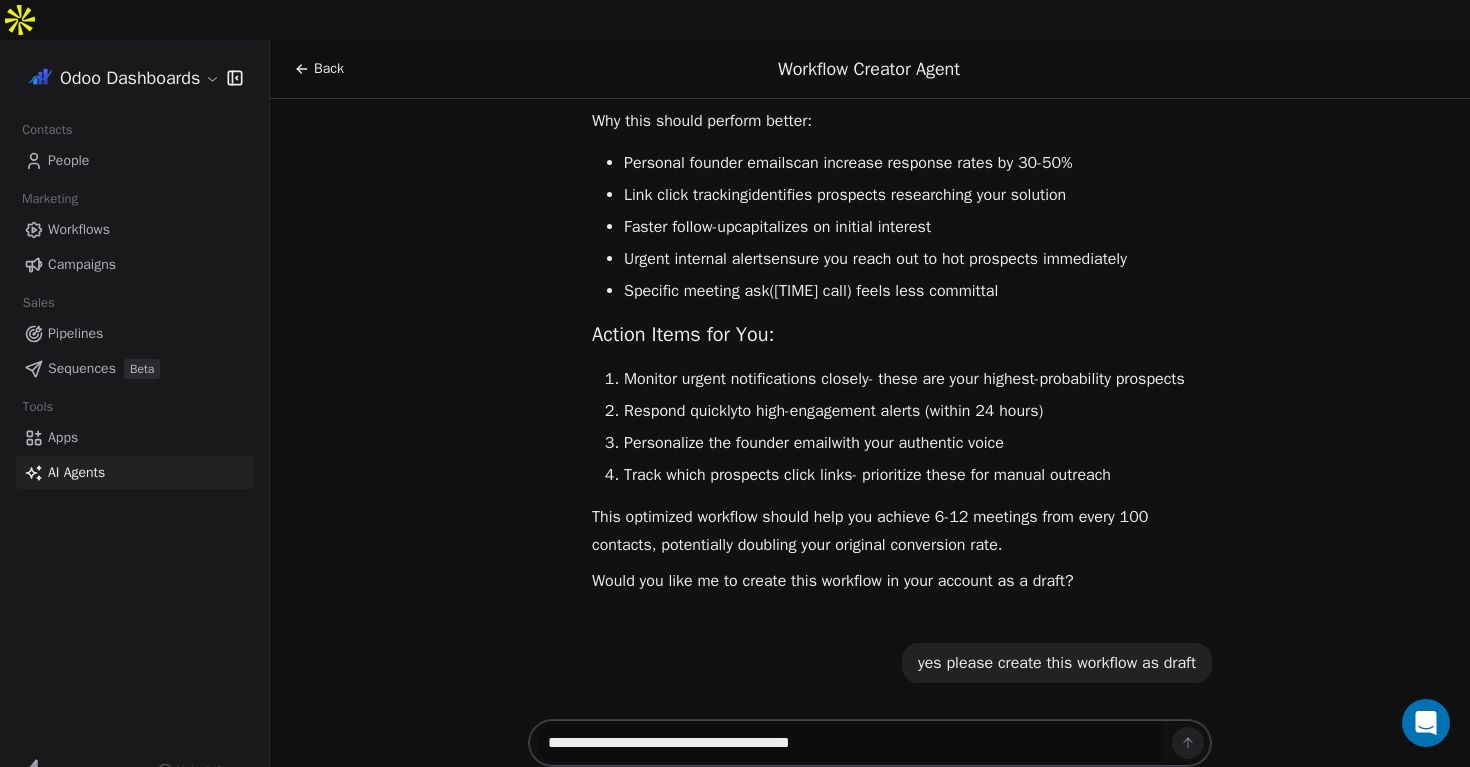 type 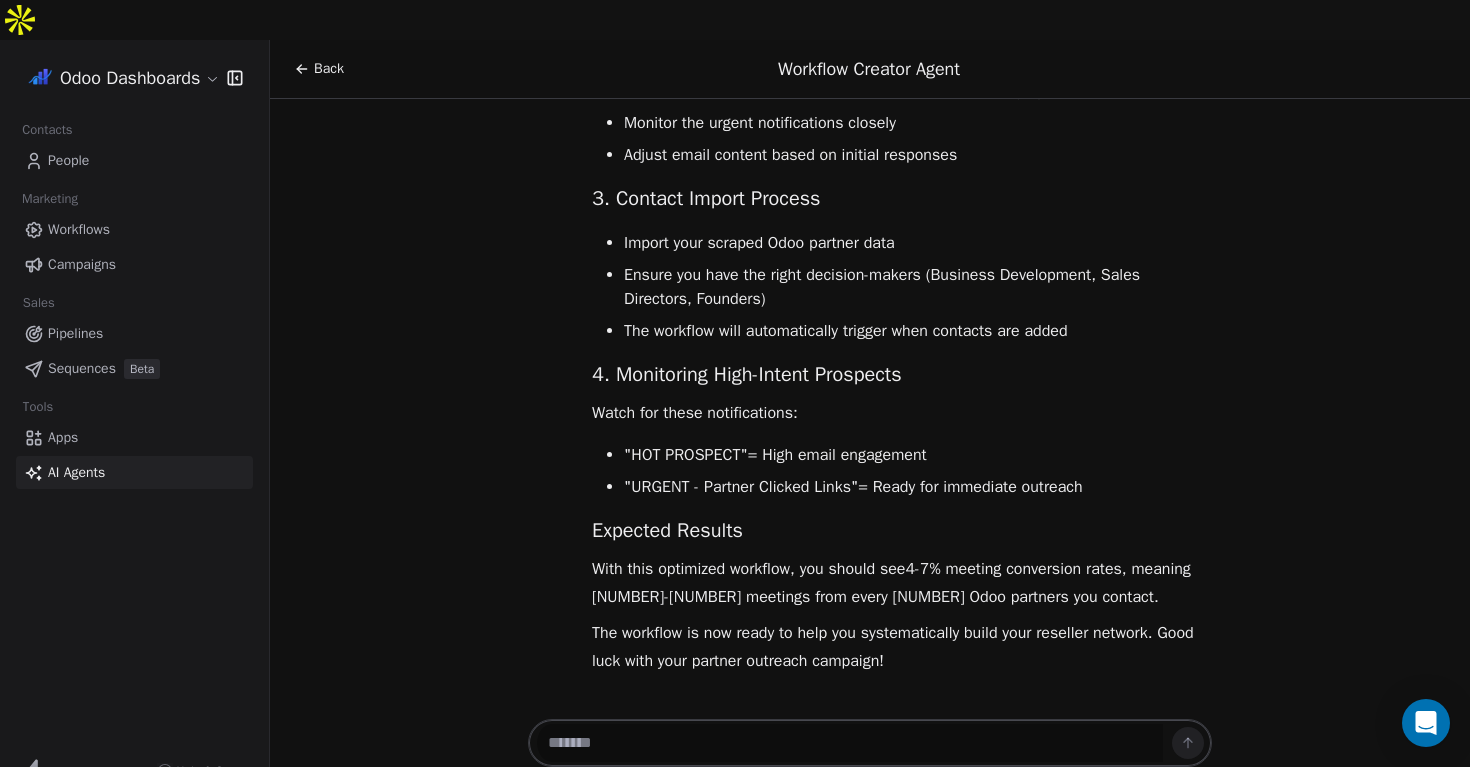 scroll, scrollTop: 13836, scrollLeft: 0, axis: vertical 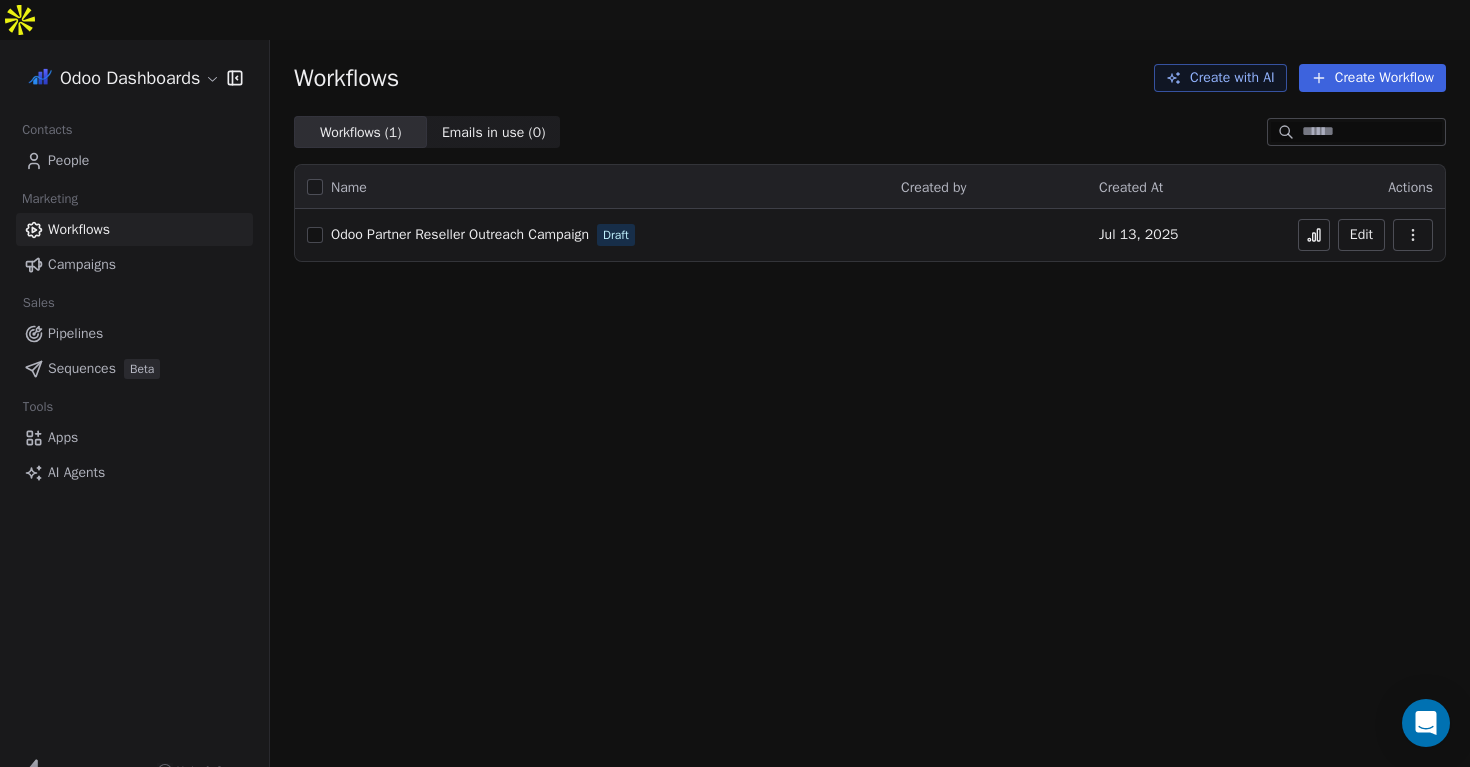 click on "Odoo Partner Reseller Outreach Campaign" at bounding box center [460, 234] 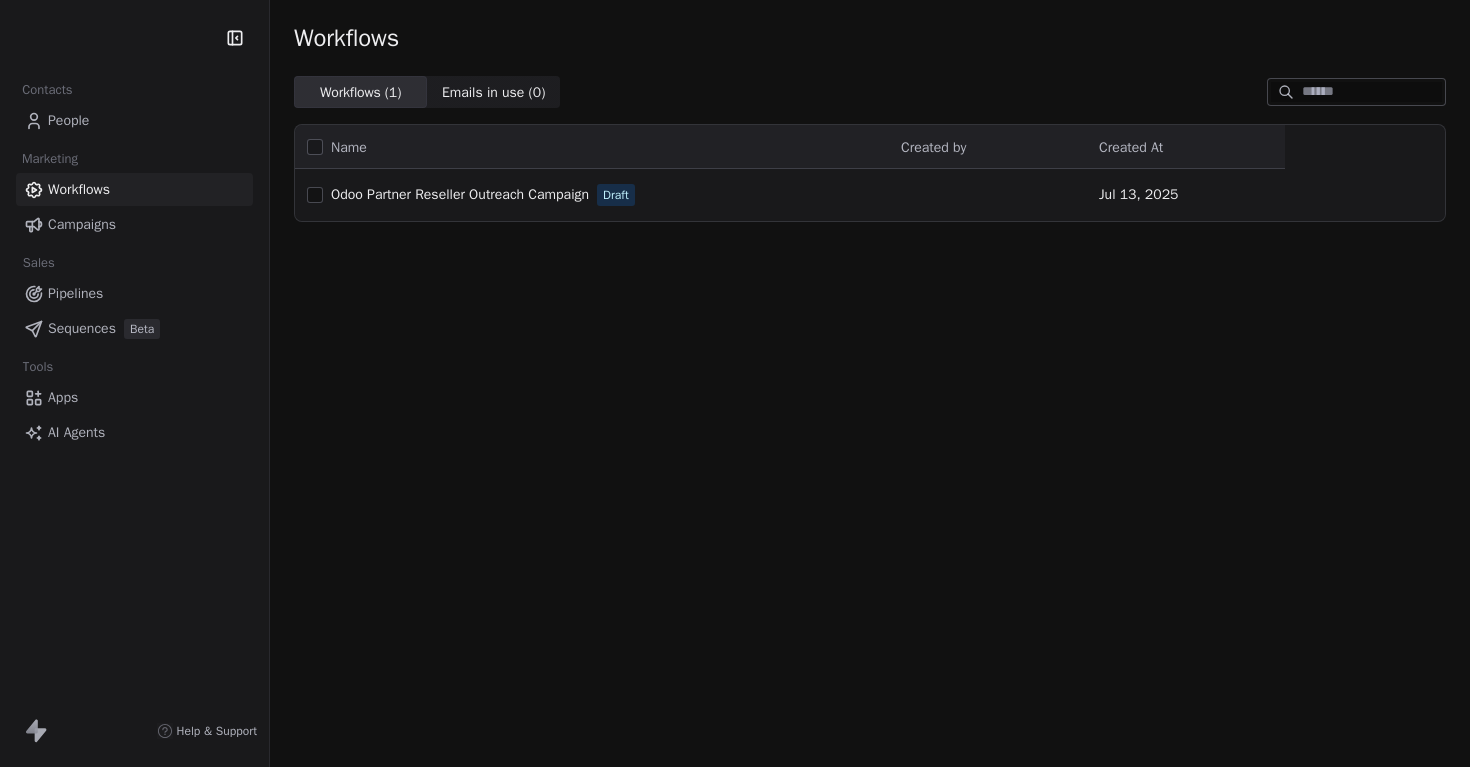 scroll, scrollTop: 0, scrollLeft: 0, axis: both 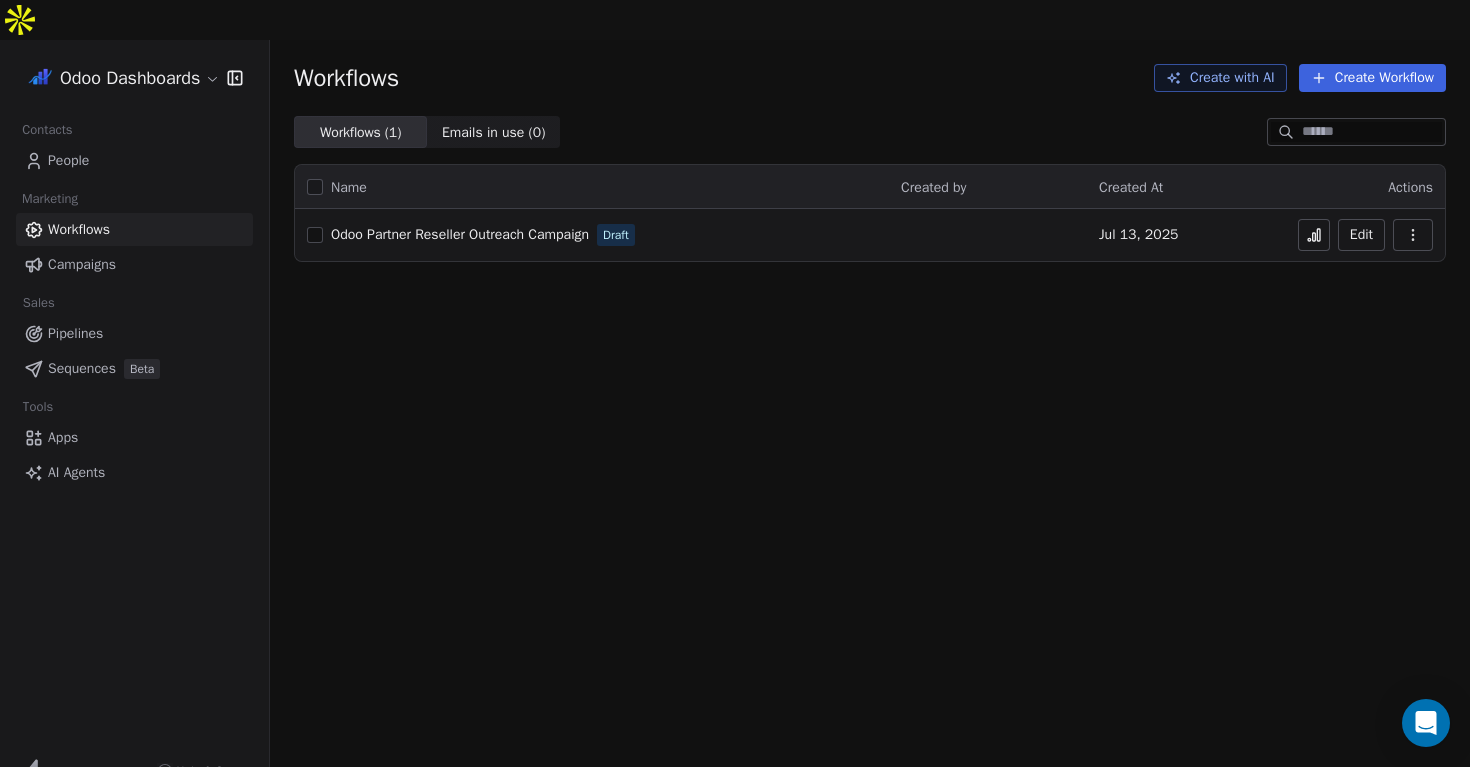 click on "Odoo Partner Reseller Outreach Campaign" at bounding box center (460, 234) 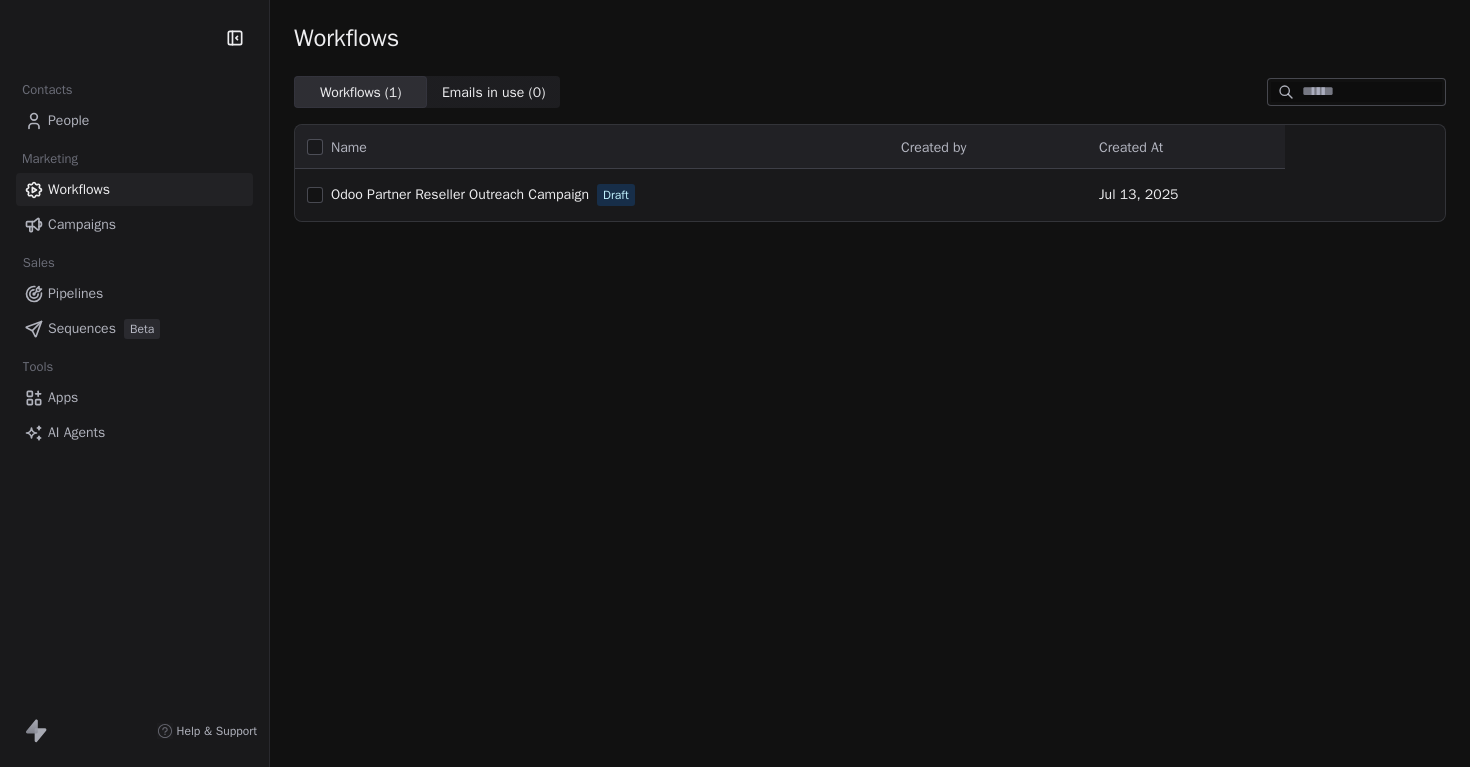 scroll, scrollTop: 0, scrollLeft: 0, axis: both 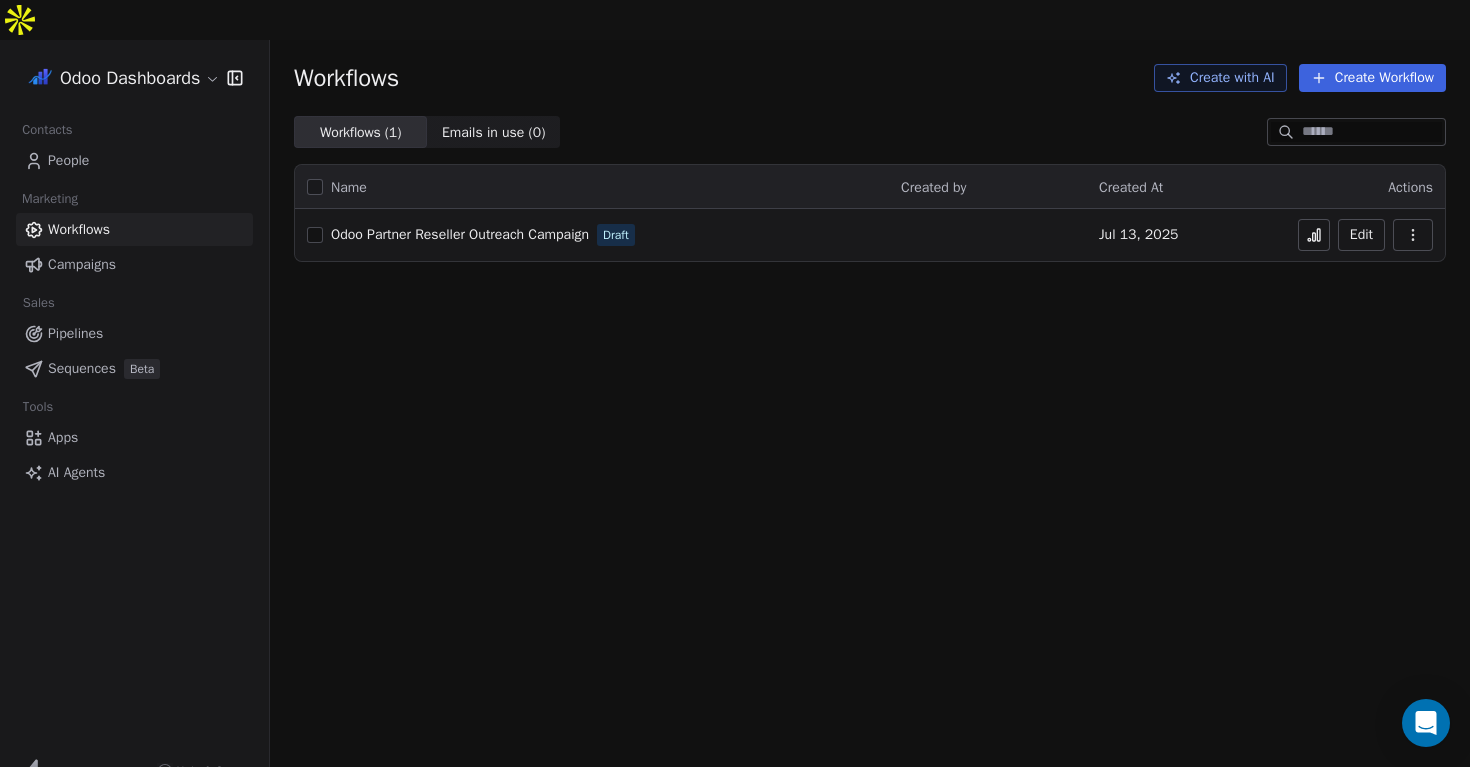 click at bounding box center (231, 78) 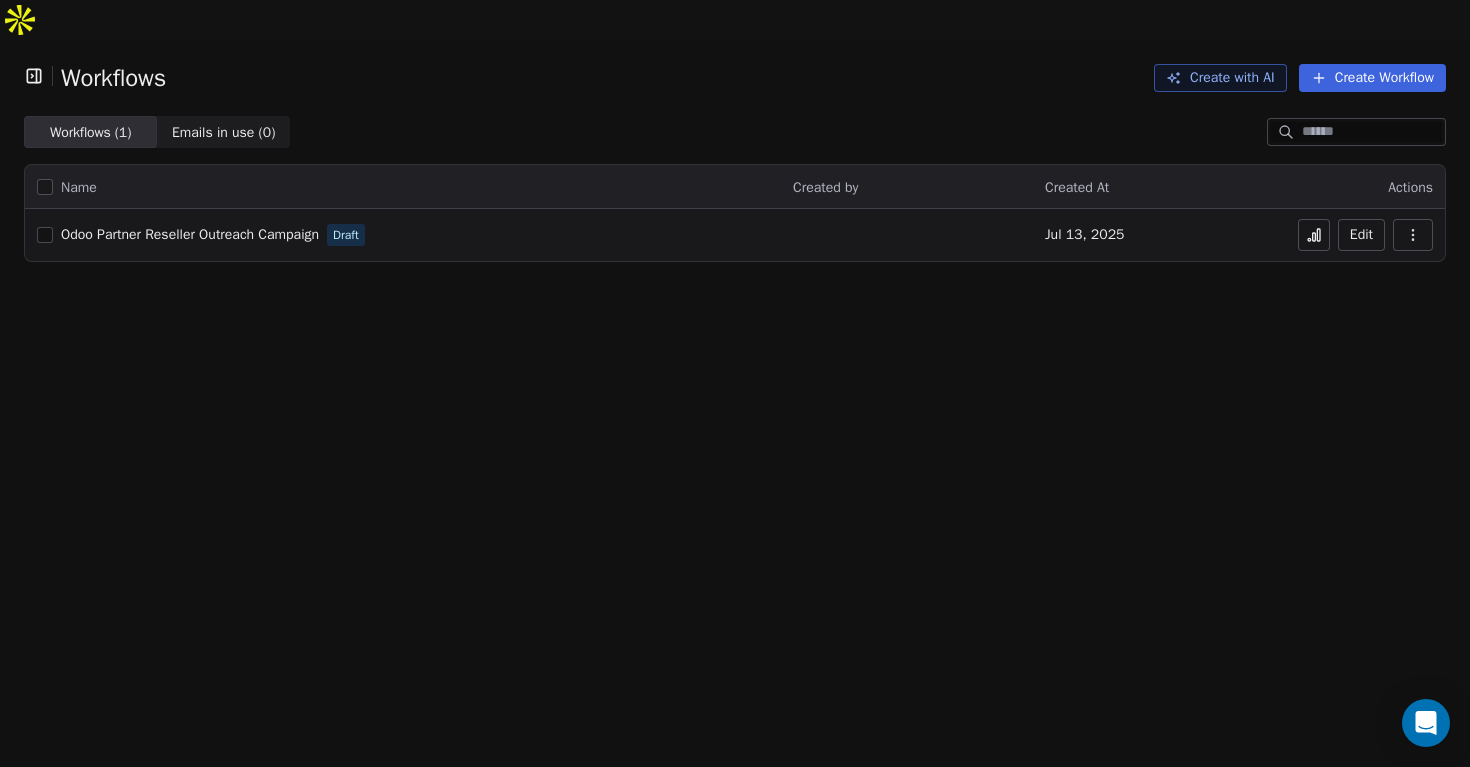 click 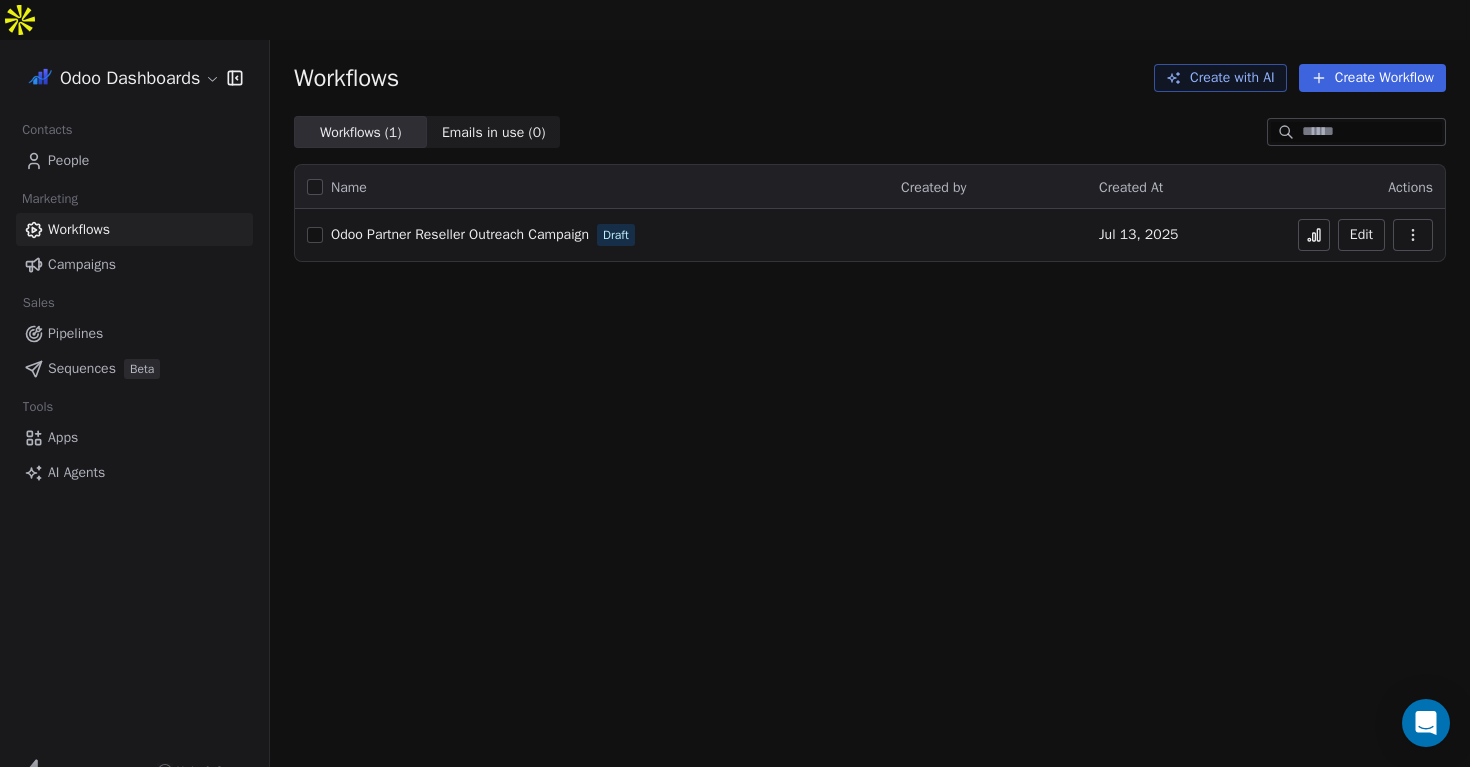 click on "Odoo Dashboards Contacts People Marketing Workflows Campaigns Sales Pipelines Sequences Beta Tools Apps AI Agents Help & Support Workflows  Create with AI  Create Workflow Workflows ( 1 ) Workflows ( 1 ) Emails in use ( 0 ) Emails in use ( 0 ) Name Created by Created At Actions Odoo Partner Reseller Outreach Campaign Draft [DATE] Edit" at bounding box center (735, 403) 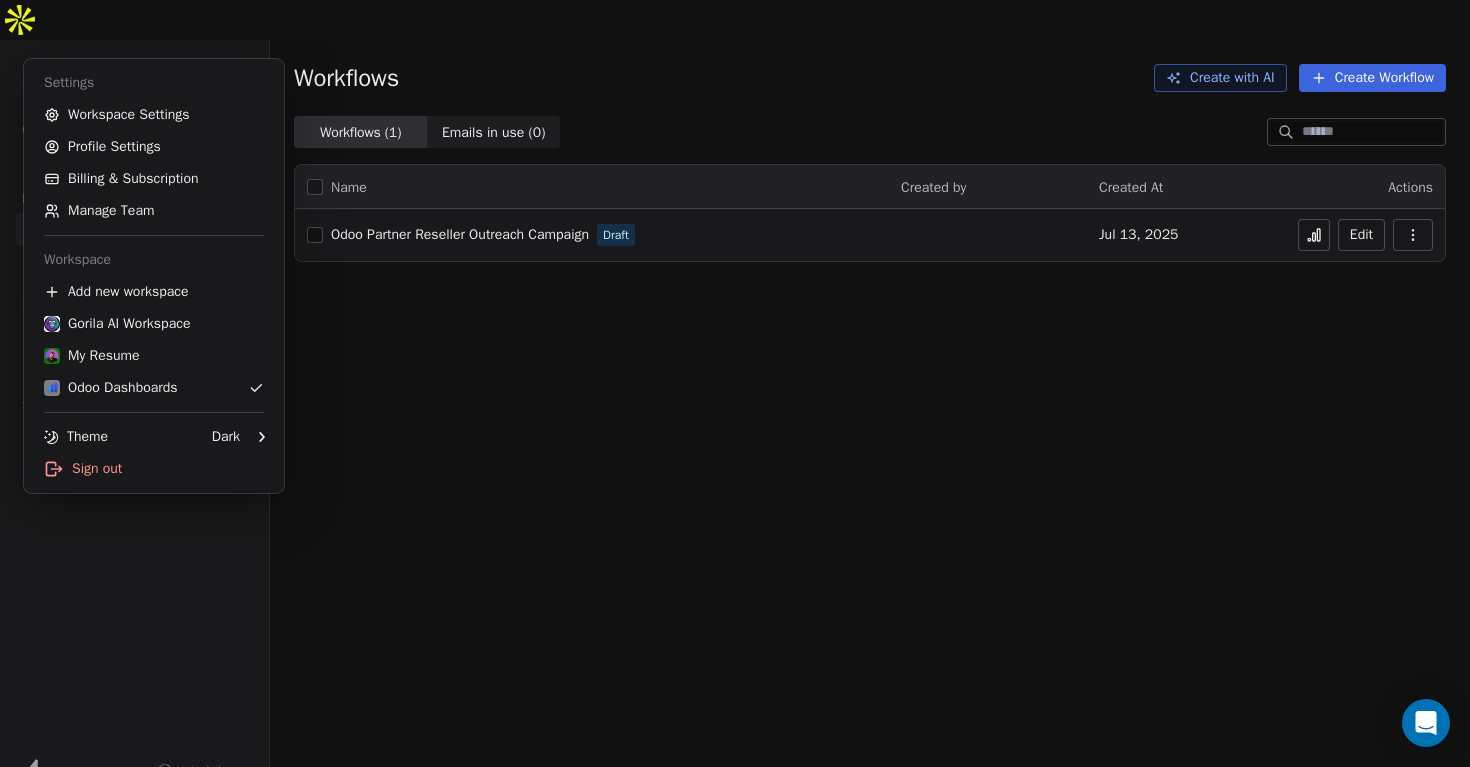 click on "Odoo Dashboards Contacts People Marketing Workflows Campaigns Sales Pipelines Sequences Beta Tools Apps AI Agents Help & Support Workflows  Create with AI  Create Workflow Workflows ( 1 ) Workflows ( 1 ) Emails in use ( 0 ) Emails in use ( 0 ) Name Created by Created At Actions Odoo Partner Reseller Outreach Campaign Draft [DATE] Edit
Settings Workspace Settings Profile Settings Billing & Subscription Manage Team   Workspace Add new workspace Gorila AI Workspace My Resume Odoo Dashboards Theme Dark Sign out" at bounding box center [735, 403] 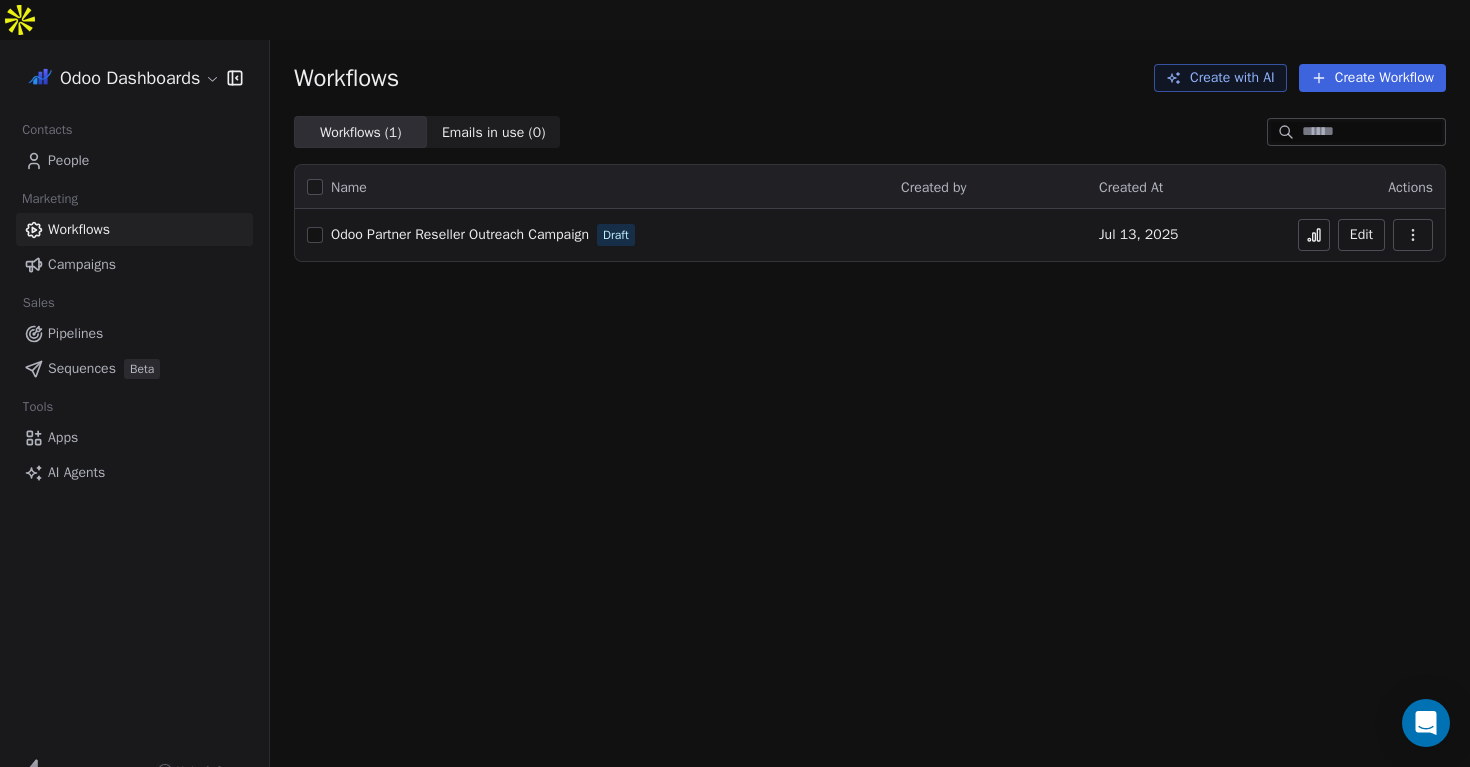 click on "Workflows  Create with AI  Create Workflow Workflows ( 1 ) Workflows ( 1 ) Emails in use ( 0 ) Emails in use ( 0 ) Name Created by Created At Actions Odoo Partner Reseller Outreach Campaign Draft [DATE] Edit" at bounding box center (870, 423) 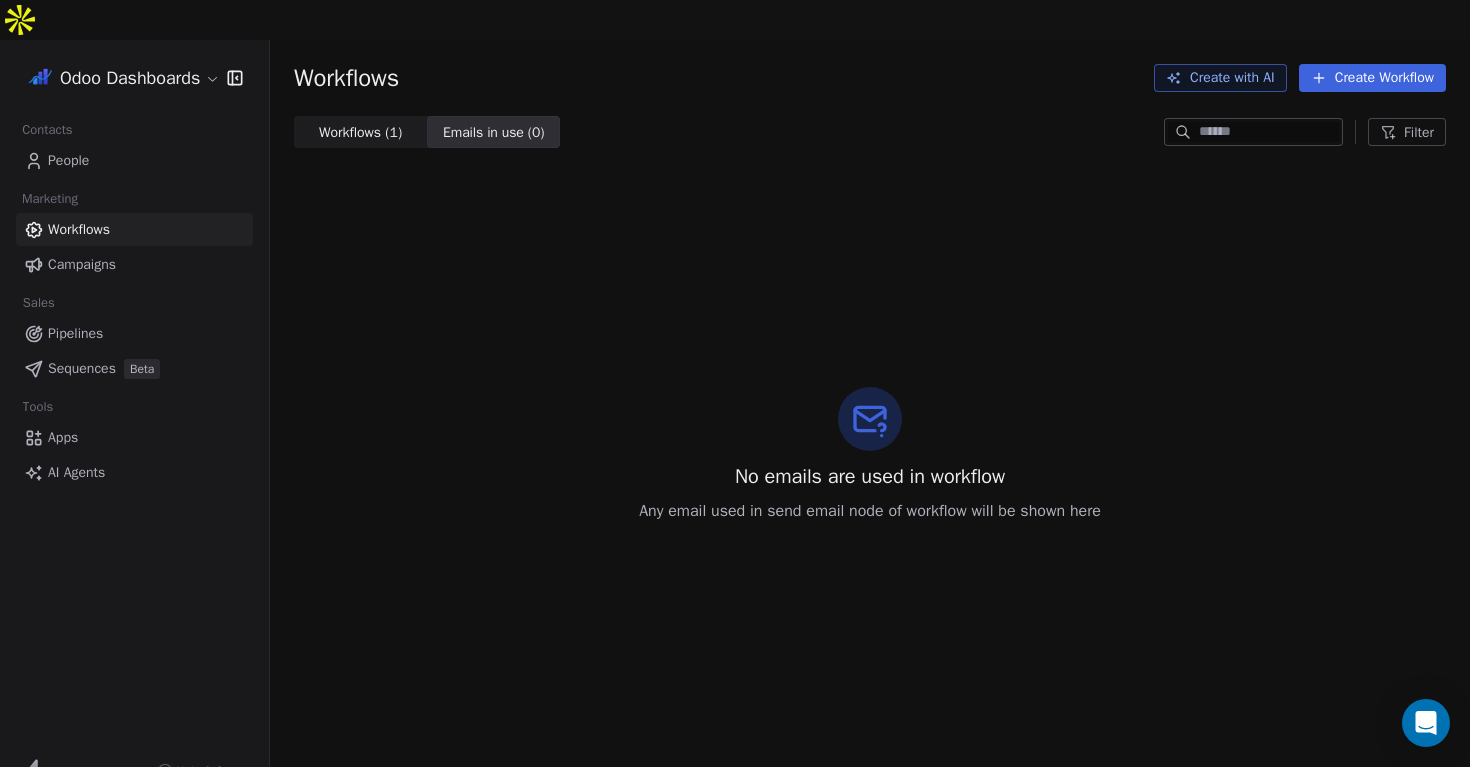 click on "Workflows ( 1 )" at bounding box center [360, 132] 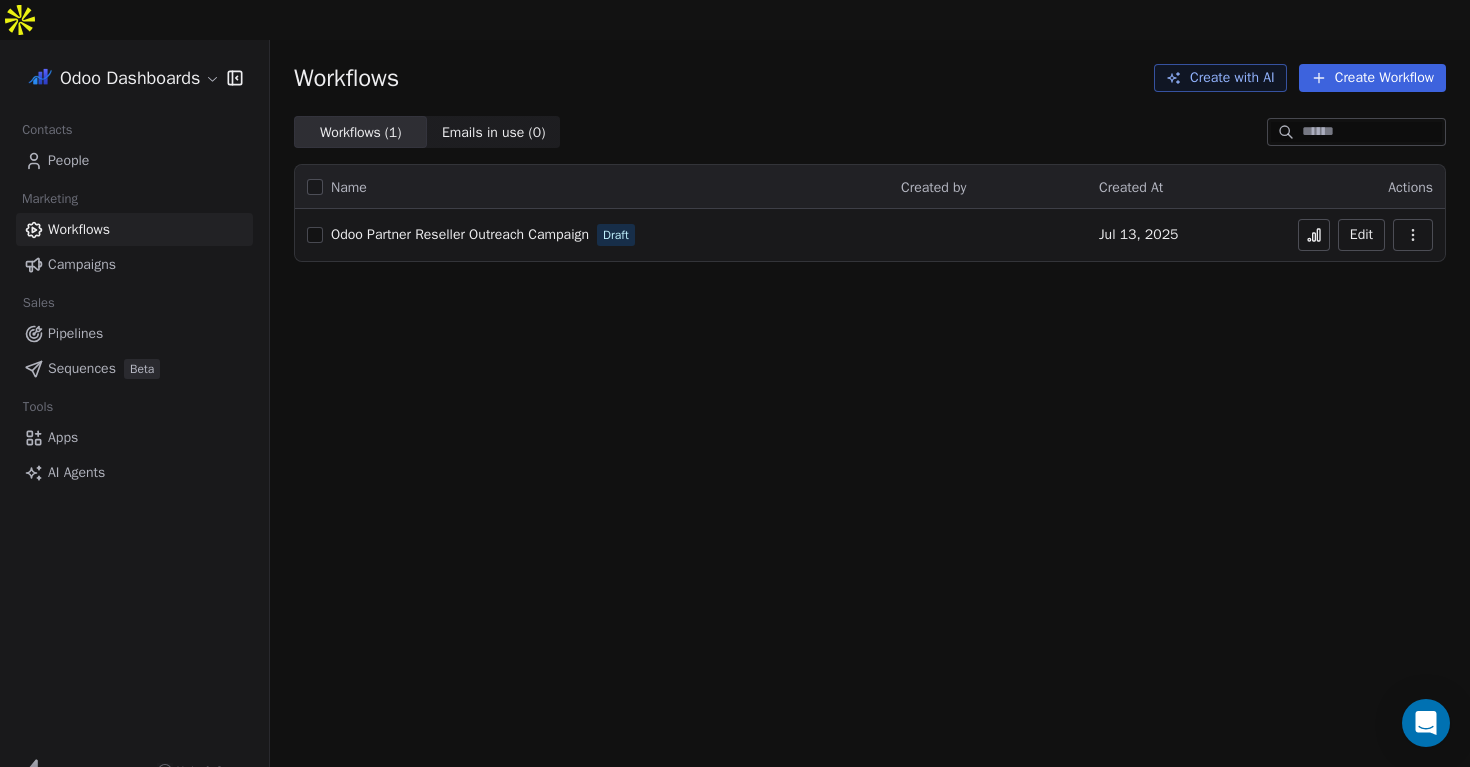 click on "Campaigns" at bounding box center [82, 264] 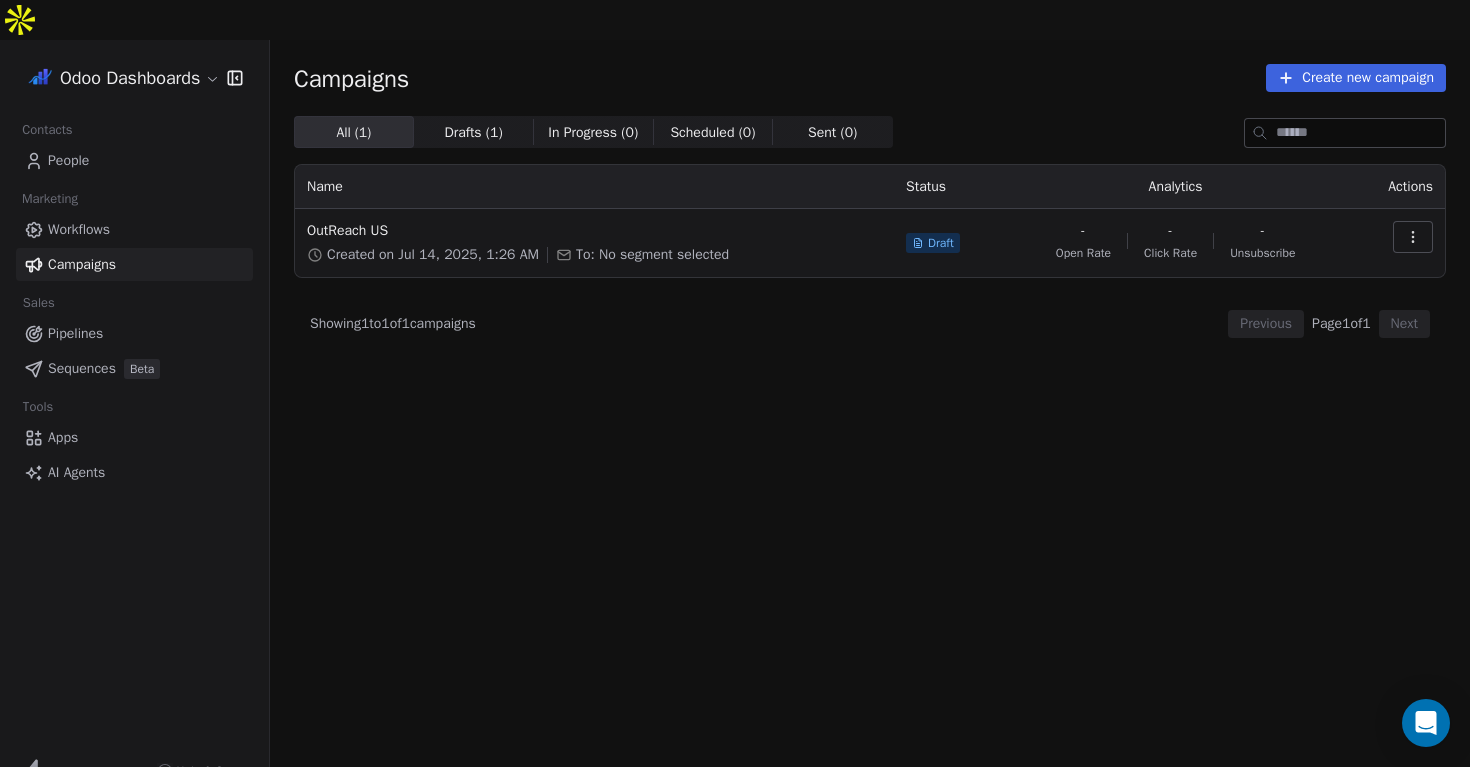 click on "Workflows" at bounding box center (134, 229) 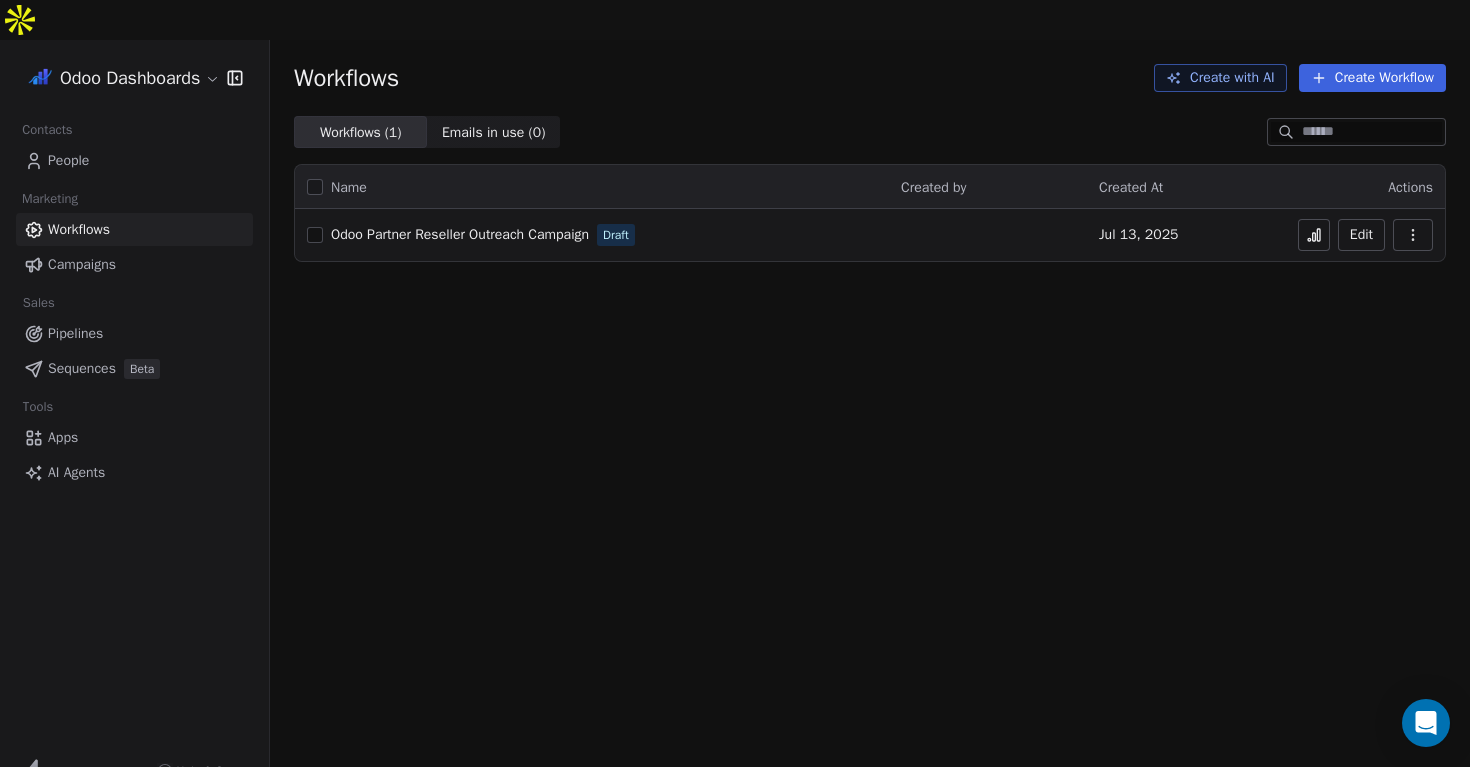 click on "AI Agents" at bounding box center (76, 472) 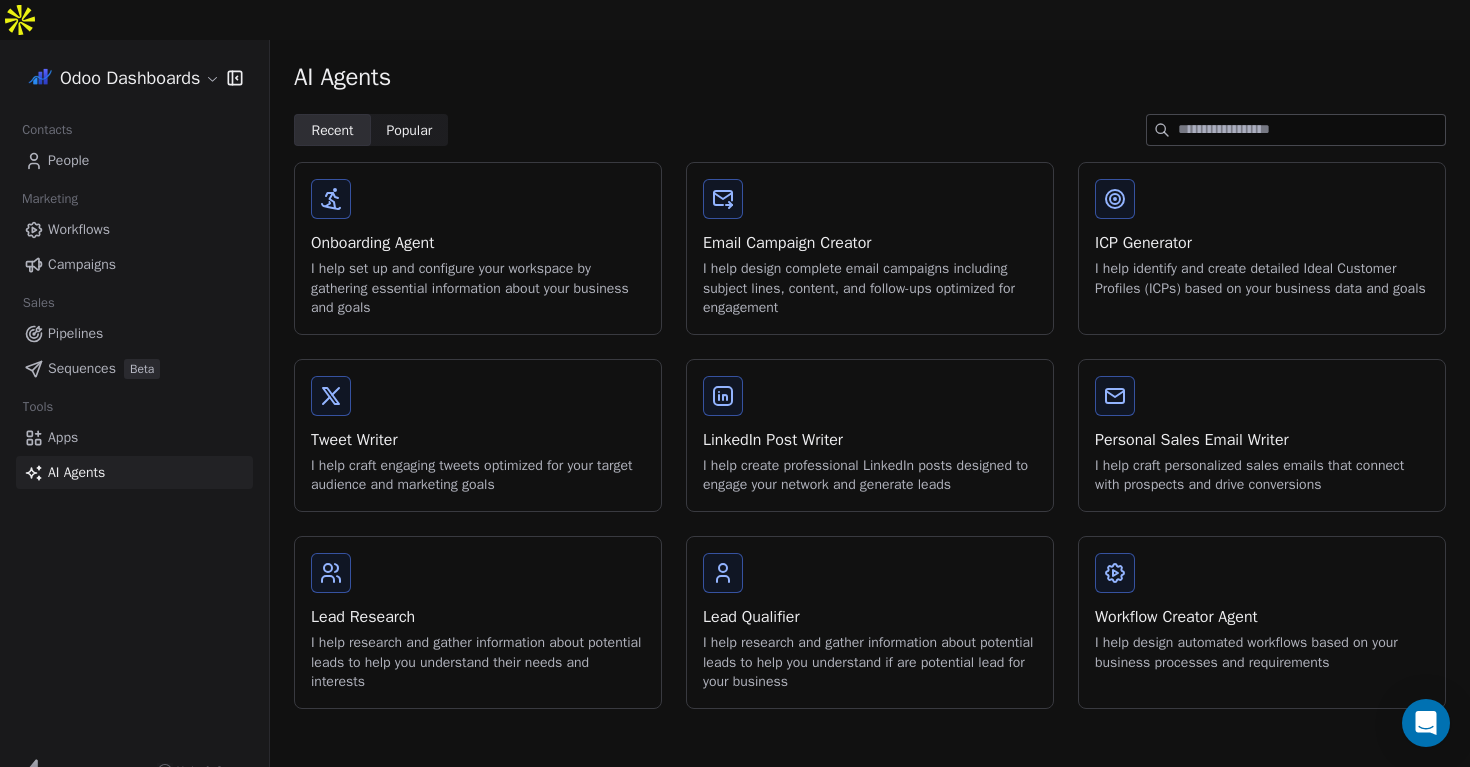 click on "Onboarding Agent I help set up and configure your workspace by gathering essential information about your business and goals Email Campaign Creator I help design complete email campaigns including subject lines, content, and follow-ups optimized for engagement ICP Generator I help identify and create detailed Ideal Customer Profiles (ICPs) based on your business data and goals Tweet Writer I help craft engaging tweets optimized for your target audience and marketing goals LinkedIn Post Writer I help create professional LinkedIn posts designed to engage your network and generate leads Personal Sales Email Writer I help craft personalized sales emails that connect with prospects and drive conversions Lead Research I help research and gather information about potential leads to help you understand their needs and interests Lead Qualifier I help research and gather information about potential leads to help you understand if are potential lead for your business Workflow Creator Agent" at bounding box center (870, 435) 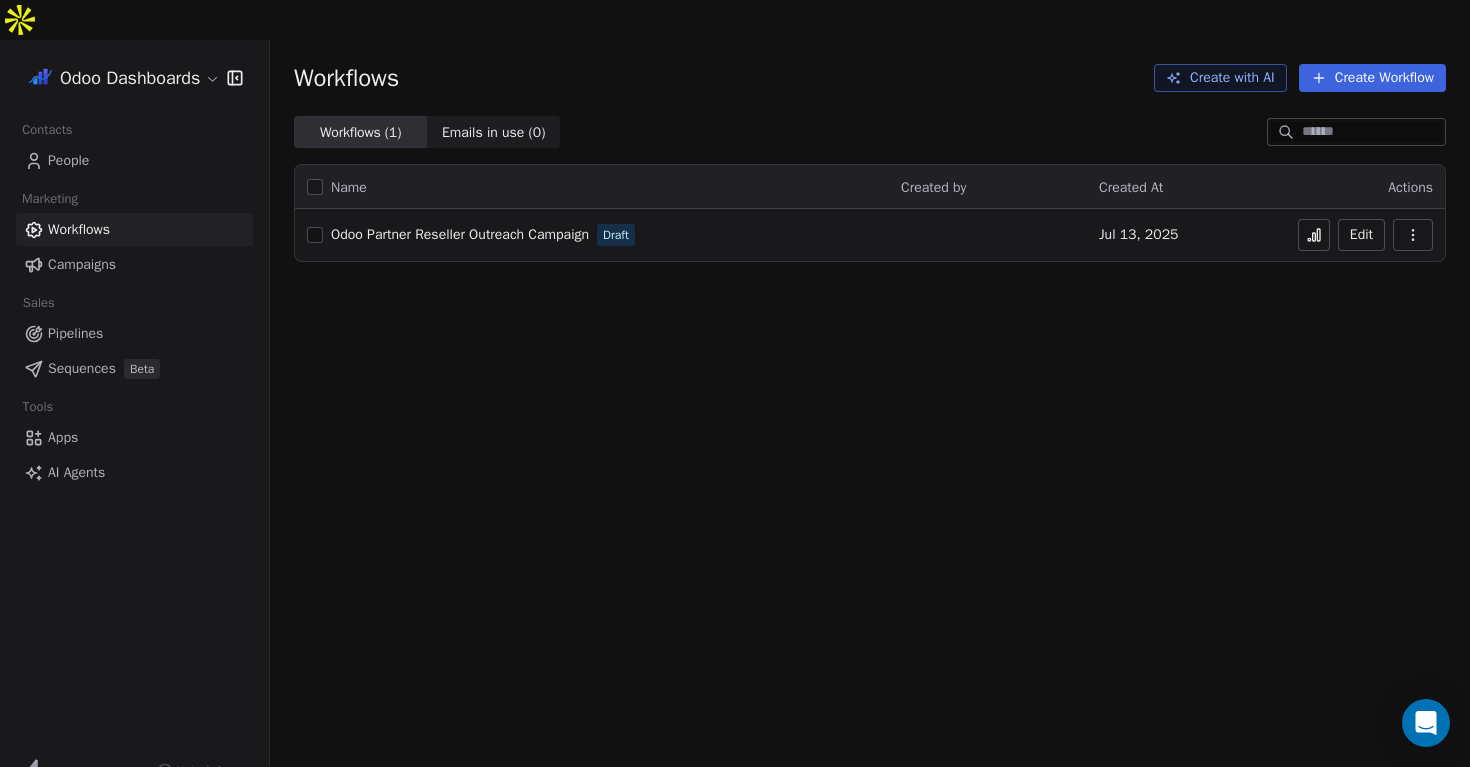 click on "Sequences" at bounding box center [82, 368] 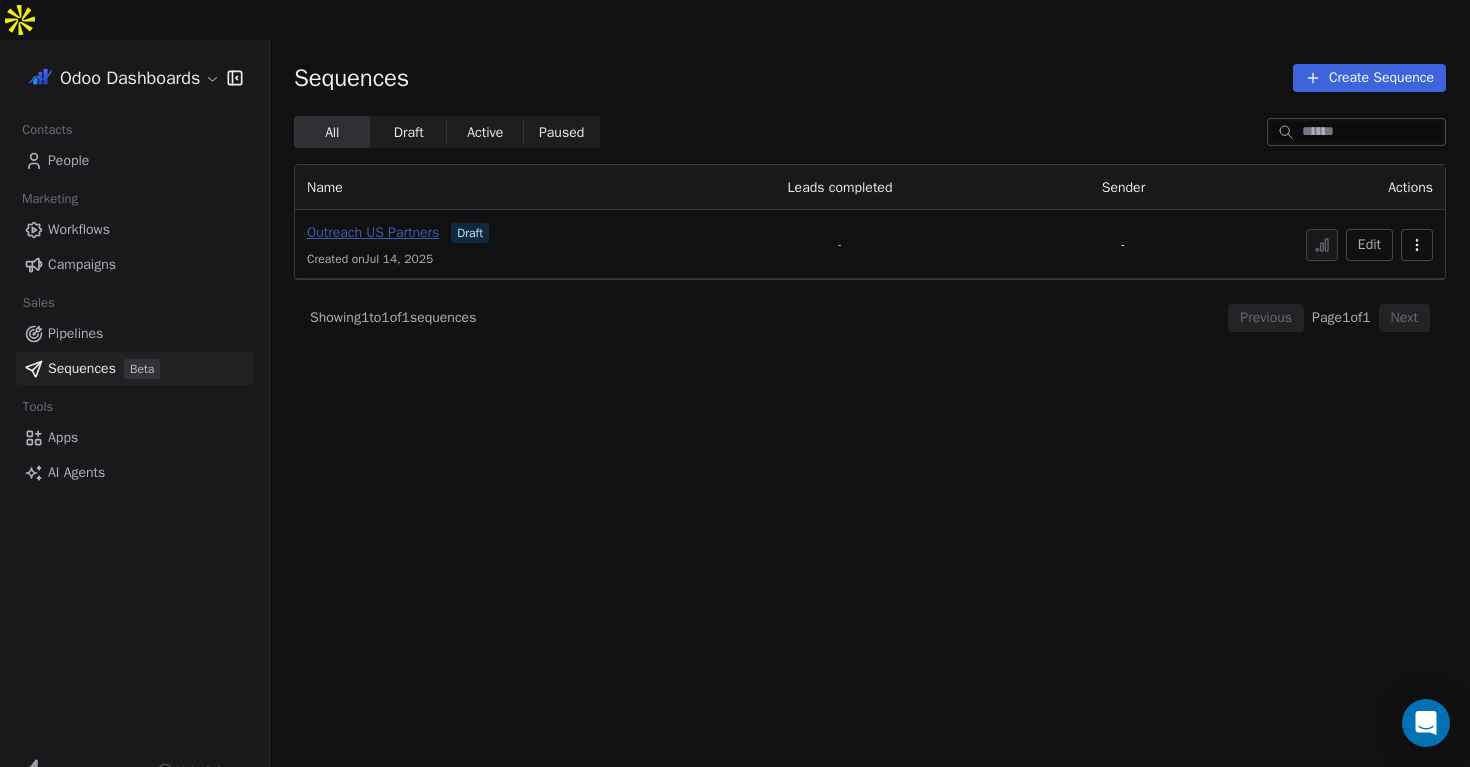 click on "Outreach US Partners" at bounding box center [373, 232] 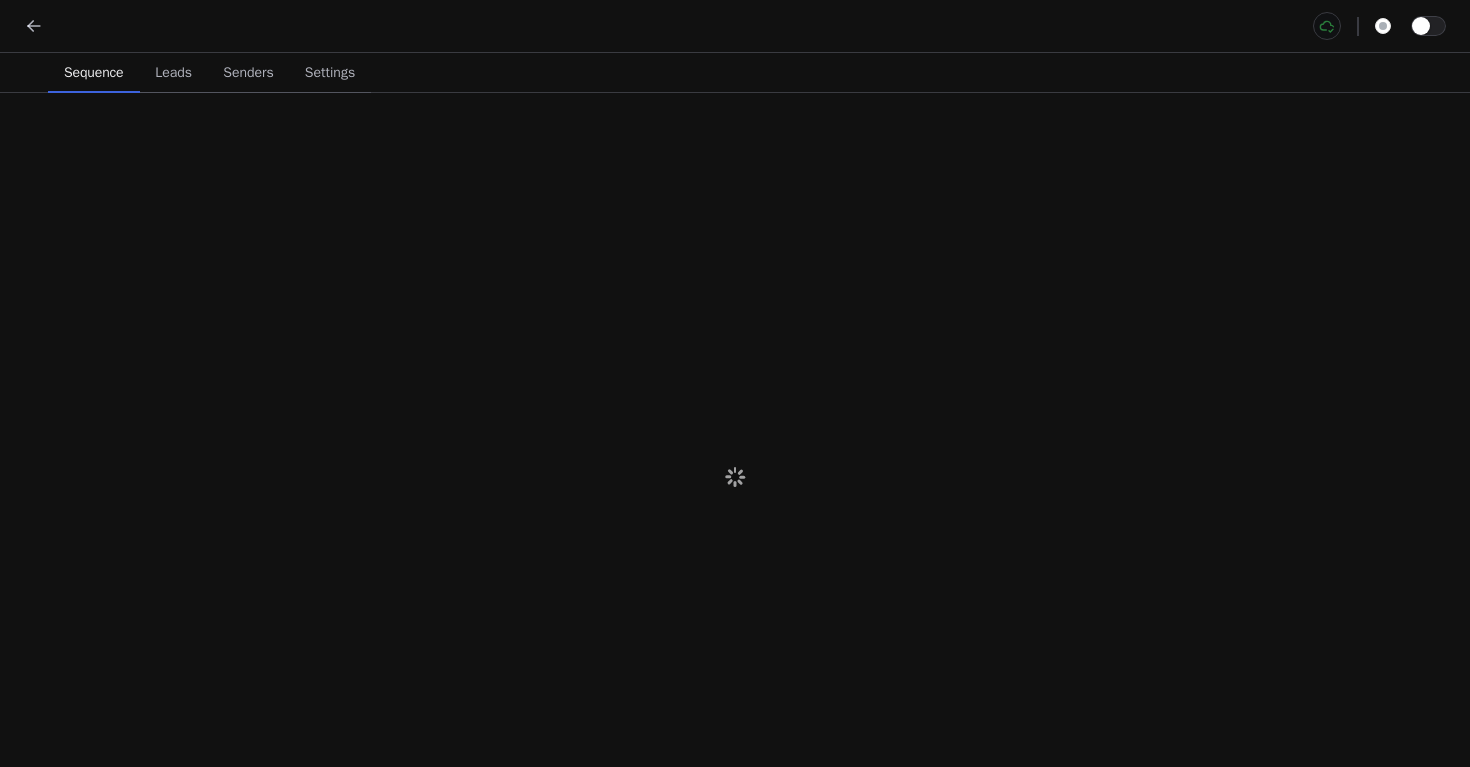 scroll, scrollTop: 0, scrollLeft: 0, axis: both 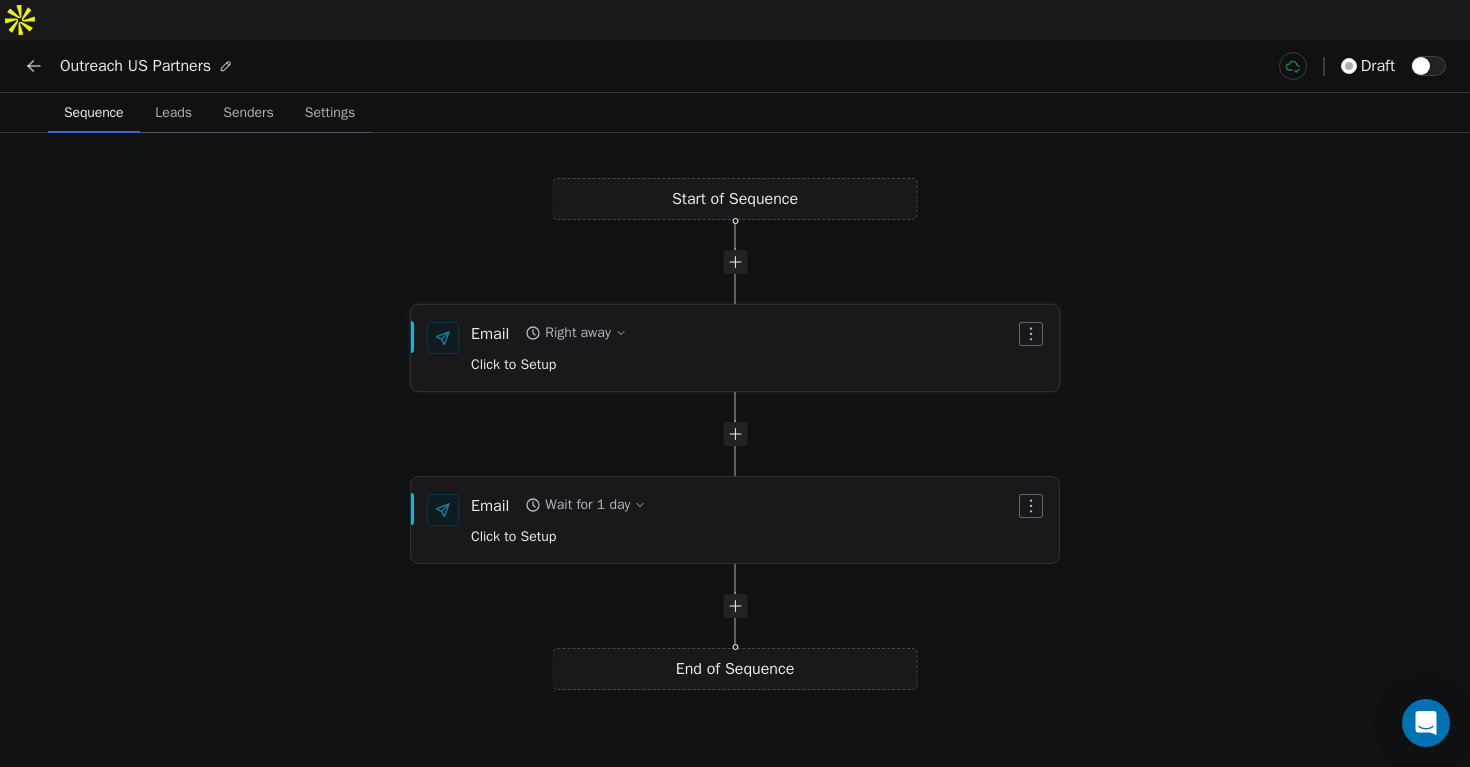 click on "Click to Setup" at bounding box center [513, 364] 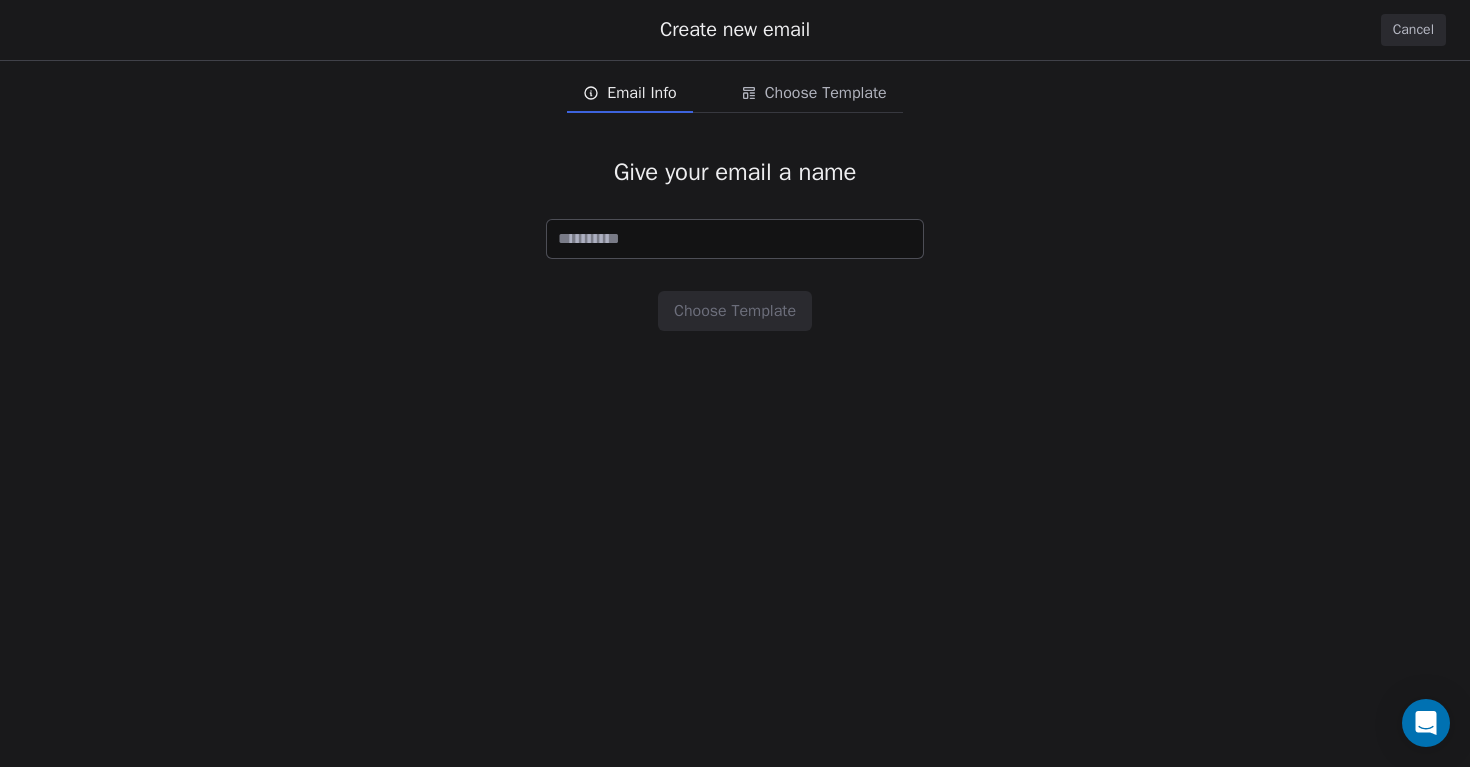 click on "Cancel" at bounding box center [1413, 30] 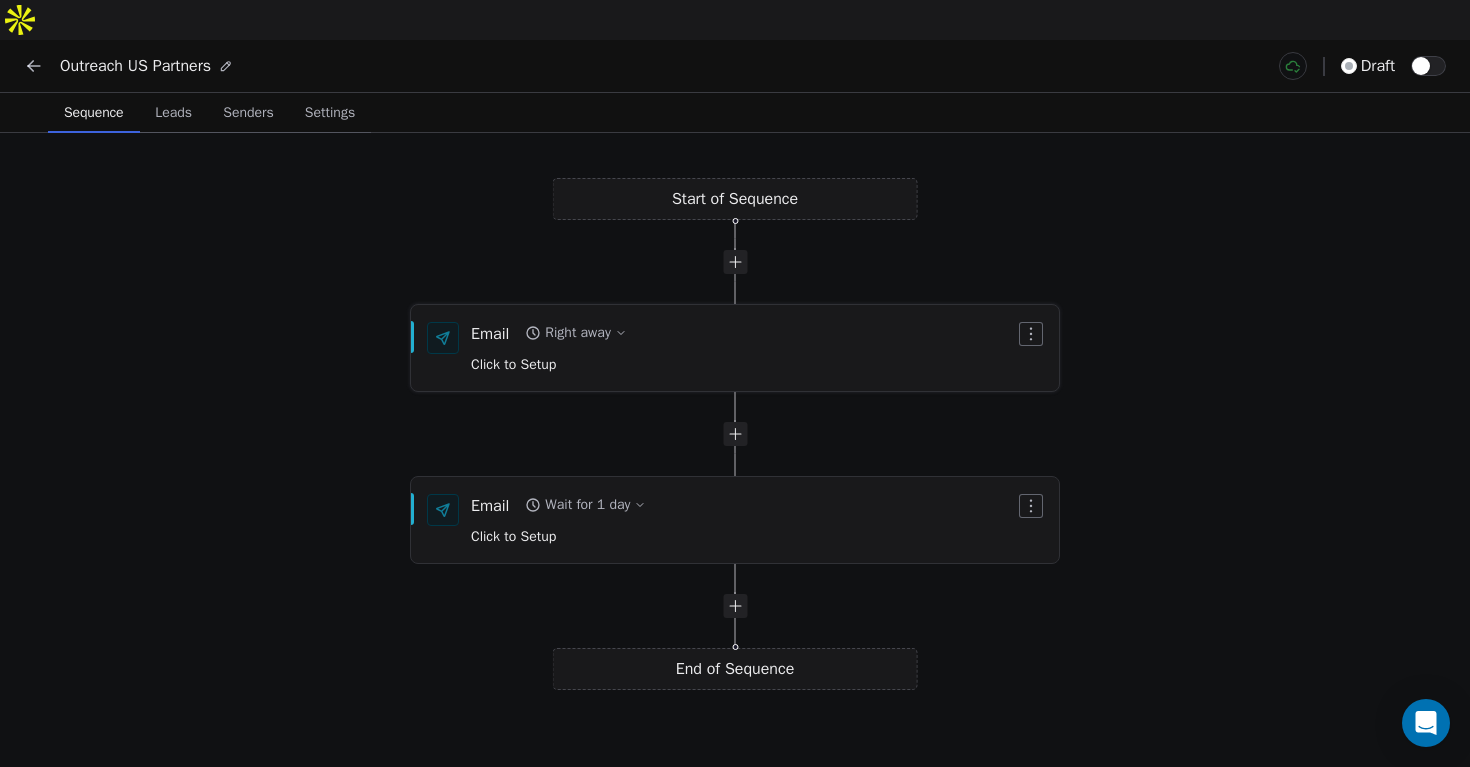 click on "Email Right away Click to Setup" at bounding box center [743, 348] 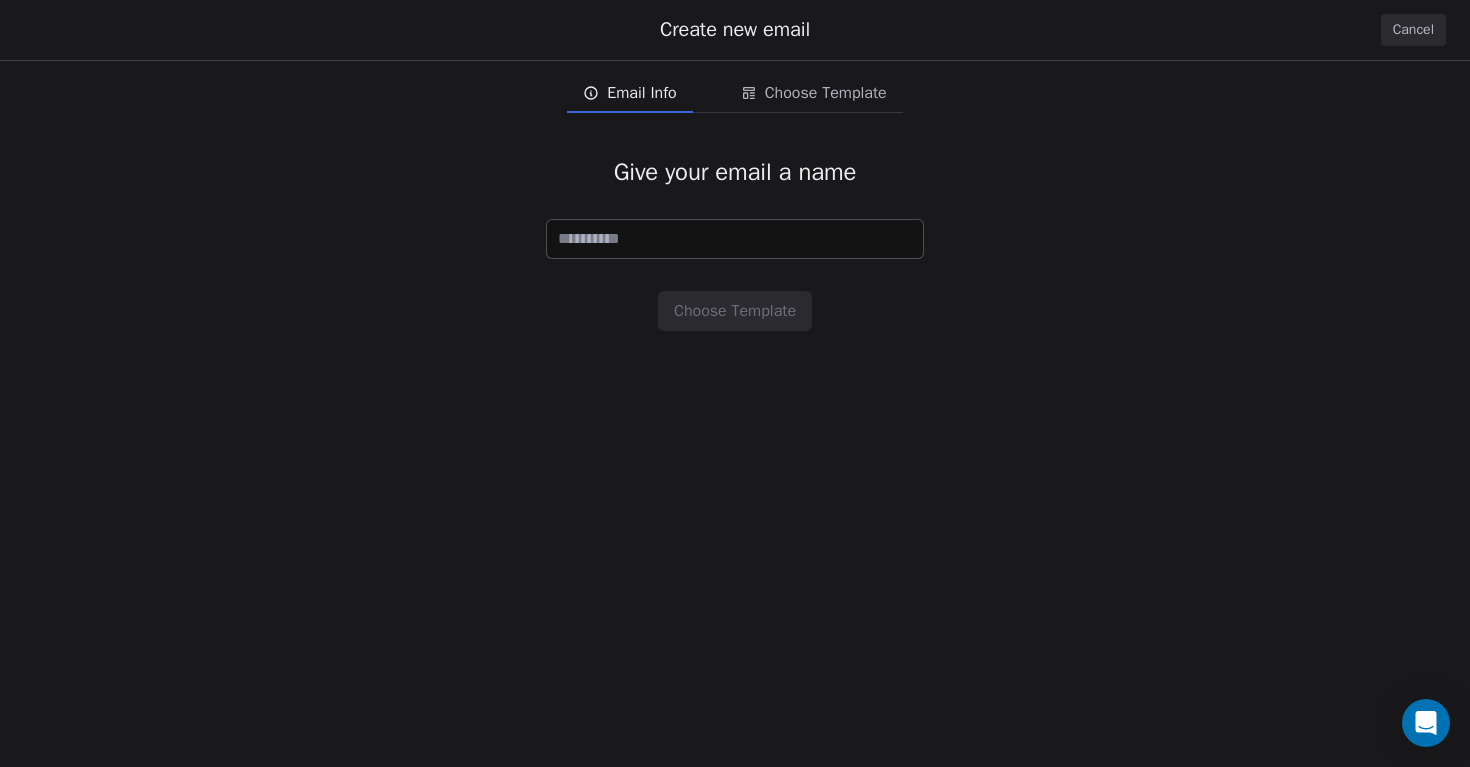 click on "Cancel" at bounding box center [1413, 30] 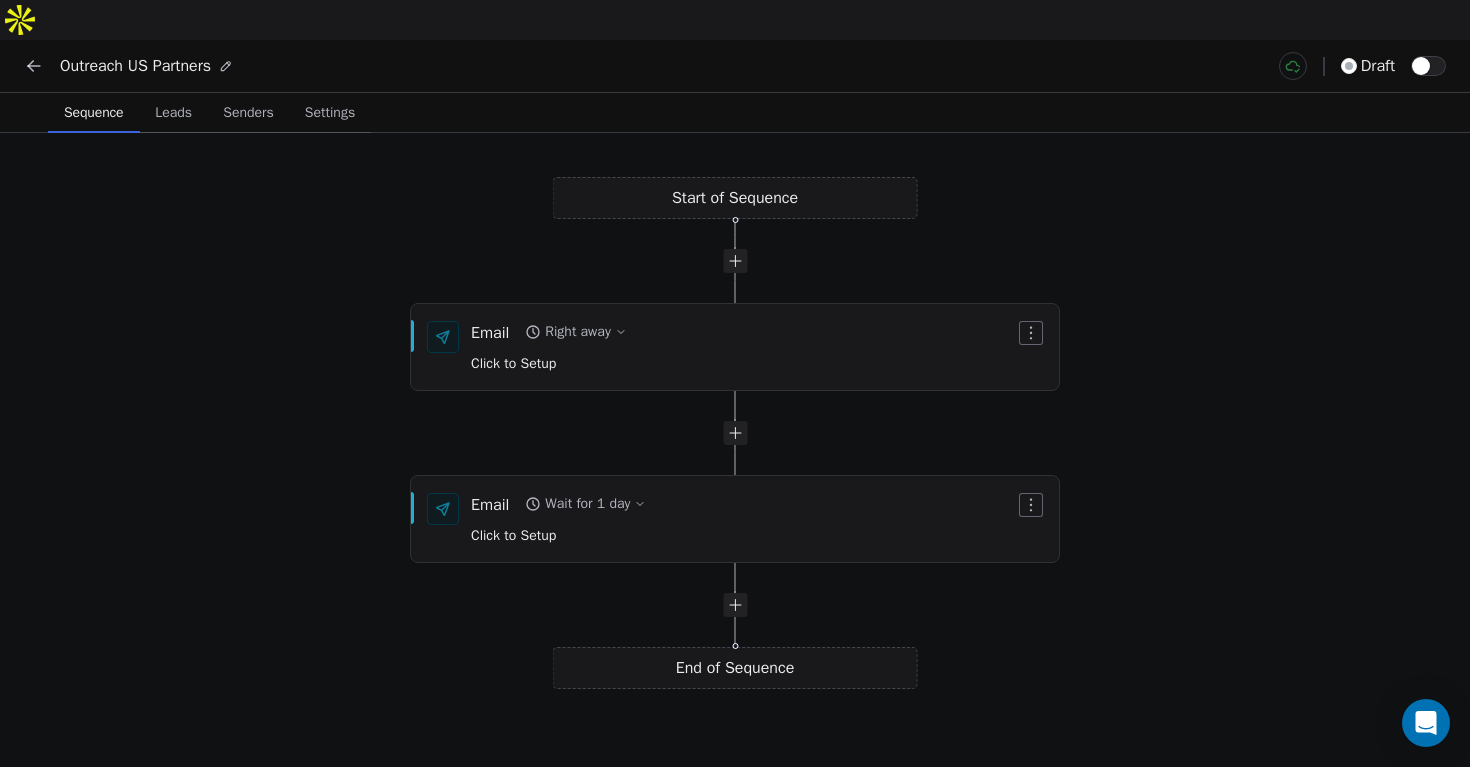 click on "Leads" at bounding box center (173, 113) 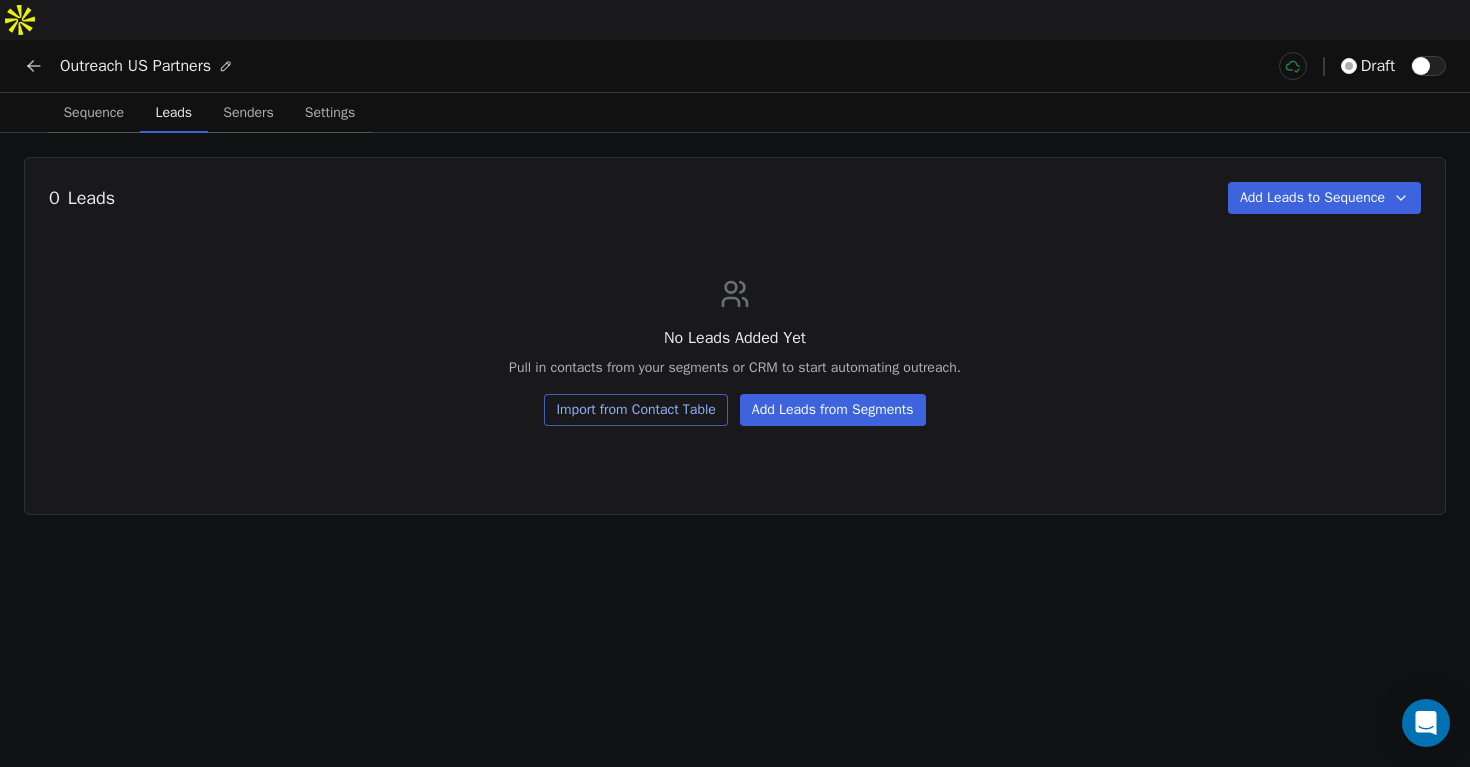 click on "Senders" at bounding box center [248, 113] 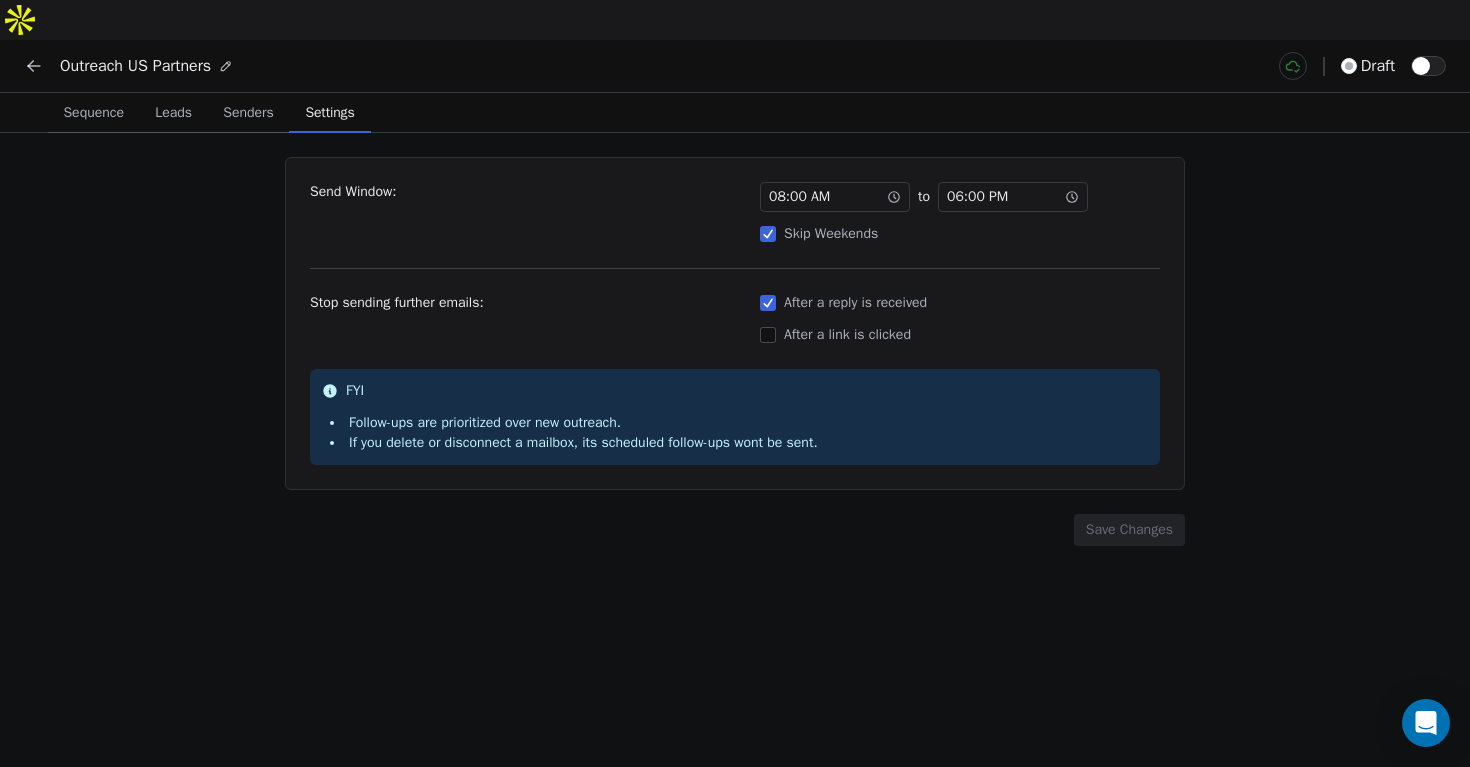 click on "Settings" at bounding box center [329, 113] 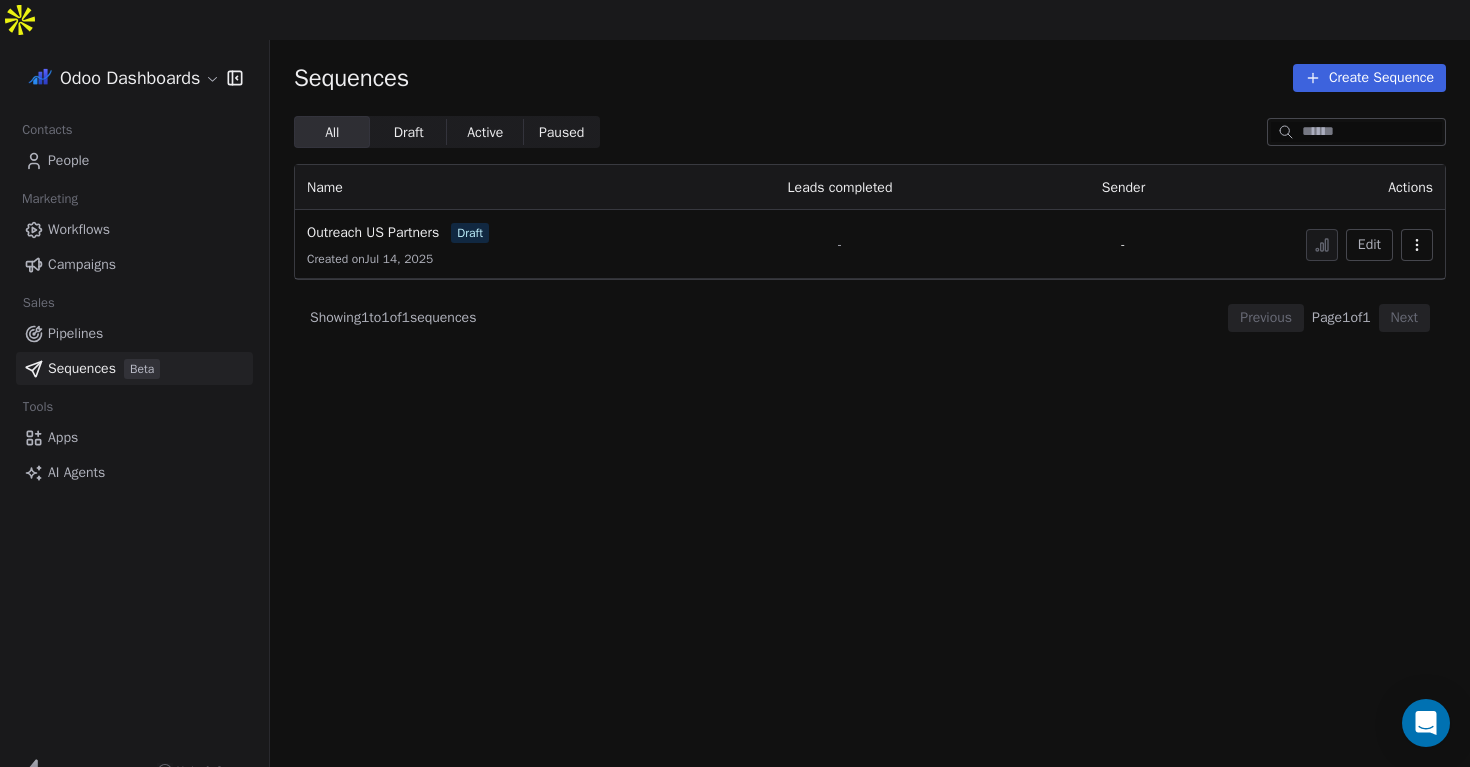 click on "Campaigns" at bounding box center (134, 264) 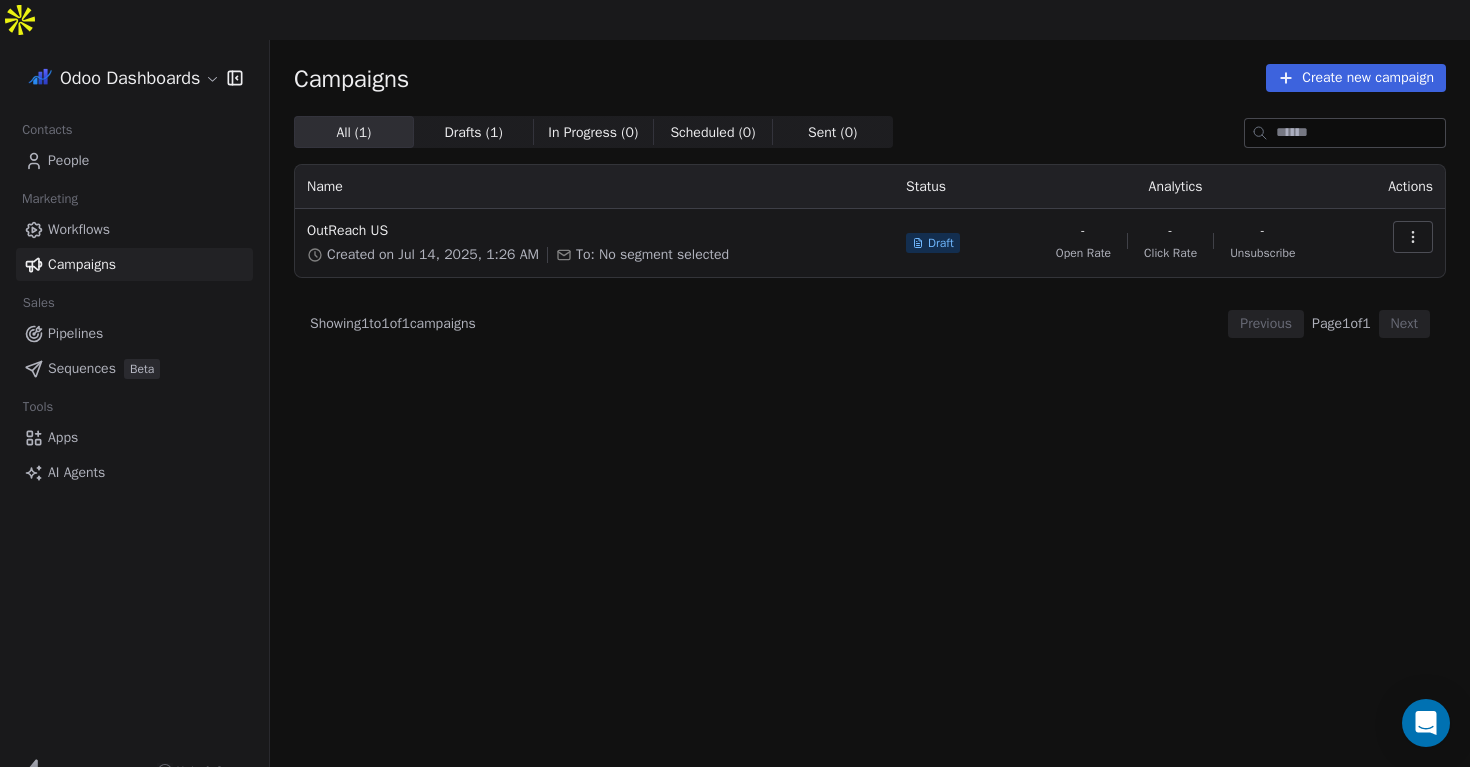 click on "Workflows" at bounding box center (79, 229) 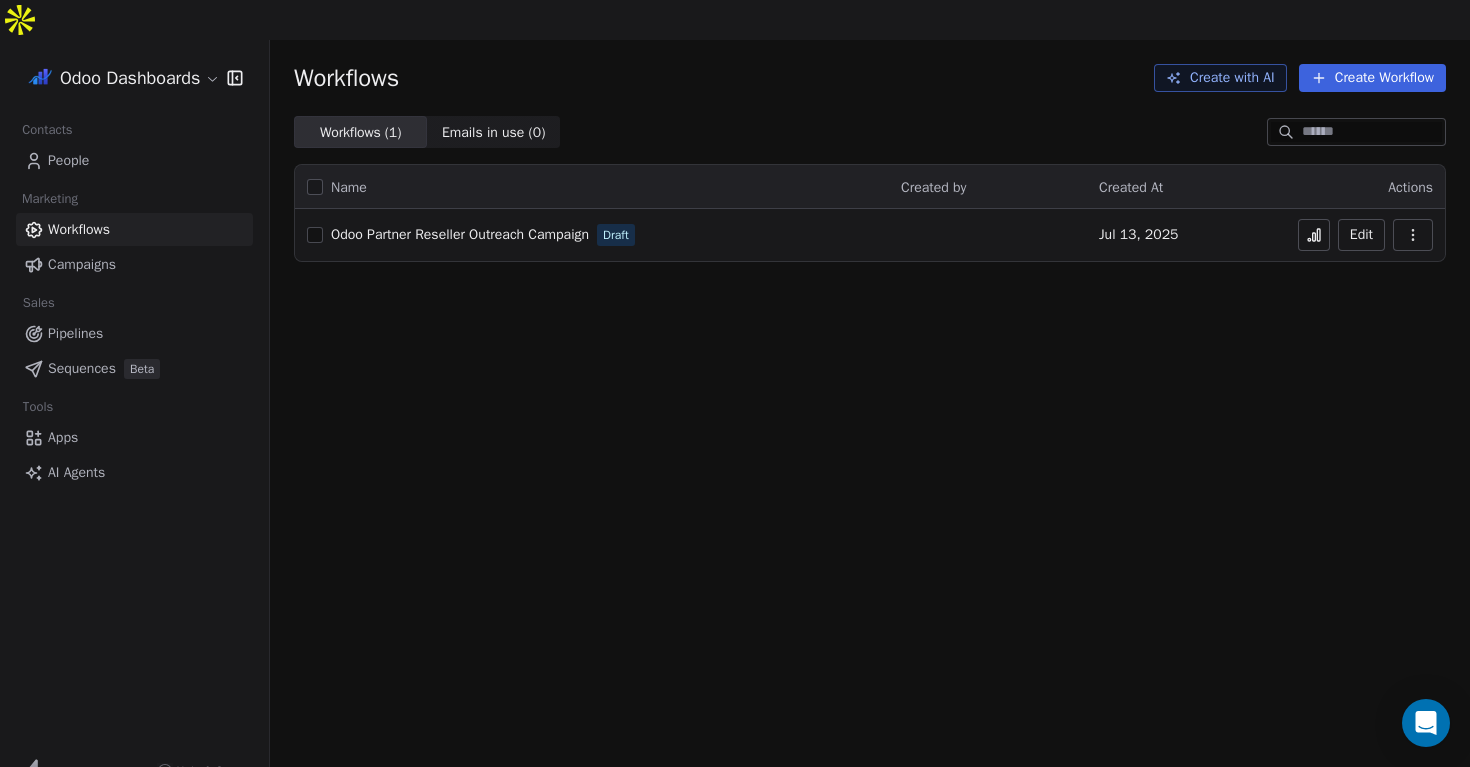 click on "Campaigns" at bounding box center [134, 264] 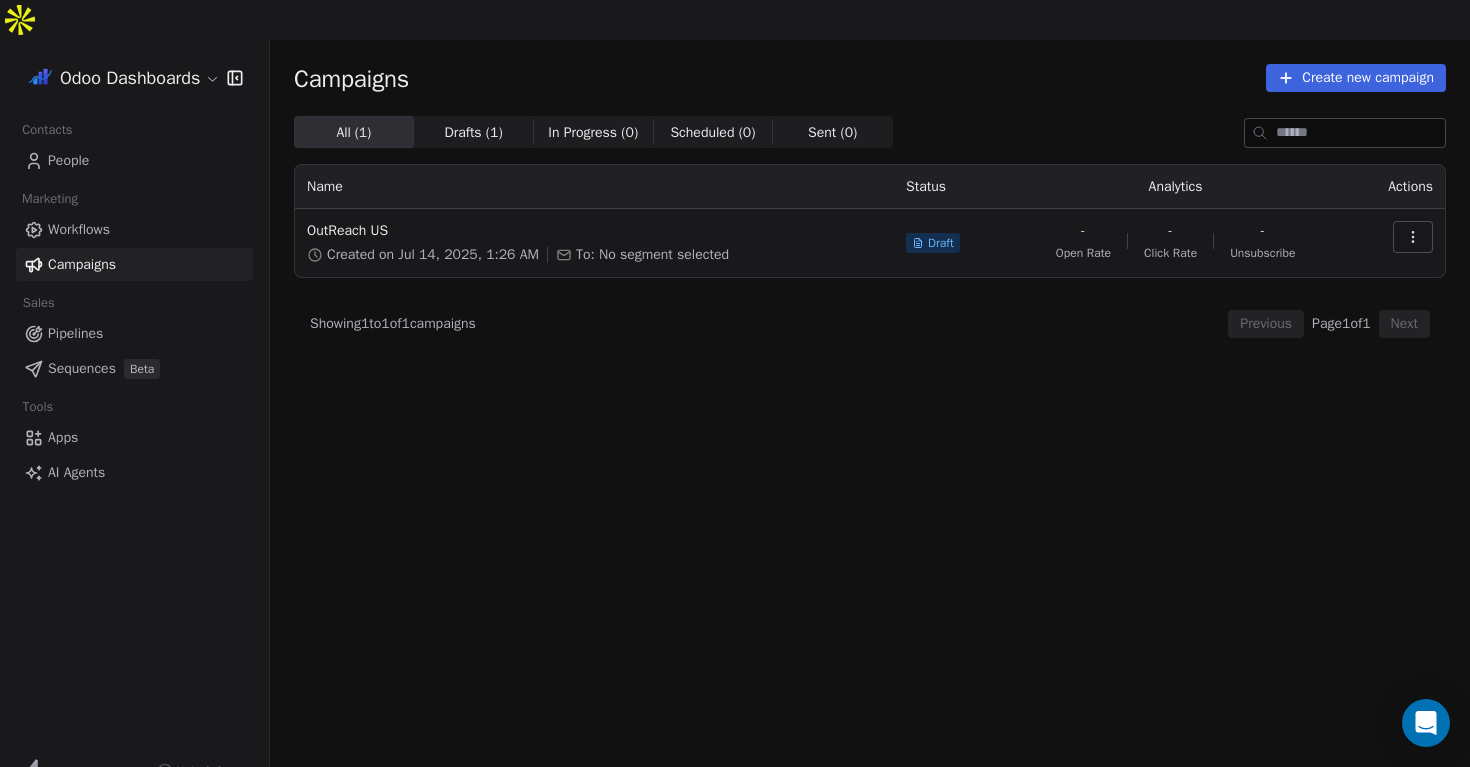 click on "Workflows" at bounding box center (79, 229) 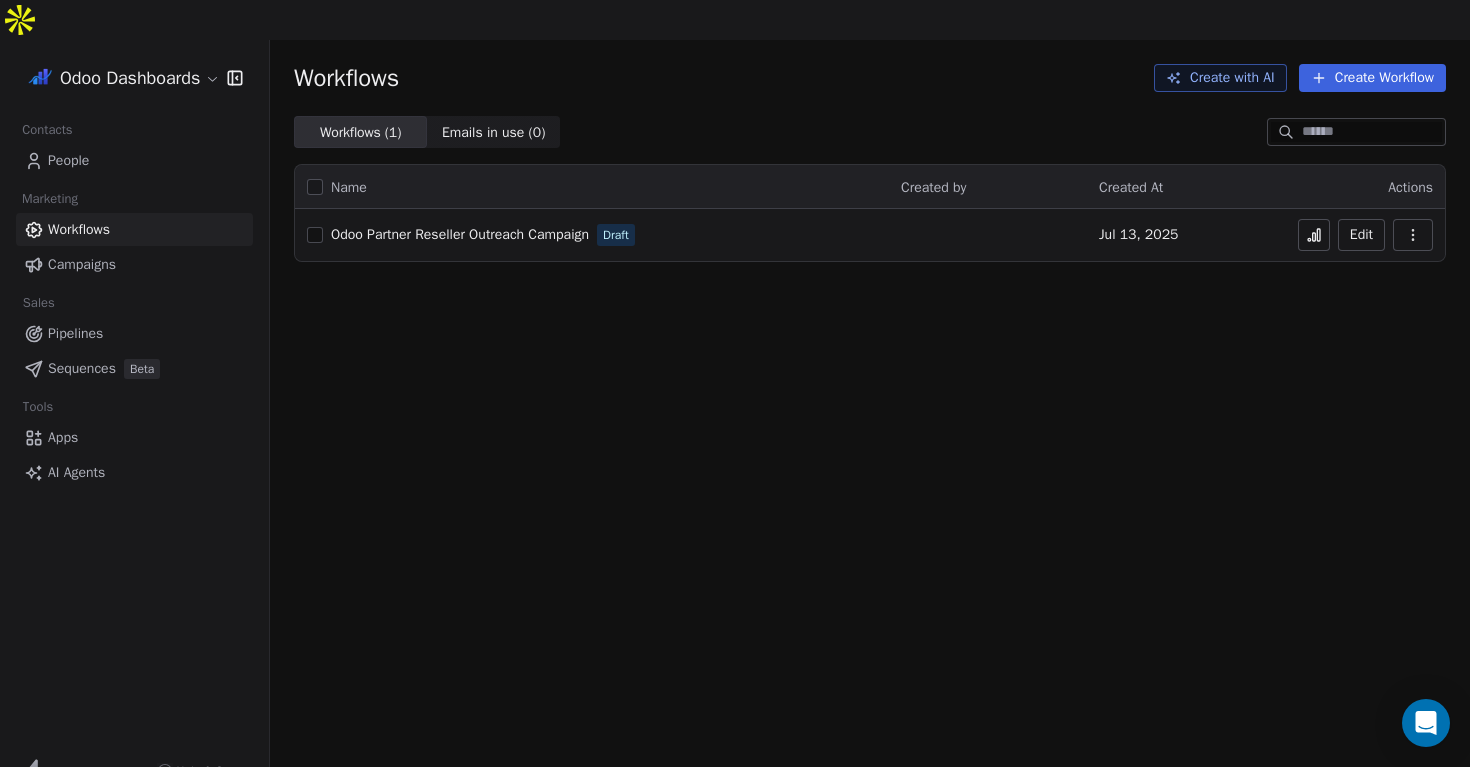 click on "Odoo Partner Reseller Outreach Campaign" at bounding box center [460, 234] 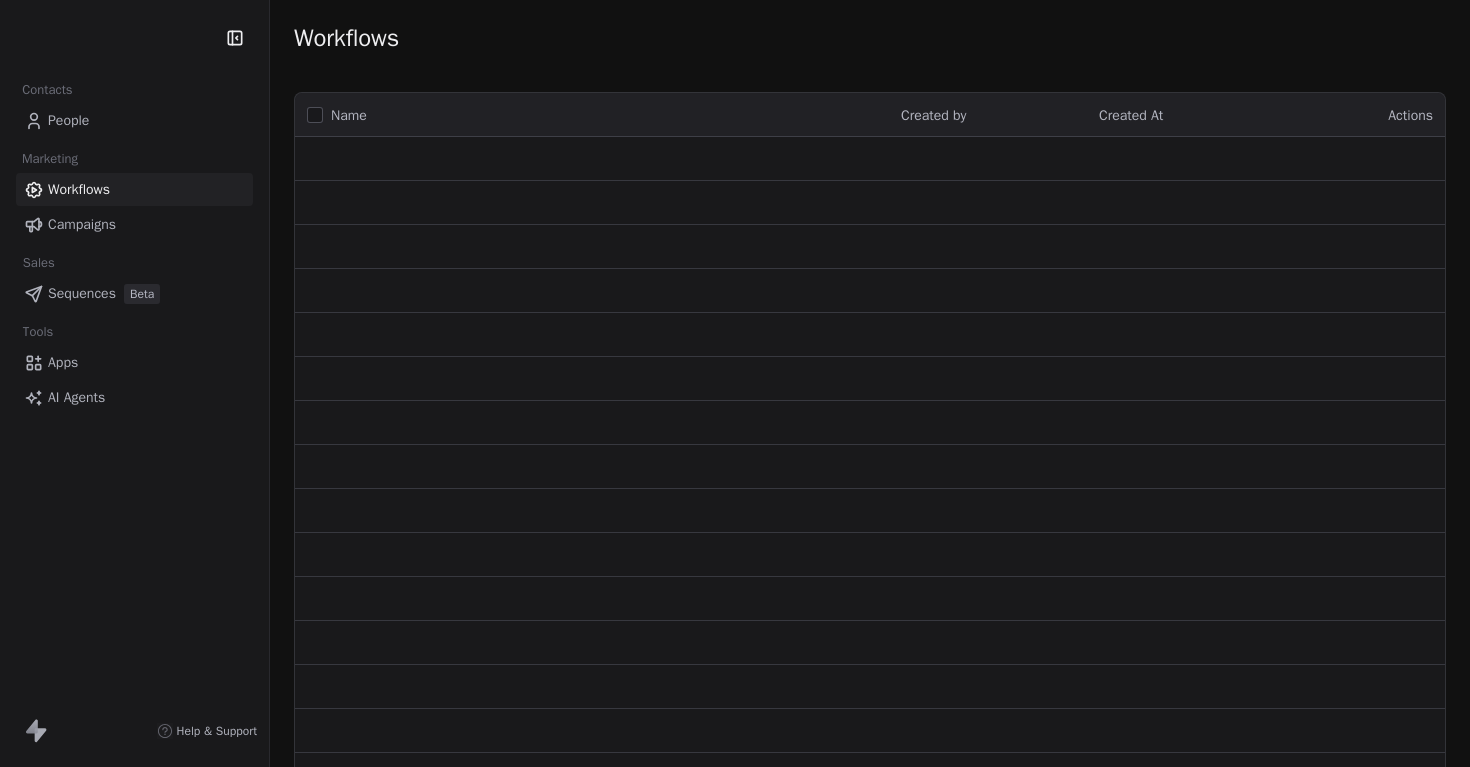 scroll, scrollTop: 0, scrollLeft: 0, axis: both 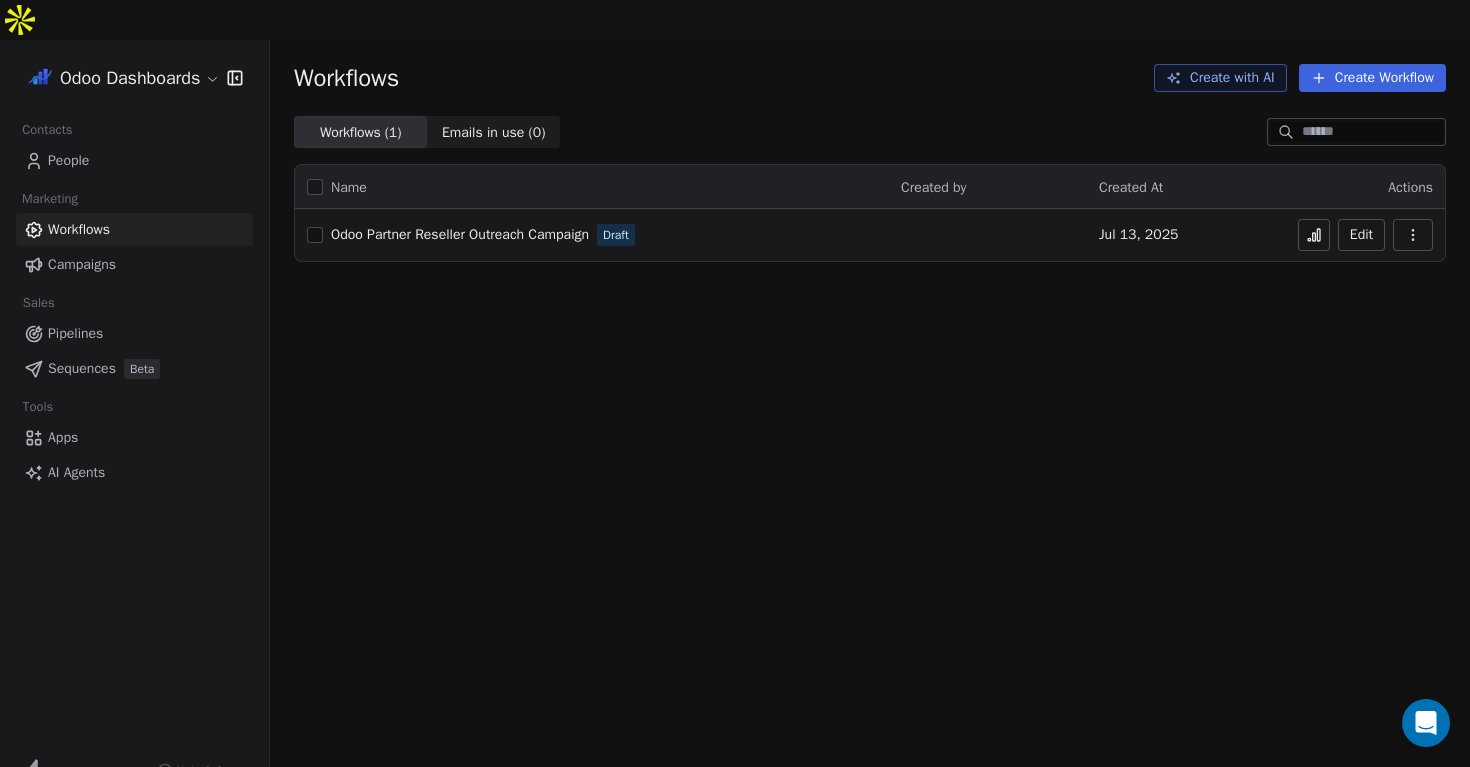 click 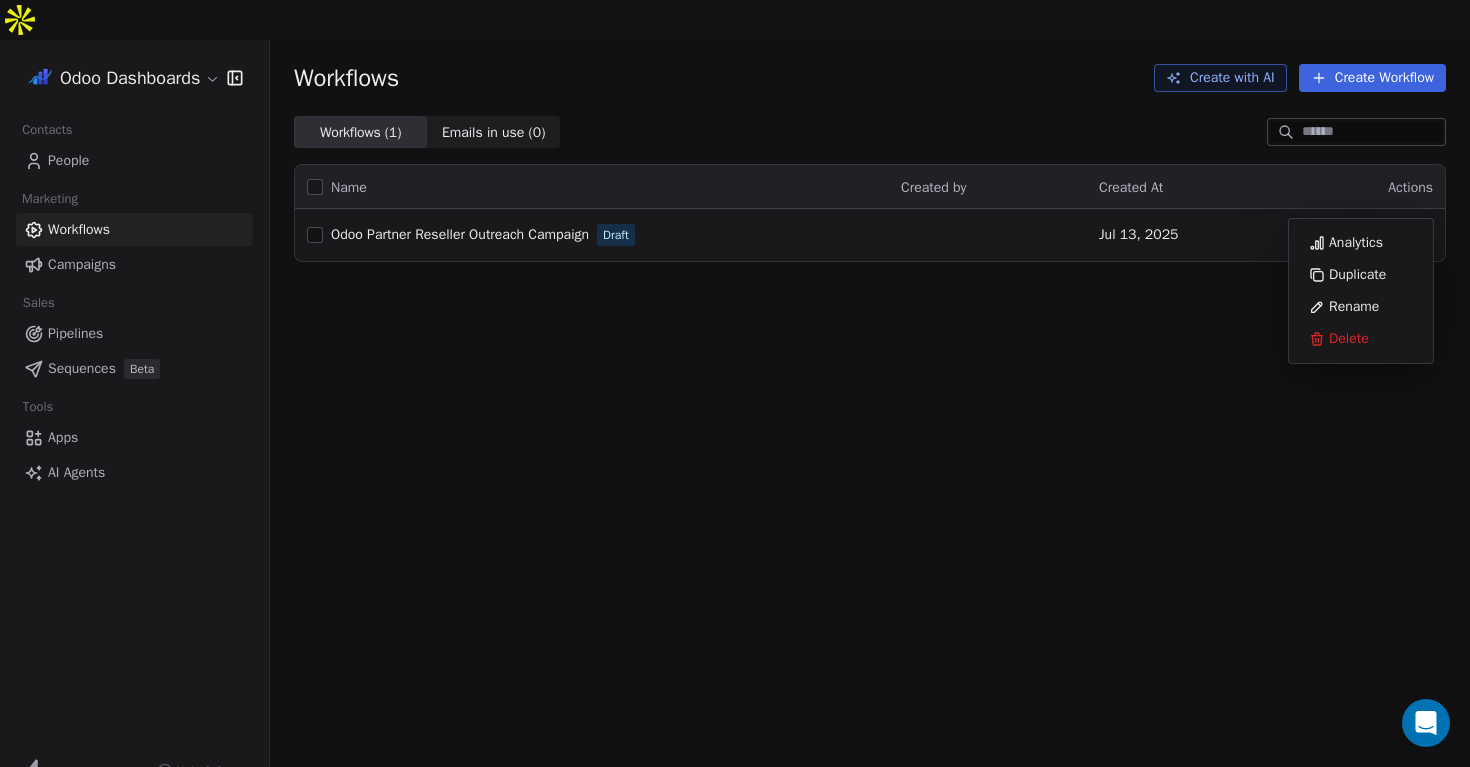 click on "Workflows  Create with AI  Create Workflow Workflows ( 1 ) Workflows ( 1 ) Emails in use ( 0 ) Emails in use ( 0 ) Name Created by Created At Actions Odoo Partner Reseller Outreach Campaign Draft [DATE] Edit" at bounding box center (870, 423) 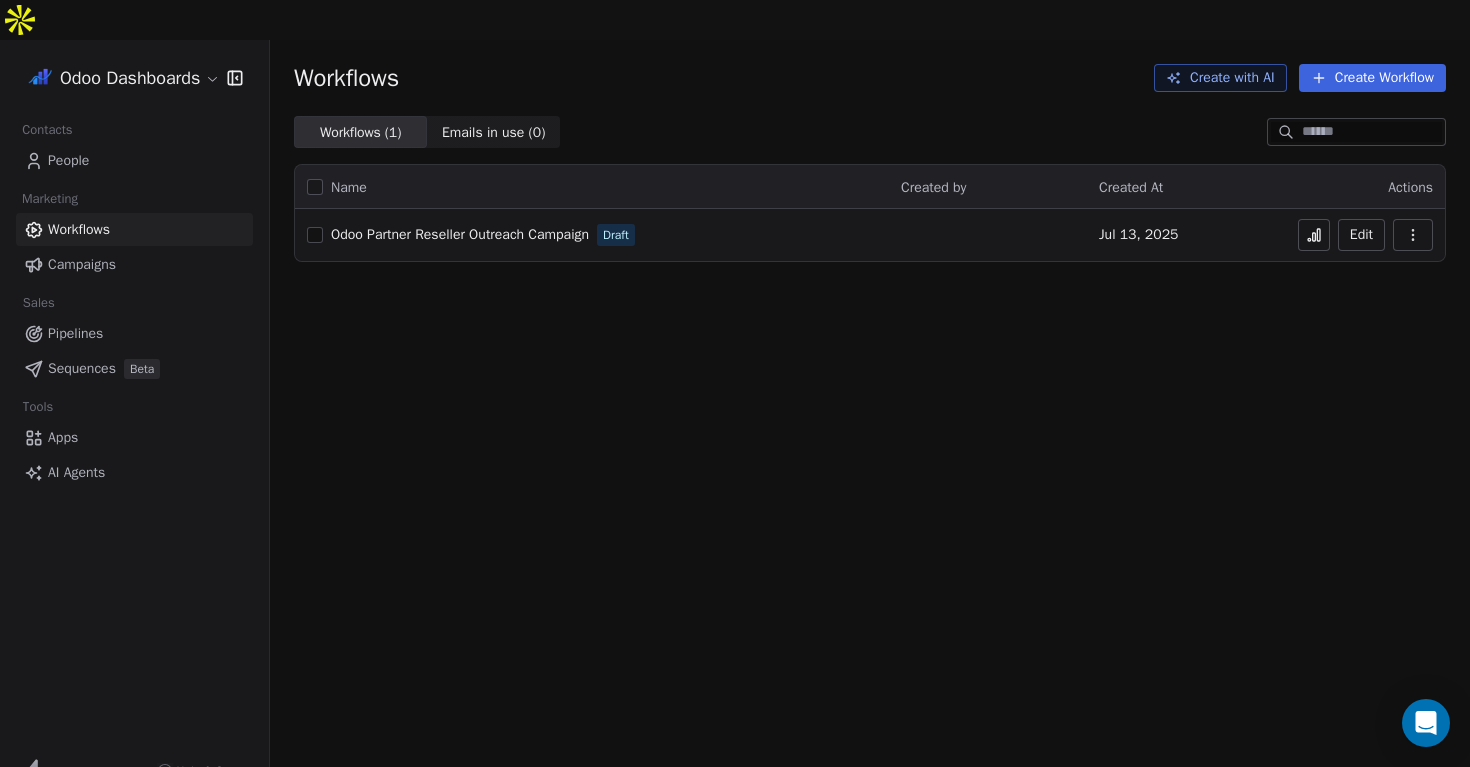 click on "Create Workflow" at bounding box center [1372, 78] 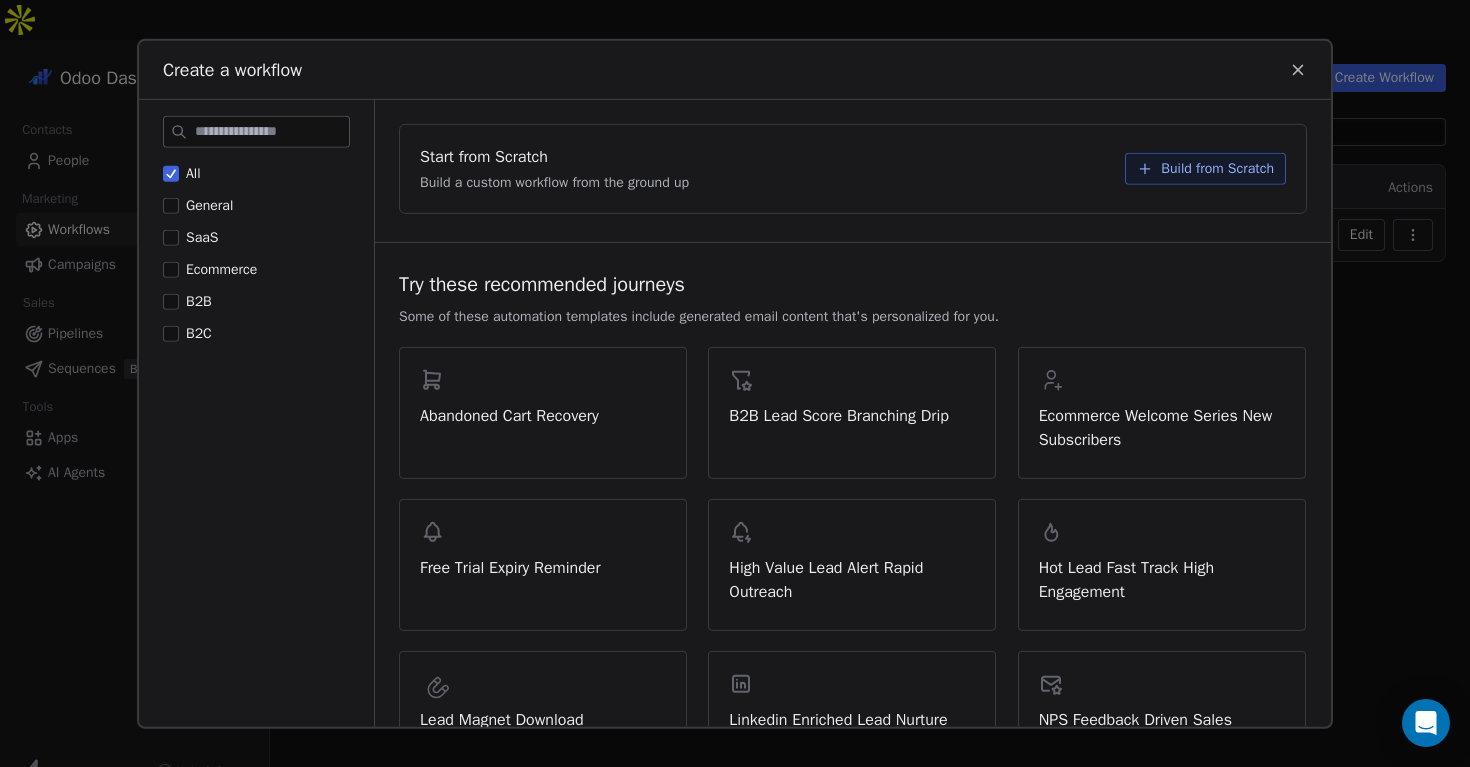 click on "Build from Scratch" at bounding box center (1217, 168) 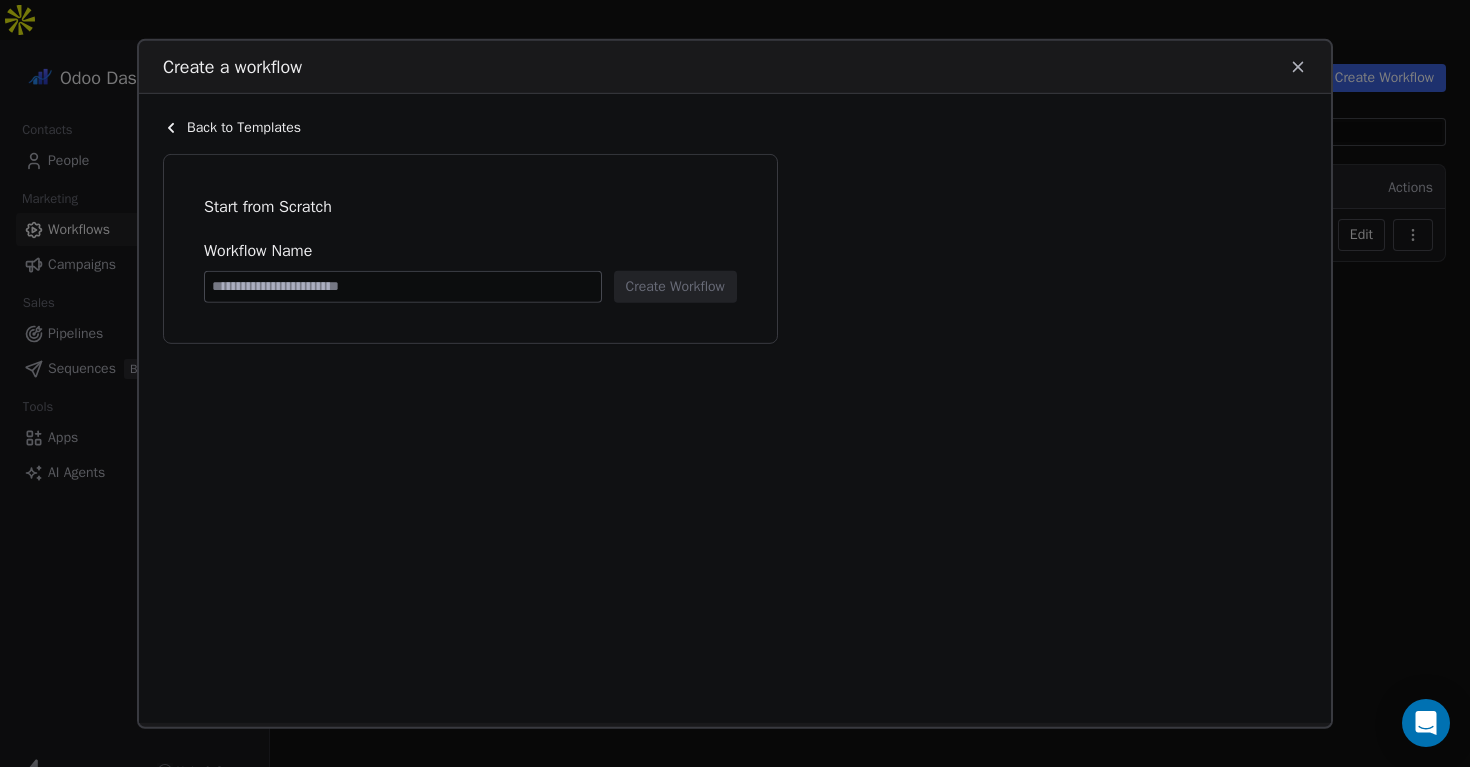 click at bounding box center (403, 286) 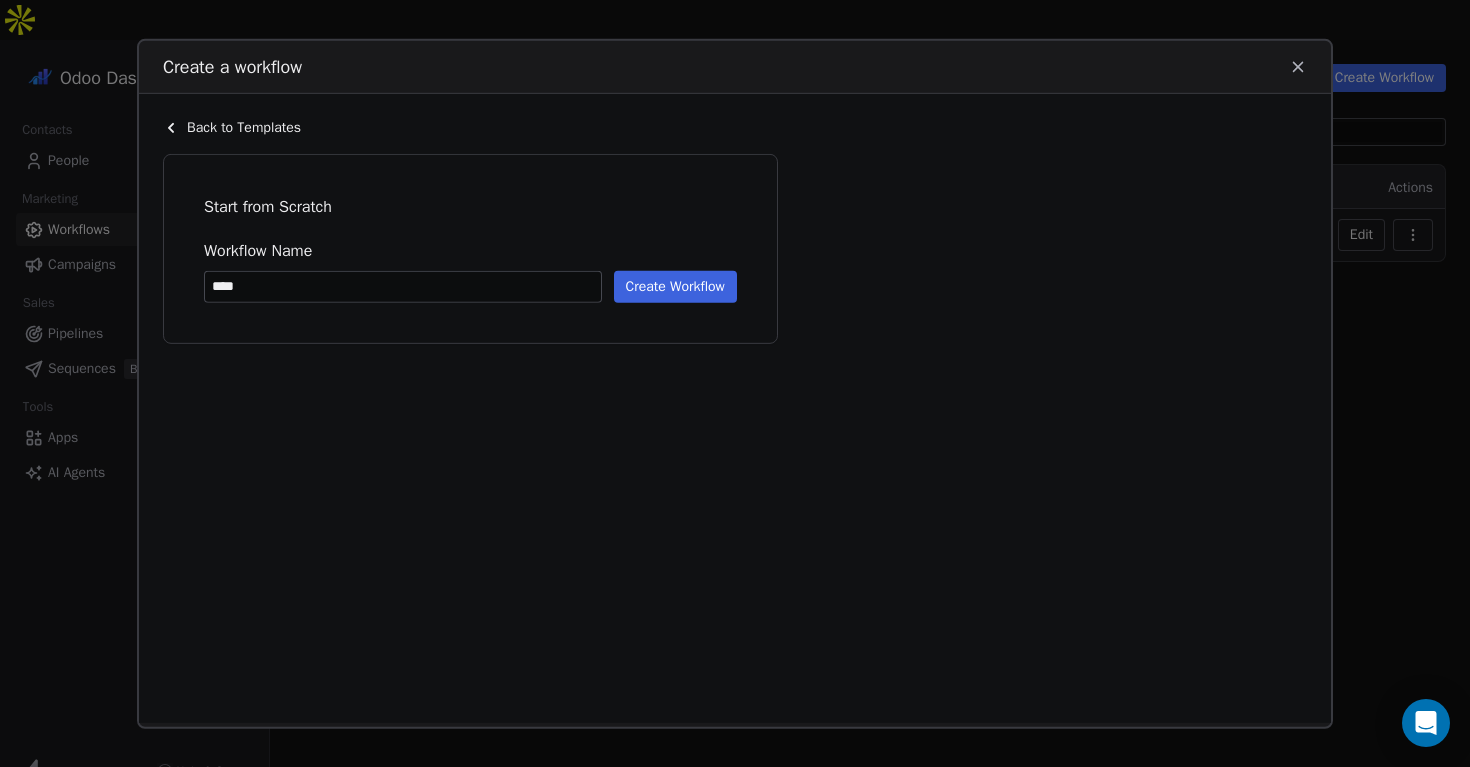 type on "****" 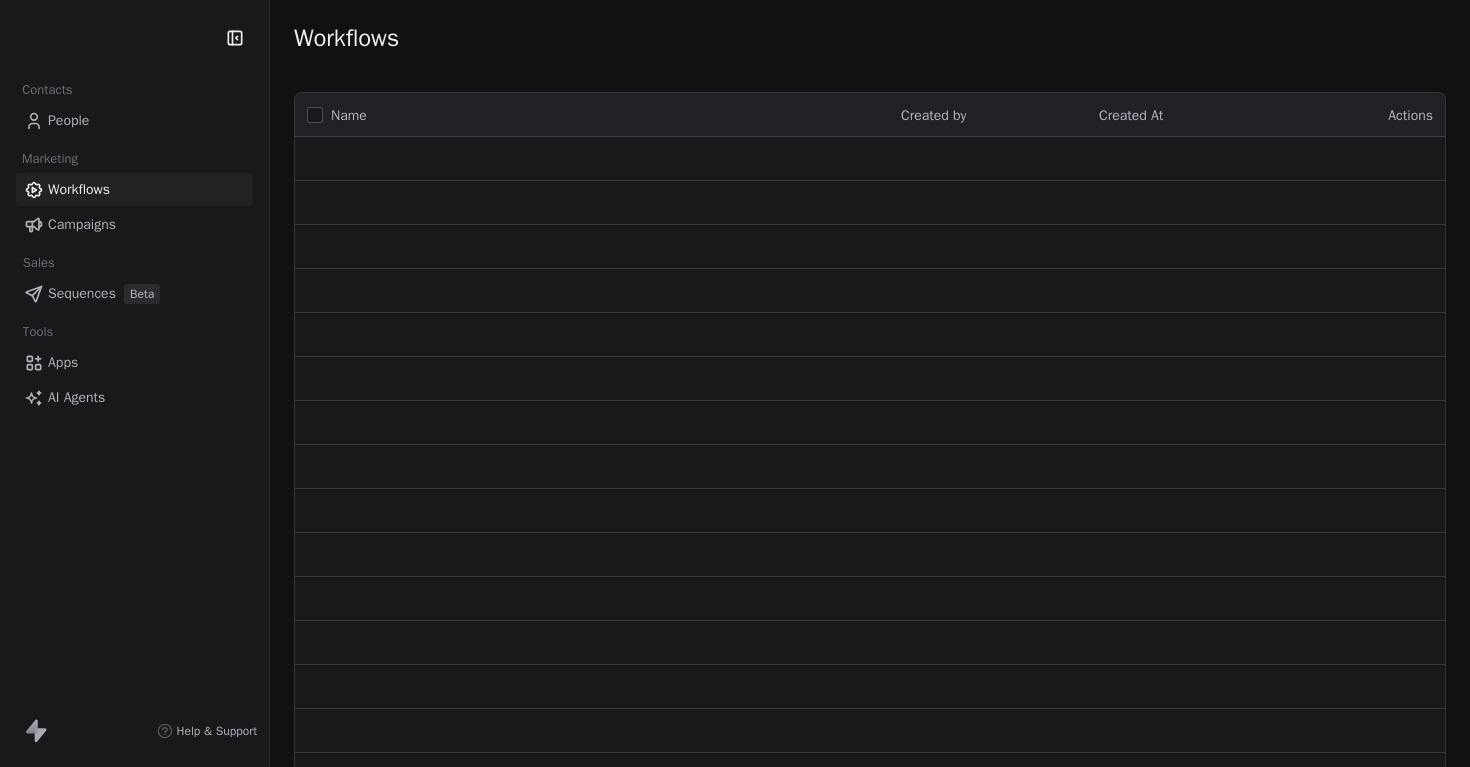 scroll, scrollTop: 0, scrollLeft: 0, axis: both 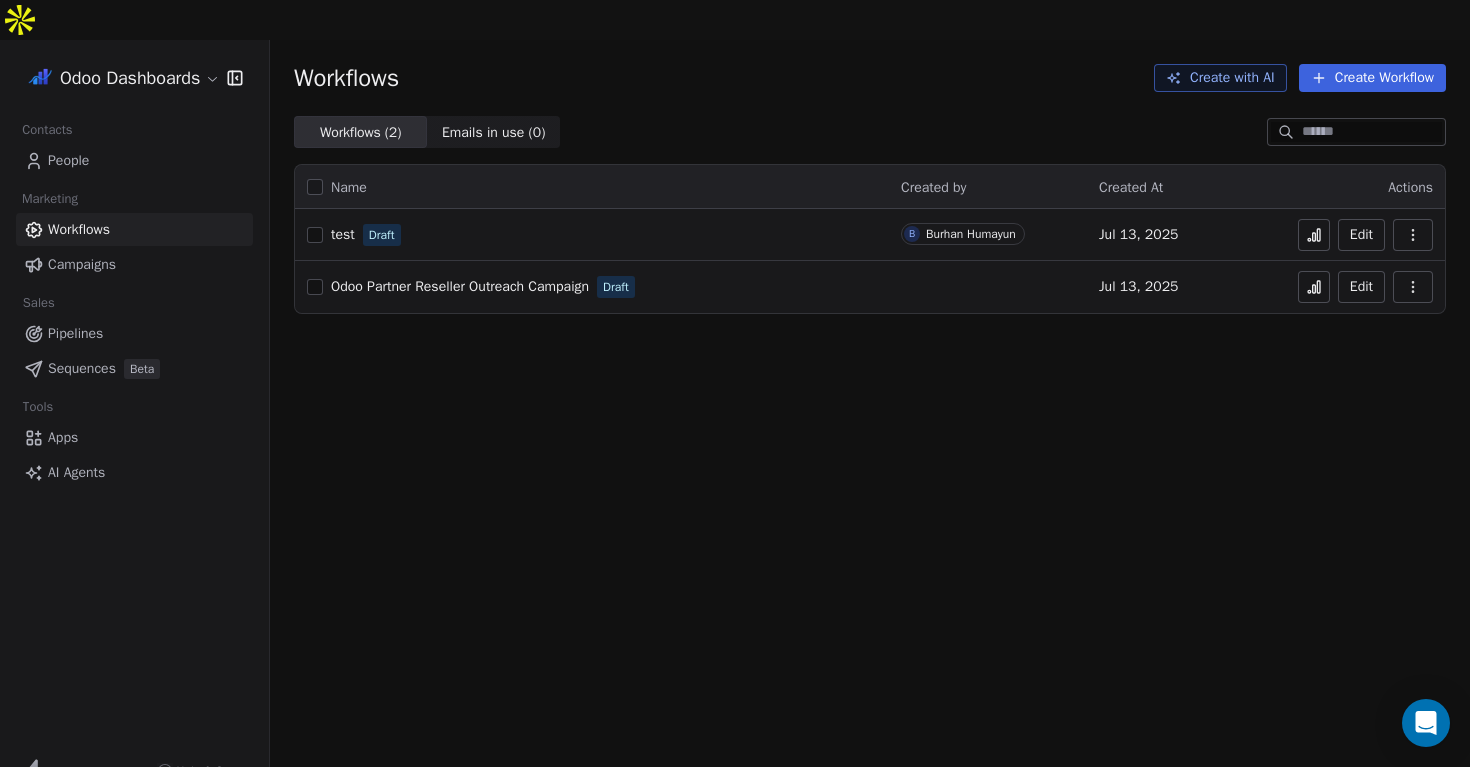 click on "Workflows  Create with AI  Create Workflow" at bounding box center (870, 78) 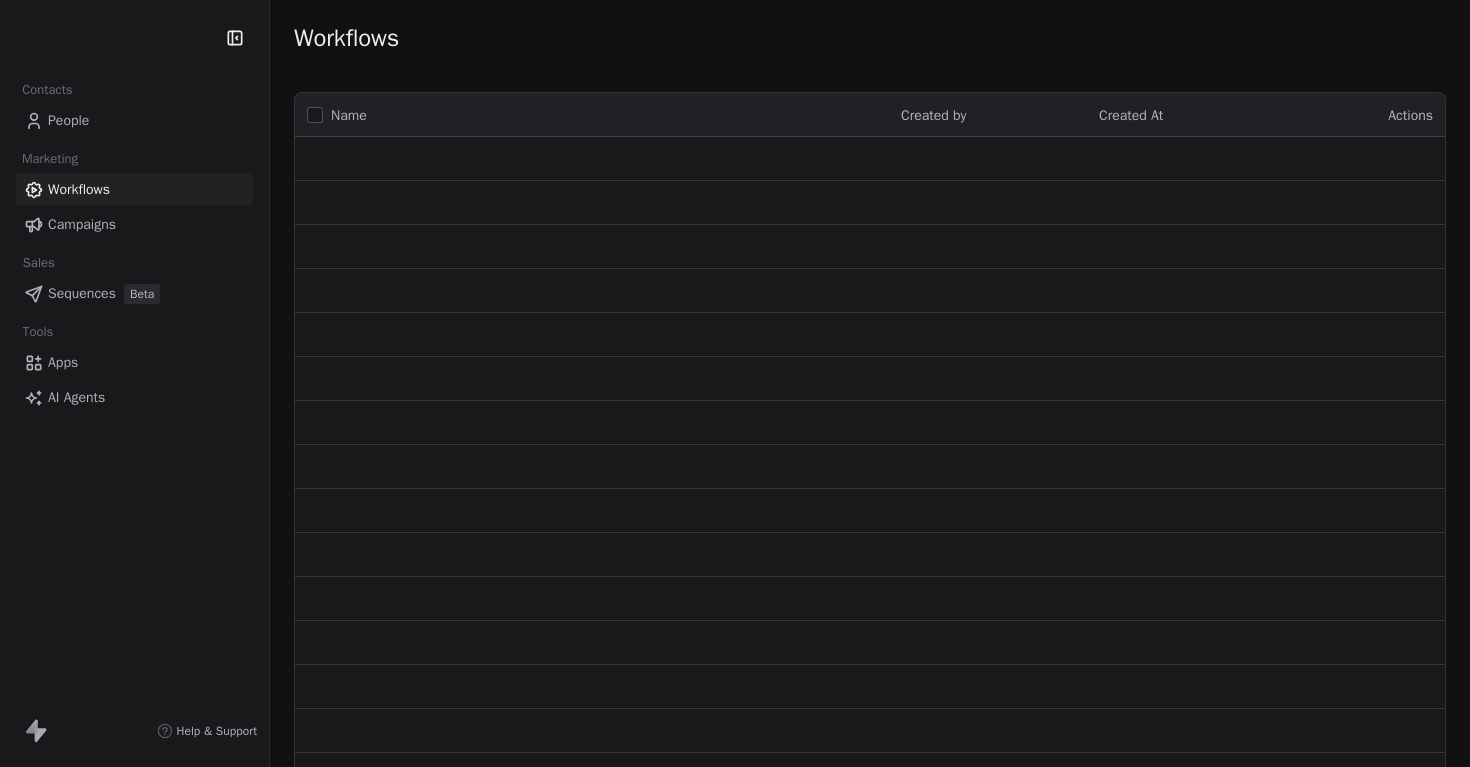 scroll, scrollTop: 0, scrollLeft: 0, axis: both 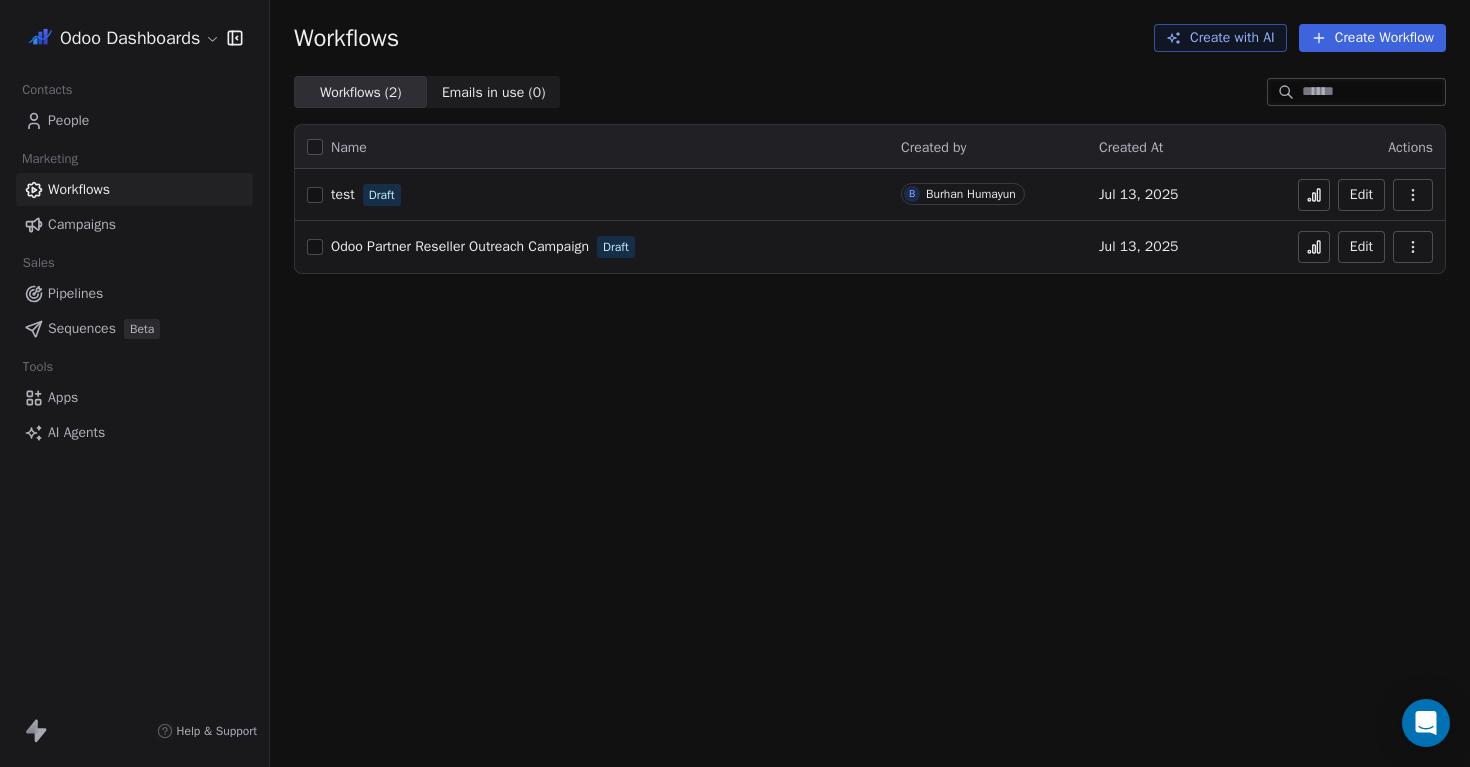 click on "Campaigns" at bounding box center [134, 224] 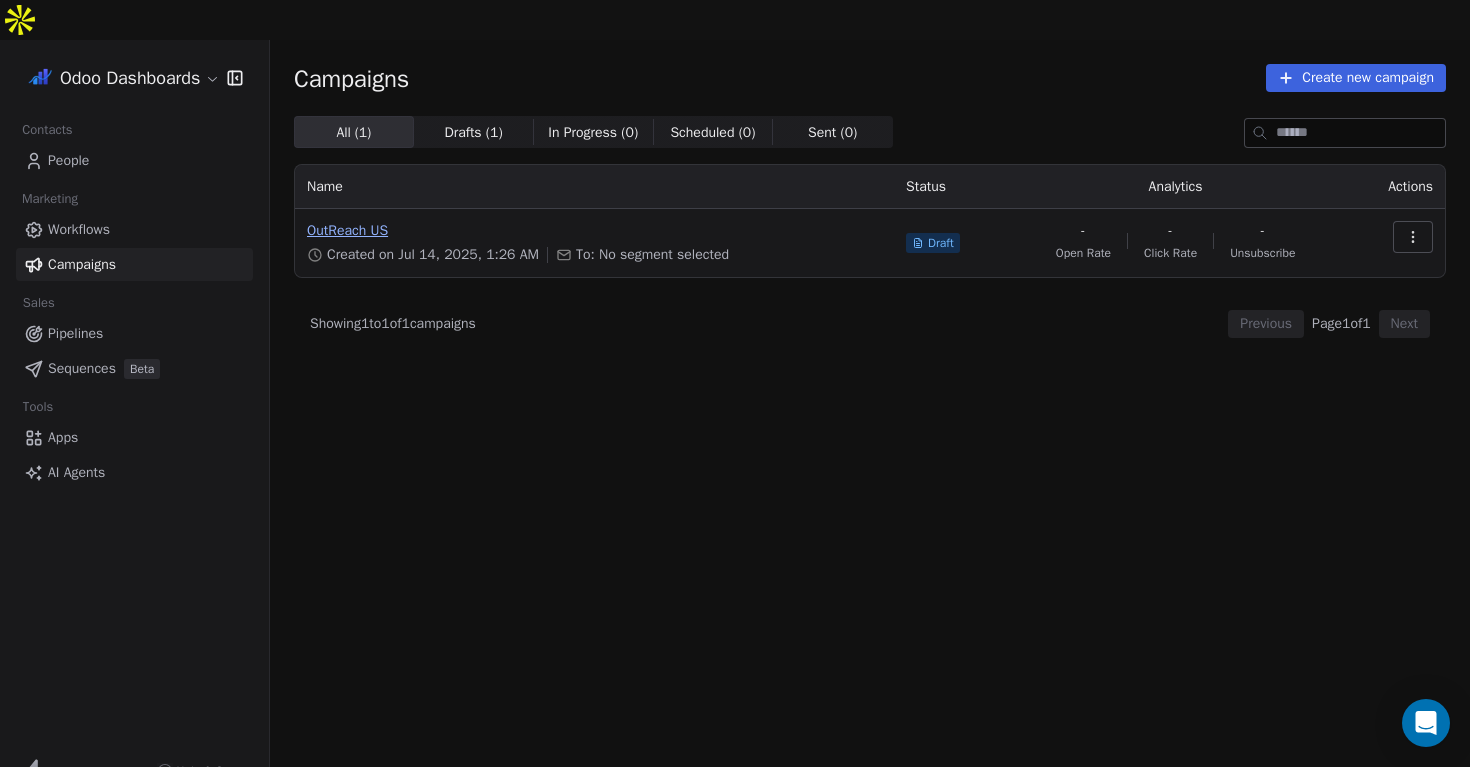 click on "OutReach US" at bounding box center (594, 231) 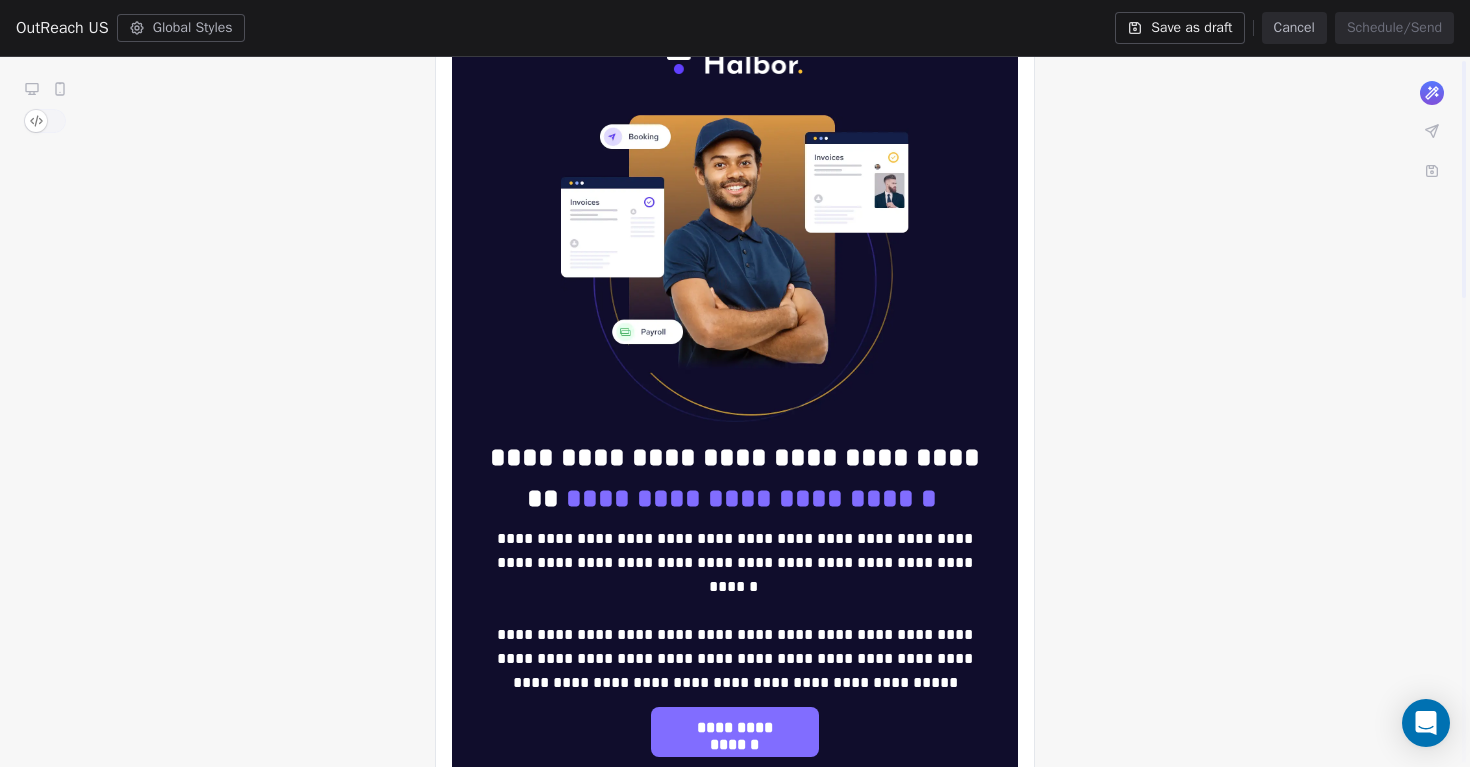 scroll, scrollTop: 0, scrollLeft: 0, axis: both 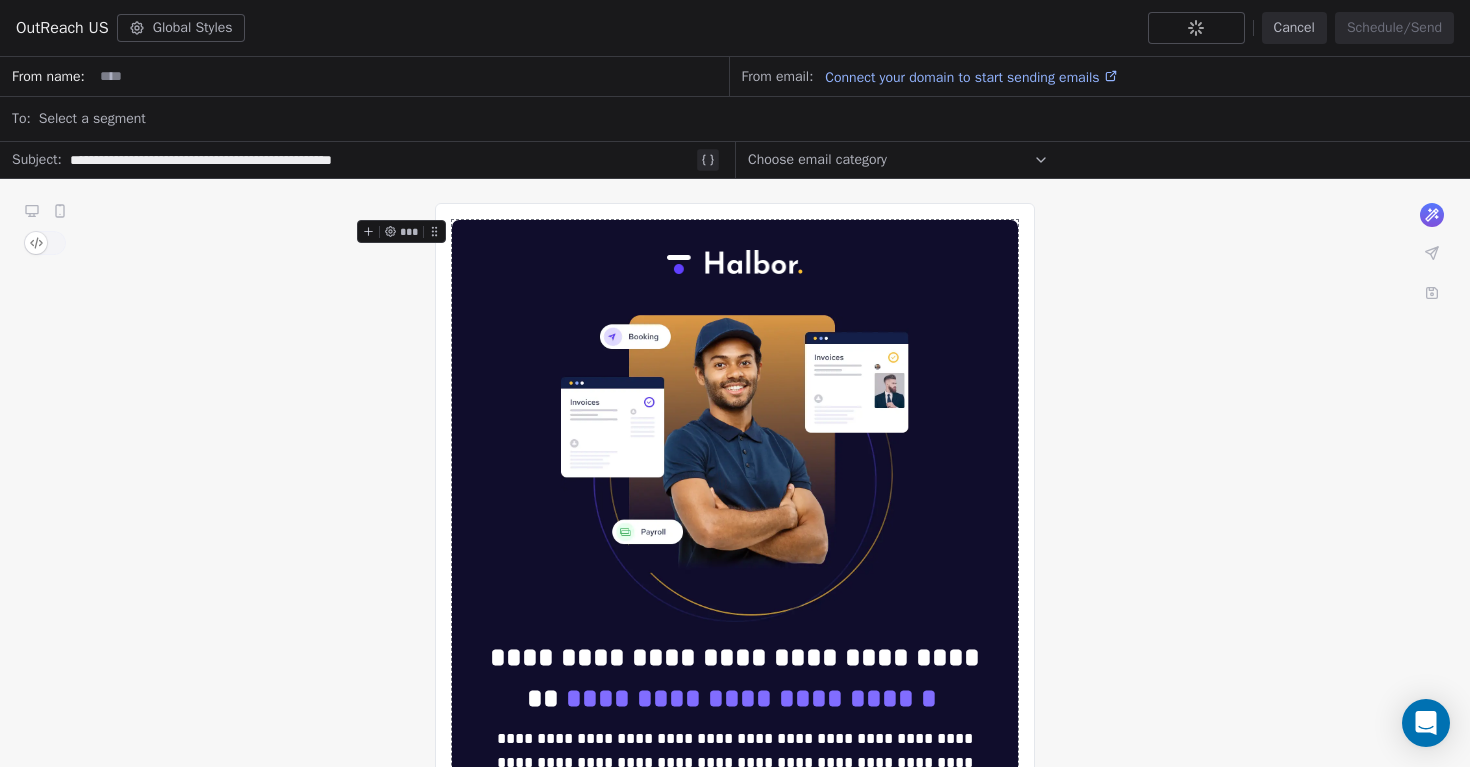 click on "Global Styles" at bounding box center (181, 28) 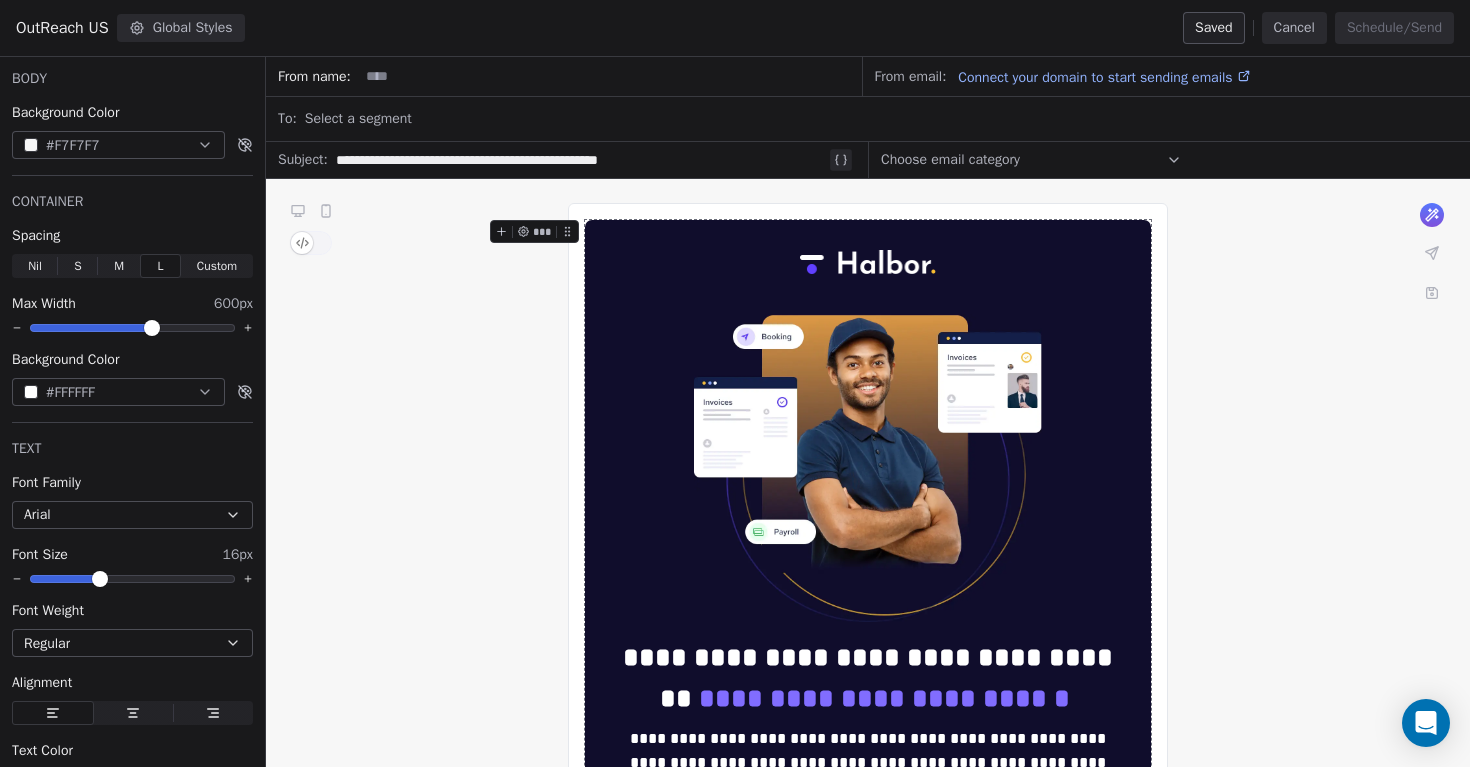 click on "Cancel" at bounding box center (1294, 28) 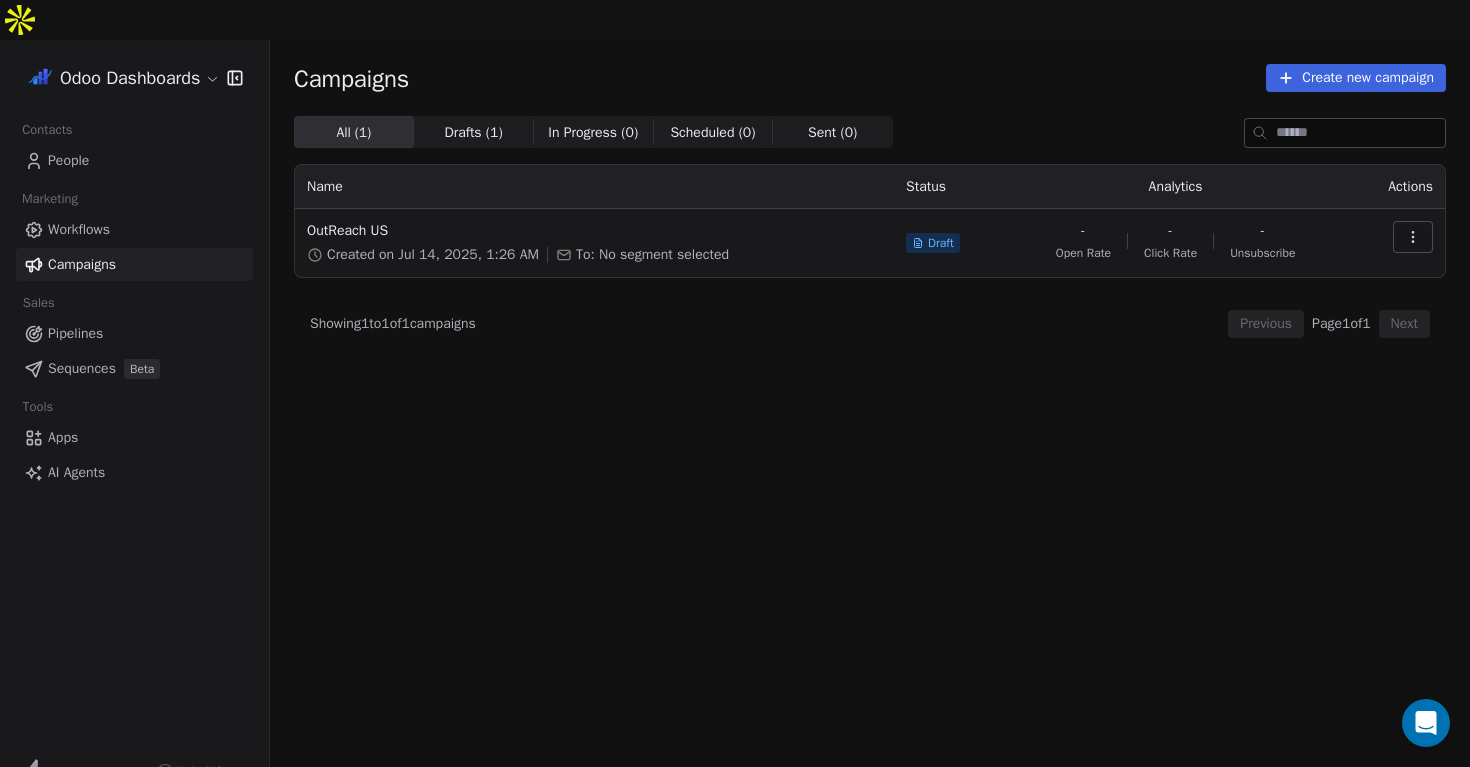click on "Create new campaign" at bounding box center [1356, 78] 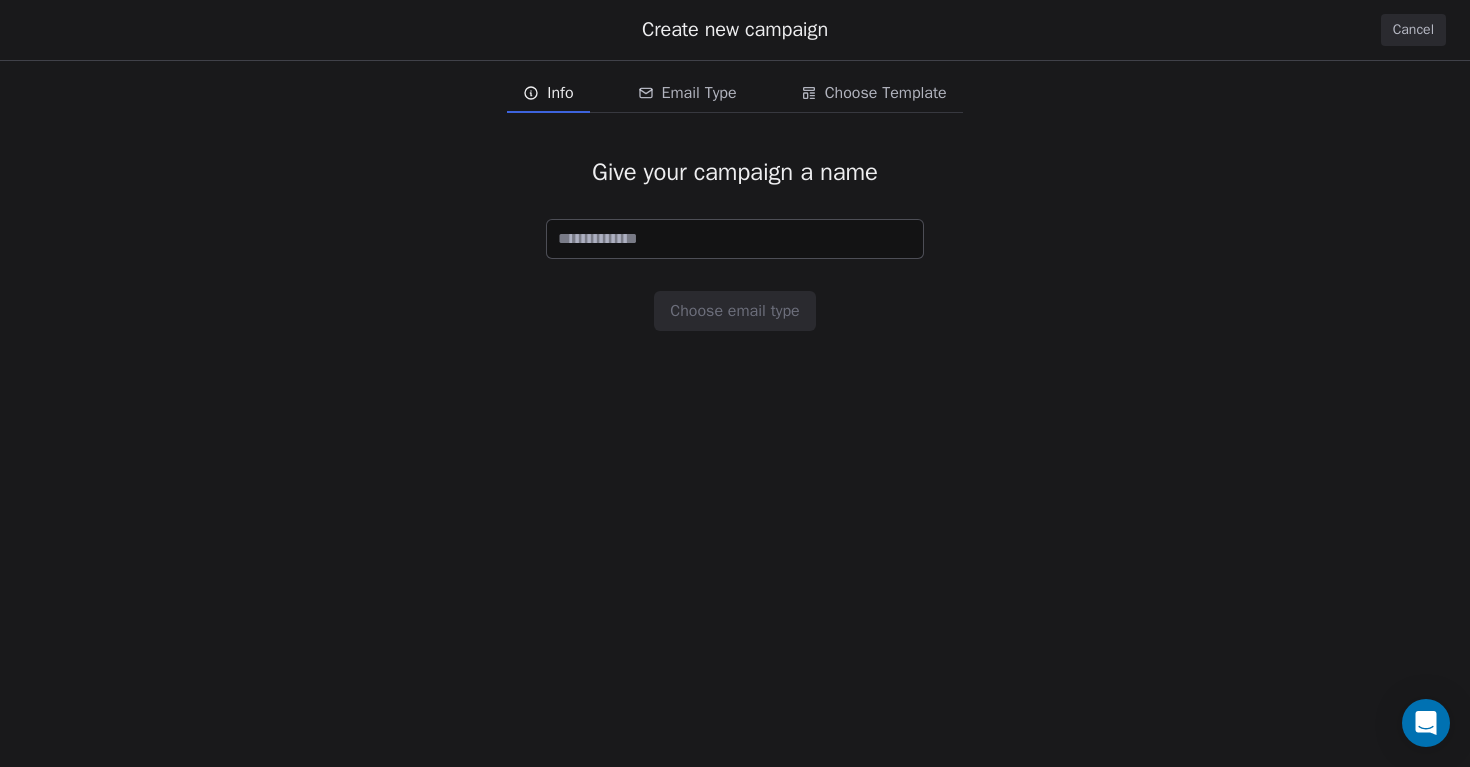 click on "Cancel" at bounding box center (1413, 30) 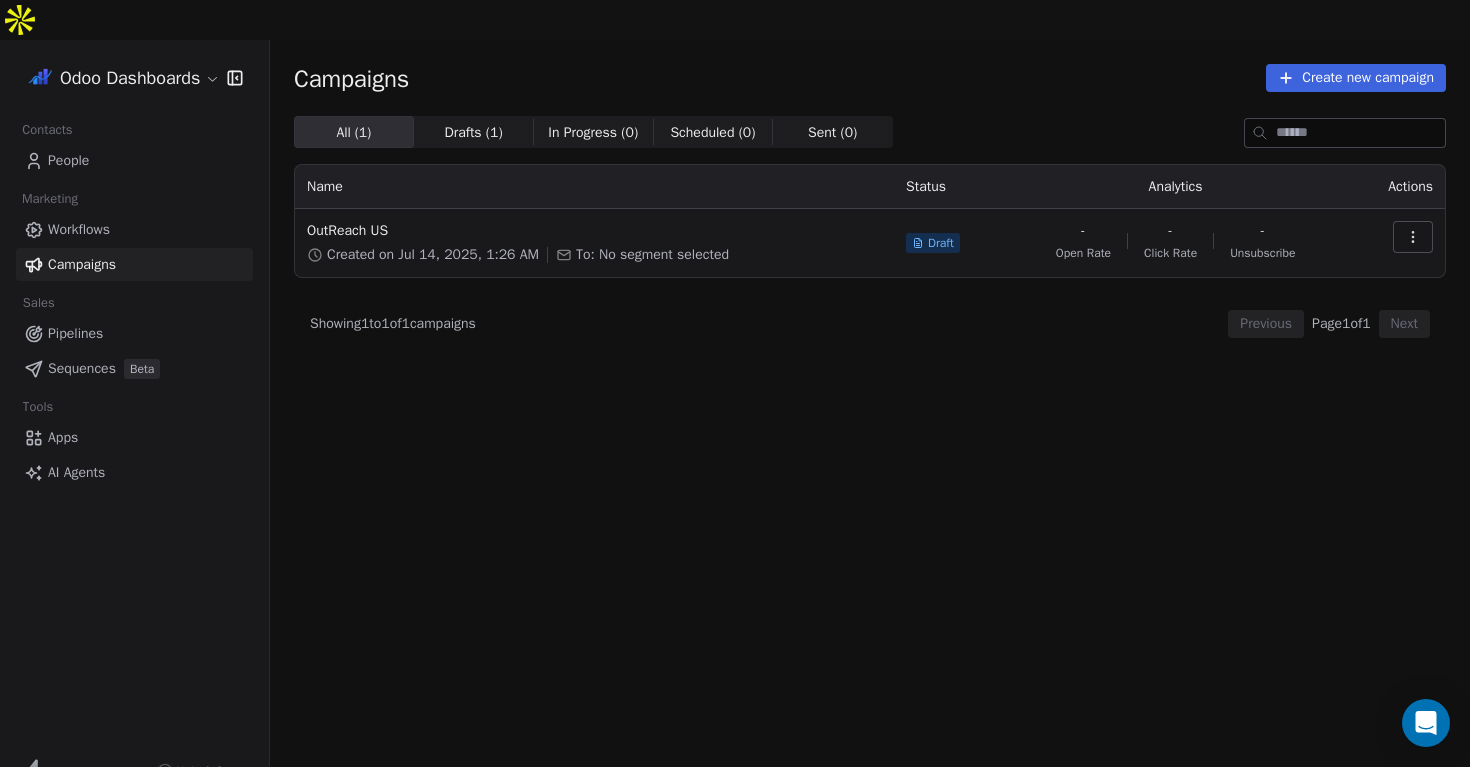 click on "Workflows" at bounding box center [134, 229] 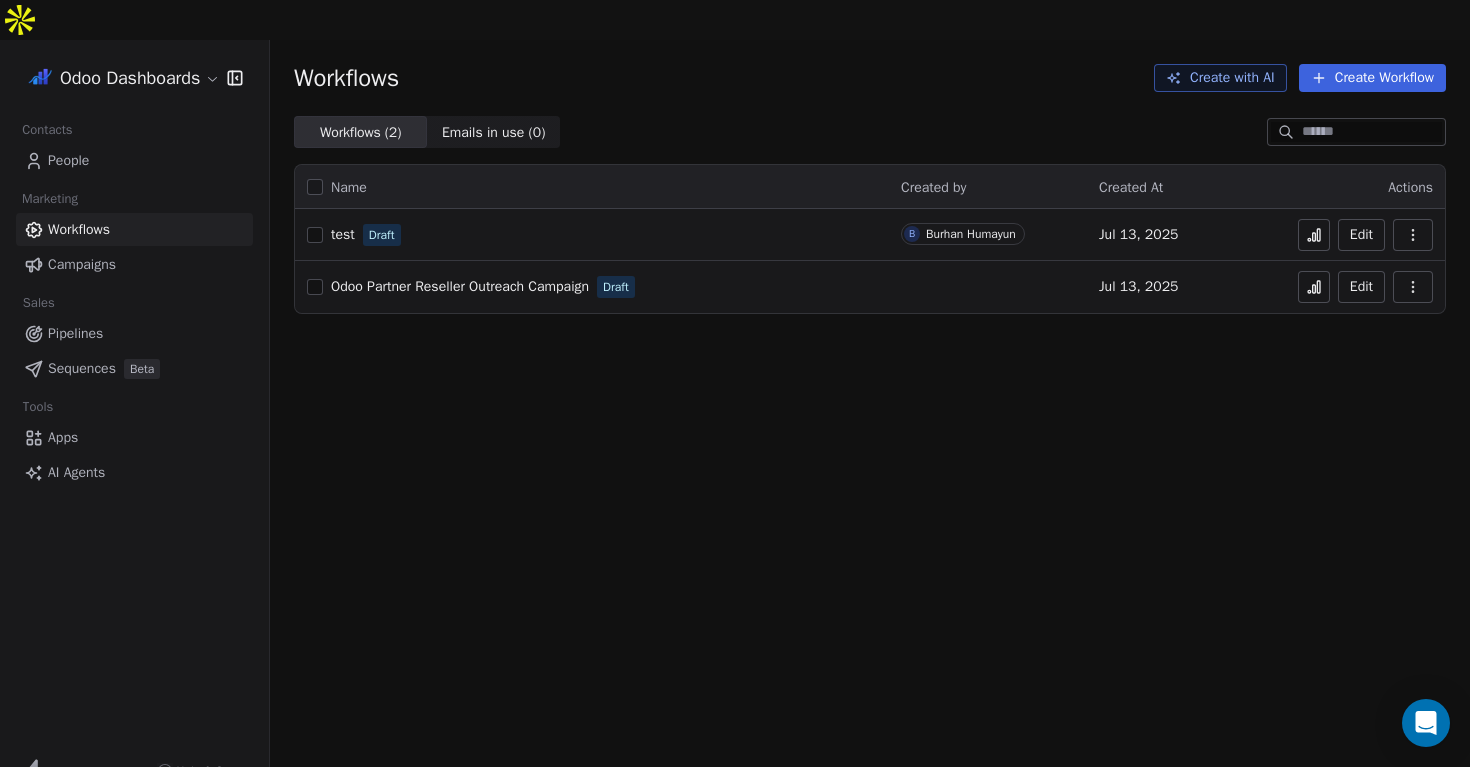 click on "Pipelines" at bounding box center (134, 333) 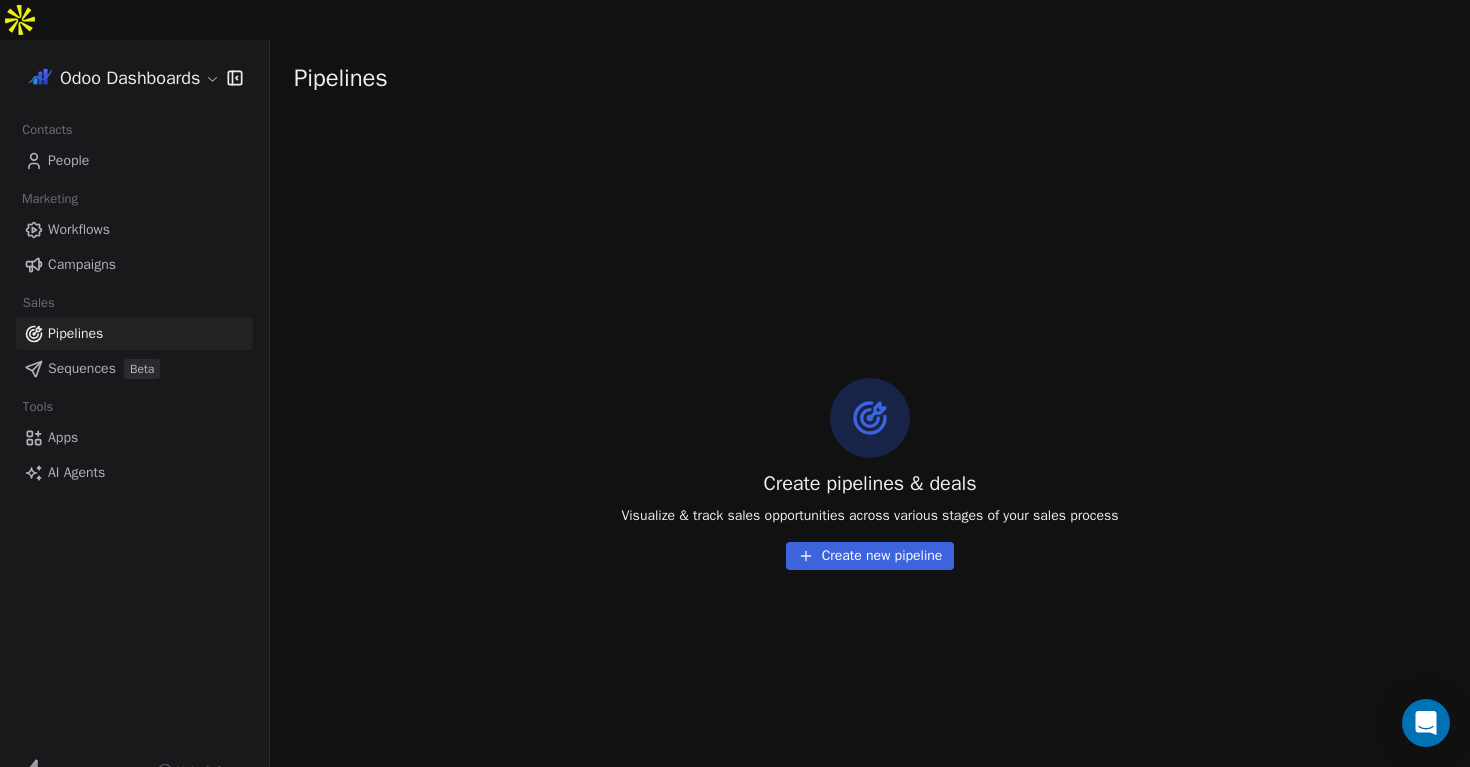 click on "Create new pipeline" at bounding box center (870, 556) 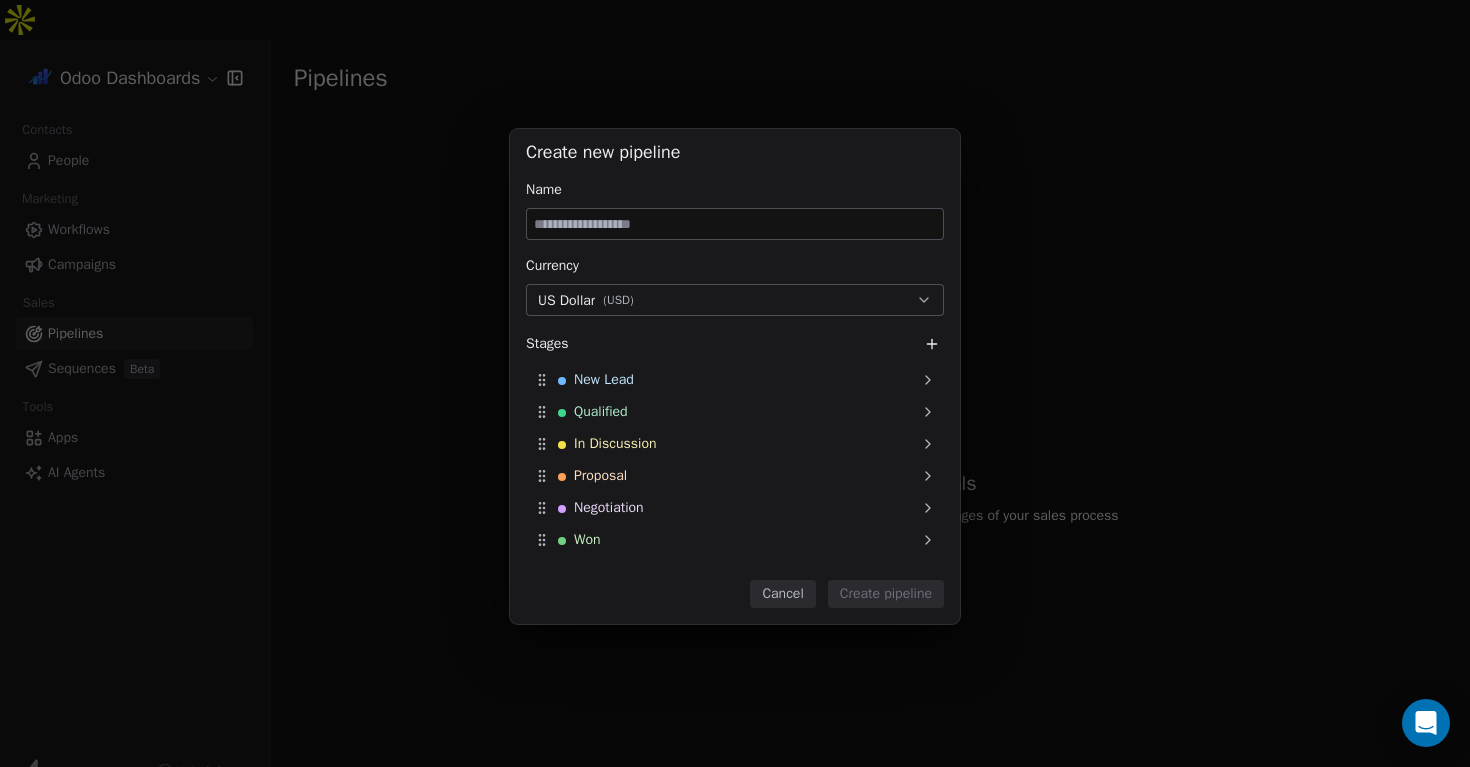 click at bounding box center [735, 224] 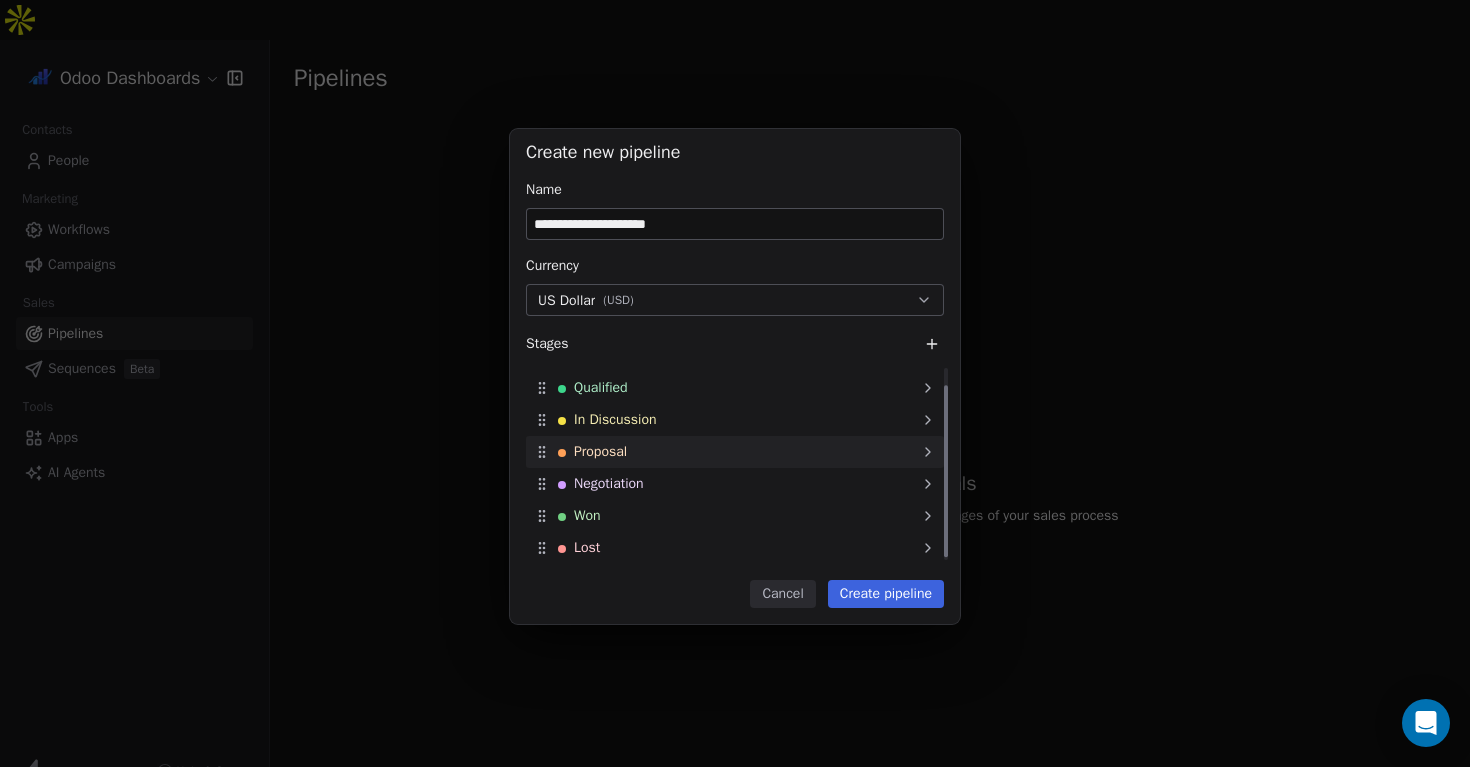 scroll, scrollTop: 0, scrollLeft: 0, axis: both 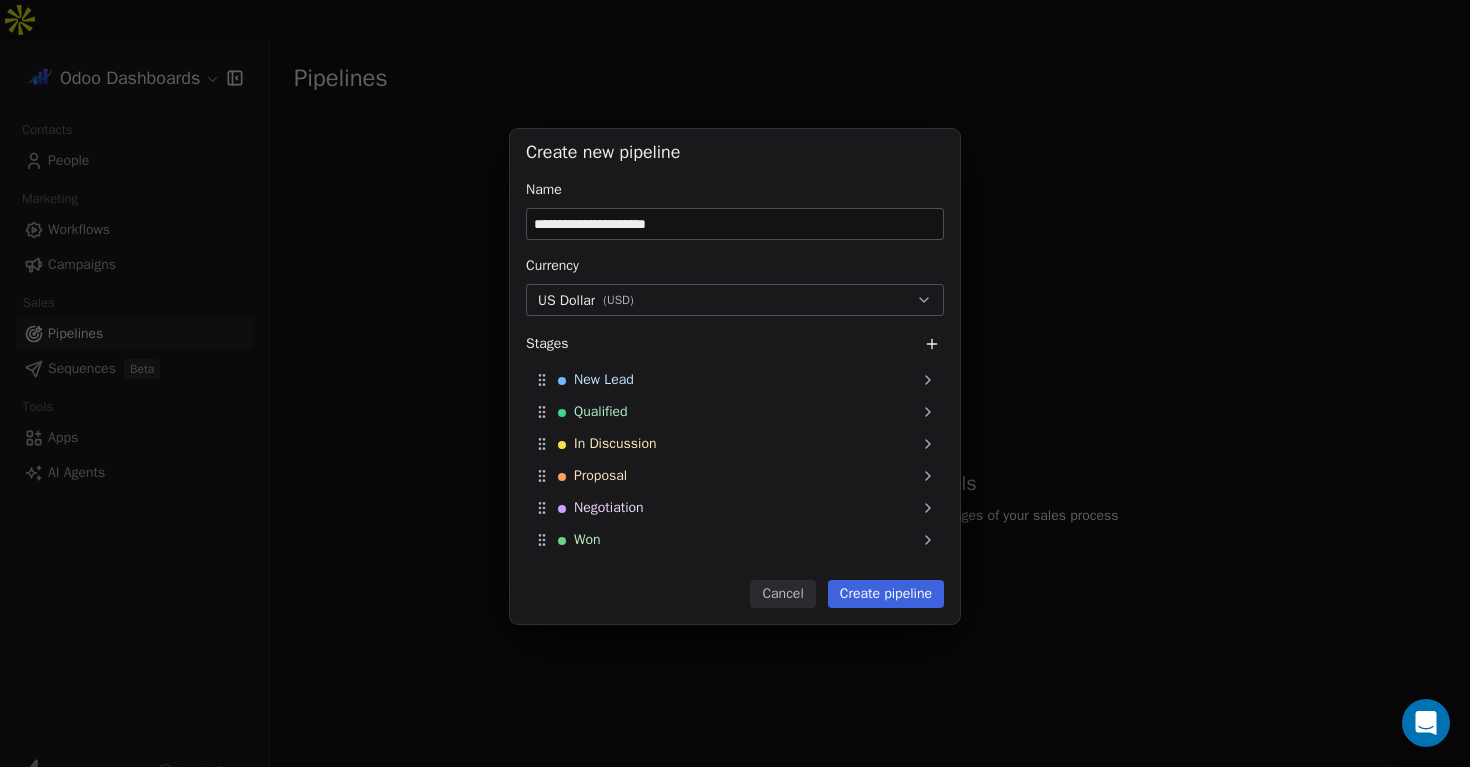 type on "**********" 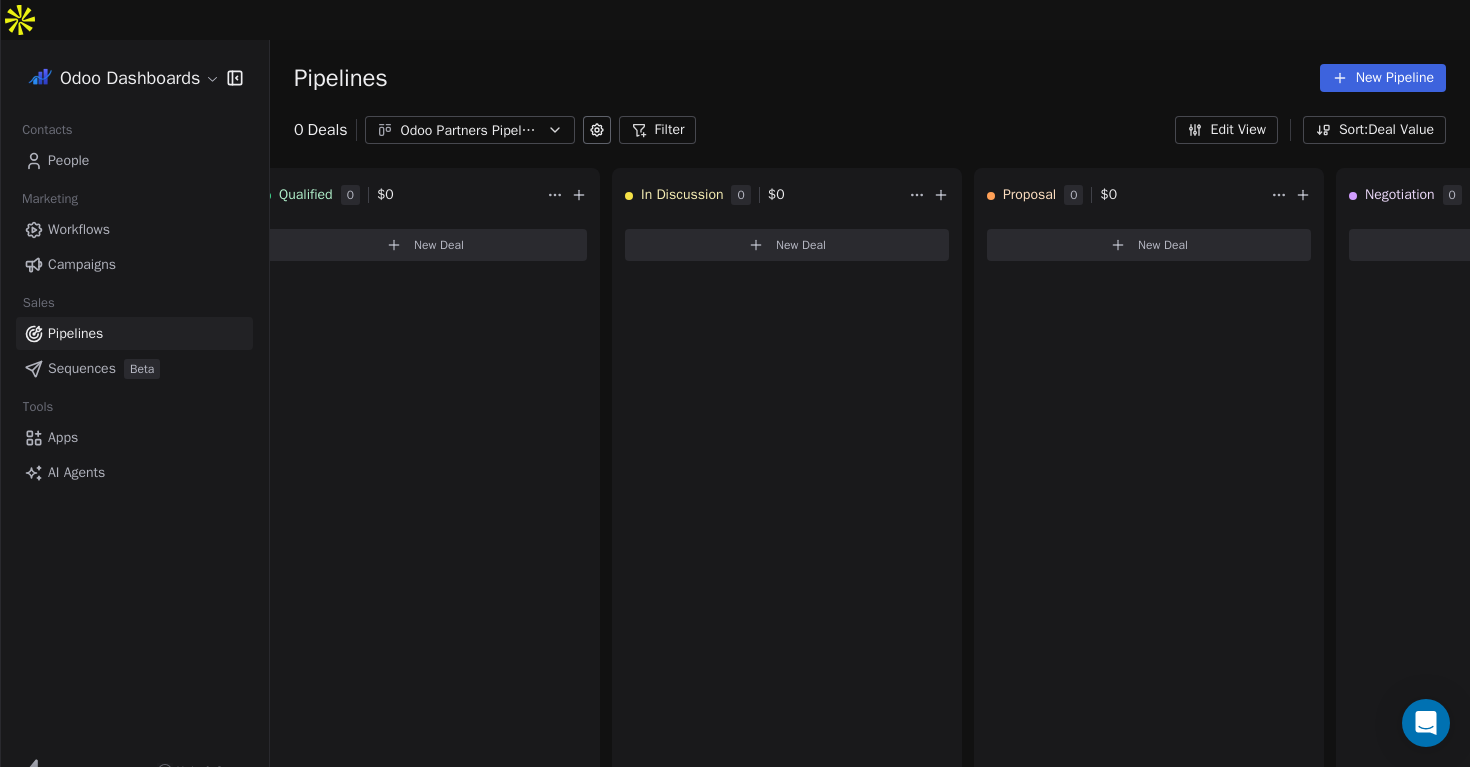 scroll, scrollTop: 0, scrollLeft: 0, axis: both 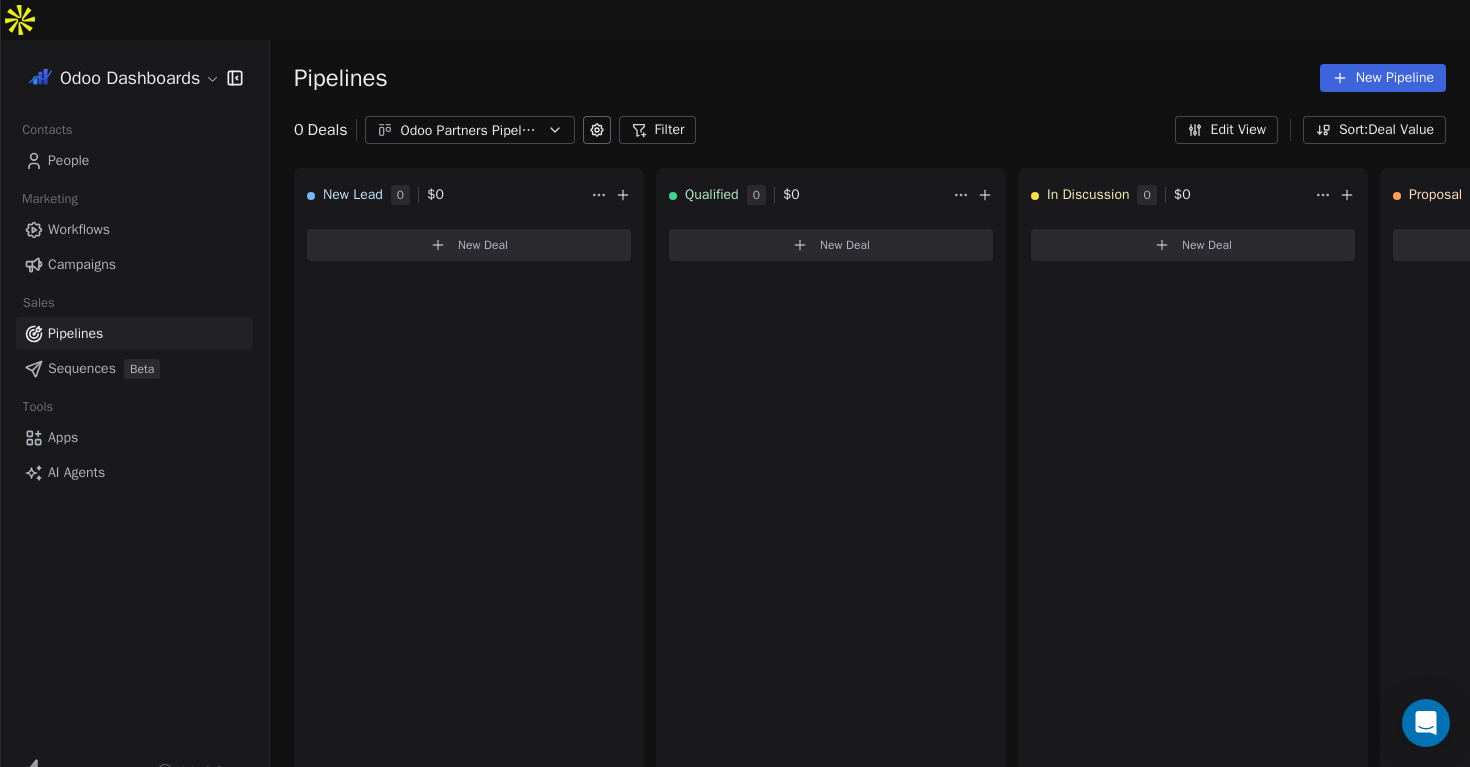 click 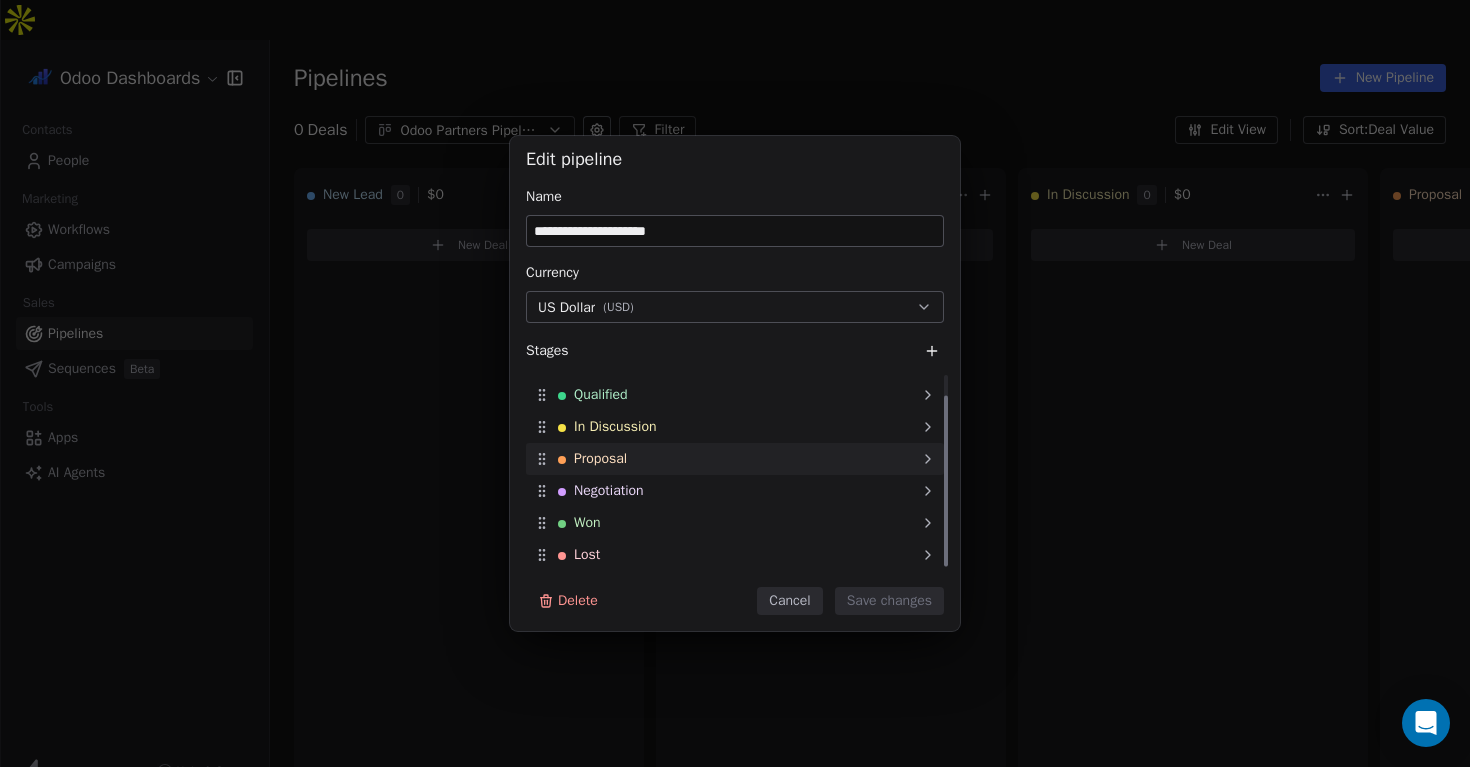 scroll, scrollTop: 0, scrollLeft: 0, axis: both 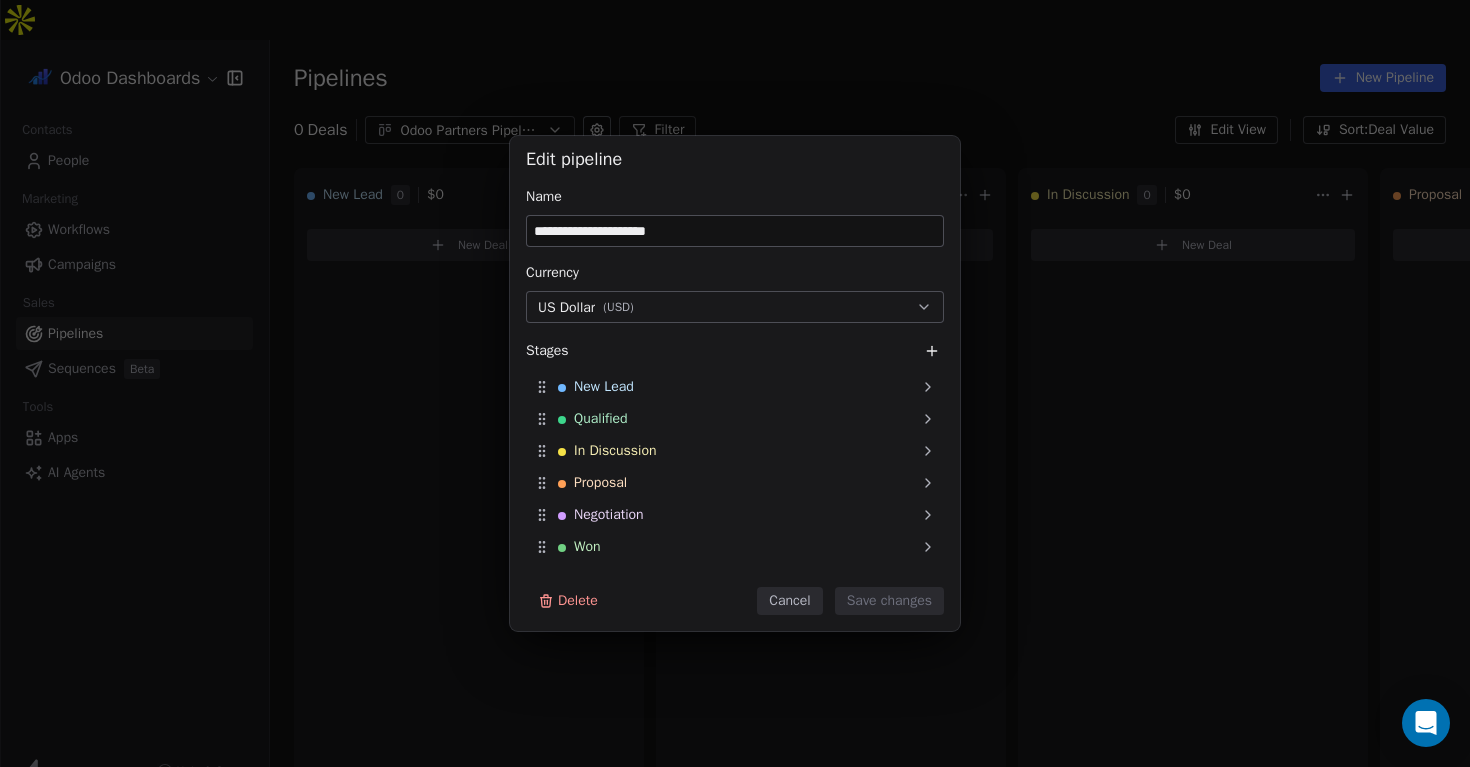 click on "US Dollar ( USD )" at bounding box center [735, 307] 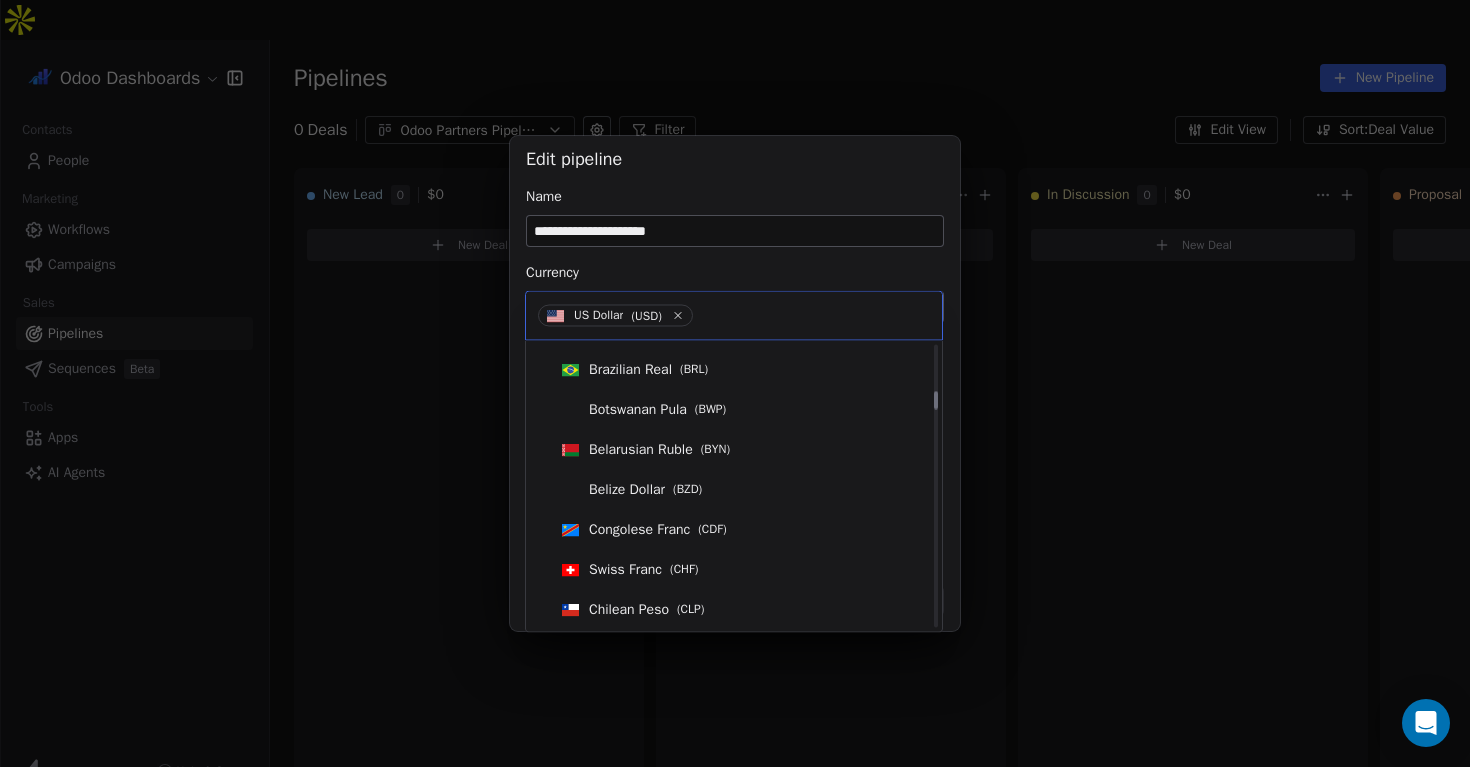 scroll, scrollTop: 0, scrollLeft: 0, axis: both 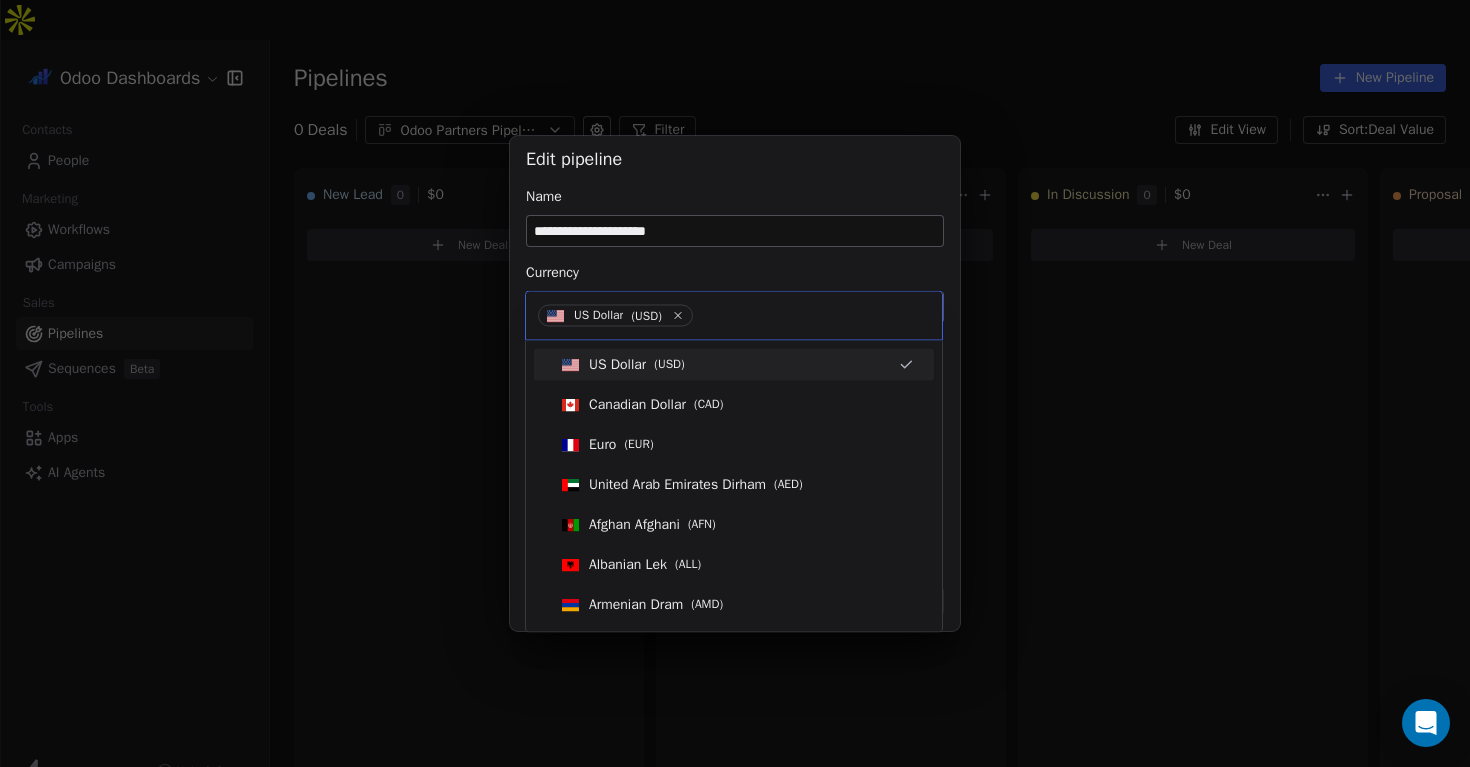 click on "**********" at bounding box center (735, 384) 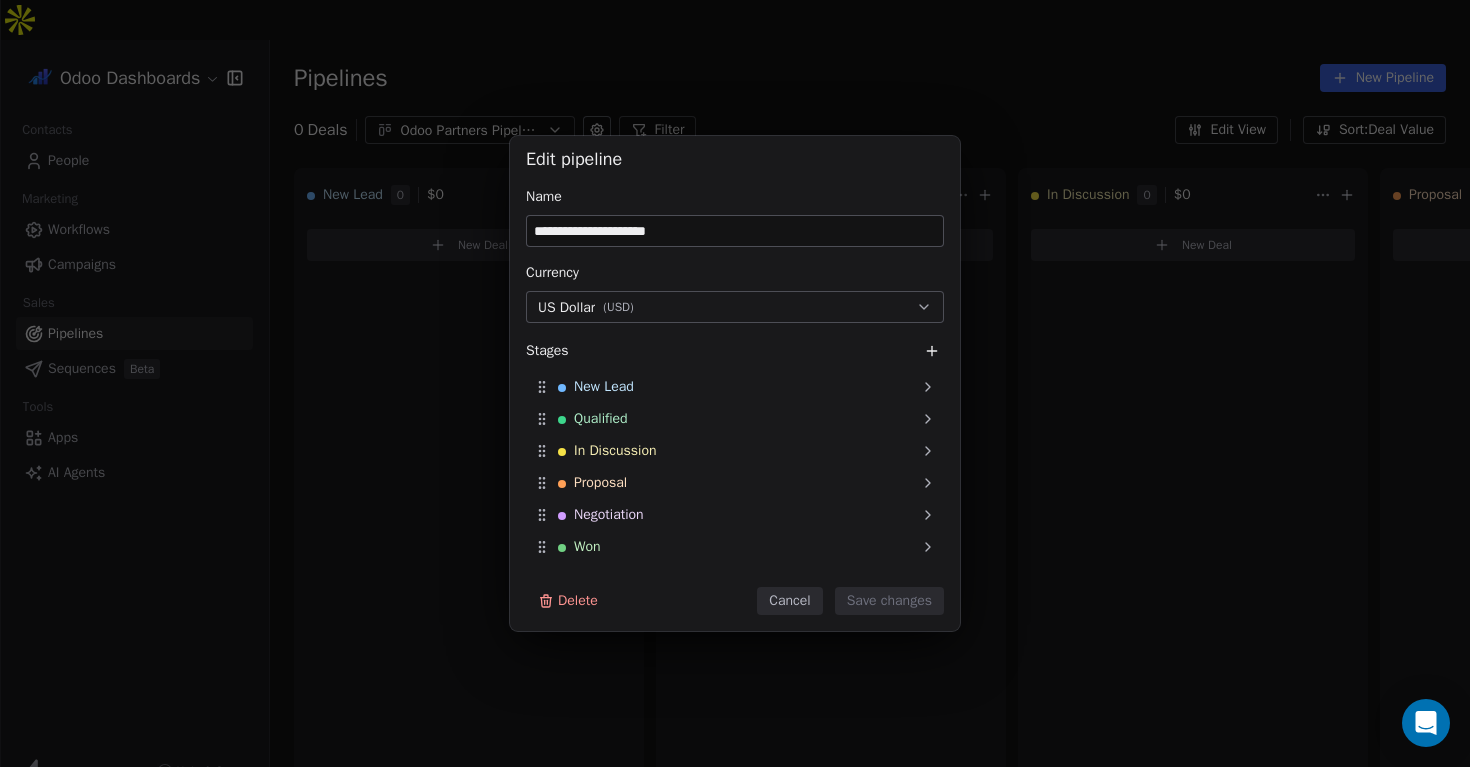 click on "Cancel" at bounding box center (789, 601) 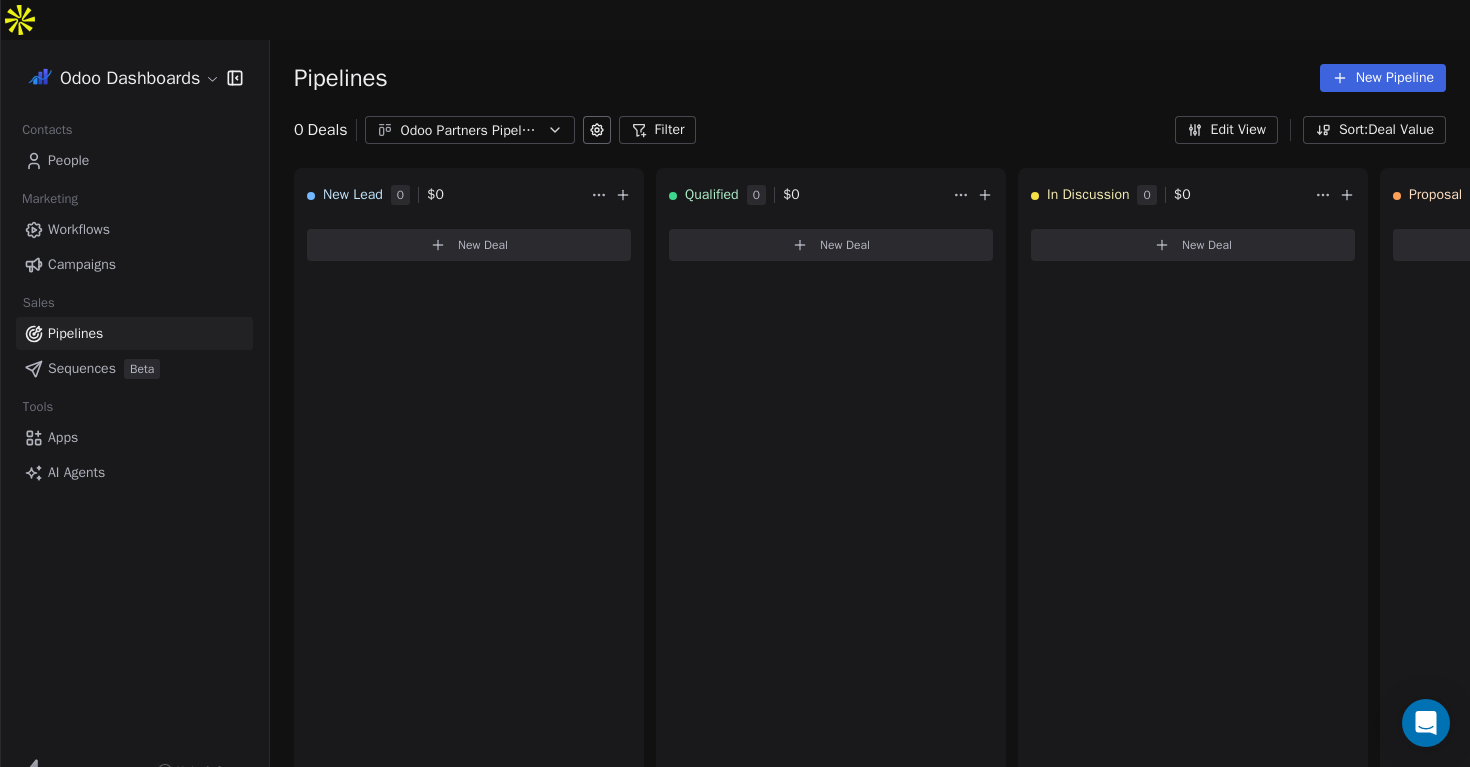 click on "Sequences" at bounding box center (82, 368) 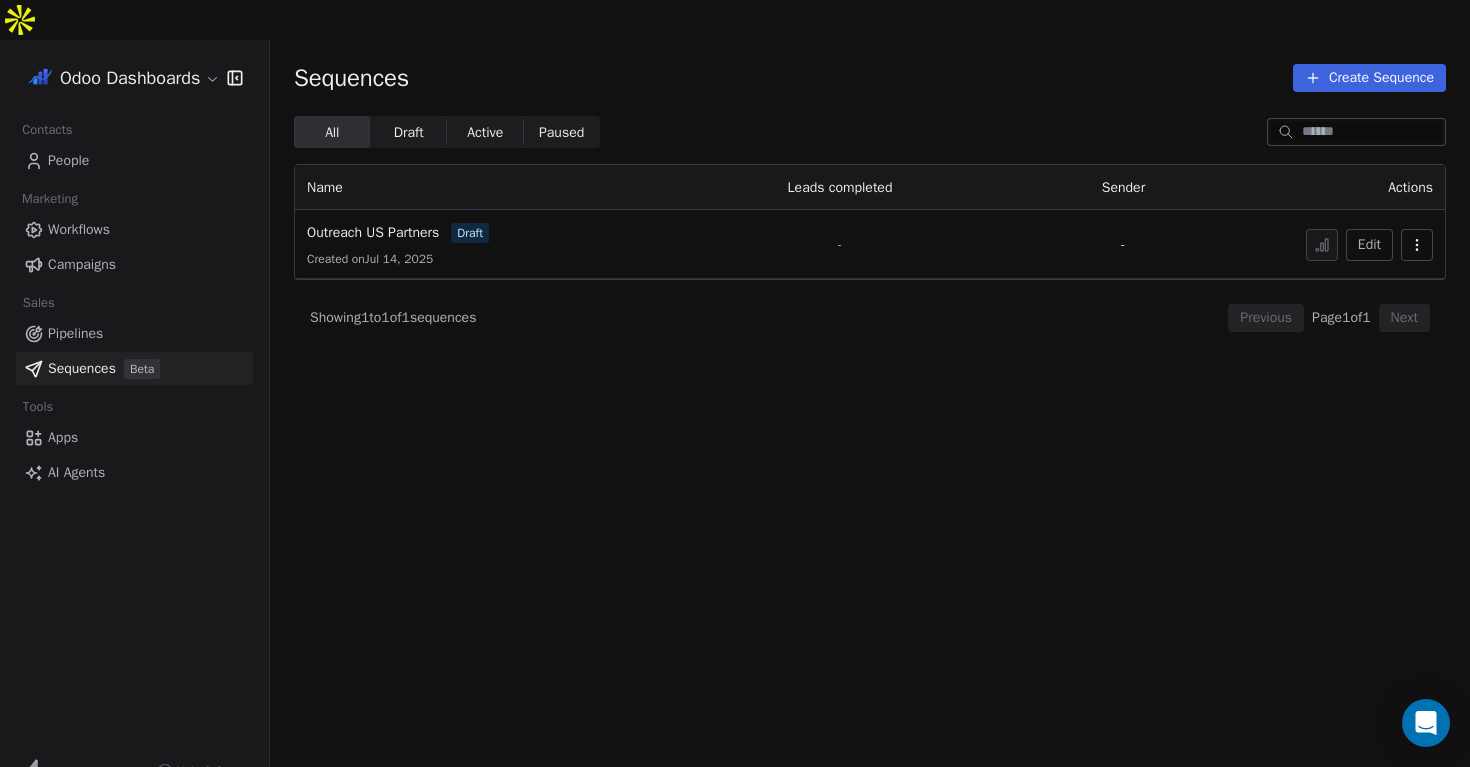 click on "People" at bounding box center [68, 160] 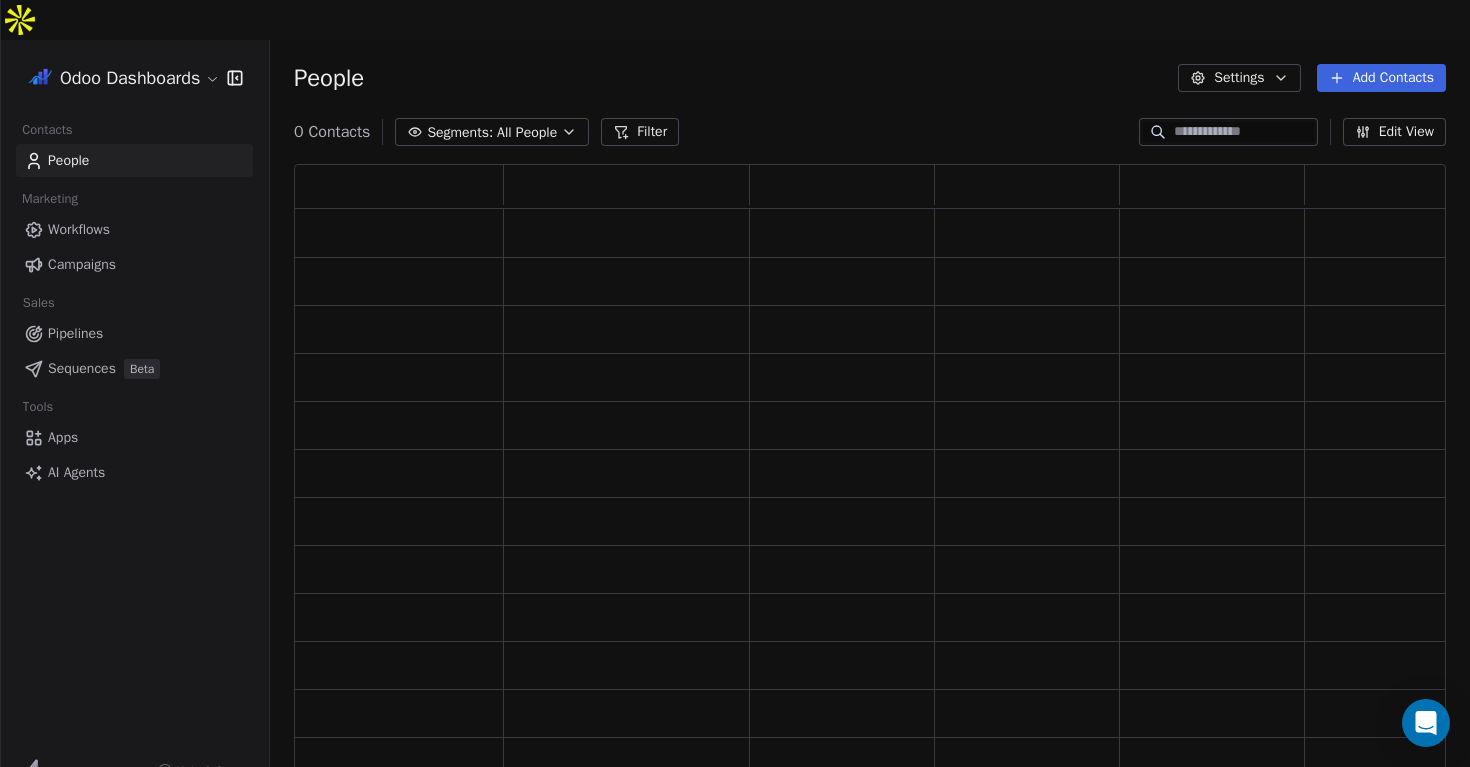 scroll, scrollTop: 1, scrollLeft: 1, axis: both 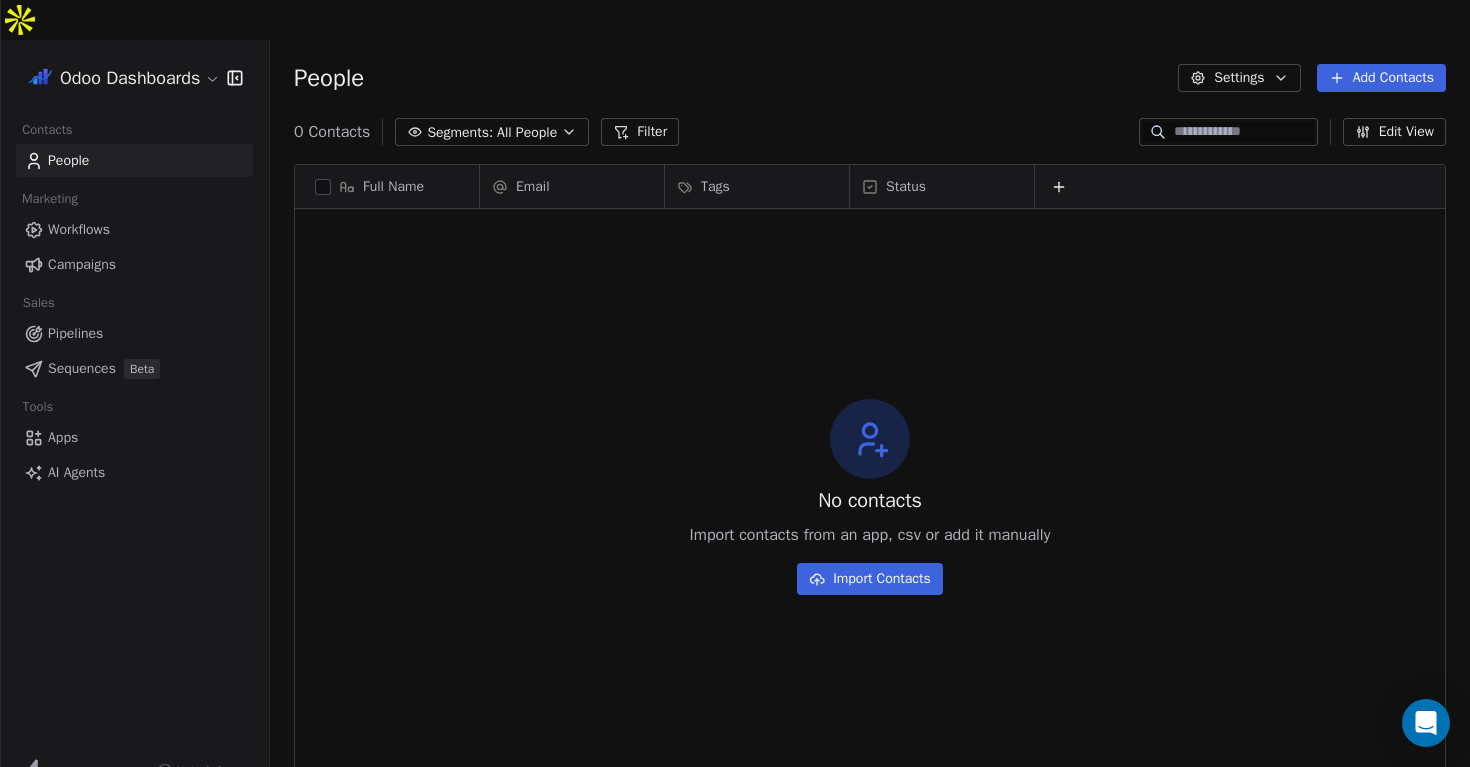 click on "Apps" at bounding box center [63, 437] 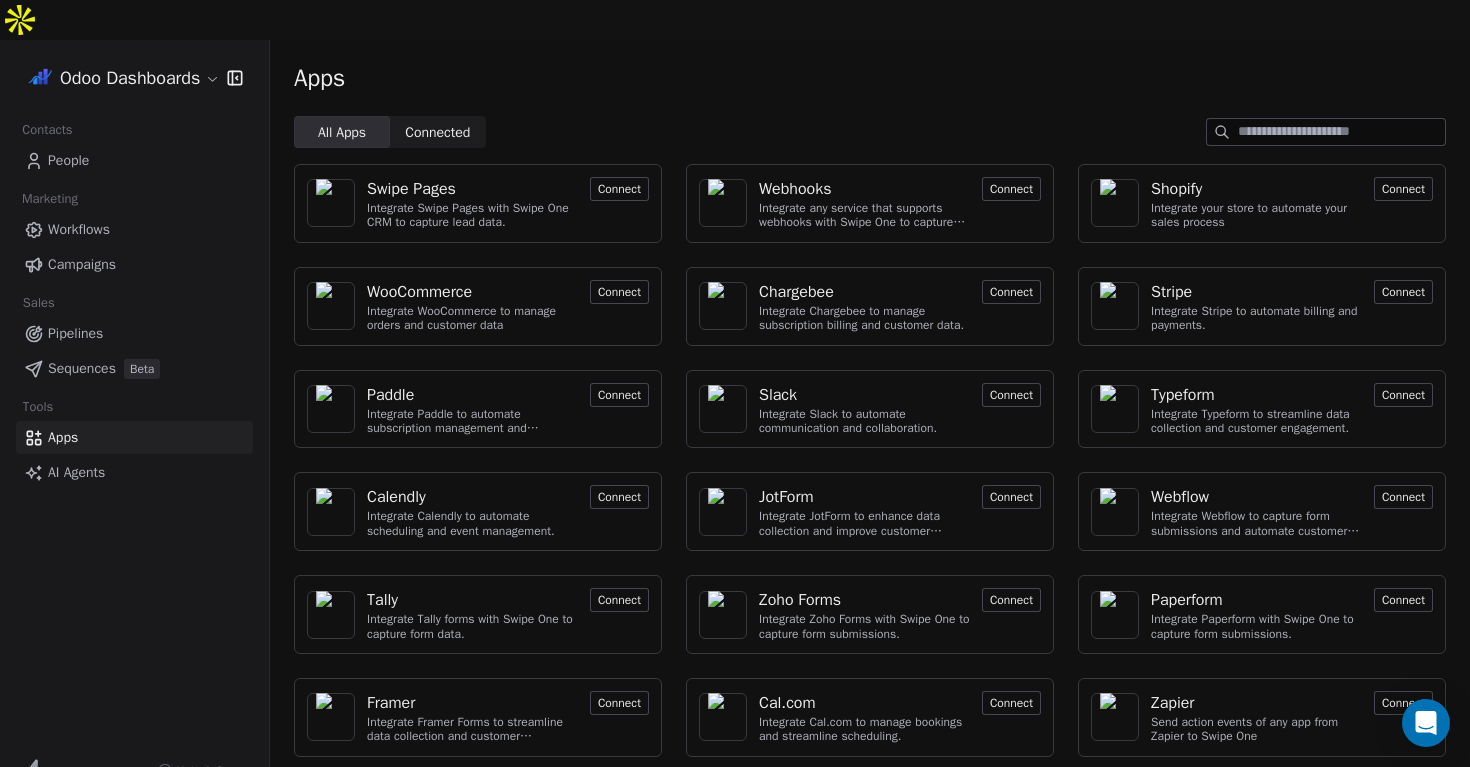 click on "AI Agents" at bounding box center (76, 472) 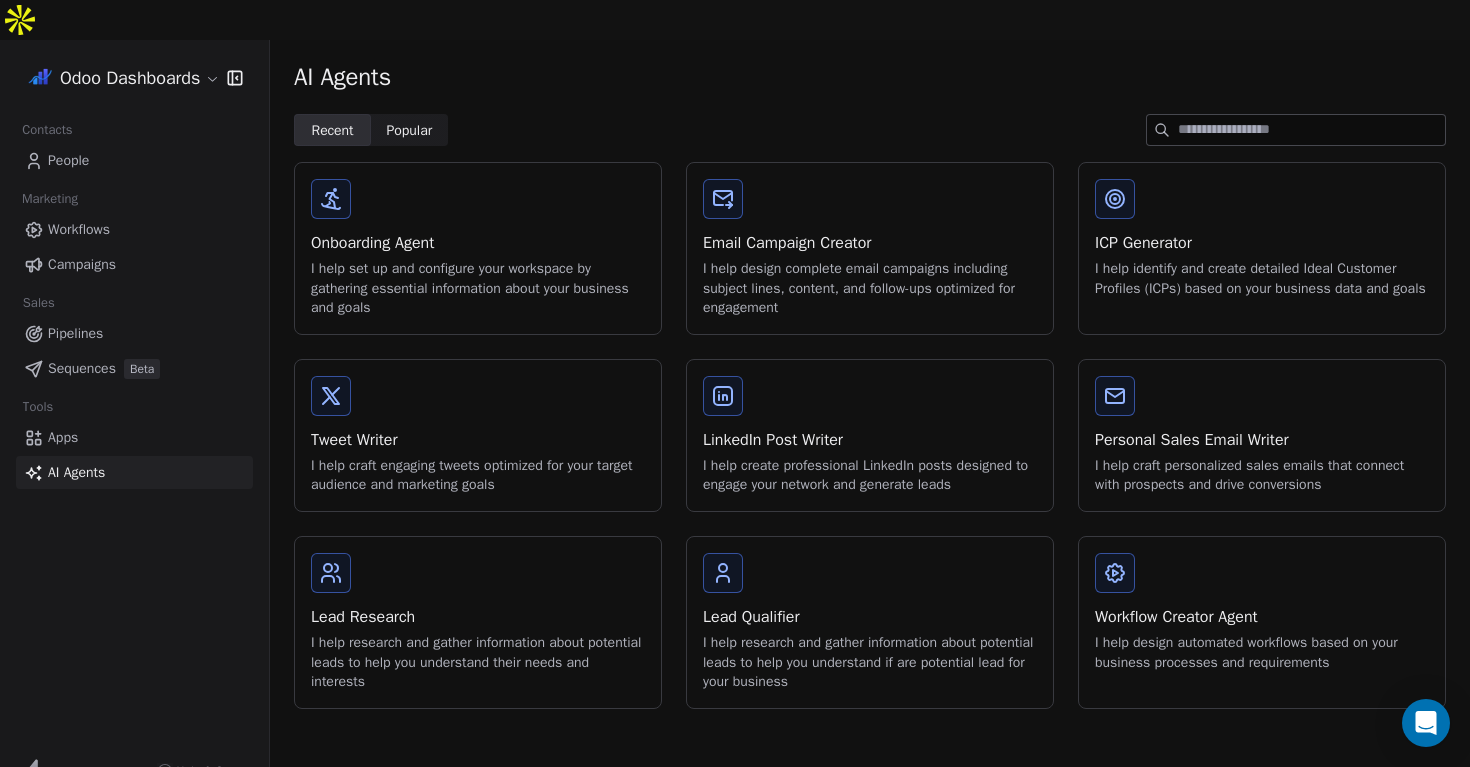 click on "Apps" at bounding box center (134, 437) 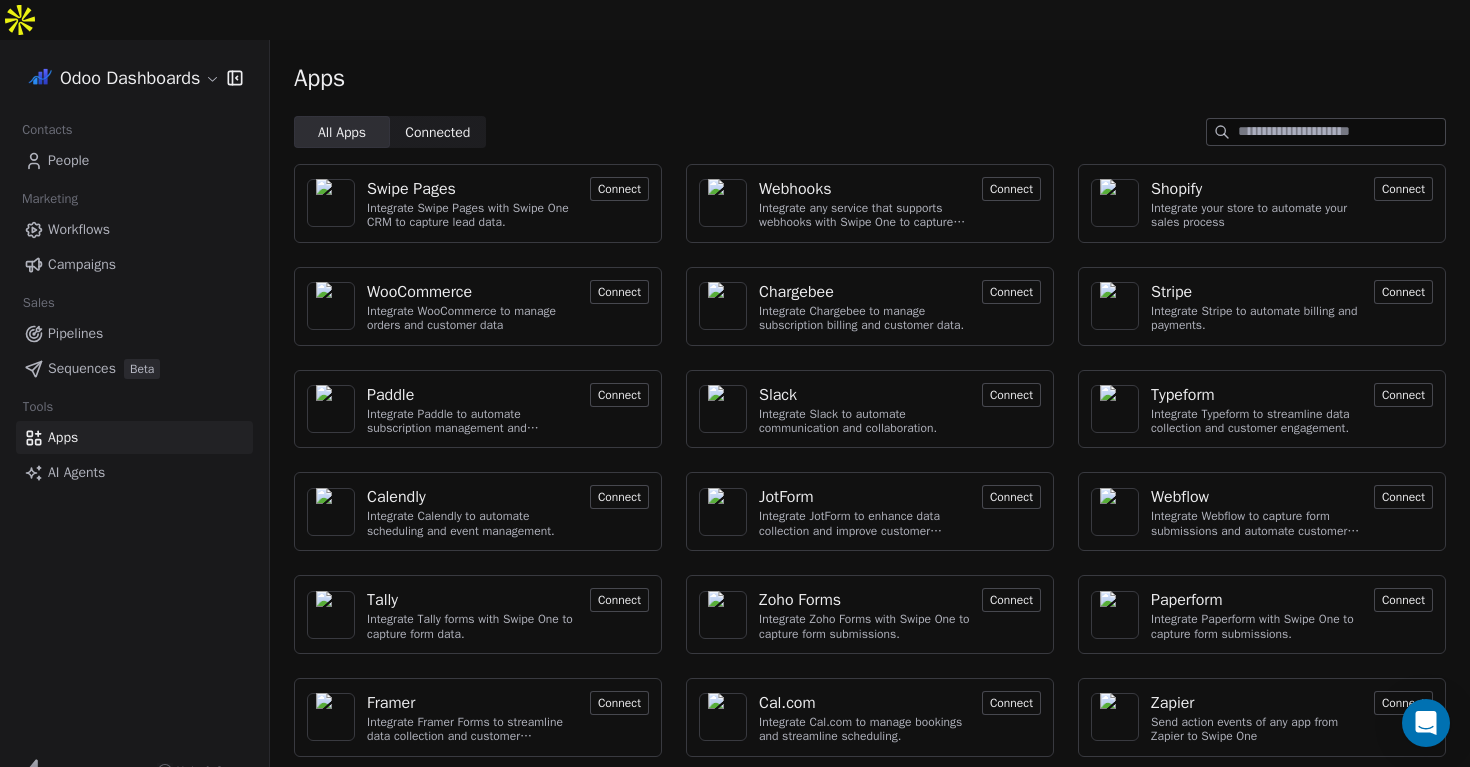 click on "People" at bounding box center [68, 160] 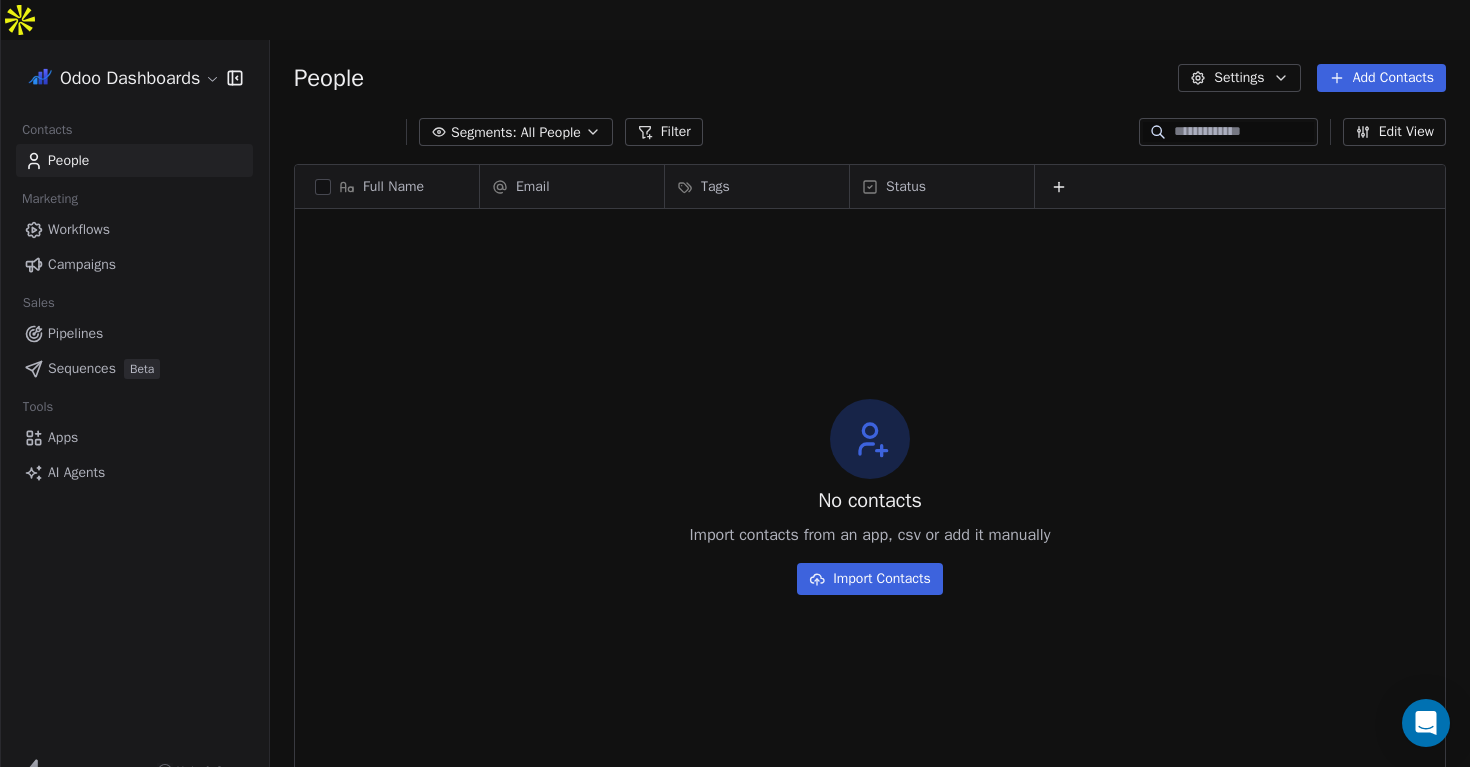 scroll, scrollTop: 1, scrollLeft: 1, axis: both 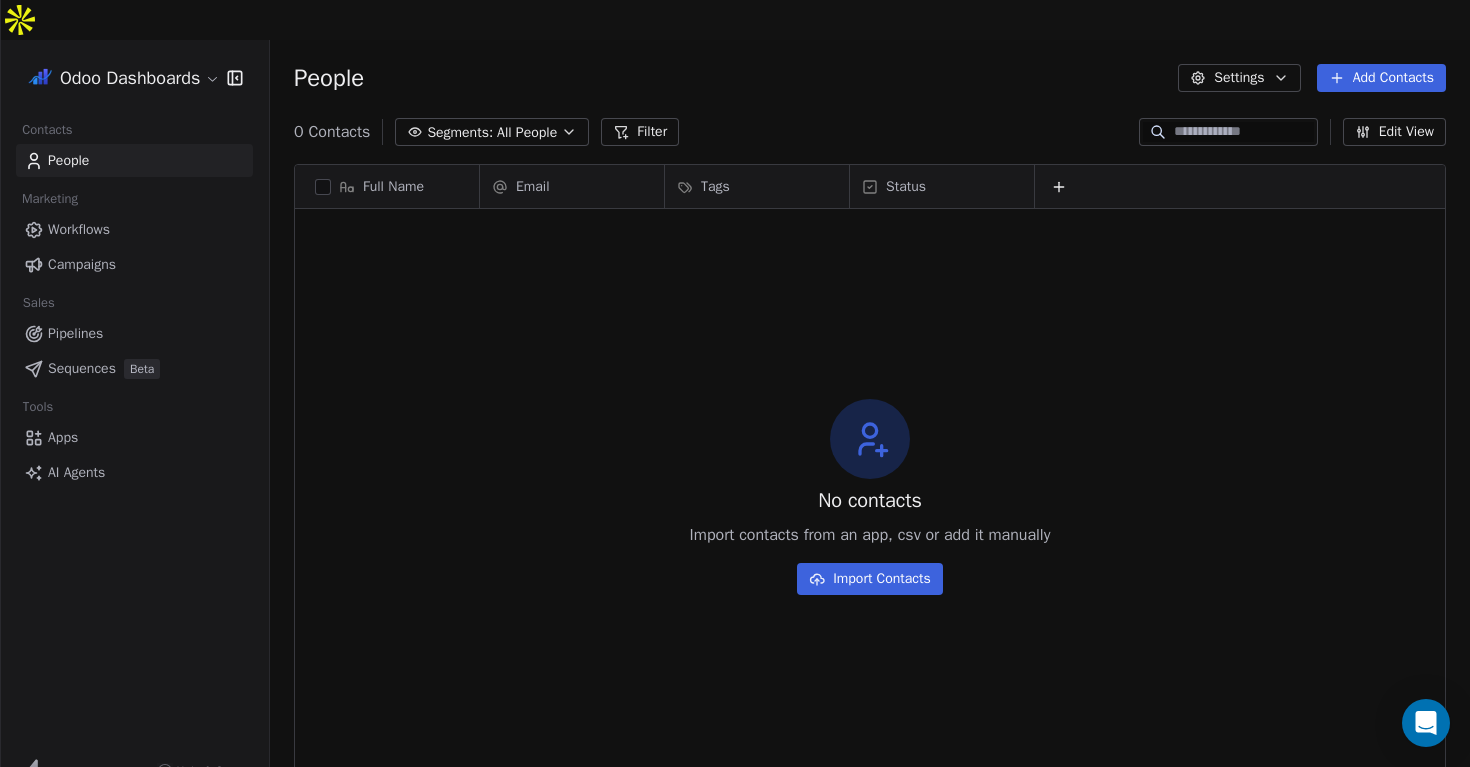 click on "Odoo Dashboards Contacts People Marketing Workflows Campaigns Sales Pipelines Sequences Beta Tools Apps AI Agents Help & Support People Settings  Add Contacts 0 Contacts Segments: All People Filter  Edit View Tag Add to Sequence Export Full Name Email Tags Status
To pick up a draggable item, press the space bar.
While dragging, use the arrow keys to move the item.
Press space again to drop the item in its new position, or press escape to cancel.
No contacts Import contacts from an app, csv or add it manually   Import Contacts" at bounding box center (735, 403) 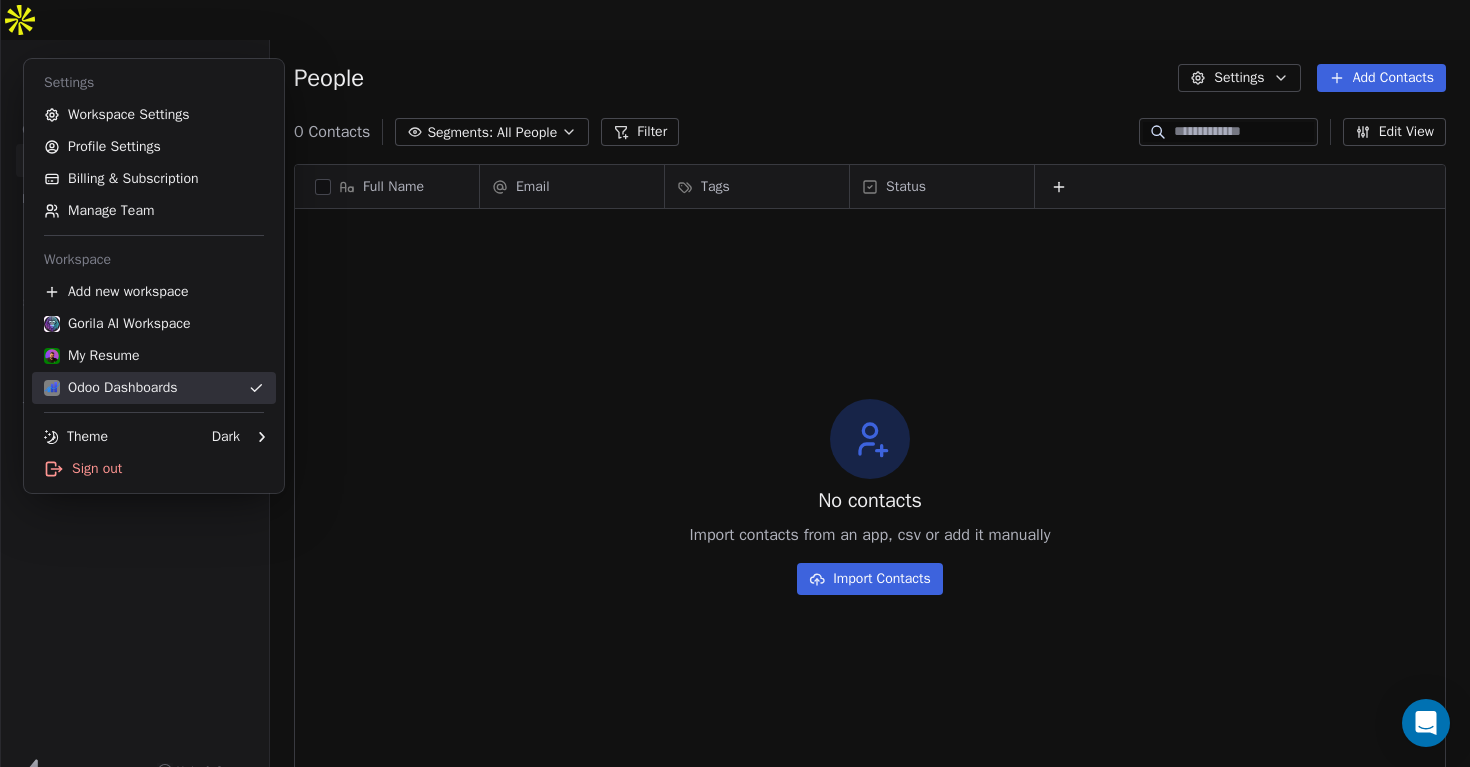 click on "Odoo Dashboards" at bounding box center (154, 388) 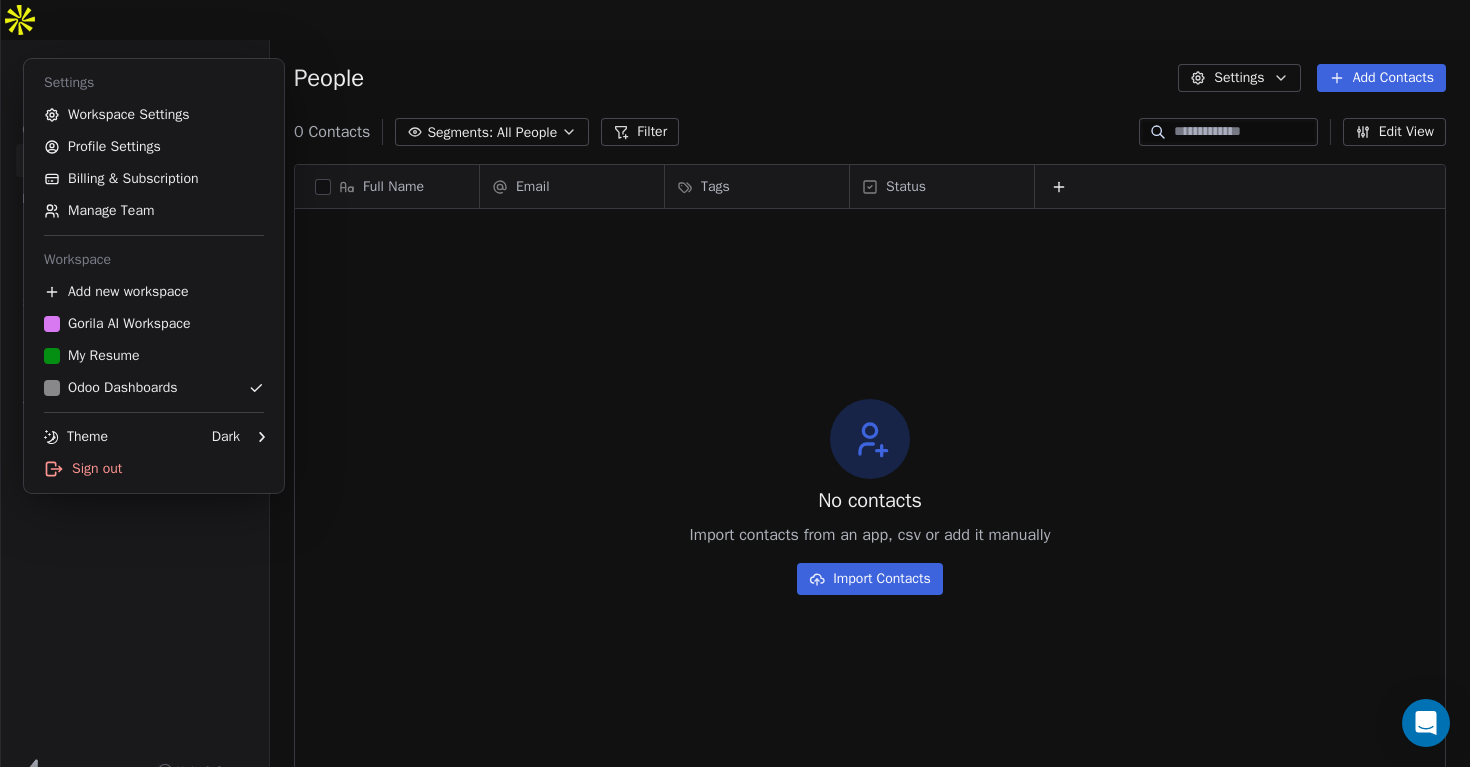 click on "Odoo Dashboards Contacts People Marketing Workflows Campaigns Sales Pipelines Sequences Beta Tools Apps AI Agents Help & Support People Settings  Add Contacts 0 Contacts Segments: All People Filter  Edit View Tag Add to Sequence Export Full Name Email Tags Status
To pick up a draggable item, press the space bar.
While dragging, use the arrow keys to move the item.
Press space again to drop the item in its new position, or press escape to cancel.
No contacts Import contacts from an app, csv or add it manually   Import Contacts
Settings Workspace Settings Profile Settings Billing & Subscription Manage Team   Workspace Add new workspace Gorila AI Workspace My Resume Odoo Dashboards Theme Dark Sign out" at bounding box center (735, 403) 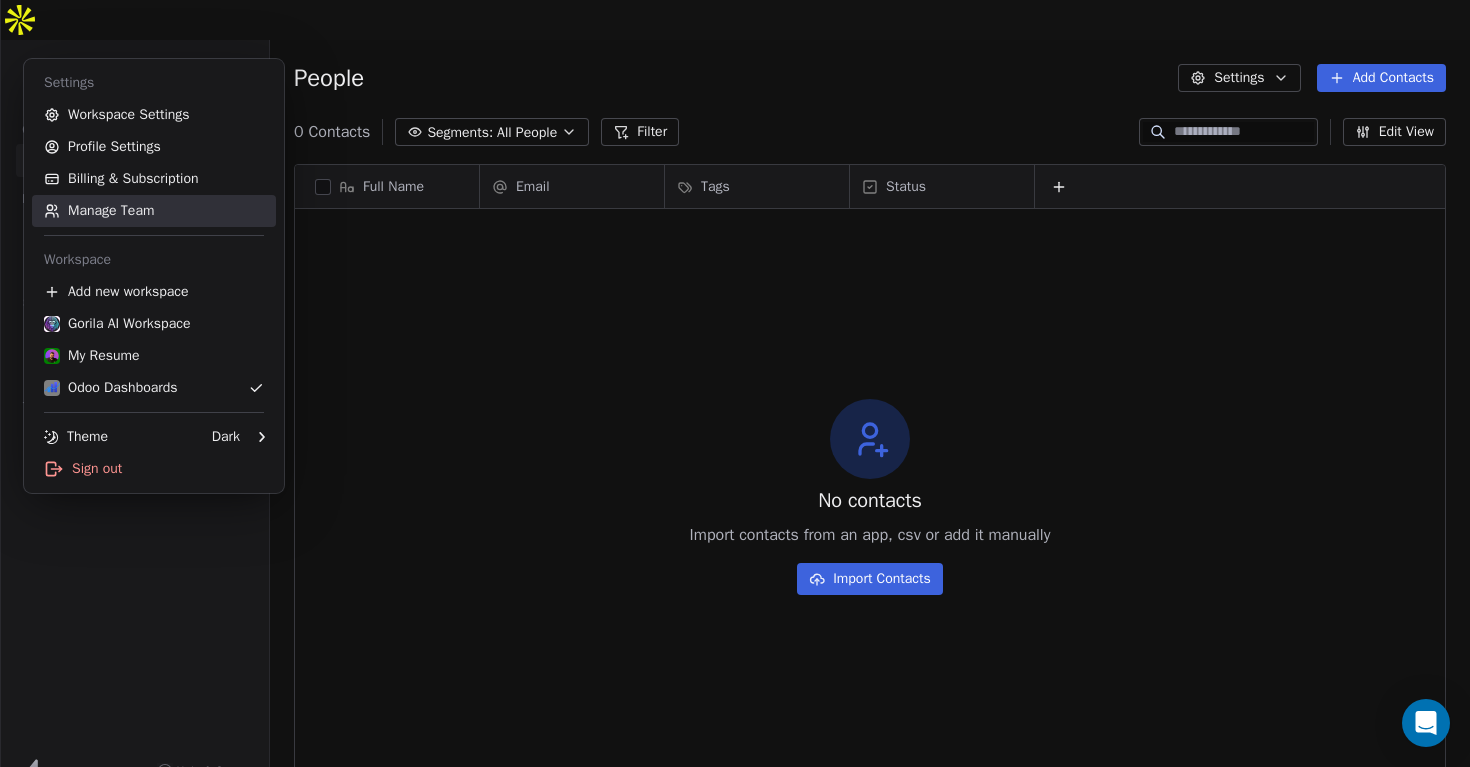 click on "Manage Team" at bounding box center (154, 211) 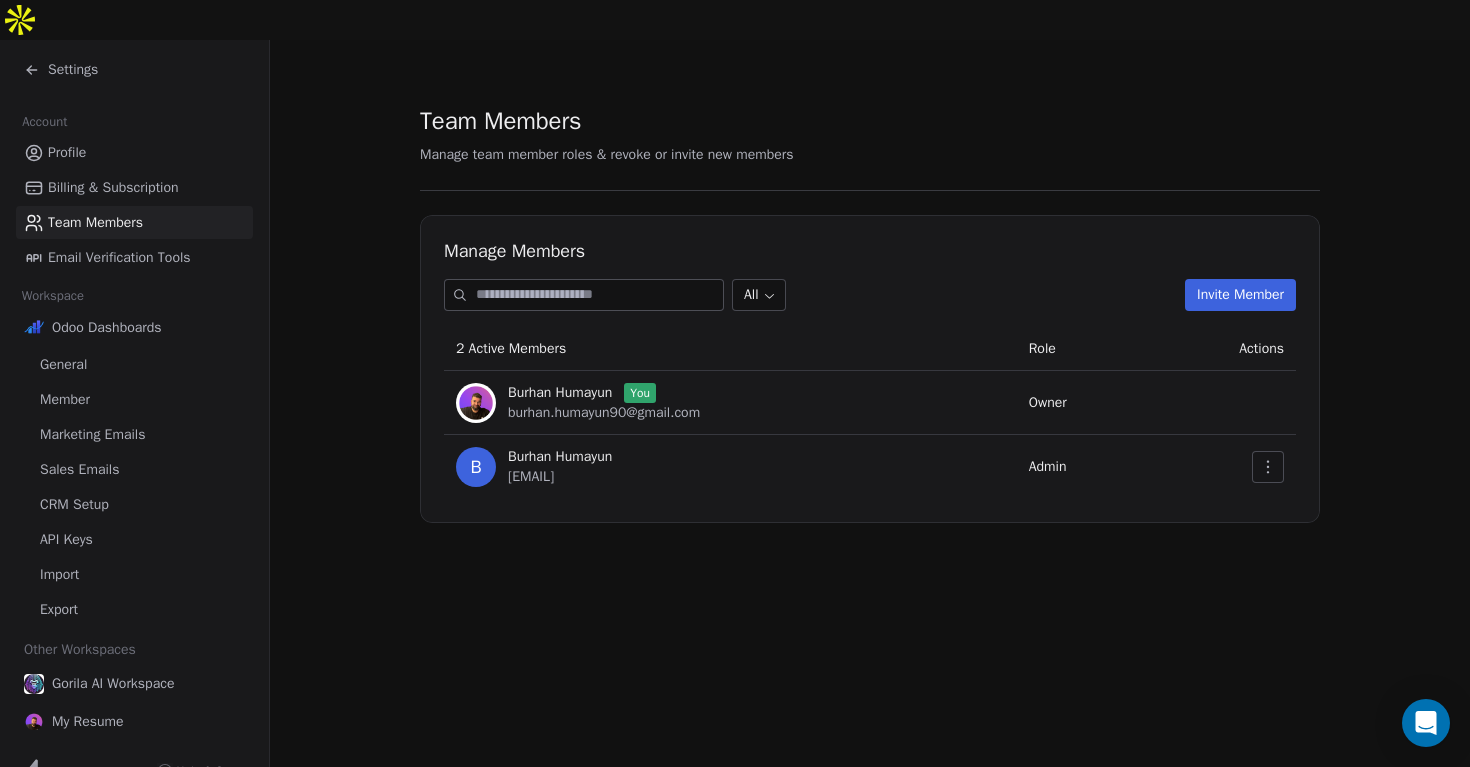 click on "Email Verification Tools" at bounding box center (119, 257) 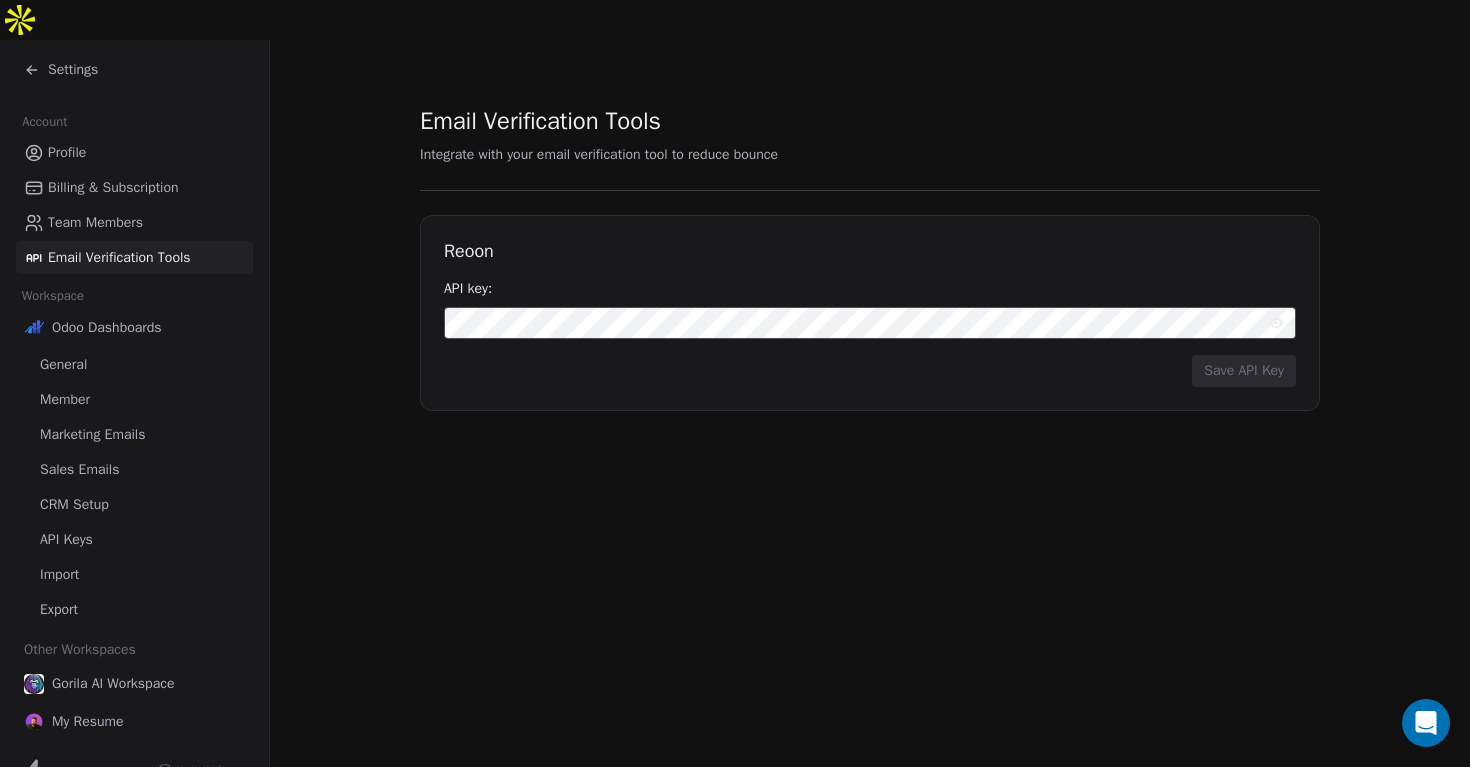 click on "Team Members" at bounding box center (95, 222) 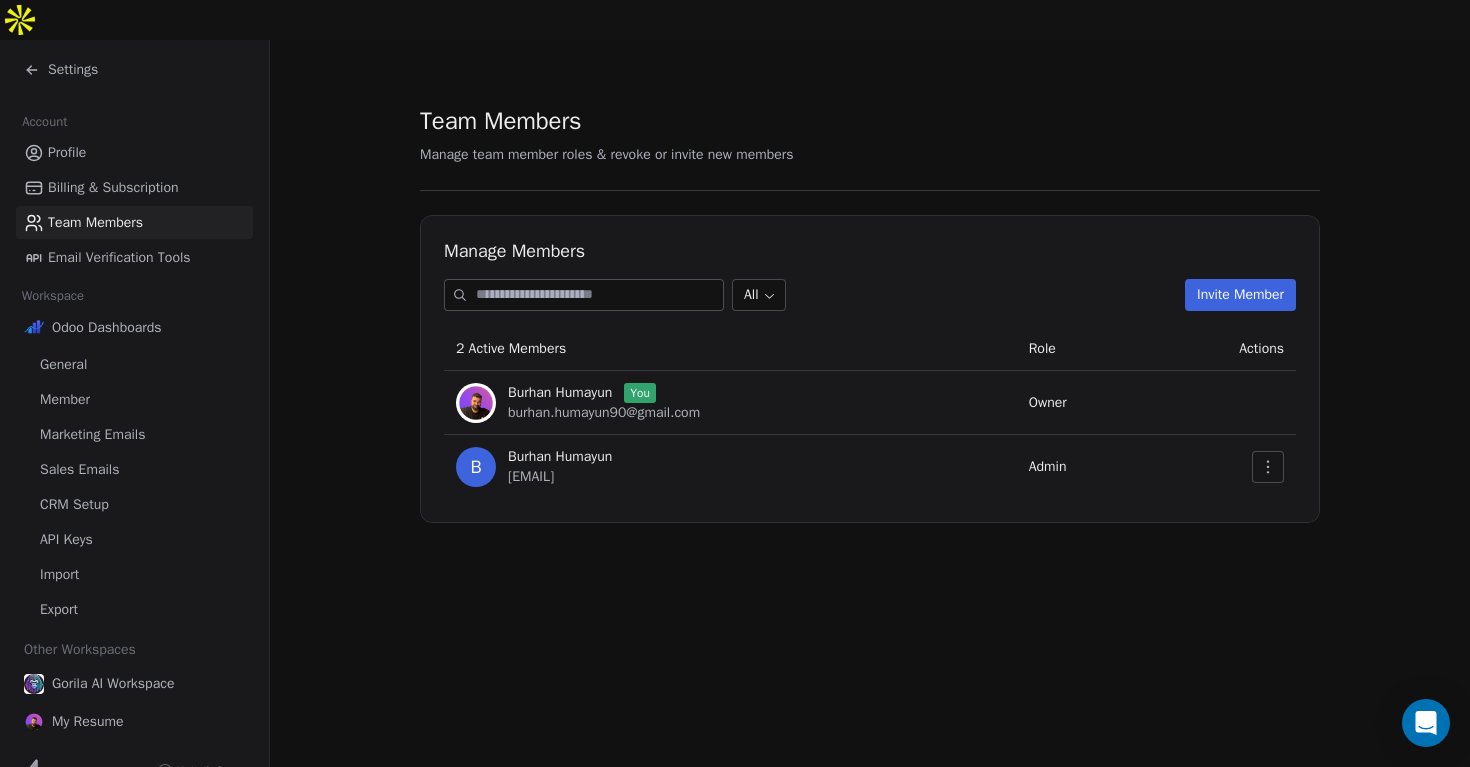 click on "Billing & Subscription" at bounding box center [113, 187] 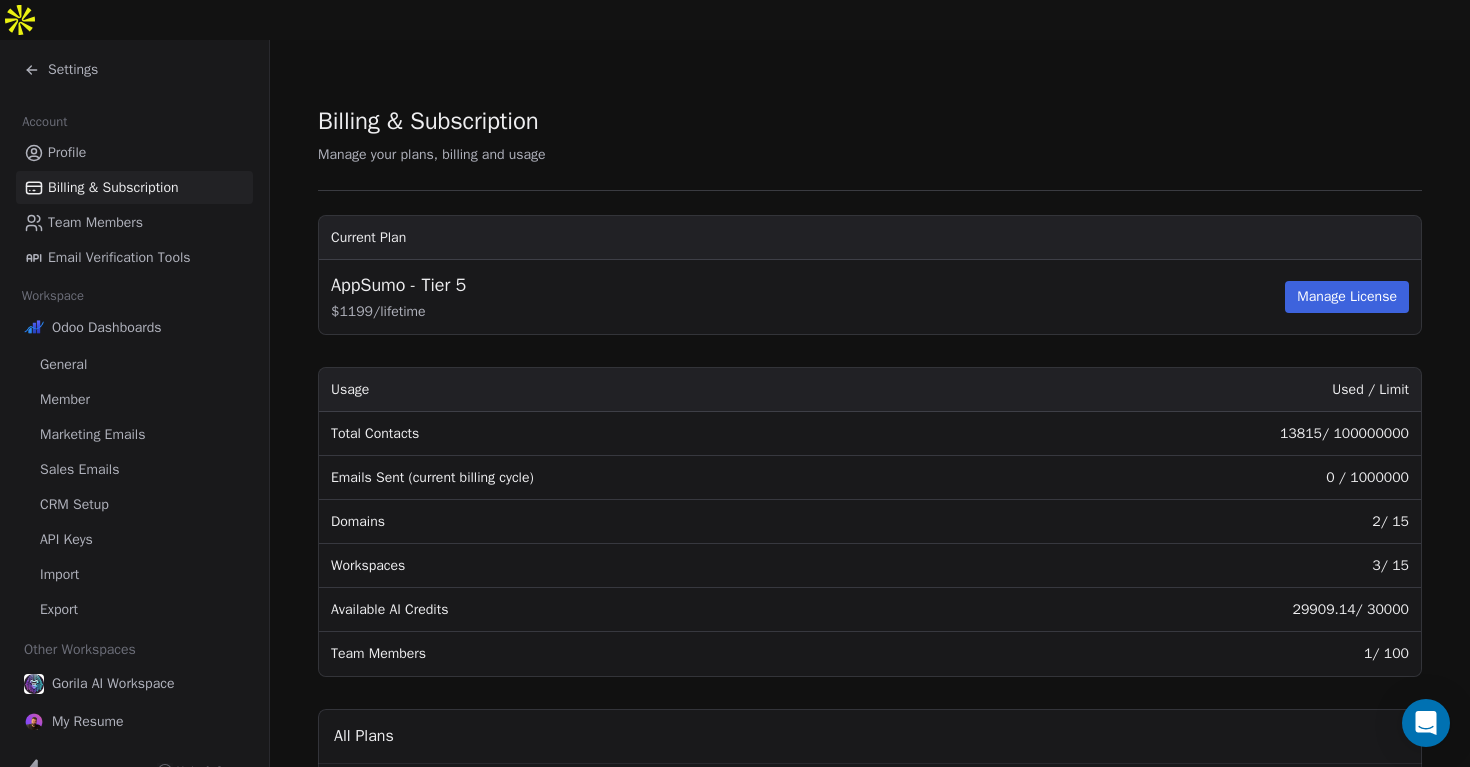 click on "Profile" at bounding box center (67, 152) 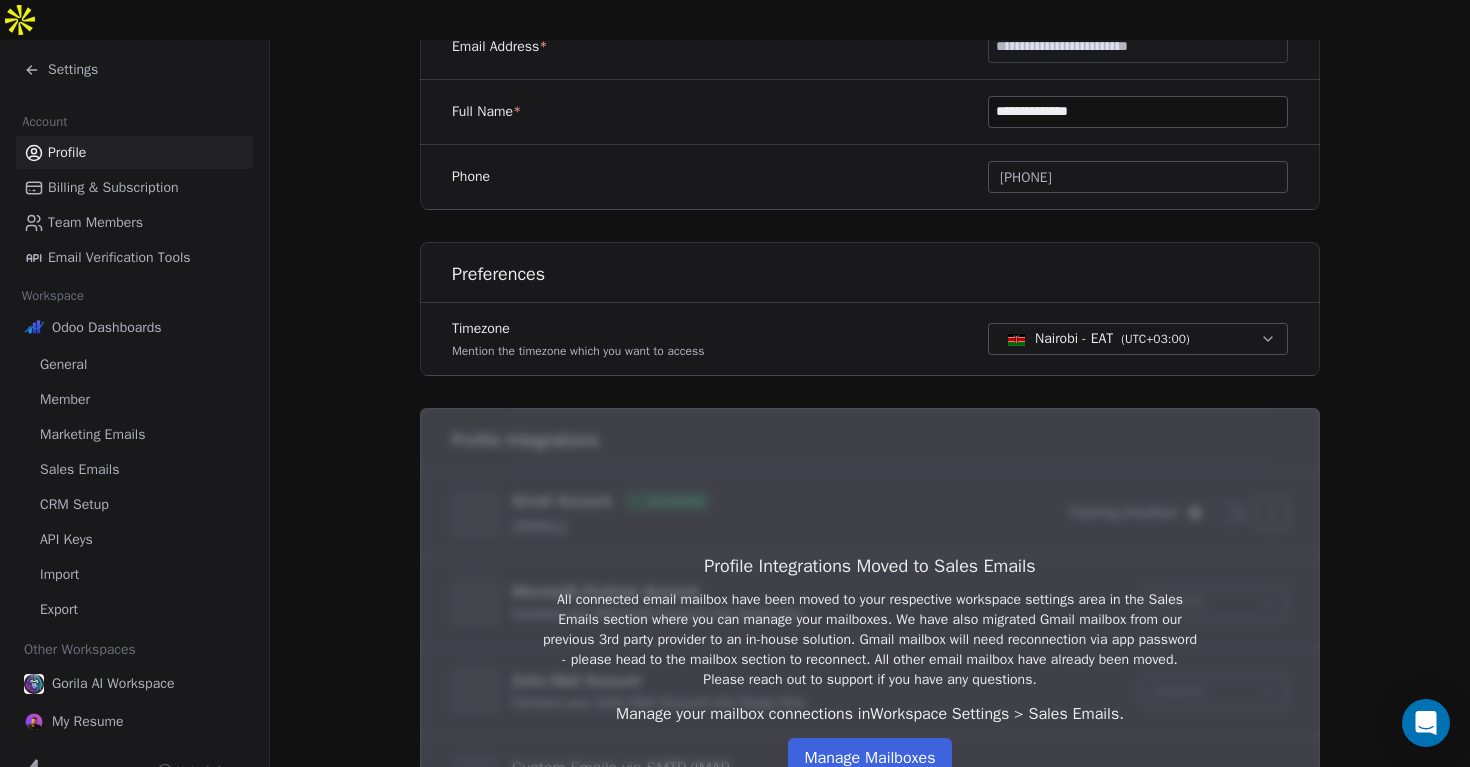 scroll, scrollTop: 591, scrollLeft: 0, axis: vertical 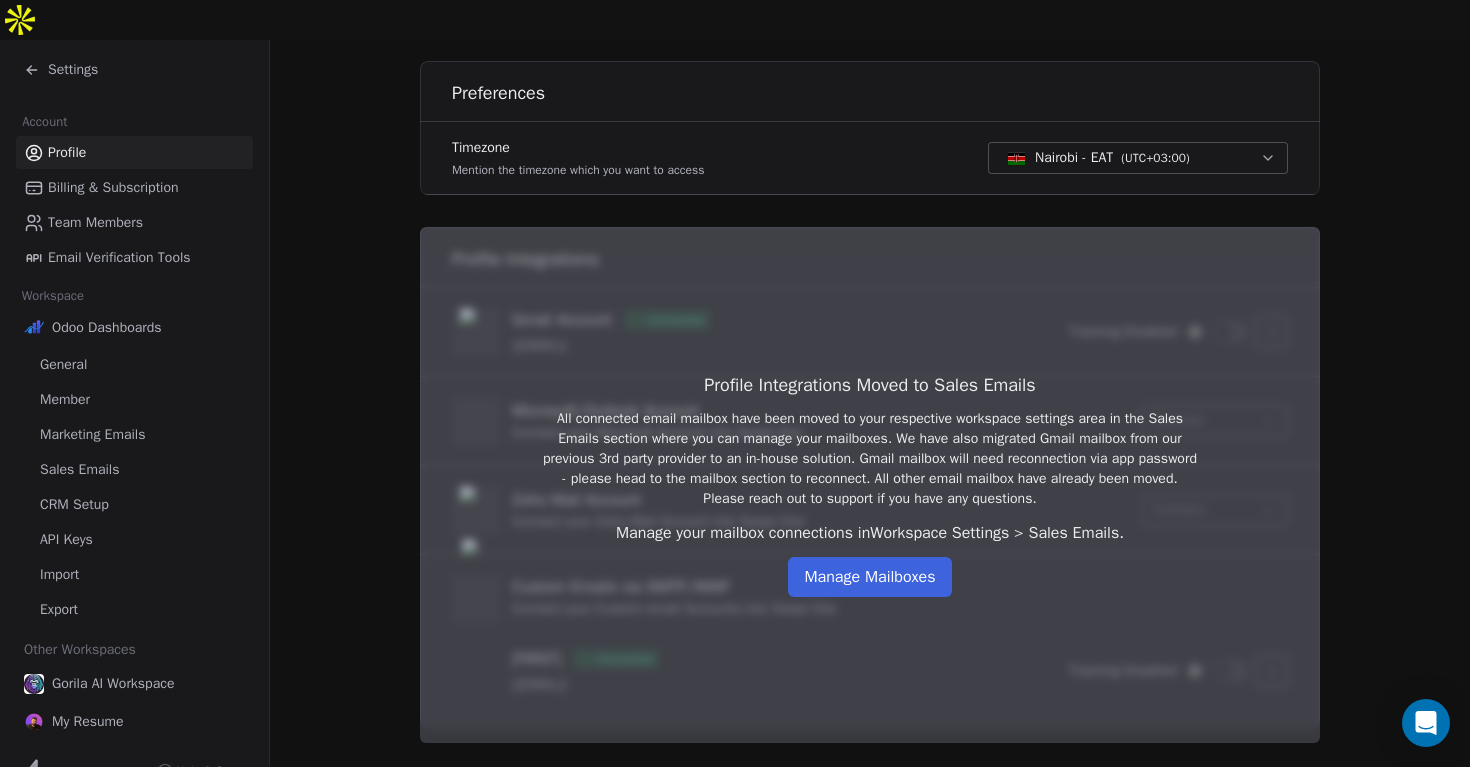 click on "Manage Mailboxes" at bounding box center [869, 577] 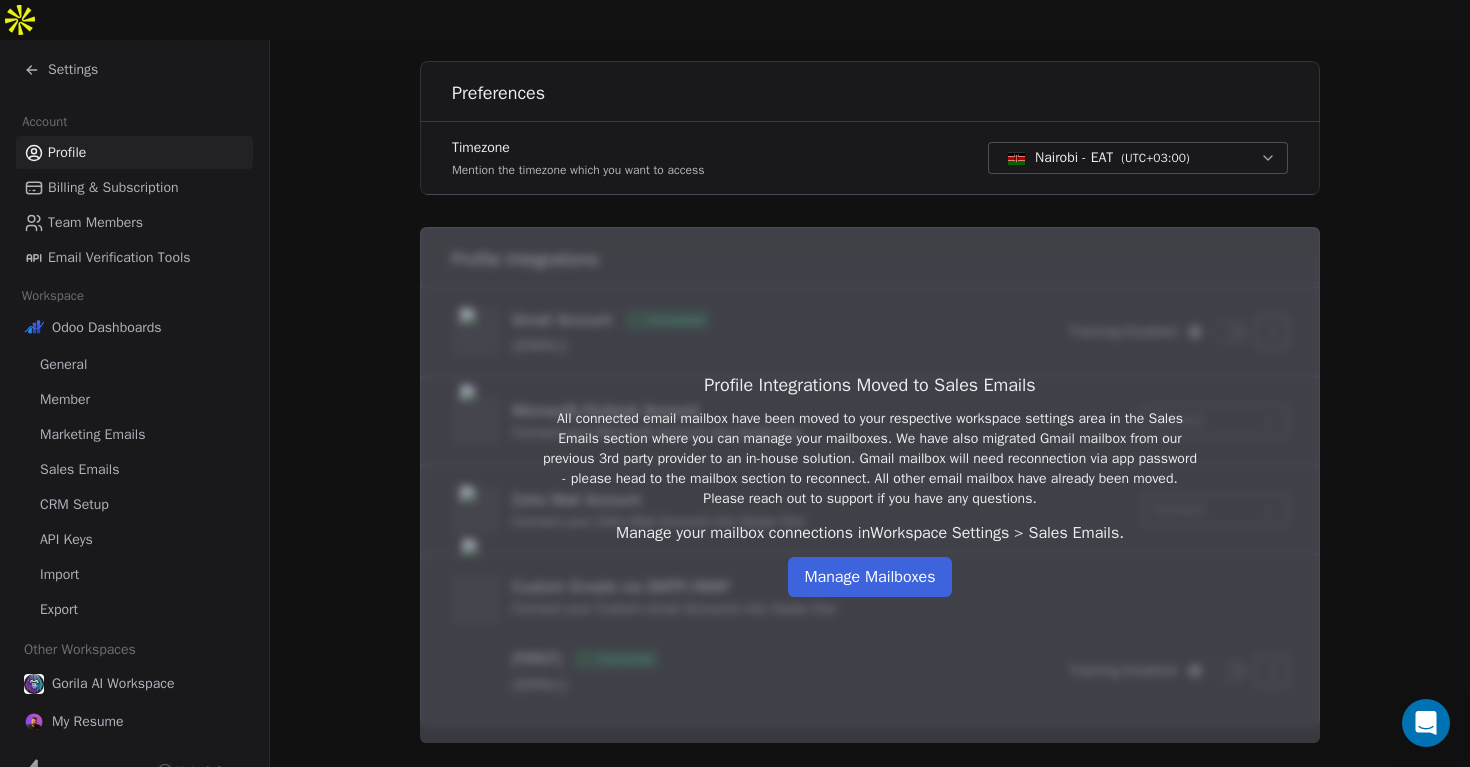 scroll, scrollTop: 0, scrollLeft: 0, axis: both 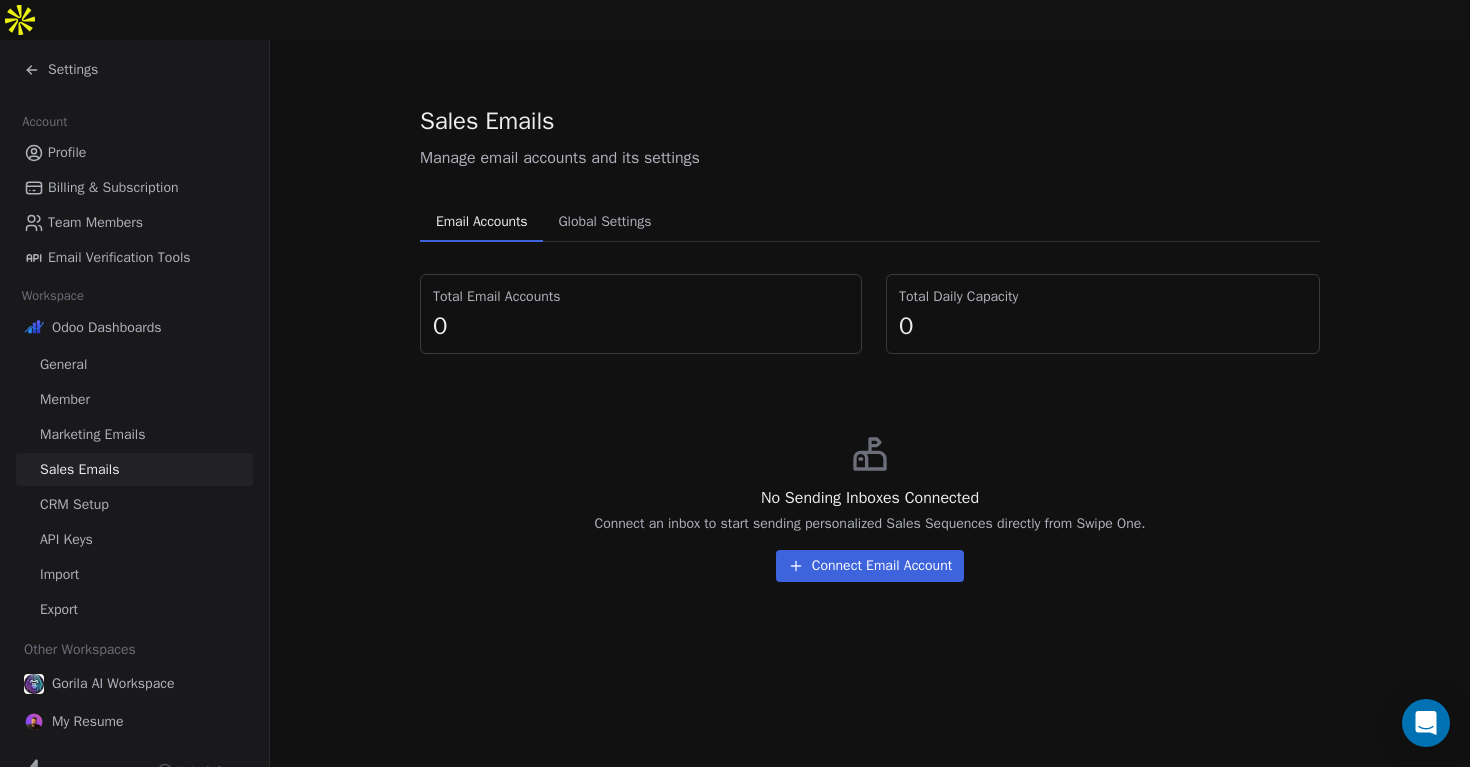 click on "Total Daily Capacity" at bounding box center (1103, 297) 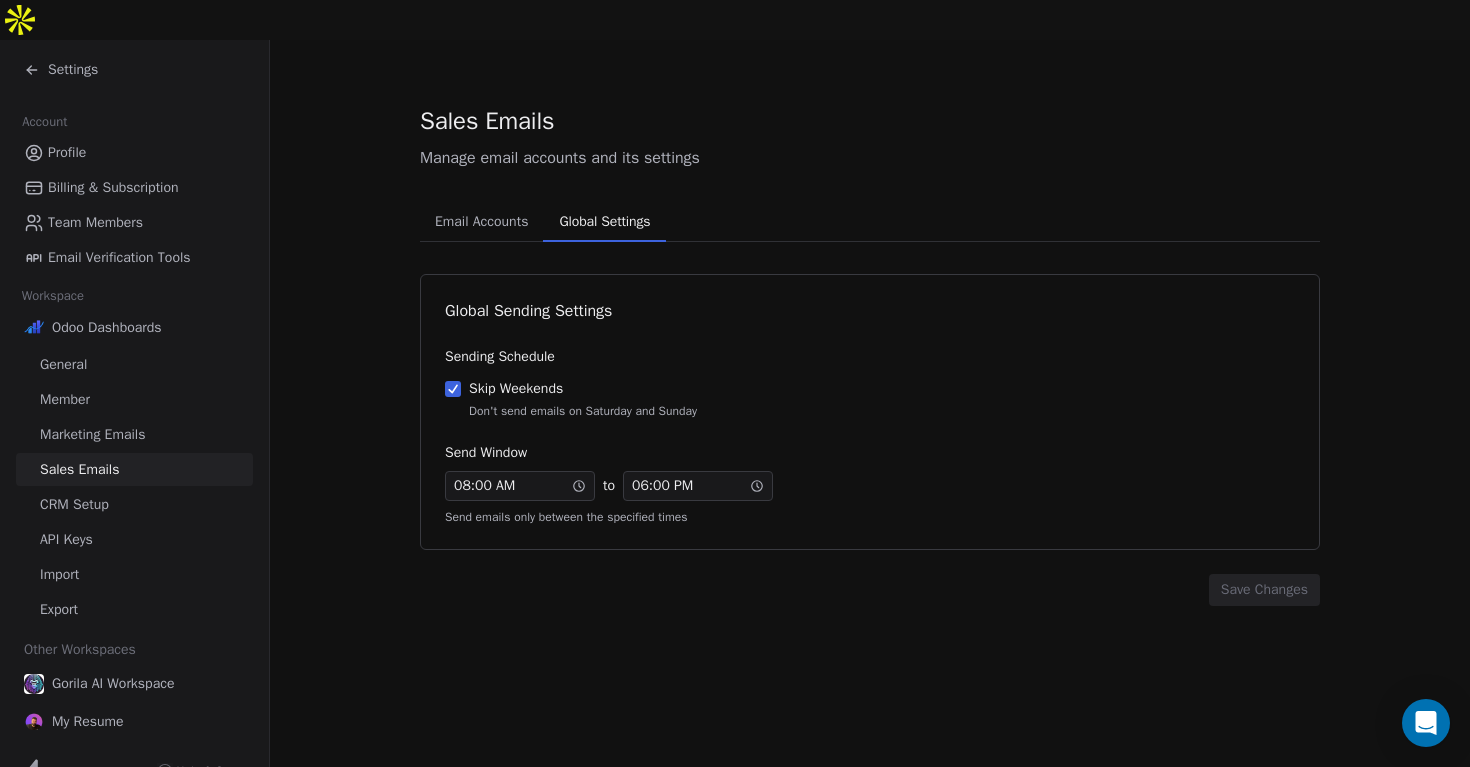 click on "Global Settings Global Settings" at bounding box center [604, 222] 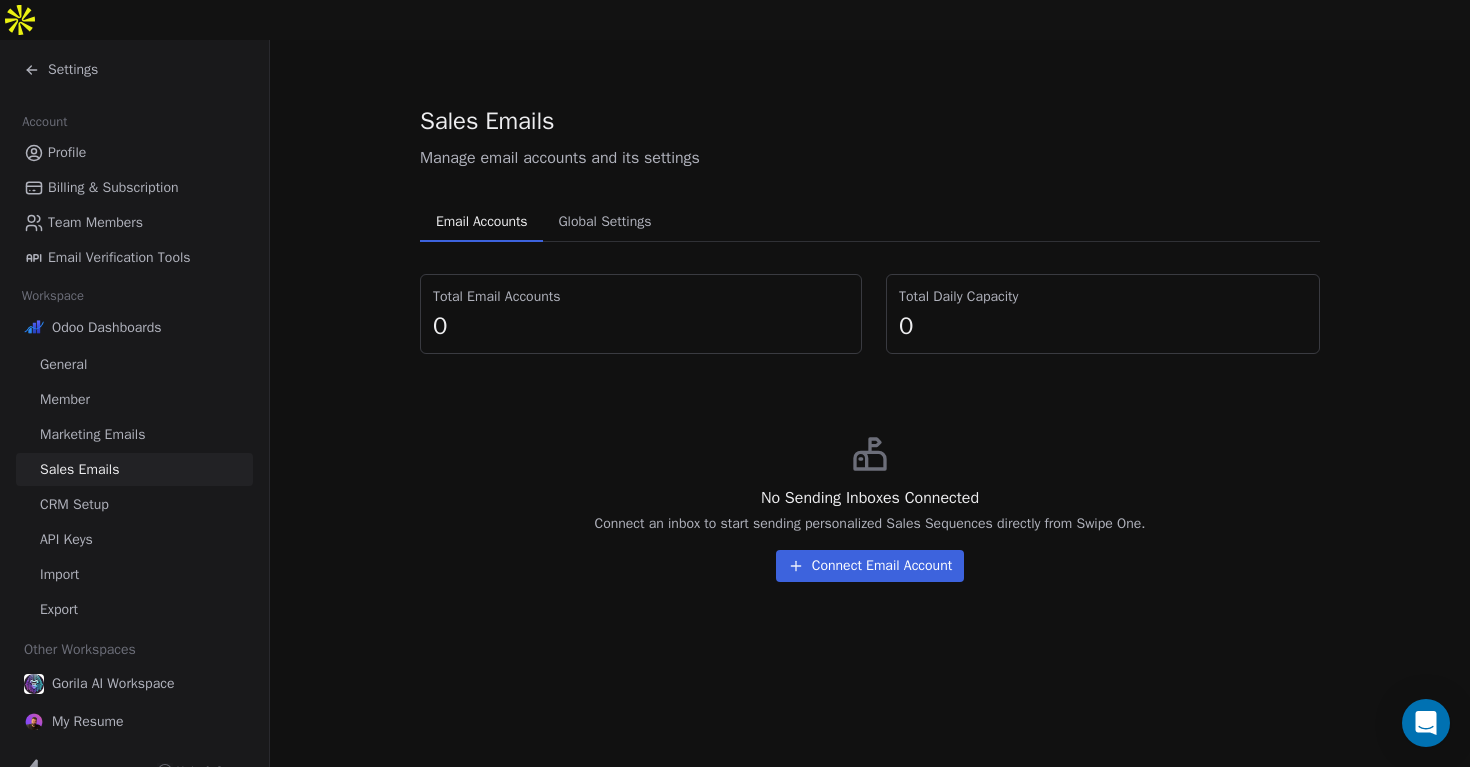 click 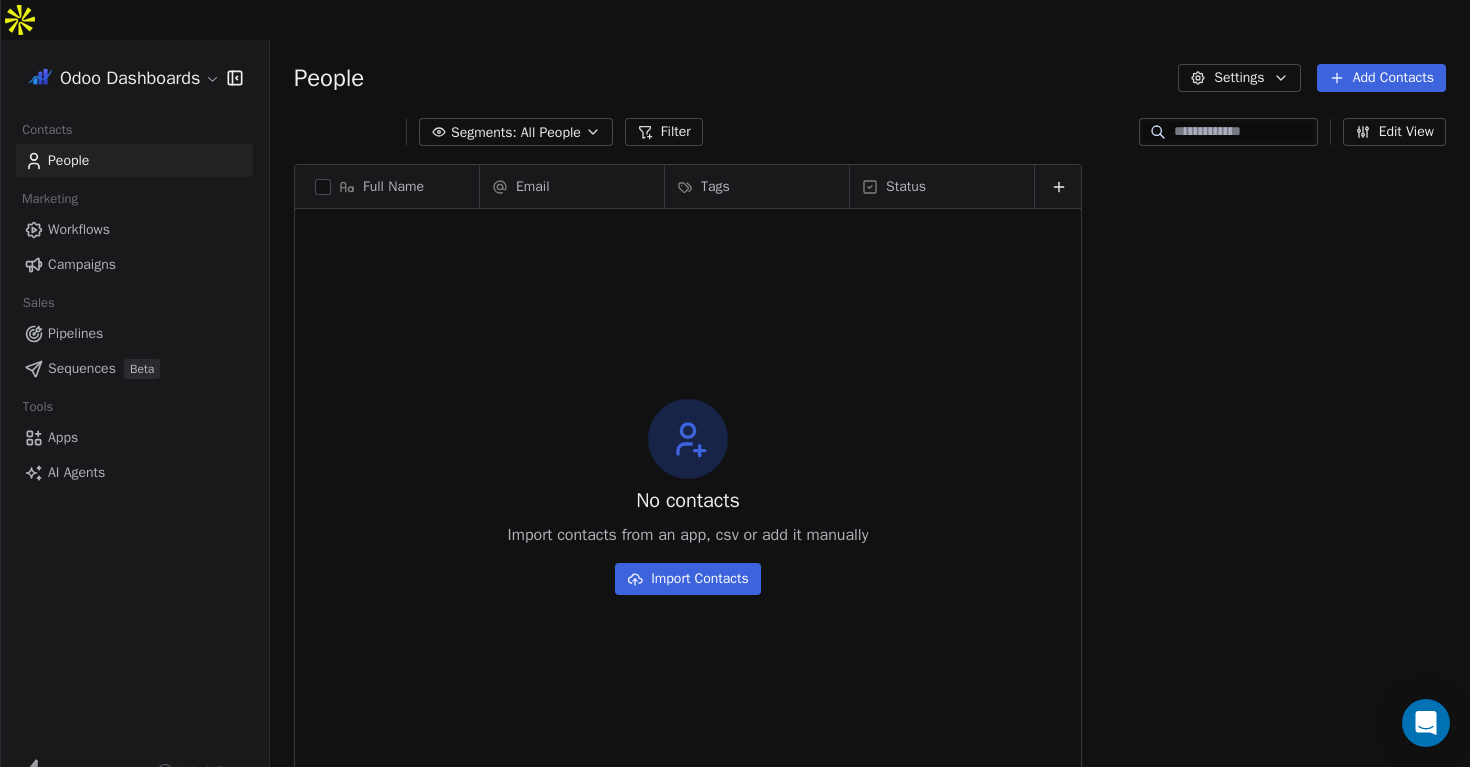 scroll, scrollTop: 1, scrollLeft: 1, axis: both 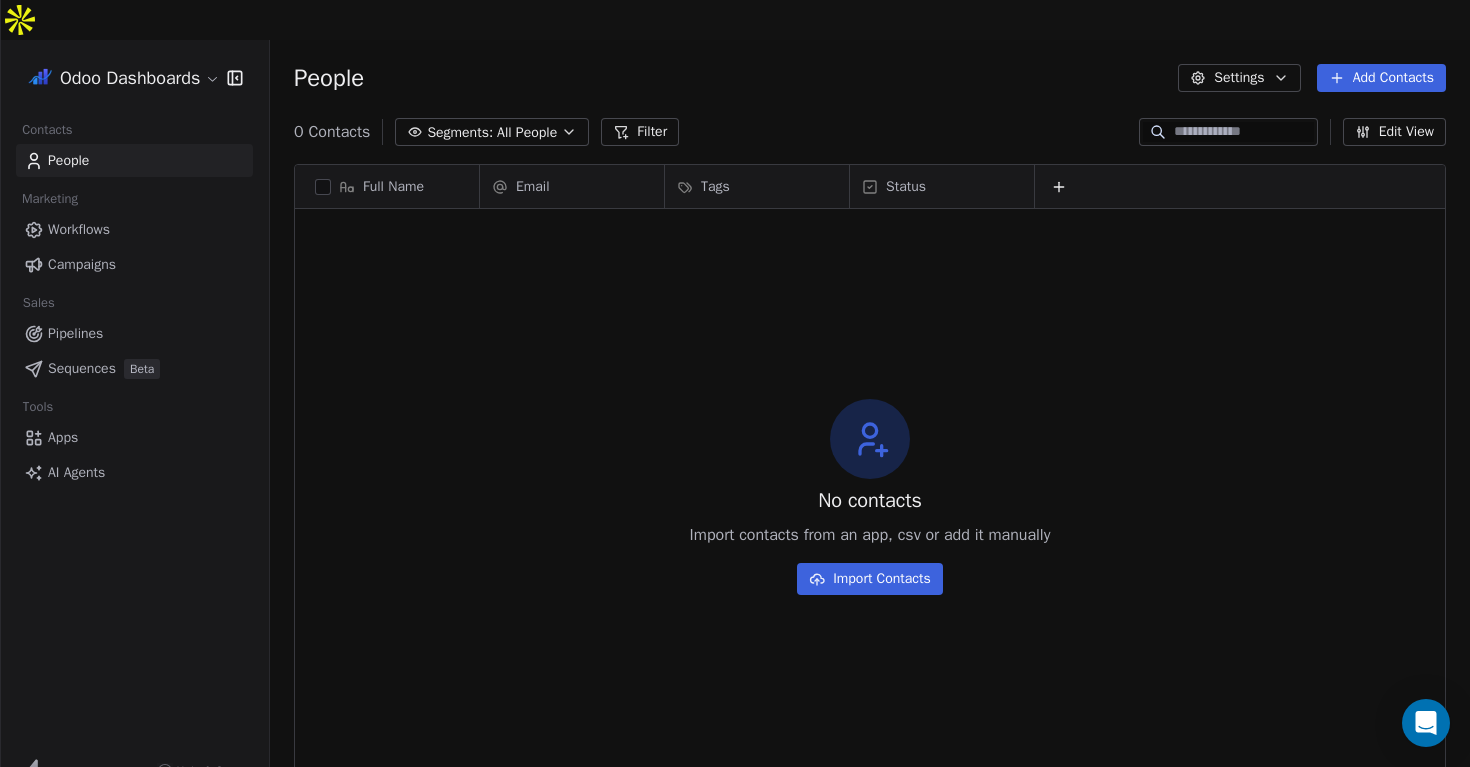 click on "Odoo Dashboards Contacts People Marketing Workflows Campaigns Sales Pipelines Sequences Beta Tools Apps AI Agents Help & Support People Settings  Add Contacts 0 Contacts Segments: All People Filter  Edit View Tag Add to Sequence Export Full Name Email Tags Status
To pick up a draggable item, press the space bar.
While dragging, use the arrow keys to move the item.
Press space again to drop the item in its new position, or press escape to cancel.
No contacts Import contacts from an app, csv or add it manually   Import Contacts" at bounding box center [735, 403] 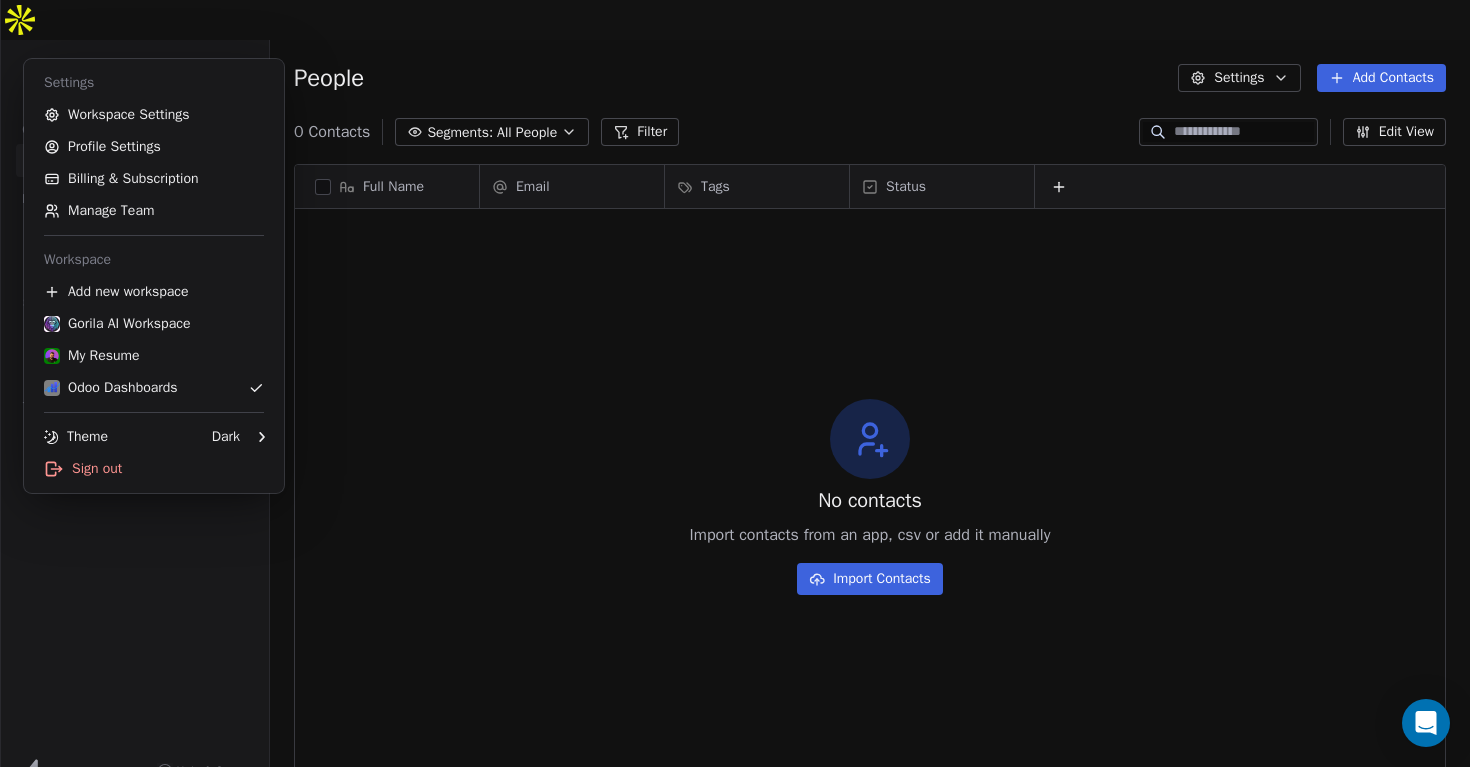 click on "Odoo Dashboards Contacts People Marketing Workflows Campaigns Sales Pipelines Sequences Beta Tools Apps AI Agents Help & Support People Settings  Add Contacts 0 Contacts Segments: All People Filter  Edit View Tag Add to Sequence Export Full Name Email Tags Status
To pick up a draggable item, press the space bar.
While dragging, use the arrow keys to move the item.
Press space again to drop the item in its new position, or press escape to cancel.
No contacts Import contacts from an app, csv or add it manually   Import Contacts
Settings Workspace Settings Profile Settings Billing & Subscription Manage Team   Workspace Add new workspace Gorila AI Workspace My Resume Odoo Dashboards Theme Dark Sign out" at bounding box center (735, 403) 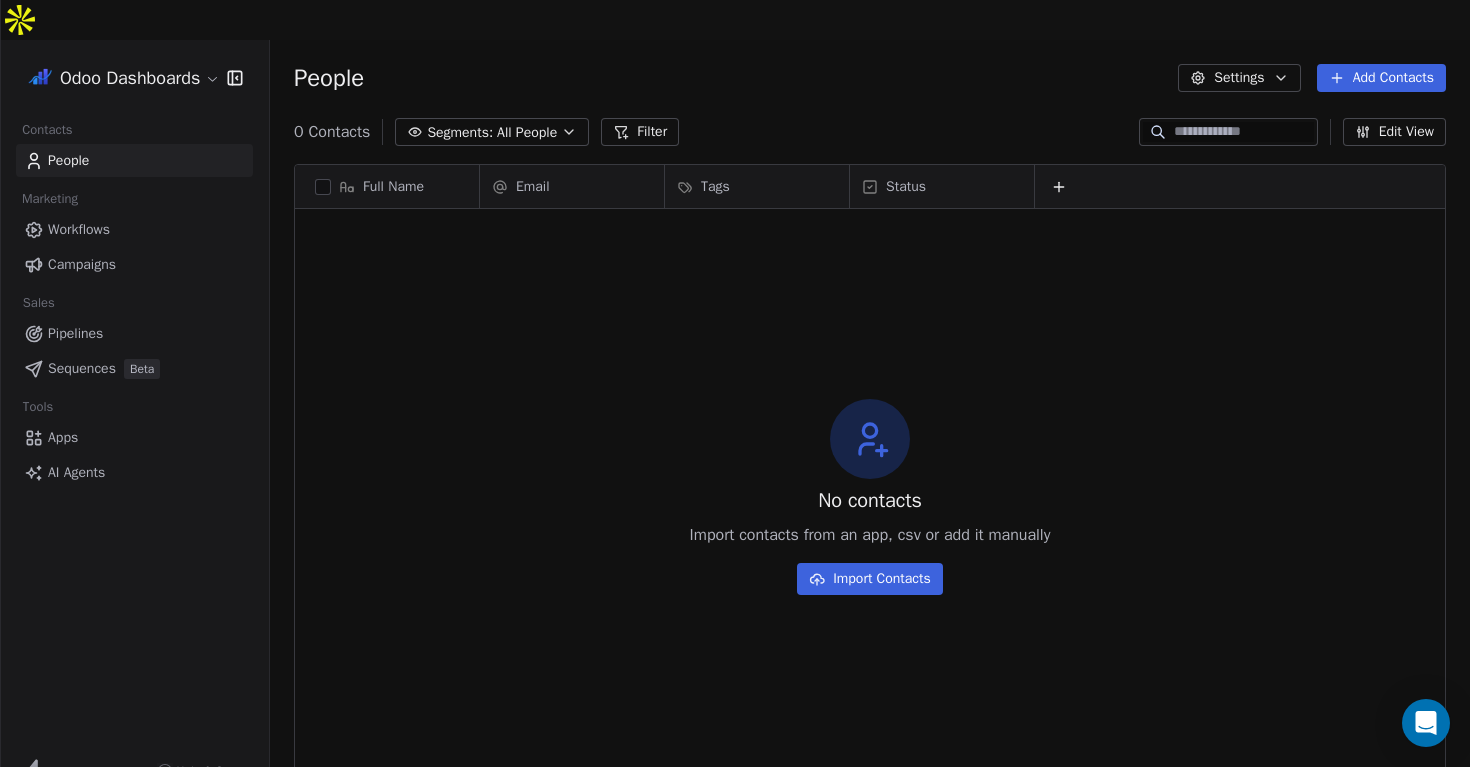 click on "Workflows" at bounding box center [134, 229] 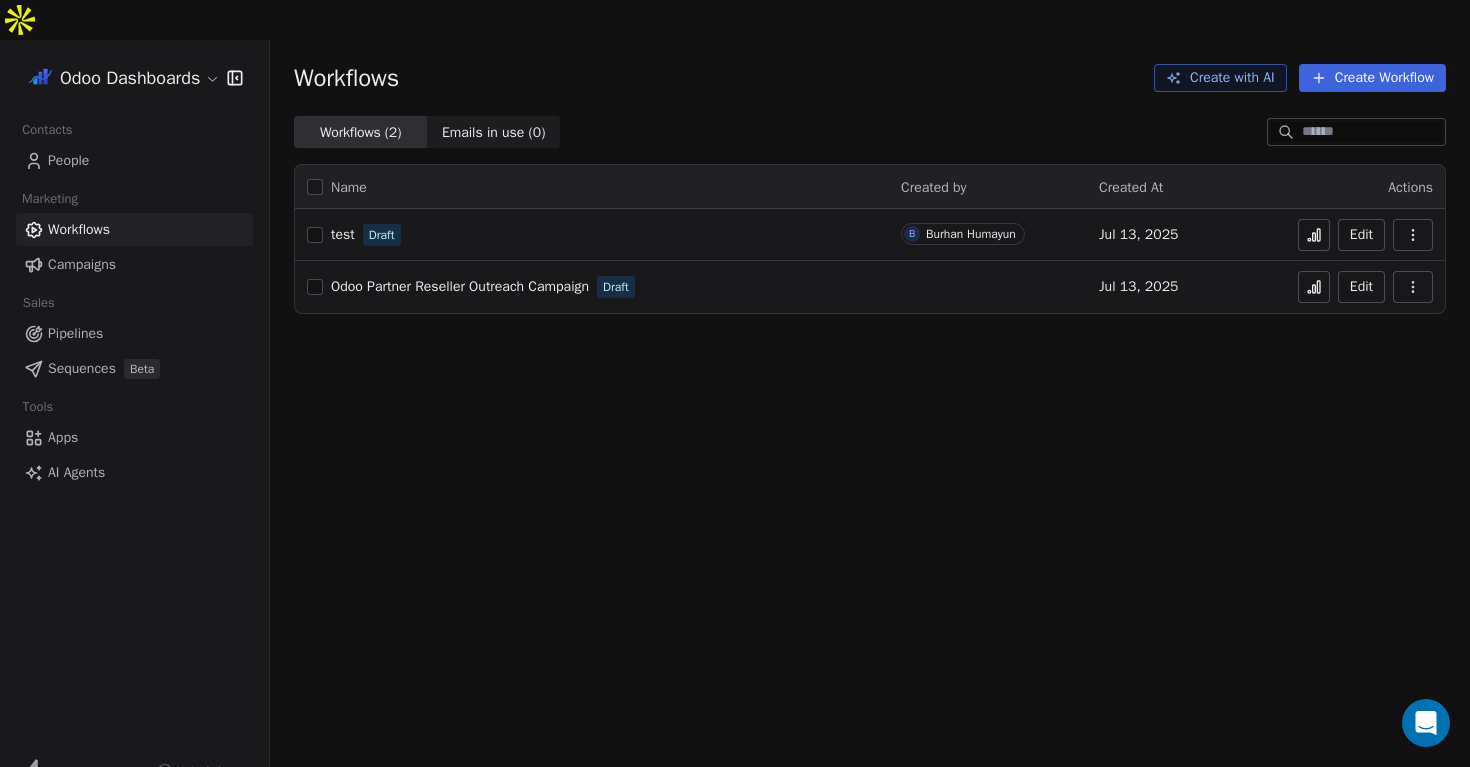 click on "People" at bounding box center [134, 160] 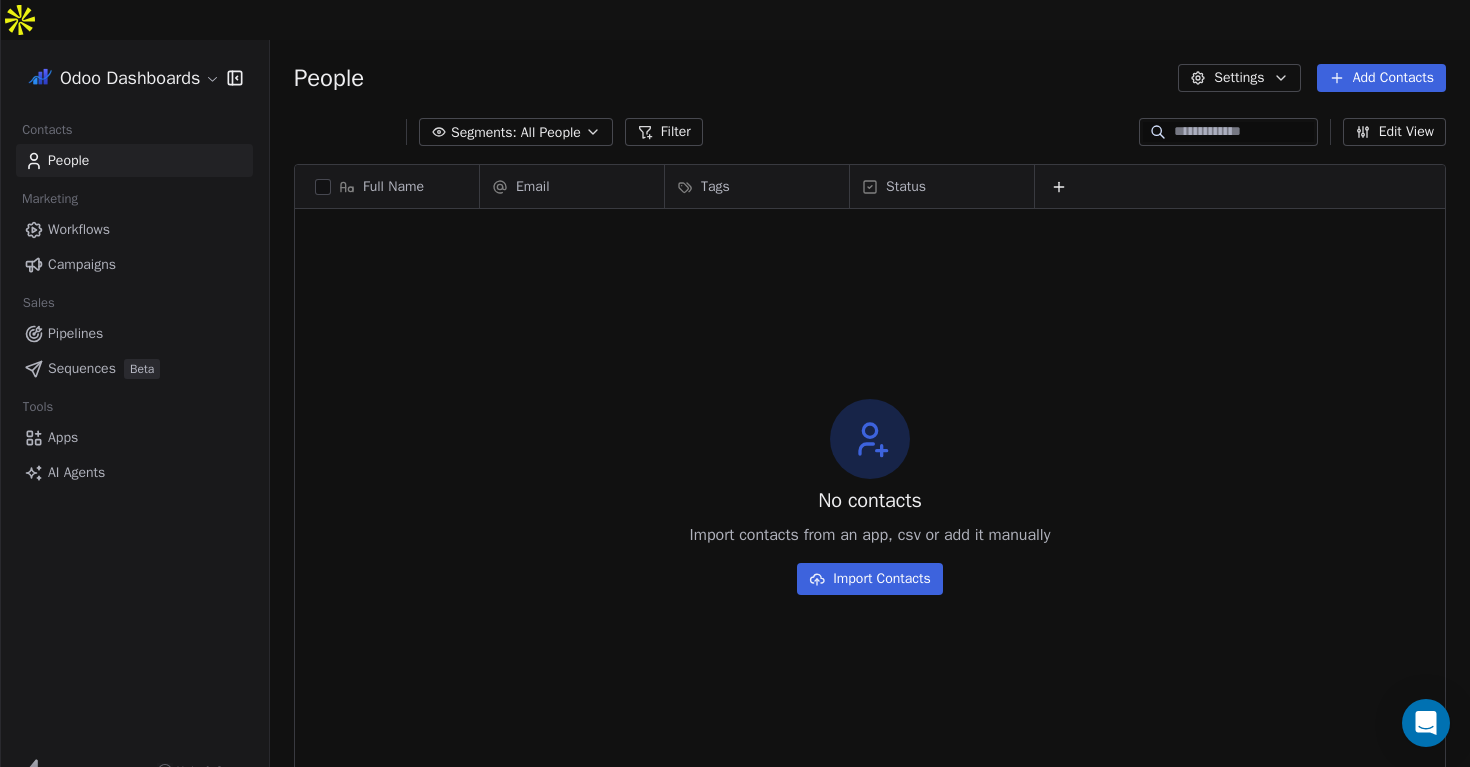 scroll, scrollTop: 1, scrollLeft: 1, axis: both 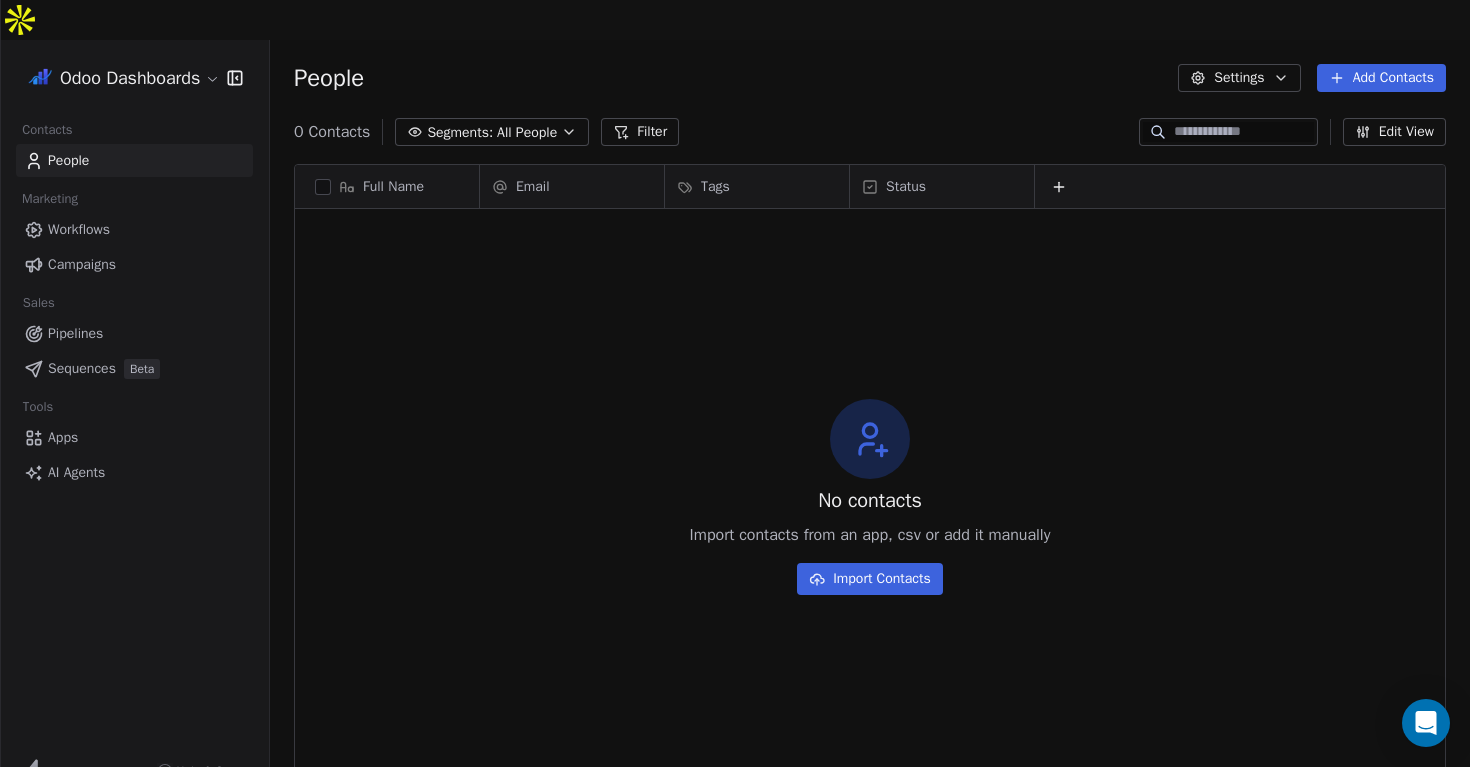 click on "Workflows" at bounding box center (134, 229) 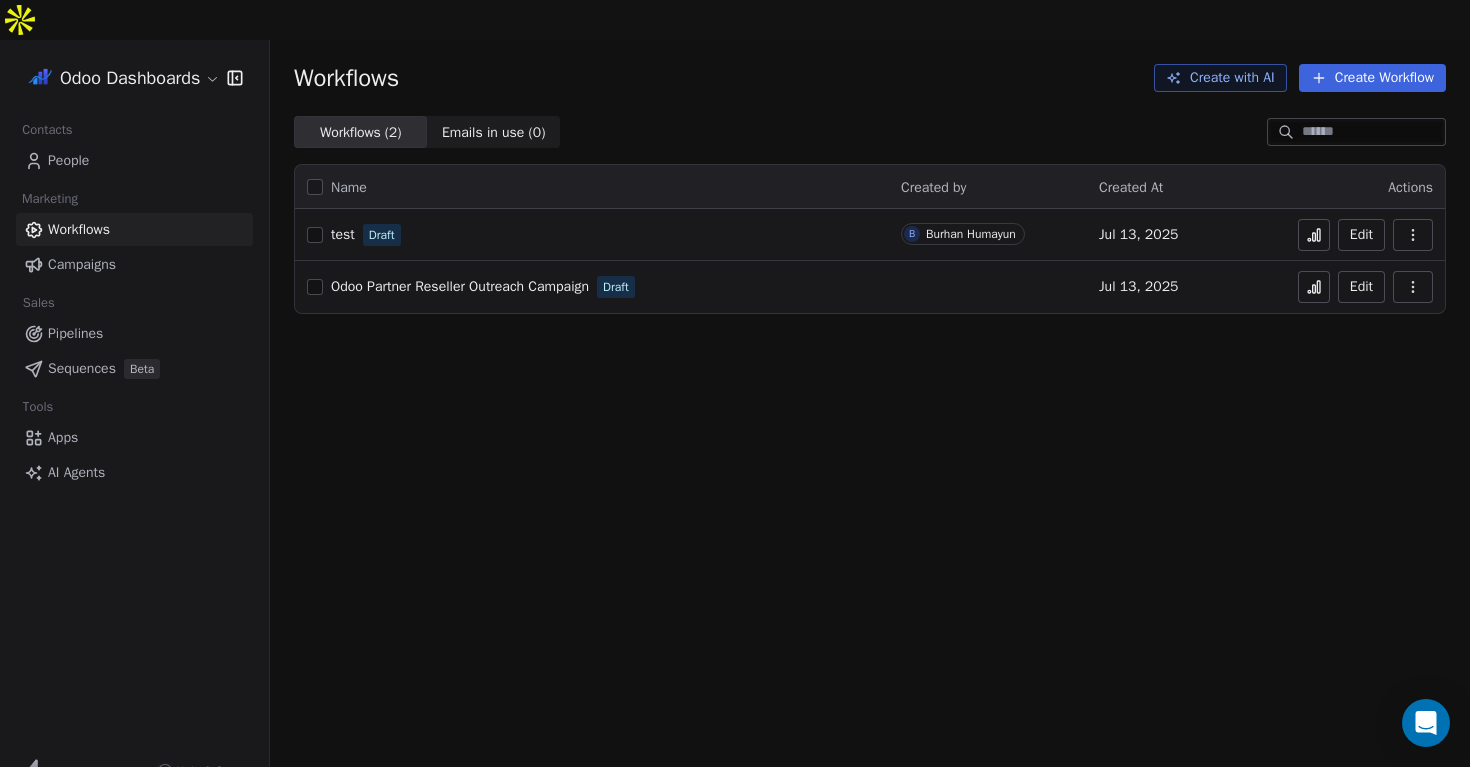 click on "Campaigns" at bounding box center [82, 264] 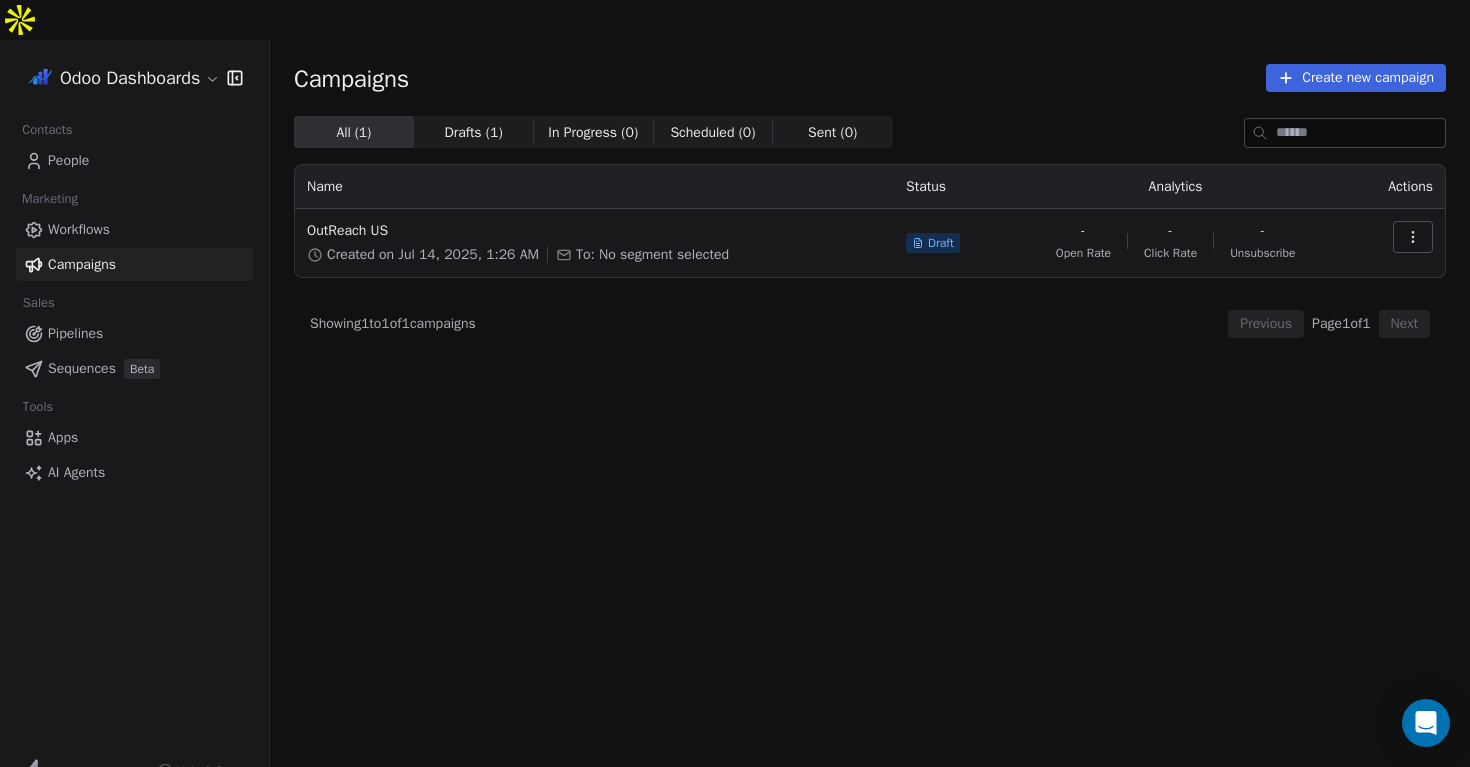 click on "Pipelines" at bounding box center (75, 333) 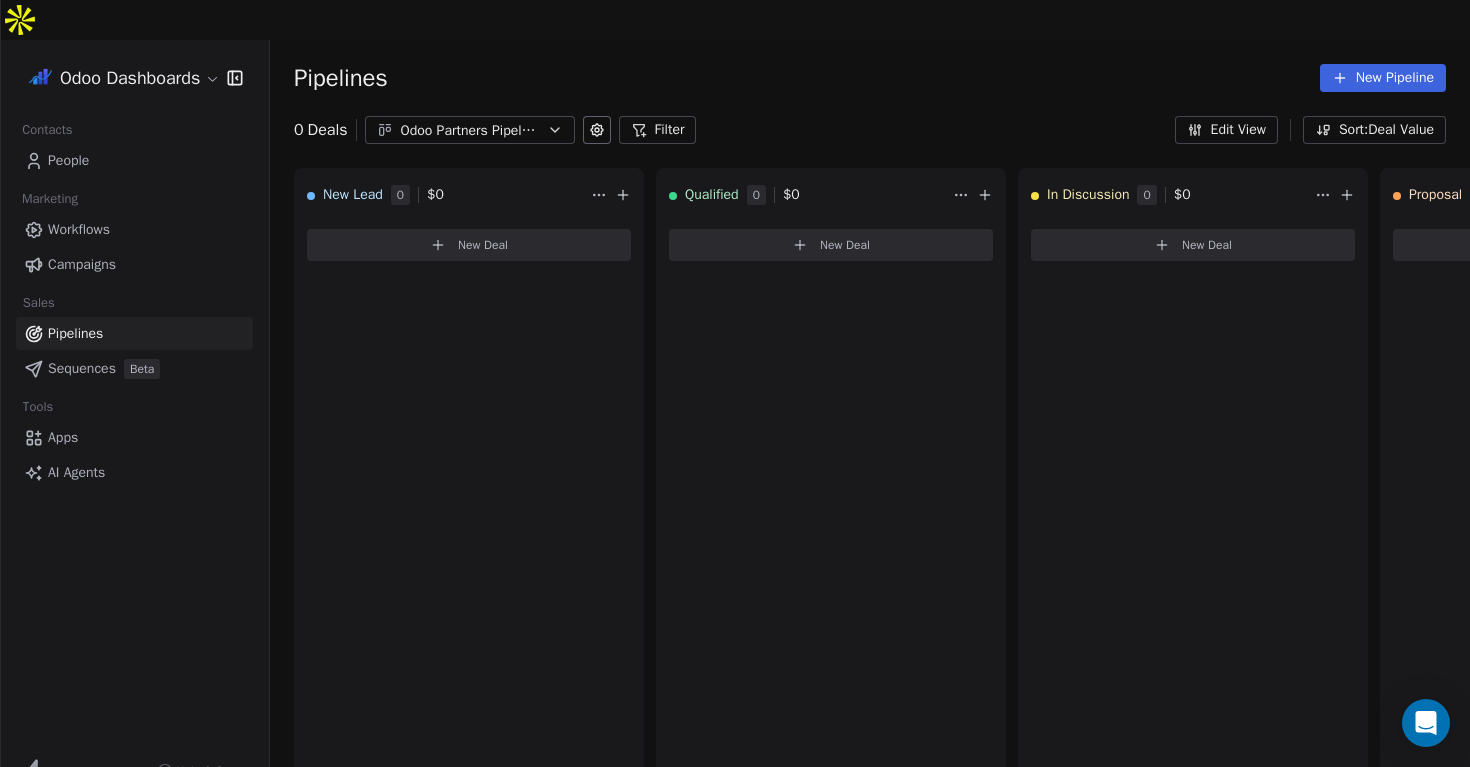 click on "Marketing" at bounding box center (134, 199) 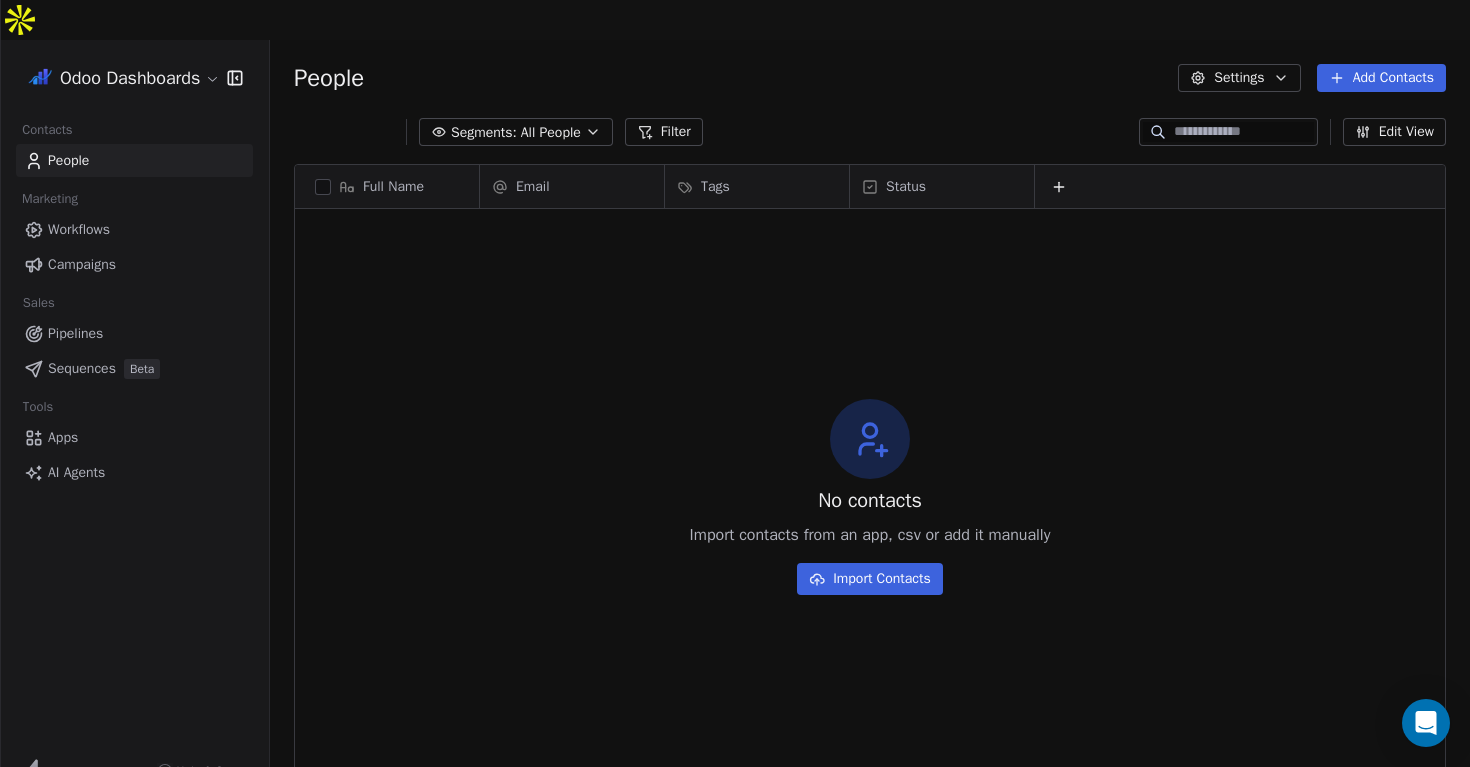 scroll, scrollTop: 1, scrollLeft: 1, axis: both 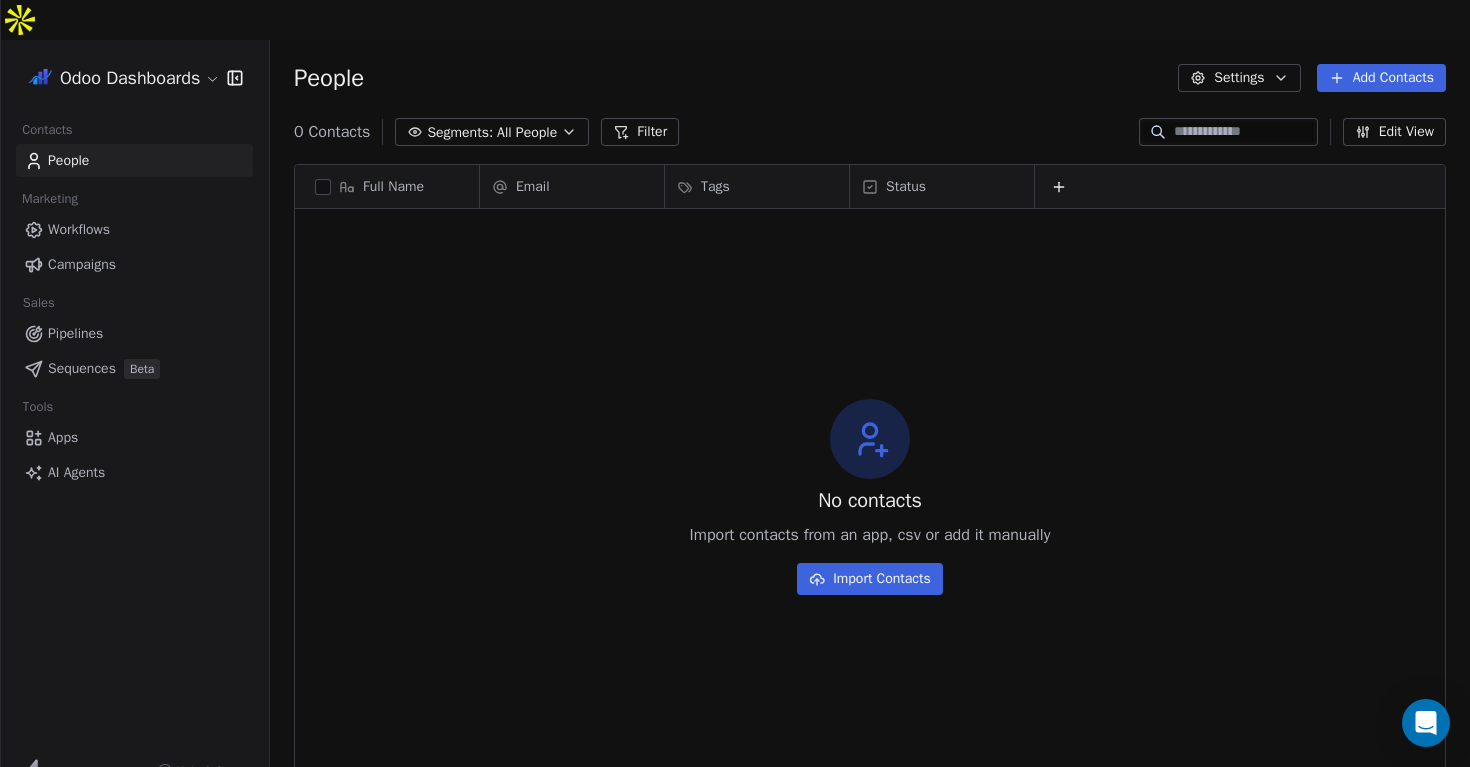 click on "All People" at bounding box center (527, 132) 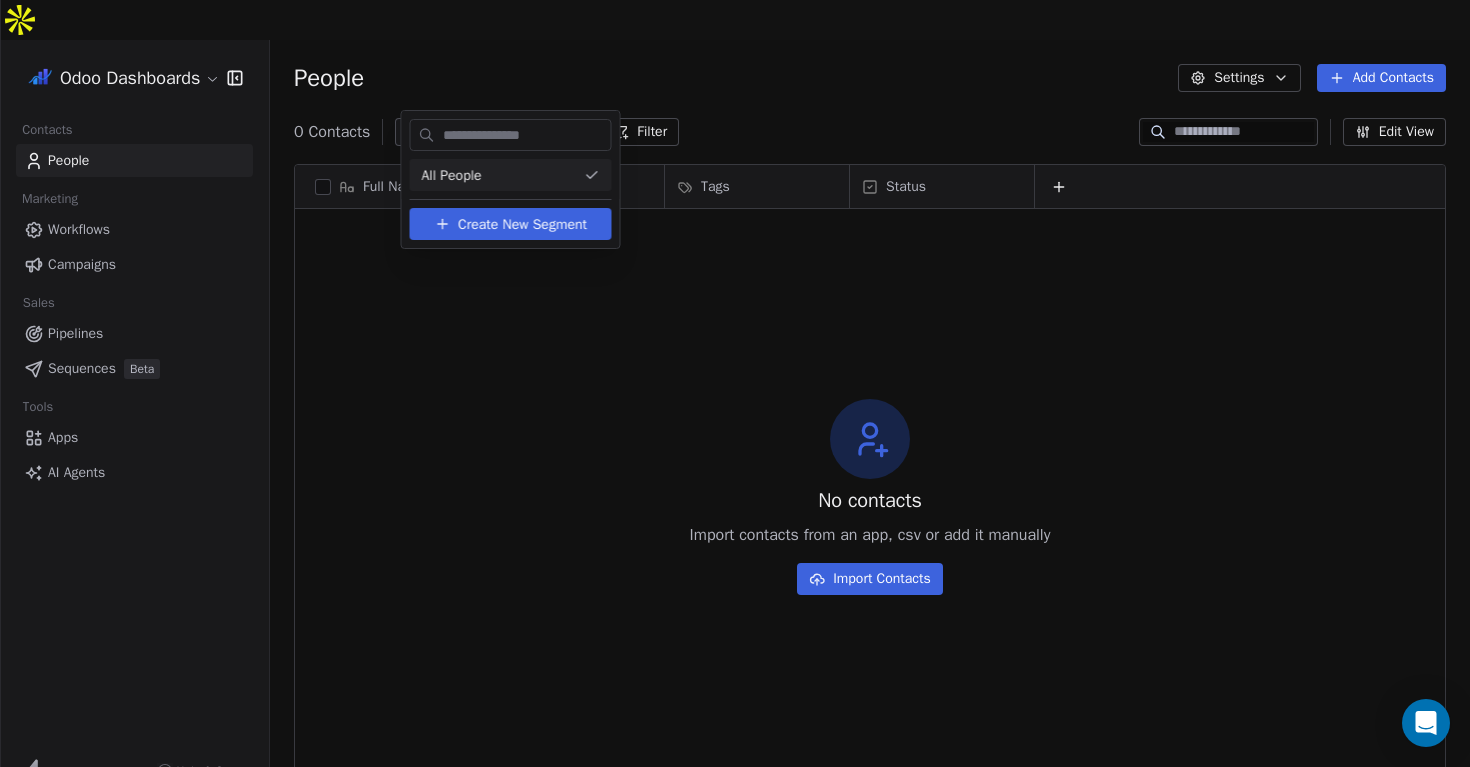 click on "Create New Segment" at bounding box center [522, 224] 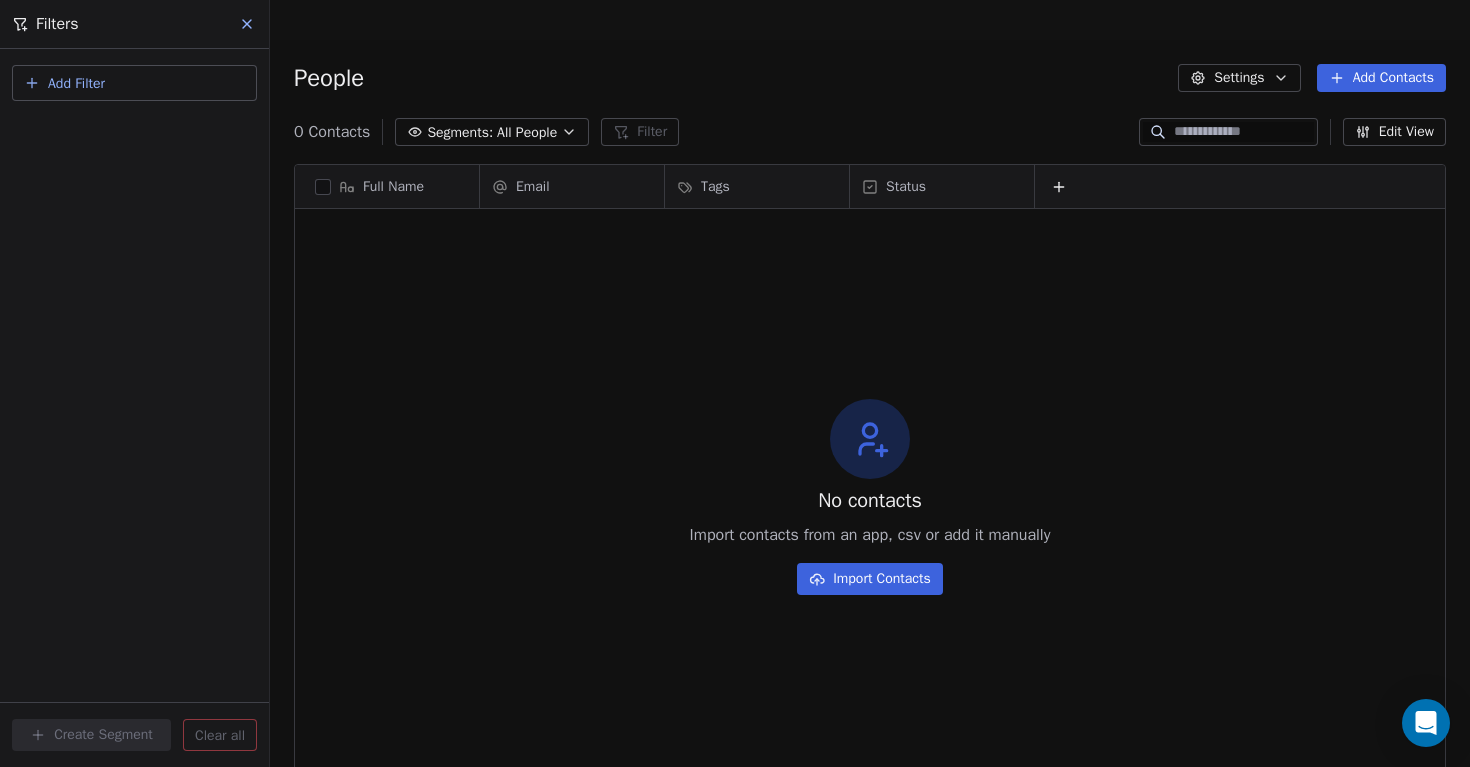 click on "Add Filter" at bounding box center [134, 83] 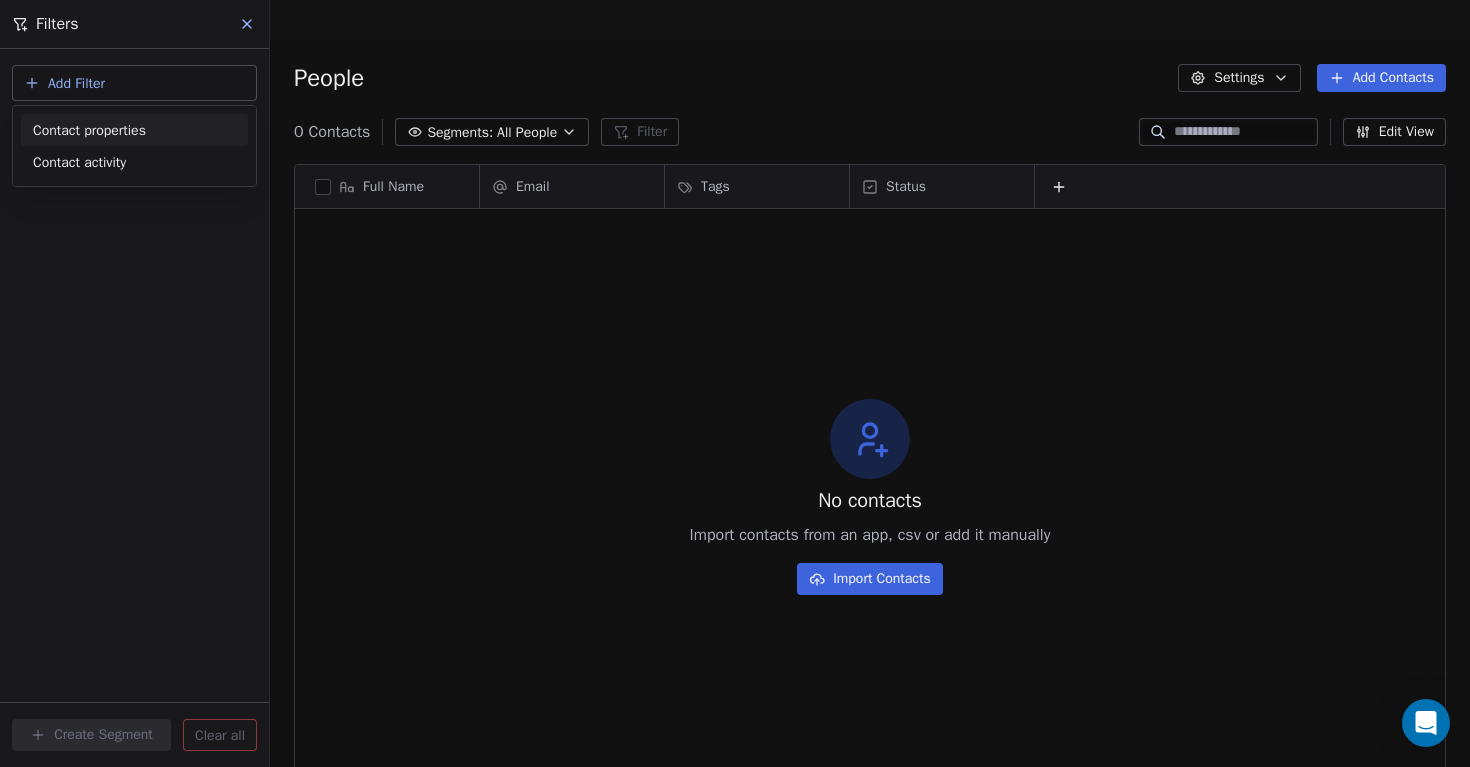 click on "Contact properties" at bounding box center (134, 130) 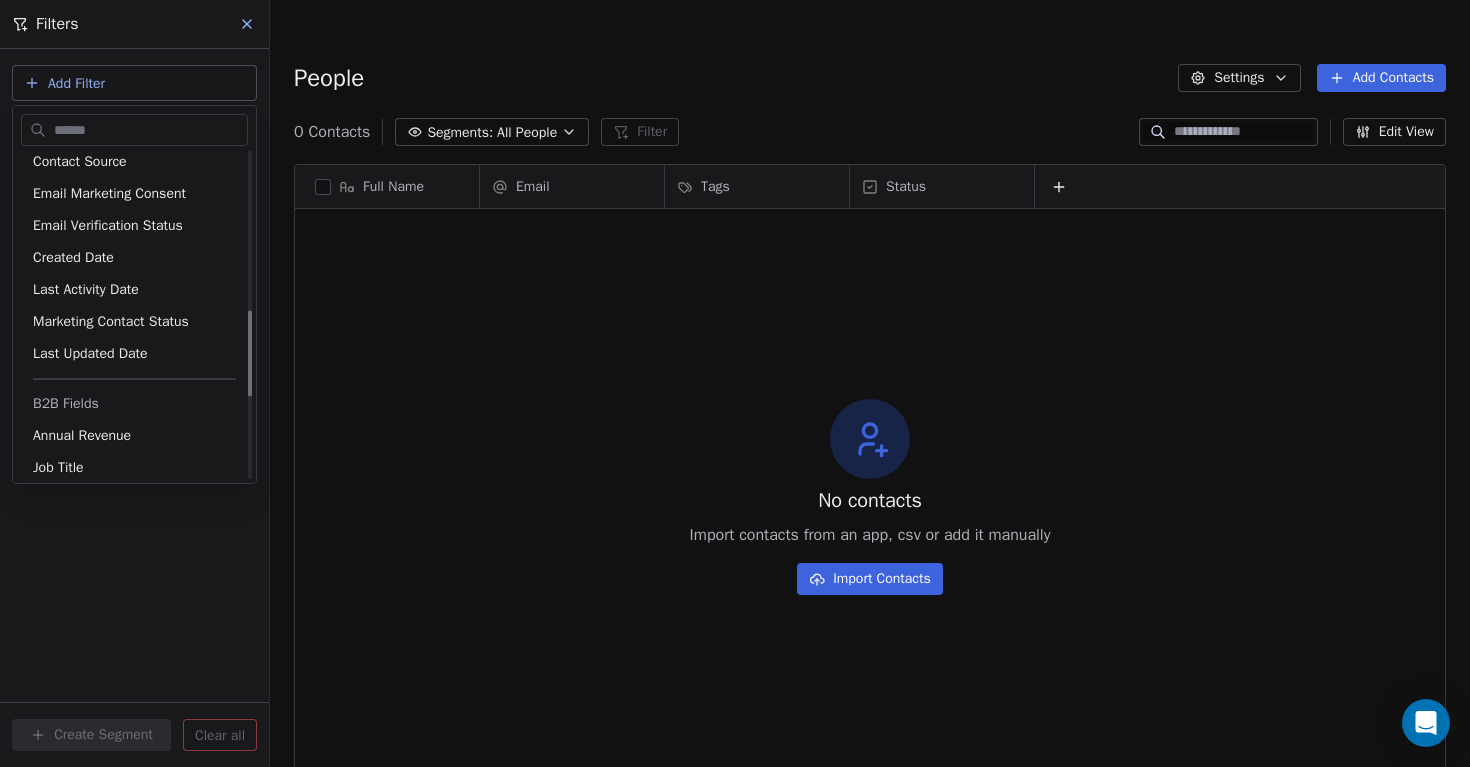 scroll, scrollTop: 0, scrollLeft: 0, axis: both 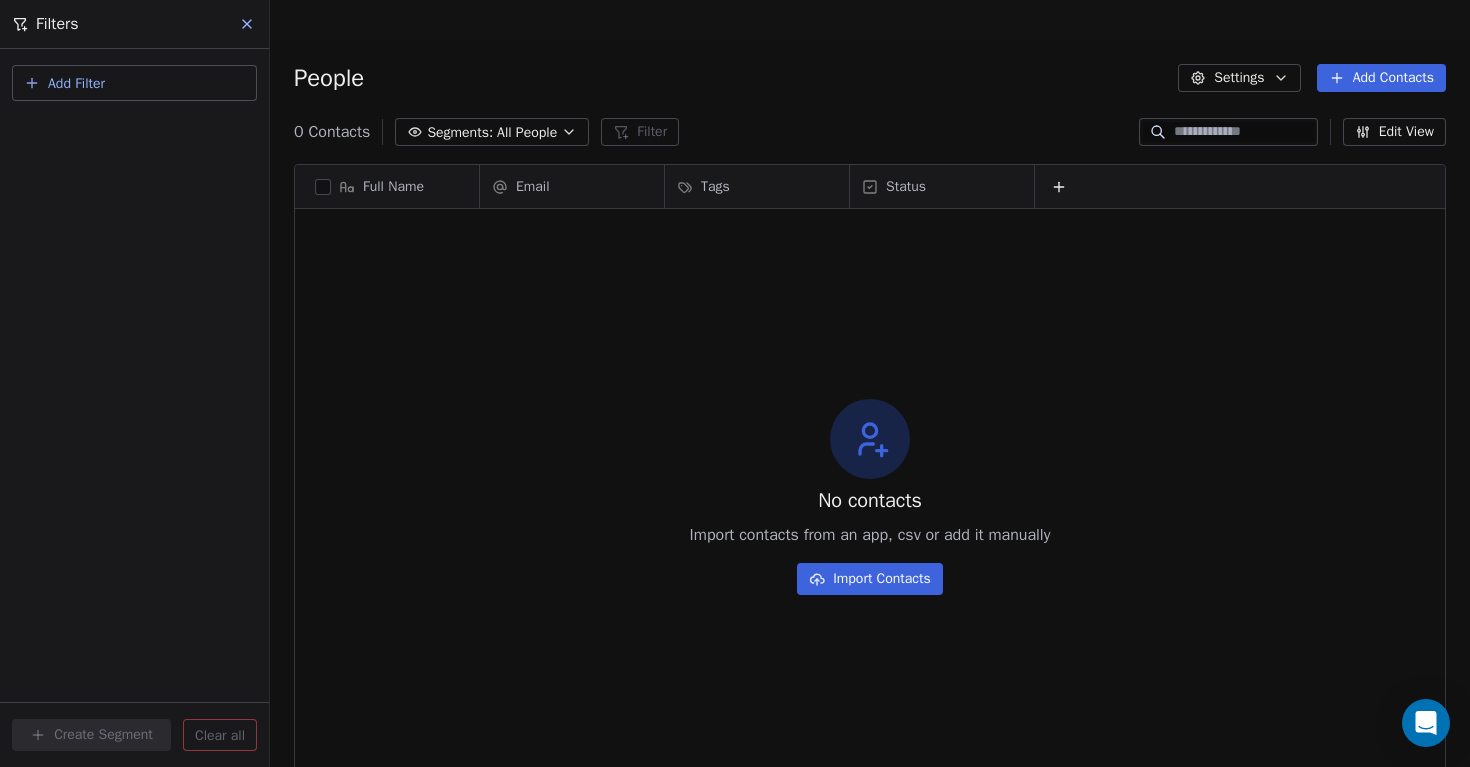 click on "Odoo Dashboards Contacts People Marketing Workflows Campaigns Sales Pipelines Sequences Beta Tools Apps AI Agents Help & Support Filters Add Filter  Create Segment Clear all People Settings  Add Contacts 0 Contacts Segments: All People Filter  Edit View Tag Add to Sequence Export Full Name Email Tags Status
To pick up a draggable item, press the space bar.
While dragging, use the arrow keys to move the item.
Press space again to drop the item in its new position, or press escape to cancel.
No contacts Import contacts from an app, csv or add it manually   Import Contacts" at bounding box center [735, 403] 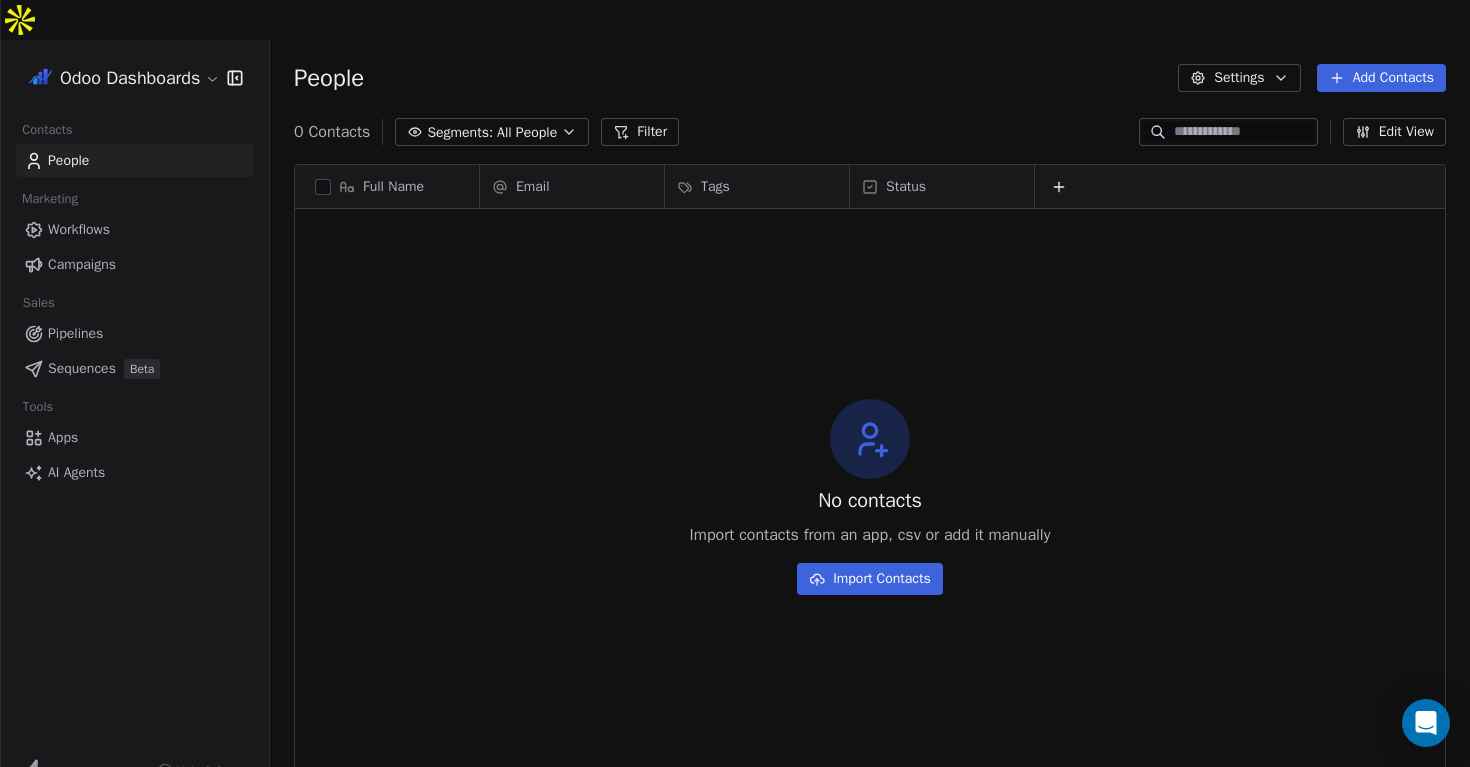 click 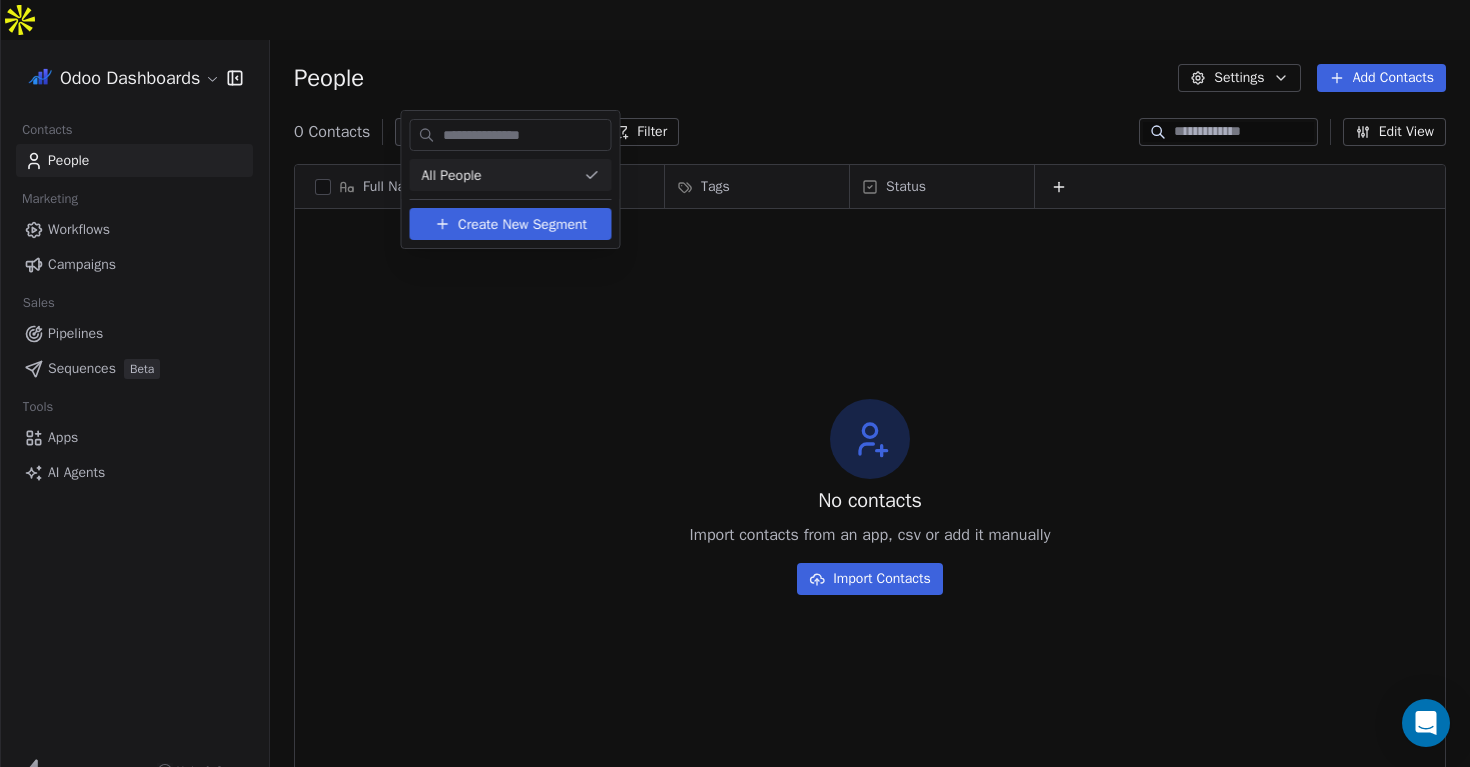click on "Create New Segment" at bounding box center [522, 224] 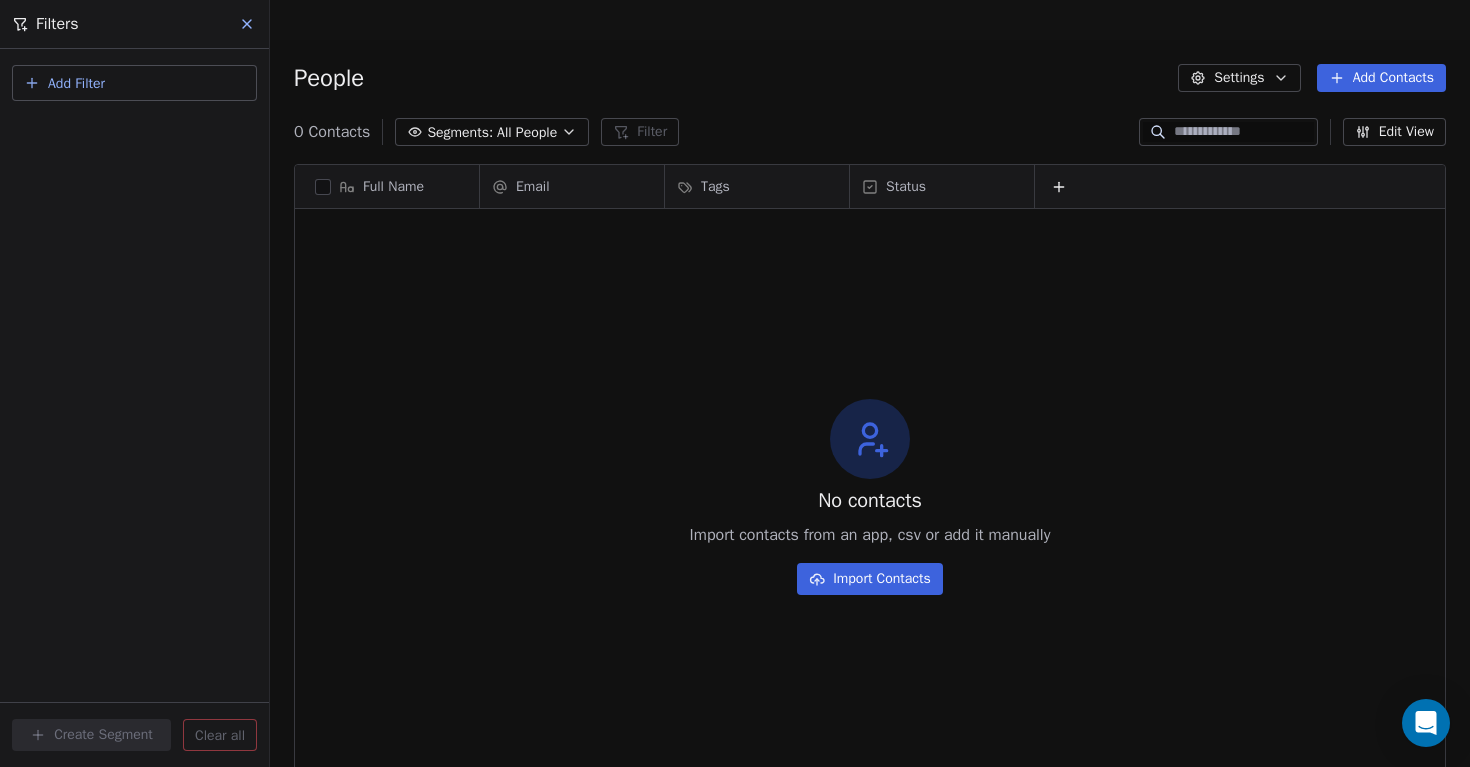 click on "Add Filter" at bounding box center (76, 83) 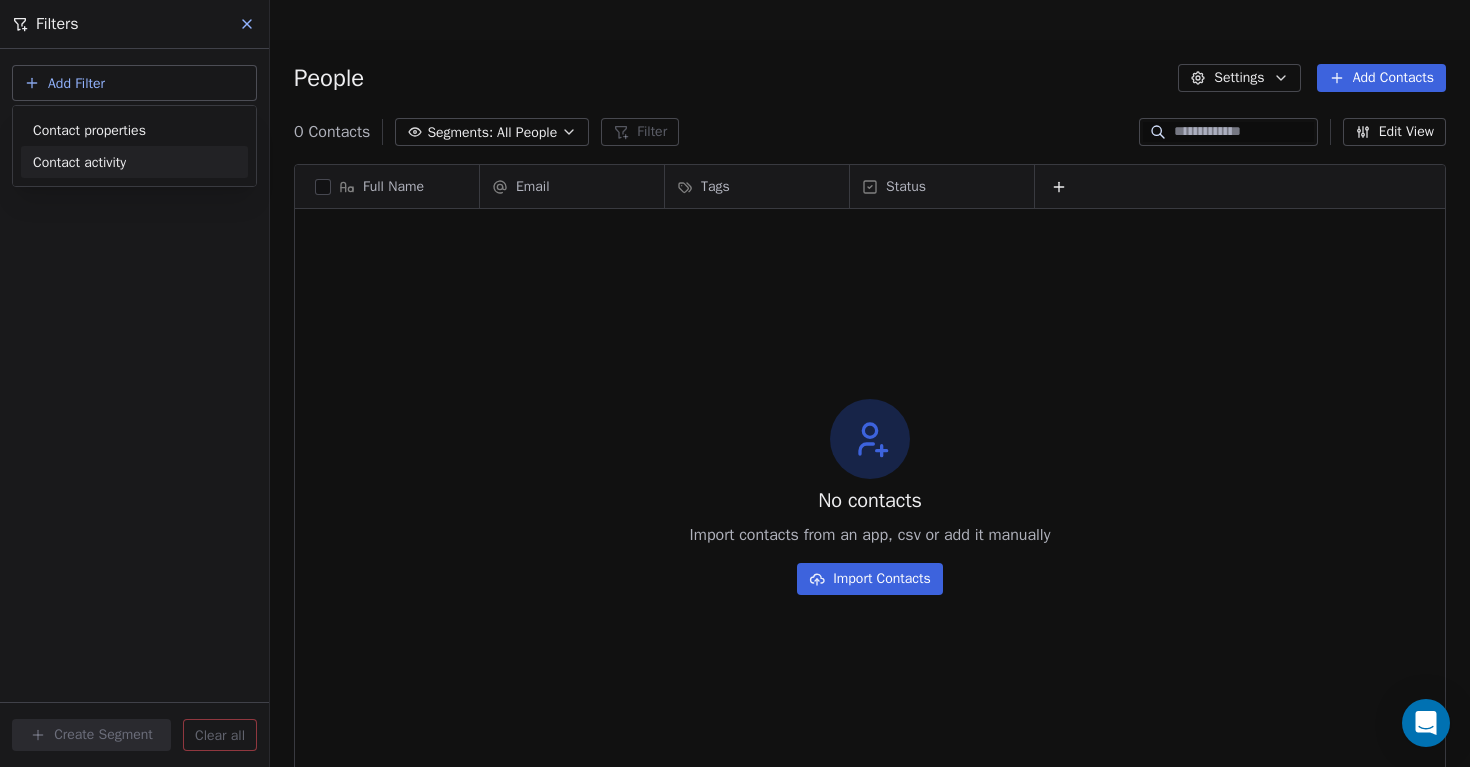 click on "Contact activity" at bounding box center (79, 162) 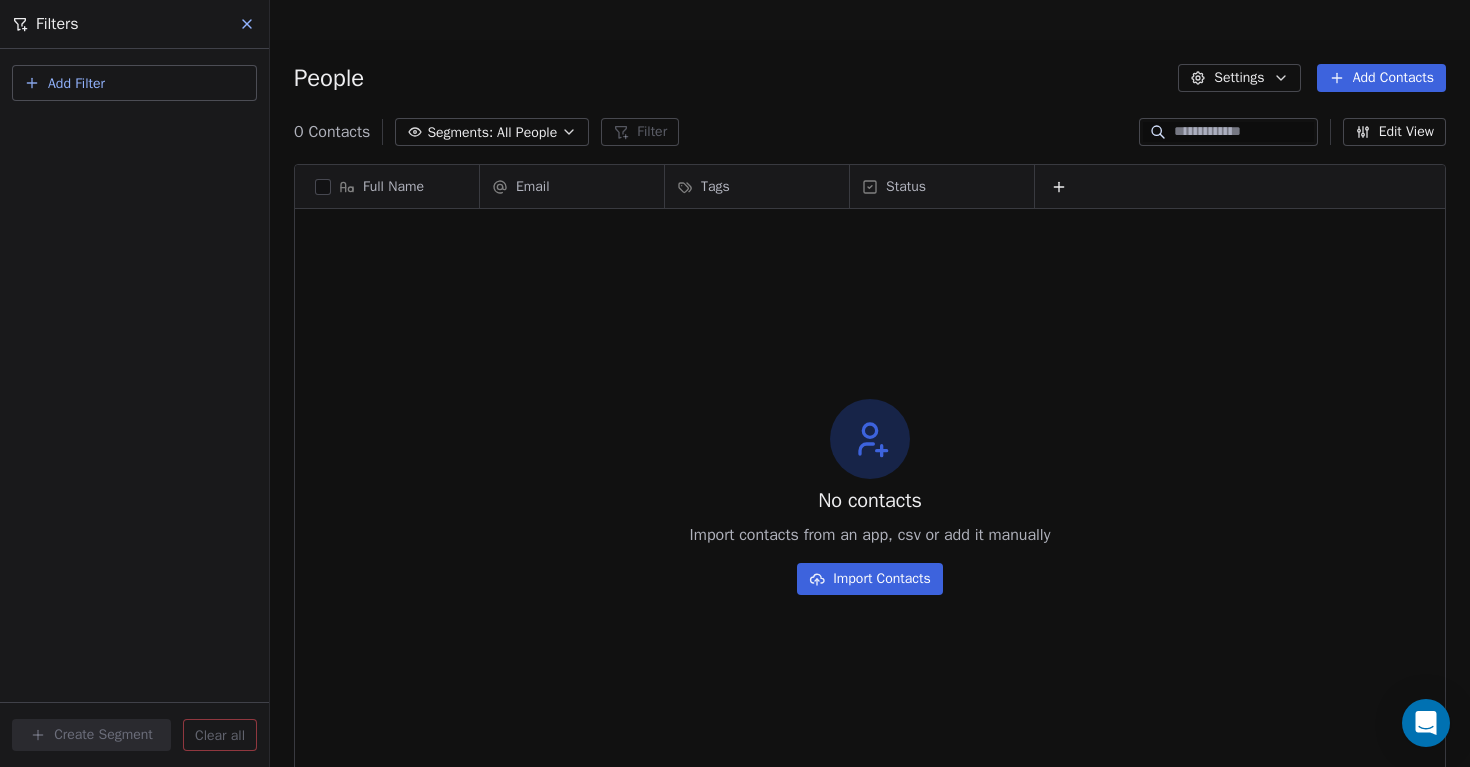 click on "Odoo Dashboards Contacts People Marketing Workflows Campaigns Sales Pipelines Sequences Beta Tools Apps AI Agents Help & Support Filters Add Filter  Create Segment Clear all People Settings  Add Contacts 0 Contacts Segments: All People Filter  Edit View Tag Add to Sequence Export Full Name Email Tags Status
To pick up a draggable item, press the space bar.
While dragging, use the arrow keys to move the item.
Press space again to drop the item in its new position, or press escape to cancel.
No contacts Import contacts from an app, csv or add it manually   Import Contacts" at bounding box center (735, 403) 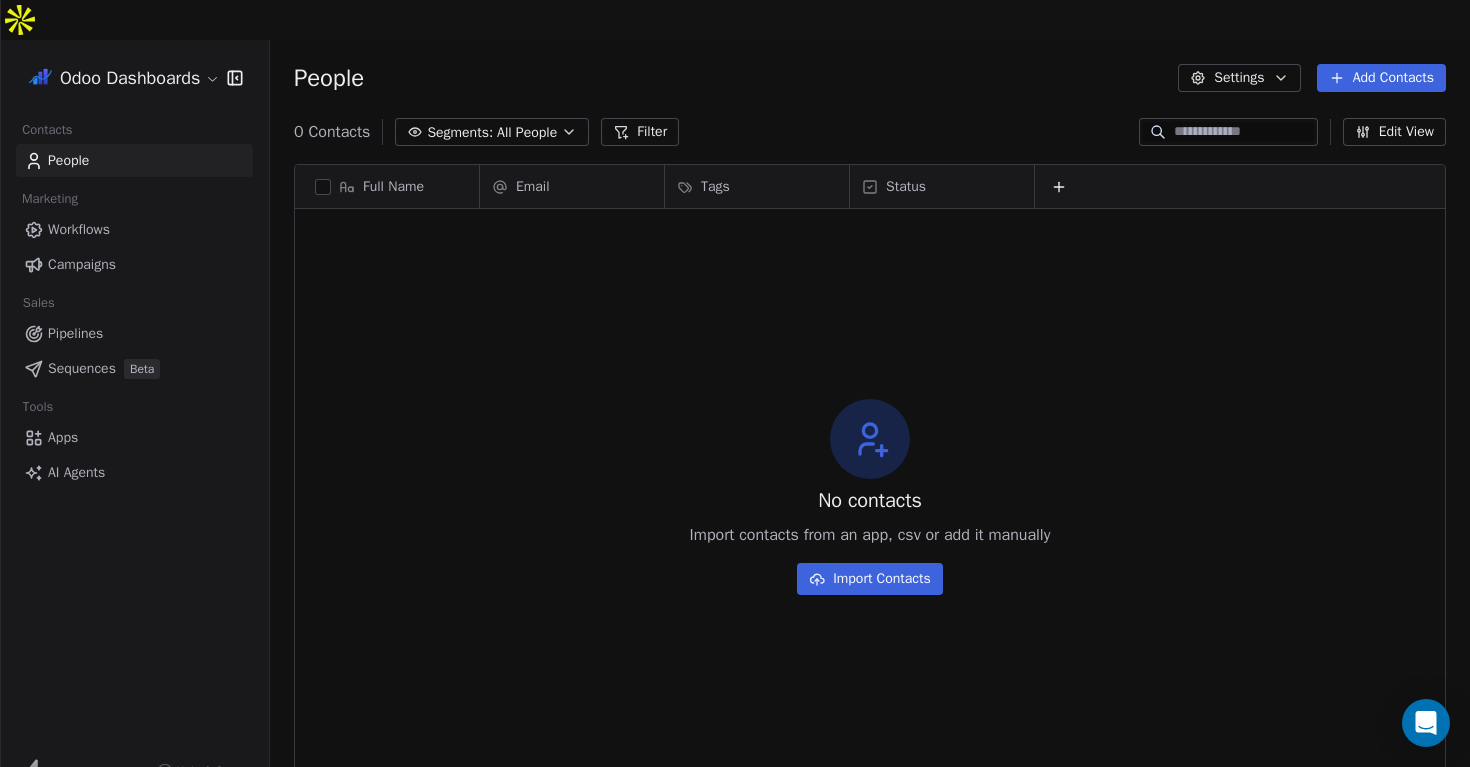 click on "Settings" at bounding box center [1239, 78] 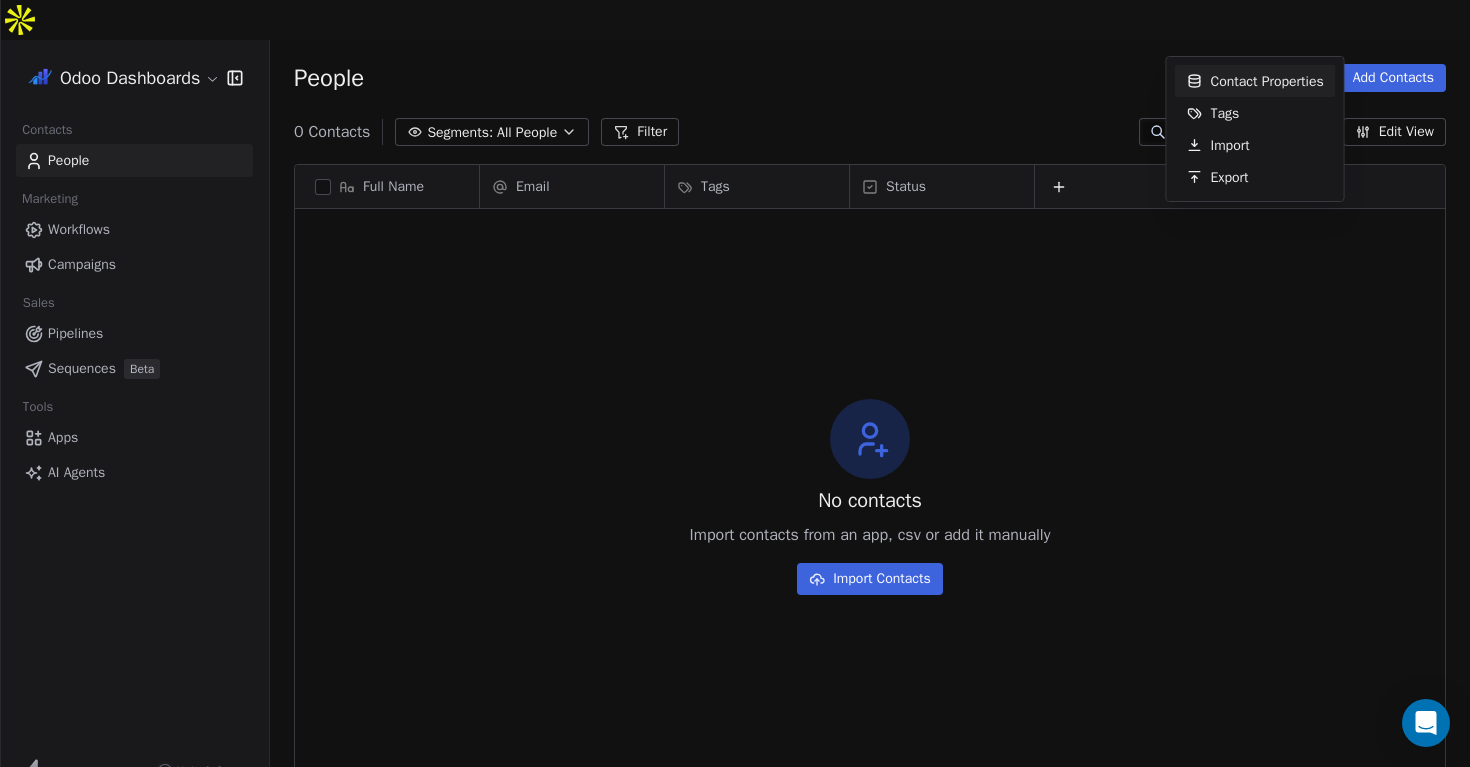 click on "Contact Properties" at bounding box center (1267, 81) 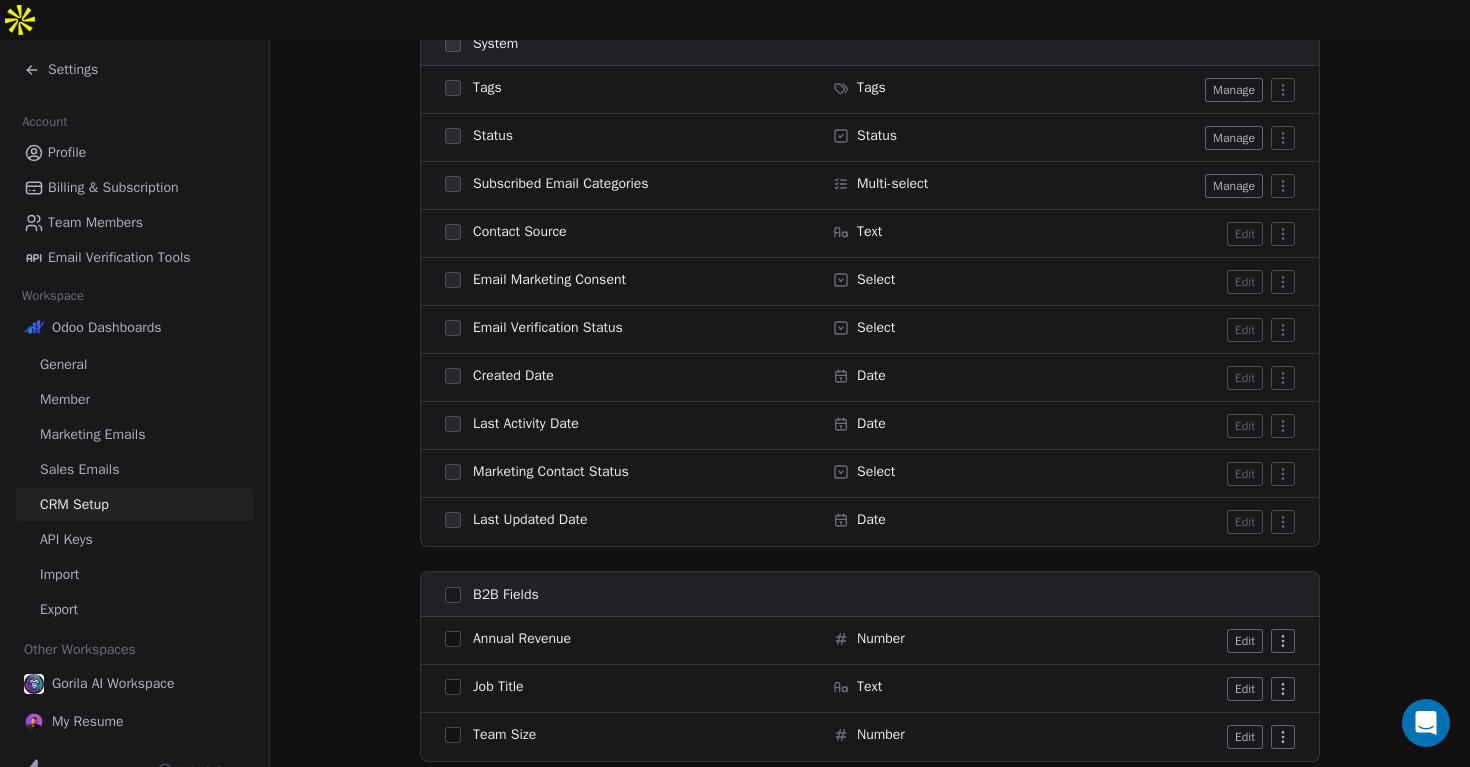 scroll, scrollTop: 0, scrollLeft: 0, axis: both 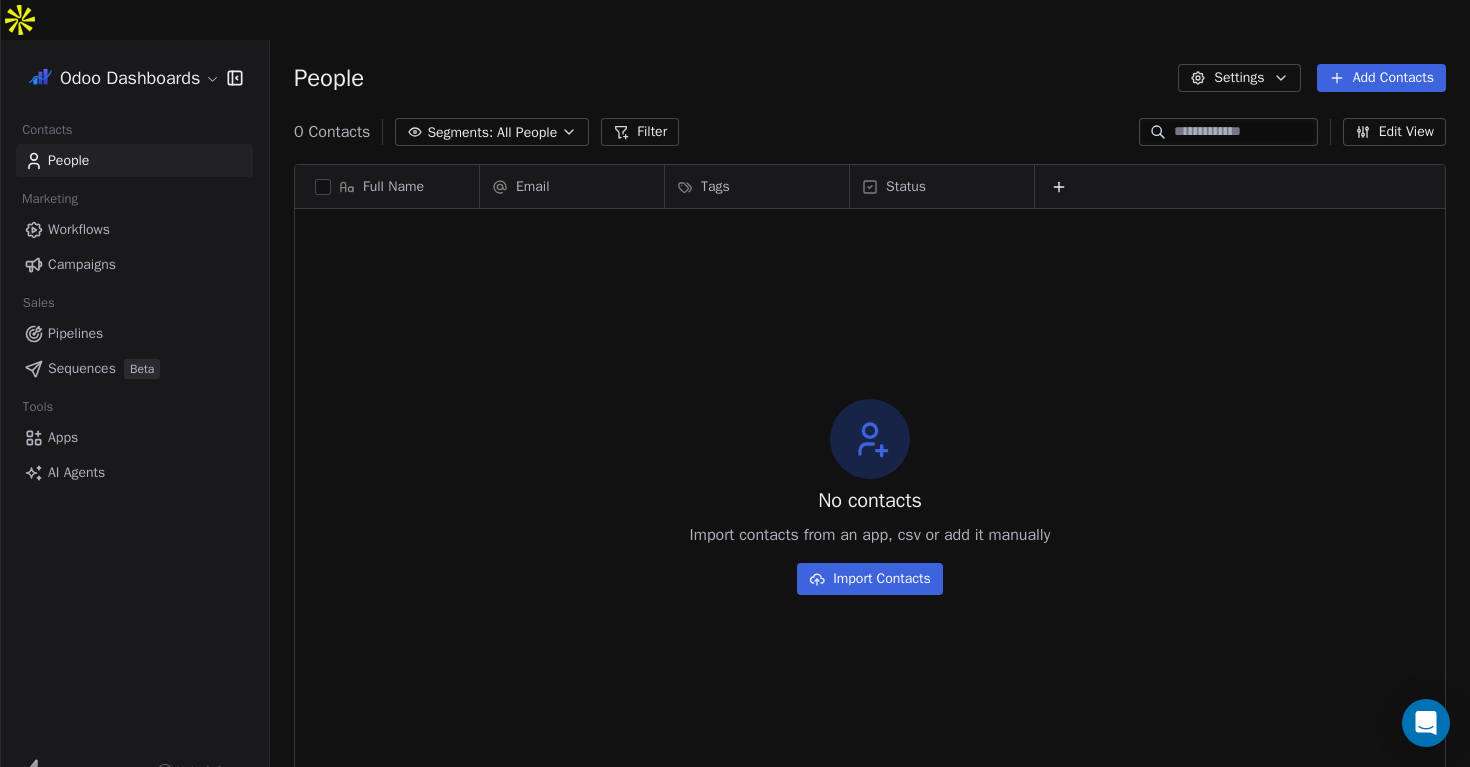 click on "Marketing" at bounding box center [134, 199] 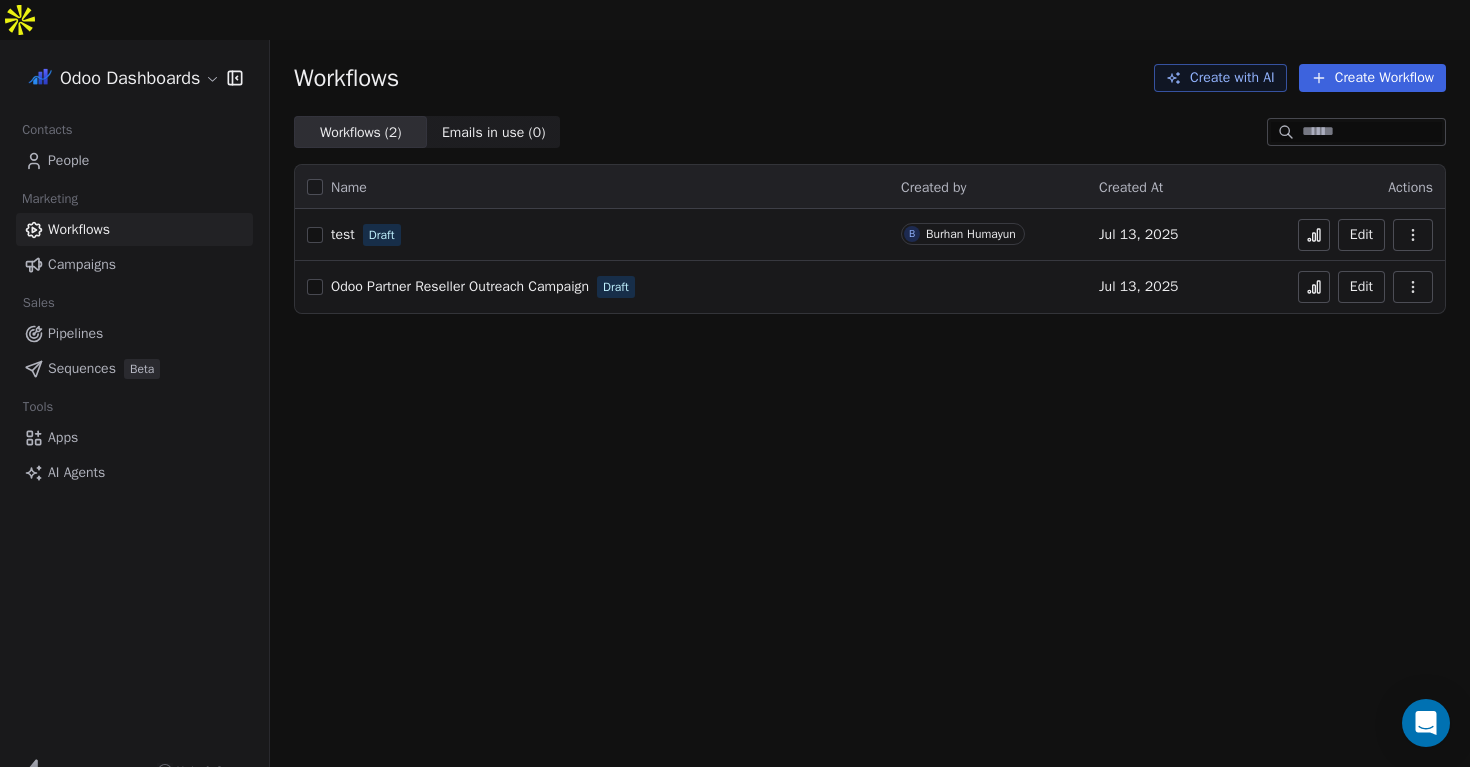 click on "Campaigns" at bounding box center [82, 264] 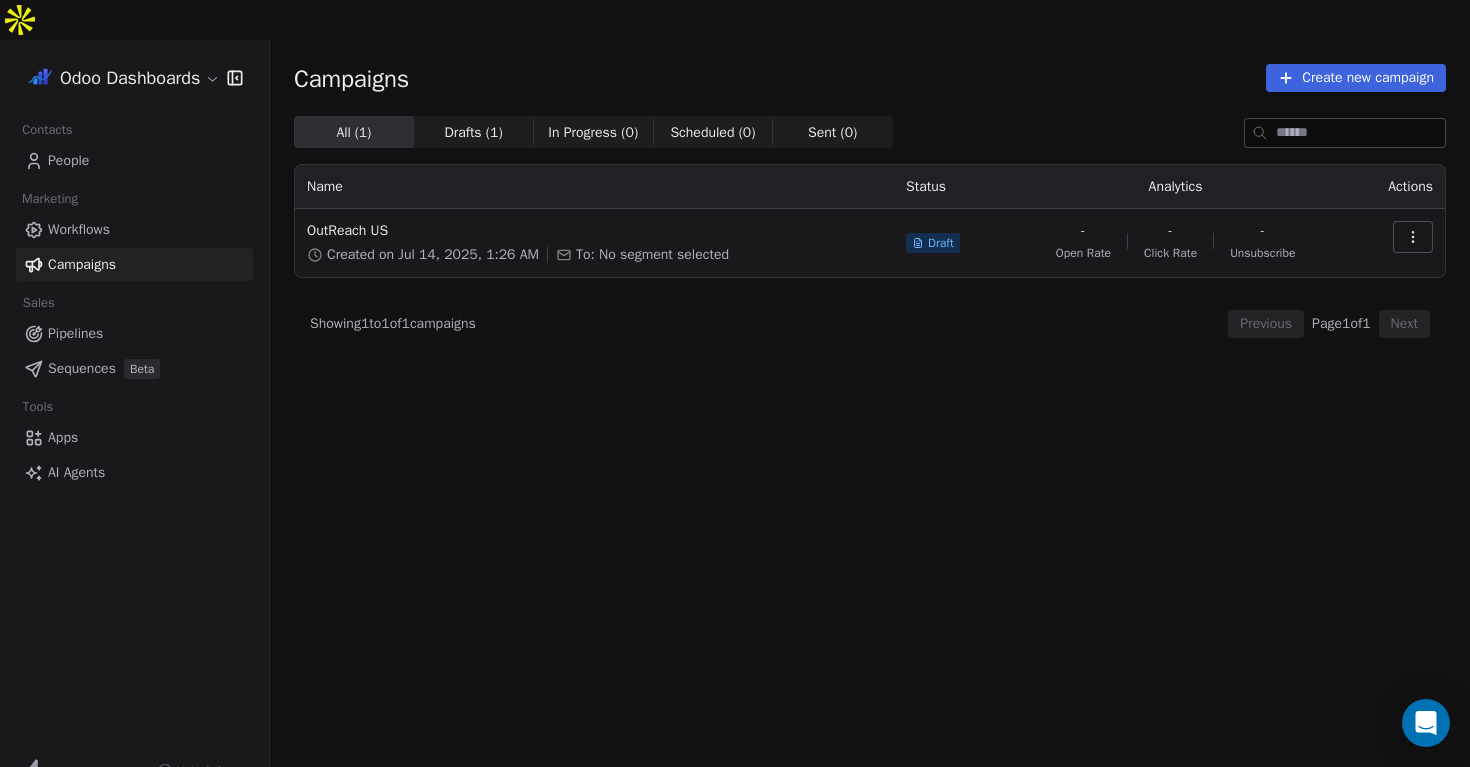 click on "Pipelines" at bounding box center (75, 333) 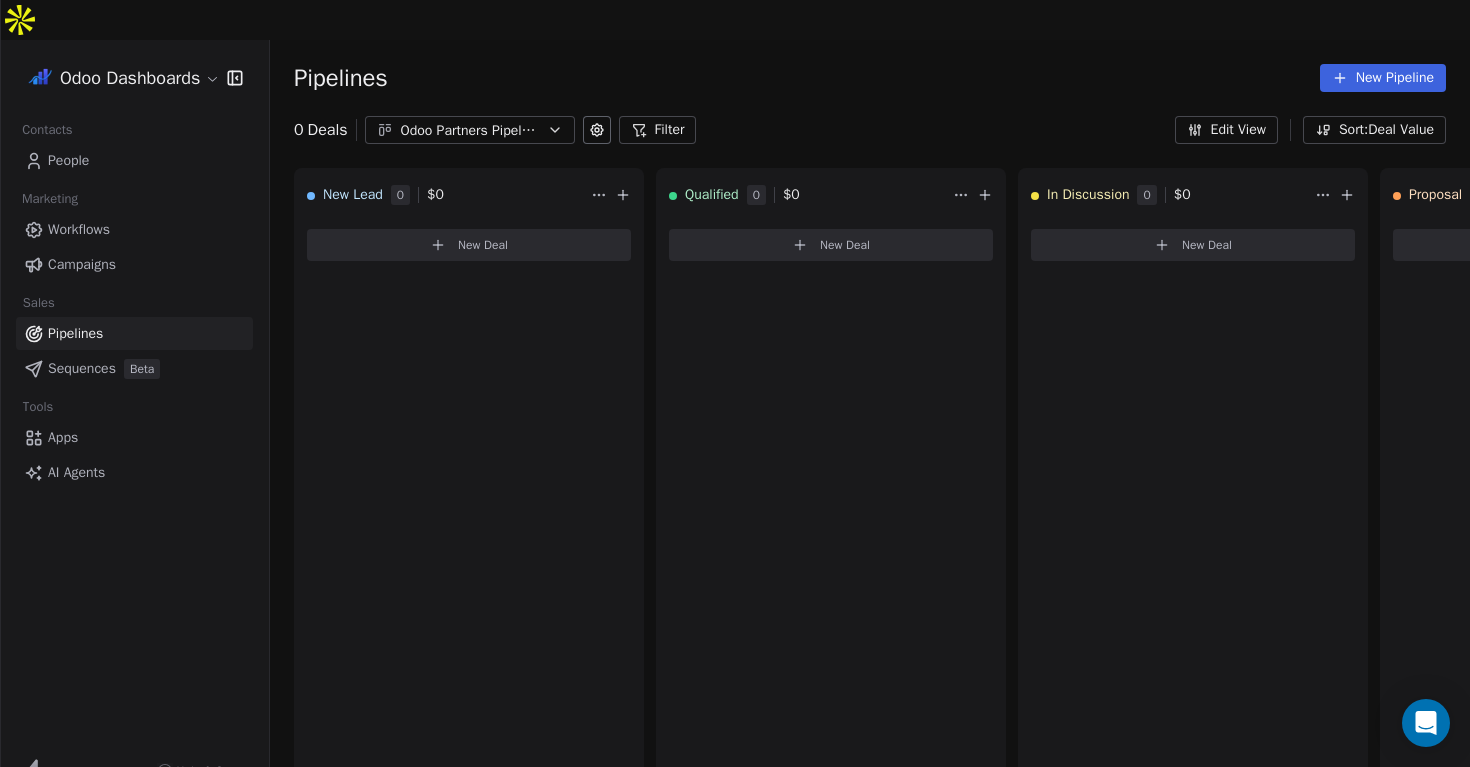 click on "Sequences" at bounding box center [82, 368] 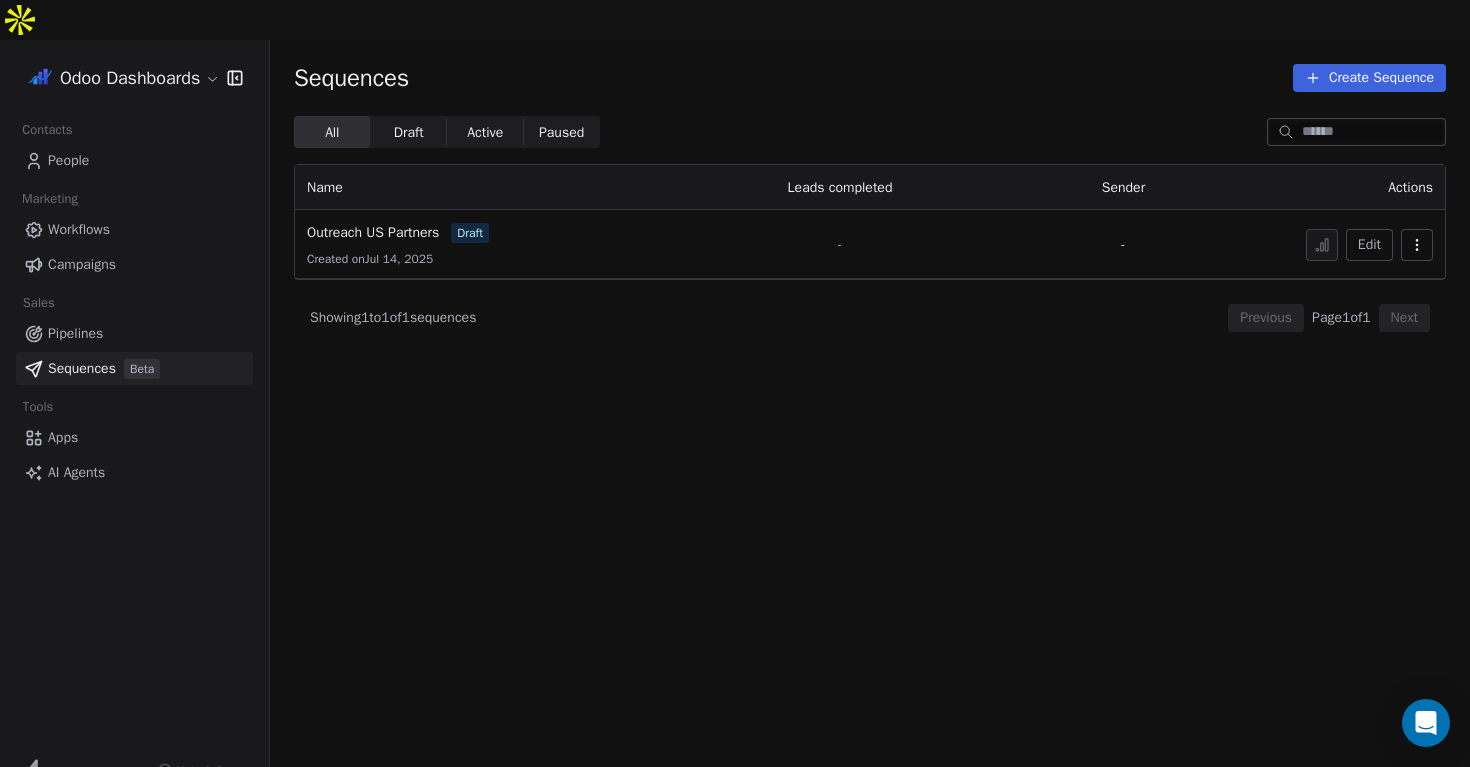 click on "Apps" at bounding box center [63, 437] 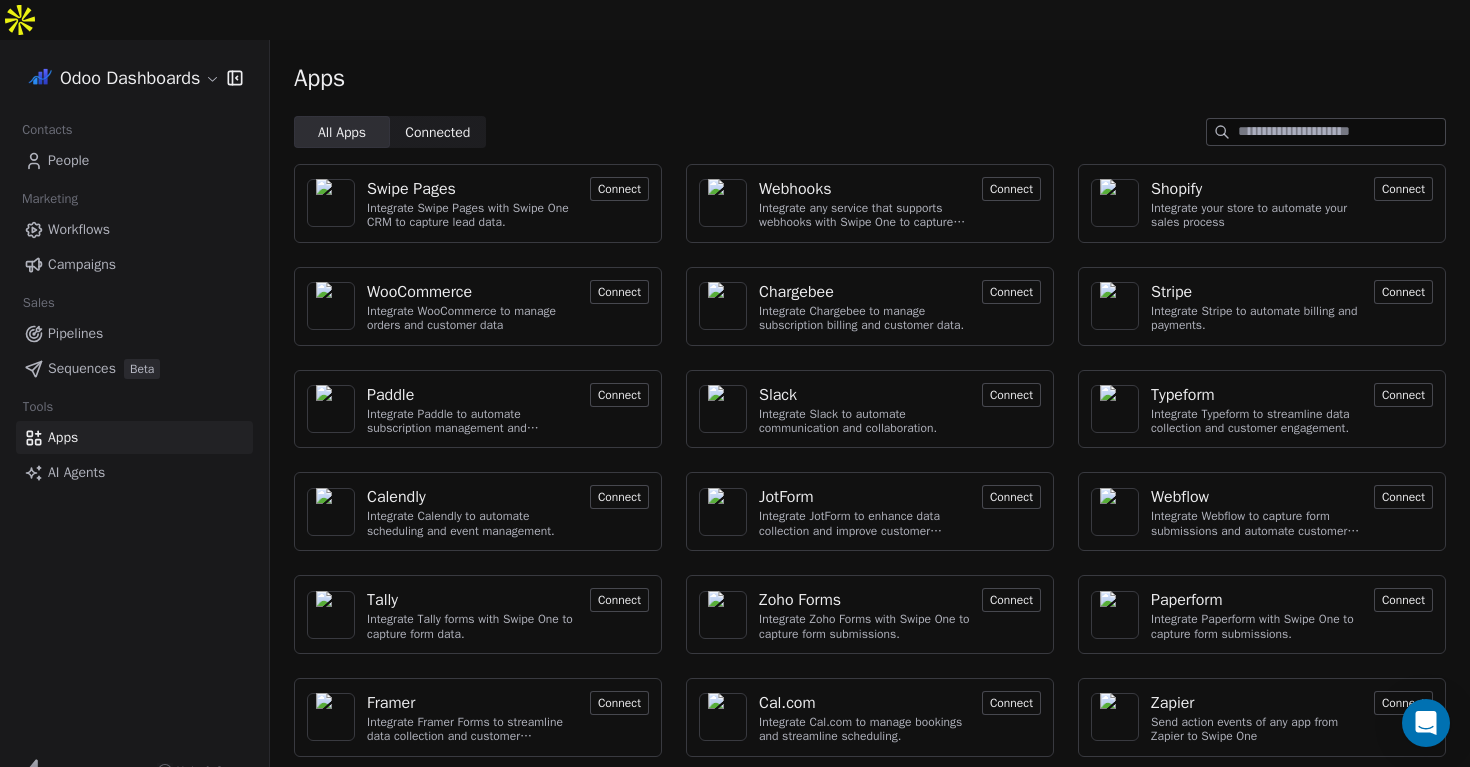 click on "AI Agents" at bounding box center [76, 472] 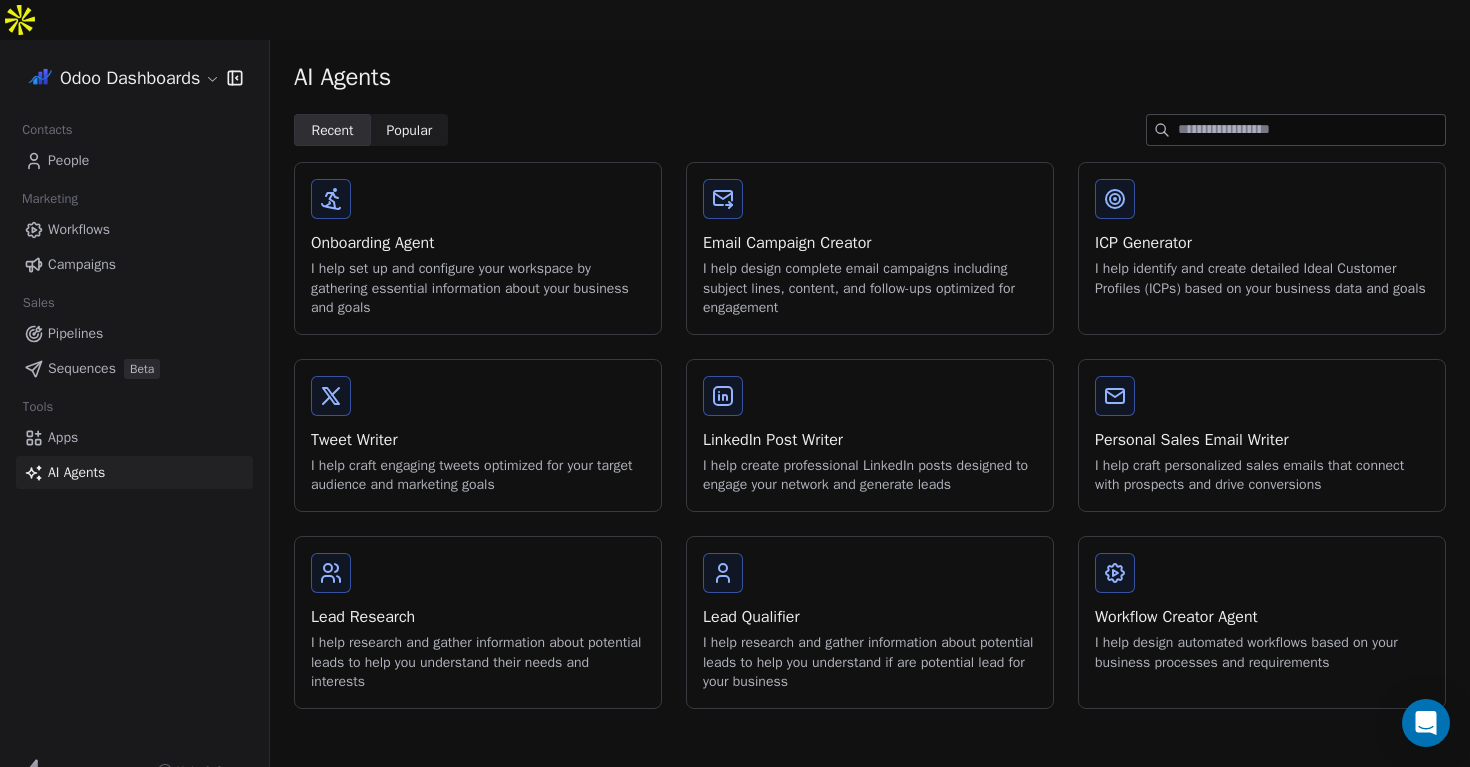 click on "People" at bounding box center [134, 160] 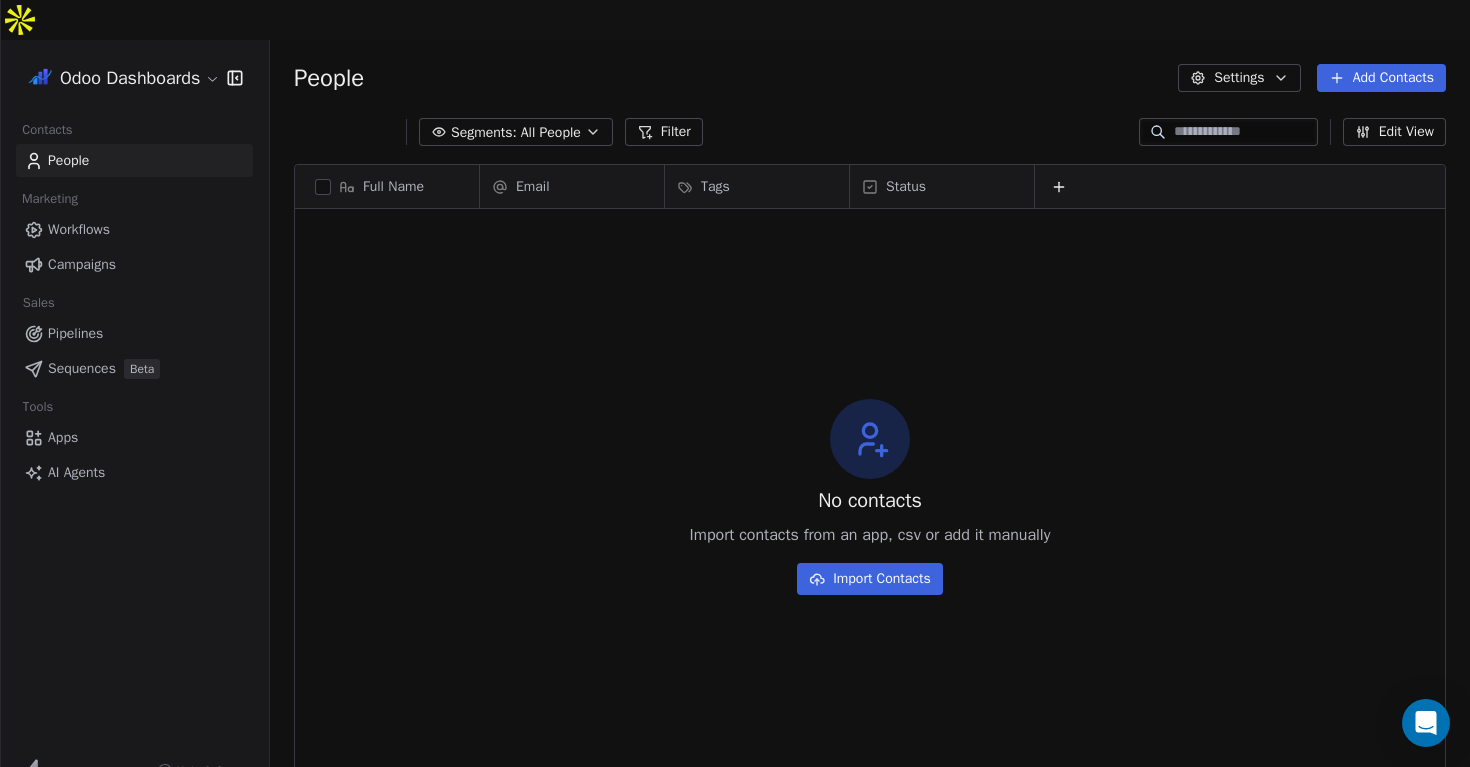 scroll, scrollTop: 1, scrollLeft: 1, axis: both 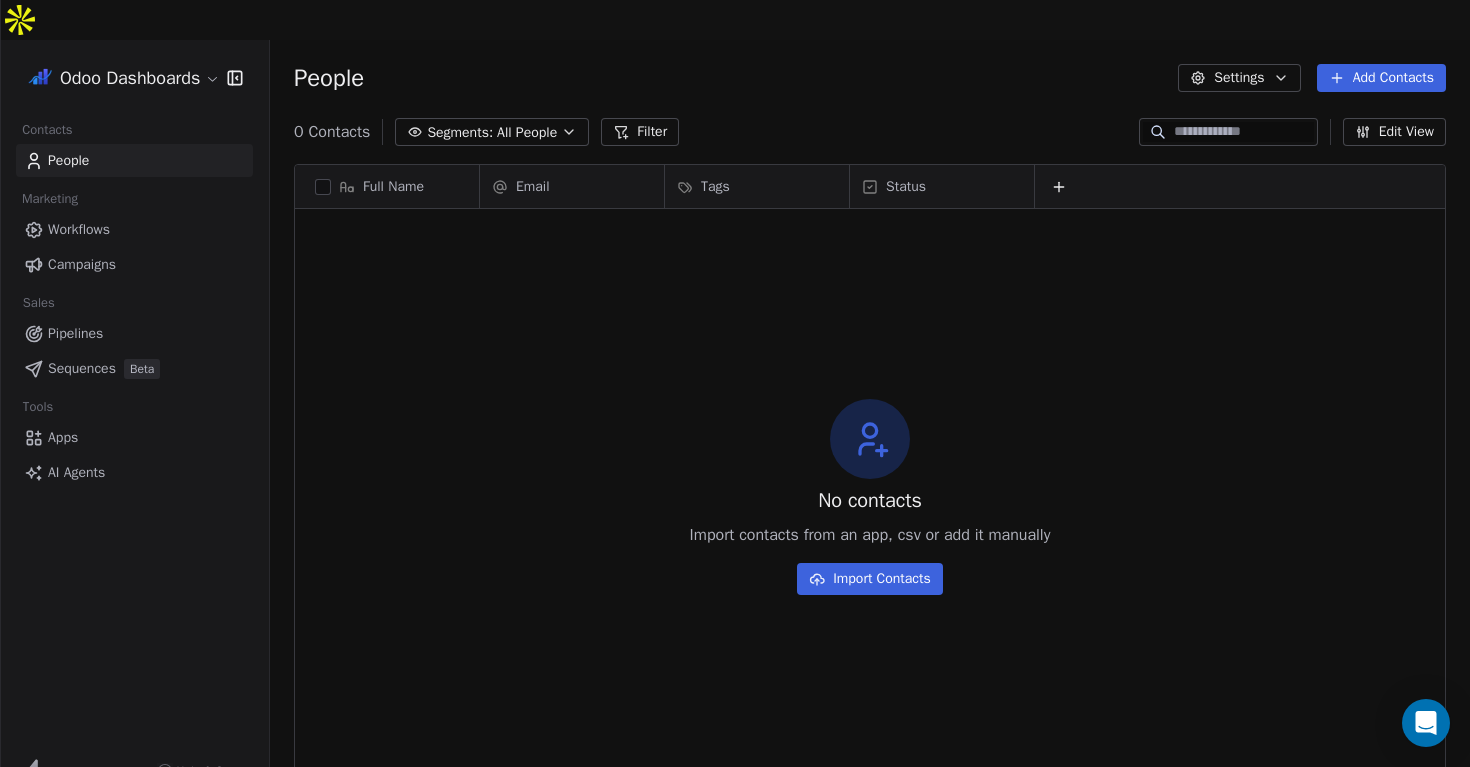 click on "People Settings  Add Contacts" at bounding box center [870, 78] 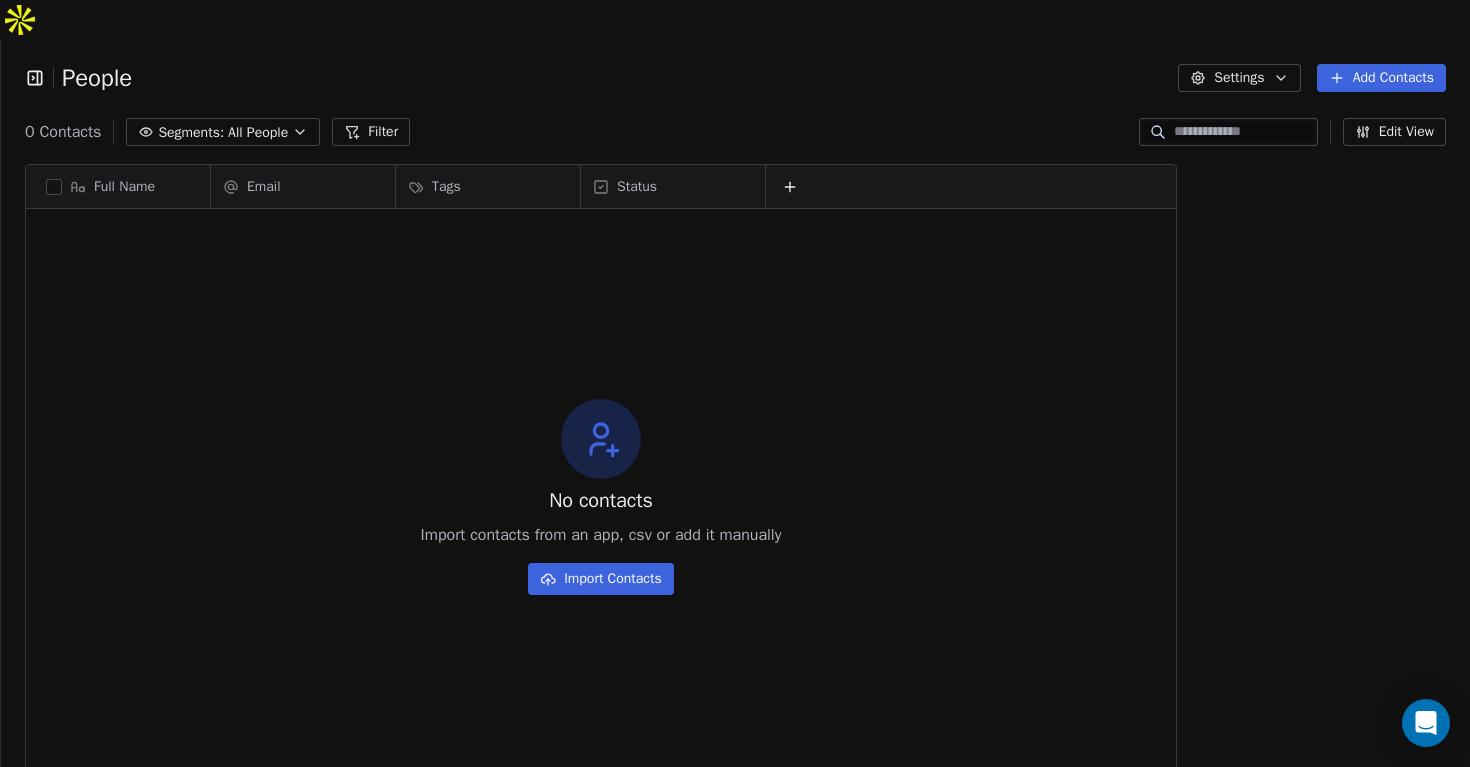 click 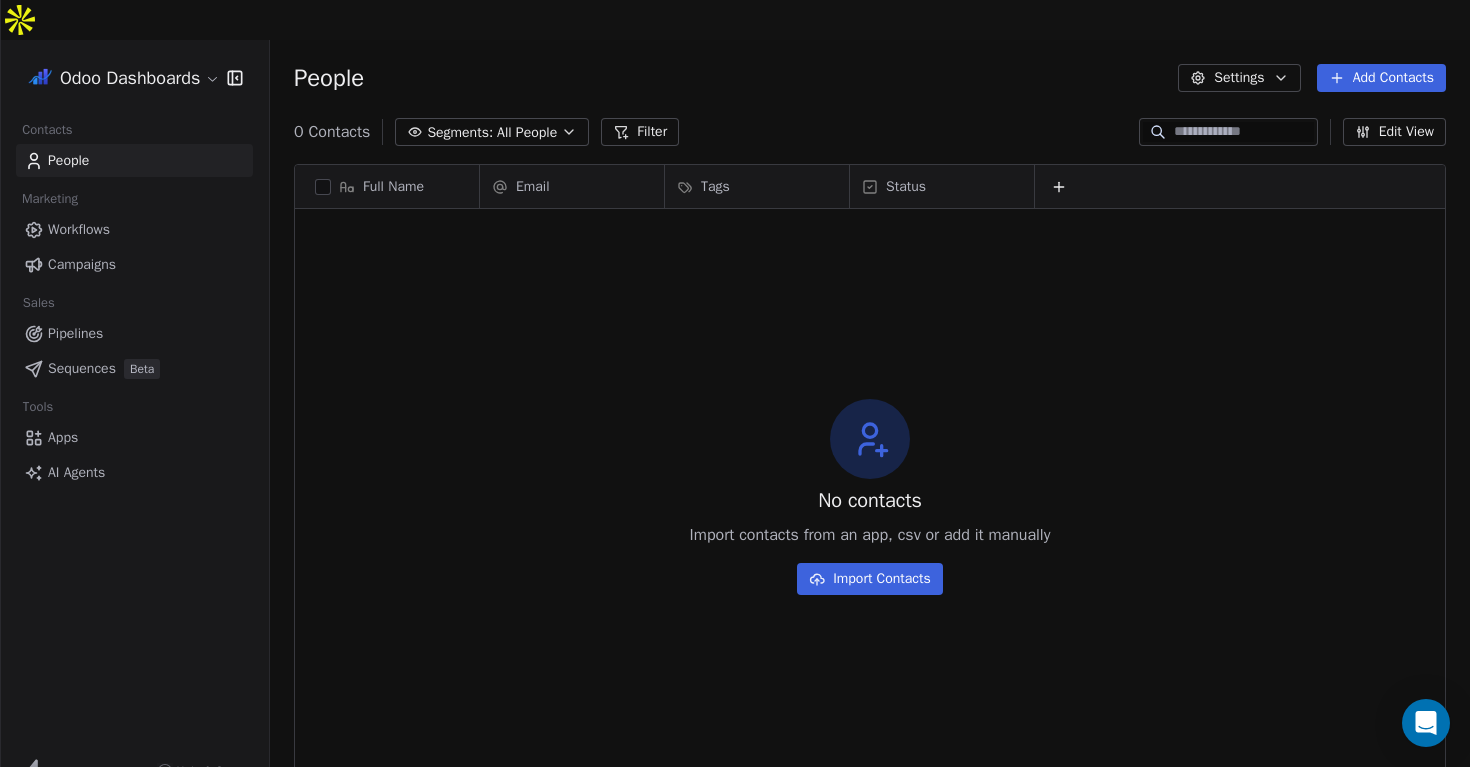 click on "Odoo Dashboards Contacts People Marketing Workflows Campaigns Sales Pipelines Sequences Beta Tools Apps AI Agents Help & Support People Settings  Add Contacts 0 Contacts Segments: All People Filter  Edit View Tag Add to Sequence Export Full Name Email Tags Status
To pick up a draggable item, press the space bar.
While dragging, use the arrow keys to move the item.
Press space again to drop the item in its new position, or press escape to cancel.
No contacts Import contacts from an app, csv or add it manually   Import Contacts" at bounding box center [735, 403] 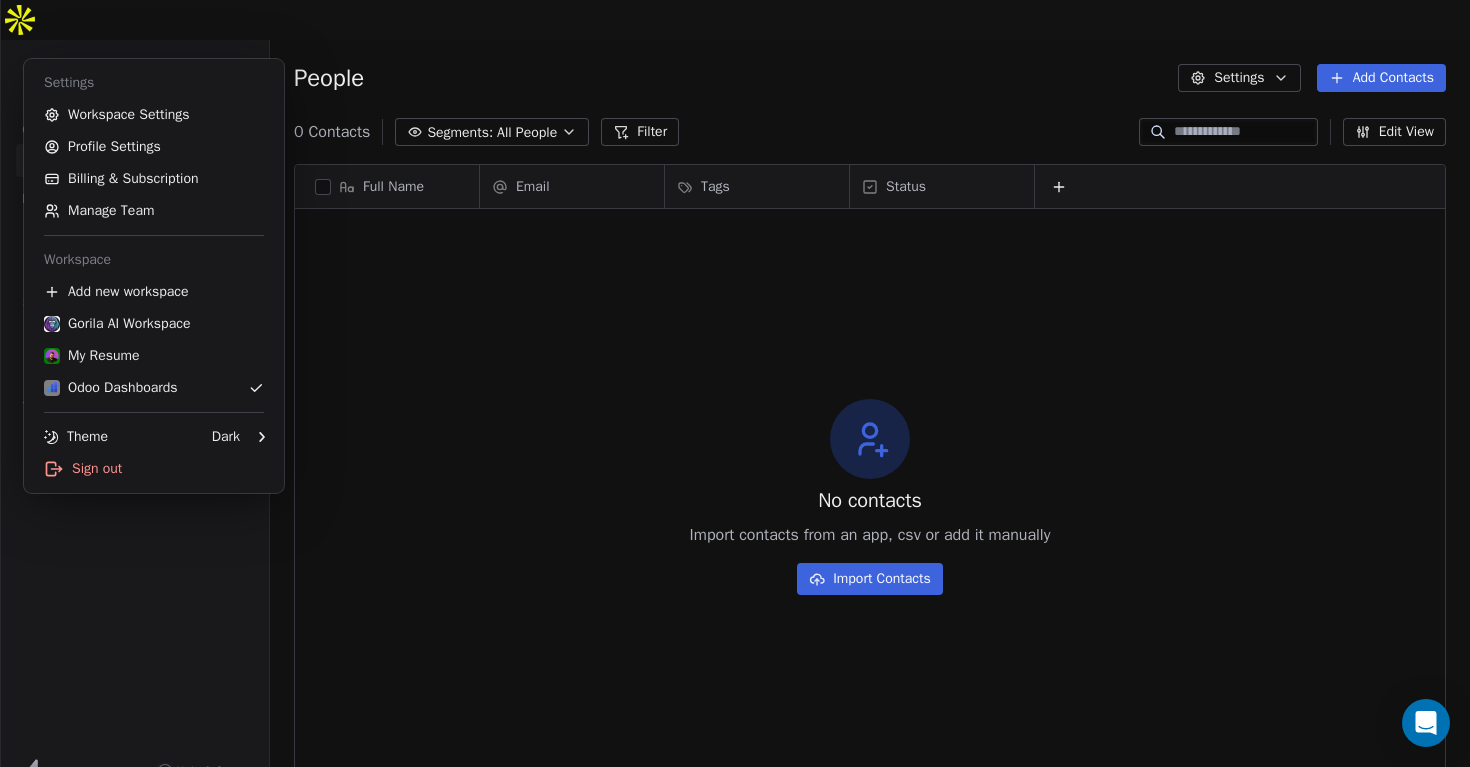 click on "Odoo Dashboards Contacts People Marketing Workflows Campaigns Sales Pipelines Sequences Beta Tools Apps AI Agents Help & Support People Settings  Add Contacts 0 Contacts Segments: All People Filter  Edit View Tag Add to Sequence Export Full Name Email Tags Status
To pick up a draggable item, press the space bar.
While dragging, use the arrow keys to move the item.
Press space again to drop the item in its new position, or press escape to cancel.
No contacts Import contacts from an app, csv or add it manually   Import Contacts
Settings Workspace Settings Profile Settings Billing & Subscription Manage Team   Workspace Add new workspace Gorila AI Workspace My Resume Odoo Dashboards Theme Dark Sign out" at bounding box center (735, 403) 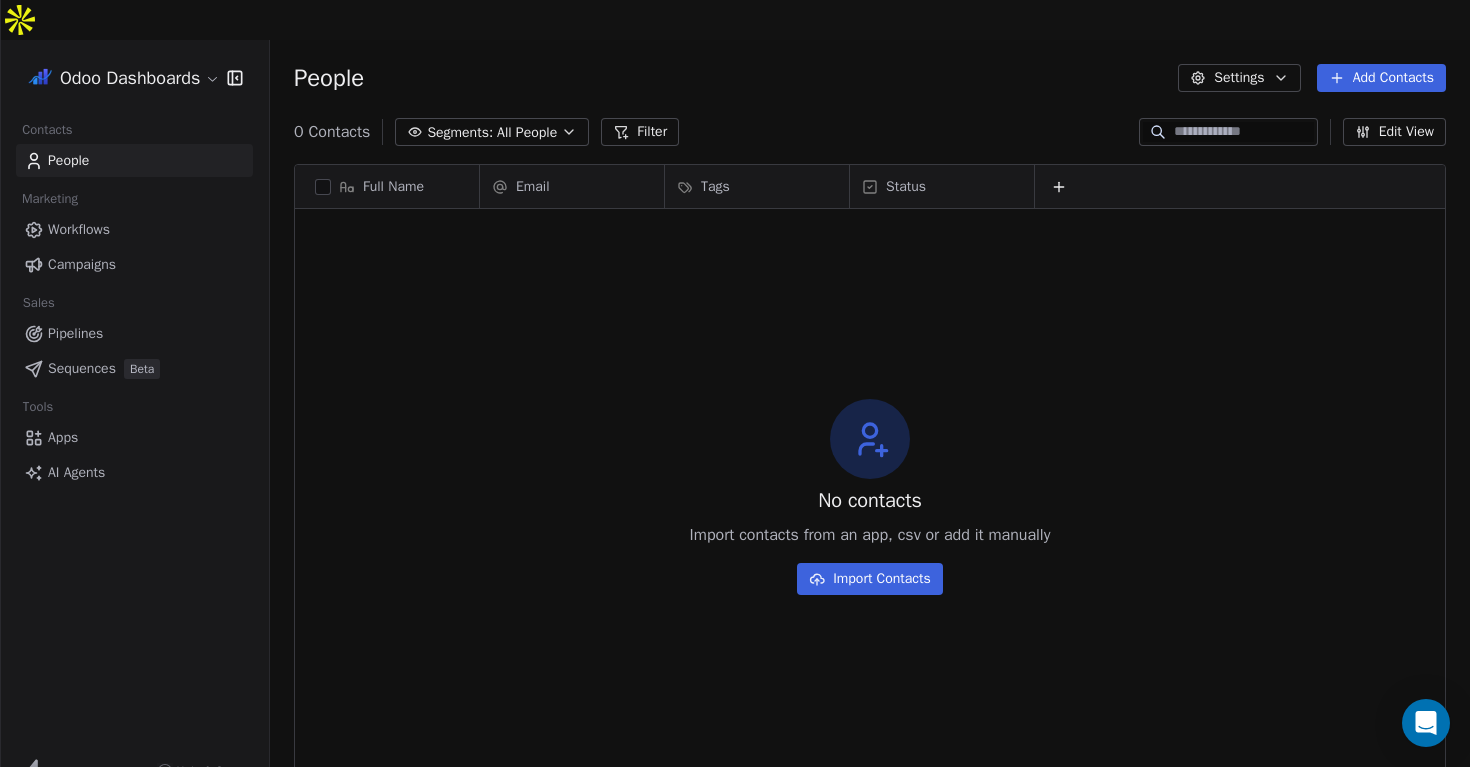 click on "AI Agents" at bounding box center (134, 472) 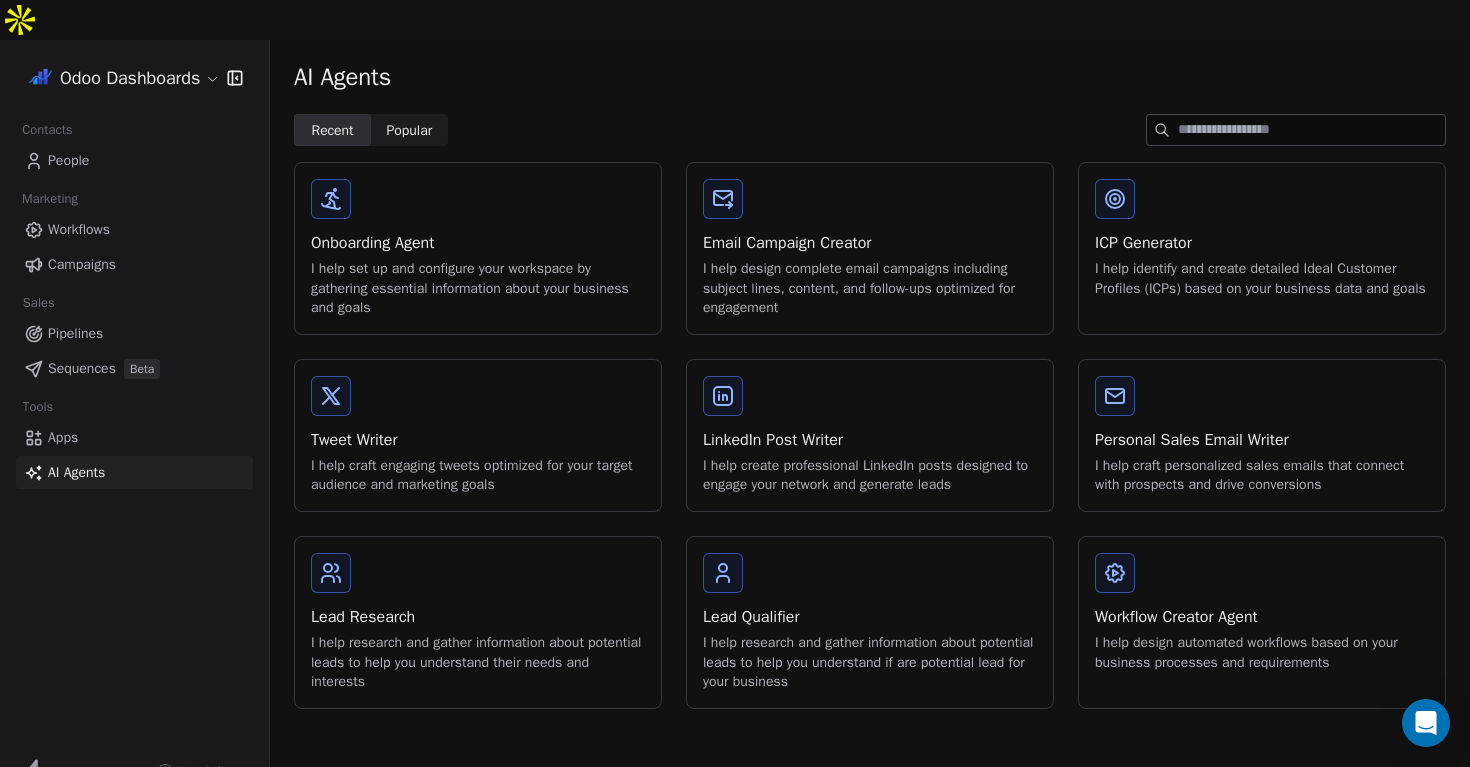click on "Apps" at bounding box center [63, 437] 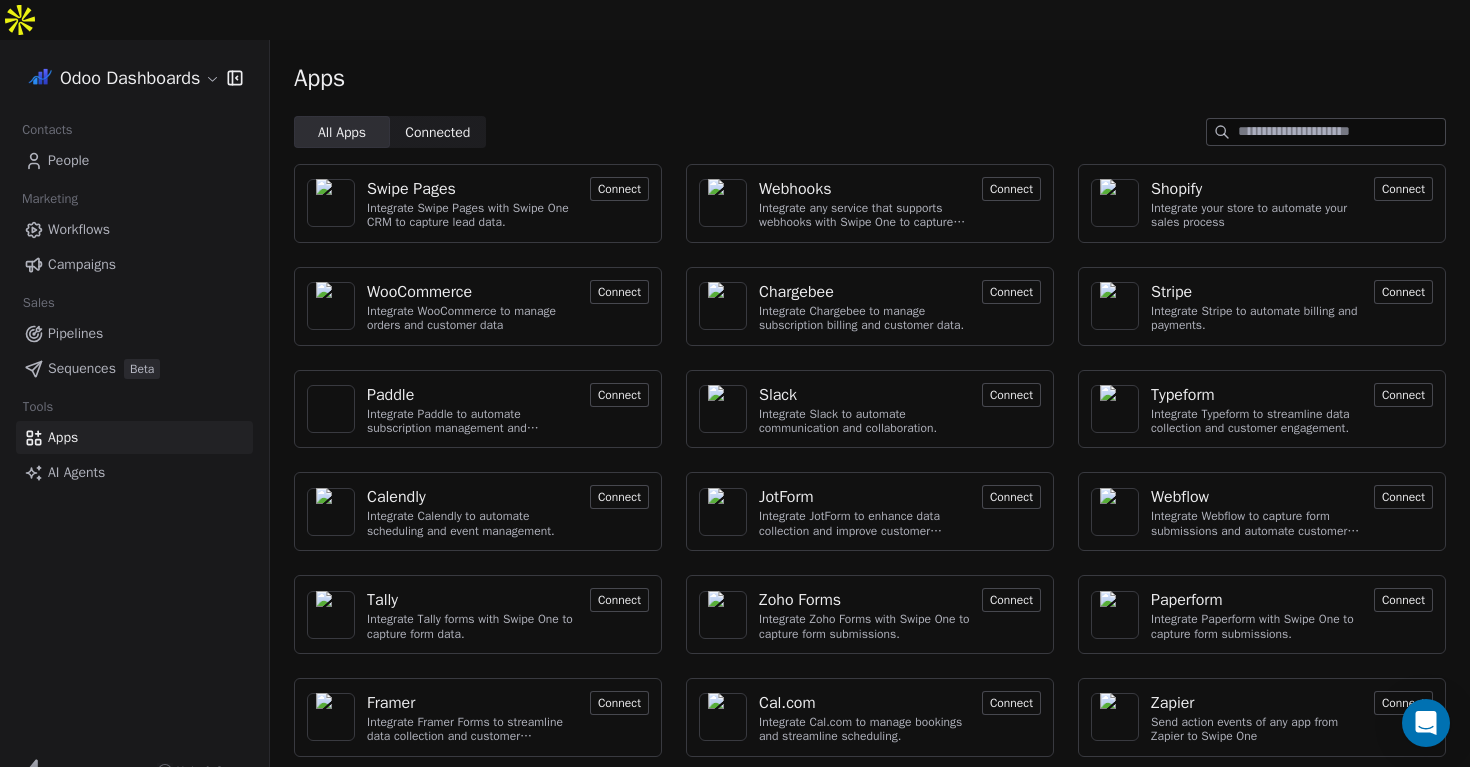 scroll, scrollTop: 68, scrollLeft: 0, axis: vertical 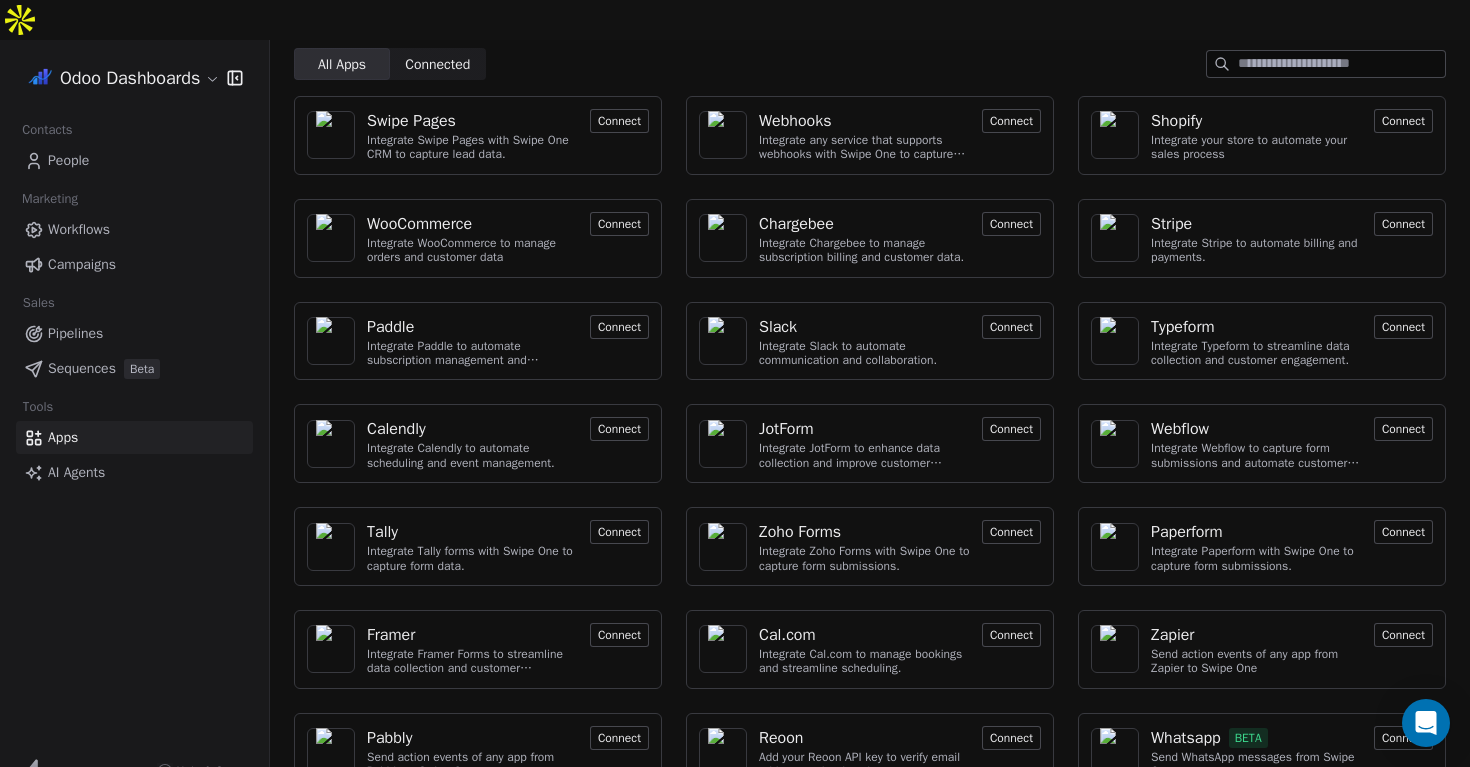 click on "Connect" at bounding box center (1403, 738) 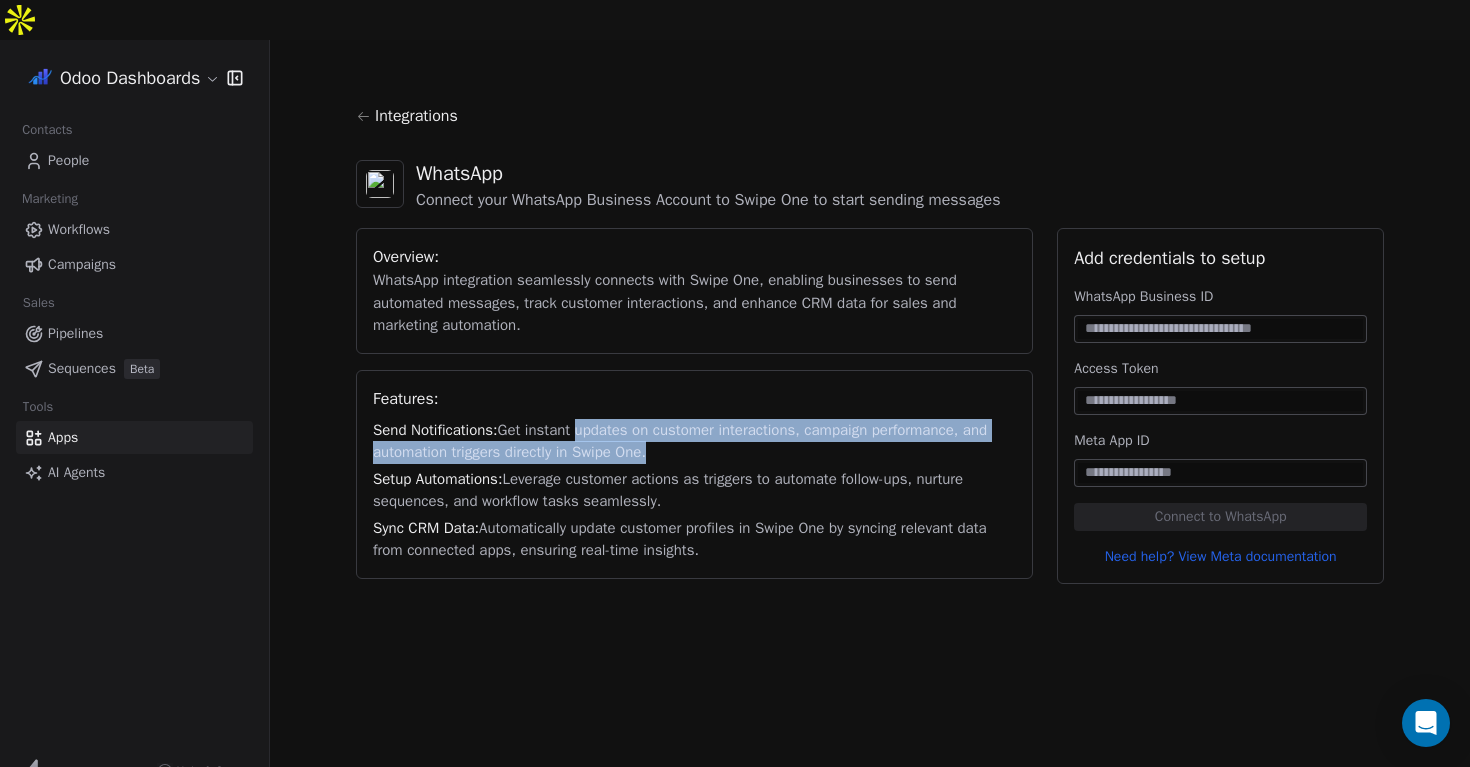 drag, startPoint x: 599, startPoint y: 390, endPoint x: 780, endPoint y: 410, distance: 182.10162 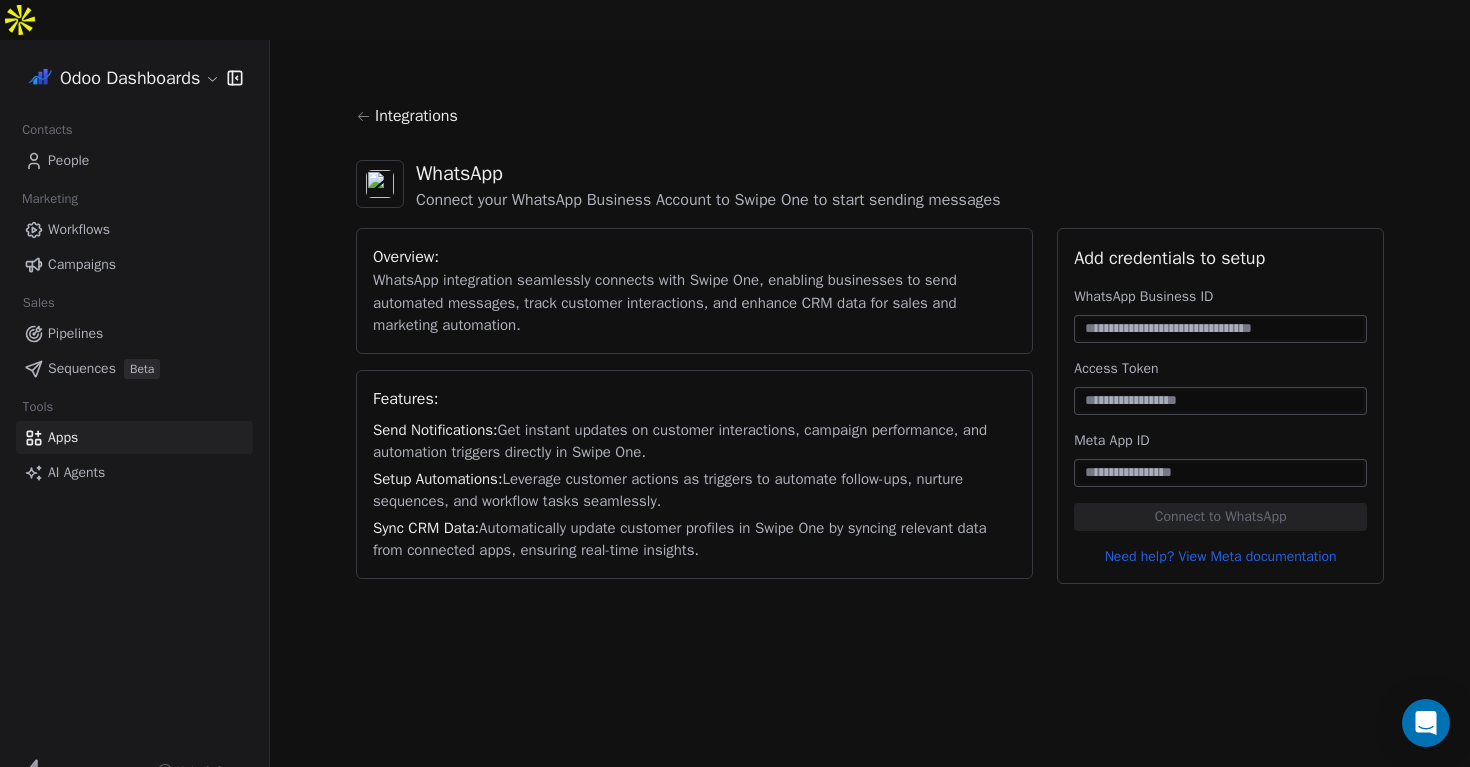 click at bounding box center [1220, 329] 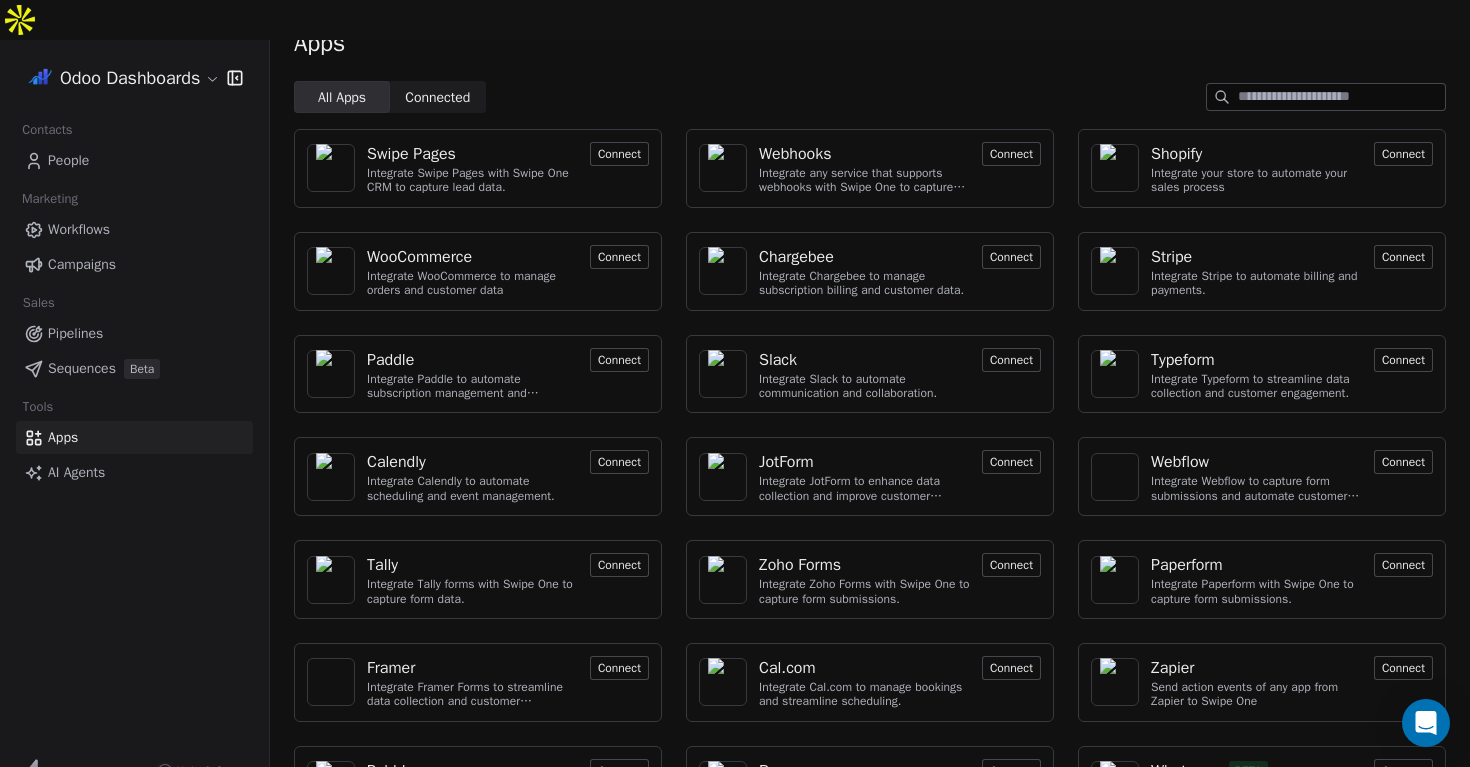 scroll, scrollTop: 0, scrollLeft: 0, axis: both 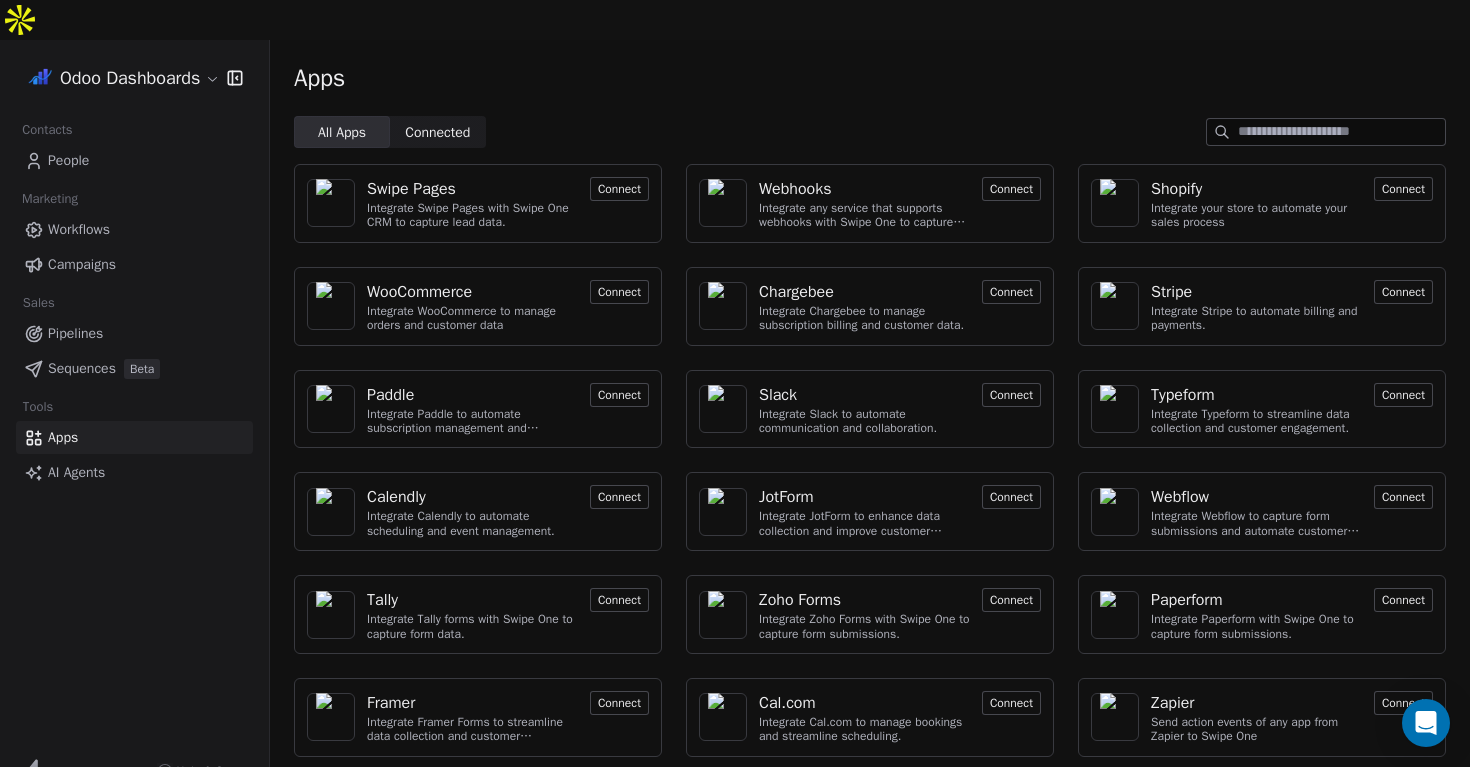 click on "People" at bounding box center (68, 160) 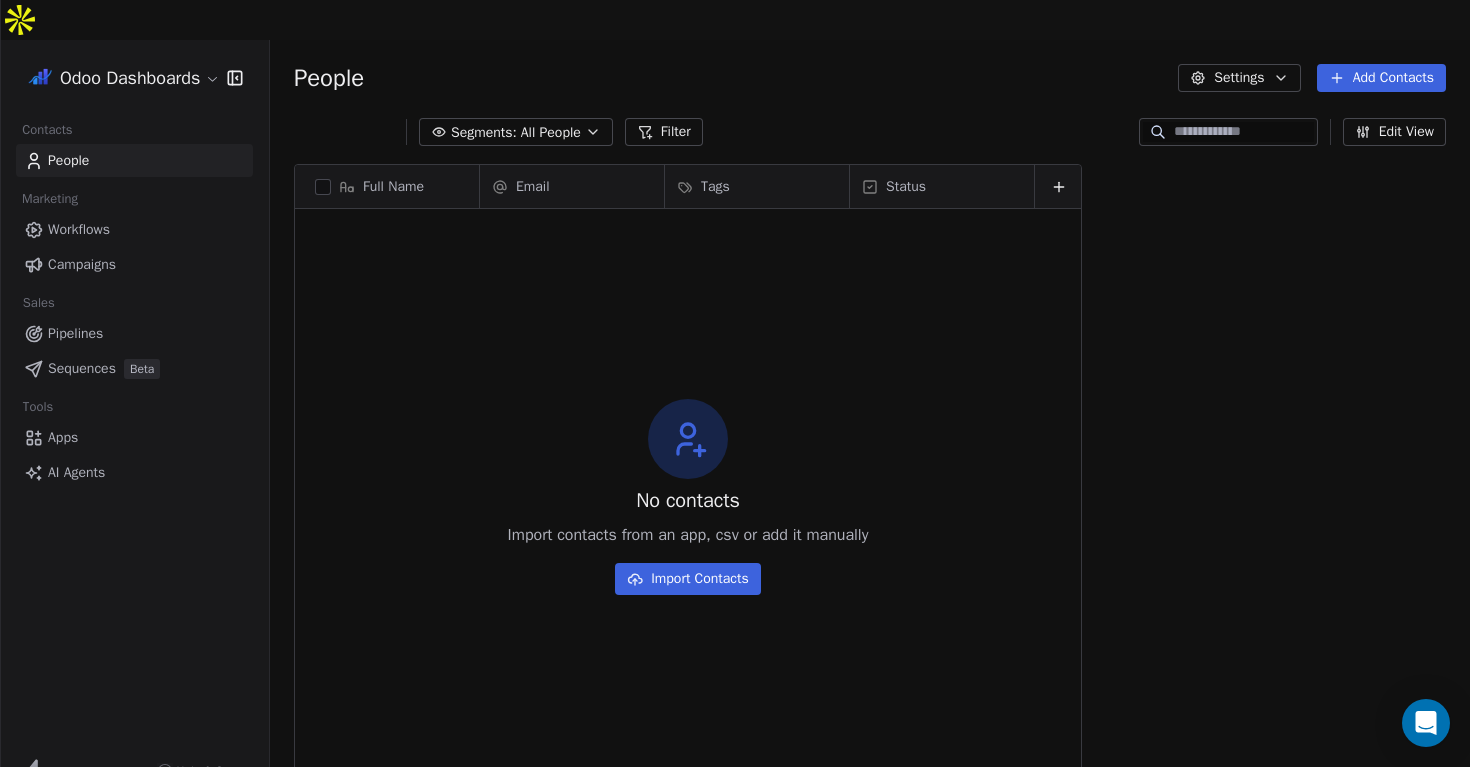 scroll, scrollTop: 1, scrollLeft: 1, axis: both 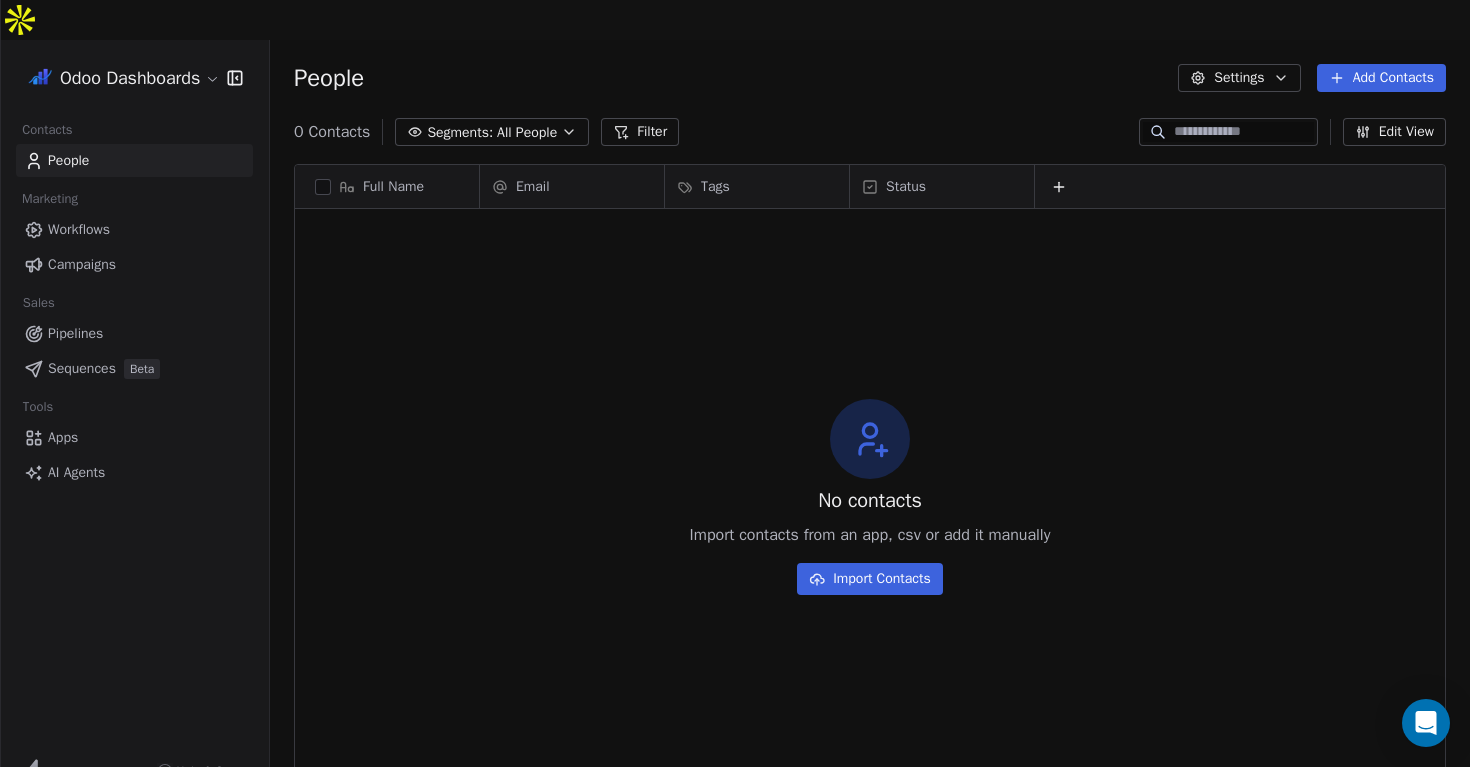 click on "Workflows" at bounding box center (134, 229) 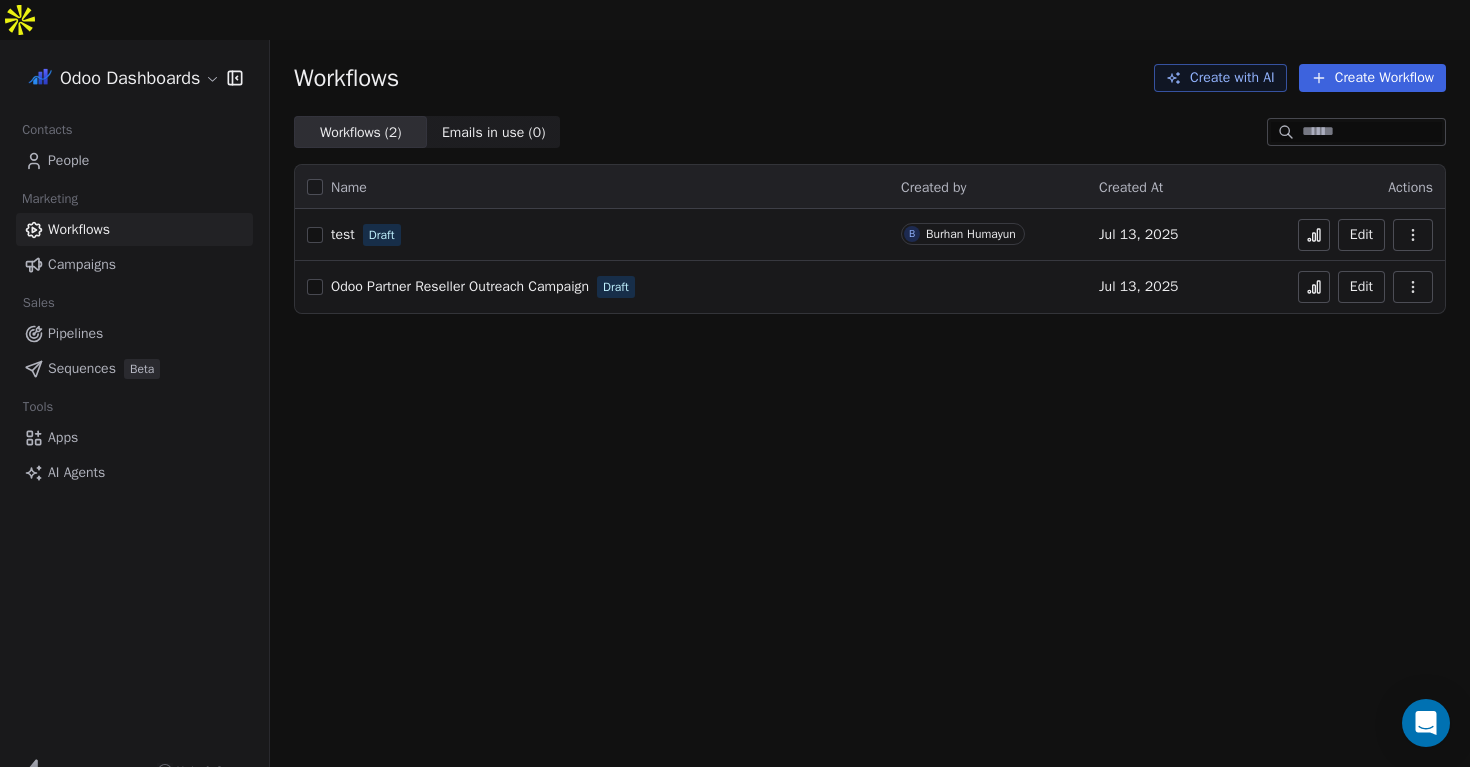 click on "Odoo Partner Reseller Outreach Campaign" at bounding box center [460, 286] 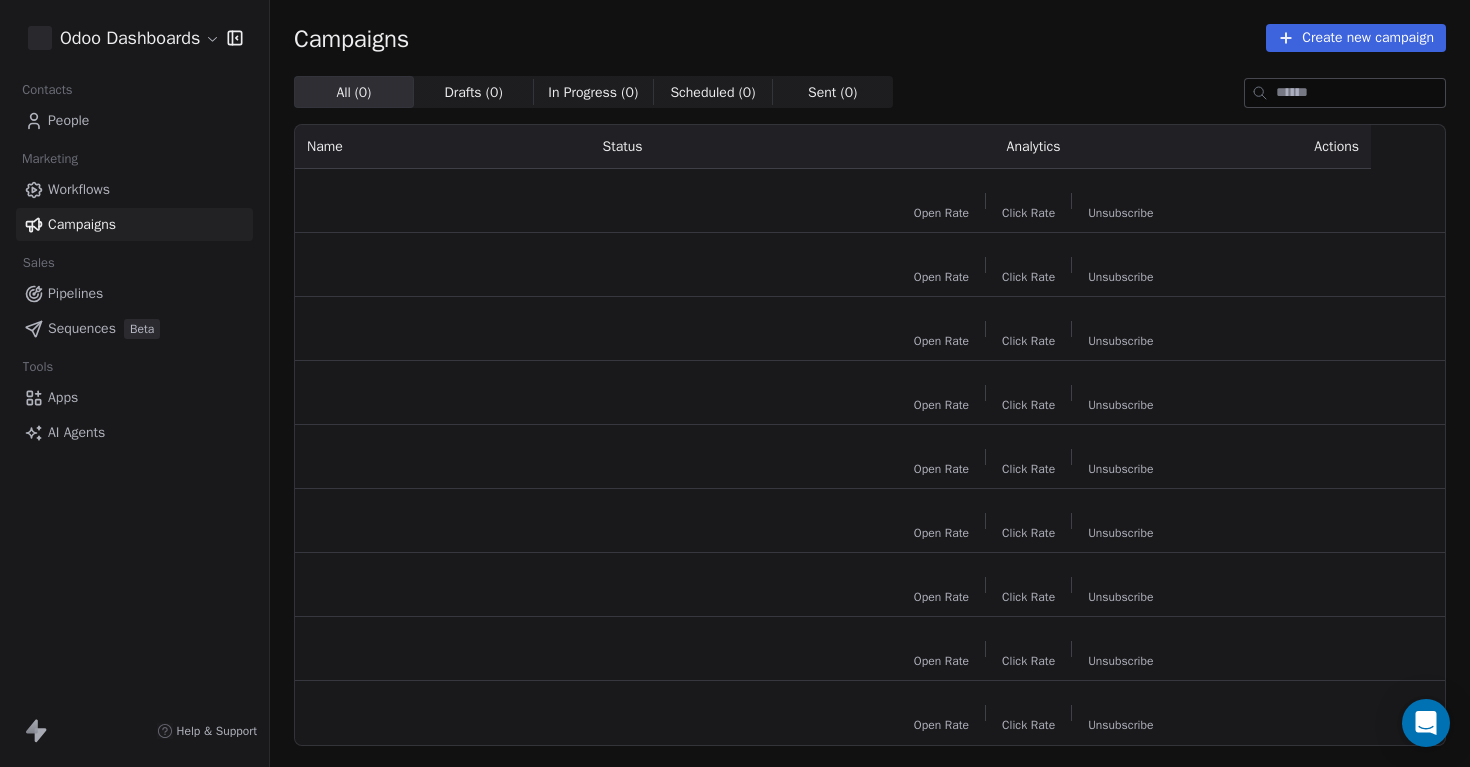scroll, scrollTop: 0, scrollLeft: 0, axis: both 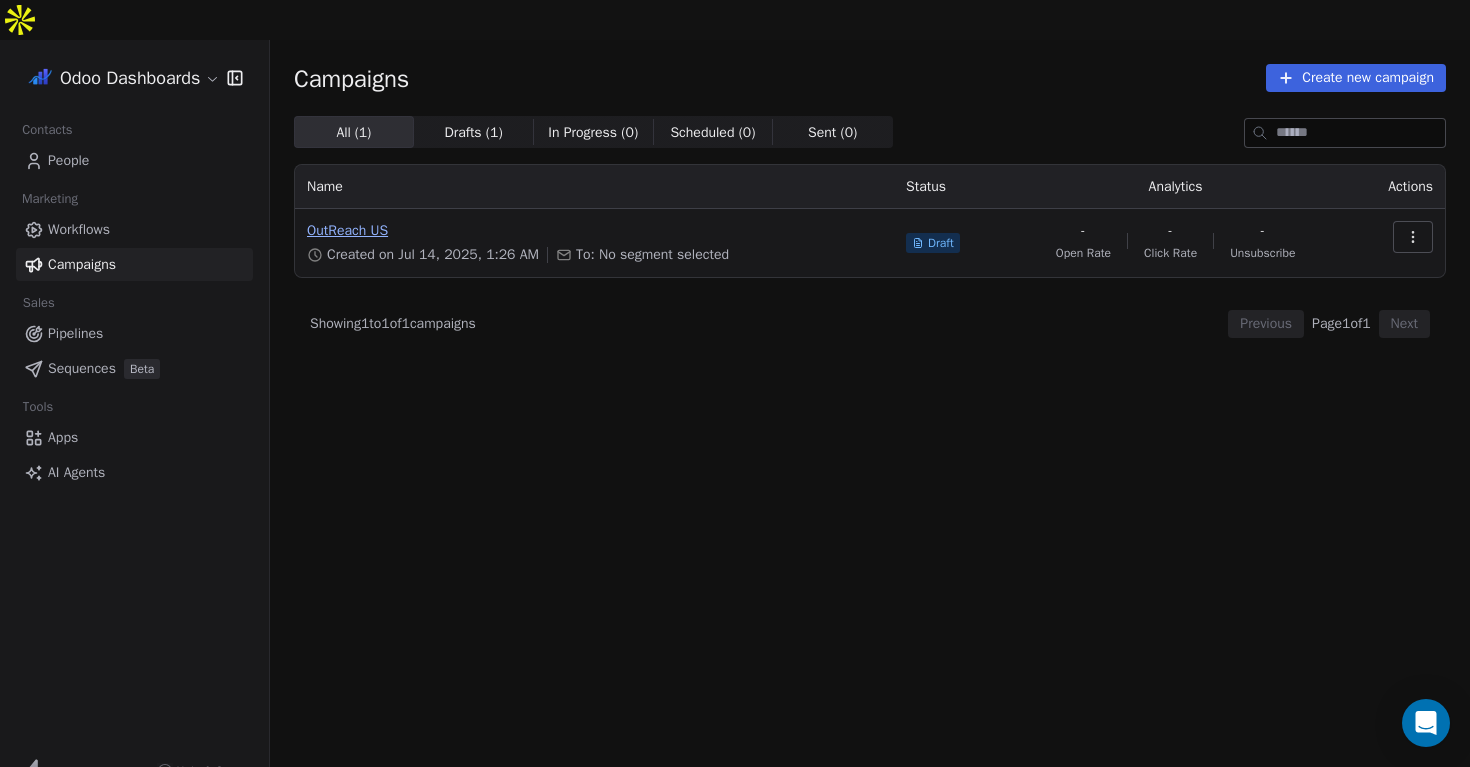 click on "OutReach US" at bounding box center [594, 231] 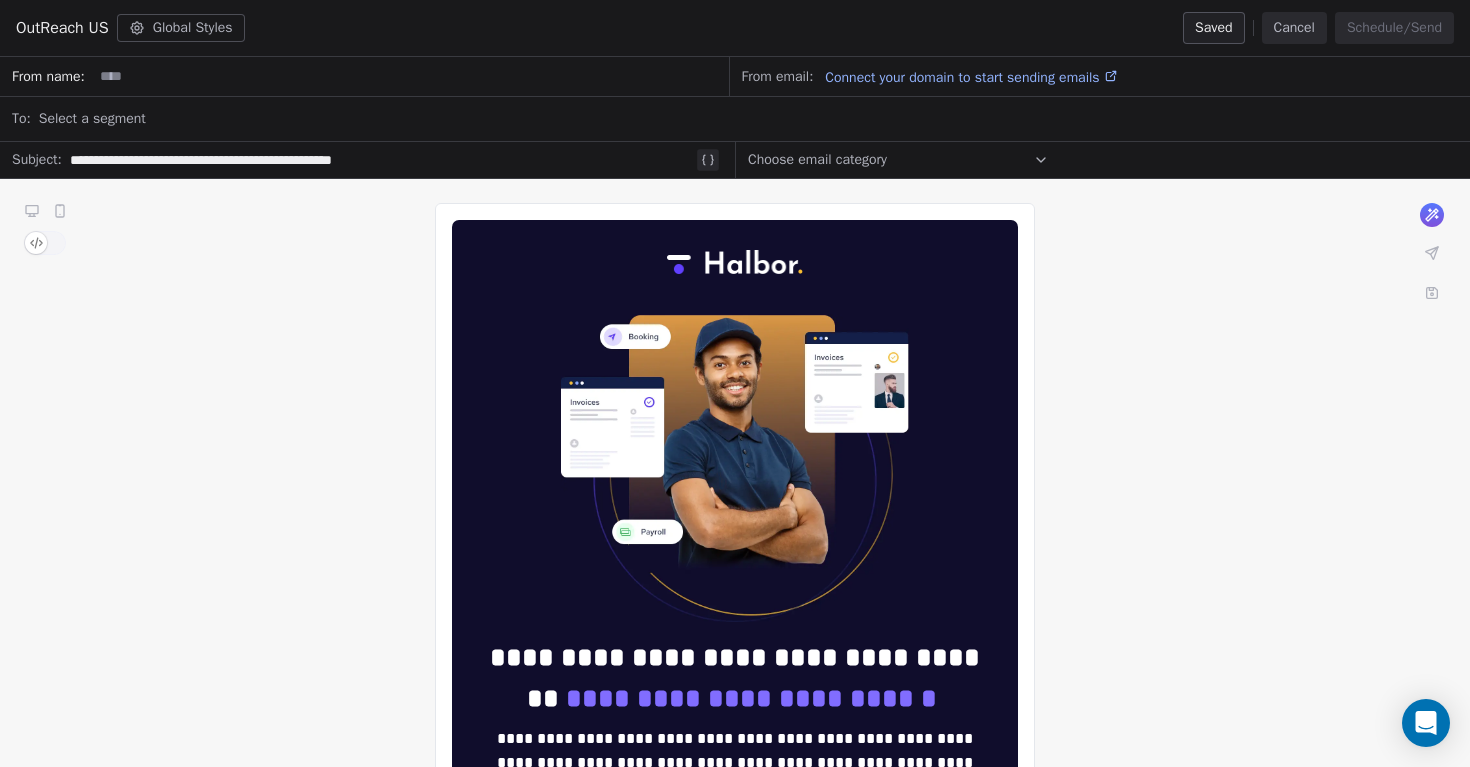 click on "Choose email category" at bounding box center (898, 160) 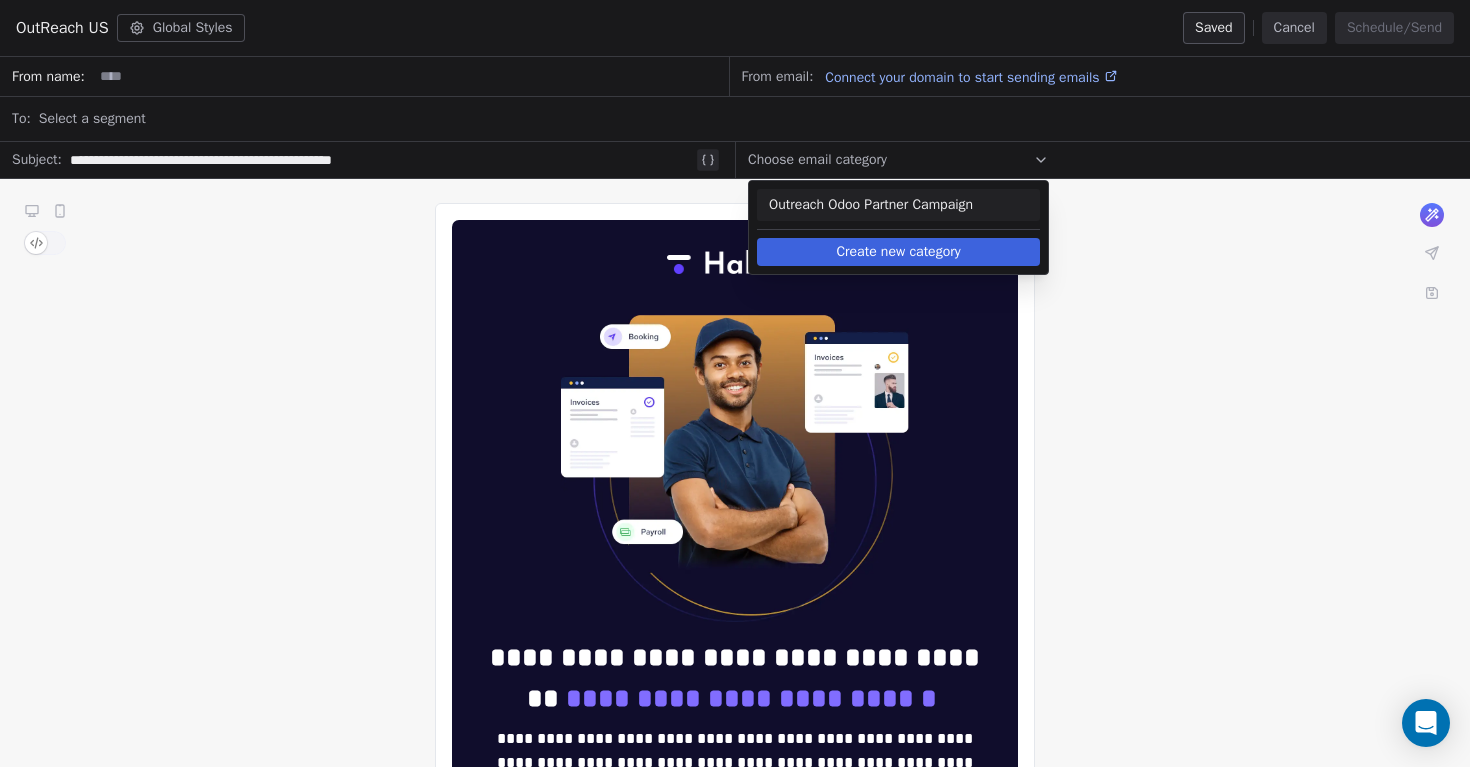 click on "Outreach Odoo Partner Campaign" at bounding box center (898, 205) 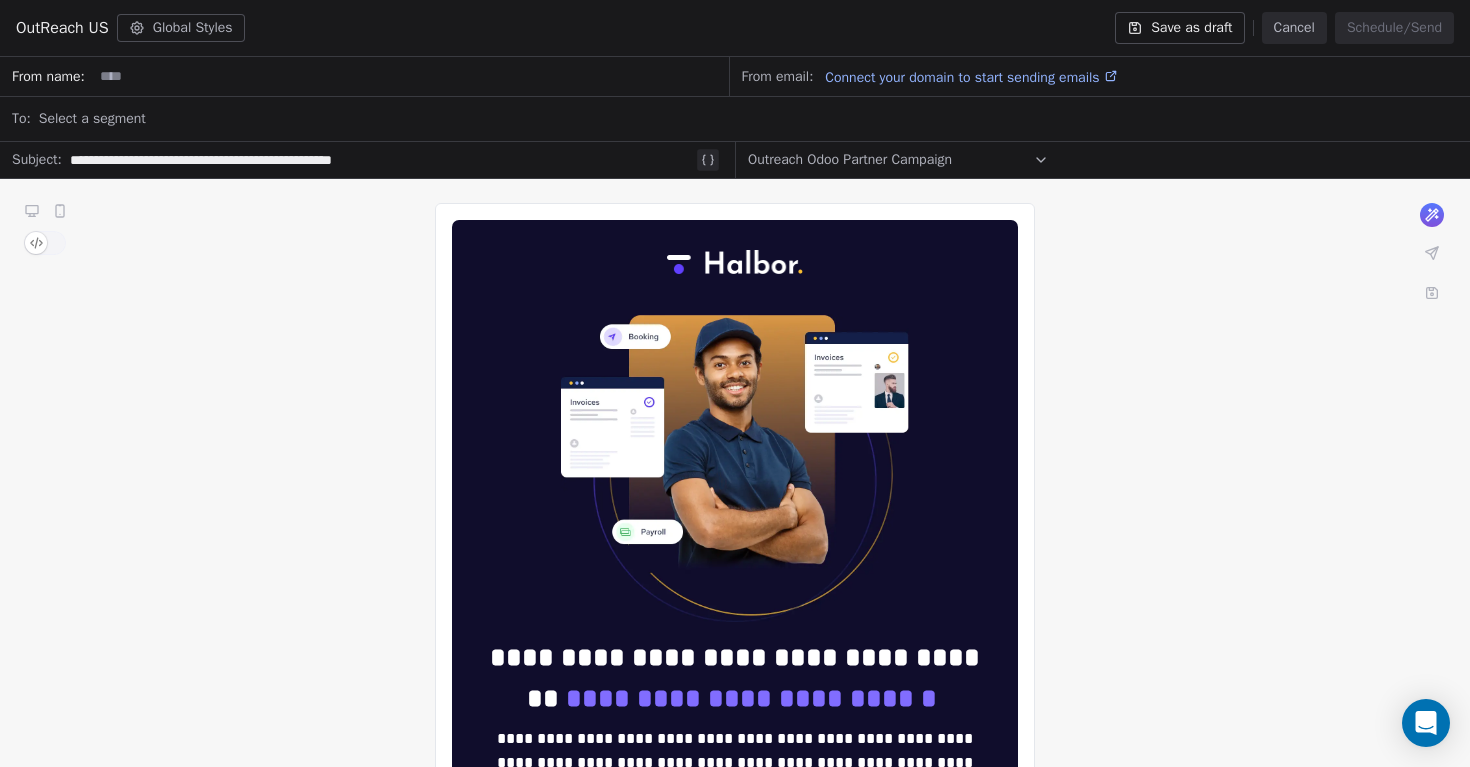 click on "Save as draft" at bounding box center [1179, 28] 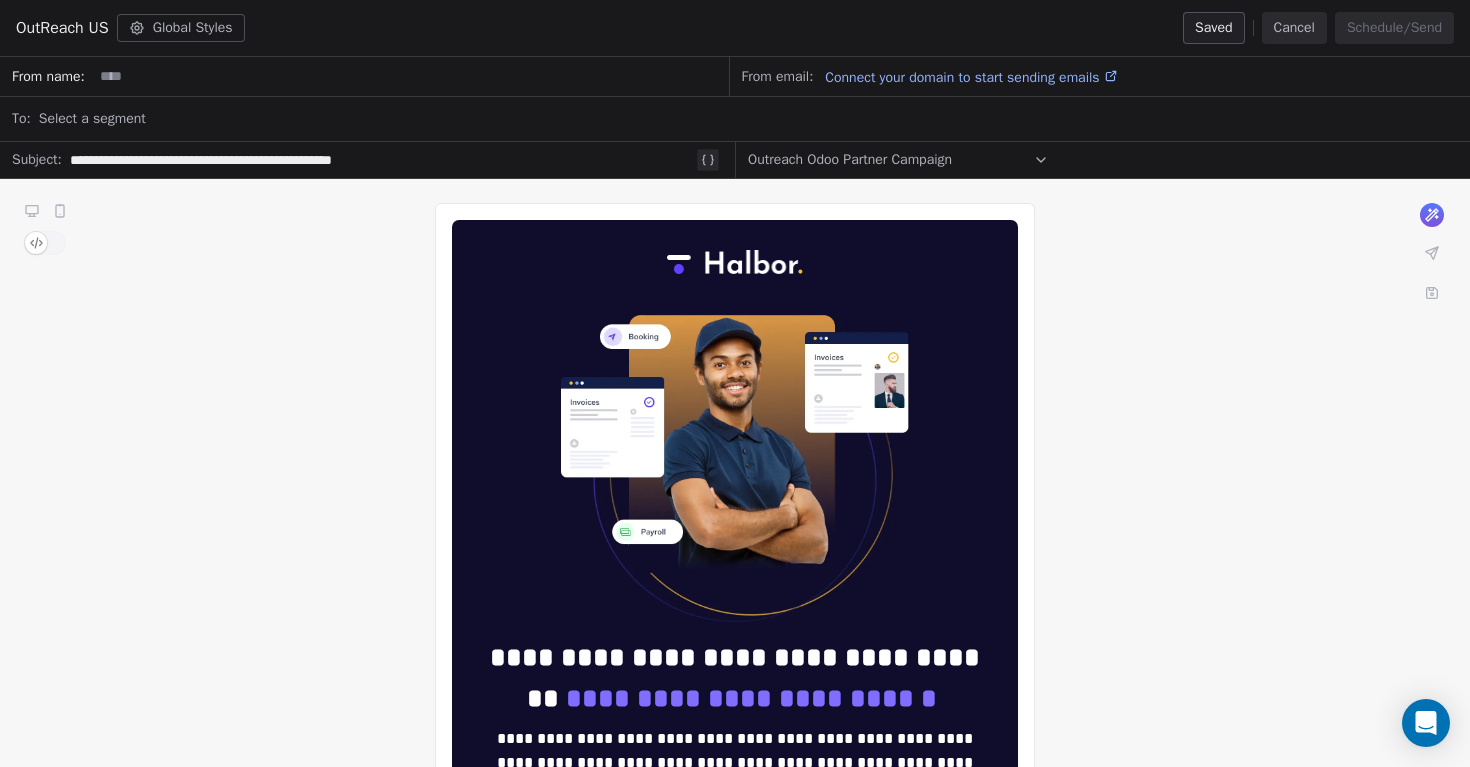 click on "Cancel" at bounding box center (1294, 28) 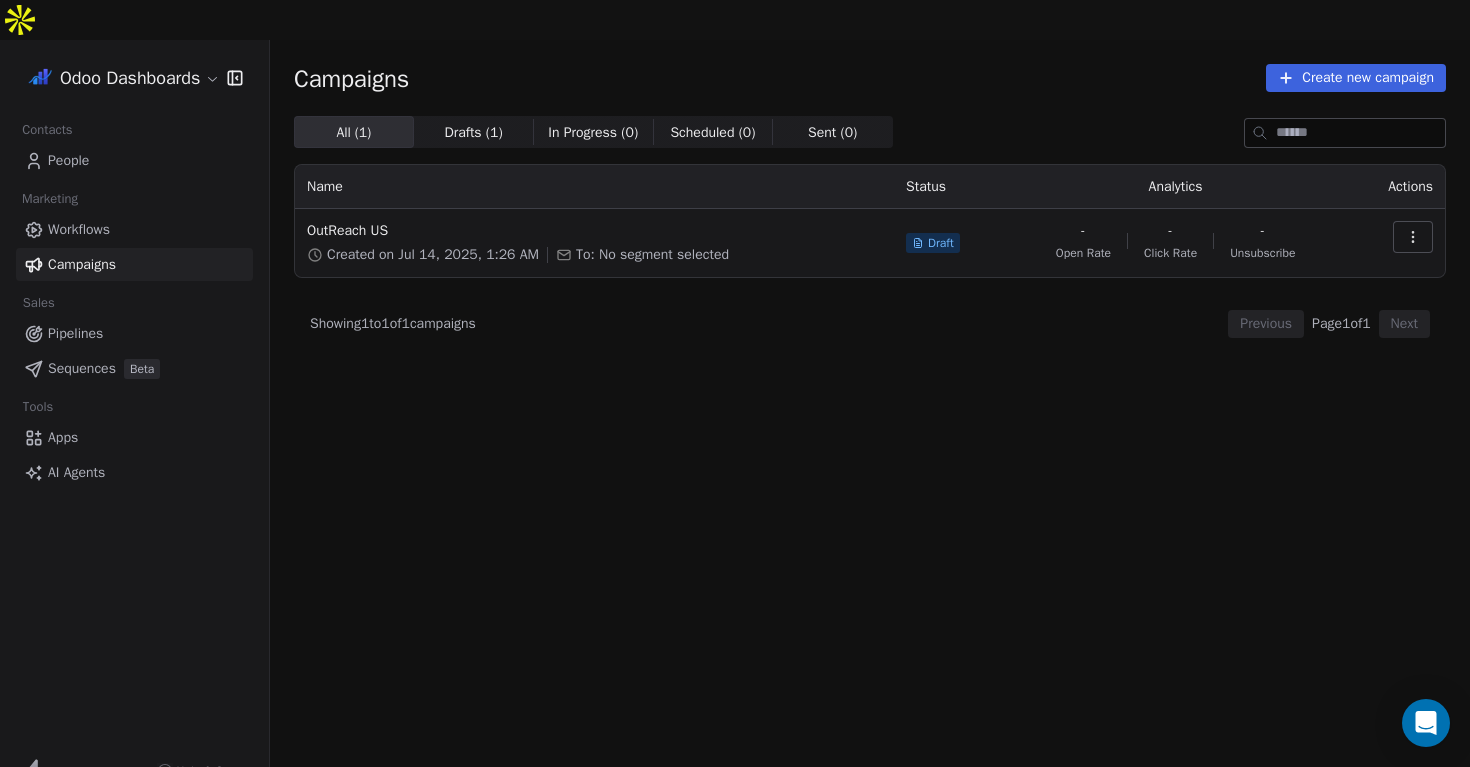 click on "Workflows" at bounding box center [79, 229] 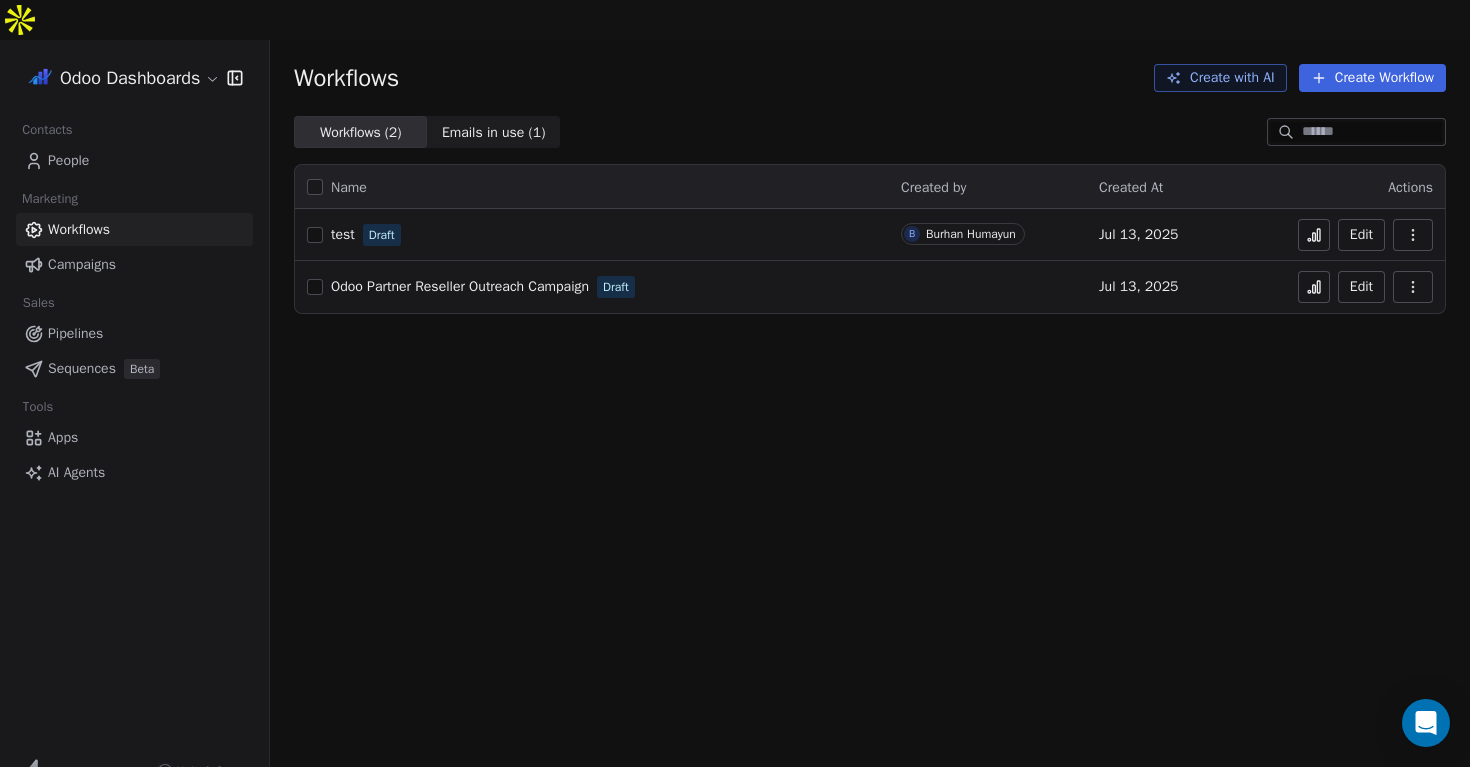 click on "Odoo Partner Reseller Outreach Campaign" at bounding box center (460, 286) 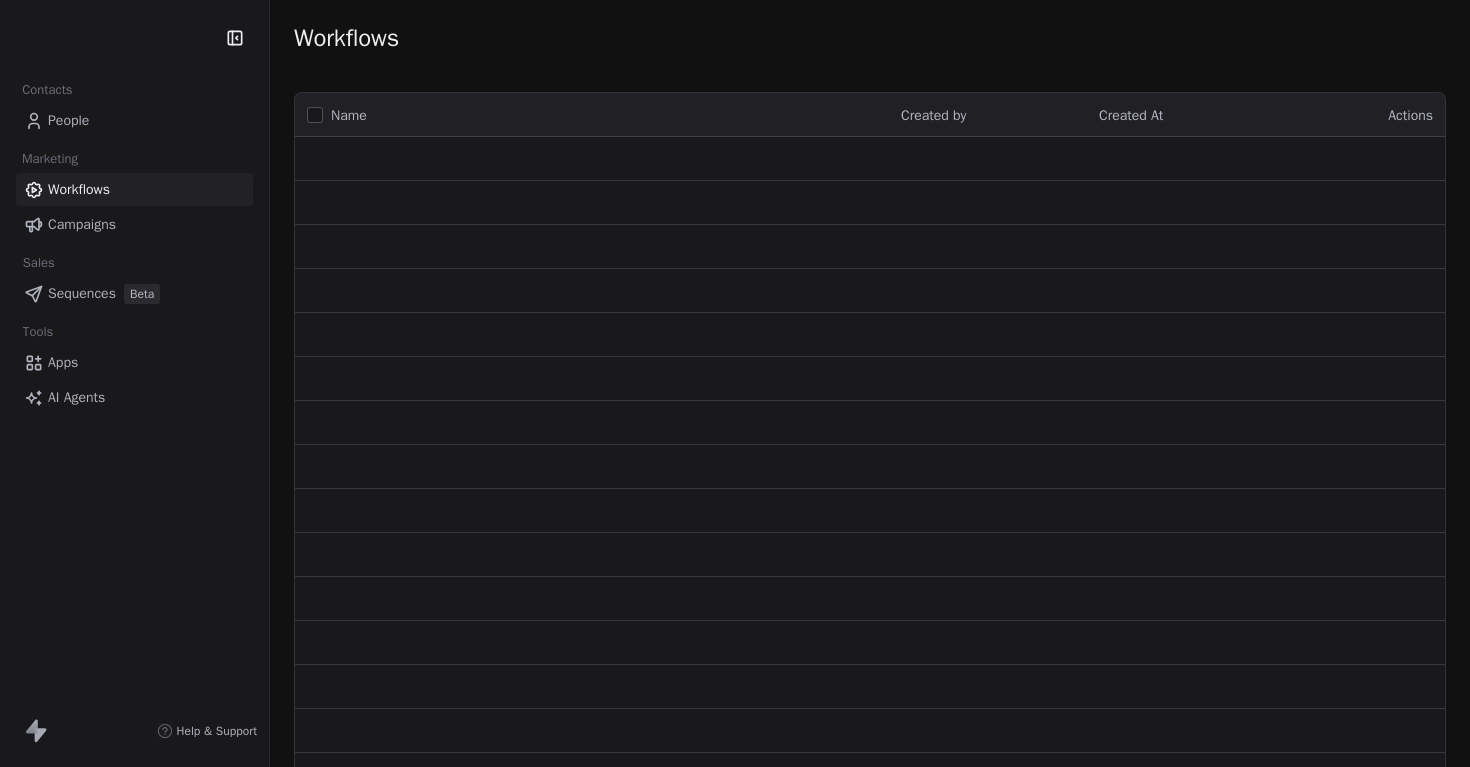 scroll, scrollTop: 0, scrollLeft: 0, axis: both 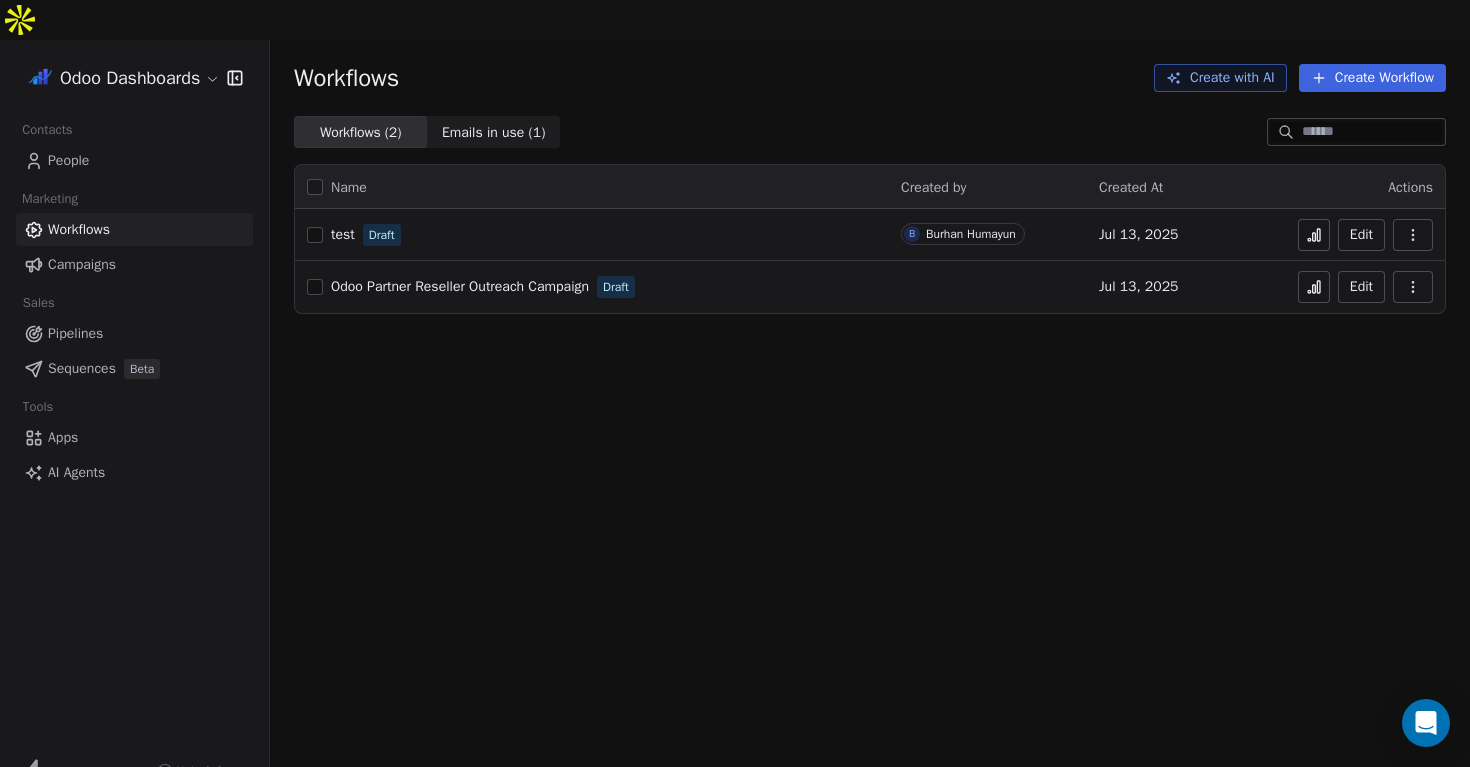 click on "Campaigns" at bounding box center [82, 264] 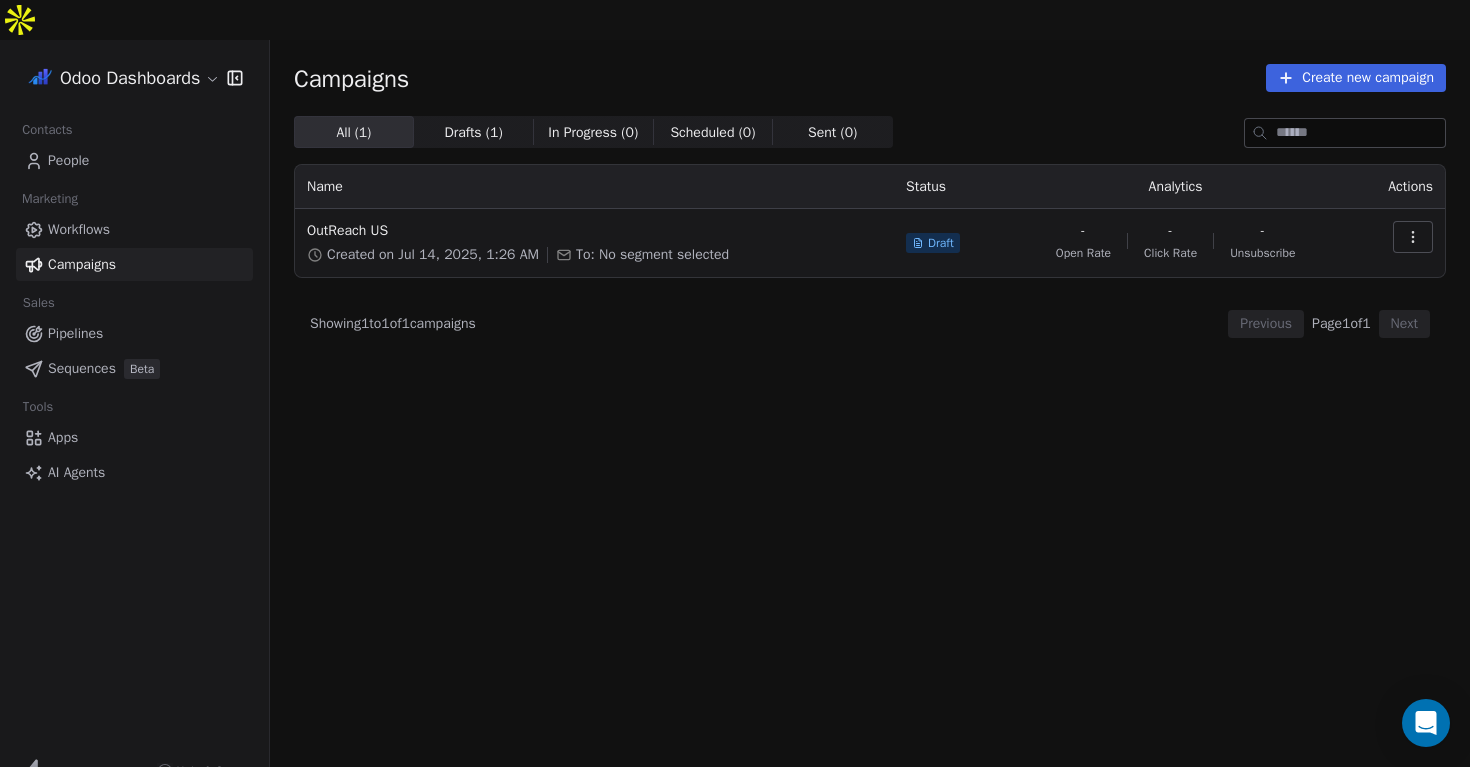 click on "To: No segment selected" at bounding box center (652, 255) 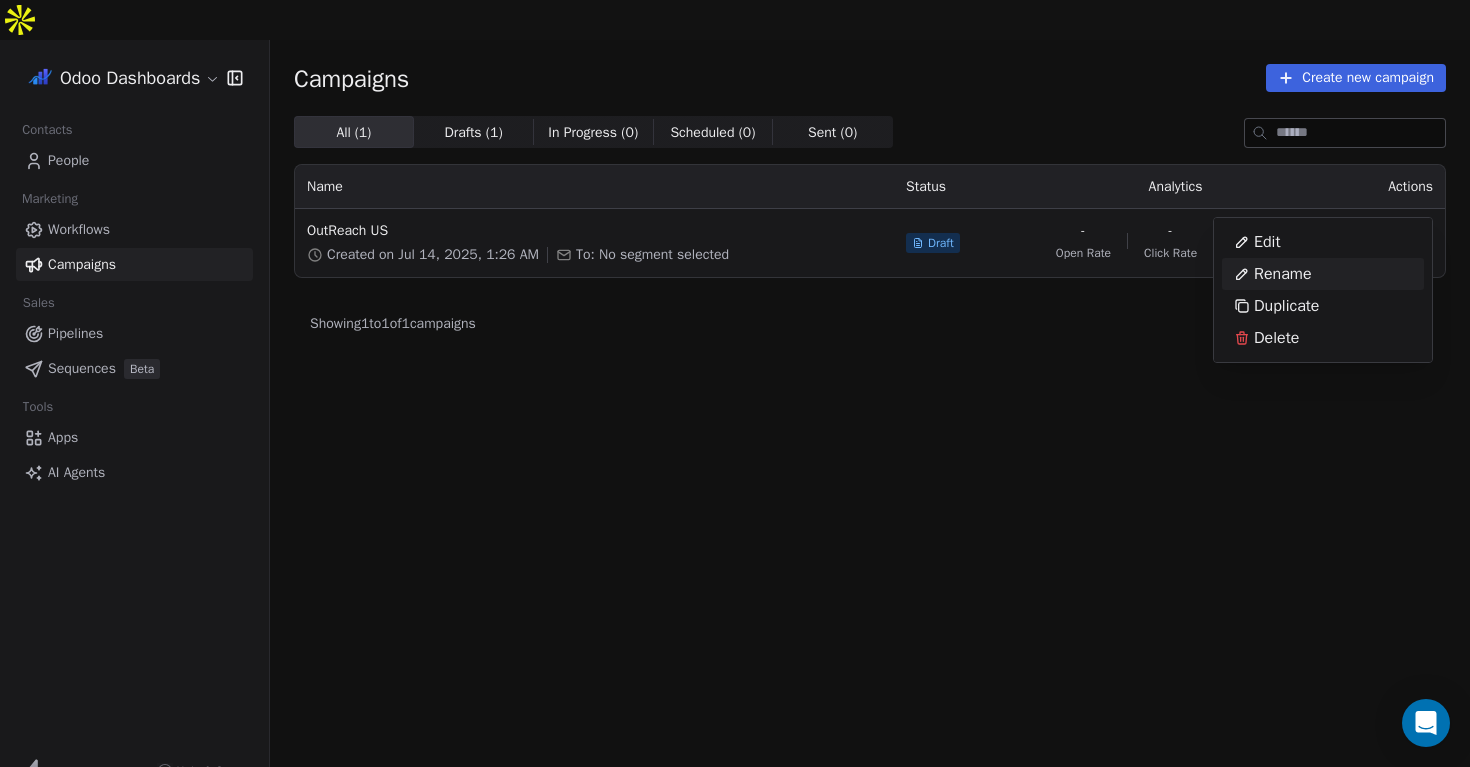 click on "Odoo Dashboards Contacts People Marketing Workflows Campaigns Sales Pipelines Sequences Beta Tools Apps AI Agents Help & Support Campaigns  Create new campaign All ( 1 ) All ( 1 ) Drafts ( 1 ) Drafts ( 1 ) In Progress ( 0 ) In Progress ( 0 ) Scheduled ( 0 ) Scheduled ( 0 ) Sent ( 0 ) Sent ( 0 ) Name Status Analytics Actions OutReach [LOCATION] Created on [DATE], [TIME] To: No segment selected Draft - Open Rate - Click Rate - Unsubscribe Showing  1  to  1  of  1  campaigns Previous Page  1  of  1 Next
Edit Rename Duplicate Delete" at bounding box center [735, 403] 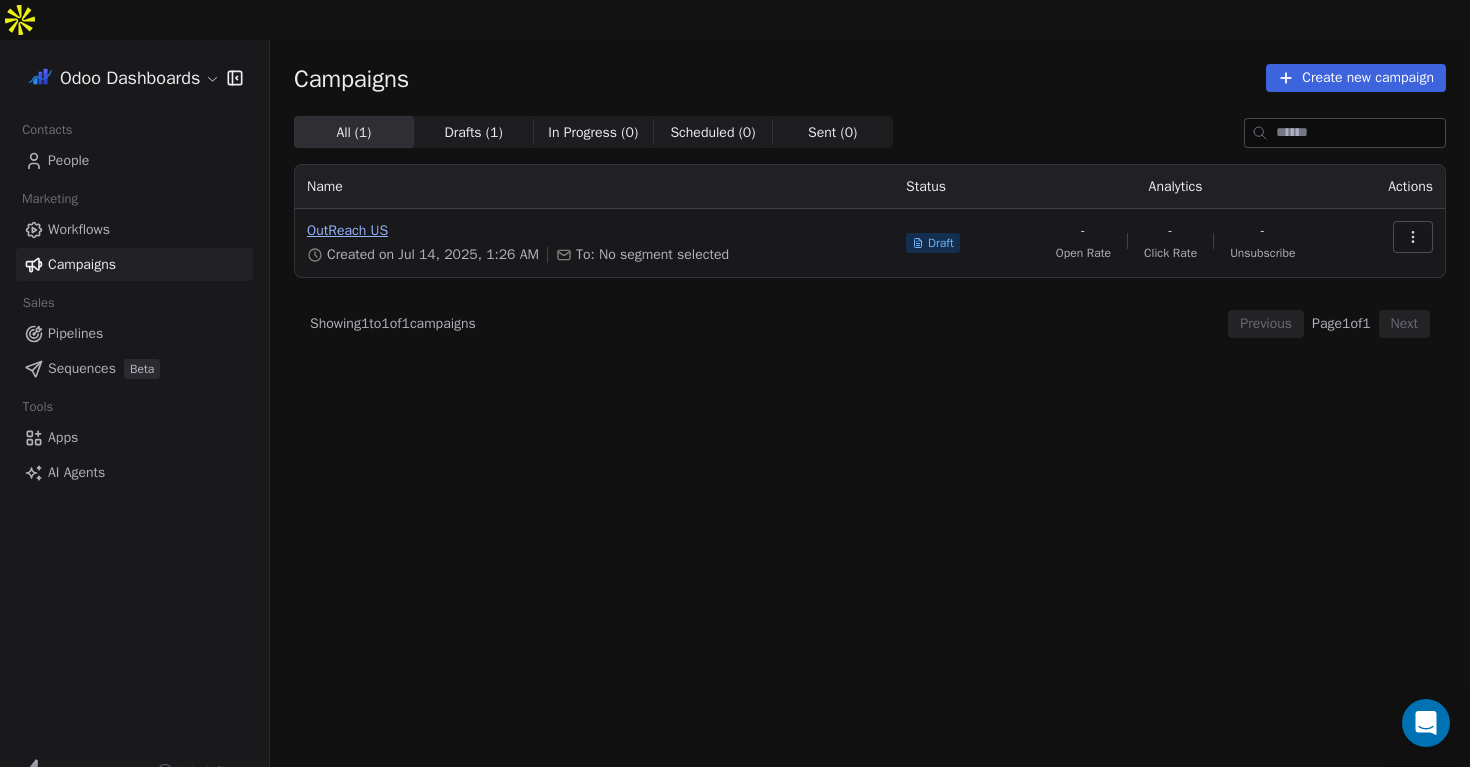 click on "OutReach US" at bounding box center [594, 231] 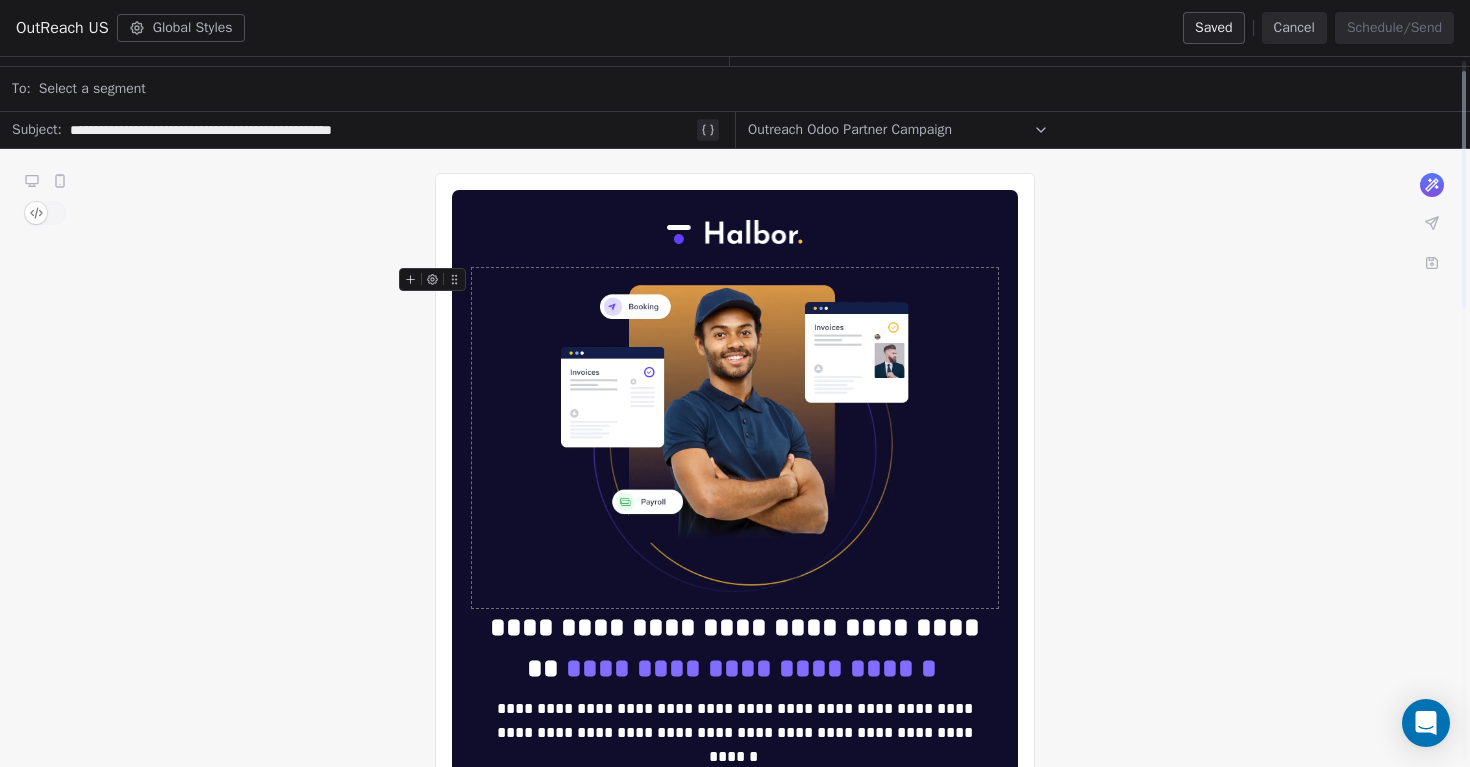 scroll, scrollTop: 0, scrollLeft: 0, axis: both 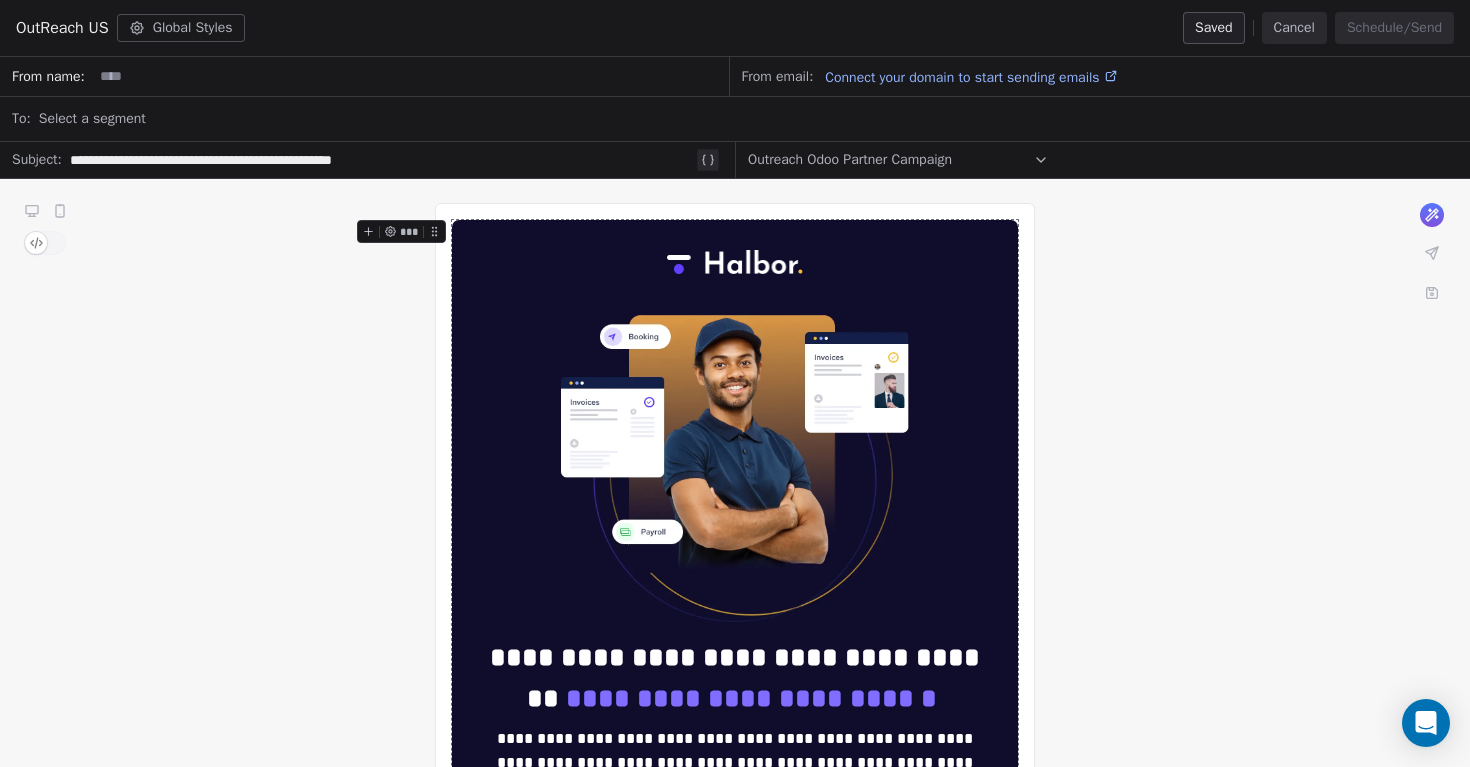click at bounding box center (410, 76) 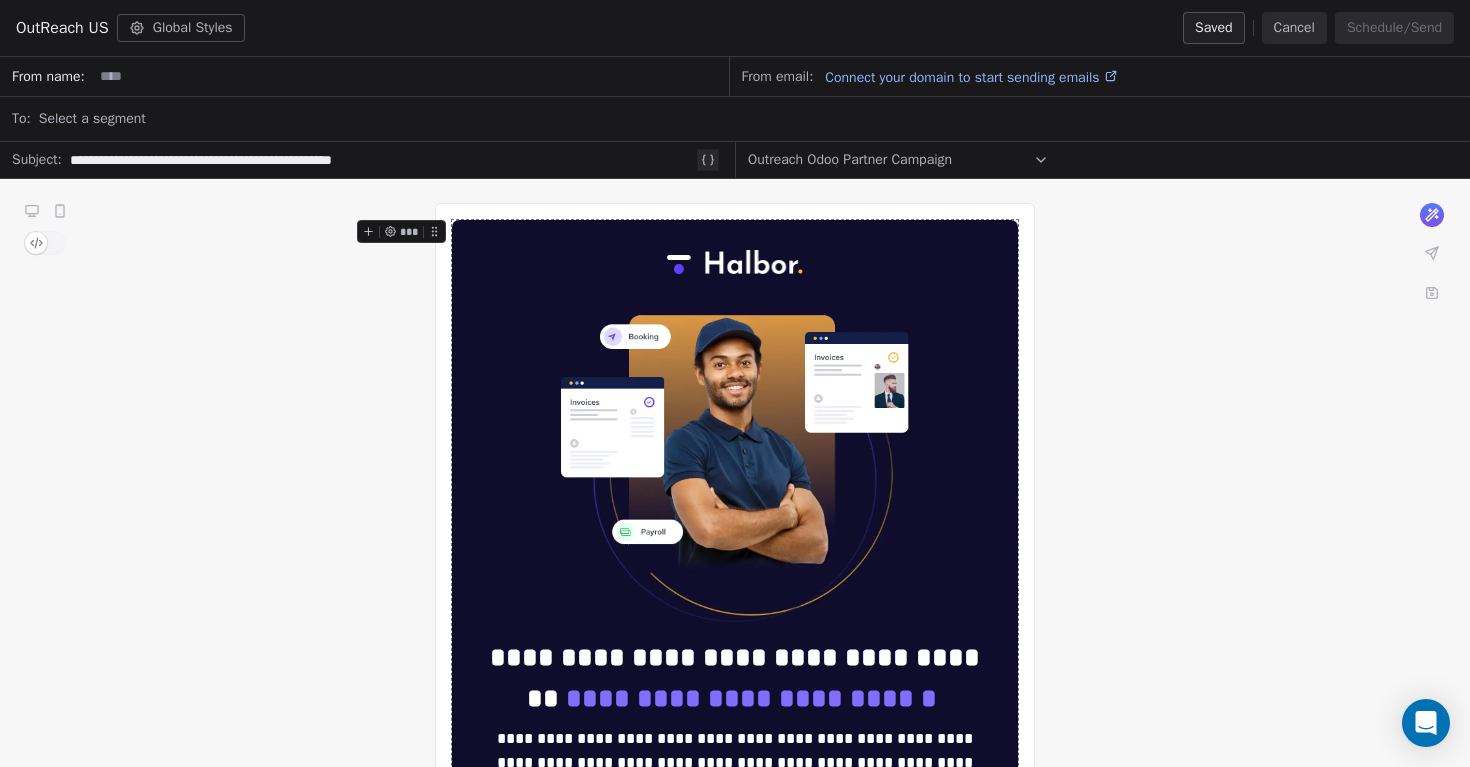 click on "Select a segment" at bounding box center (748, 119) 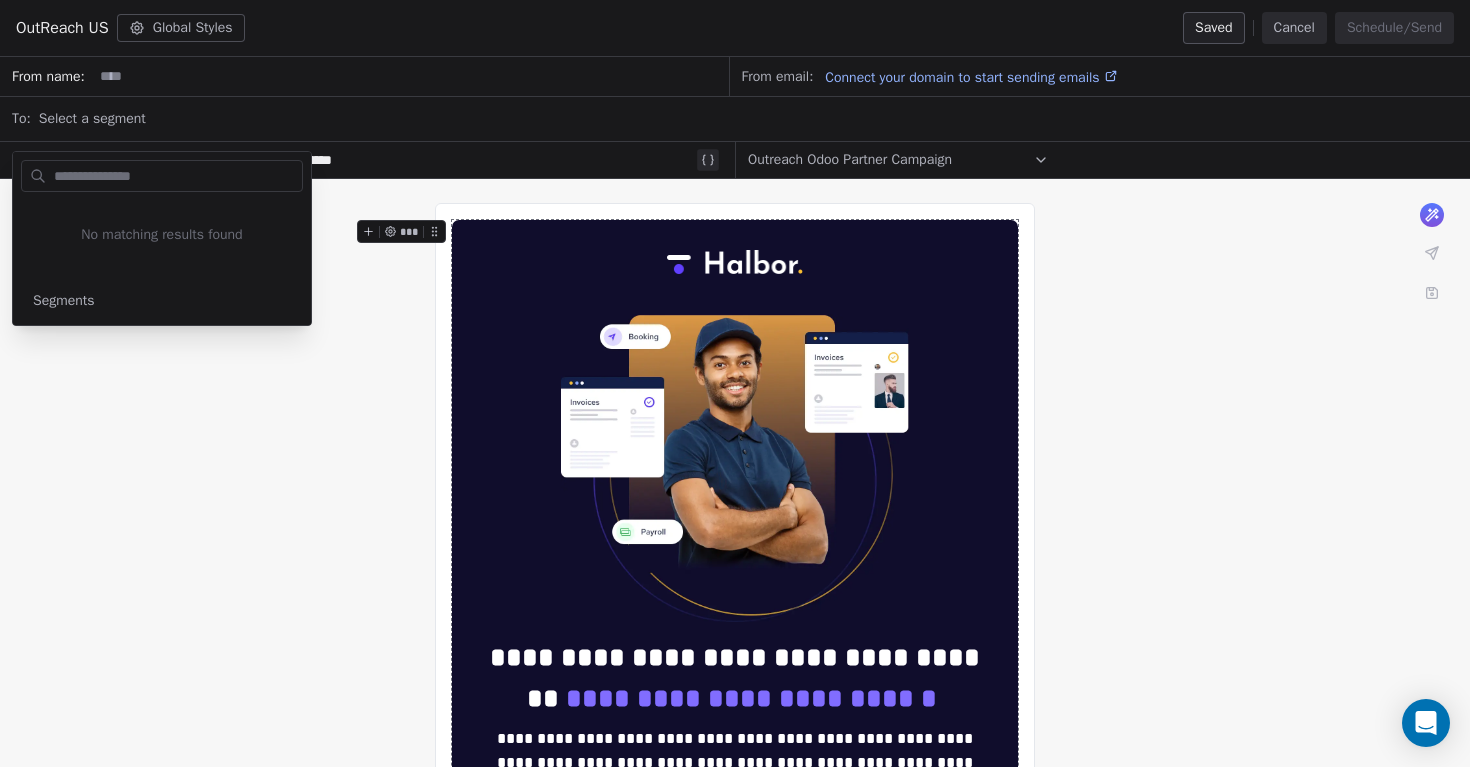 click on "**********" at bounding box center (735, 1175) 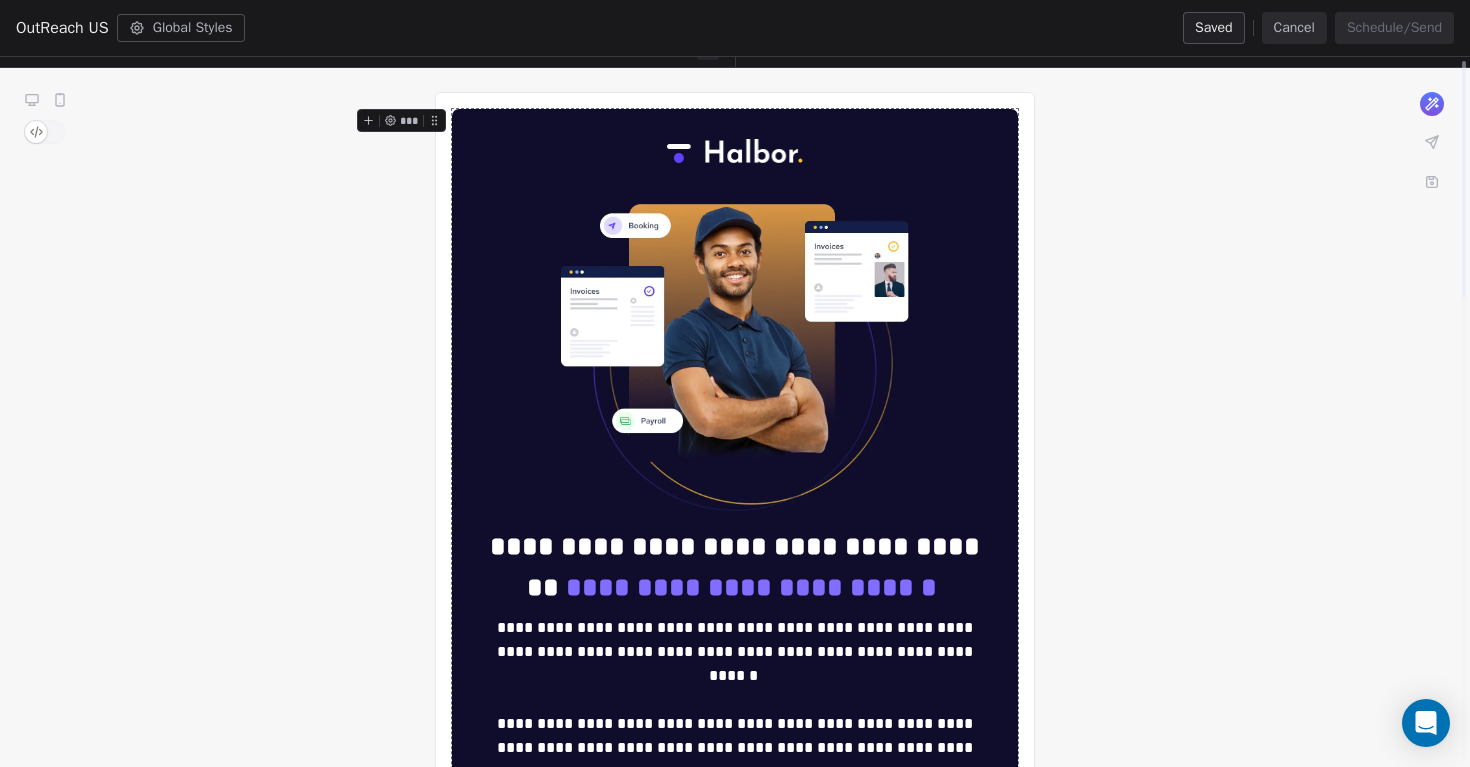 scroll, scrollTop: 0, scrollLeft: 0, axis: both 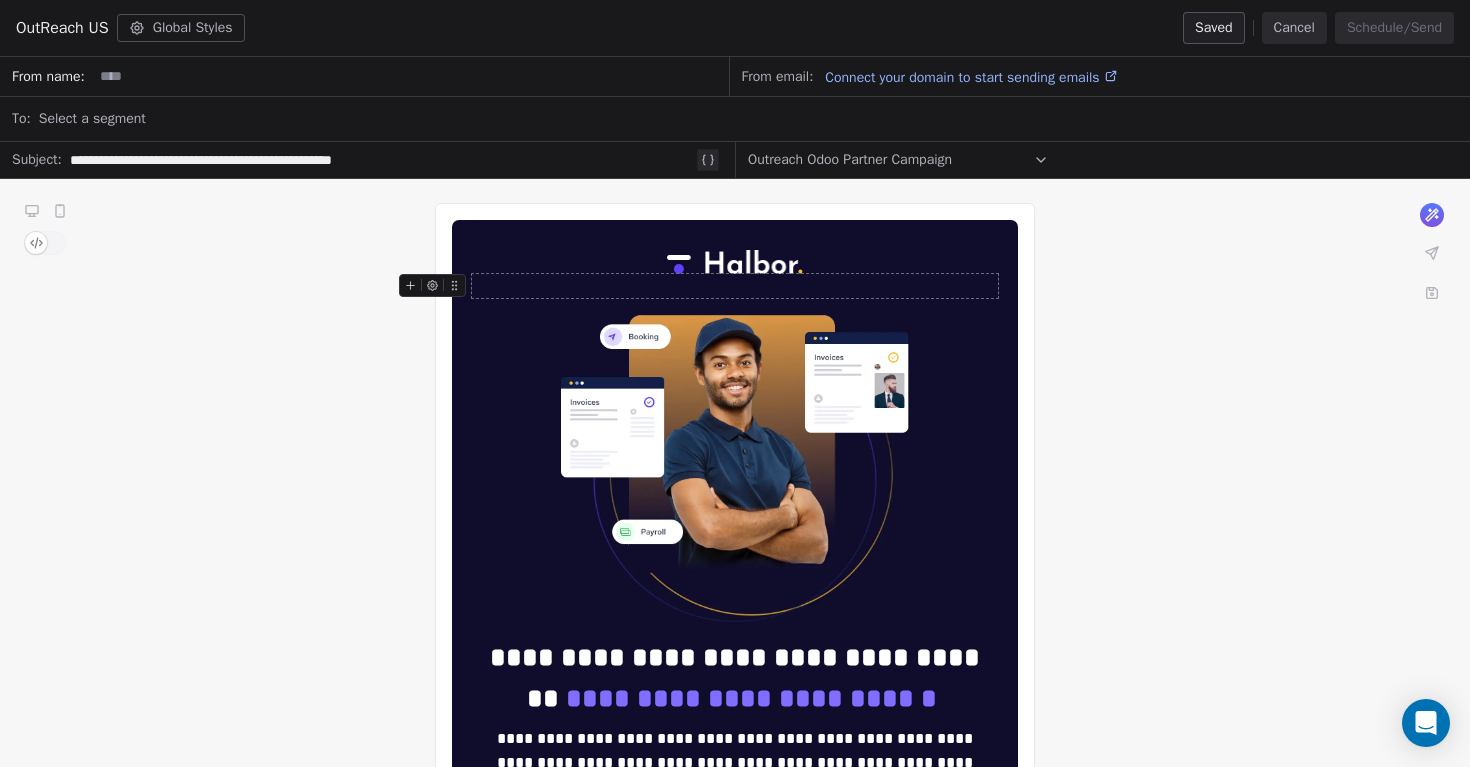 click at bounding box center (735, 286) 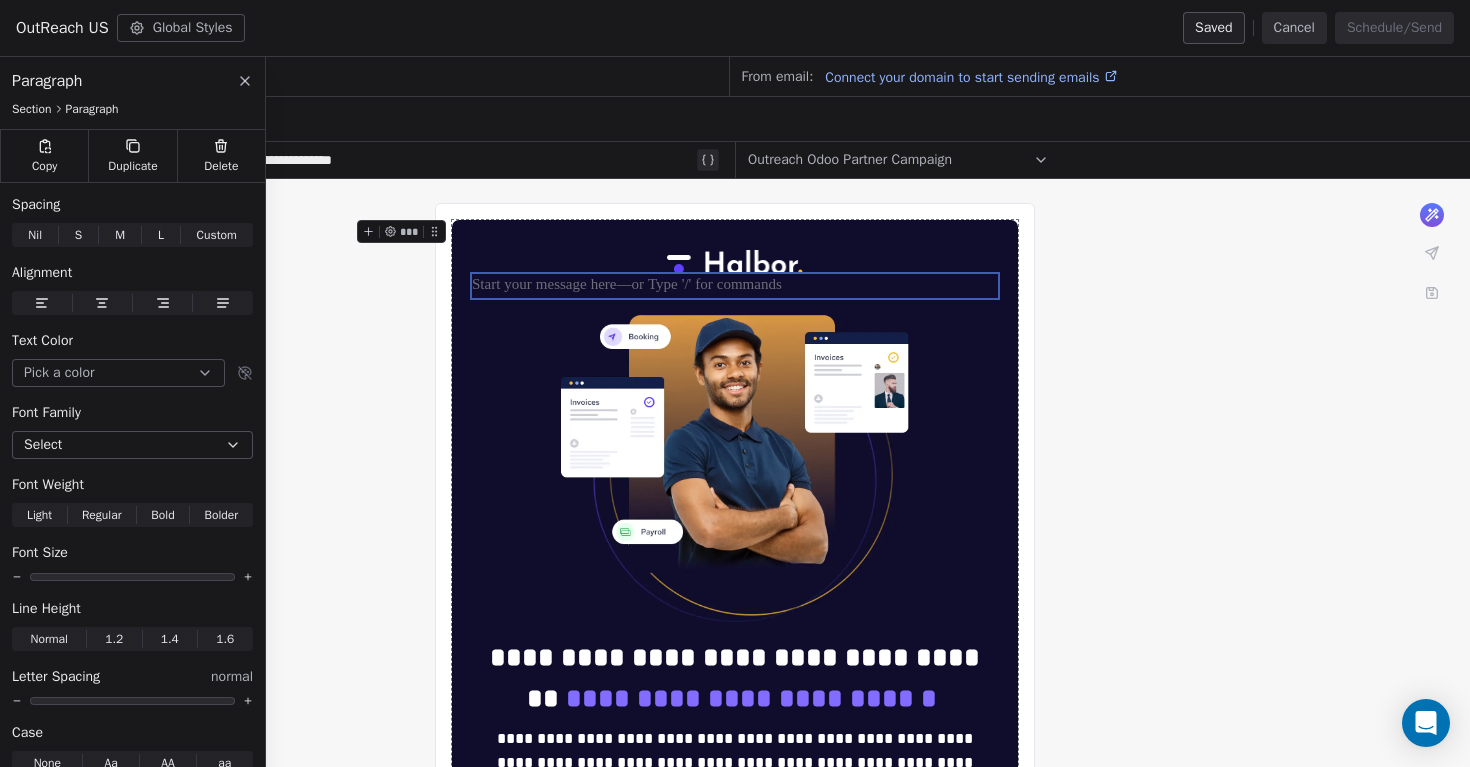 click on "**********" at bounding box center (735, 609) 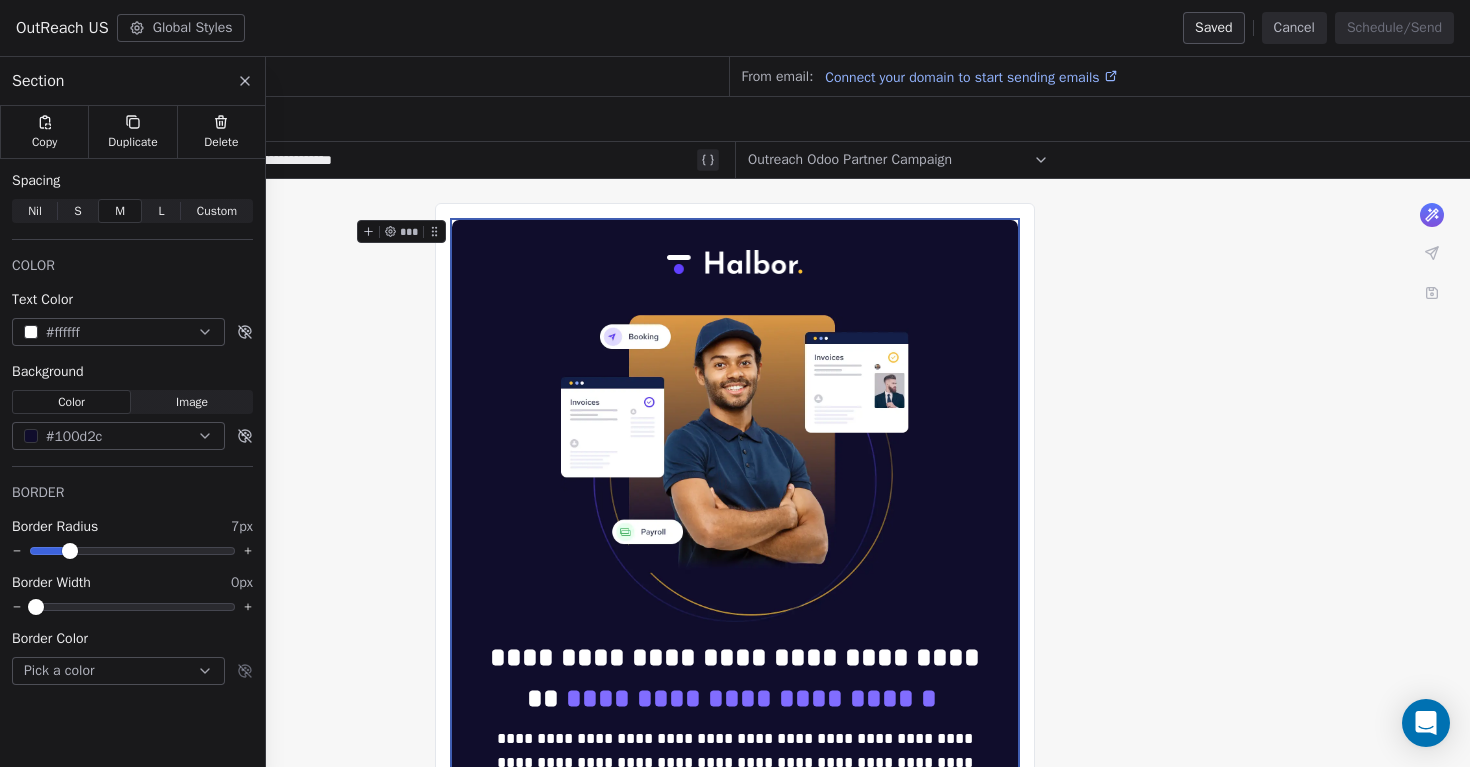 click on "**********" at bounding box center (735, 1175) 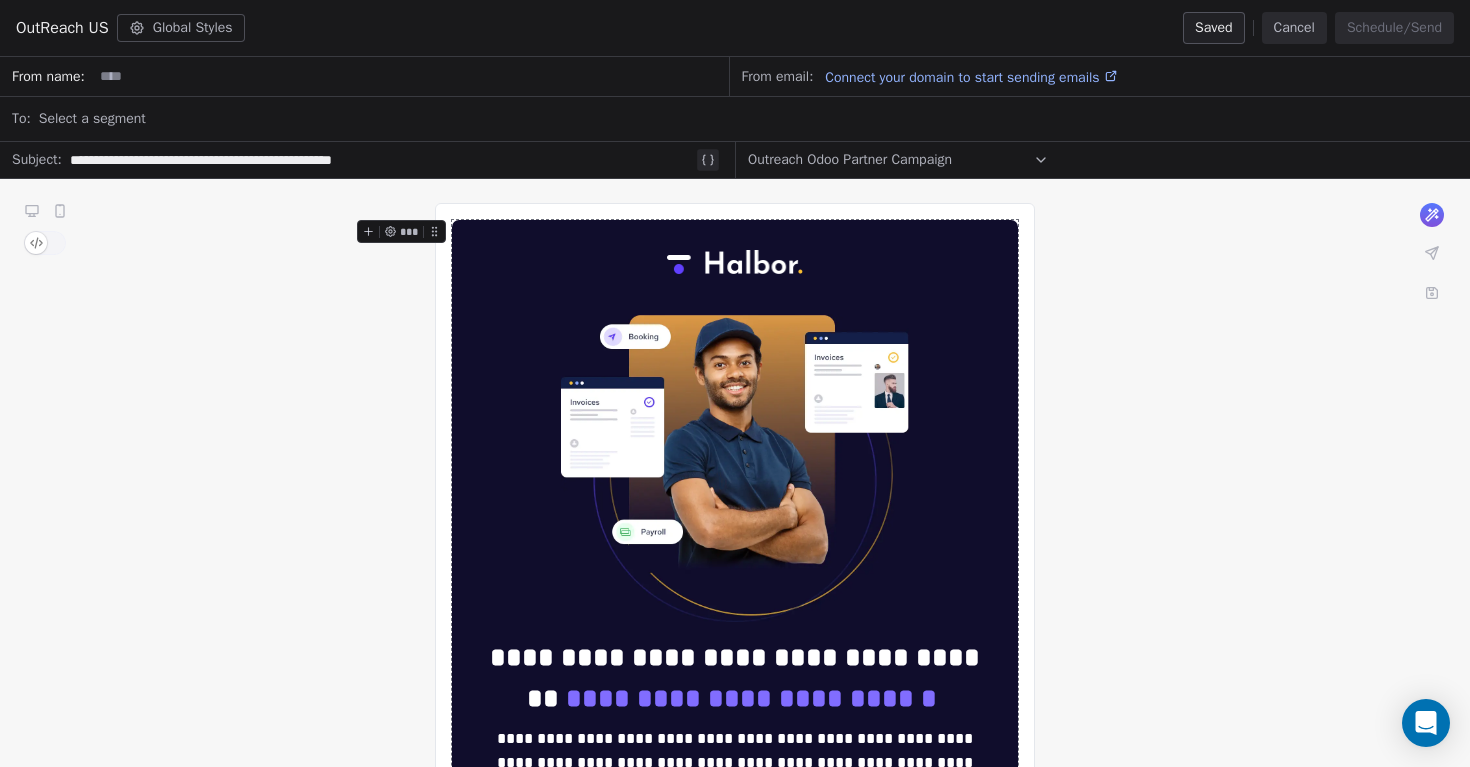 click 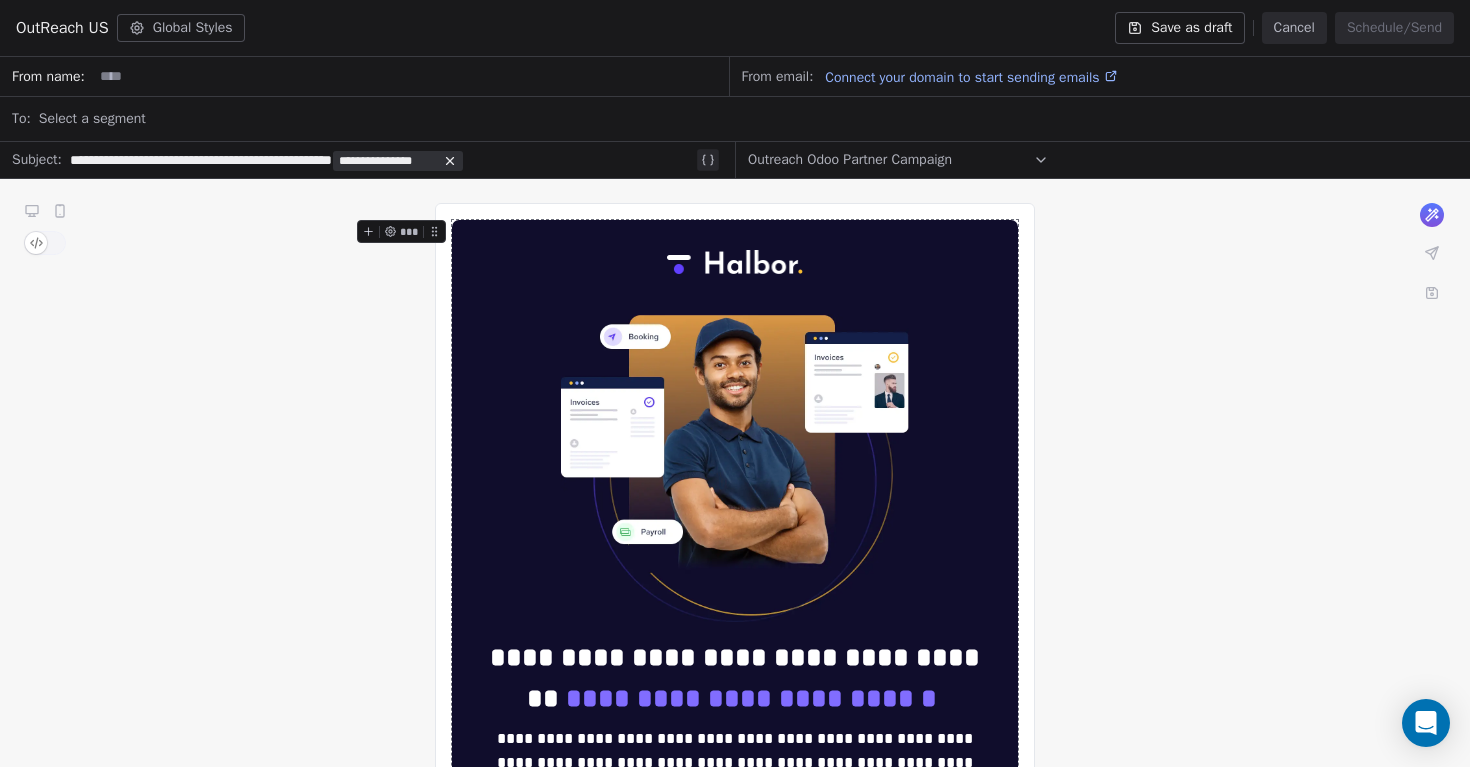click on "**********" at bounding box center [381, 160] 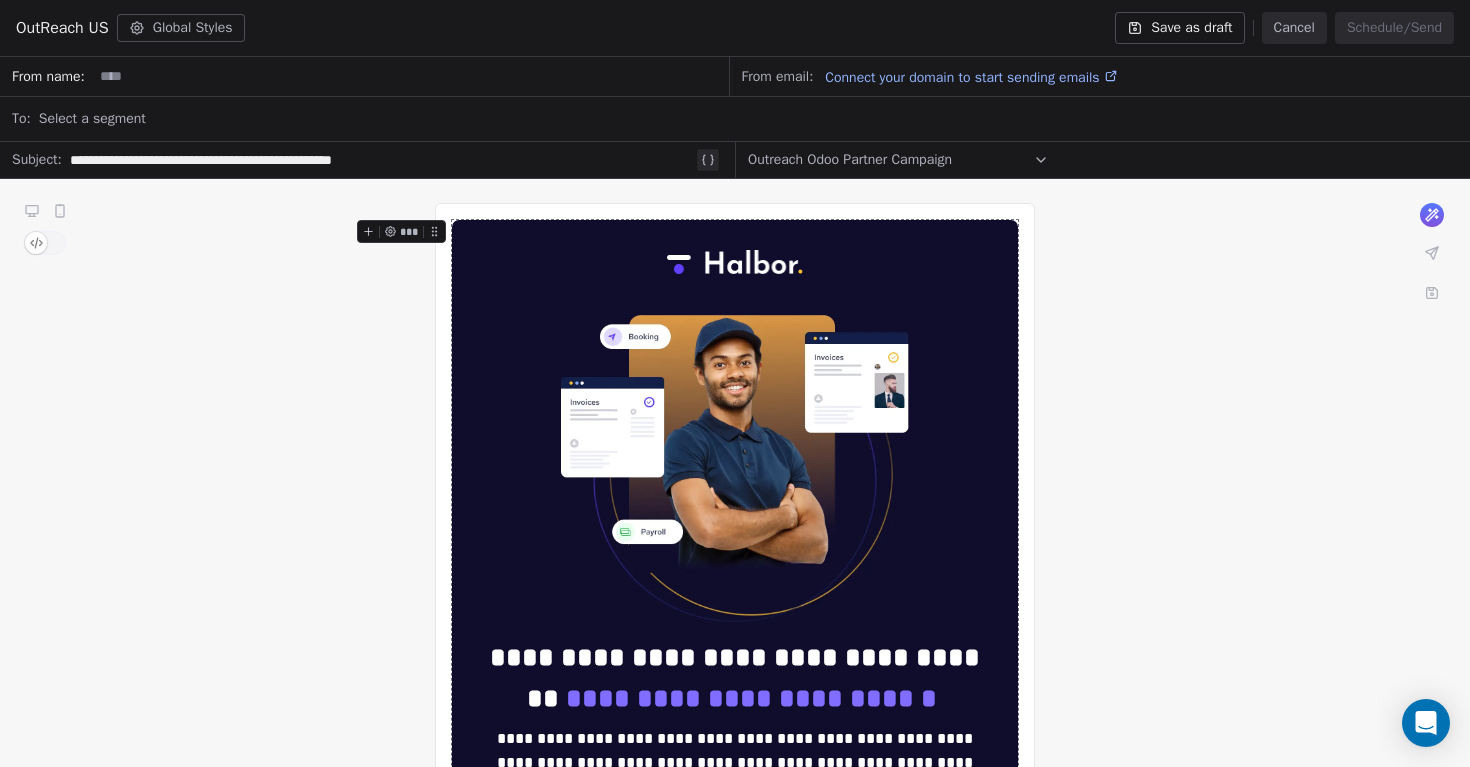 click on "Select a segment" at bounding box center (748, 119) 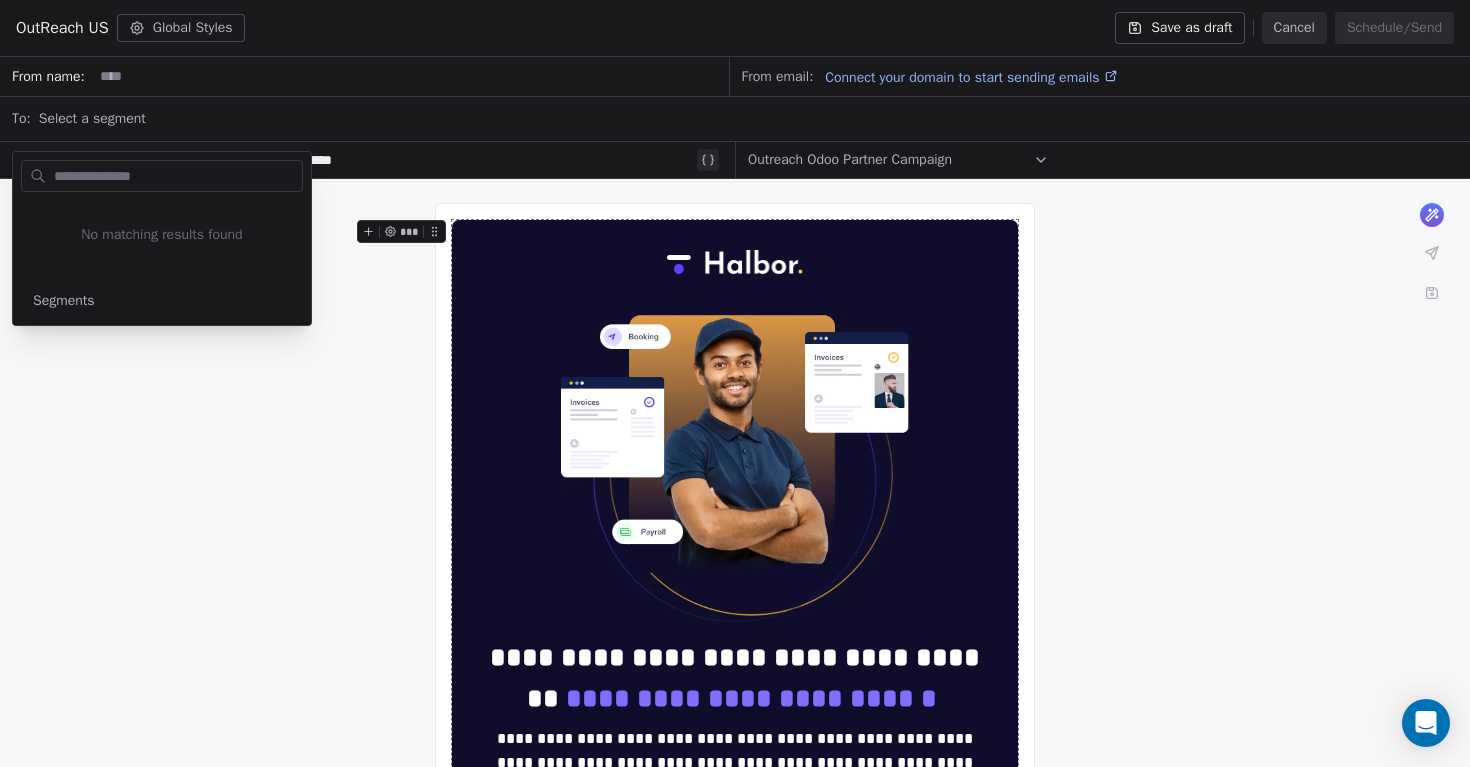 click on "Select a segment" at bounding box center (748, 119) 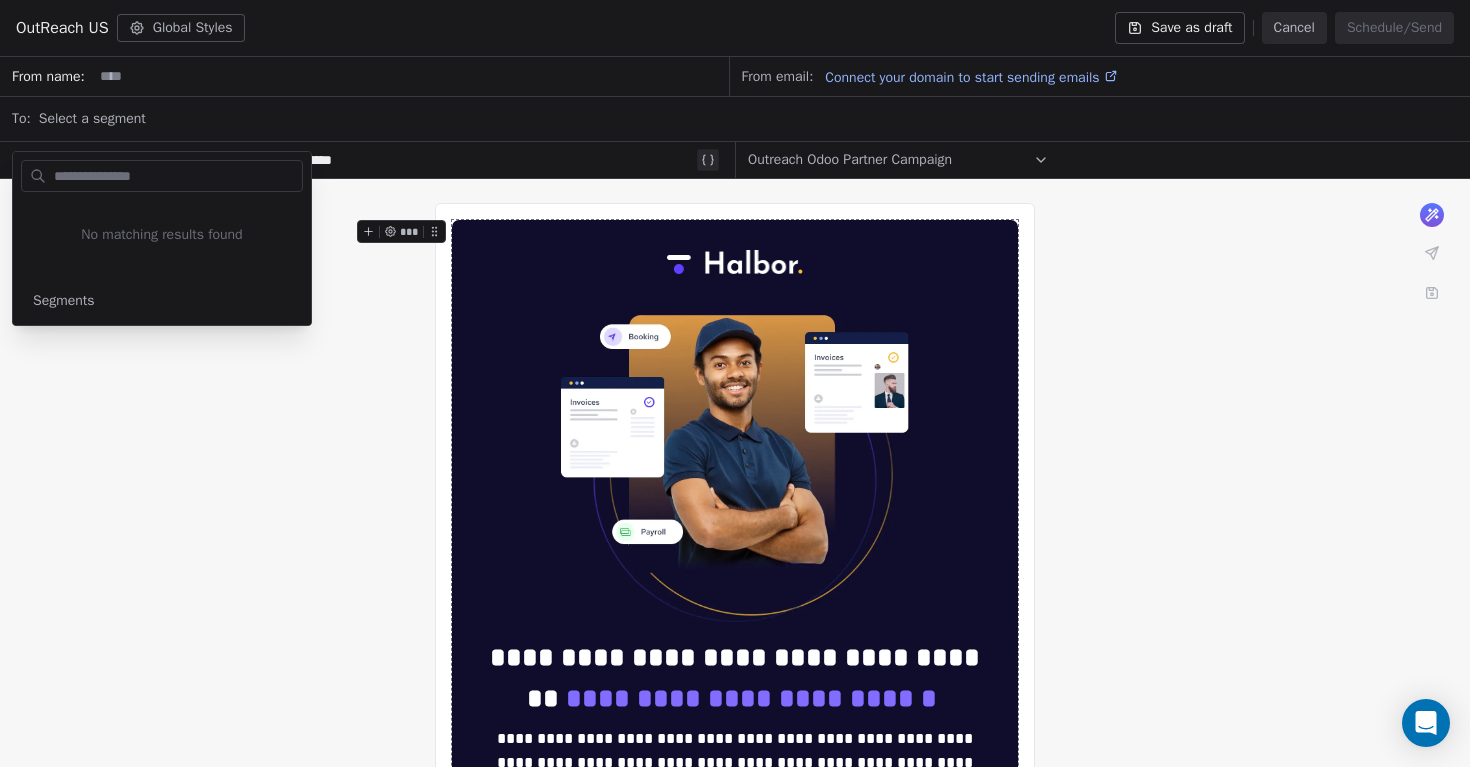 click at bounding box center (410, 76) 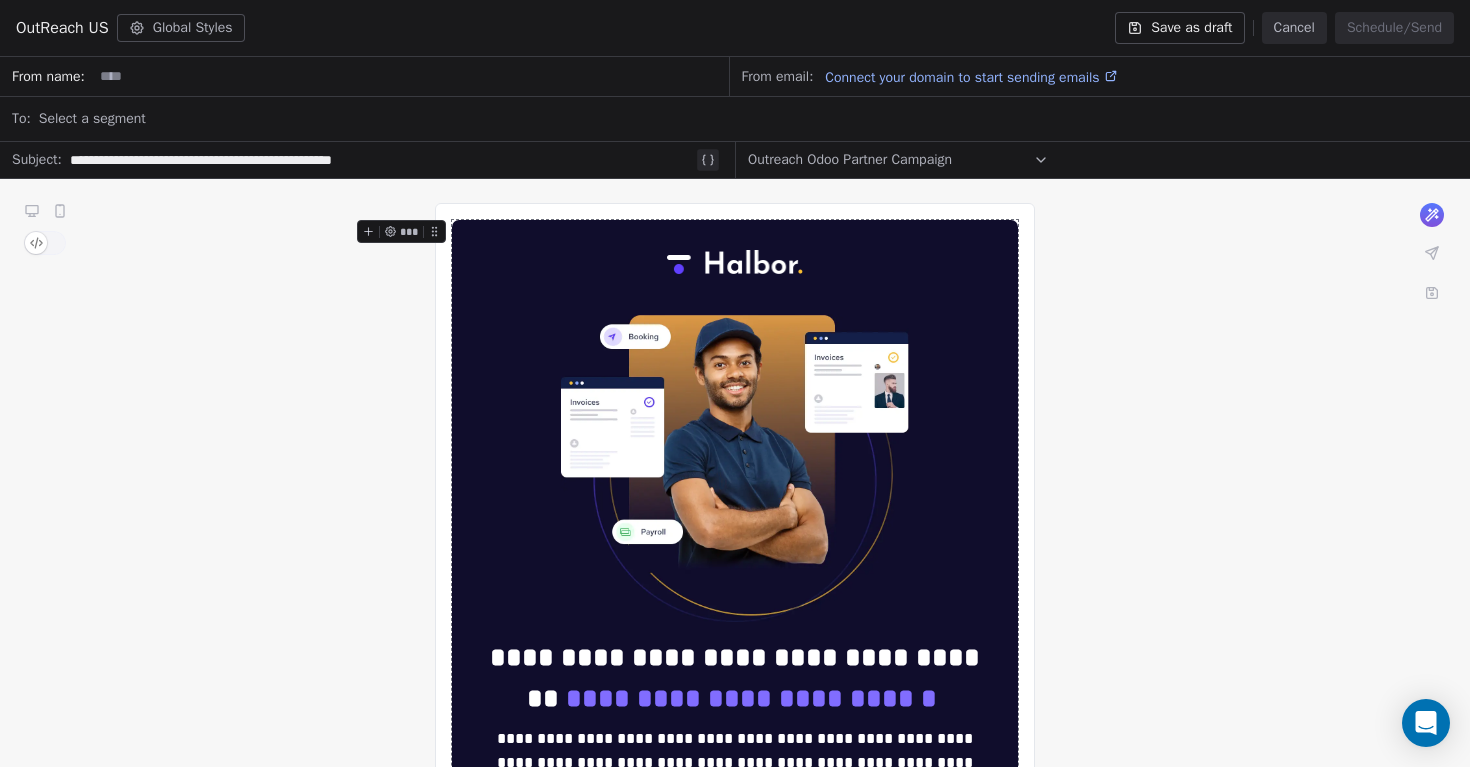 click 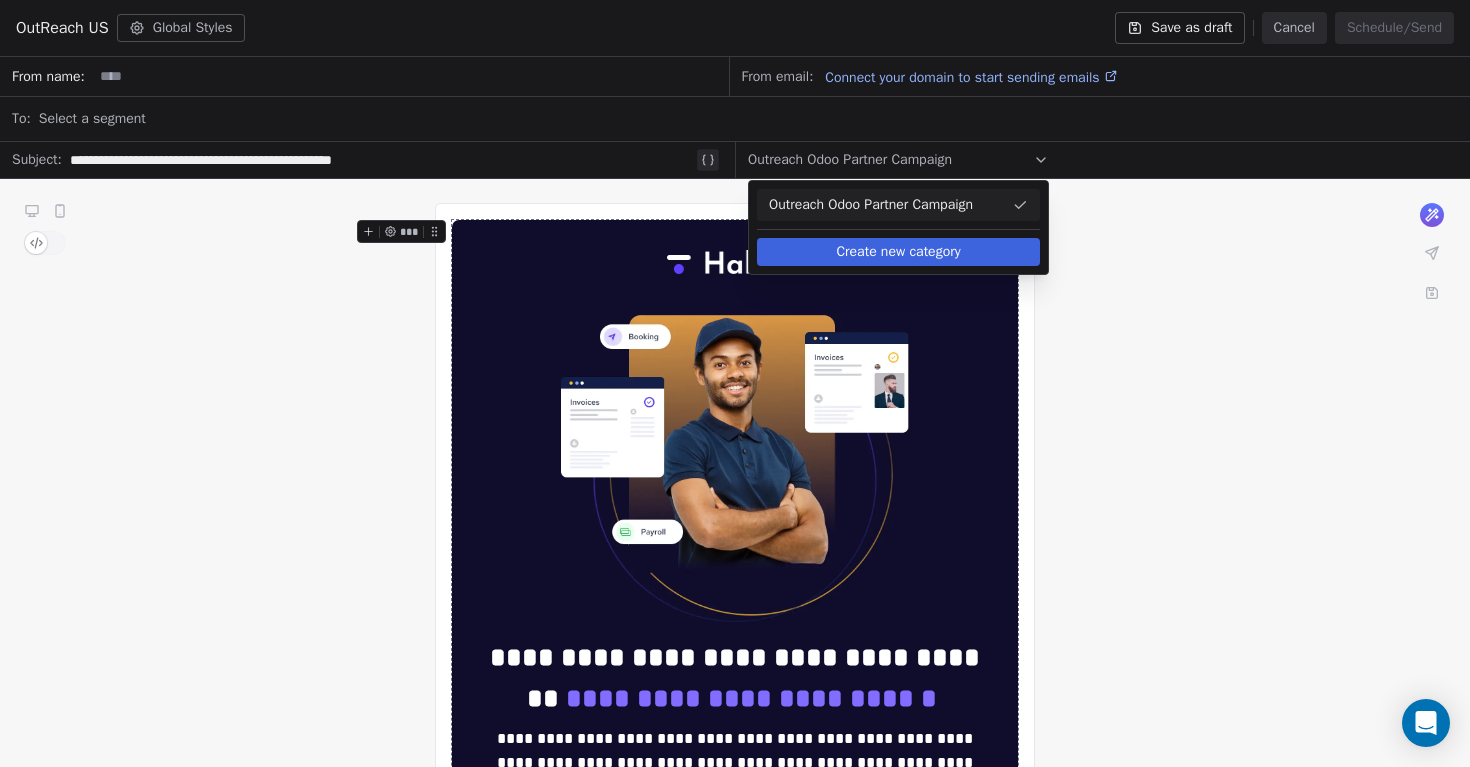 click on "Outreach Odoo Partner Campaign" at bounding box center [1102, 160] 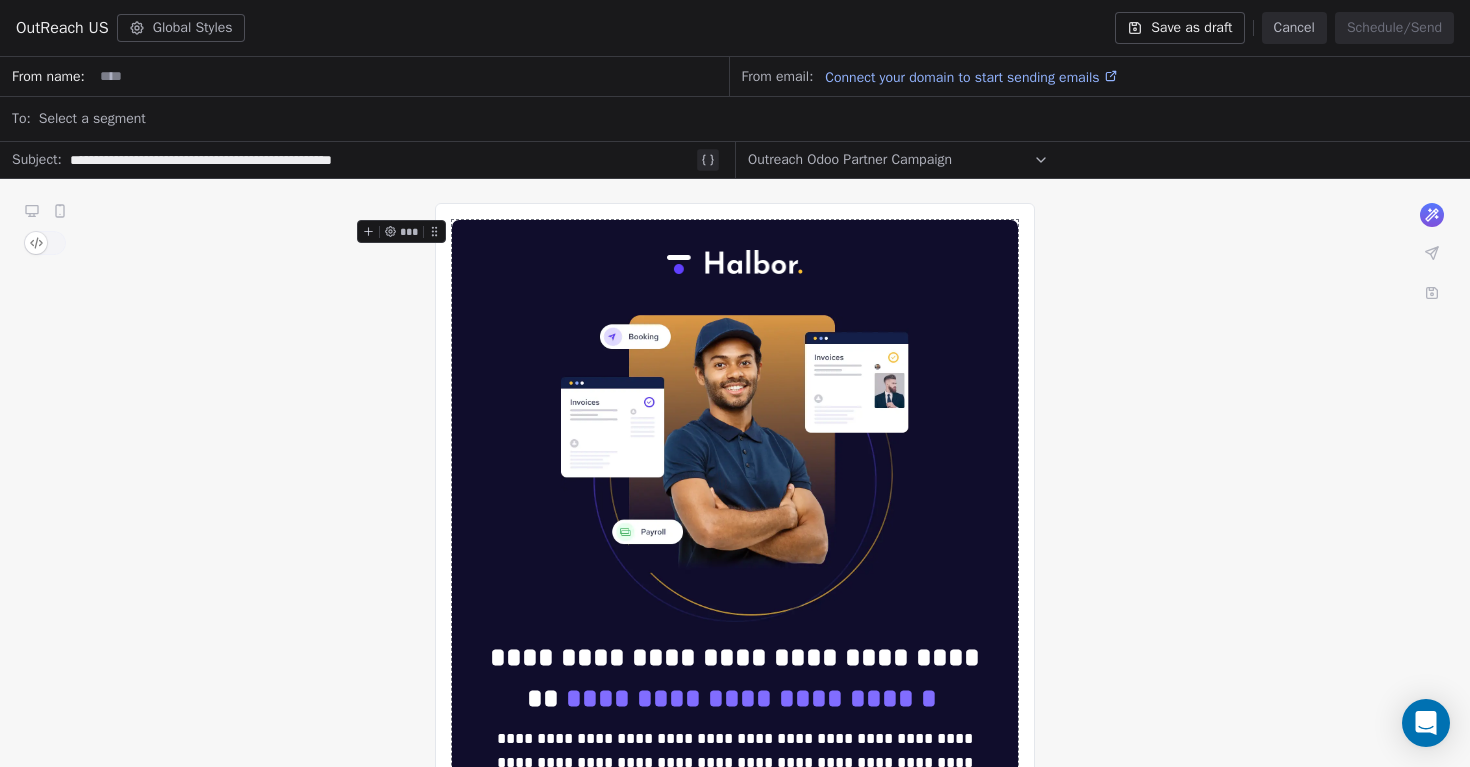 click on "Save as draft" at bounding box center (1179, 28) 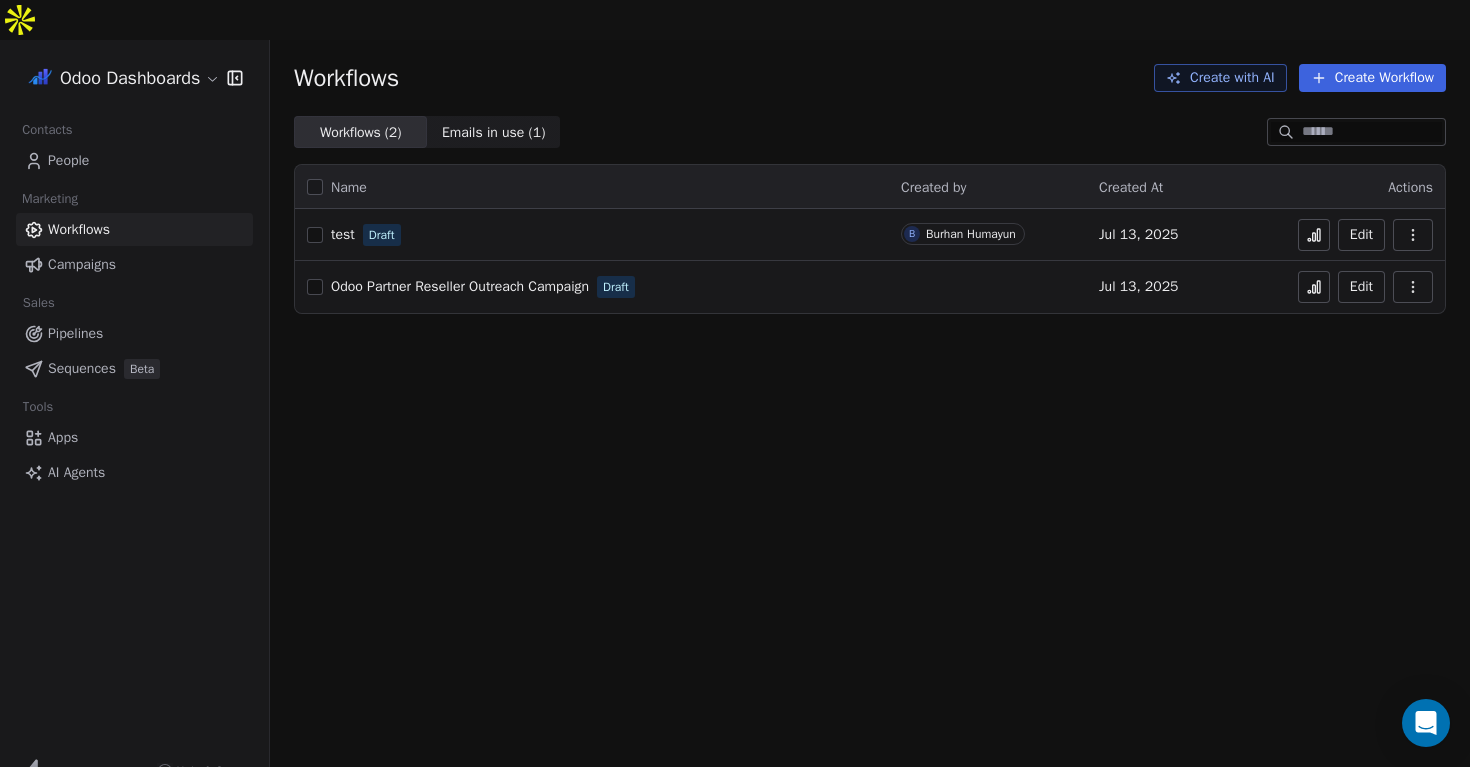 click on "Campaigns" at bounding box center (134, 264) 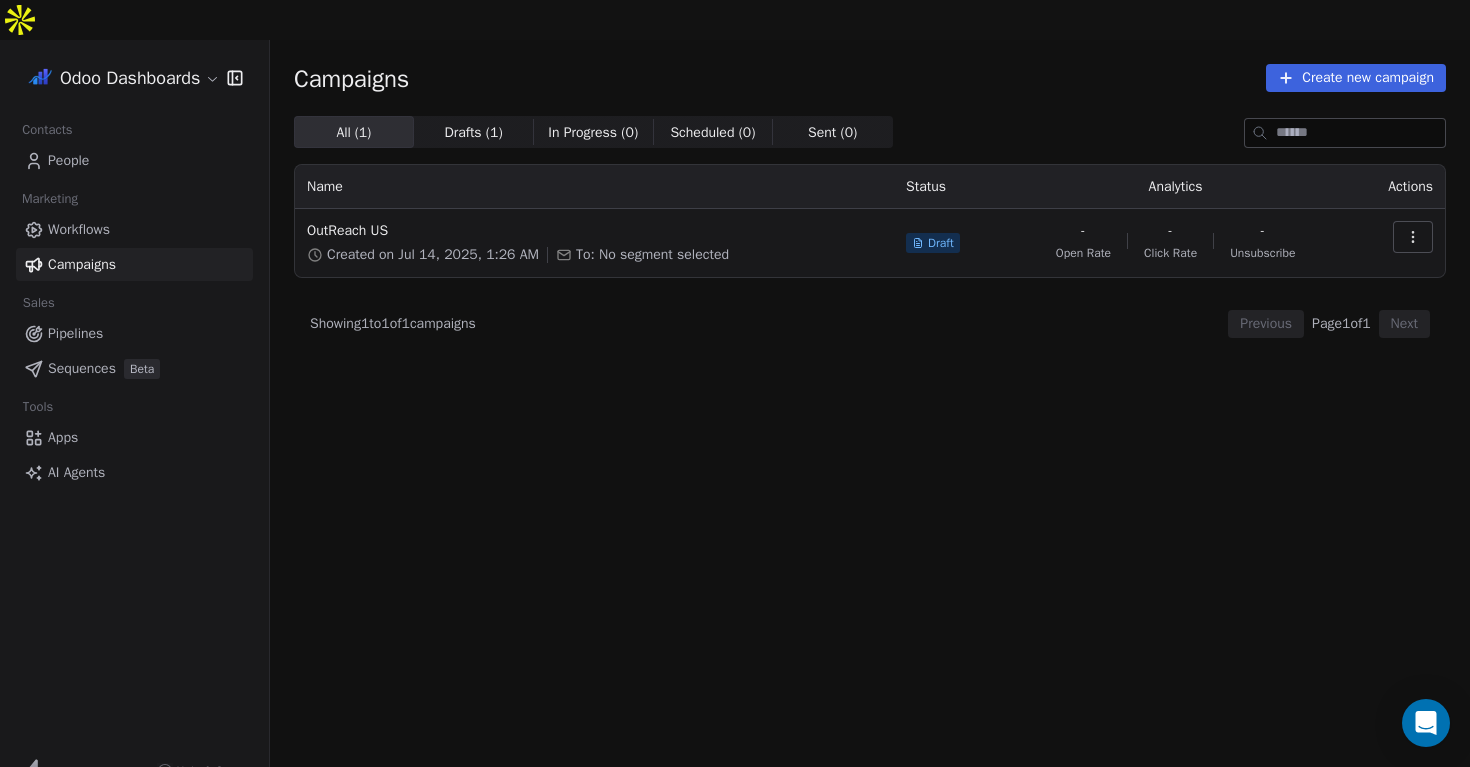 click on "Pipelines" at bounding box center [134, 333] 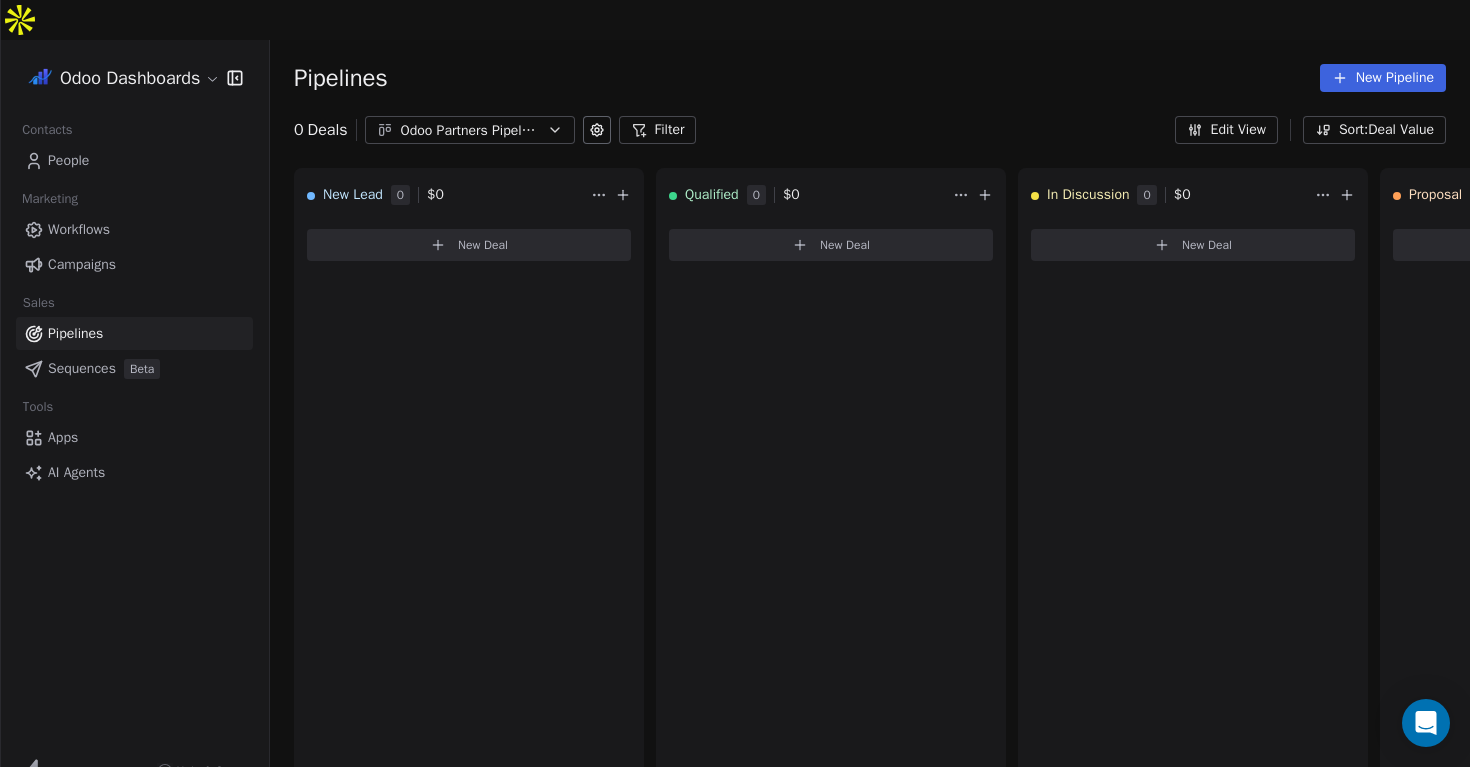 click on "Sequences" at bounding box center (82, 368) 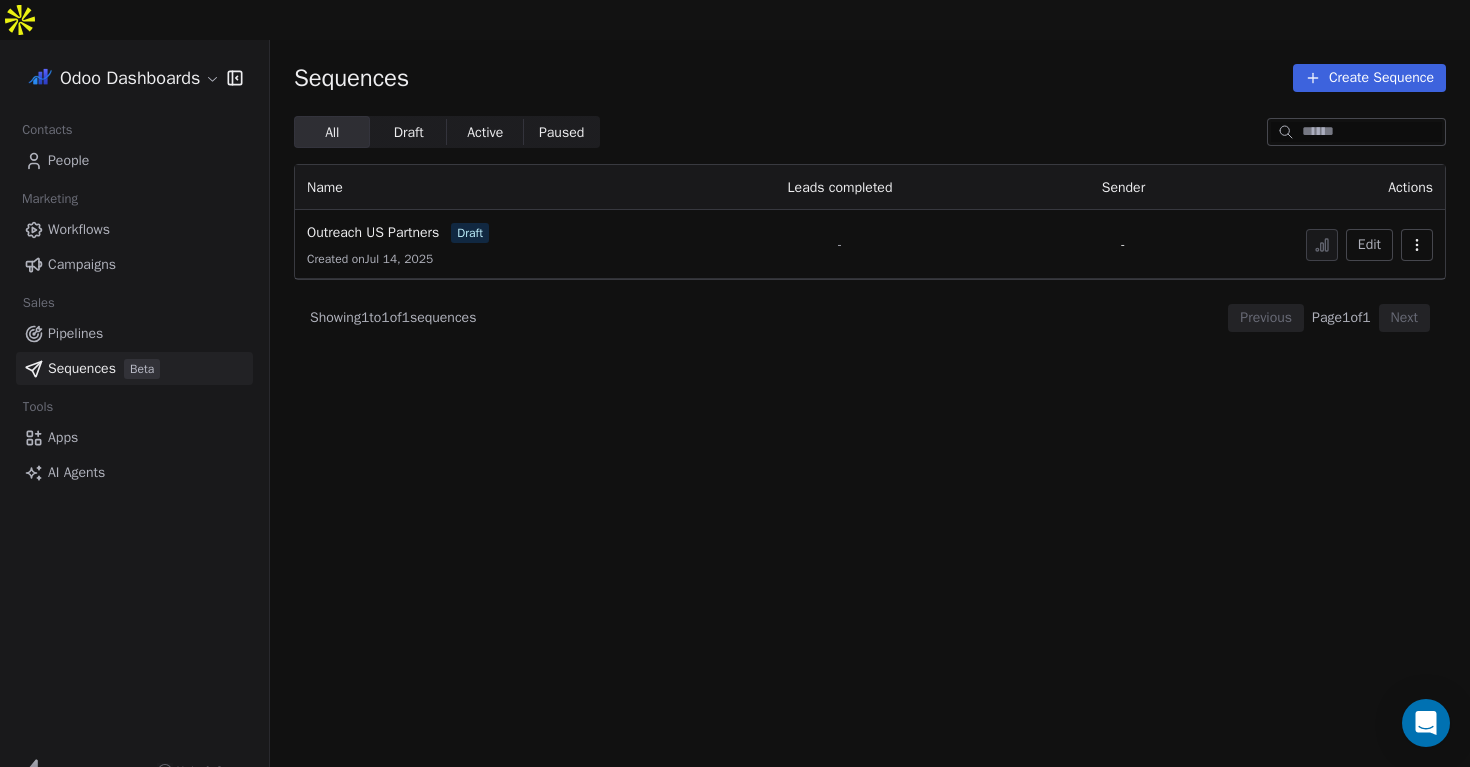 click on "Pipelines" at bounding box center (134, 333) 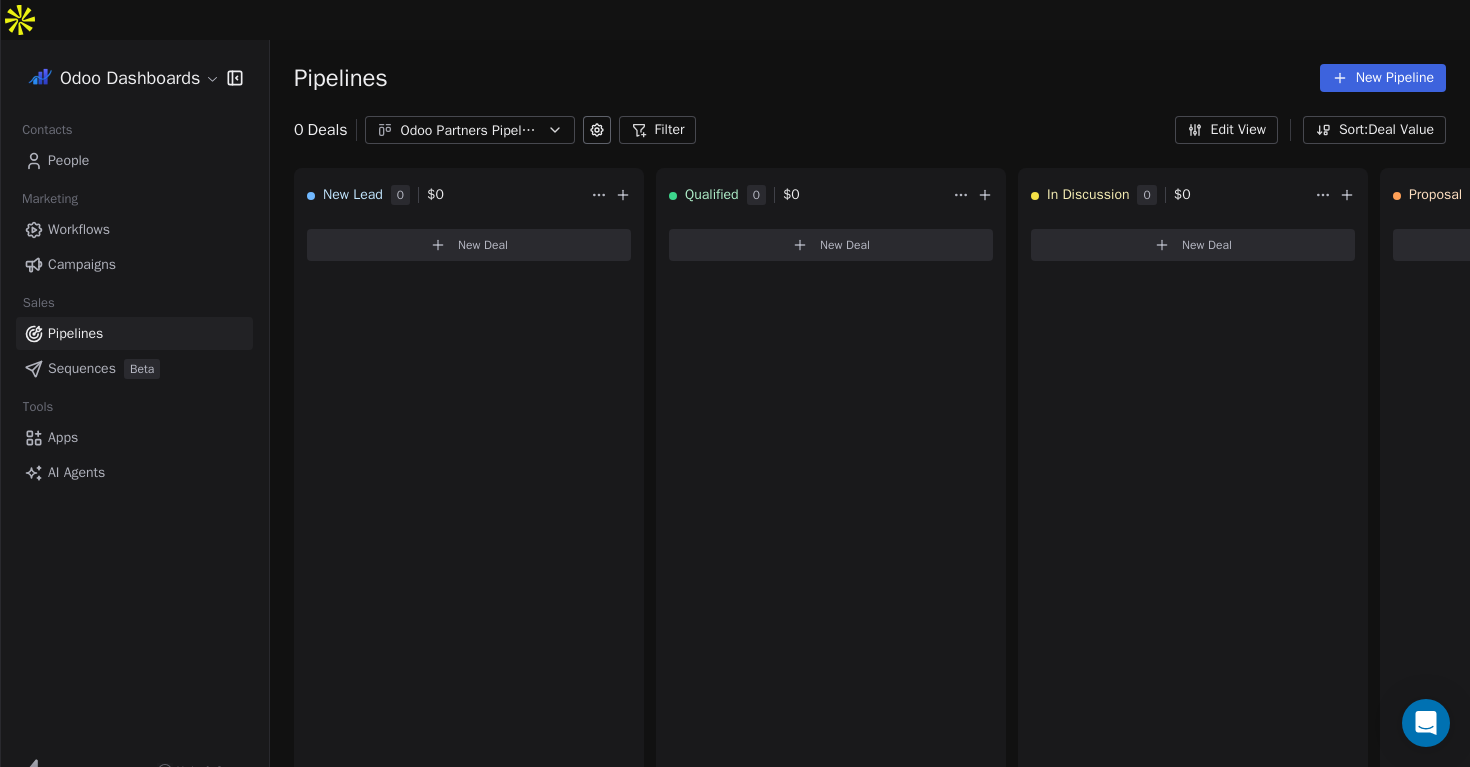 click on "People" at bounding box center [68, 160] 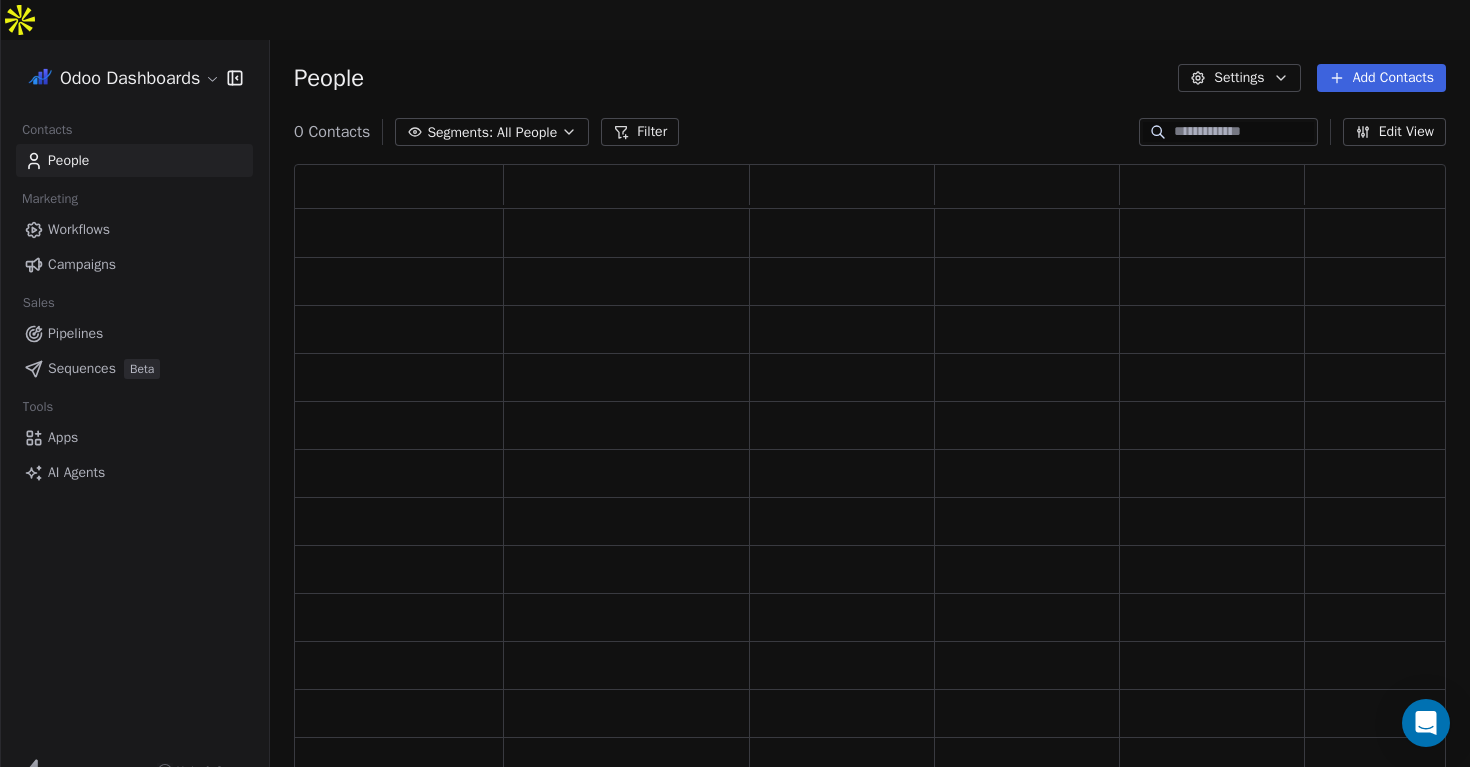 scroll, scrollTop: 1, scrollLeft: 1, axis: both 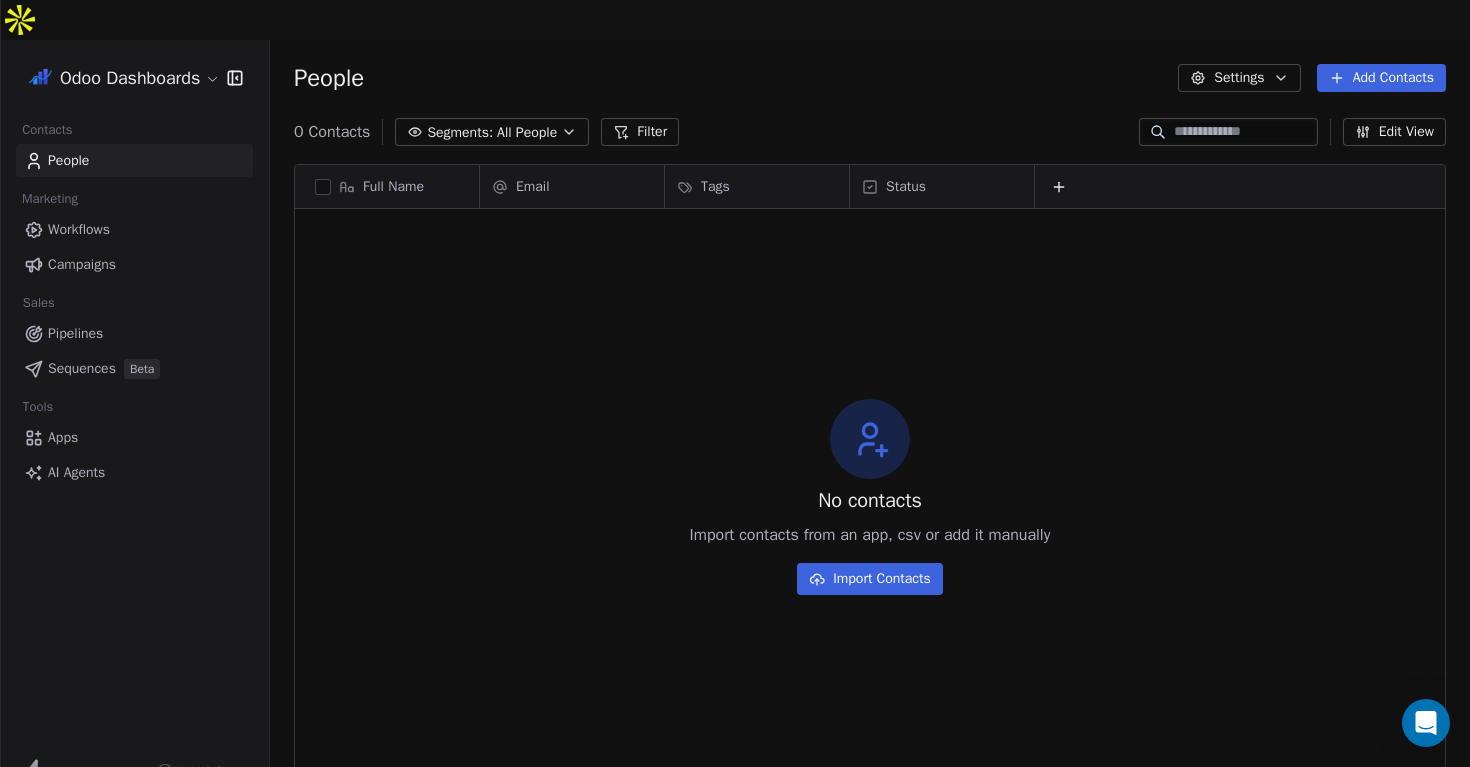 click on "No contacts Import contacts from an app, csv or add it manually   Import Contacts" at bounding box center (870, 496) 